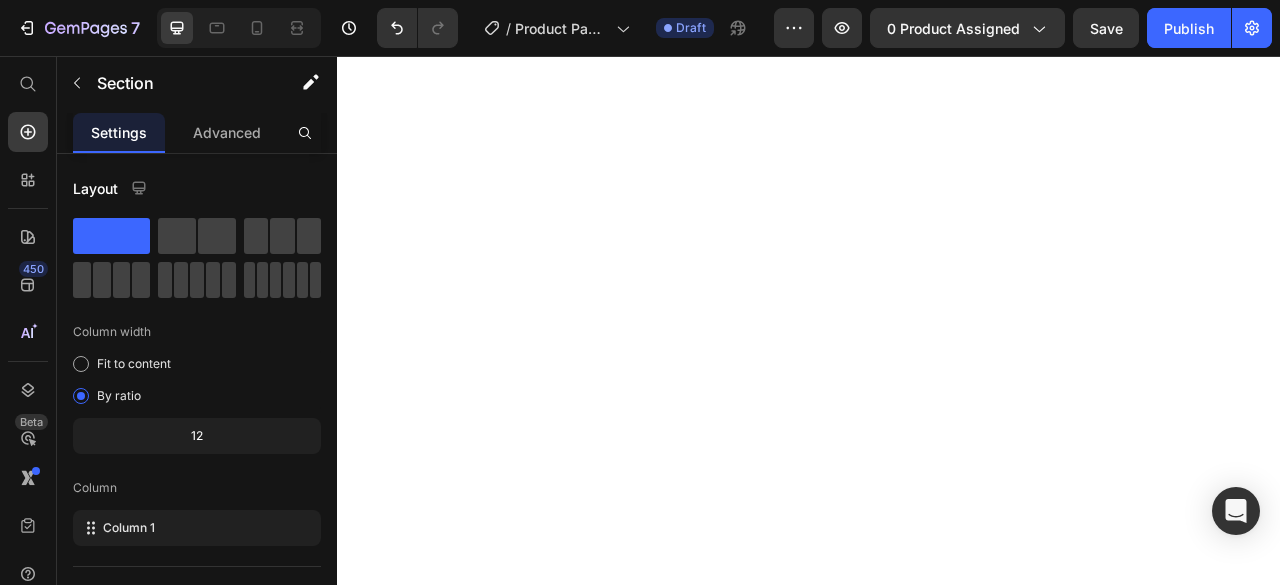 scroll, scrollTop: 0, scrollLeft: 0, axis: both 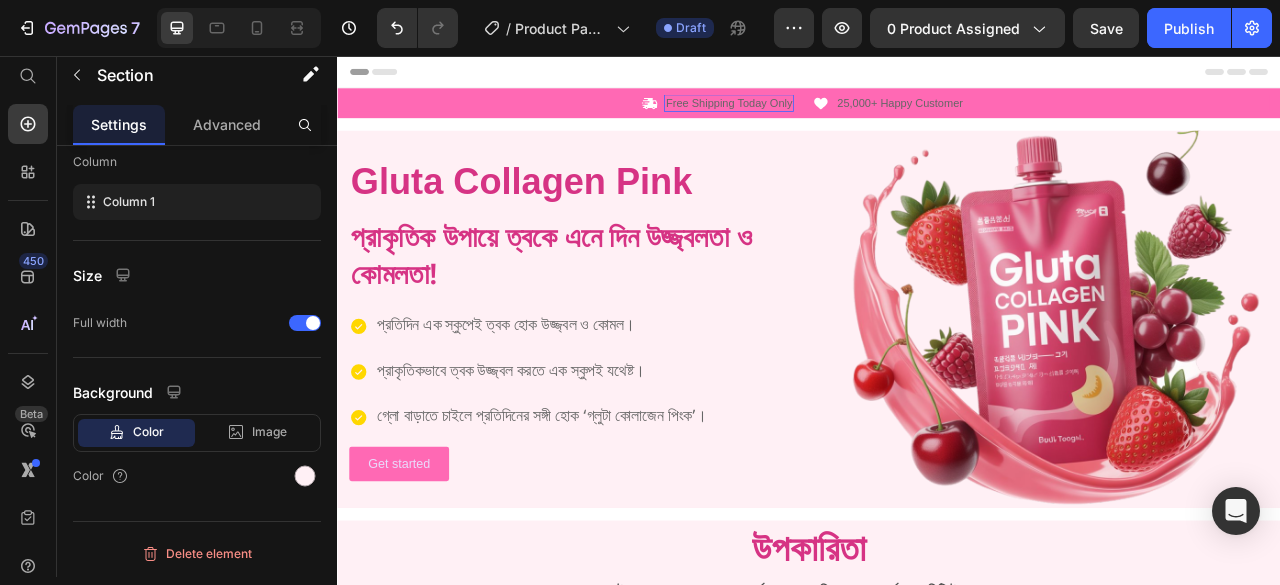 drag, startPoint x: 843, startPoint y: 115, endPoint x: 536, endPoint y: 447, distance: 452.18692 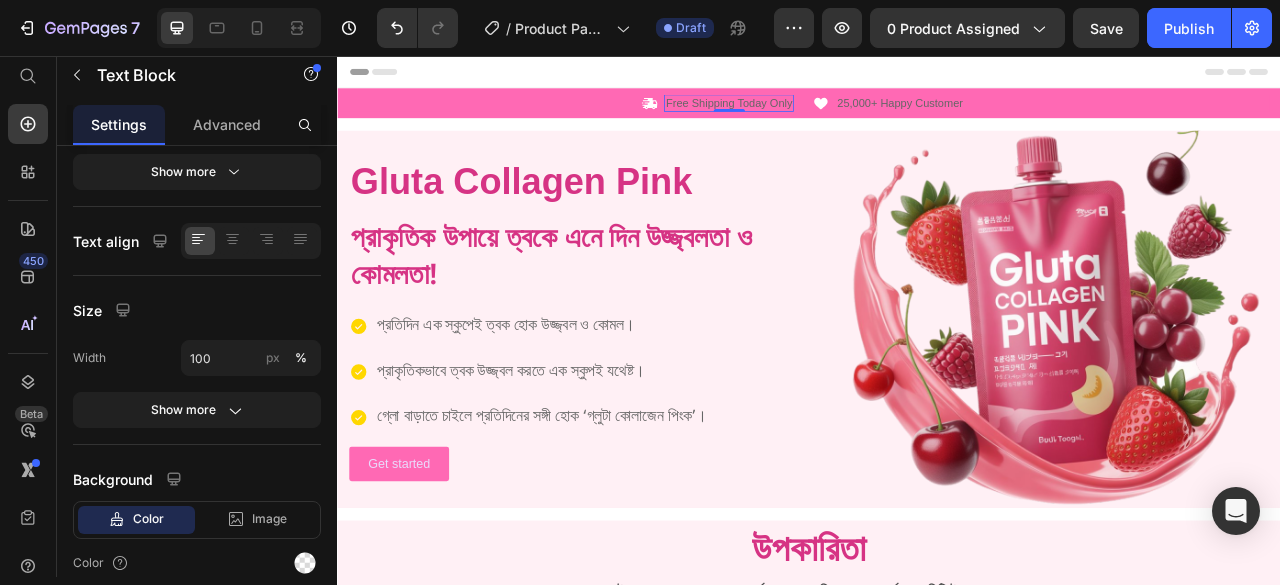 scroll, scrollTop: 0, scrollLeft: 0, axis: both 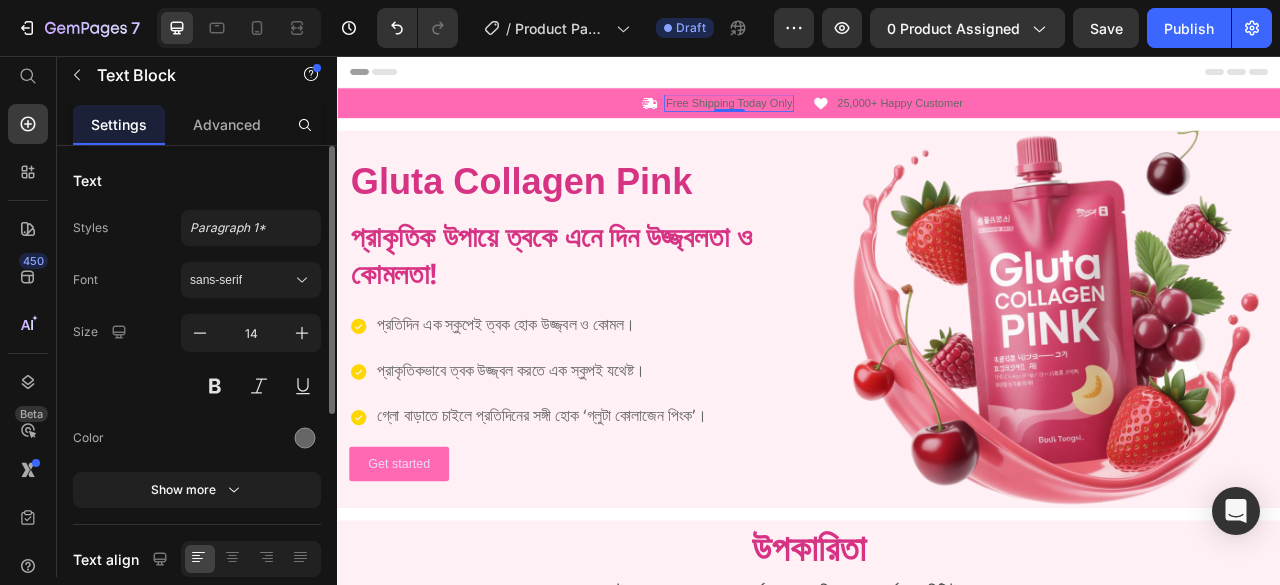 click on "Font sans-serif Size 14 Color Show more" at bounding box center (197, 385) 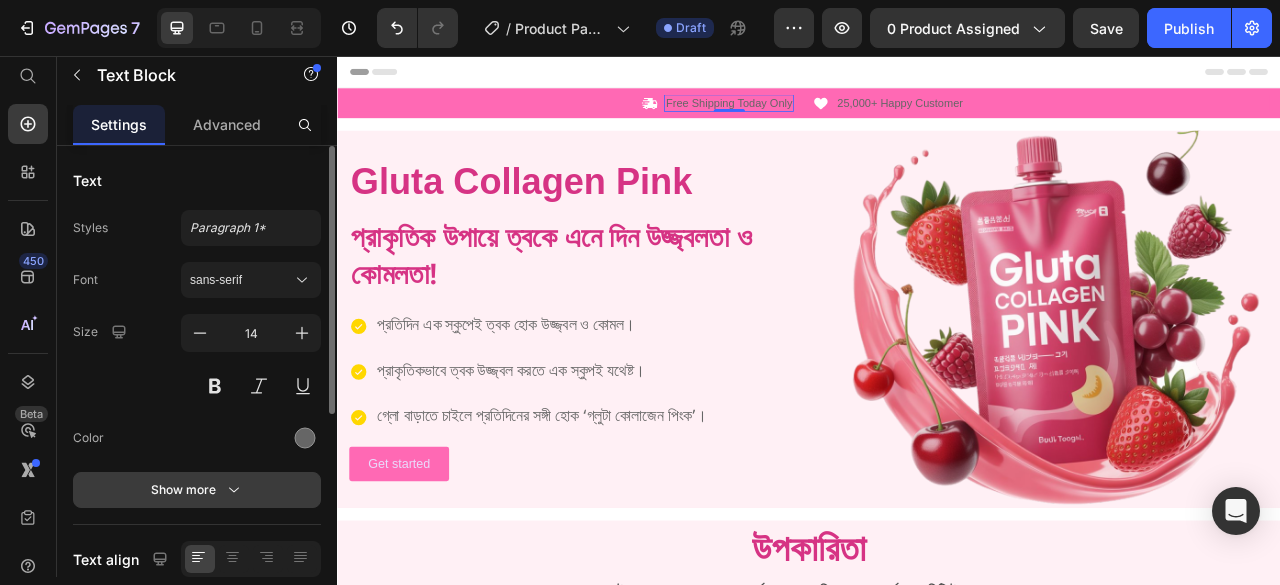 click on "Show more" at bounding box center (197, 490) 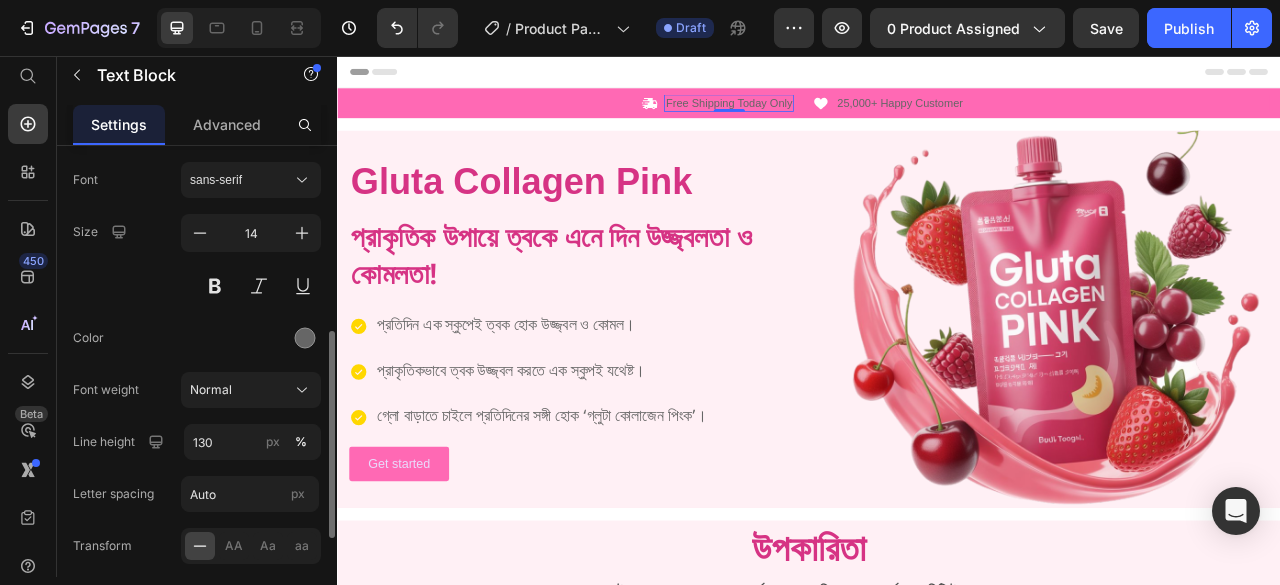 scroll, scrollTop: 200, scrollLeft: 0, axis: vertical 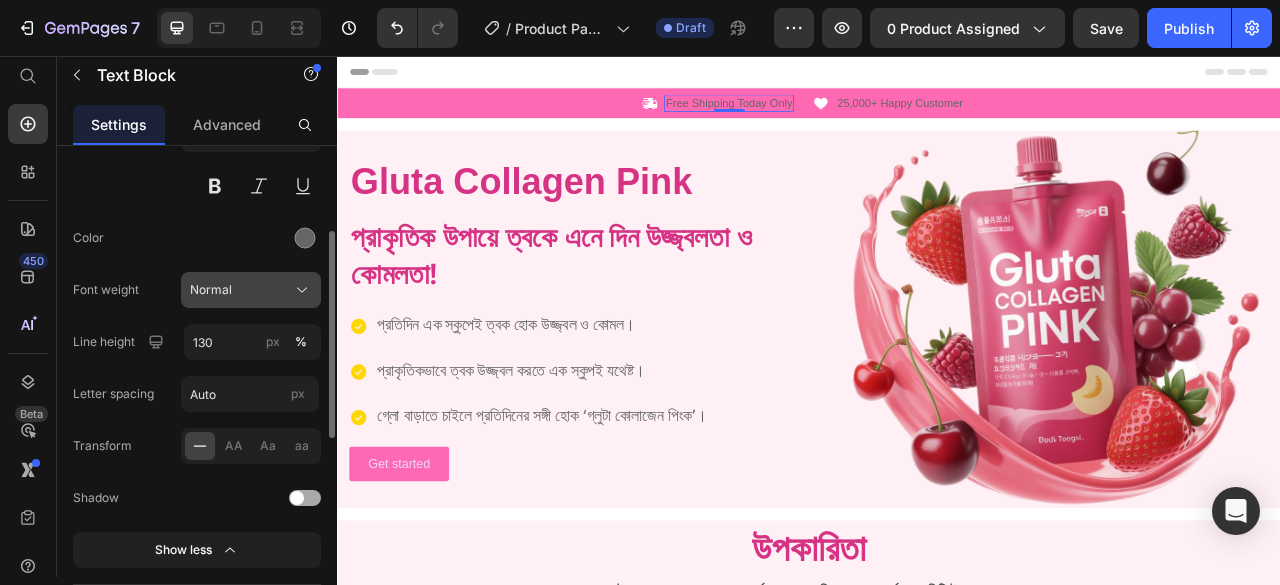 click on "Normal" at bounding box center (211, 290) 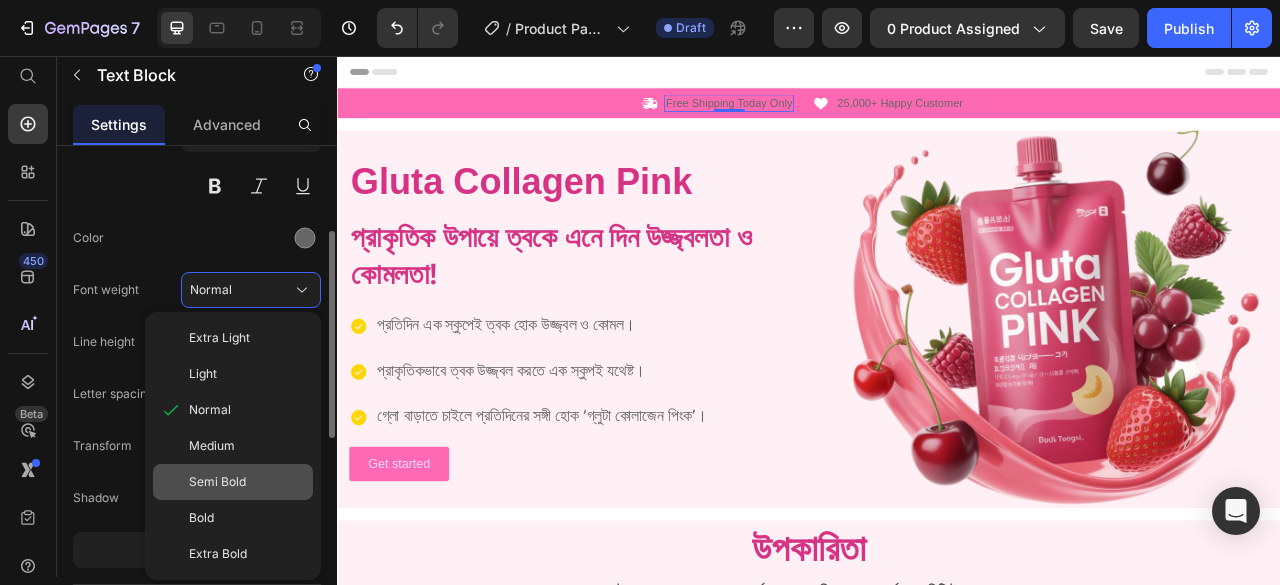 click on "Semi Bold" at bounding box center [217, 482] 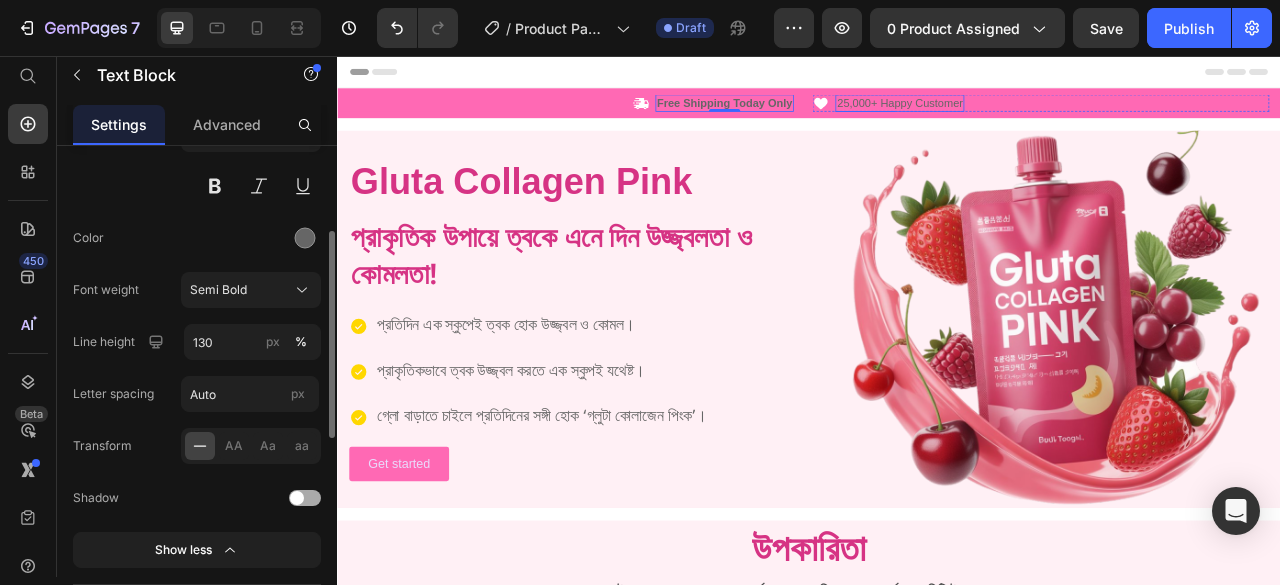 click on "25,000+ Happy Customer" at bounding box center [1052, 116] 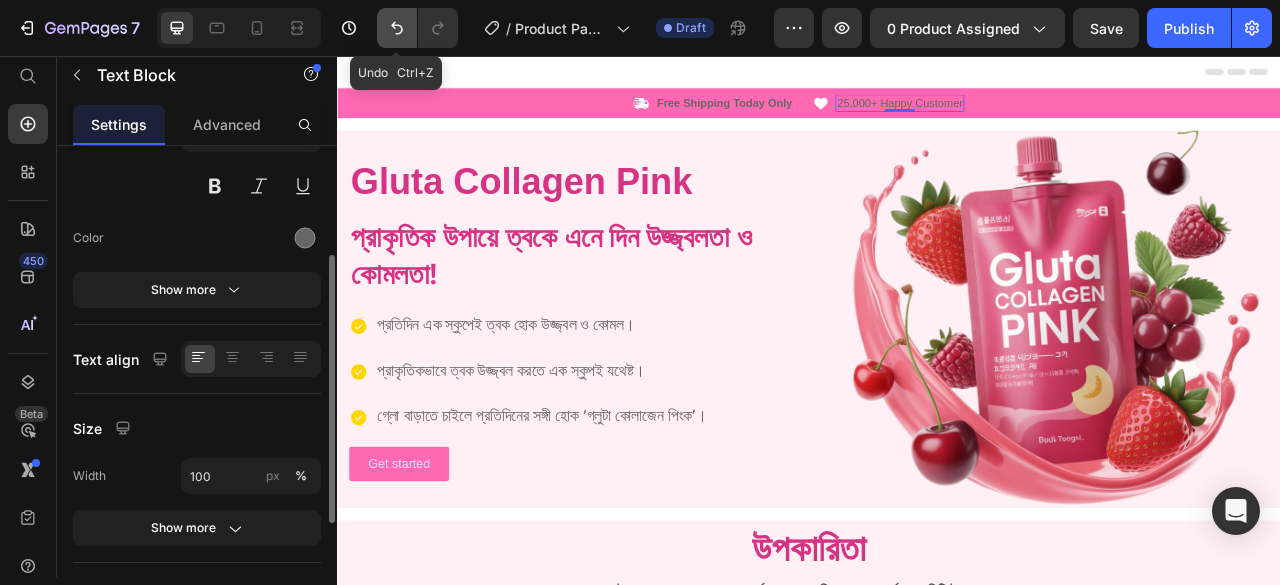 click 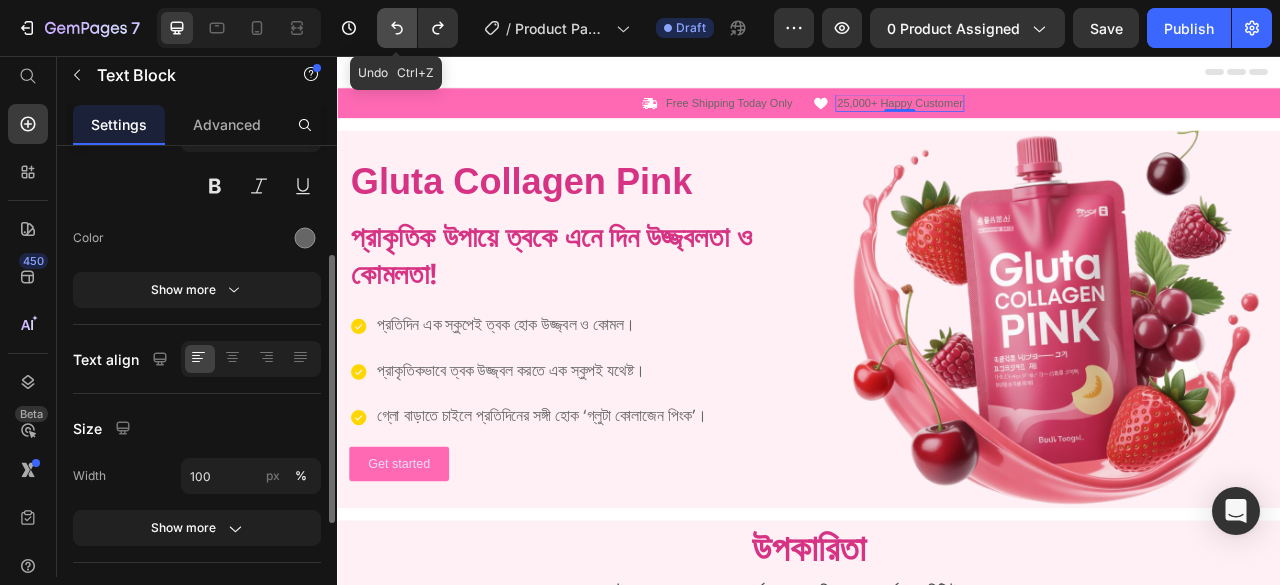 click 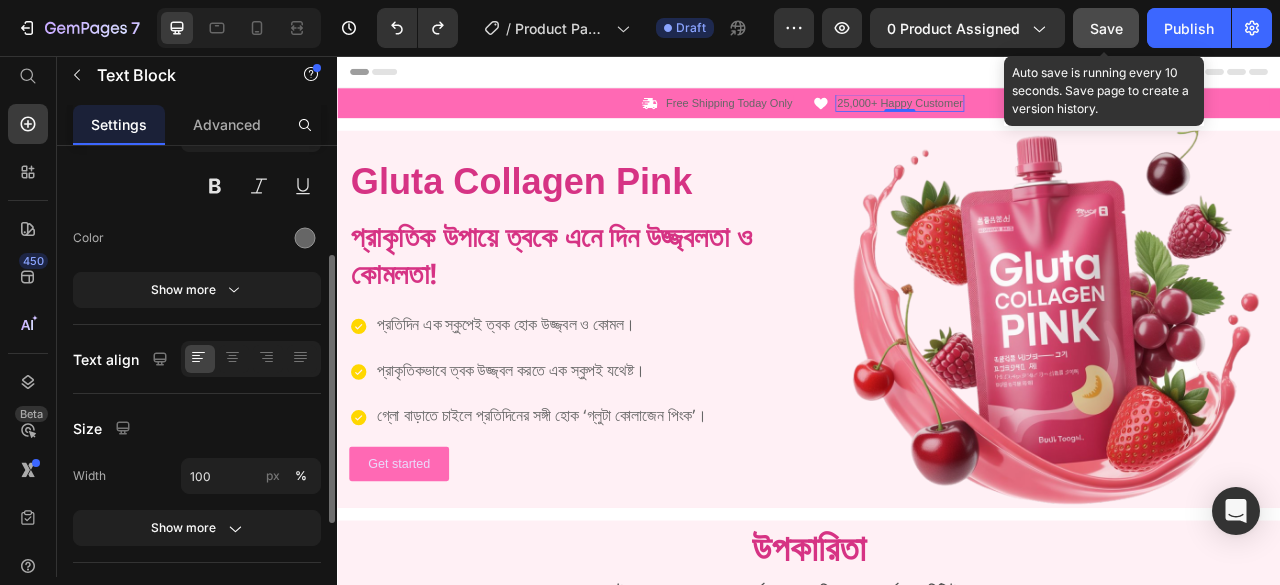 drag, startPoint x: 1112, startPoint y: 24, endPoint x: 493, endPoint y: 179, distance: 638.11127 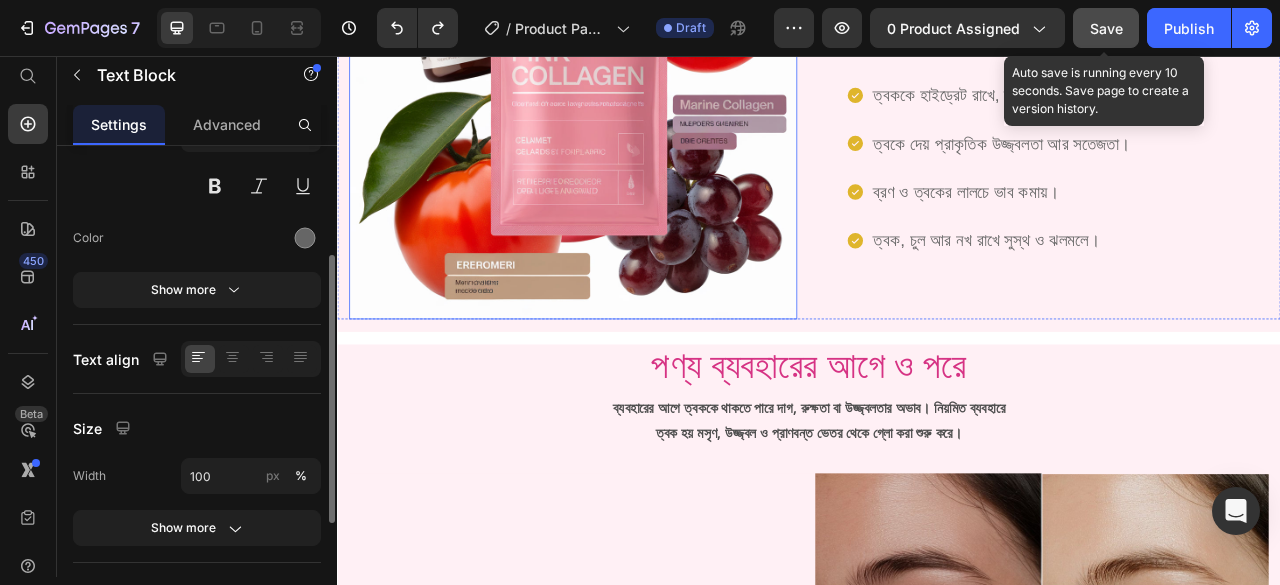 scroll, scrollTop: 1000, scrollLeft: 0, axis: vertical 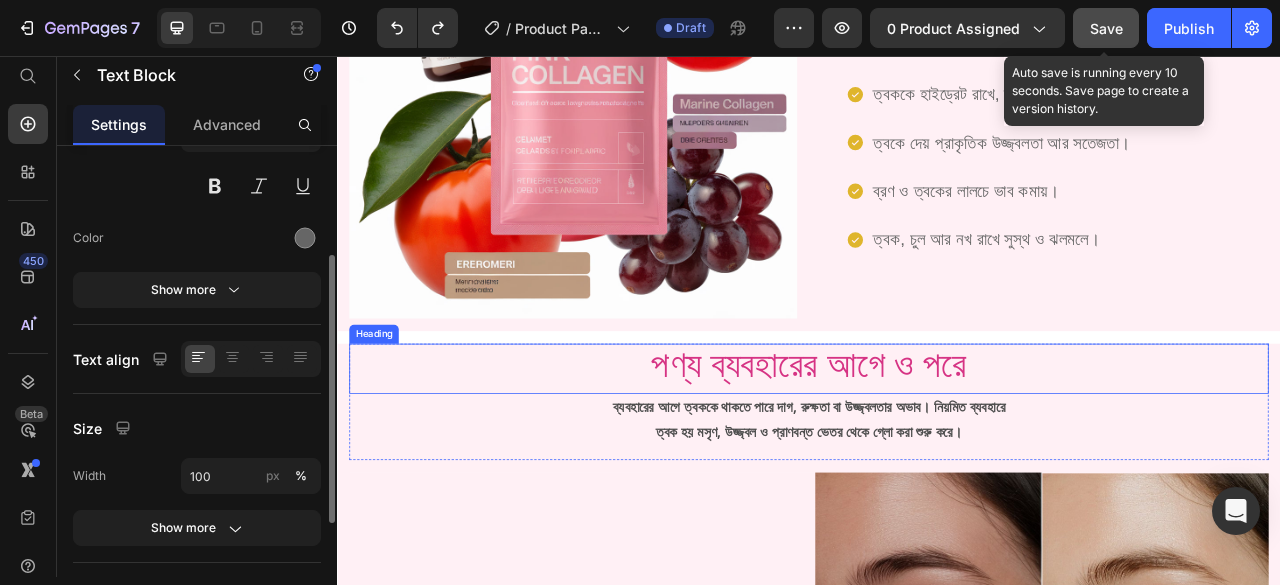 click on "পণ্য ব্যবহারের আগে ও পরে" at bounding box center [937, 454] 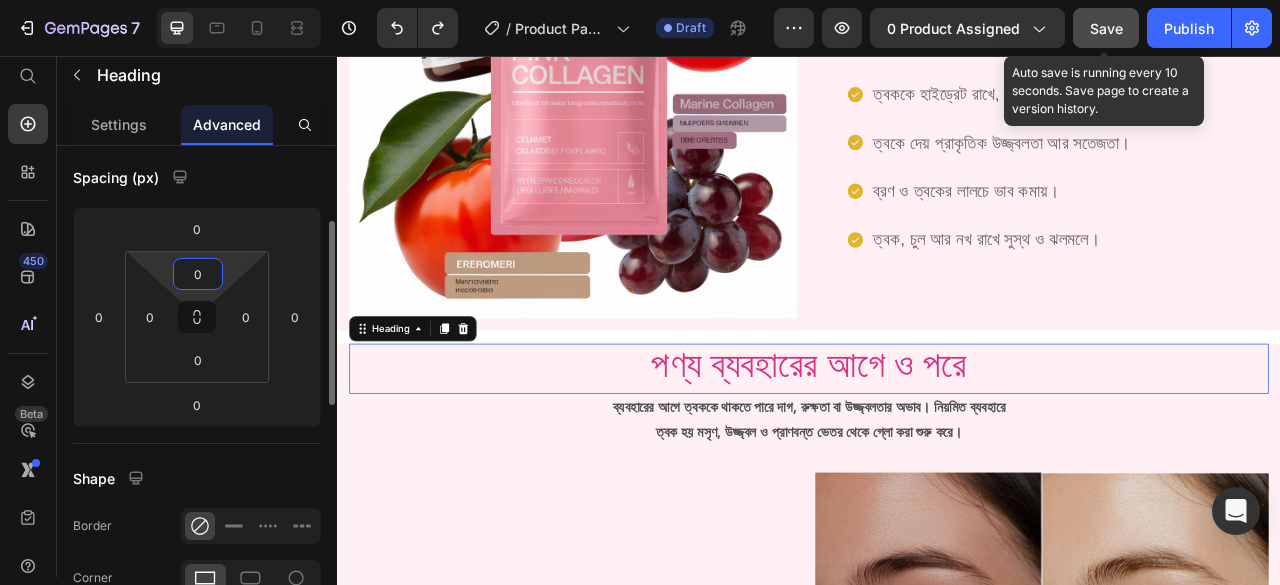 click on "0" at bounding box center [198, 274] 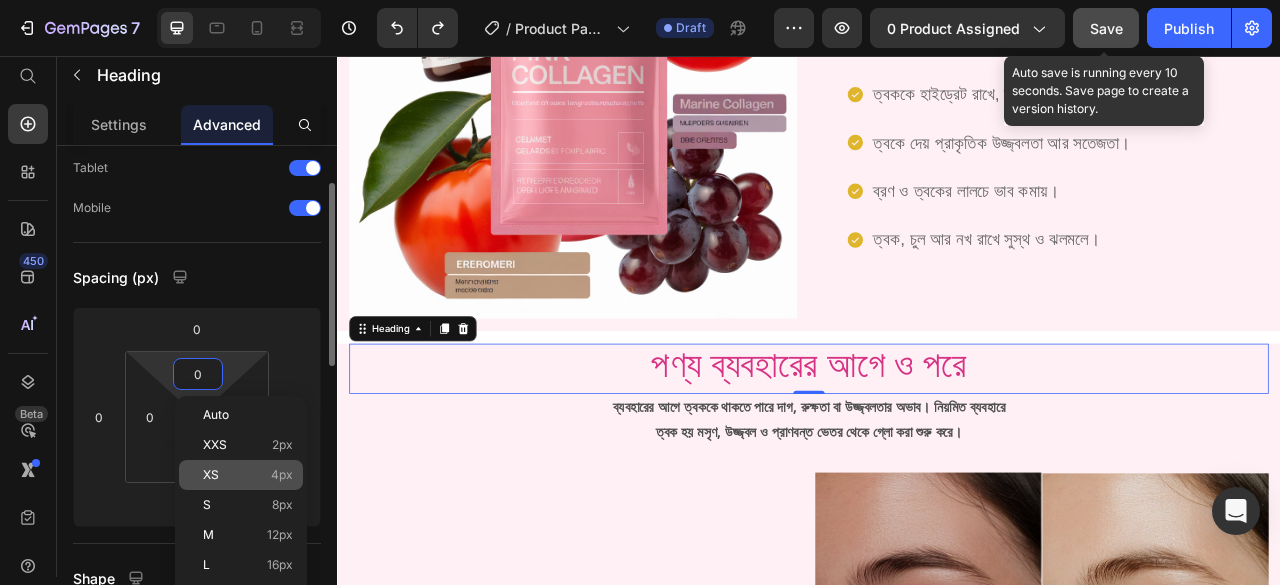 scroll, scrollTop: 200, scrollLeft: 0, axis: vertical 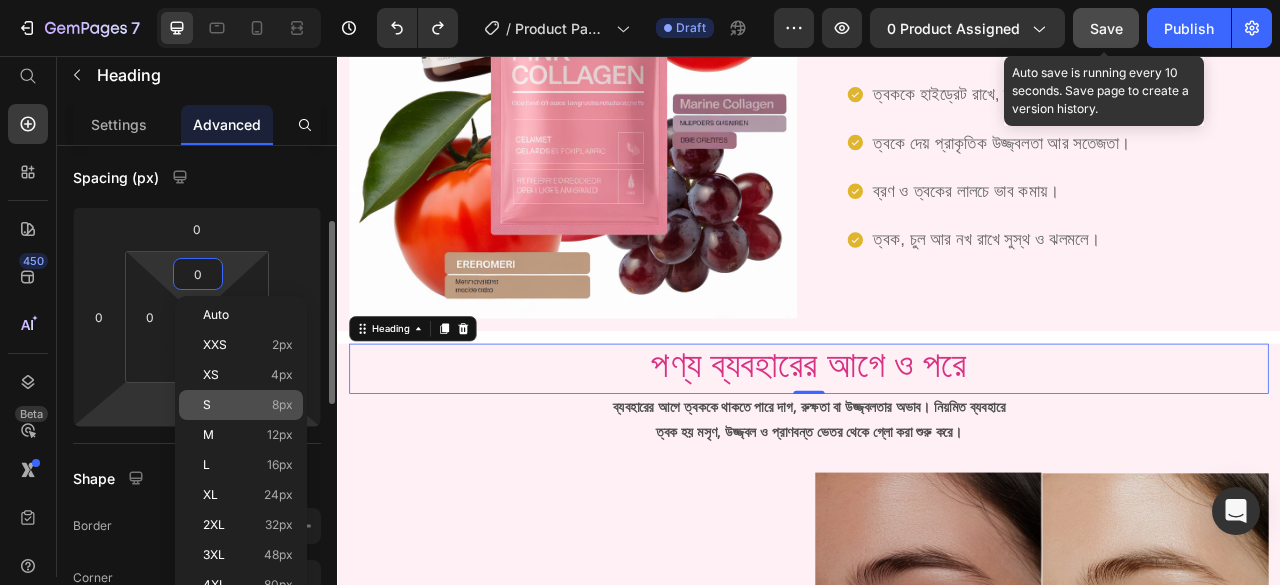 click on "S 8px" at bounding box center [248, 405] 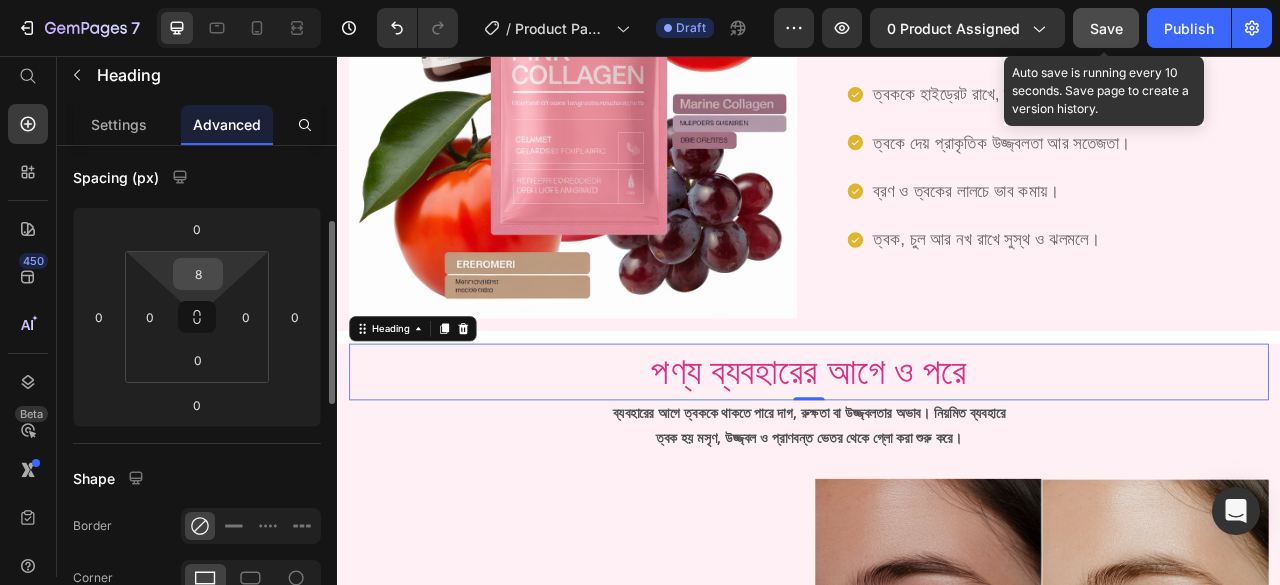 click on "8" at bounding box center [198, 274] 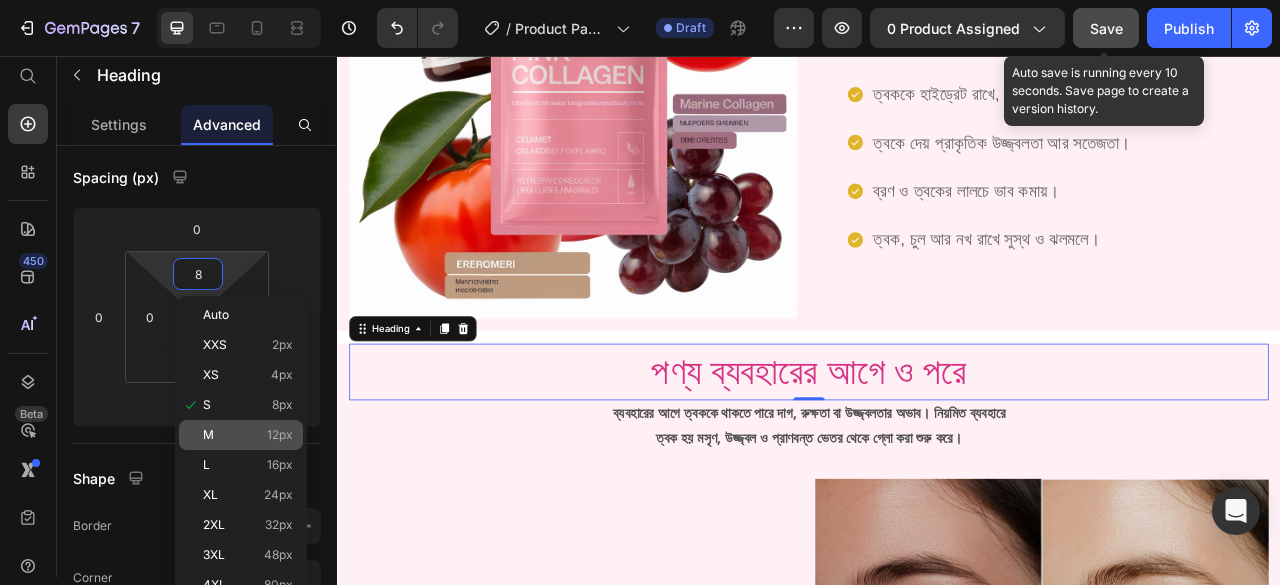 click on "M 12px" at bounding box center [248, 435] 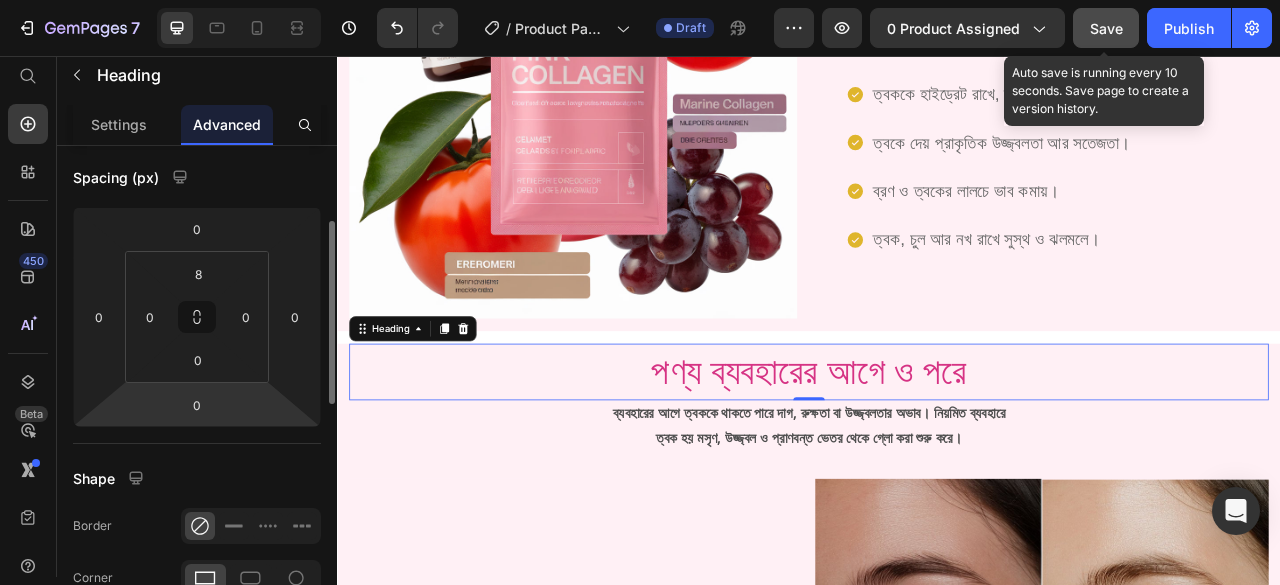 type on "12" 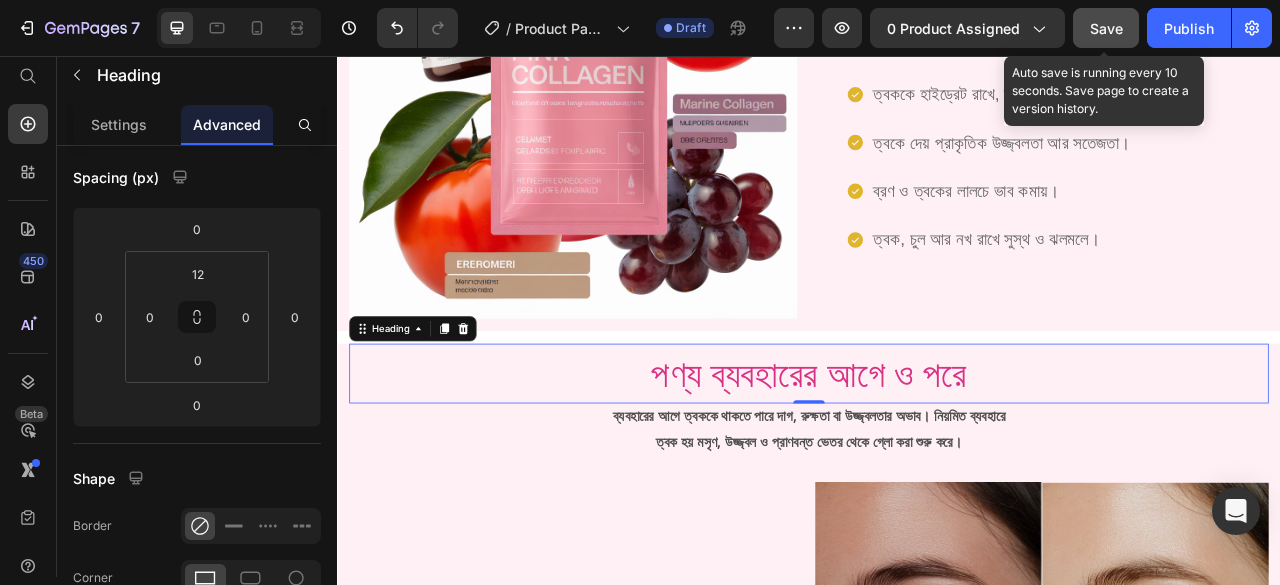 click on "Gluta Collagen Pink Heading প্রাকৃতিক উপায়ে ত্বকে এনে দিন উজ্জ্বলতা ও কোমলতা! Heading প্রতিদিন এক স্কুপেই ত্বক হোক উজ্জ্বল ও কোমল। প্রাকৃতিকভাবে ত্বক উজ্জ্বল করতে এক স্কুপই যথেষ্ট। গ্লো বাড়াতে চাইলে প্রতিদিনের সঙ্গী হোক ‘গ্লুটা কোলাজেন পিংক’। Item List Get started Button Image Hero Banner Section 2 উপকারিতা Heading ত্বক উজ্জ্বল করা থেকে শুরু করে আর্দ্রতা, ব্রণ ও বলিরেখা কমানো পর্যন্ত প্রতিটি উপাদান কাজ করে Text Block Row ব্রণ ও ত্বকের লালচে ভাব কমায়। Row" at bounding box center [937, 1604] 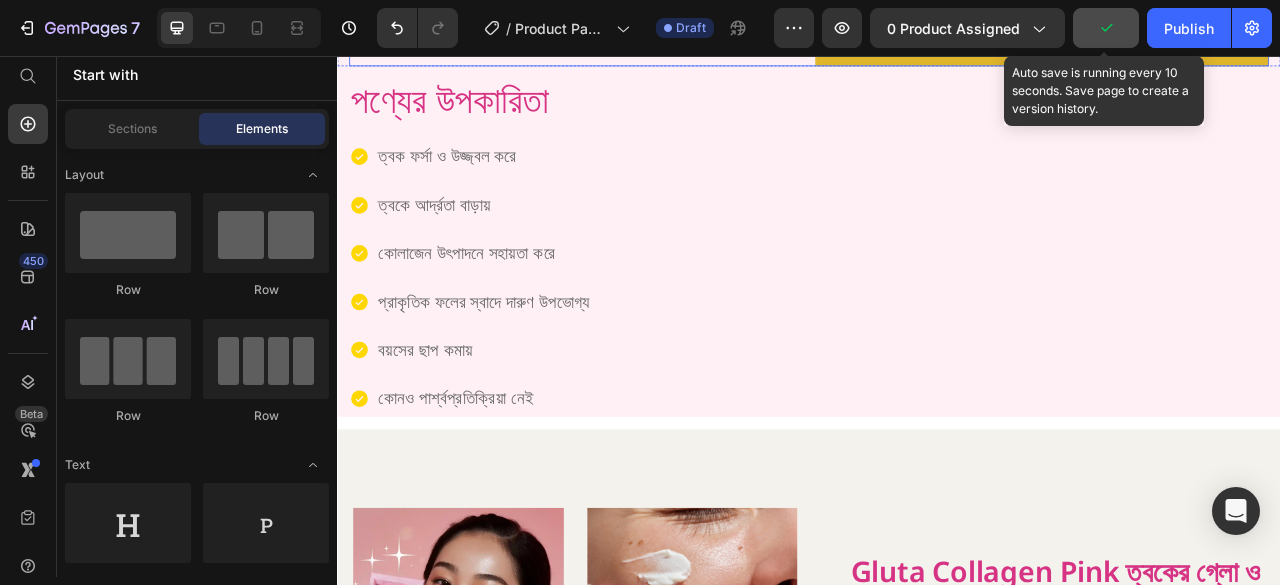 scroll, scrollTop: 2000, scrollLeft: 0, axis: vertical 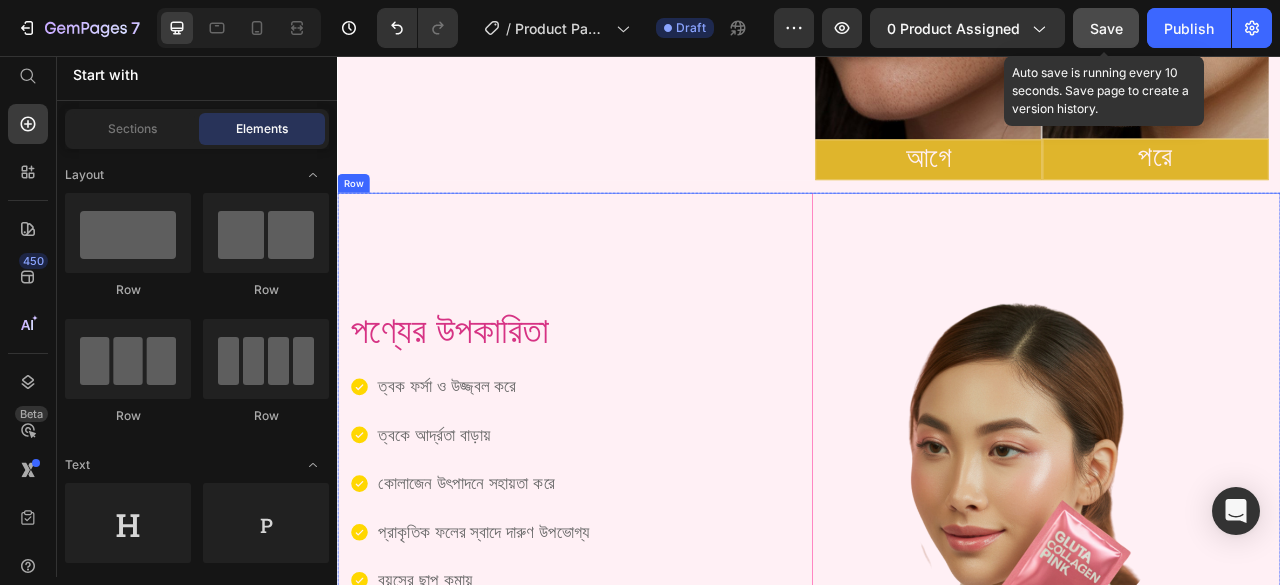 click on "পণ্যের উপকারিতা Heading ত্বক ফর্সা ও উজ্জ্বল করে ত্বকে আর্দ্রতা বাড়ায় কোলাজেন উৎপাদনে সহায়তা করে প্রাকৃতিক ফলের স্বাদে দারুণ উপভোগ্য বয়সের ছাপ কমায় কোনও পার্শ্বপ্রতিক্রিয়া নেই Item List" at bounding box center [642, 592] 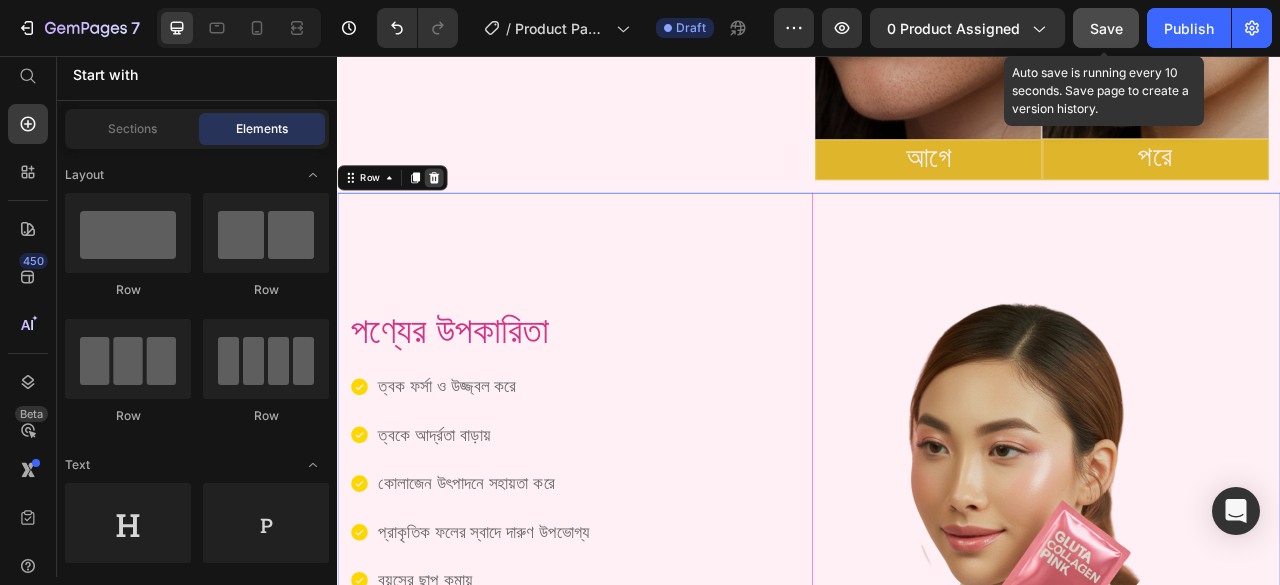 click 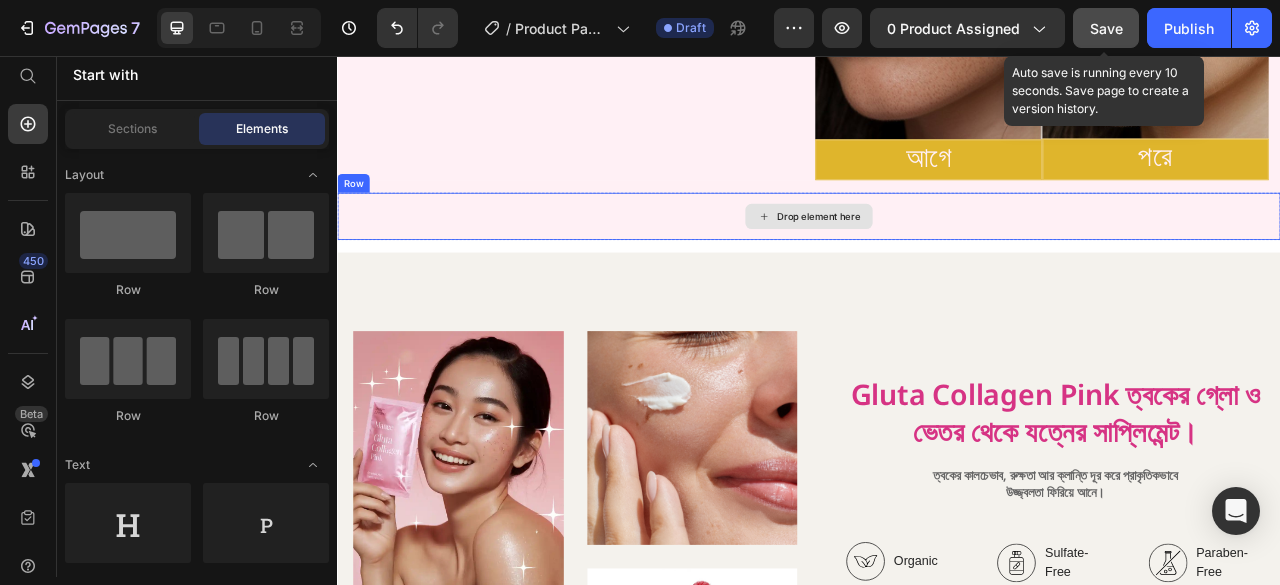 click on "Drop element here" at bounding box center (937, 260) 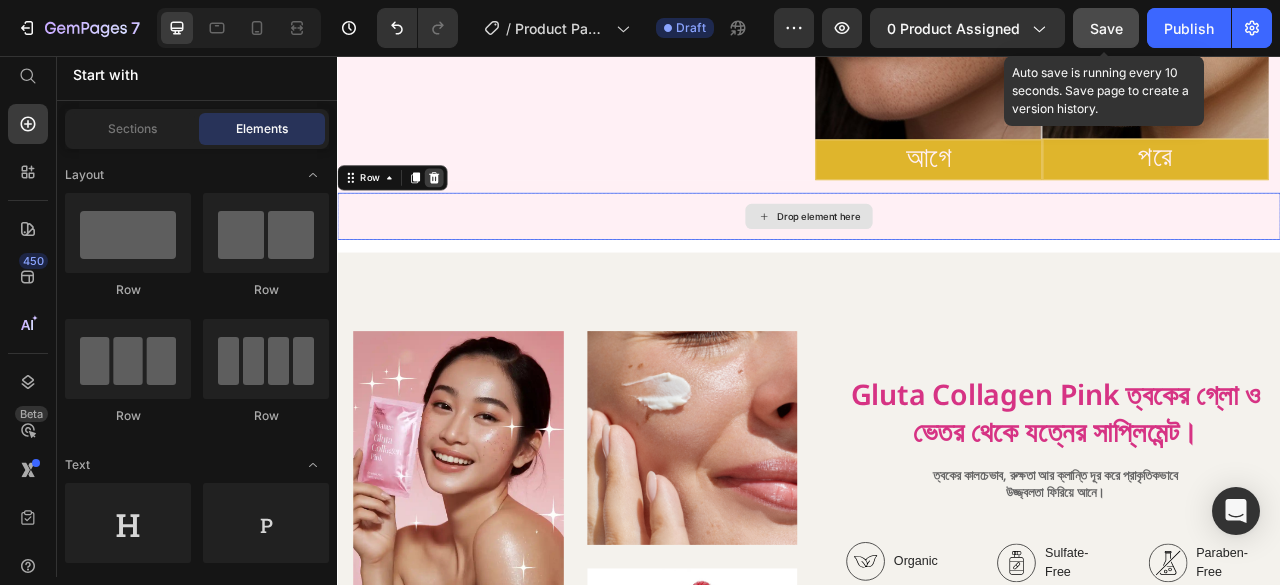 click 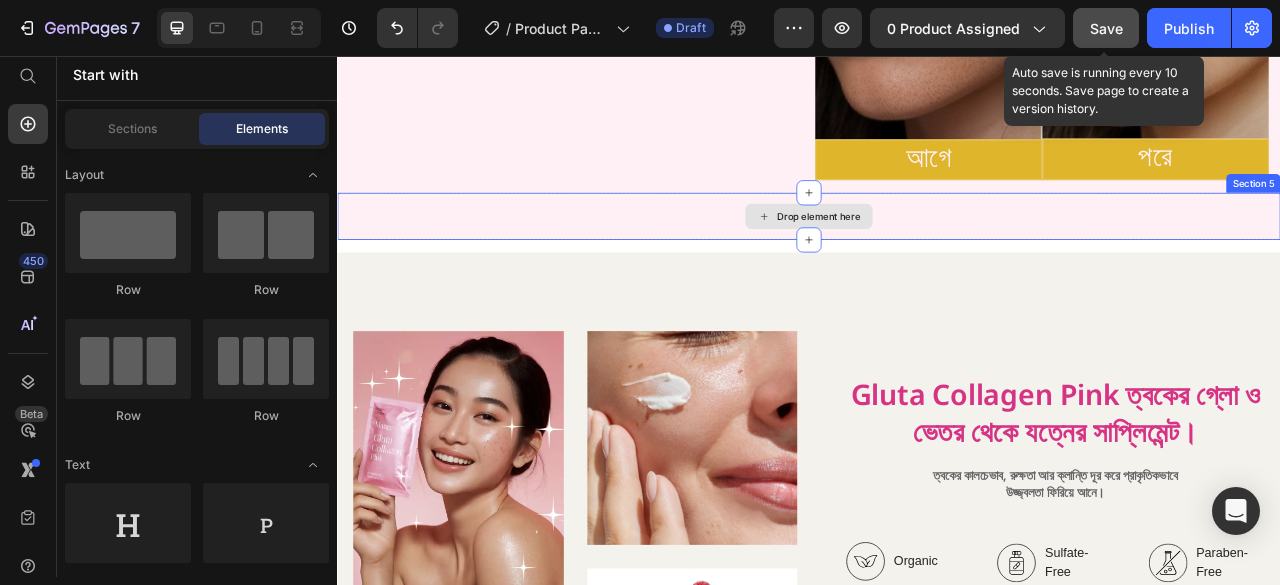 click on "Drop element here" at bounding box center (937, 260) 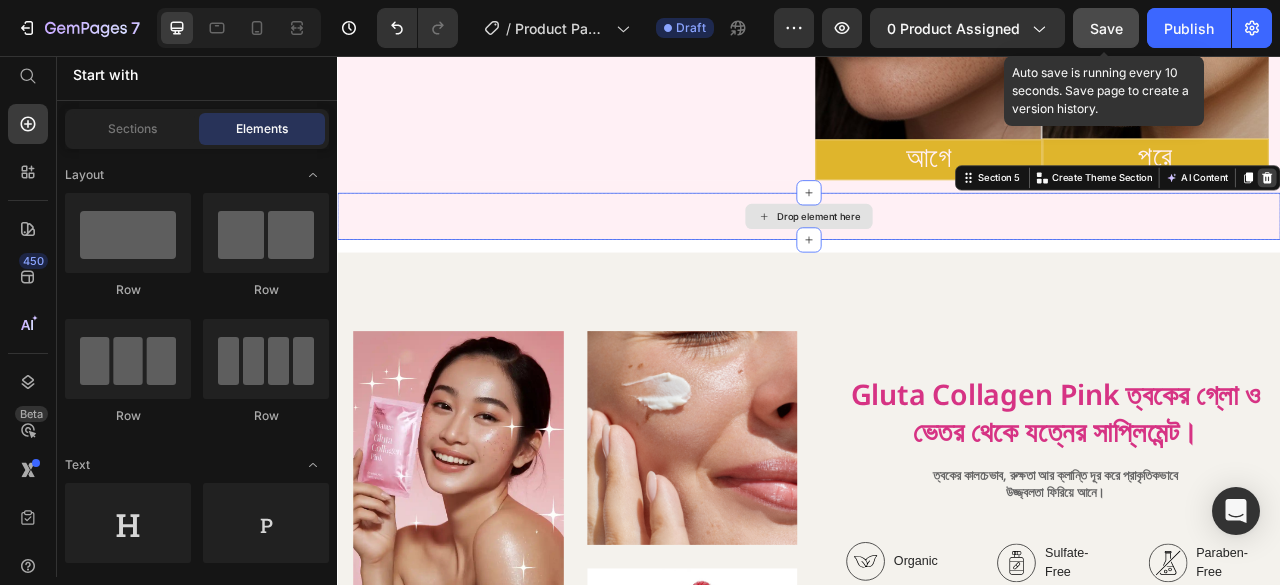 click 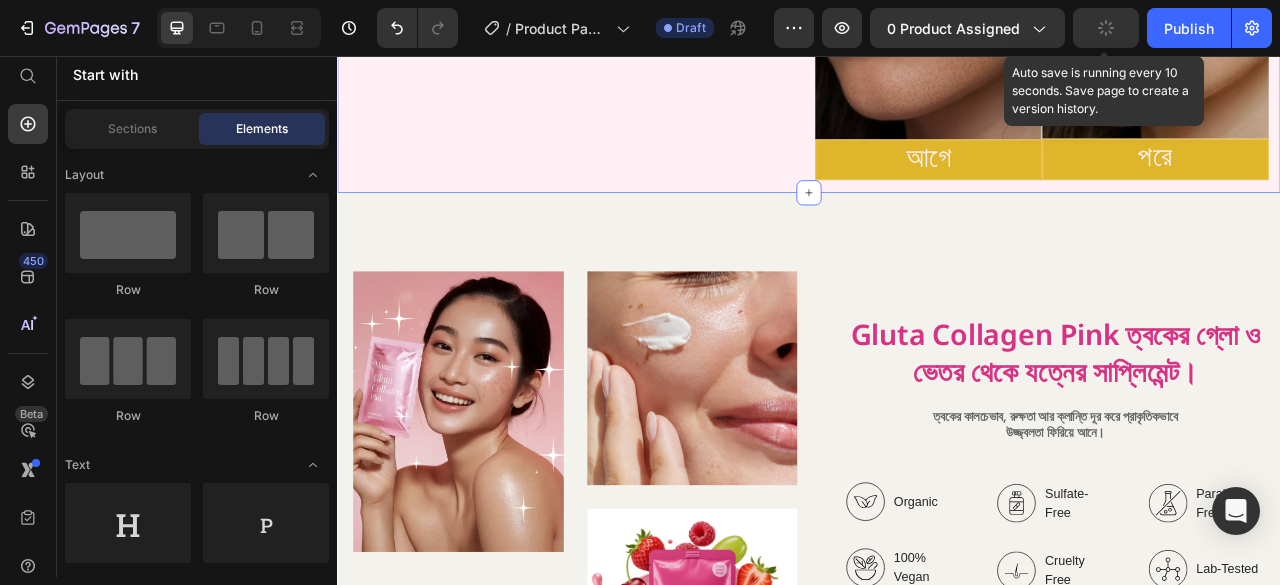 click on "পণ্য ব্যবহারের আগে ও পরে Heading ব্যবহারের আগে ত্বকে থাকতে পারে দাগ, রুক্ষতা বা উজ্জ্বলতার অভাব। নিয়মিত ব্যবহারে  ত্বক হয় মসৃণ, উজ্জ্বল ও প্রাণবন্ত ভেতর থেকে গ্লো করা শুরু করে। Text Block Row Row ব্যবহারের আগে ত্বক ছিল নিস্তেজ ও রুক্ষ, পরে হয়েছে নরম ও উজ্জ্বল। আগে ছিল দাগ ও ক্লান্তিভাব, এখন আছে গ্লো আর সতেজতা। মেকআপ ছাড়া ত্বক ছিল ফ্যাকাসে, এখন দীপ্তিময়। আগে ত্বকে ছিল শুষ্কতা ও ব্রণ, এখন মসৃণ ও হাইড্রেটেড।" at bounding box center [937, -181] 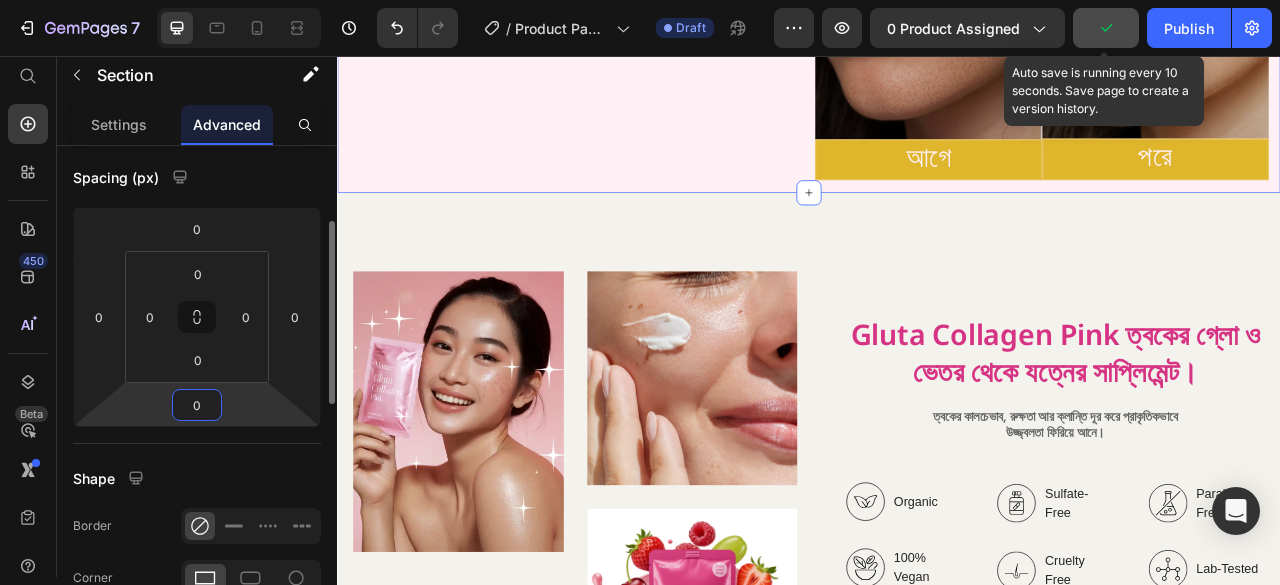 drag, startPoint x: 194, startPoint y: 408, endPoint x: 132, endPoint y: 167, distance: 248.84734 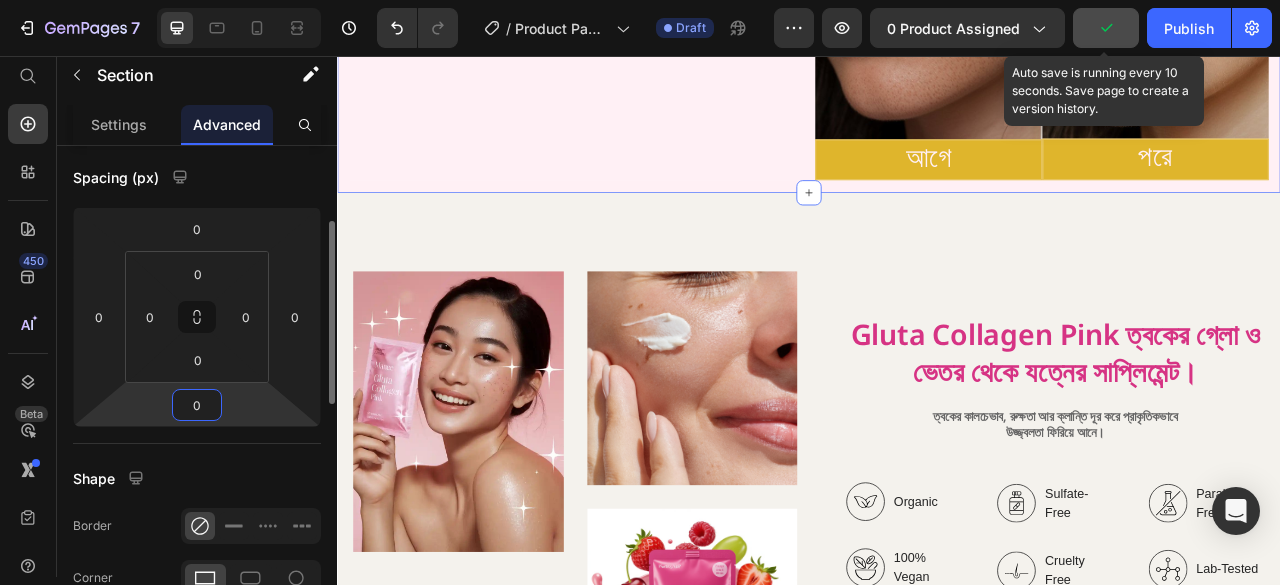 click on "0" at bounding box center [197, 405] 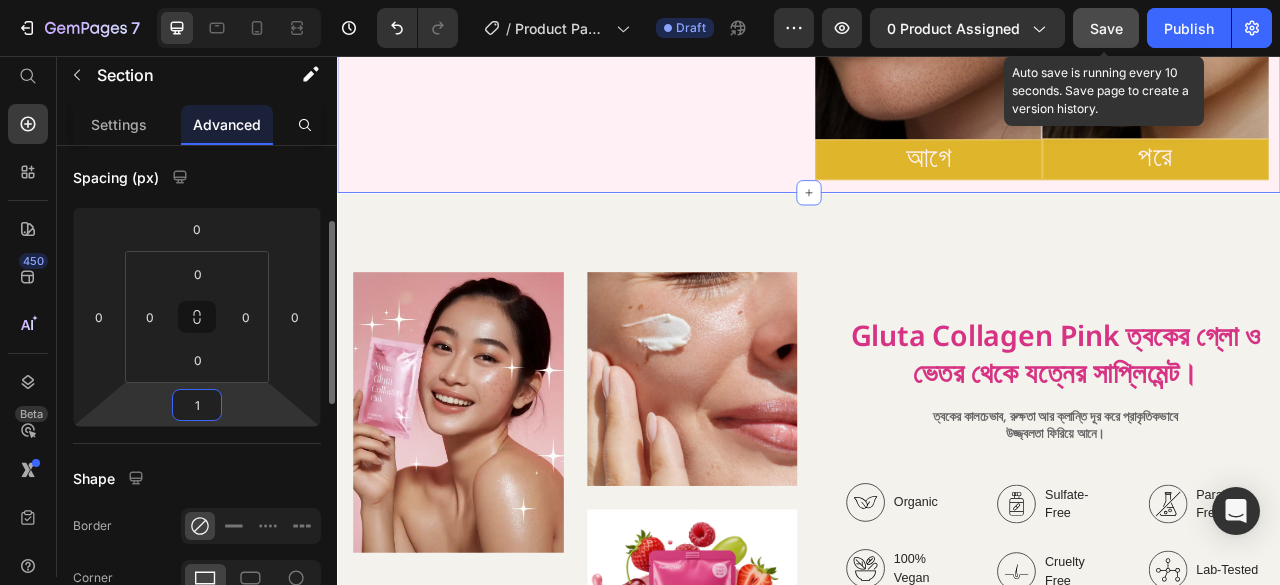 type on "16" 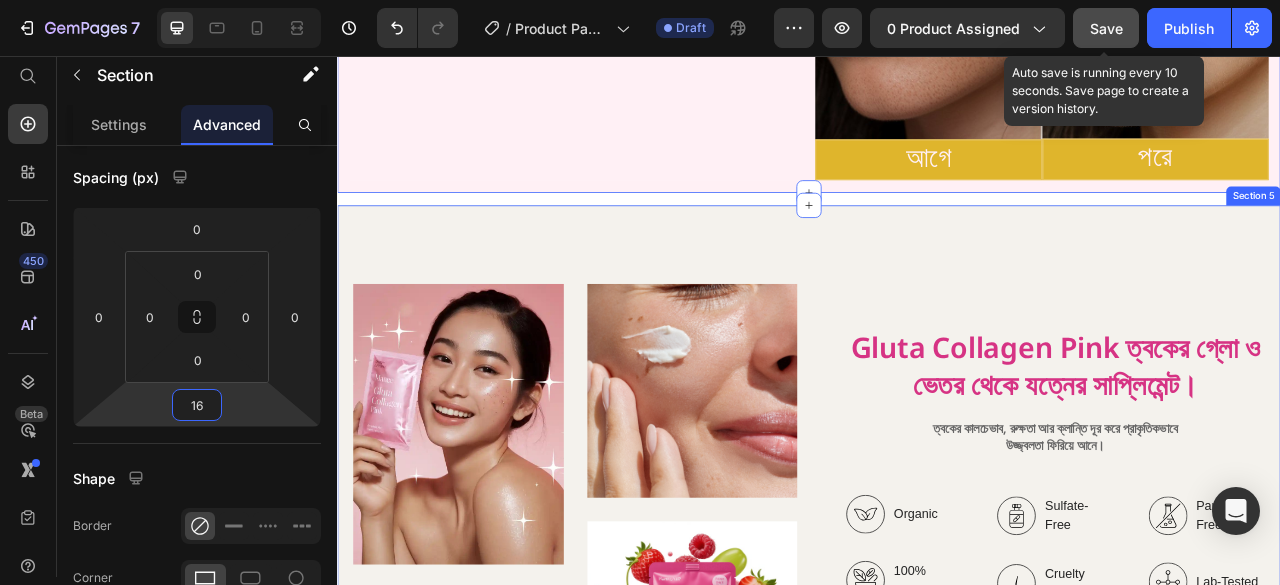 click on "Image Image Image Row Gluta Collagen Pink ত্বকের গ্লো ও ভেতর থেকে যত্নের সাপ্লিমেন্ট। Heading ত্বকের কালচেভাব, রুক্ষতা আর ক্লান্তি দূর করে প্রাকৃতিকভাবে  উজ্জ্বলতা ফিরিয়ে আনে। Text Block
Organic
Sulfate-Free
Paraben-Free Item List
100% Vegan
Cruelty Free
Lab-Tested Item List Row
Organic
100% Vegan Item List
Sulfate-Free
Cruelty Free Item List
Paraben-Free
Lab-Tested Item List Row buy it now Button
Icon Chat Us Anytime Text Block +00 [PHONE] Text Block Row Row Row Row Section 5" at bounding box center [937, 630] 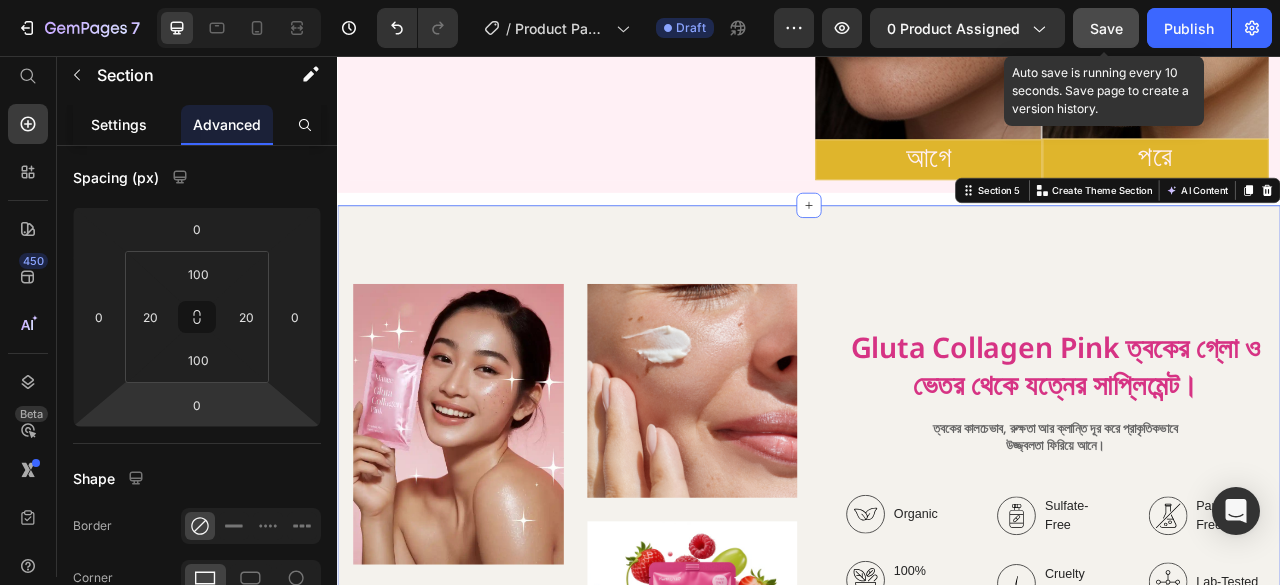 click on "Settings" 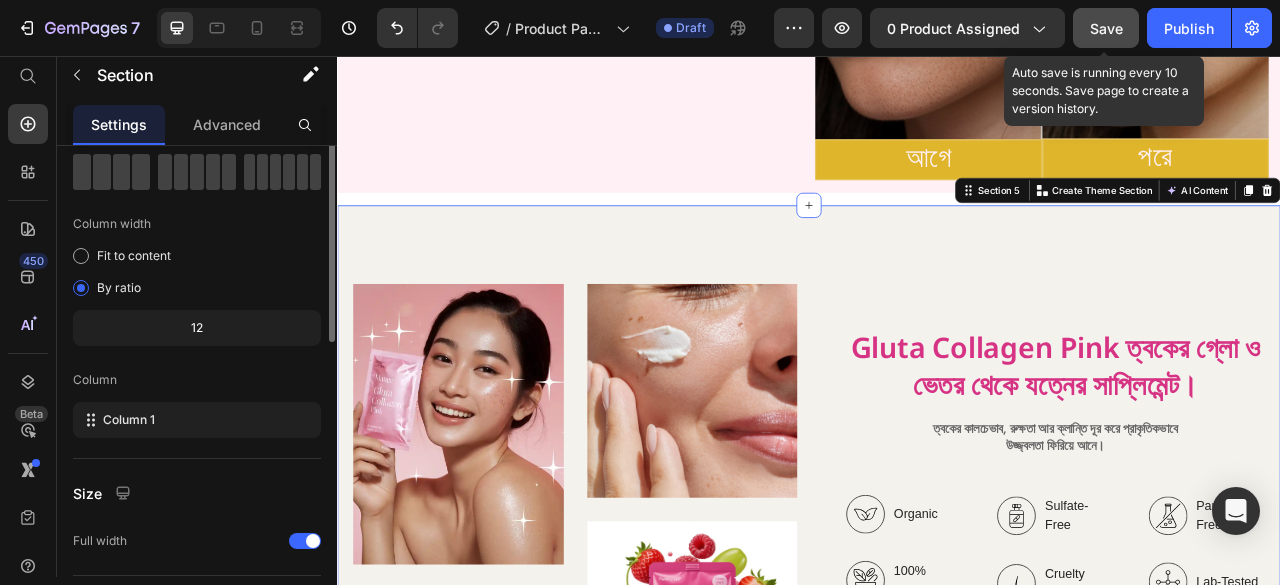 scroll, scrollTop: 318, scrollLeft: 0, axis: vertical 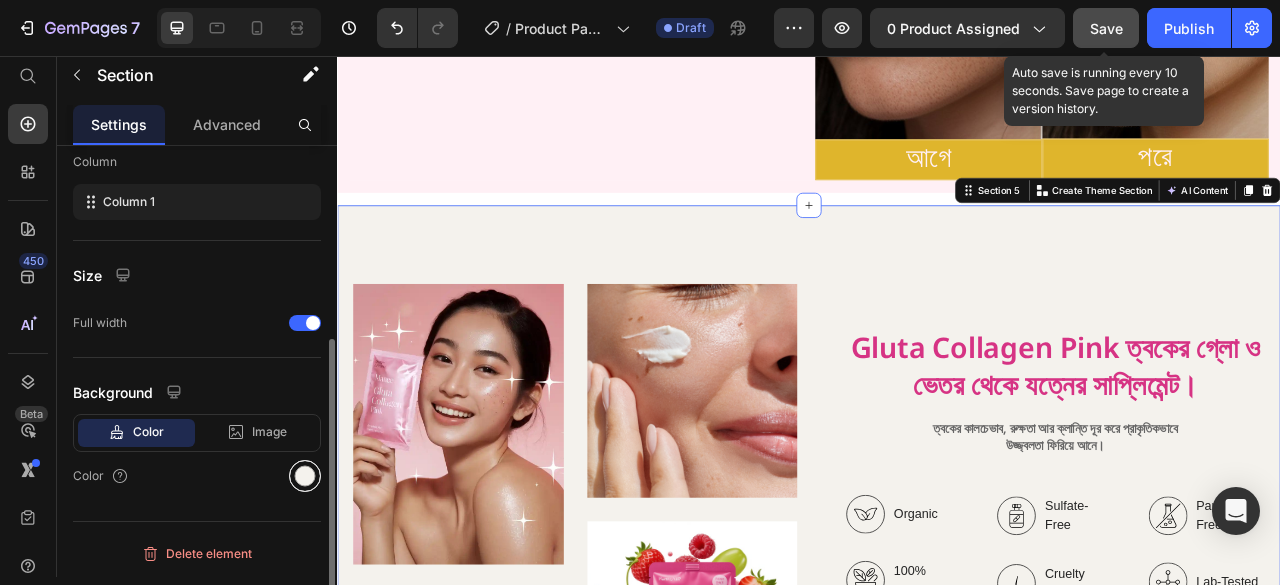 click at bounding box center [305, 476] 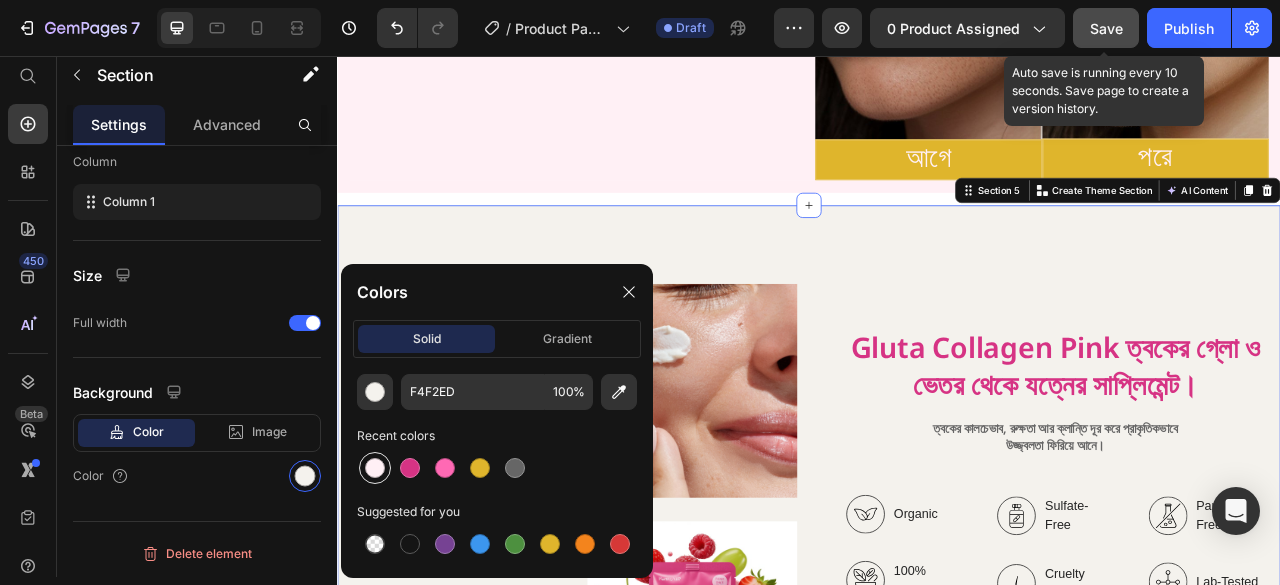 click at bounding box center (375, 468) 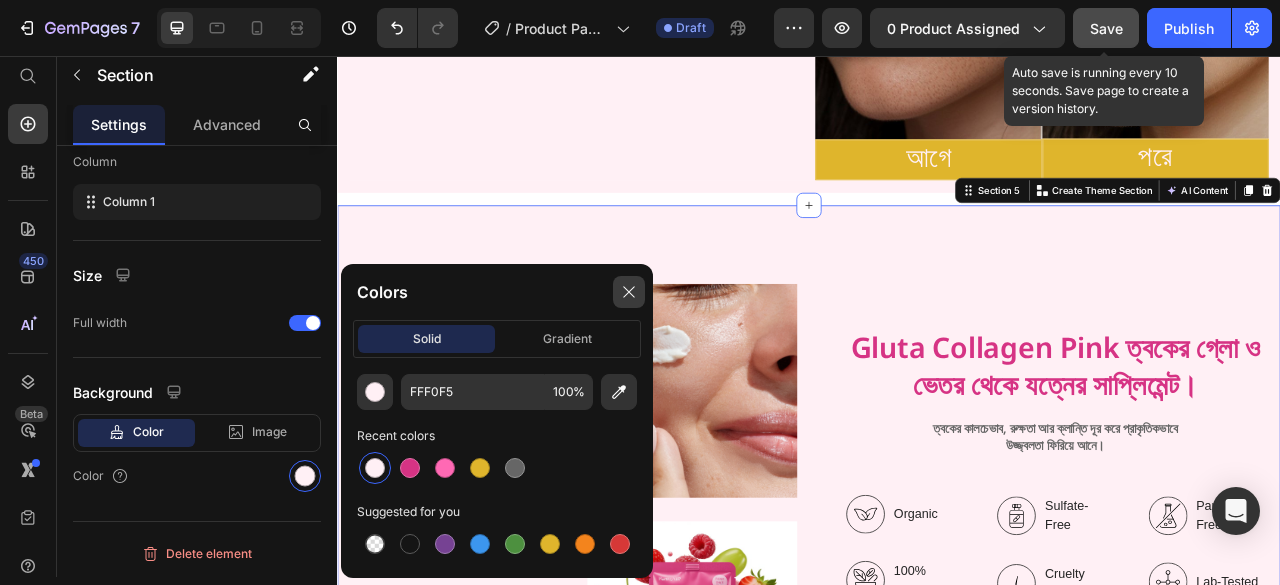 click 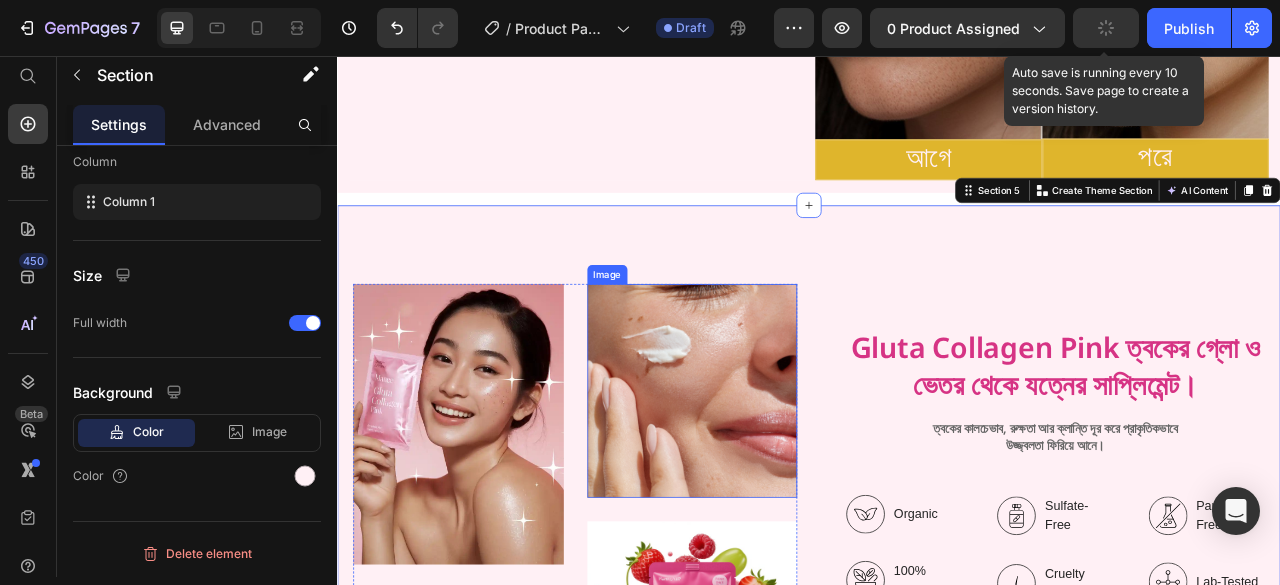 scroll, scrollTop: 2100, scrollLeft: 0, axis: vertical 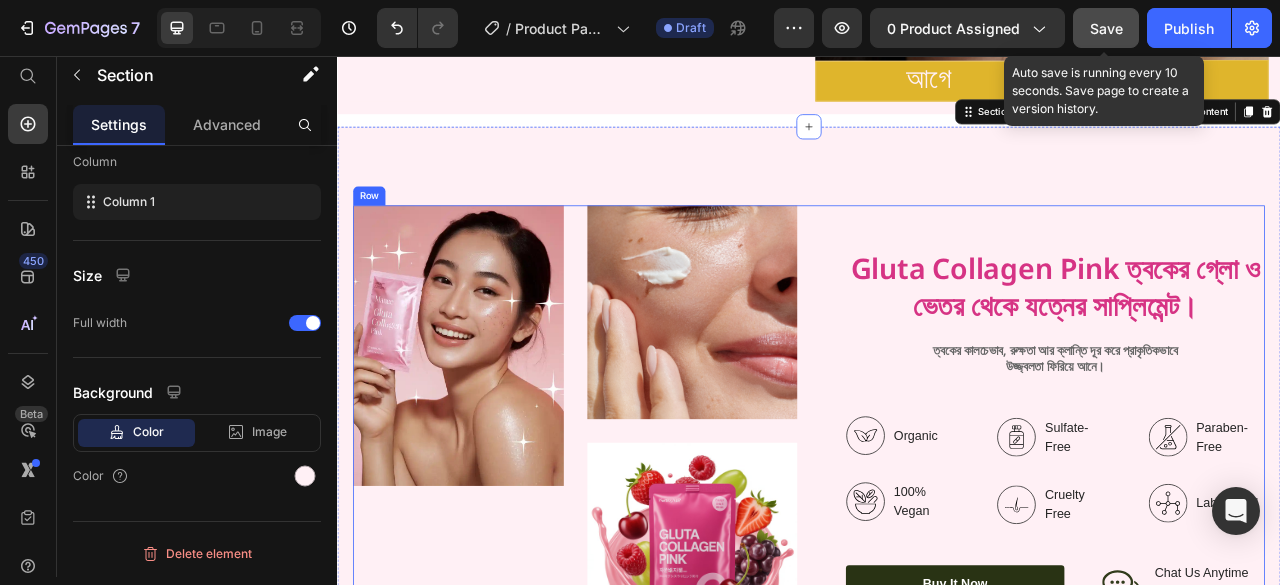 click on "Image Image Image Row Gluta Collagen Pink ত্বকের গ্লো ও ভেতর থেকে যত্নের সাপ্লিমেন্ট। Heading ত্বকের কালচেভাব, রুক্ষতা আর ক্লান্তি দূর করে প্রাকৃতিকভাবে  উজ্জ্বলতা ফিরিয়ে আনে। Text Block
Organic
Sulfate-Free
Paraben-Free Item List
100% Vegan
Cruelty Free
Lab-Tested Item List Row
Organic
100% Vegan Item List
Sulfate-Free
Cruelty Free Item List
Paraben-Free
Lab-Tested Item List Row buy it now Button
Icon Chat Us Anytime Text Block +00 123 456 789 Text Block Row Row Row" at bounding box center [937, 530] 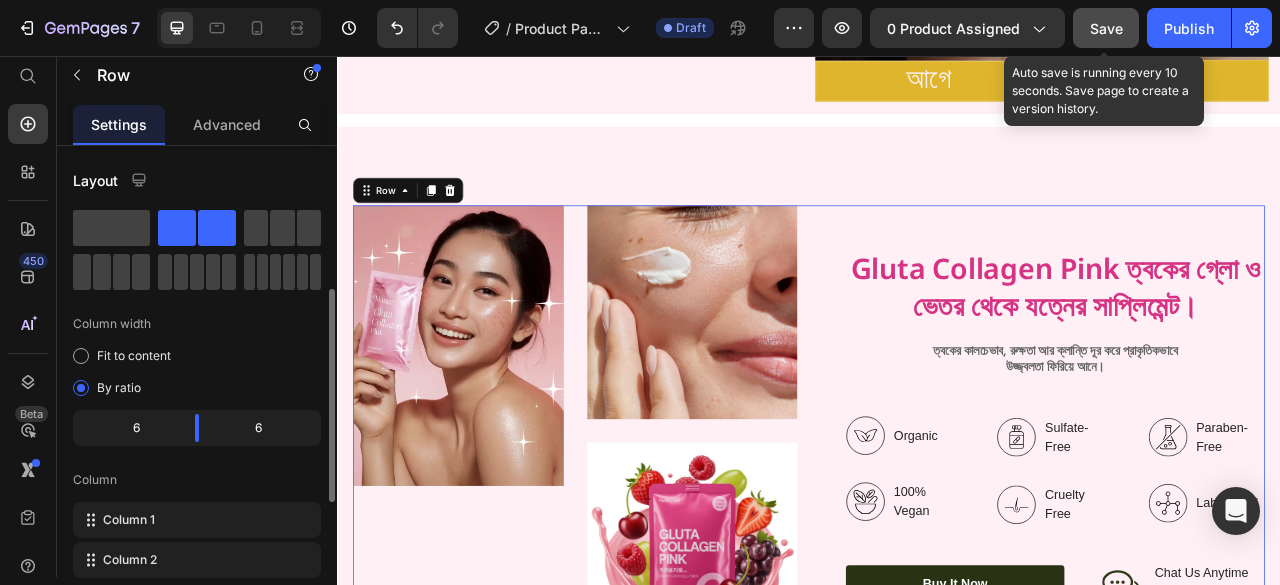 scroll, scrollTop: 300, scrollLeft: 0, axis: vertical 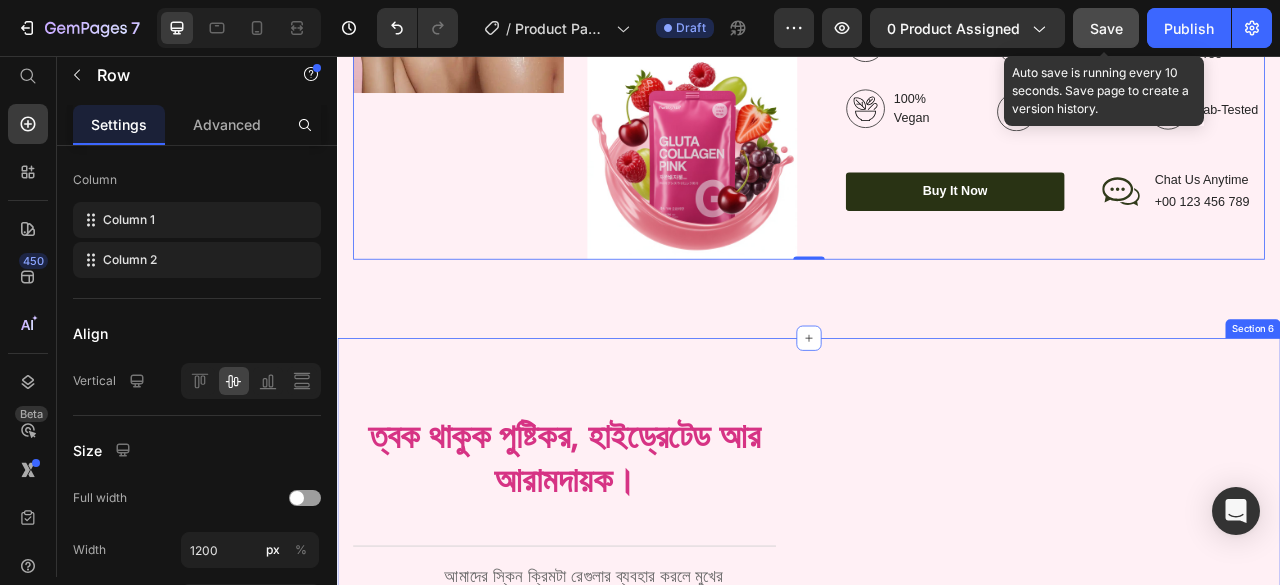click on "Nourish, hydrate, and soften with our skin cream. Heading ত্বক থাকুক পুষ্টিকর, হাইড্রেটেড আর আরামদায়ক। Heading 97% Text Block আমাদের স্কিন ক্রিমটা রেগুলার ব্যবহার করলে মুখের রন্ধ্রগুলো পরিষ্কার হয়ে যায়, ত্বকটা ফ্রেশ আর হালকা লাগে। Text Block Row 94% Text Block নিয়মিত লাগালে ত্বক ময়েশ্চারাইজড থাকে, রুক্ষ হয়ে যায় না আর ব্রণট্রণার ঝামেলাও কমে। Text Block Row 92% Text Block Text Block Row buy it now Button Row Image Row Section 6" at bounding box center (937, 827) 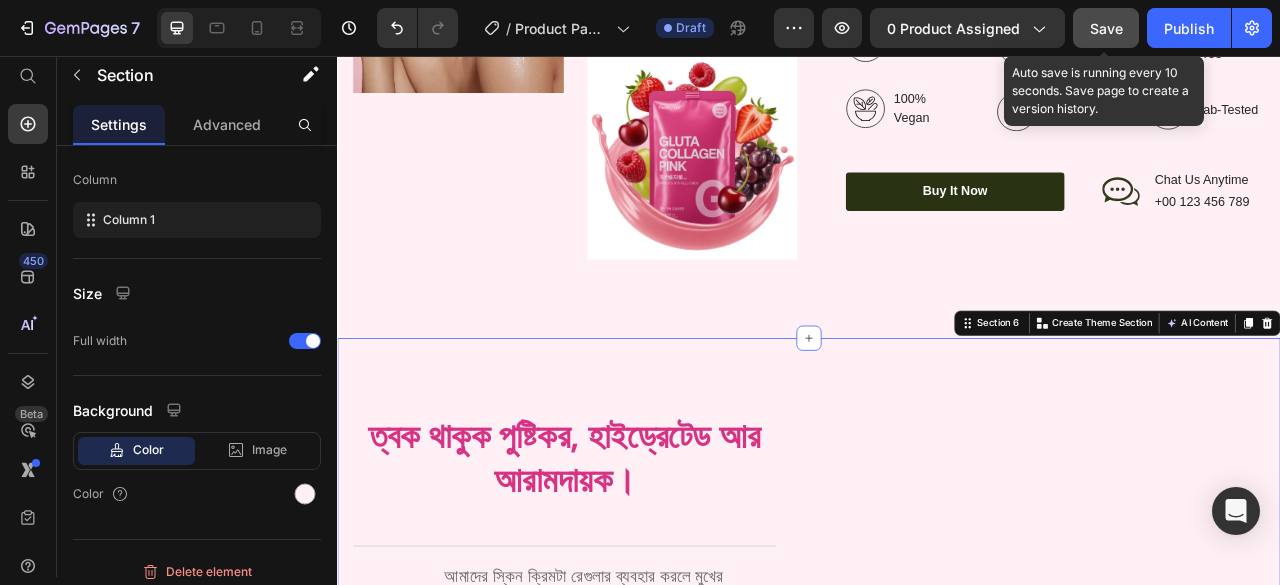 scroll, scrollTop: 0, scrollLeft: 0, axis: both 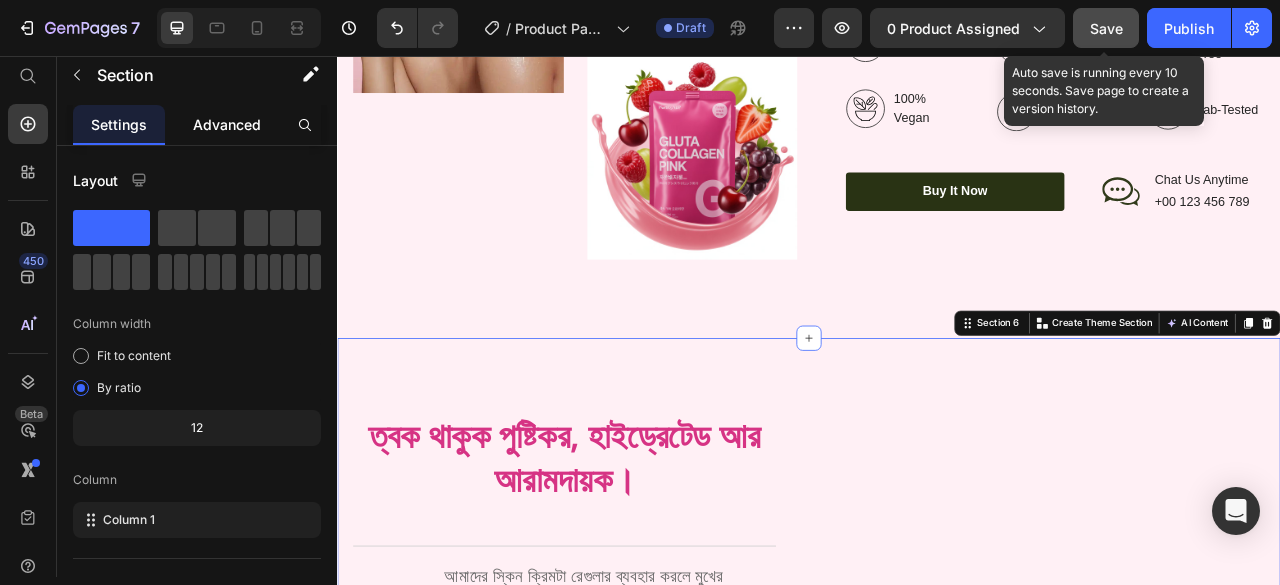 click on "Advanced" at bounding box center (227, 124) 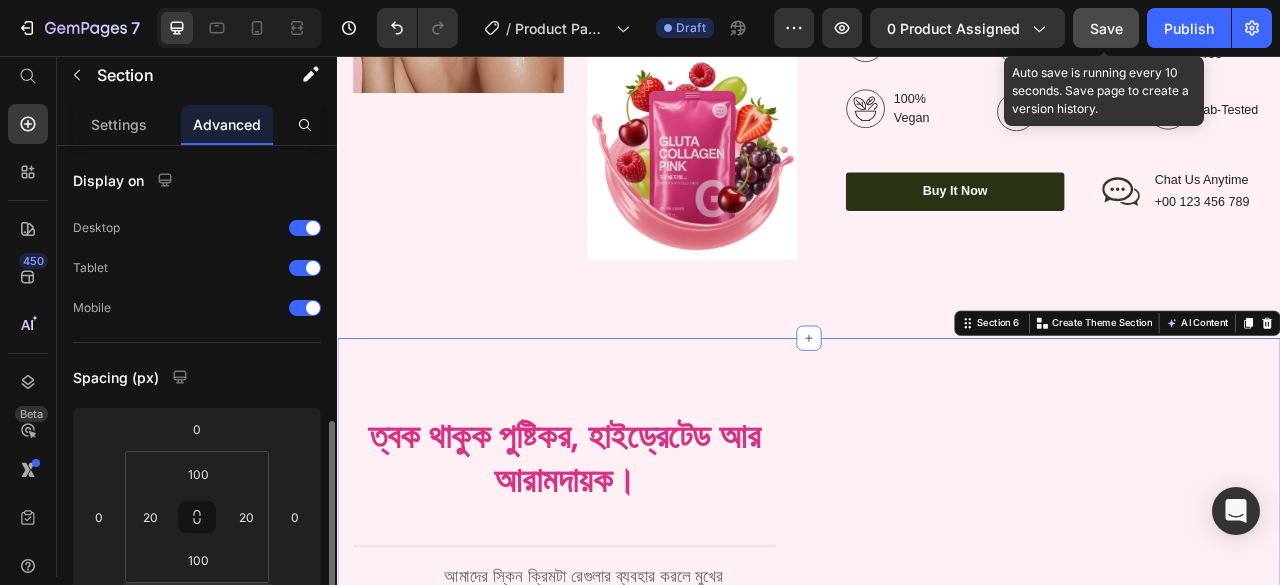 scroll, scrollTop: 200, scrollLeft: 0, axis: vertical 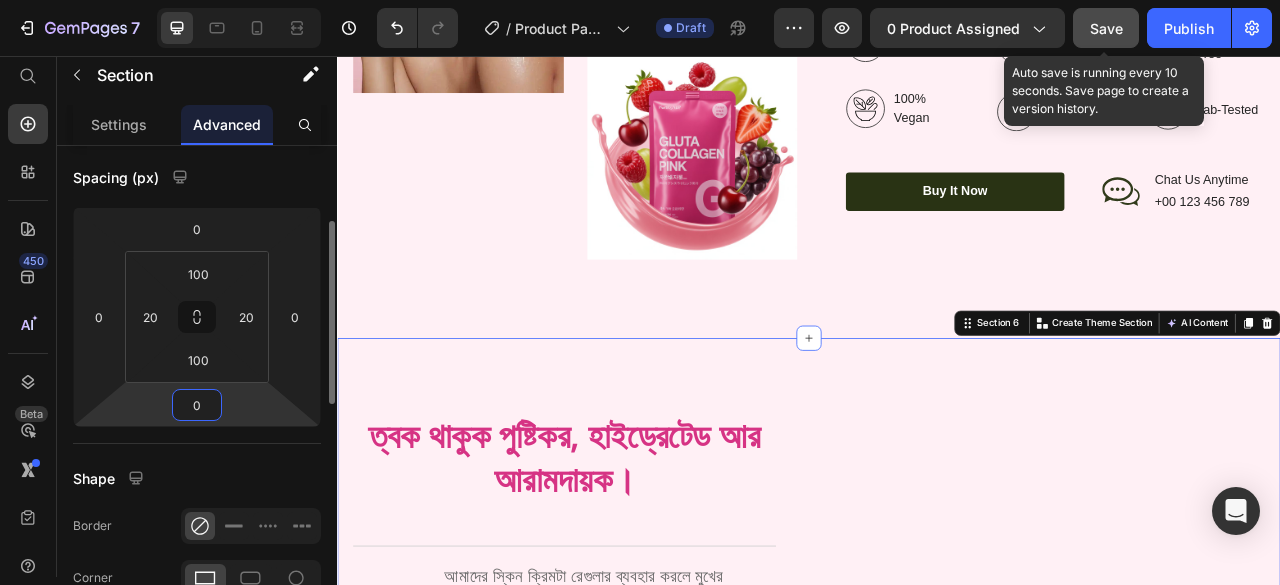 click on "0" at bounding box center [197, 405] 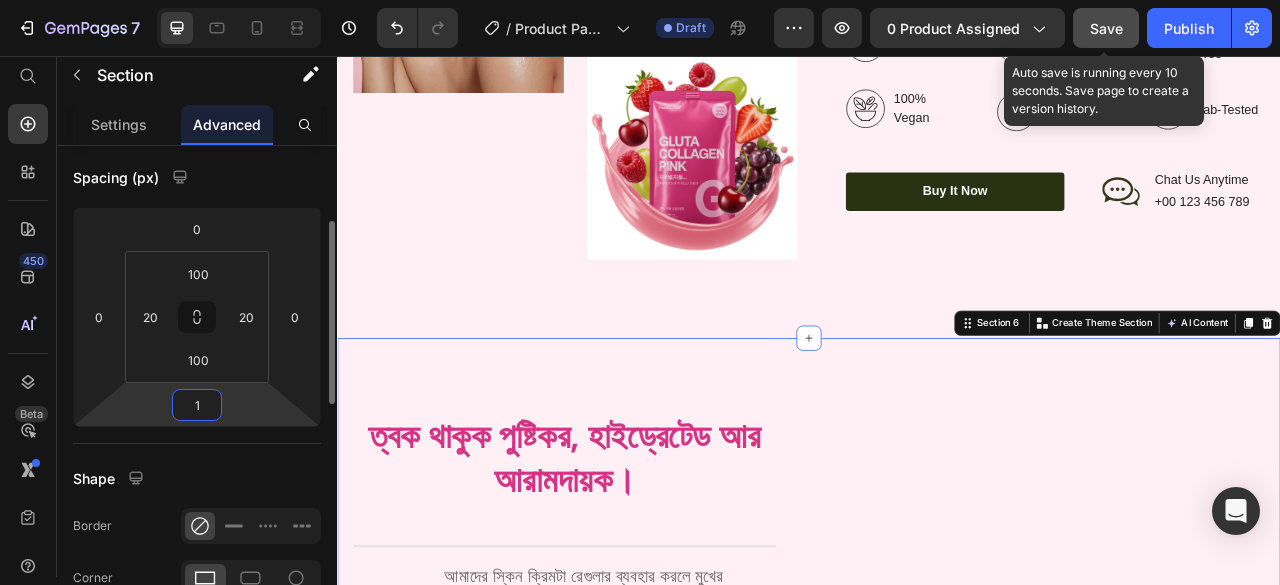type on "16" 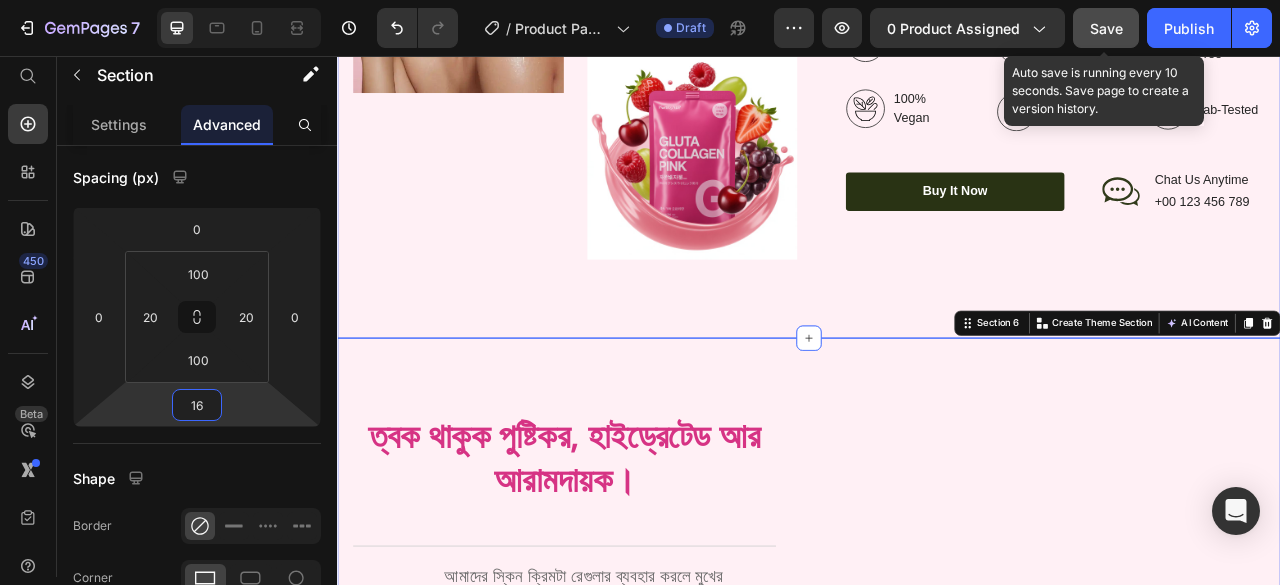 click on "Image Image Image Row Gluta Collagen Pink ত্বকের গ্লো ও ভেতর থেকে যত্নের সাপ্লিমেন্ট। Heading ত্বকের কালচেভাব, রুক্ষতা আর ক্লান্তি দূর করে প্রাকৃতিকভাবে  উজ্জ্বলতা ফিরিয়ে আনে। Text Block
Organic
Sulfate-Free
Paraben-Free Item List
100% Vegan
Cruelty Free
Lab-Tested Item List Row
Organic
100% Vegan Item List
Sulfate-Free
Cruelty Free Item List
Paraben-Free
Lab-Tested Item List Row buy it now Button
Icon Chat Us Anytime Text Block +00 [PHONE] Text Block Row Row Row Row Section 5" at bounding box center [937, 30] 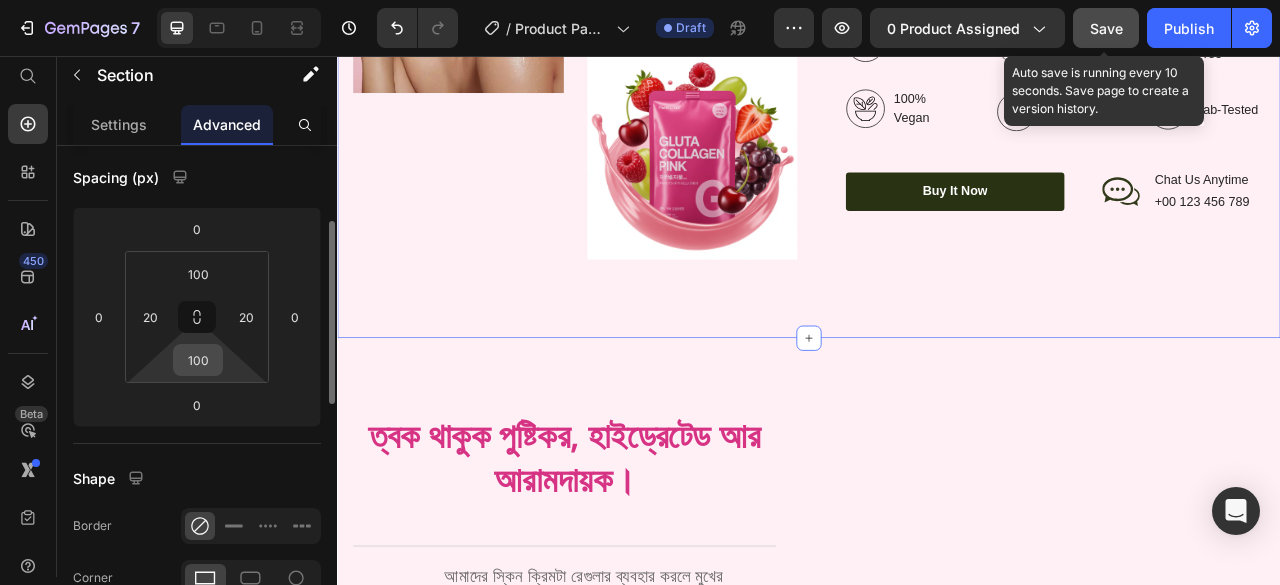 click on "100" at bounding box center [198, 360] 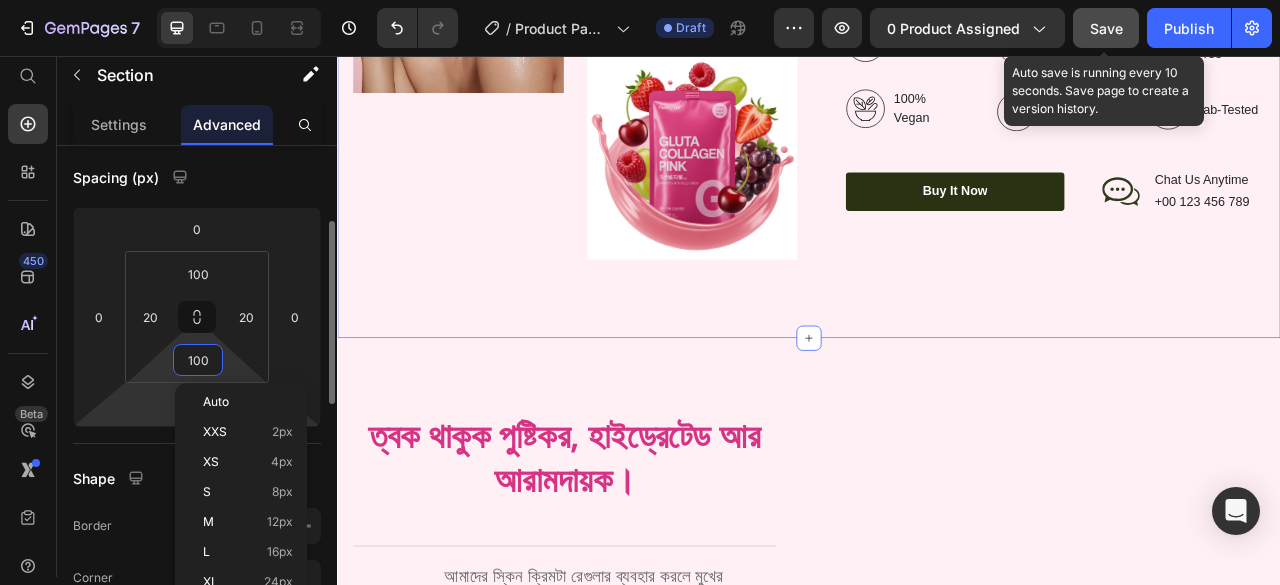 click on "7   /  Product Page - Jul 11, 17:56:30 Draft Preview 0 product assigned  Save  Auto save is running every 10 seconds. Save page to create a version history.  Publish  450 Beta Start with Sections Elements Hero Section Product Detail Brands Trusted Badges Guarantee Product Breakdown How to use Testimonials Compare Bundle FAQs Social Proof Brand Story Product List Collection Blog List Contact Sticky Add to Cart Custom Footer Browse Library 450 Layout
Row
Row
Row
Row Text
Heading
Text Block Button
Button
Button
Sticky Back to top Media" at bounding box center (640, 0) 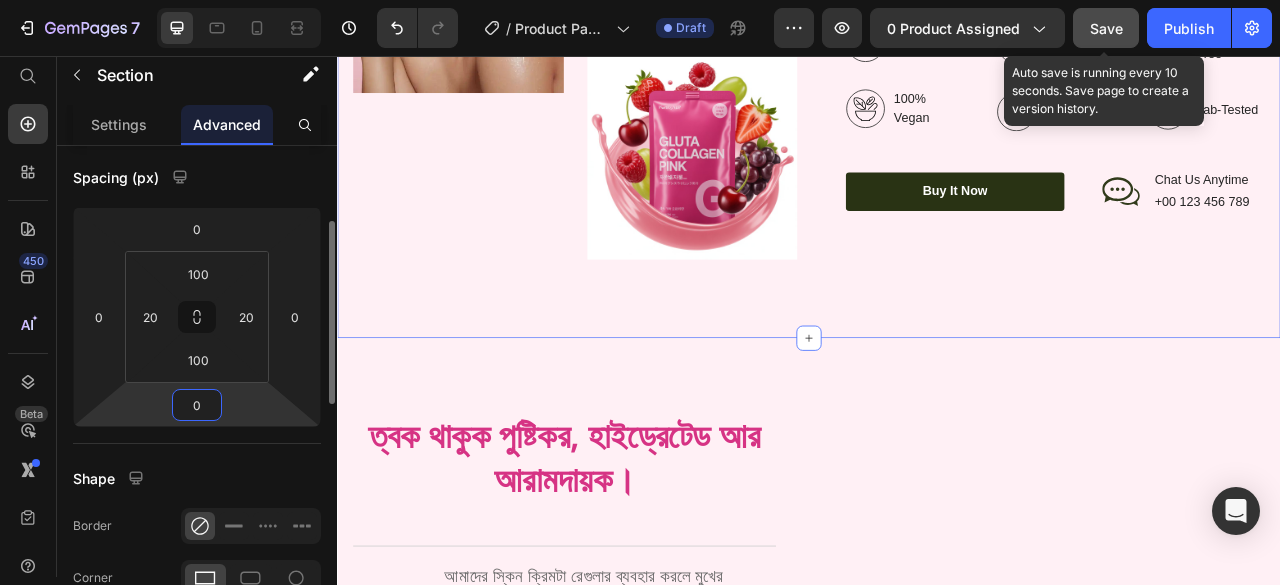 click on "0" at bounding box center [197, 405] 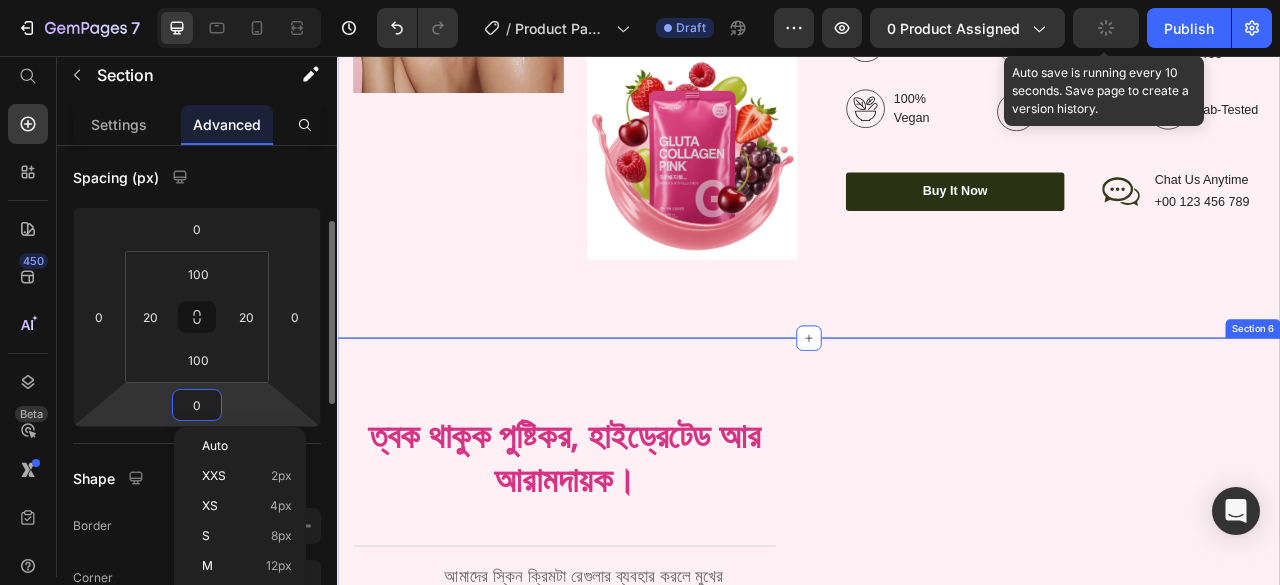 click on "0" at bounding box center [197, 405] 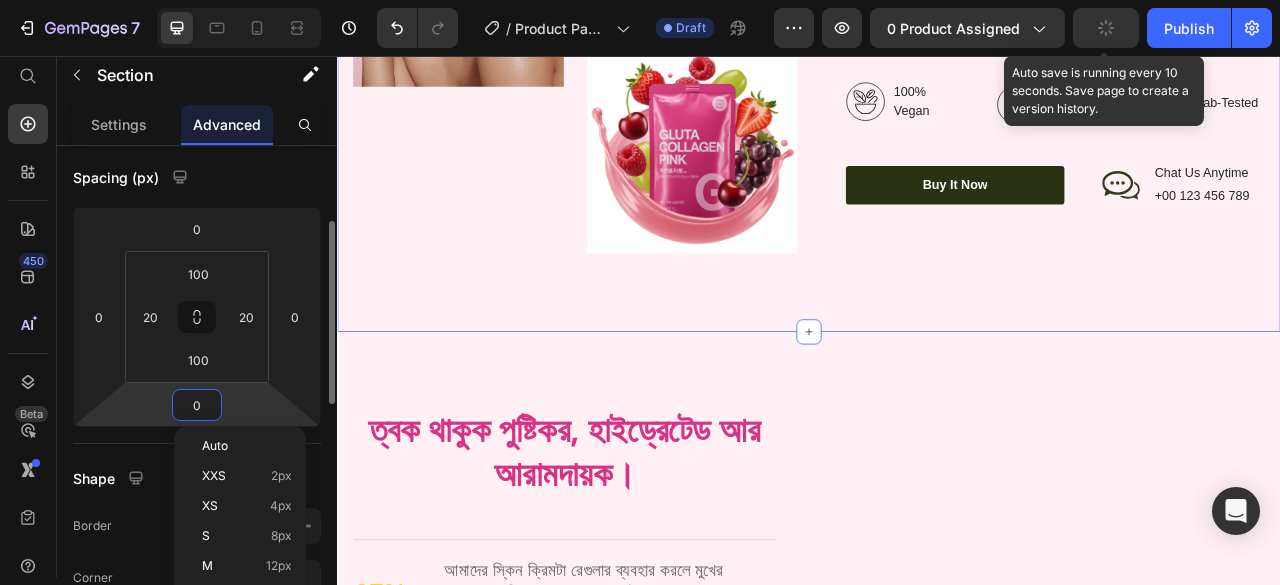 scroll, scrollTop: 2800, scrollLeft: 0, axis: vertical 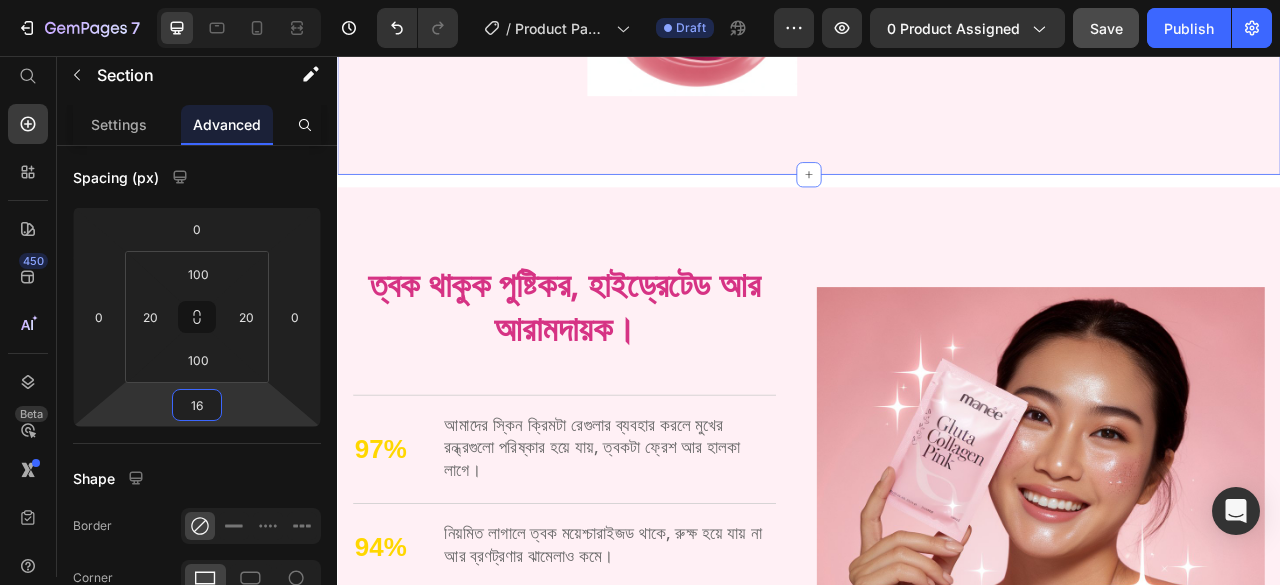 type on "16" 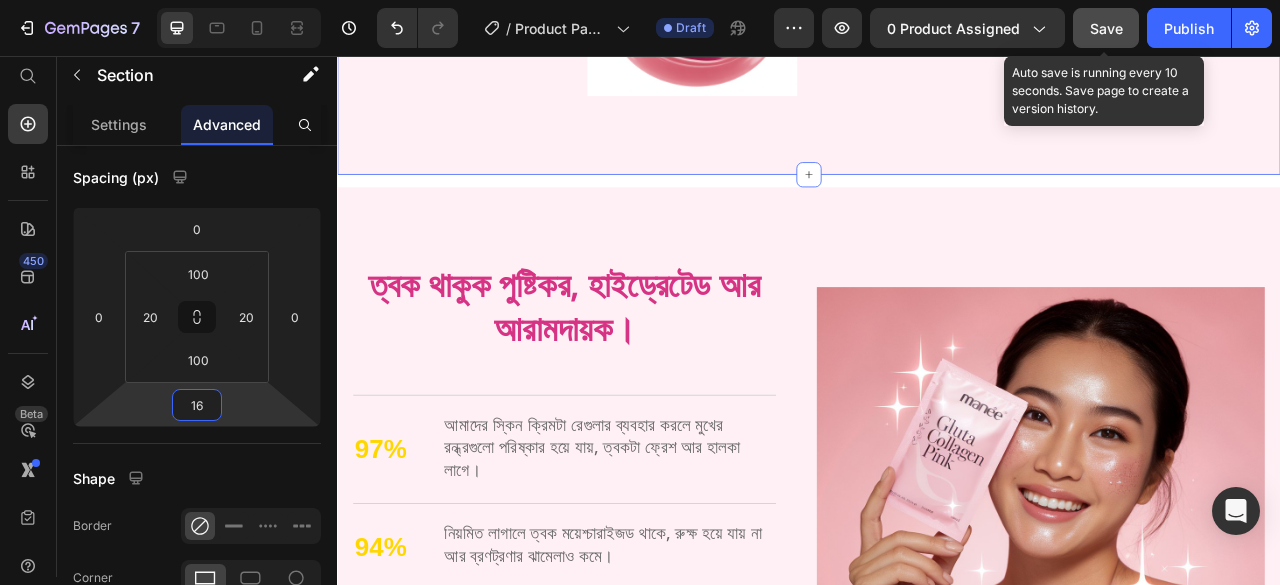 click on "Save" at bounding box center (1106, 28) 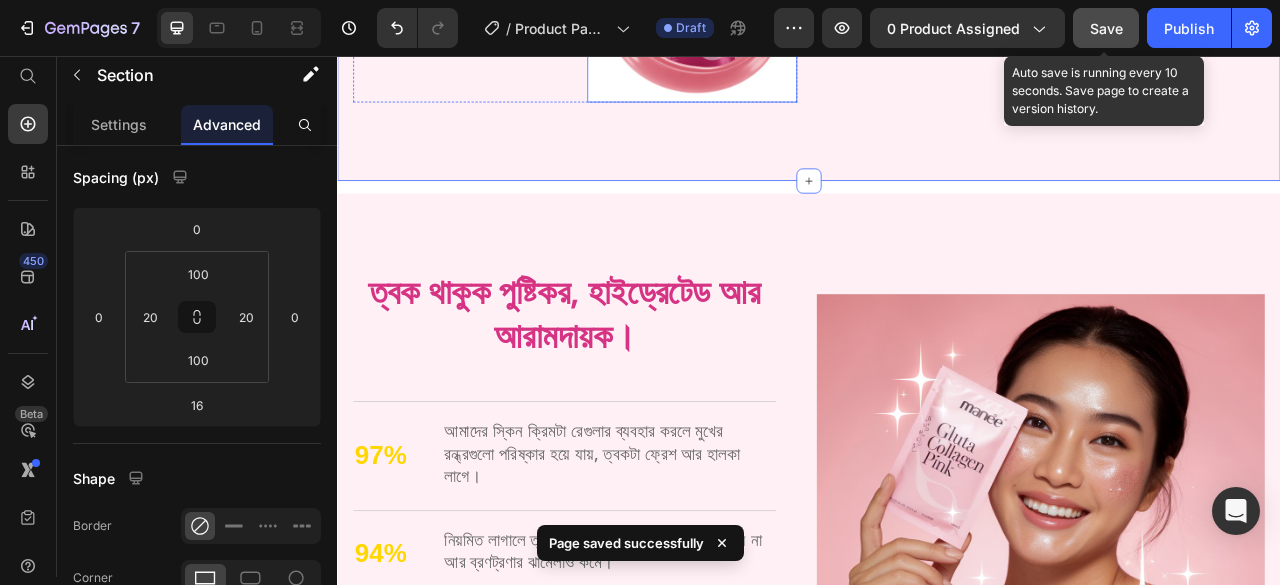 scroll, scrollTop: 2400, scrollLeft: 0, axis: vertical 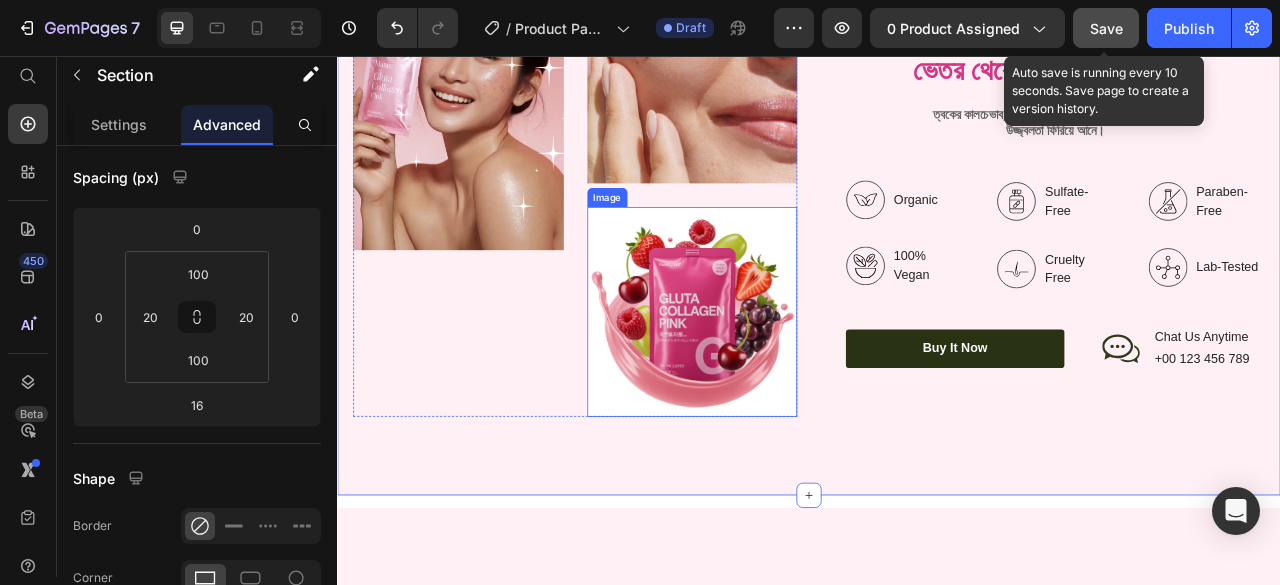 click at bounding box center [789, 382] 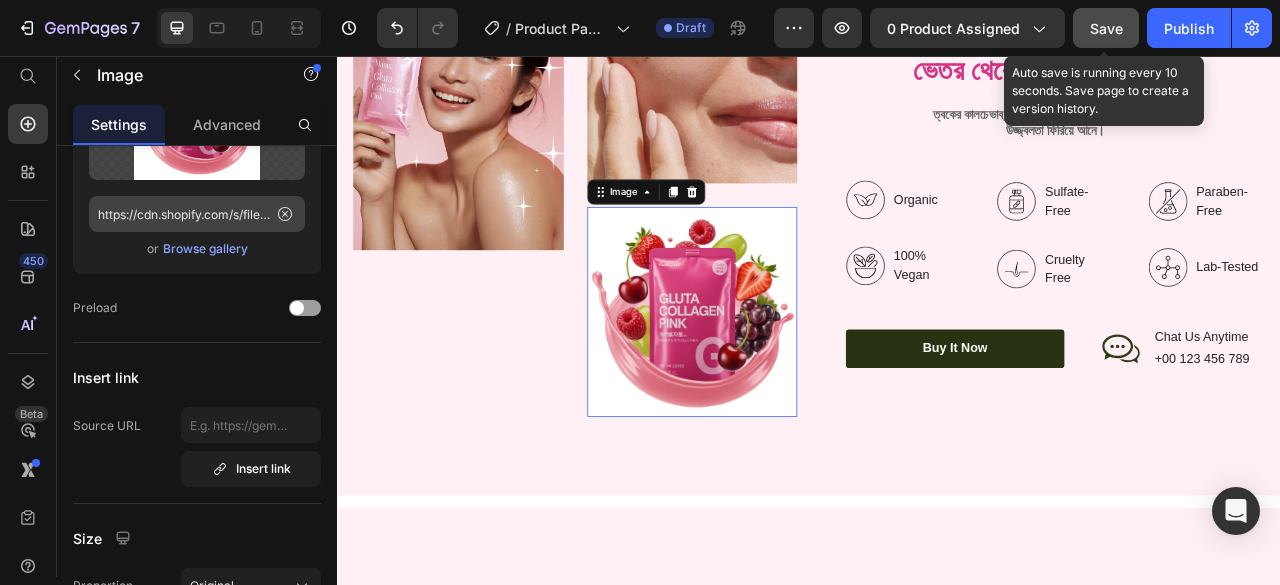 scroll, scrollTop: 0, scrollLeft: 0, axis: both 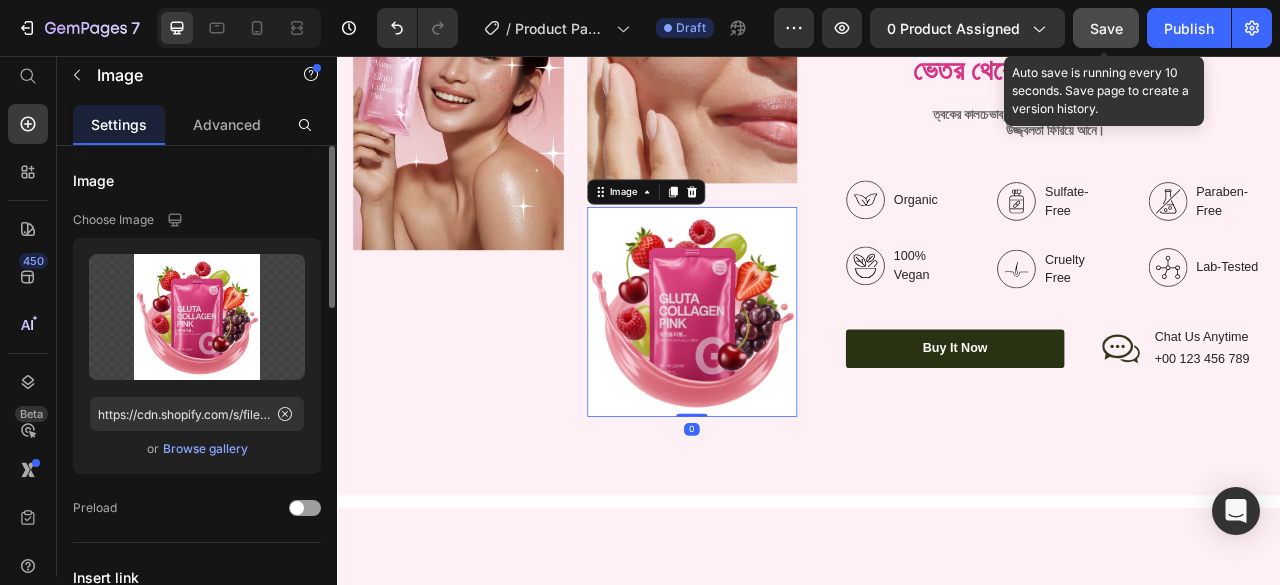 click on "Browse gallery" at bounding box center [205, 449] 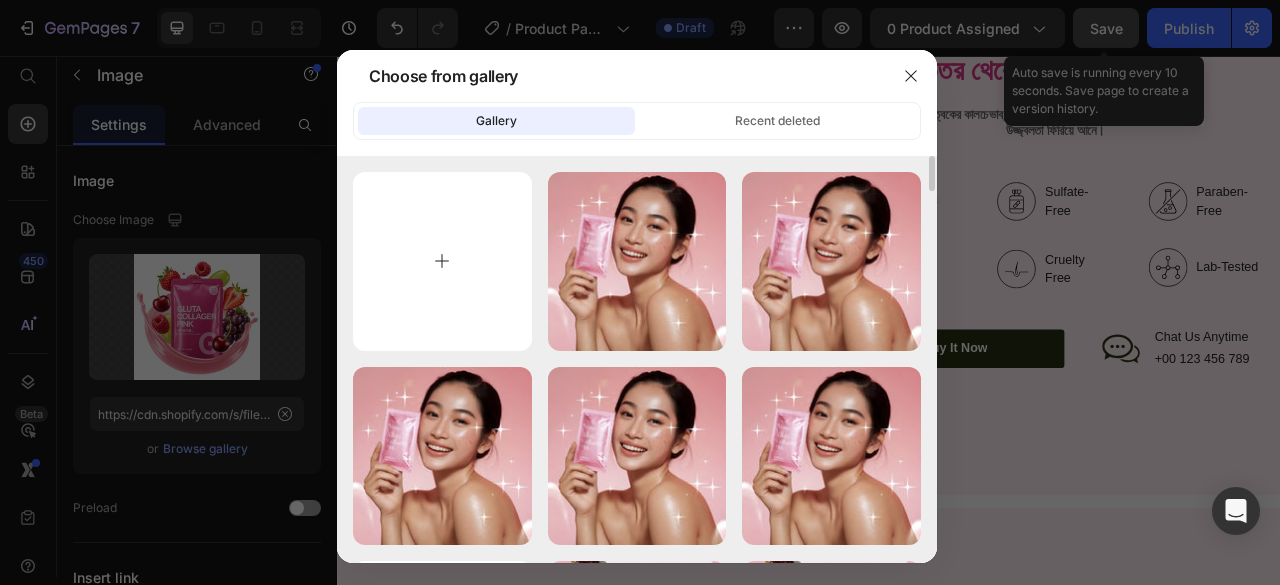 click at bounding box center [442, 261] 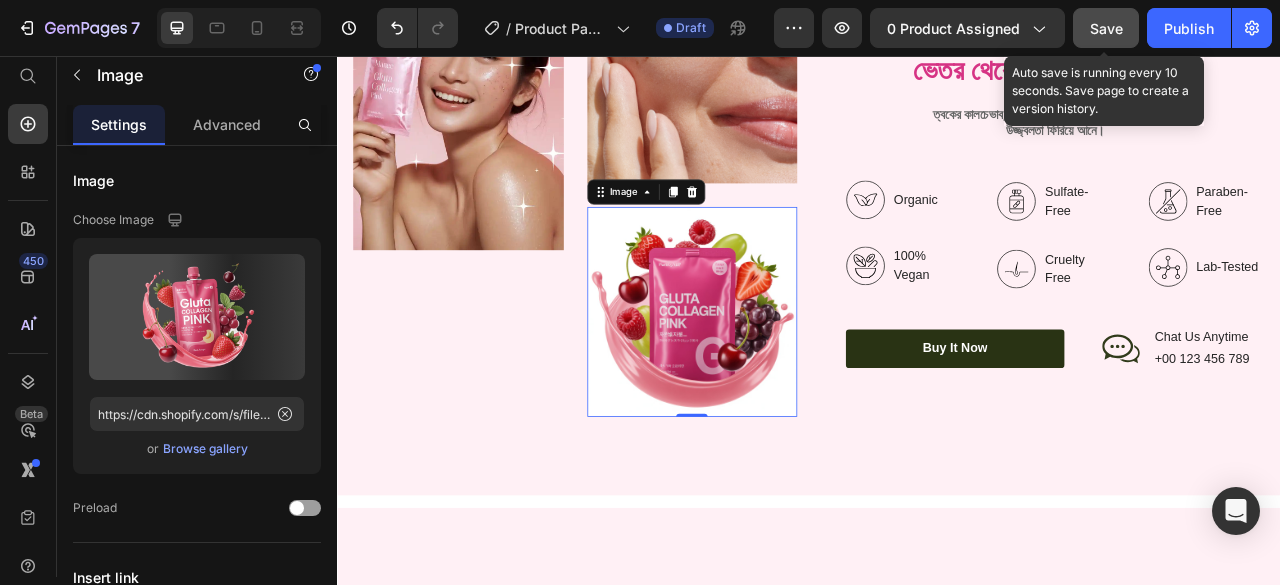 type on "https://cdn.shopify.com/s/files/1/0695/5021/1263/files/gempages_574963249728979743-95ec9d20-c9a3-486d-8ad6-a007b2aafd2d.png" 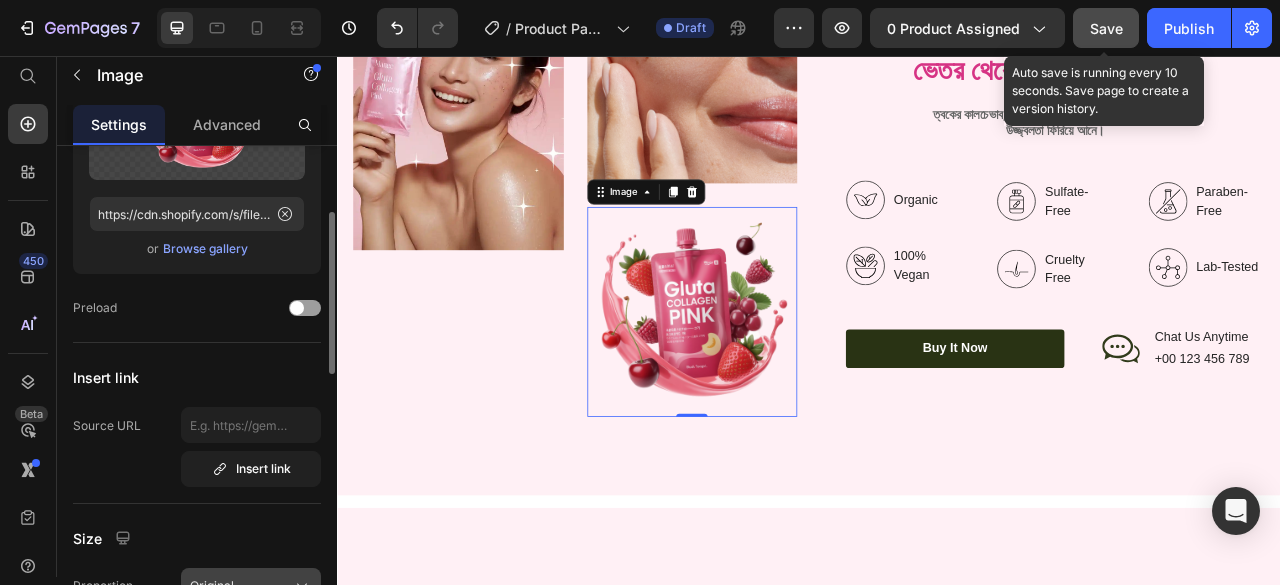 scroll, scrollTop: 400, scrollLeft: 0, axis: vertical 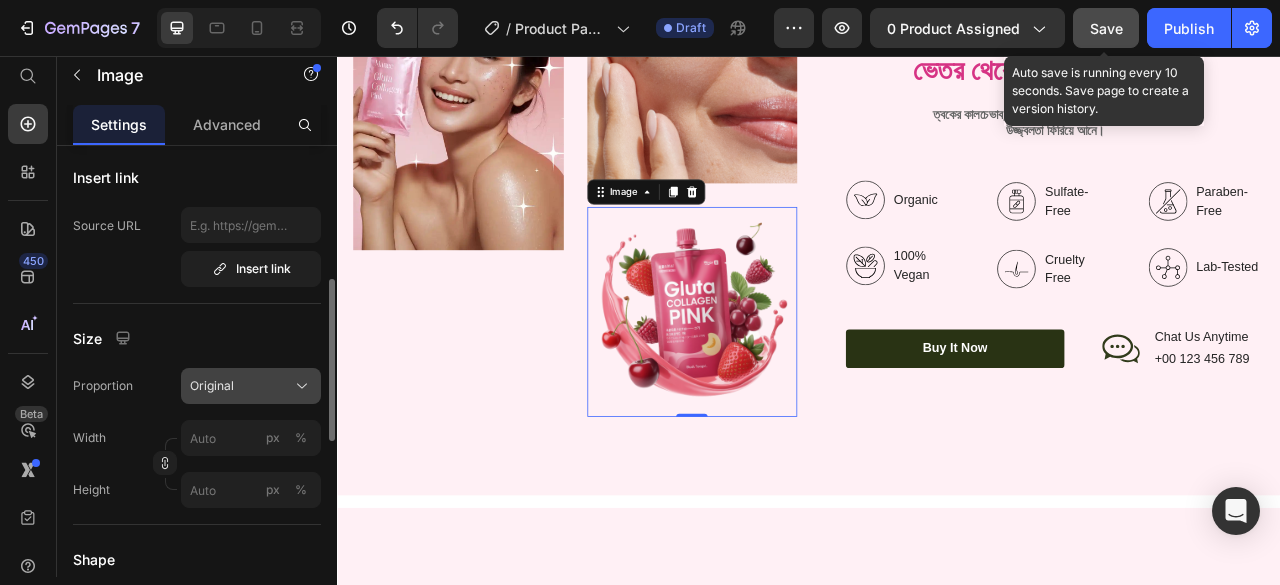 click on "Original" 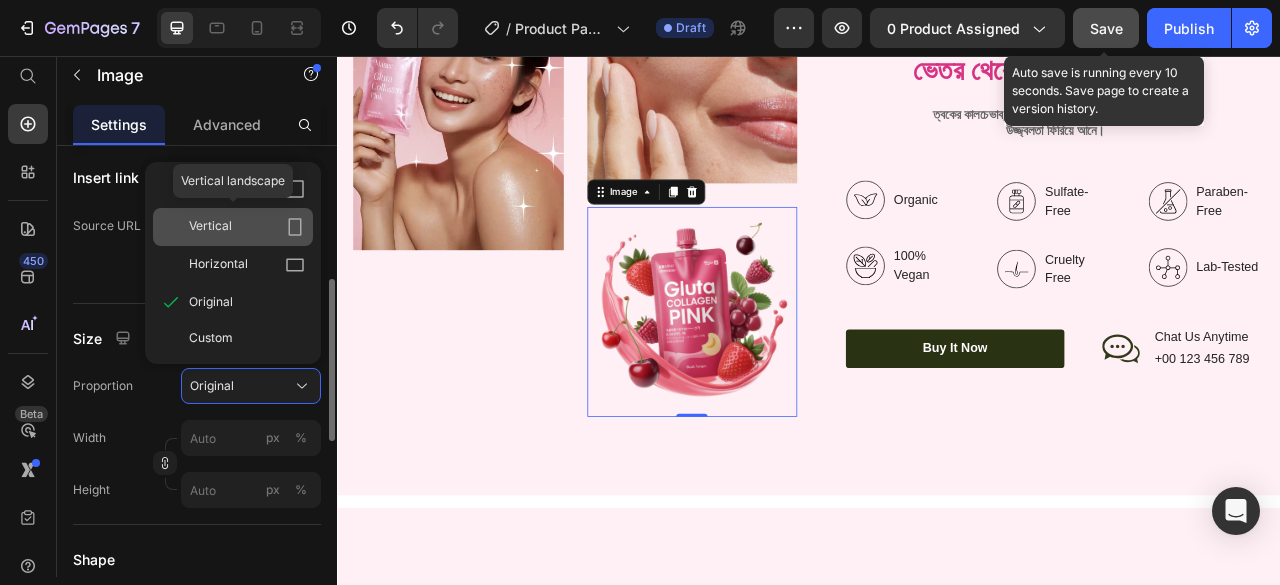 click on "Vertical" at bounding box center (210, 227) 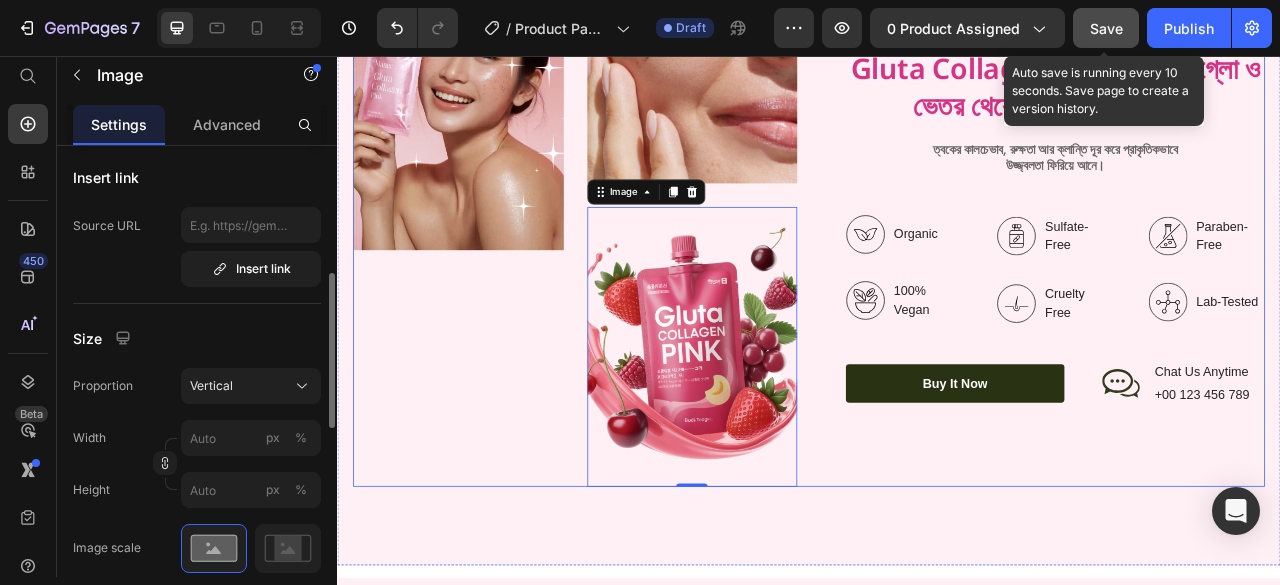 click on "Gluta Collagen Pink ত্বকের গ্লো ও ভেতর থেকে যত্নের সাপ্লিমেন্ট। Heading ত্বকের কালচেভাব, রুক্ষতা আর ক্লান্তি দূর করে প্রাকৃতিকভাবে  উজ্জ্বলতা ফিরিয়ে আনে। Text Block
Organic
Sulfate-Free
Paraben-Free Item List
100% Vegan
Cruelty Free
Lab-Tested Item List Row
Organic
100% Vegan Item List
Sulfate-Free
Cruelty Free Item List
Paraben-Free
Lab-Tested Item List Row buy it now Button
Icon Chat Us Anytime Text Block +00 123 456 789 Text Block Row Row Row" at bounding box center [1234, 275] 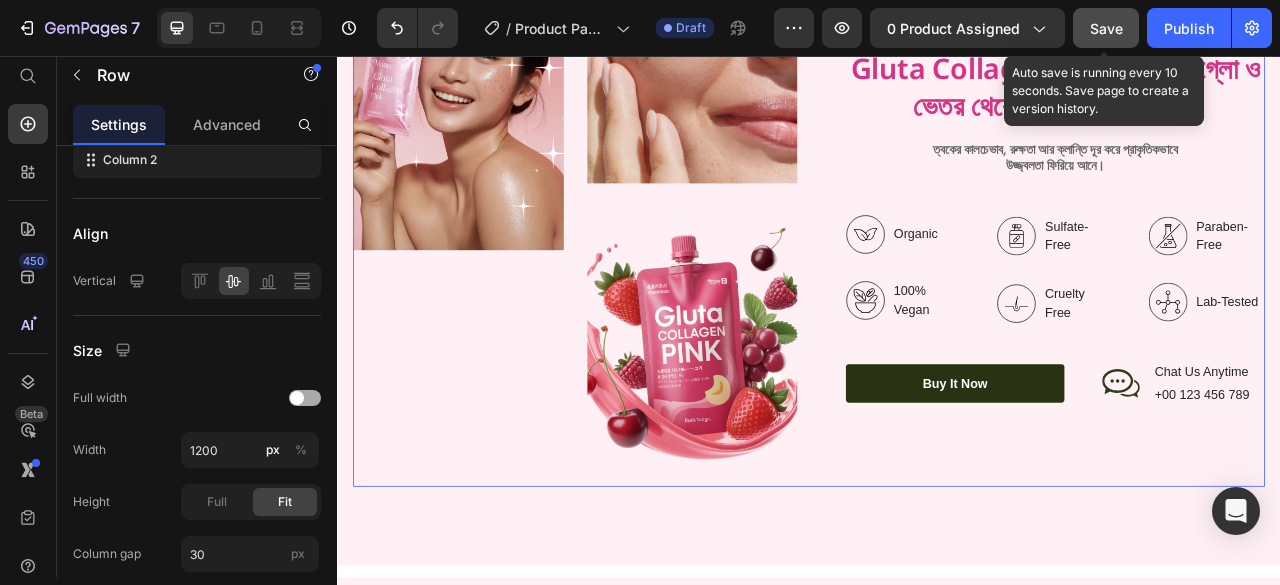 scroll, scrollTop: 0, scrollLeft: 0, axis: both 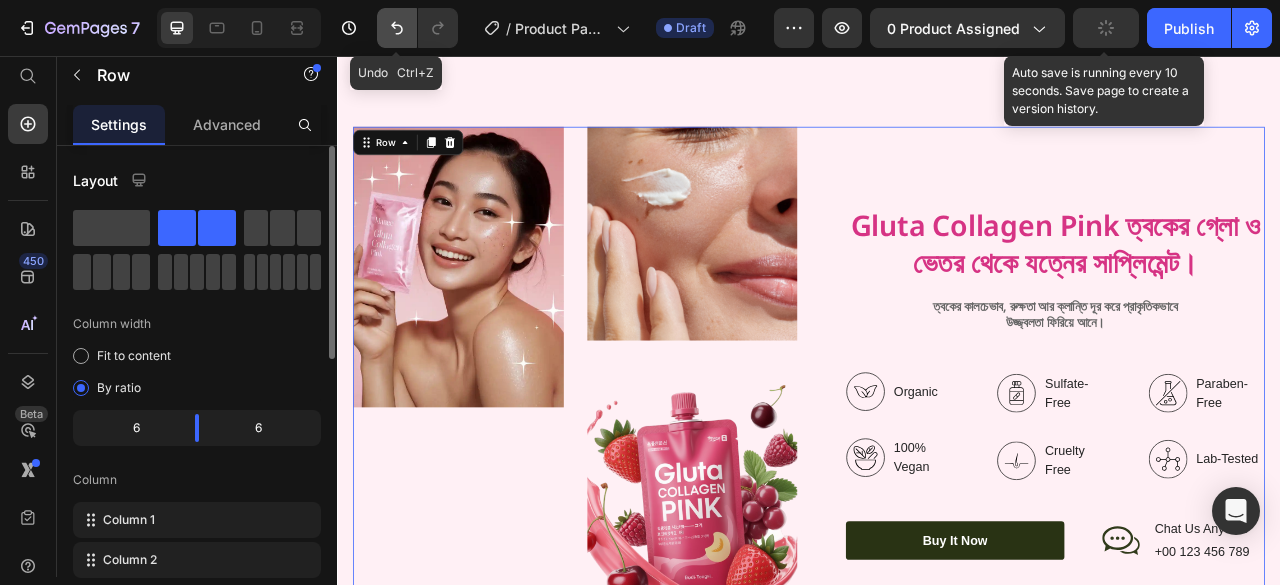 click 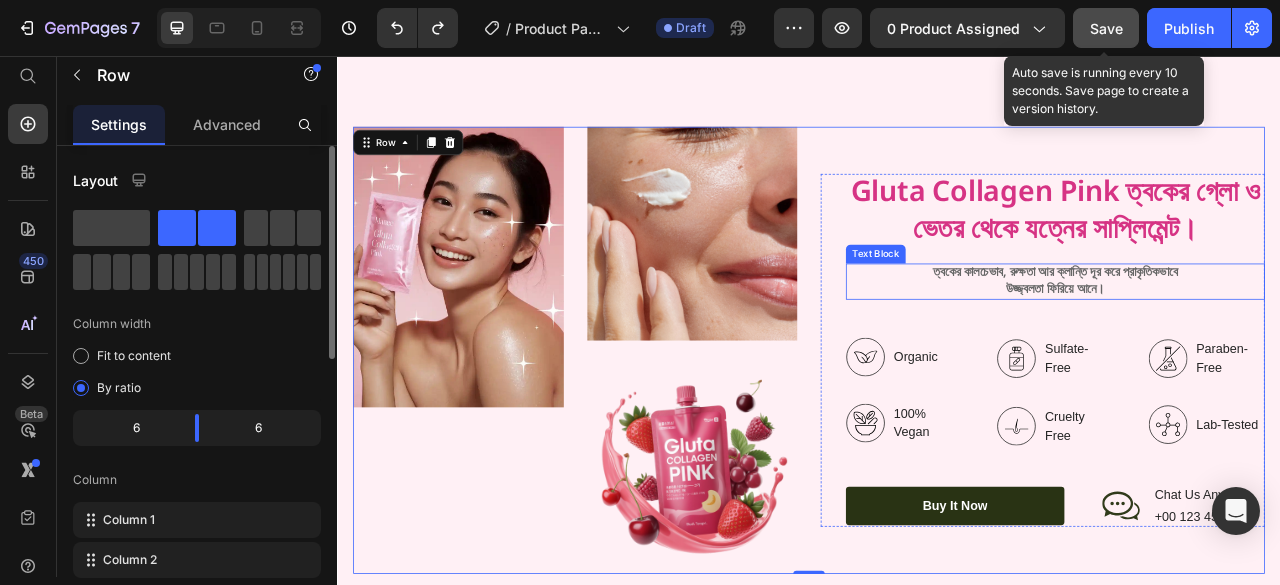 scroll, scrollTop: 2300, scrollLeft: 0, axis: vertical 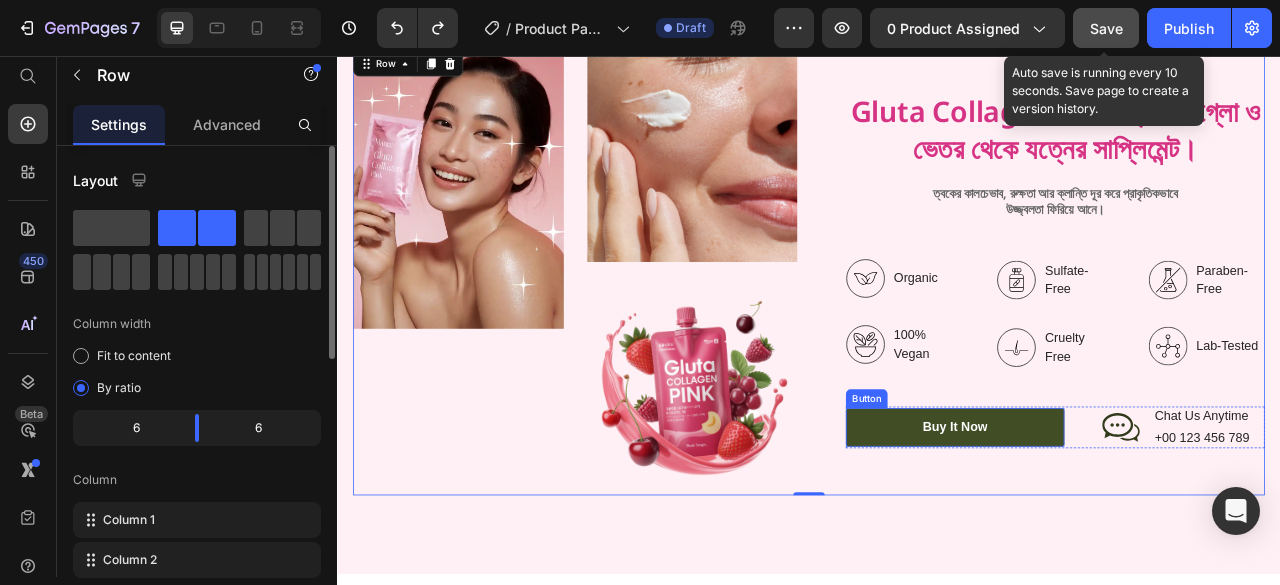 click on "buy it now" at bounding box center (1123, 528) 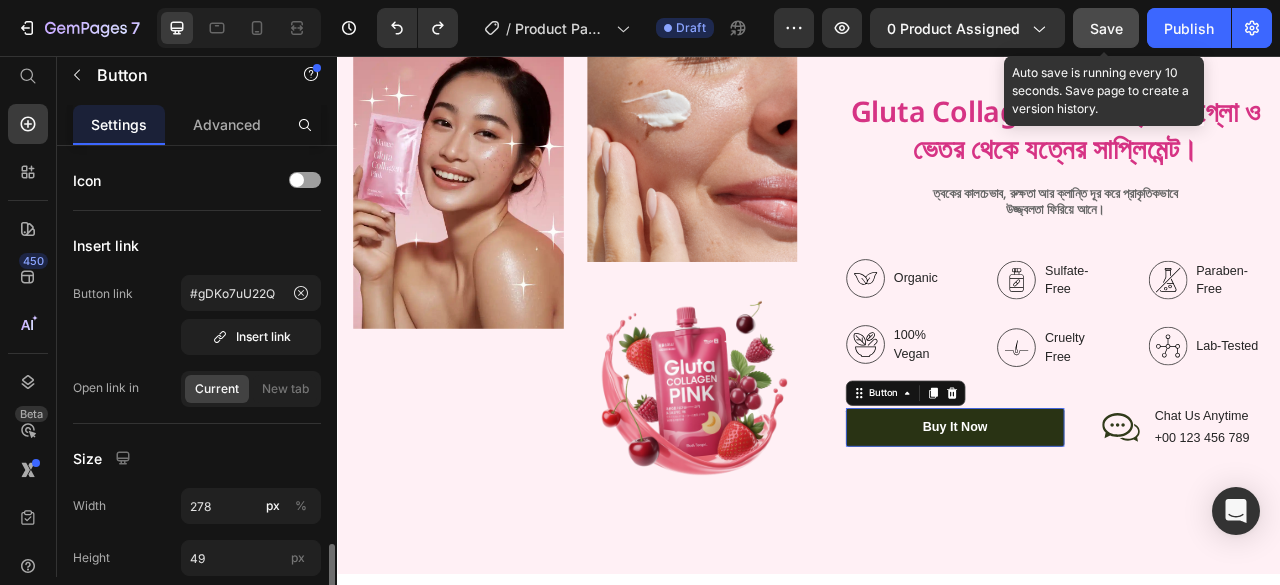 click at bounding box center [305, 773] 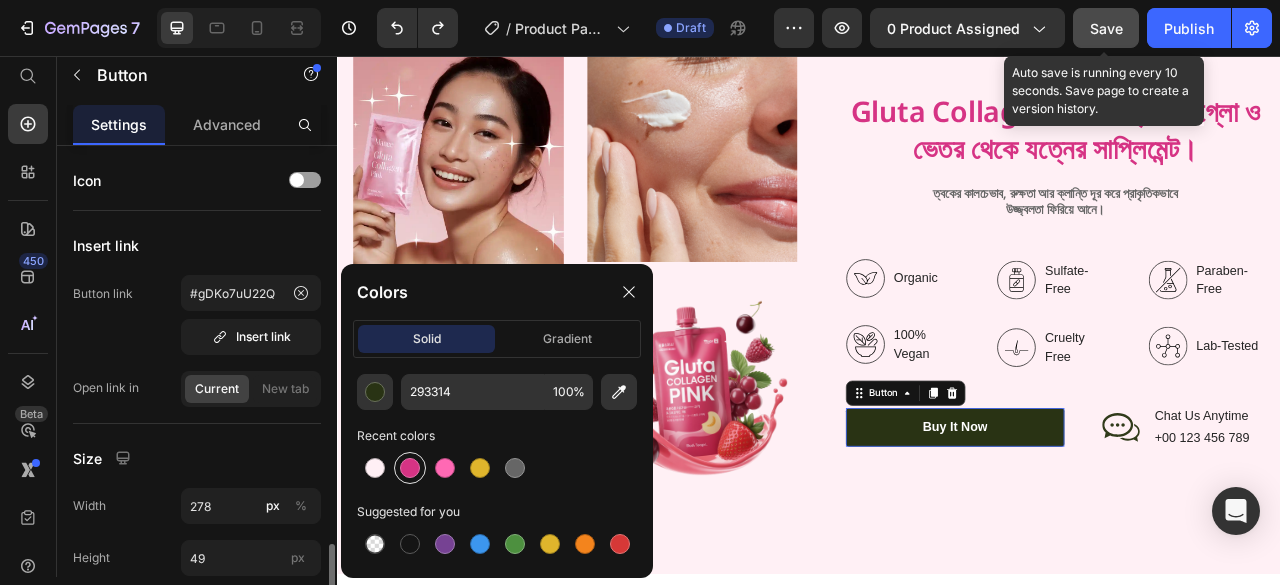 click at bounding box center (410, 468) 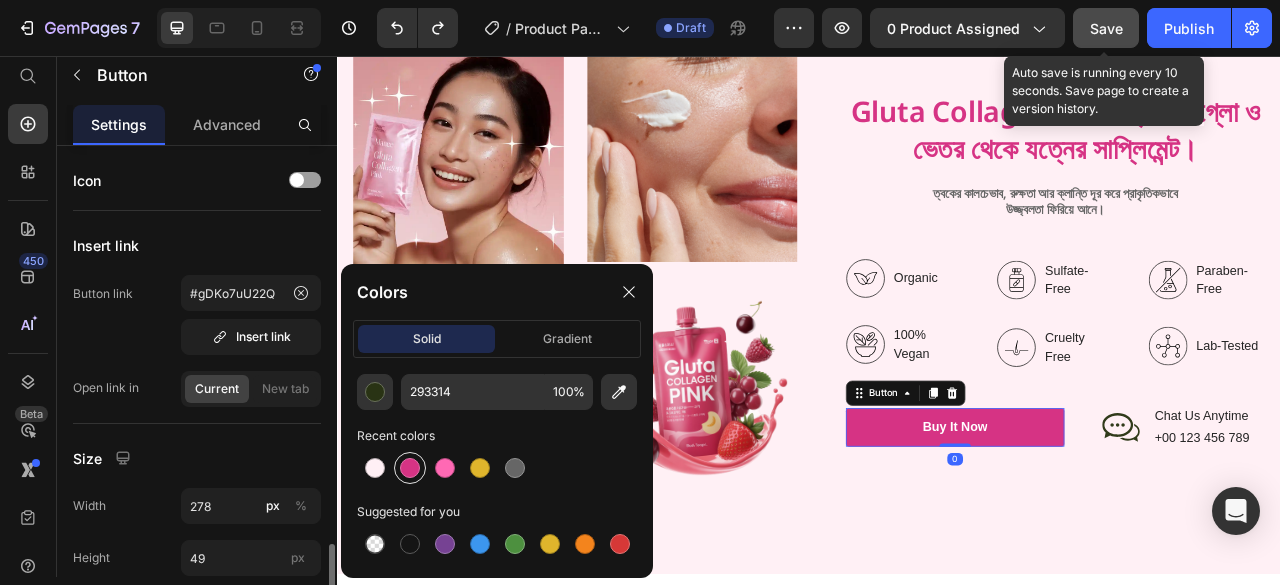 type on "D63384" 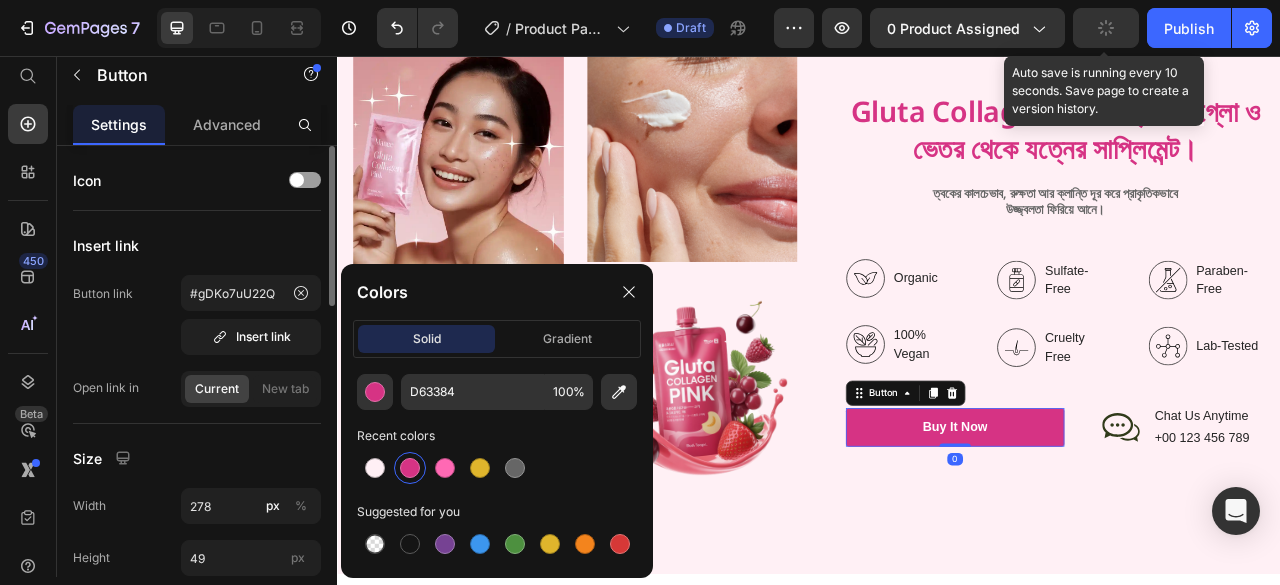 scroll, scrollTop: 0, scrollLeft: 0, axis: both 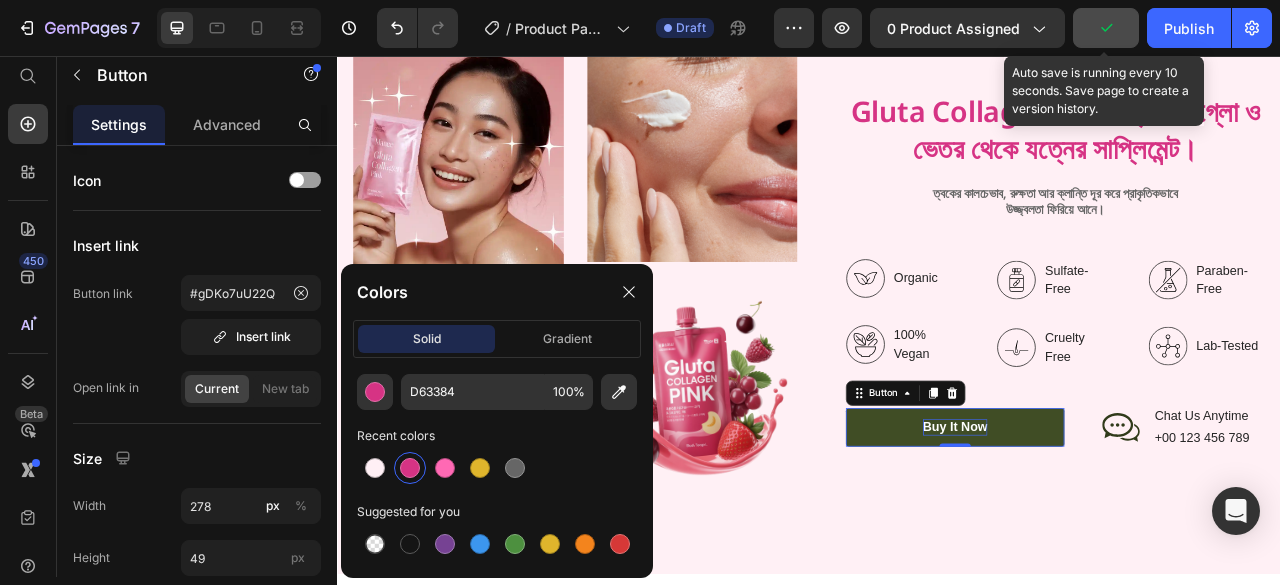 click on "buy it now" at bounding box center [1123, 528] 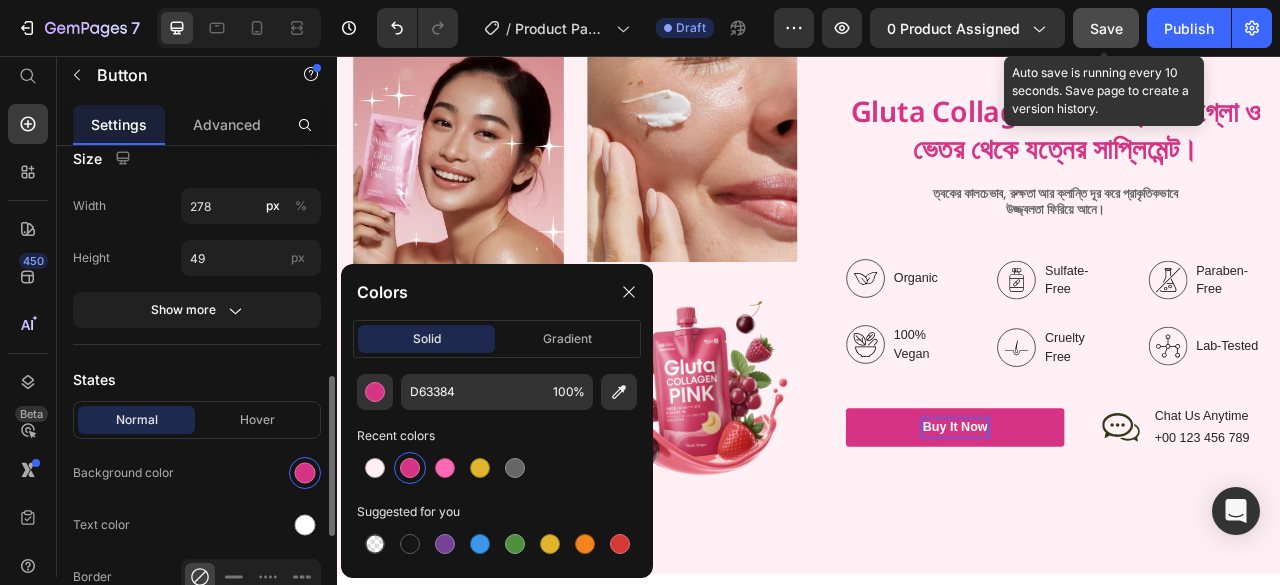 scroll, scrollTop: 400, scrollLeft: 0, axis: vertical 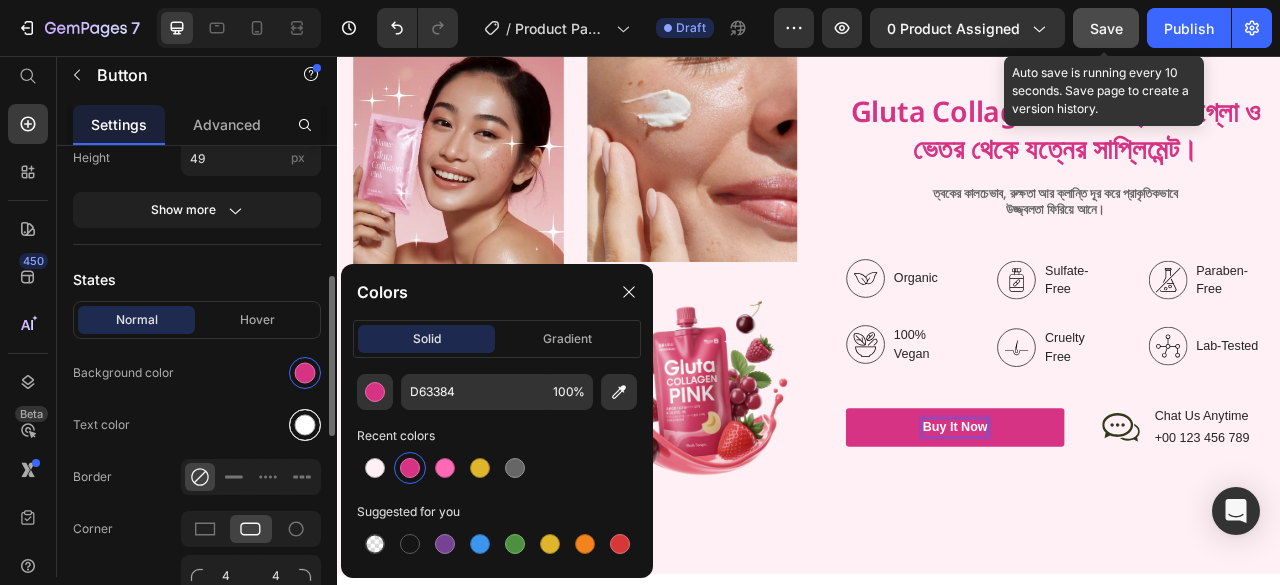 click at bounding box center (305, 425) 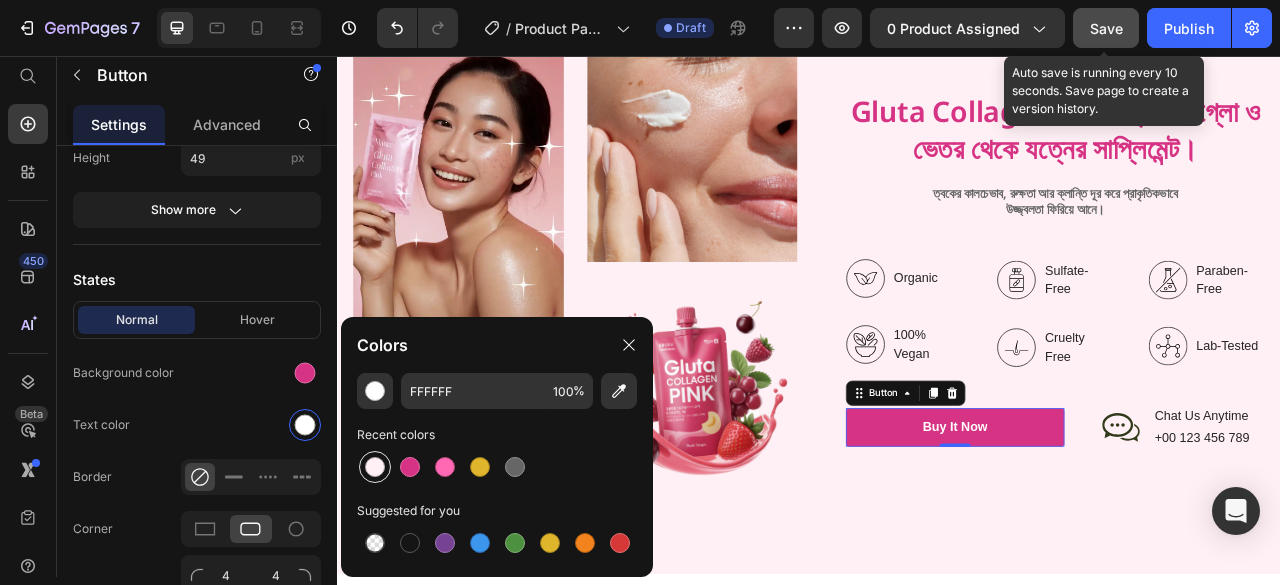 click at bounding box center (375, 467) 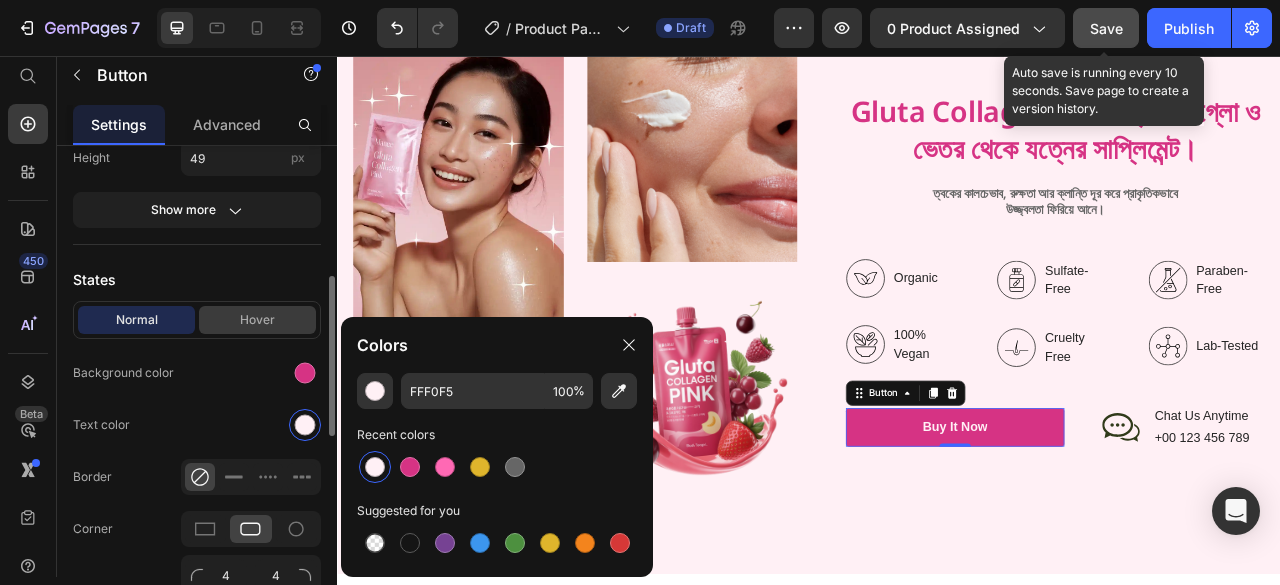 click on "Hover" at bounding box center (257, 320) 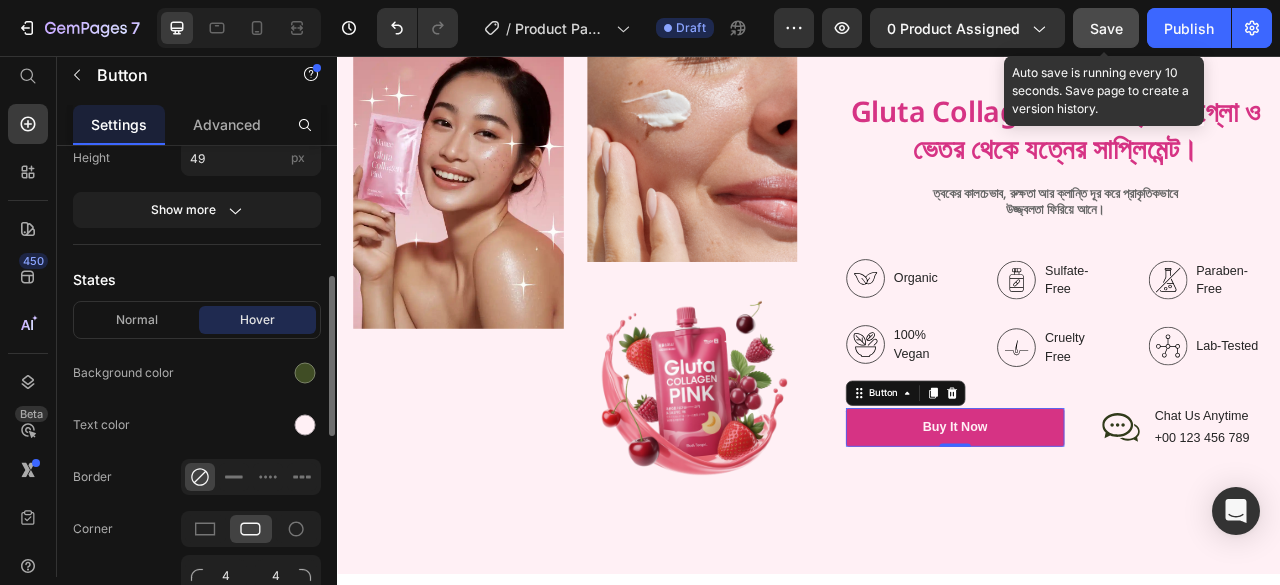 click at bounding box center (305, 373) 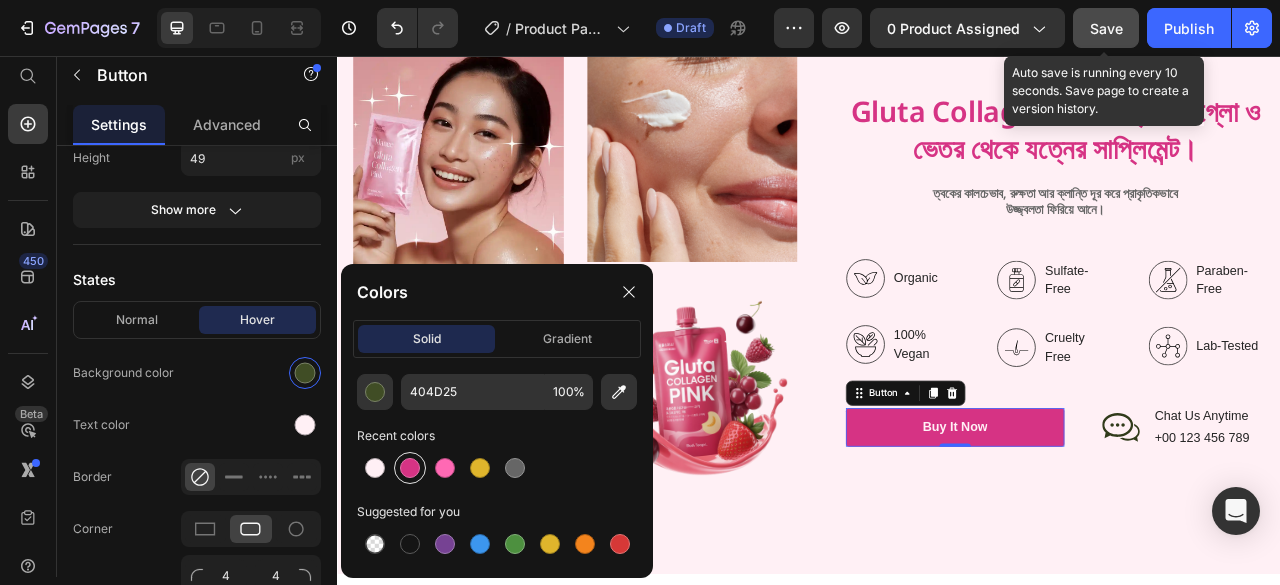 click at bounding box center (410, 468) 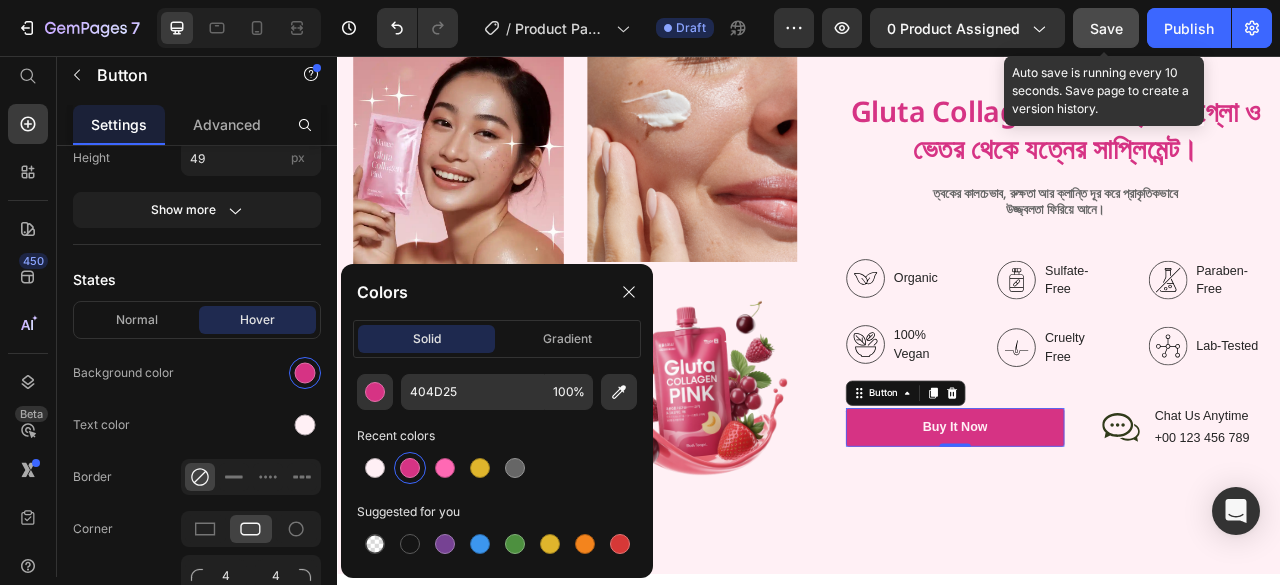 type on "D63384" 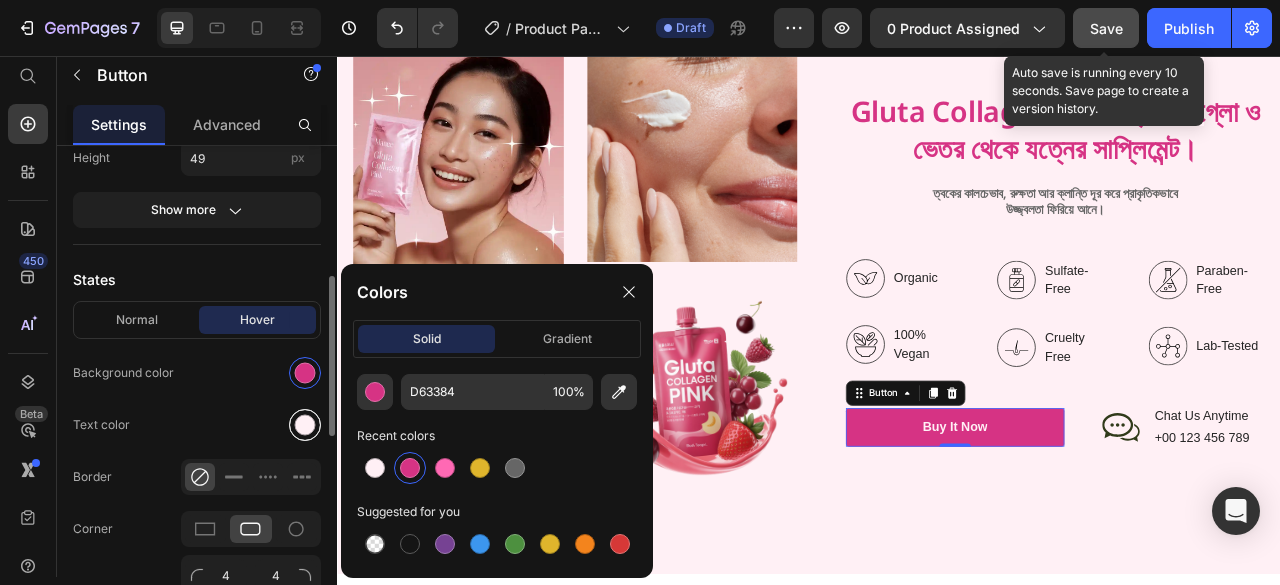 click at bounding box center [305, 425] 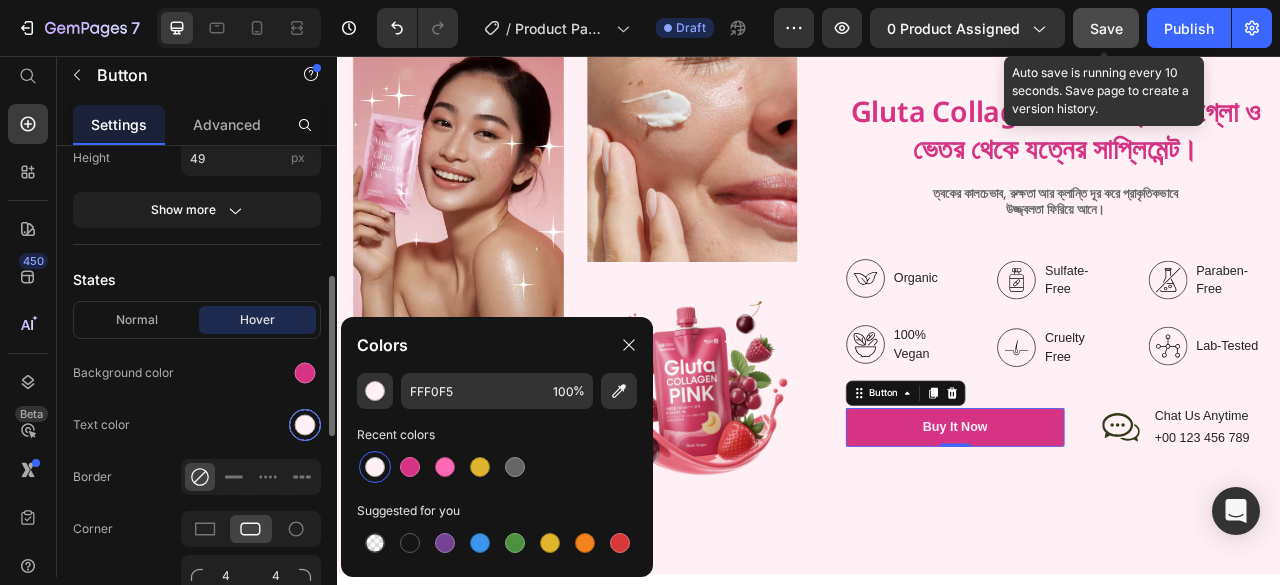 click at bounding box center [375, 467] 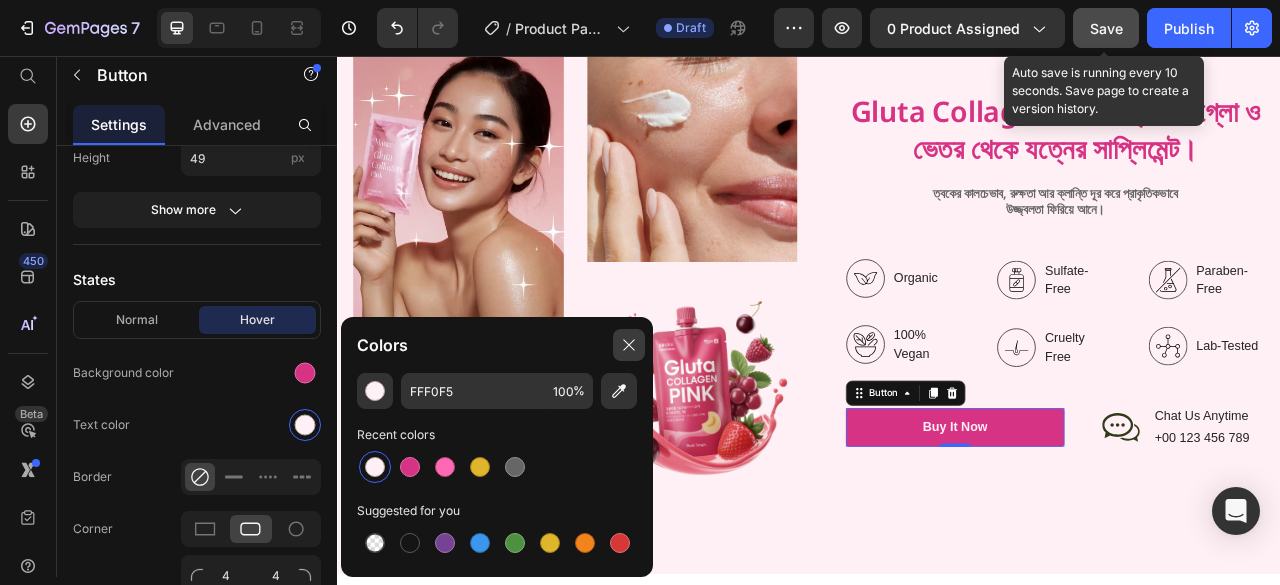 click 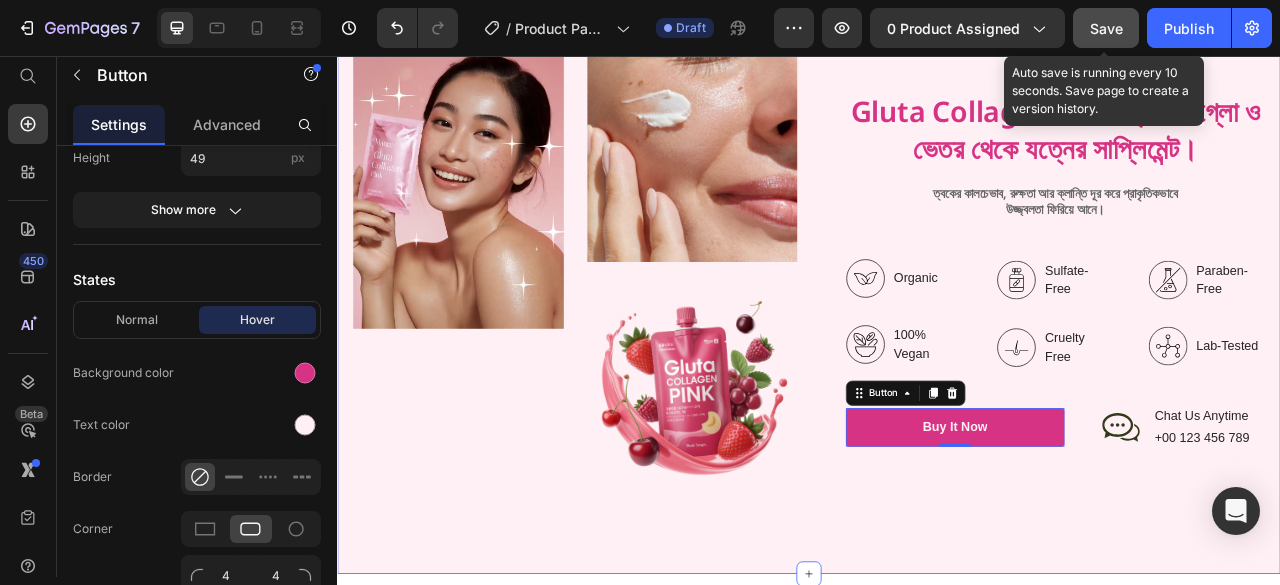 click on "Image Image Image Row Gluta Collagen Pink ত্বকের গ্লো ও ভেতর থেকে যত্নের সাপ্লিমেন্ট। Heading ত্বকের কালচেভাব, রুক্ষতা আর ক্লান্তি দূর করে প্রাকৃতিকভাবে  উজ্জ্বলতা ফিরিয়ে আনে। Text Block
Organic
Sulfate-Free
Paraben-Free Item List
100% Vegan
Cruelty Free
Lab-Tested Item List Row
Organic
100% Vegan Item List
Sulfate-Free
Cruelty Free Item List
Paraben-Free
Lab-Tested Item List Row buy it now Button   0
Icon Chat Us Anytime Text Block +[PHONE] Text Block Row Row Row Row Section 5" at bounding box center (937, 330) 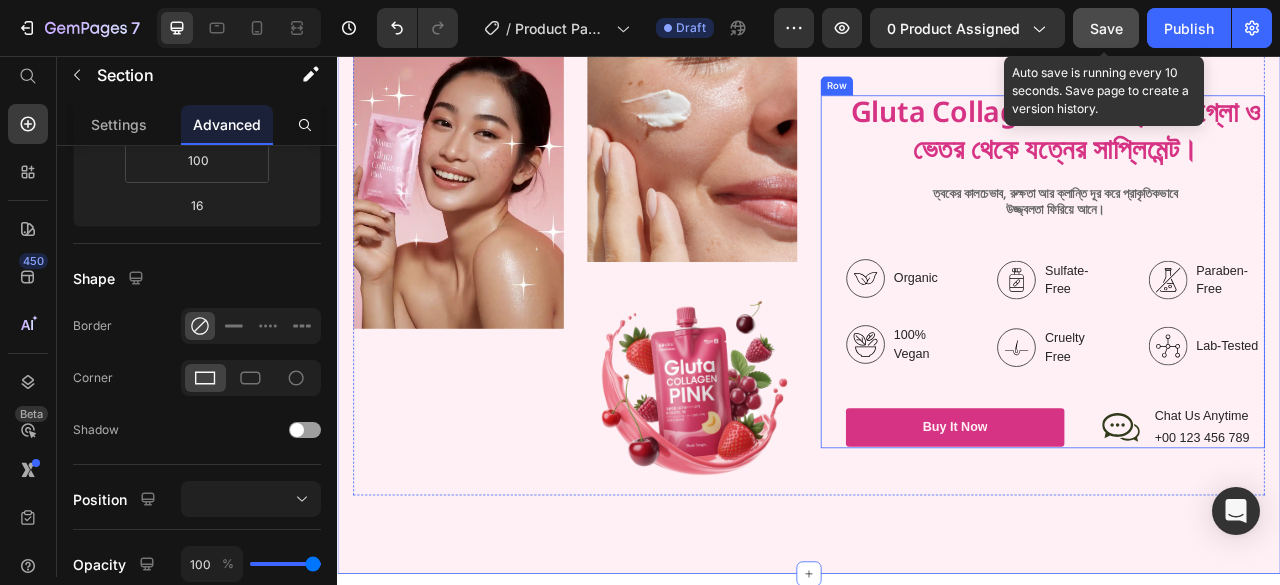 scroll, scrollTop: 2200, scrollLeft: 0, axis: vertical 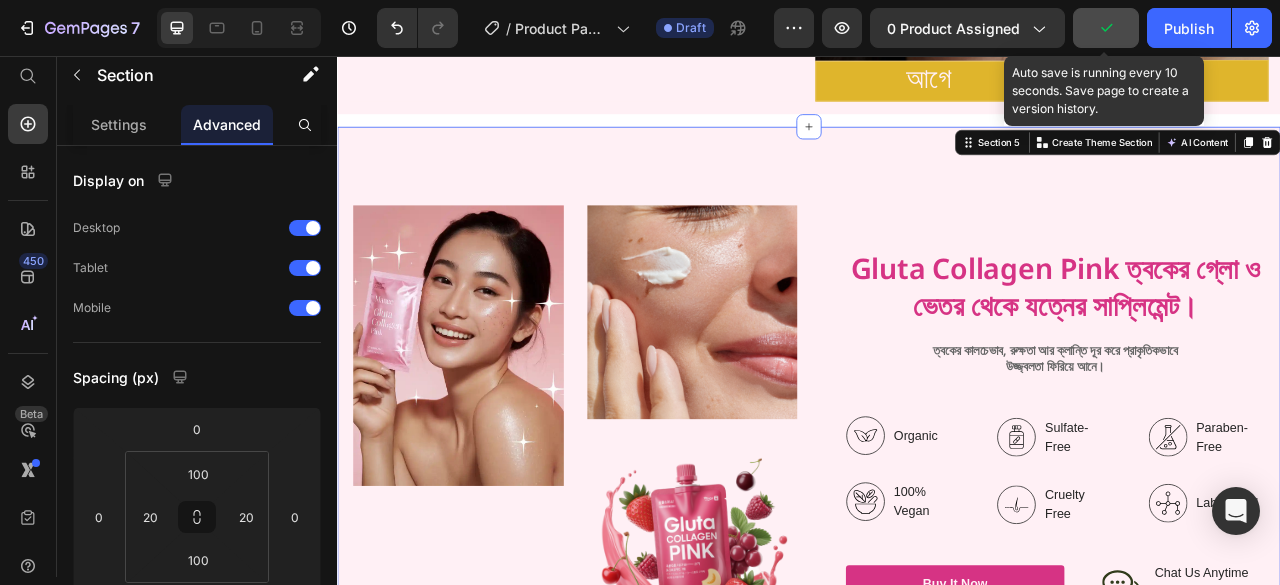 click on "Image Image Image Row Gluta Collagen Pink ত্বকের গ্লো ও ভেতর থেকে যত্নের সাপ্লিমেন্ট। Heading ত্বকের কালচেভাব, রুক্ষতা আর ক্লান্তি দূর করে প্রাকৃতিকভাবে  উজ্জ্বলতা ফিরিয়ে আনে। Text Block
Organic
Sulfate-Free
Paraben-Free Item List
100% Vegan
Cruelty Free
Lab-Tested Item List Row
Organic
100% Vegan Item List
Sulfate-Free
Cruelty Free Item List
Paraben-Free
Lab-Tested Item List Row buy it now Button
Icon Chat Us Anytime Text Block +00 [PHONE] Text Block Row Row Row Row Section 5   You can create reusable sections Create Theme Section AI Content Write with GemAI Tone and Voice Product" at bounding box center [937, 530] 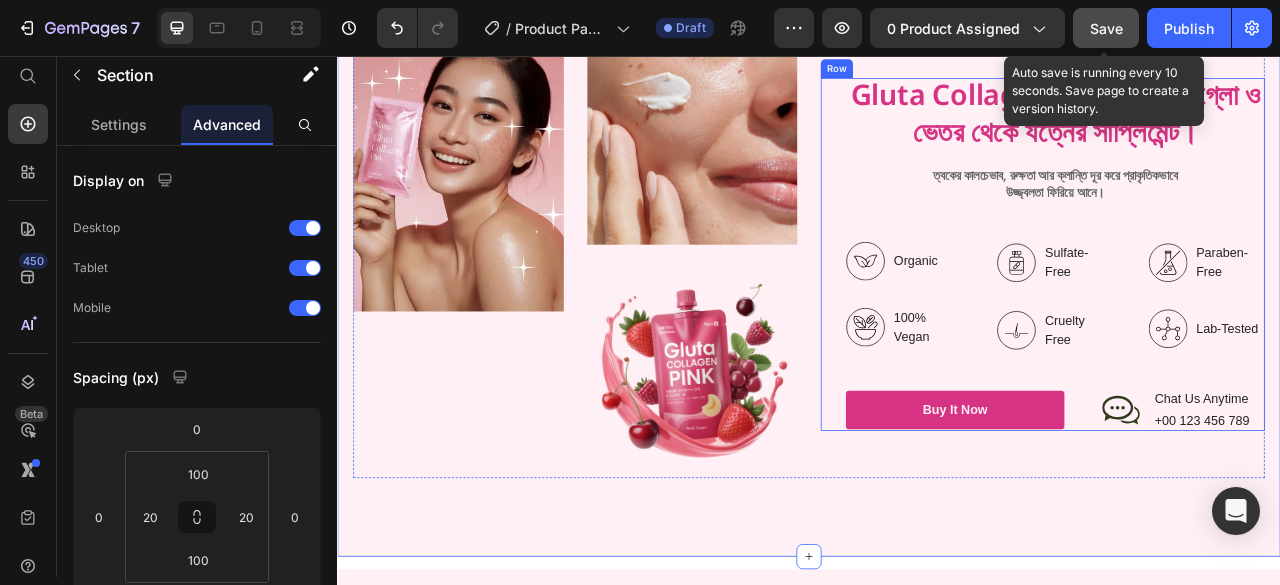 scroll, scrollTop: 2400, scrollLeft: 0, axis: vertical 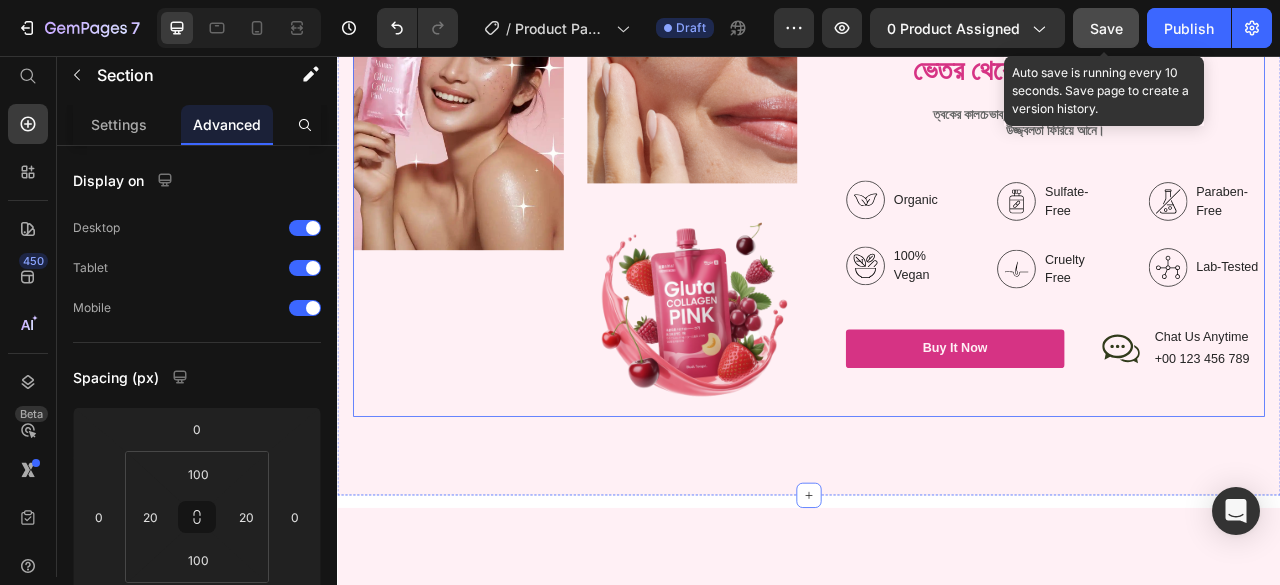 click on "Image Image Image Row Gluta Collagen Pink ত্বকের গ্লো ও ভেতর থেকে যত্নের সাপ্লিমেন্ট। Heading ত্বকের কালচেভাব, রুক্ষতা আর ক্লান্তি দূর করে প্রাকৃতিকভাবে  উজ্জ্বলতা ফিরিয়ে আনে। Text Block
Organic
Sulfate-Free
Paraben-Free Item List
100% Vegan
Cruelty Free
Lab-Tested Item List Row
Organic
100% Vegan Item List
Sulfate-Free
Cruelty Free Item List
Paraben-Free
Lab-Tested Item List Row buy it now Button
Icon Chat Us Anytime Text Block +00 123 456 789 Text Block Row Row Row" at bounding box center (937, 230) 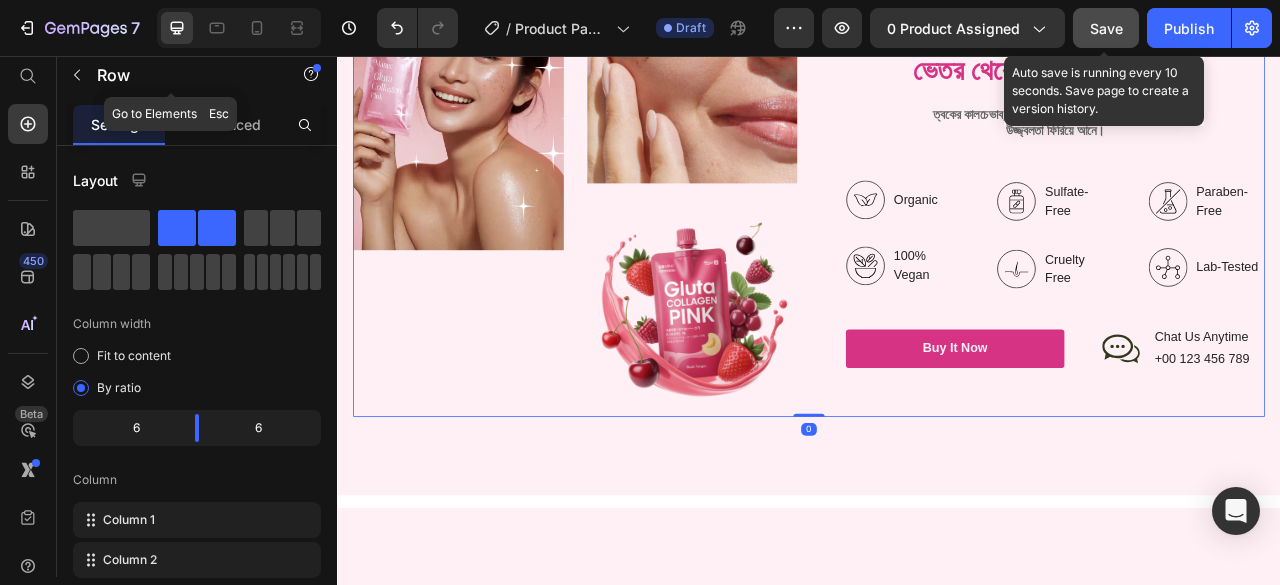 click on "Row" 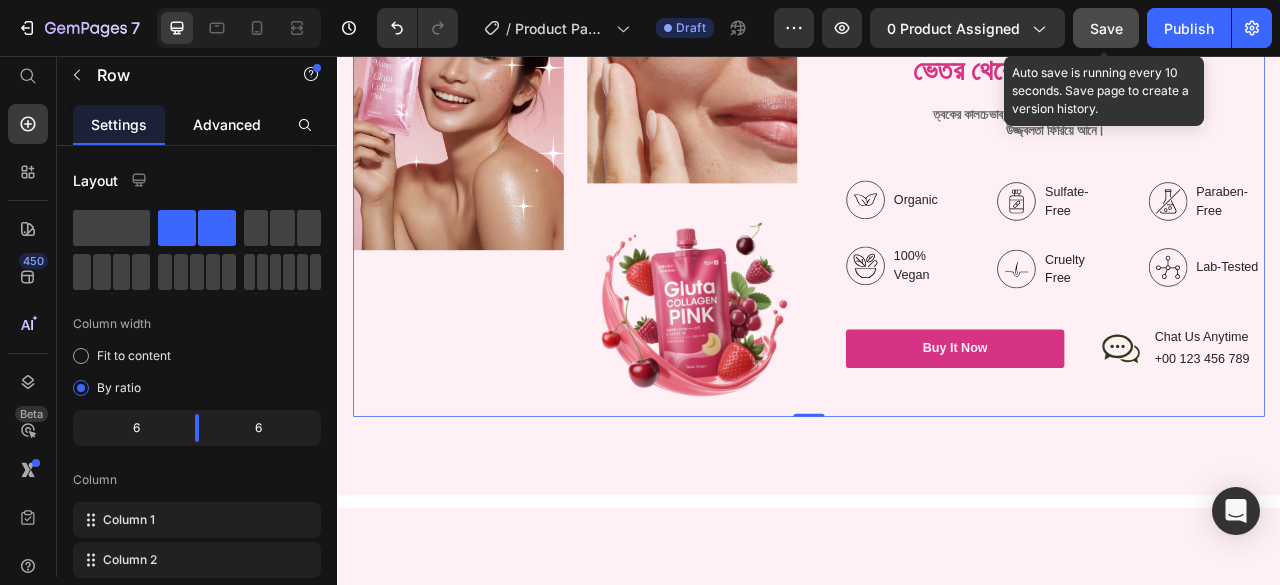 drag, startPoint x: 239, startPoint y: 122, endPoint x: 523, endPoint y: 567, distance: 527.90247 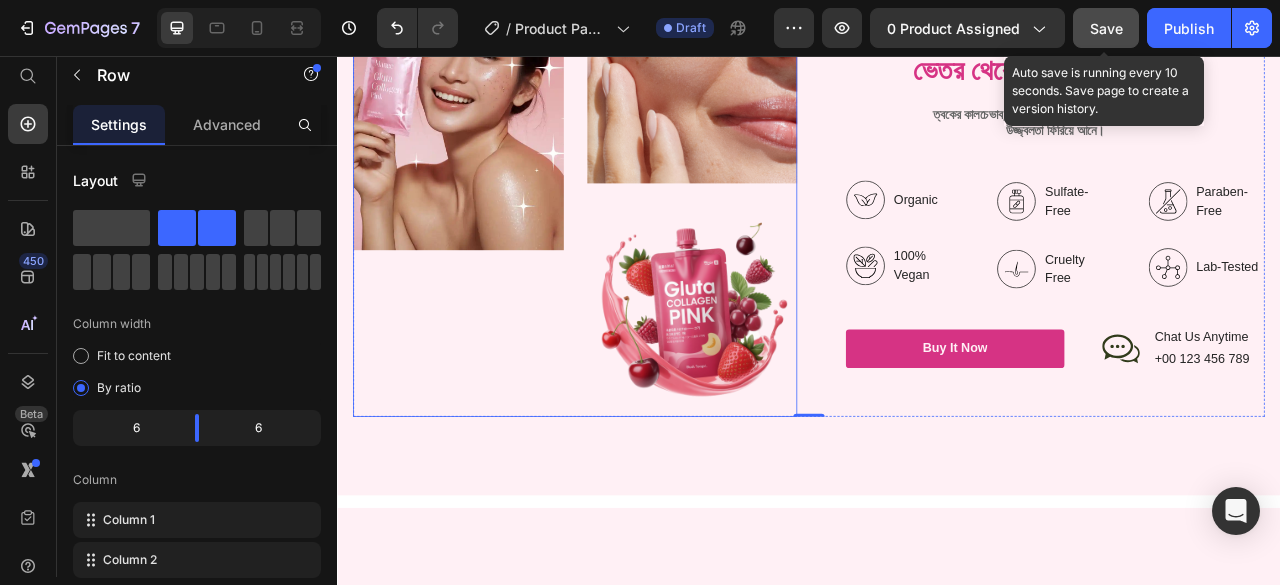 click on "Image Image Image Row Gluta Collagen Pink ত্বকের গ্লো ও ভেতর থেকে যত্নের সাপ্লিমেন্ট। Heading ত্বকের কালচেভাব, রুক্ষতা আর ক্লান্তি দূর করে প্রাকৃতিকভাবে  উজ্জ্বলতা ফিরিয়ে আনে। Text Block
Organic
Sulfate-Free
Paraben-Free Item List
100% Vegan
Cruelty Free
Lab-Tested Item List Row
Organic
100% Vegan Item List
Sulfate-Free
Cruelty Free Item List
Paraben-Free
Lab-Tested Item List Row buy it now Button
Icon Chat Us Anytime Text Block +00 123 456 789 Text Block Row Row Row Row   0 Section 5" at bounding box center (937, 230) 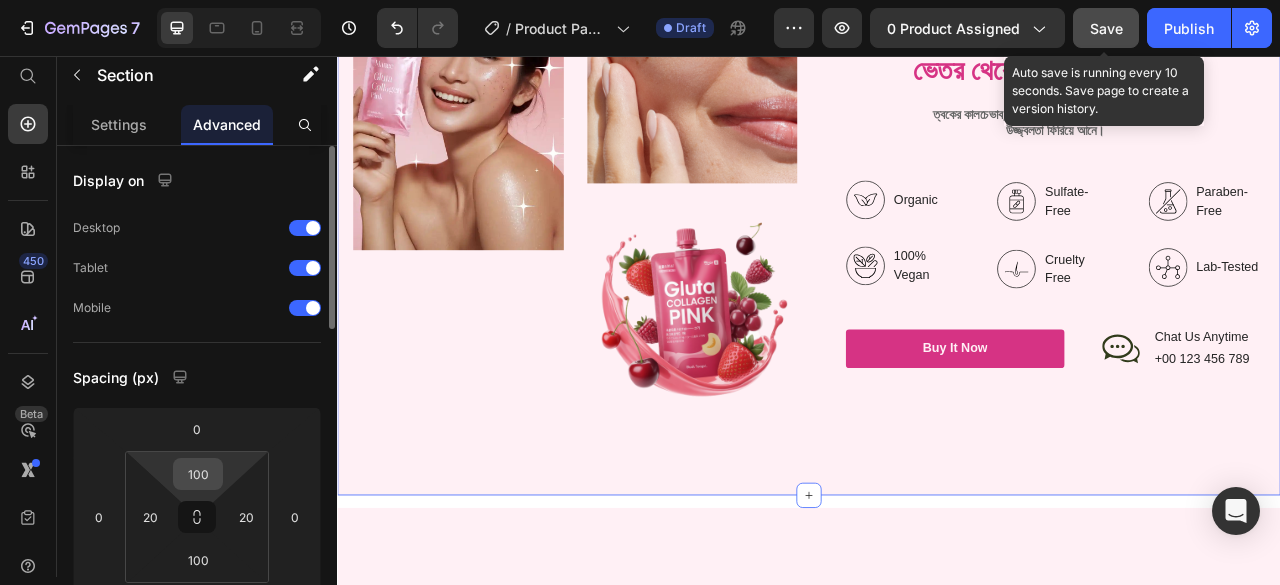 click on "100" at bounding box center [198, 474] 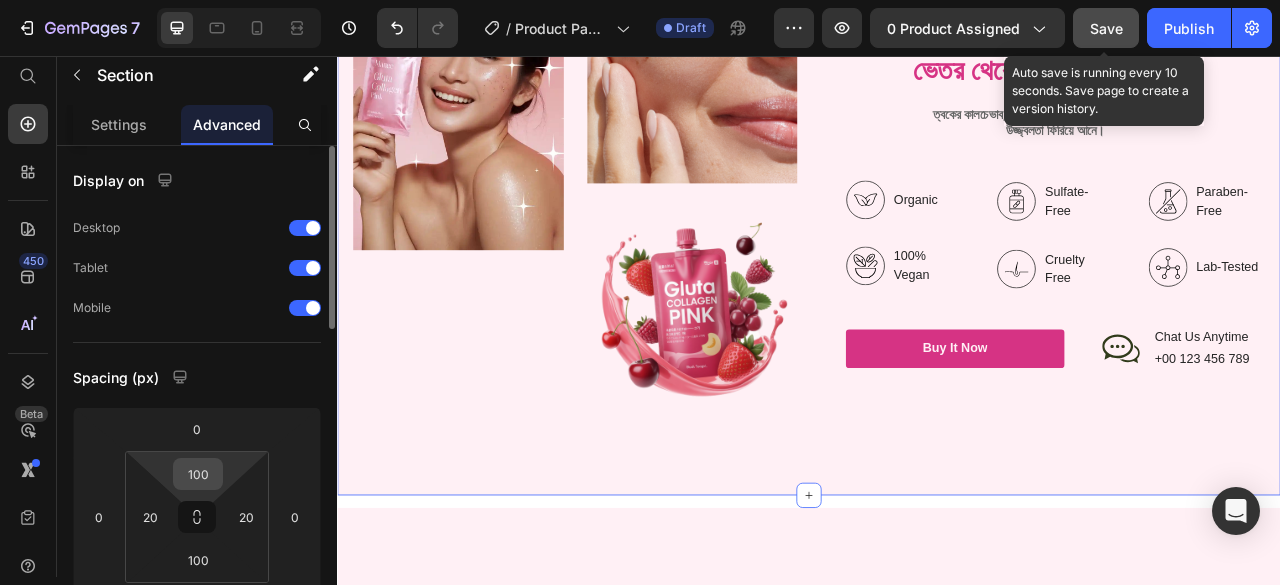 type on "10" 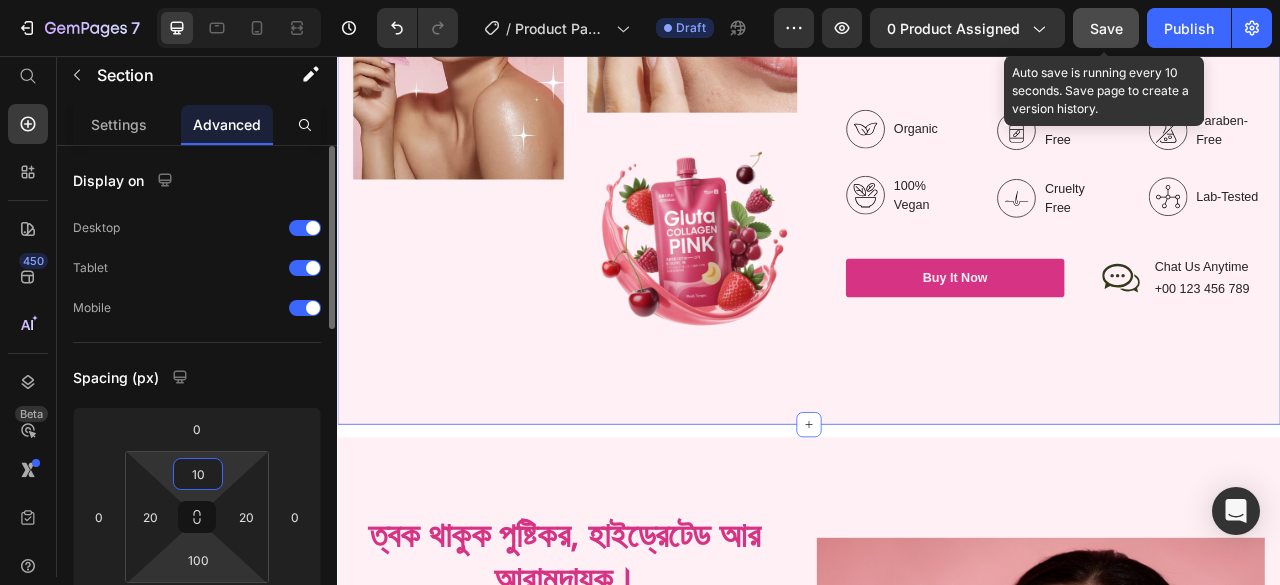 scroll, scrollTop: 100, scrollLeft: 0, axis: vertical 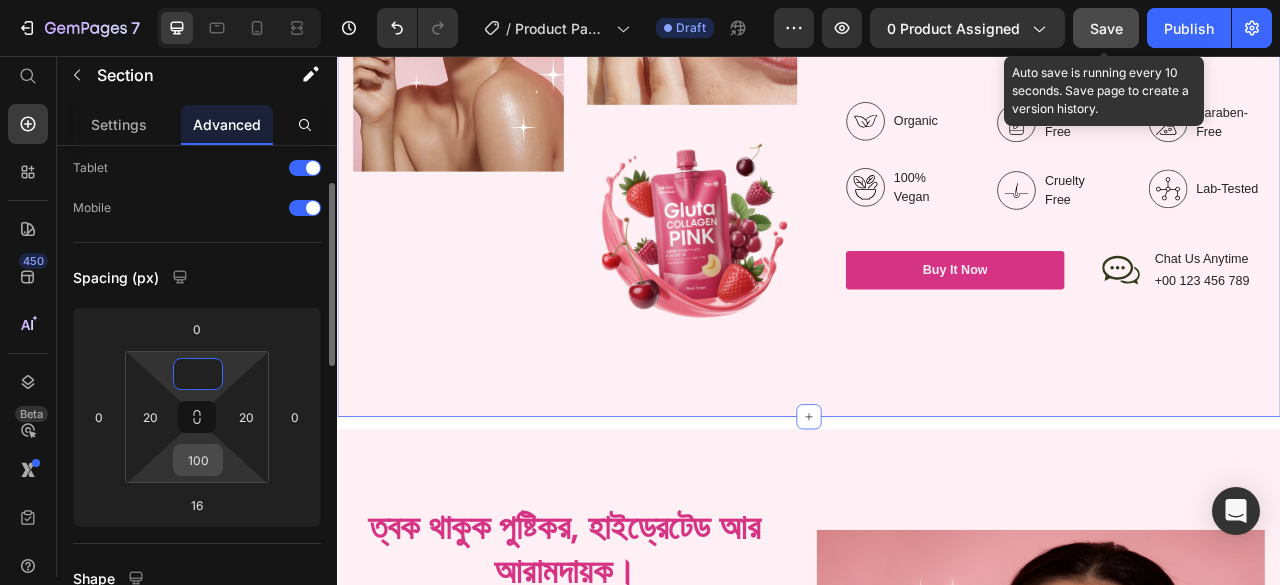 type on "0" 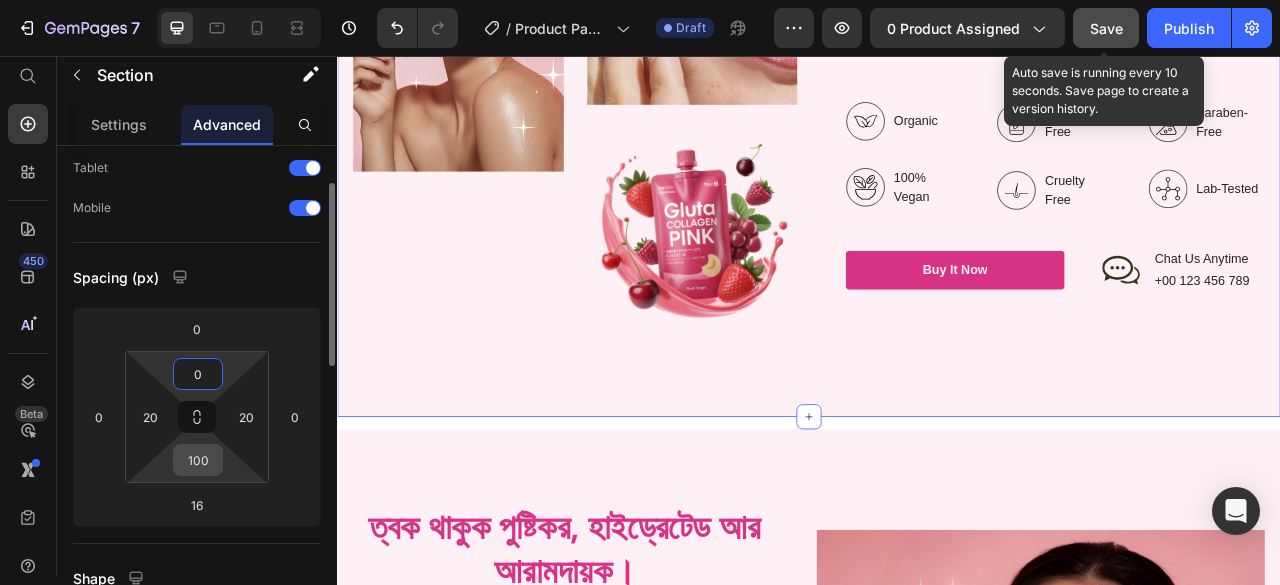 click on "100" at bounding box center [198, 460] 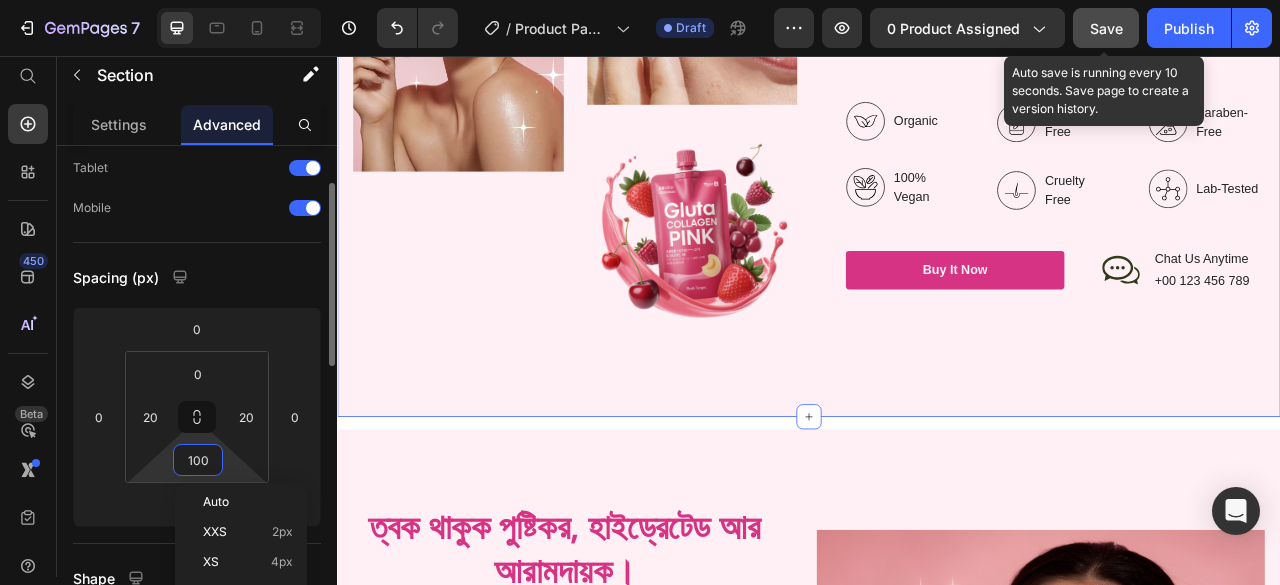 click on "100" at bounding box center (198, 460) 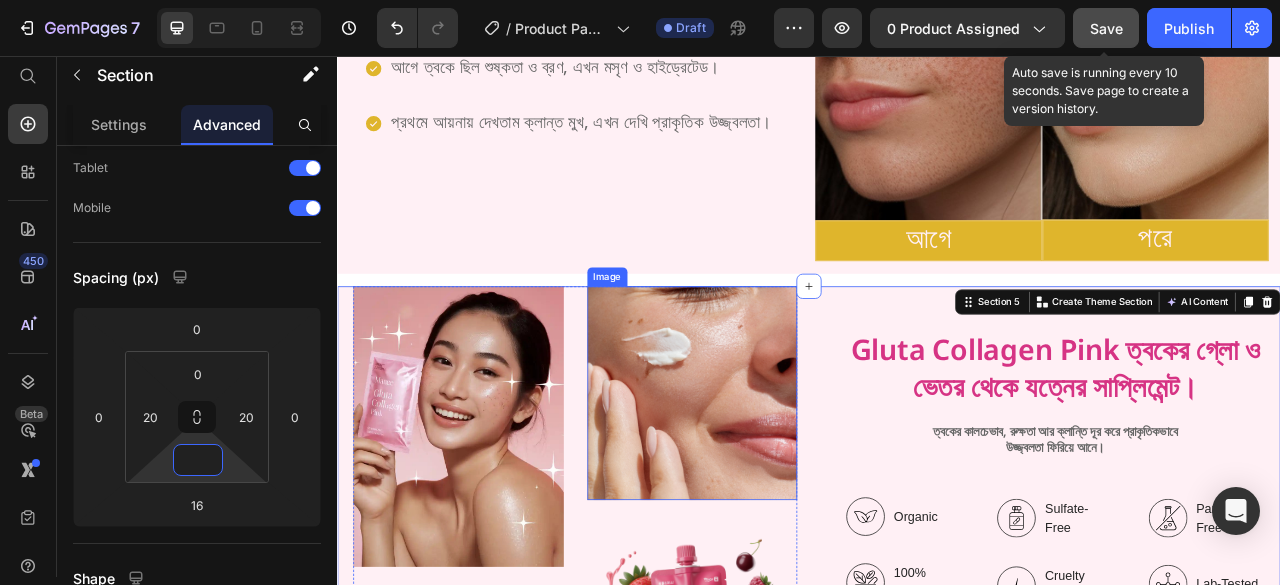 scroll, scrollTop: 1900, scrollLeft: 0, axis: vertical 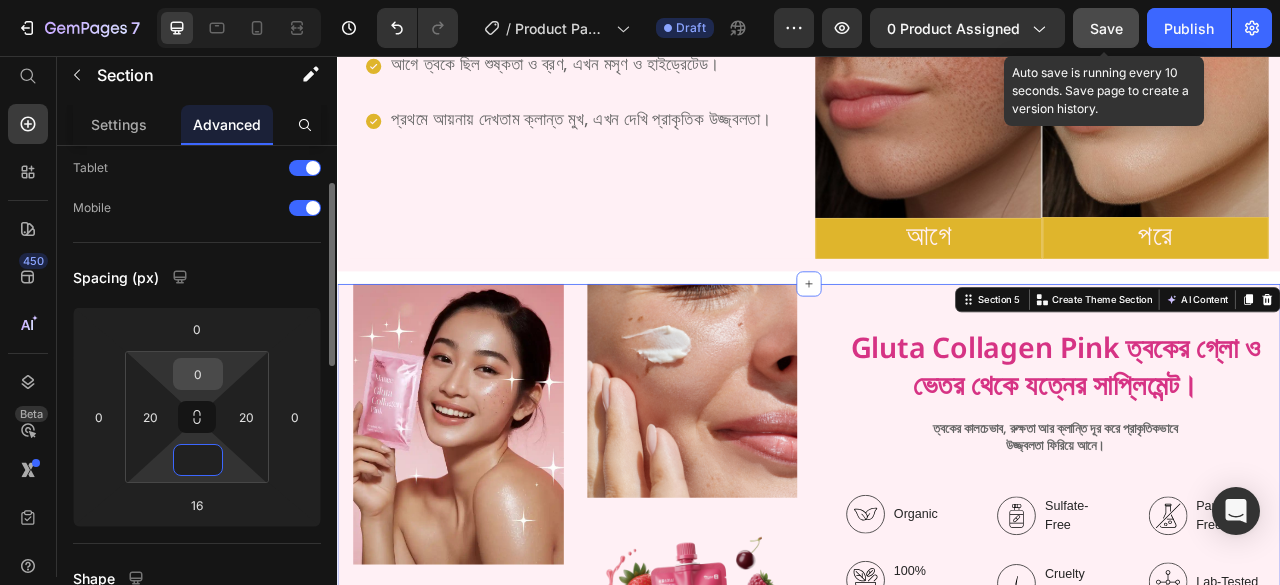 type on "0" 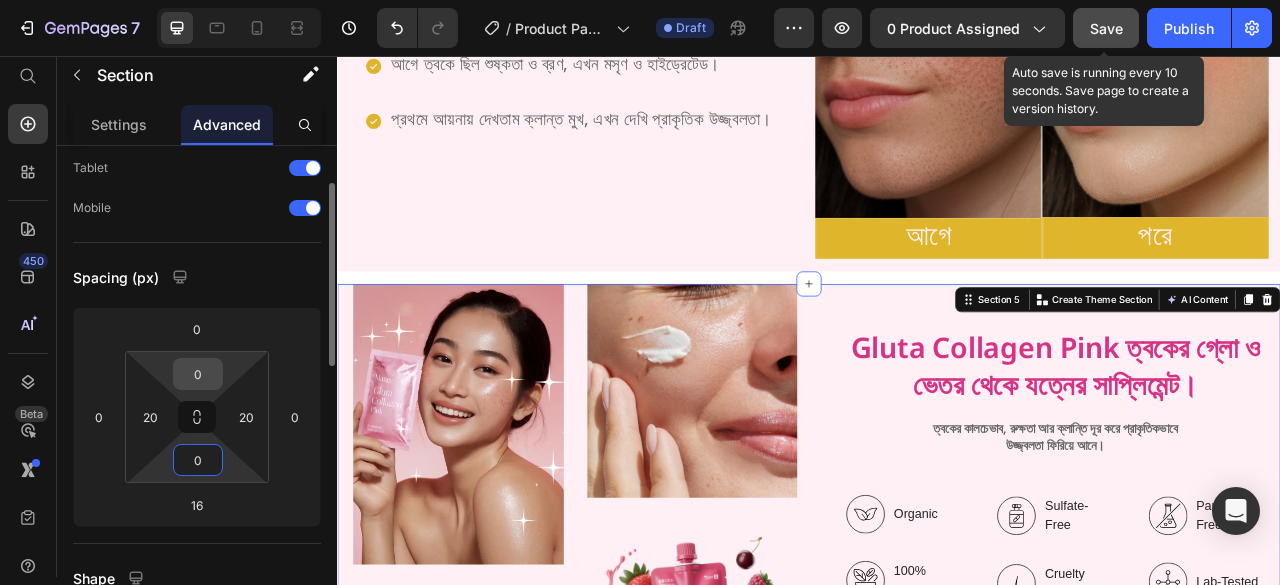 click on "0" at bounding box center [198, 374] 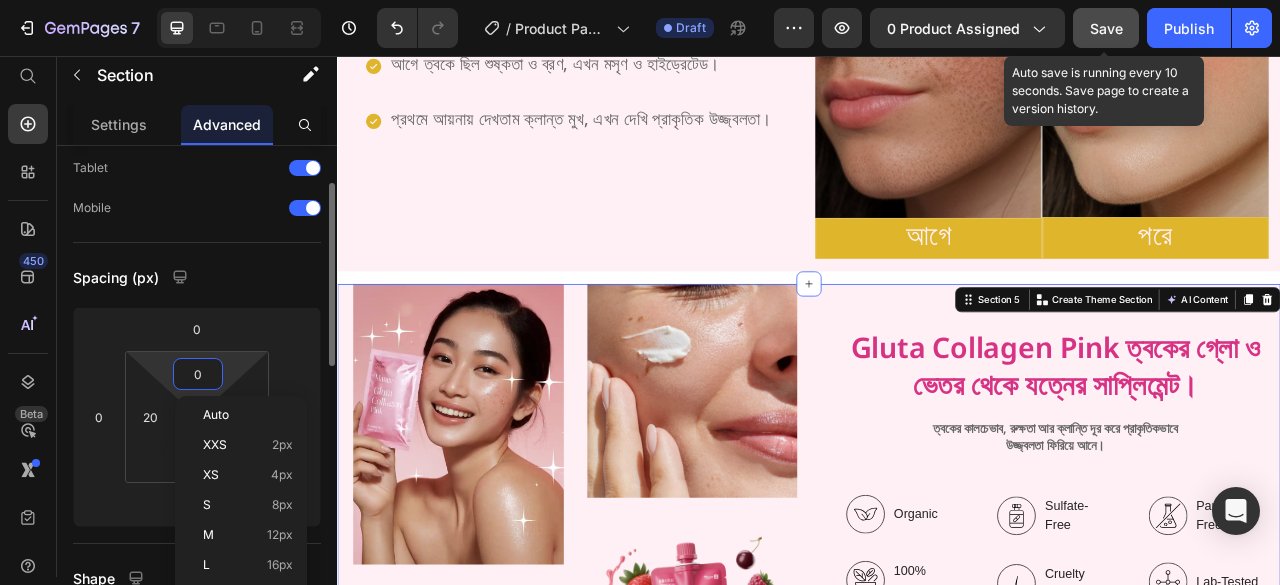 click on "0" at bounding box center (198, 374) 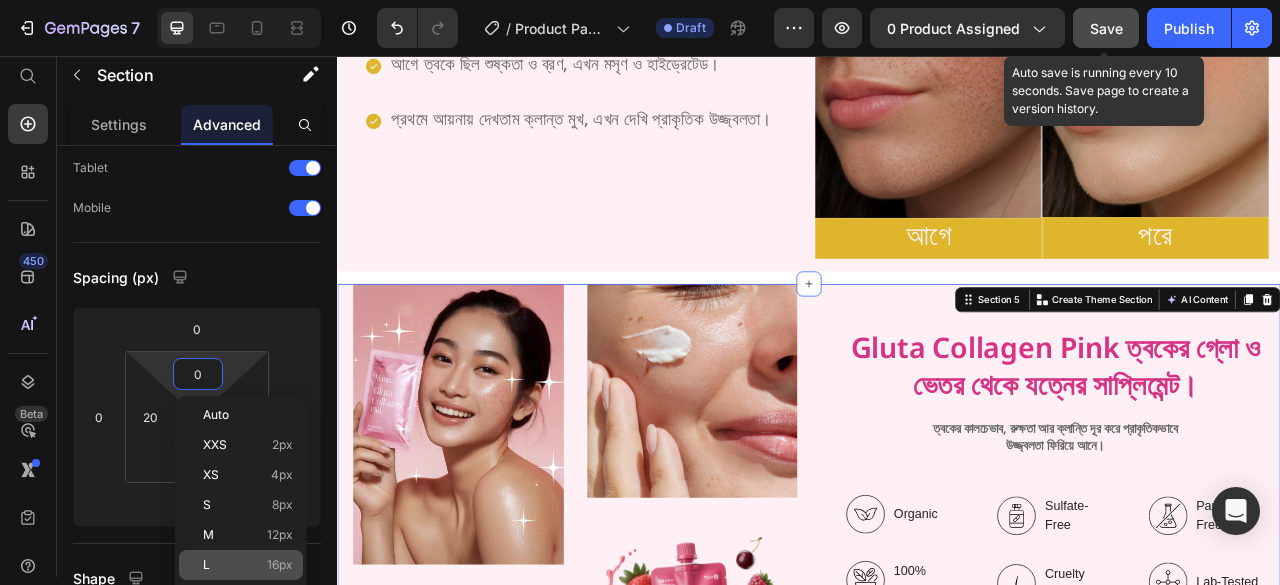 click on "L 16px" 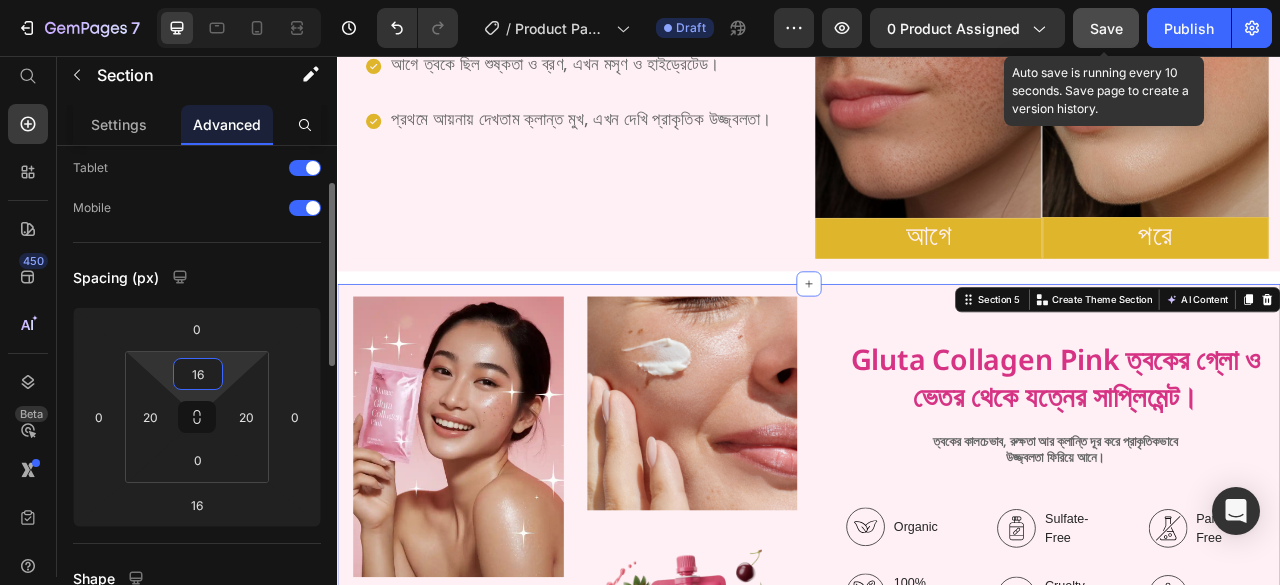 click on "16" at bounding box center [198, 374] 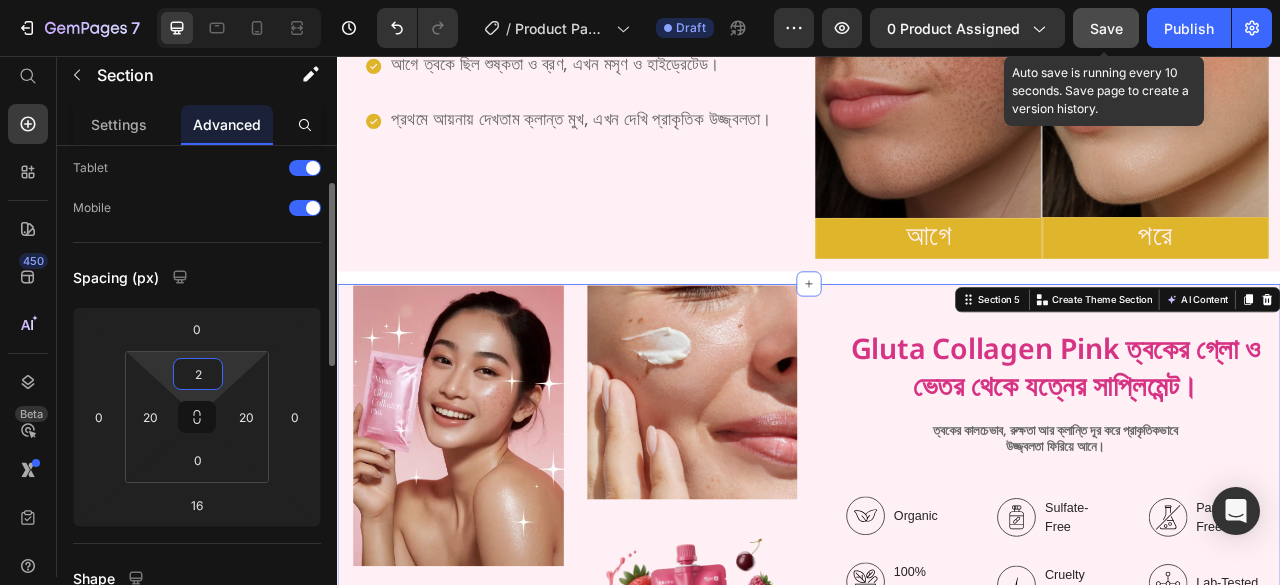 type on "24" 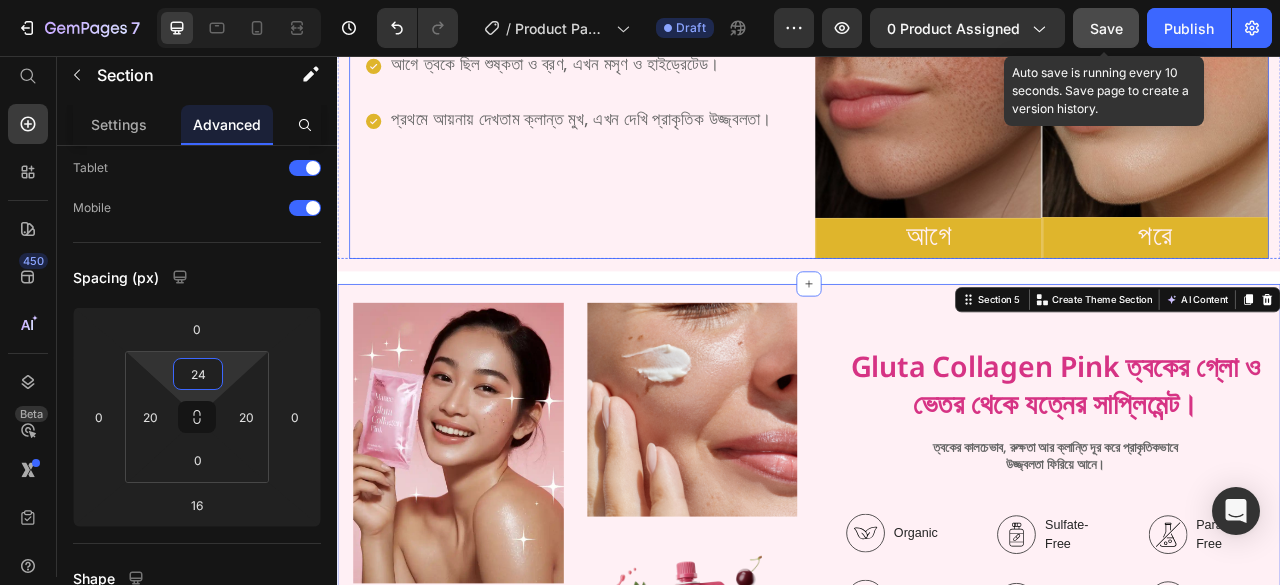 scroll, scrollTop: 2100, scrollLeft: 0, axis: vertical 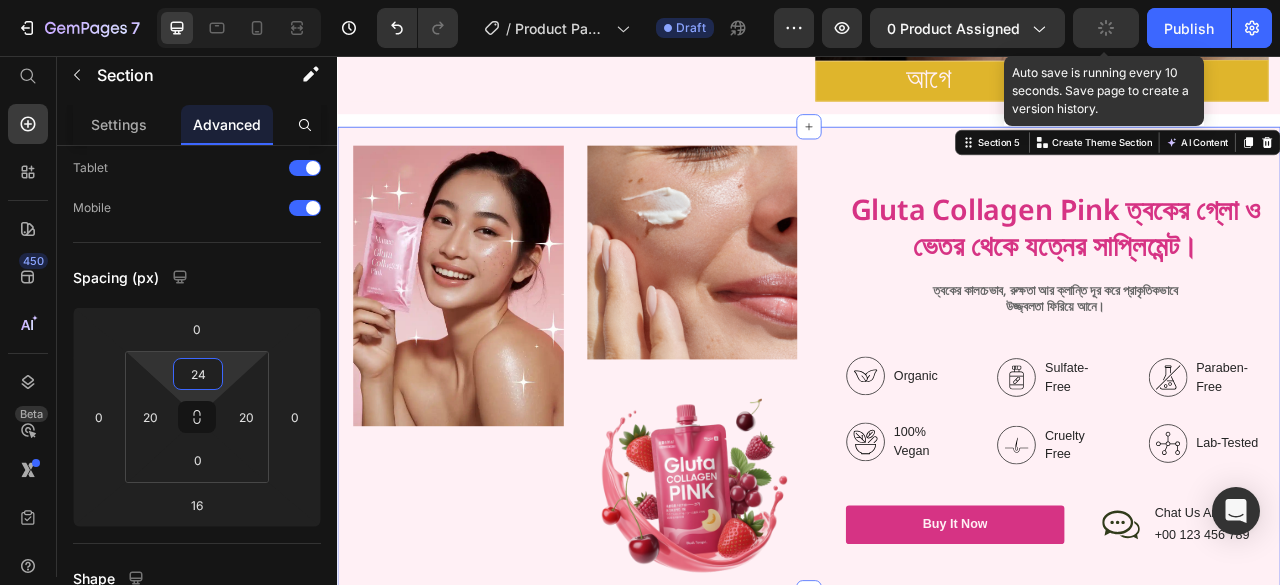 click on "পণ্য ব্যবহারের আগে ও পরে Heading ব্যবহারের আগে ত্বকে থাকতে পারে দাগ, রুক্ষতা বা উজ্জ্বলতার অভাব। নিয়মিত ব্যবহারে  ত্বক হয় মসৃণ, উজ্জ্বল ও প্রাণবন্ত ভেতর থেকে গ্লো করা শুরু করে। Text Block Row Row ব্যবহারের আগে ত্বক ছিল নিস্তেজ ও রুক্ষ, পরে হয়েছে নরম ও উজ্জ্বল। আগে ছিল দাগ ও ক্লান্তিভাব, এখন আছে গ্লো আর সতেজতা। মেকআপ ছাড়া ত্বক ছিল ফ্যাকাসে, এখন দীপ্তিময়। আগে ত্বকে ছিল শুষ্কতা ও ব্রণ, এখন মসৃণ ও হাইড্রেটেড।" at bounding box center [937, -281] 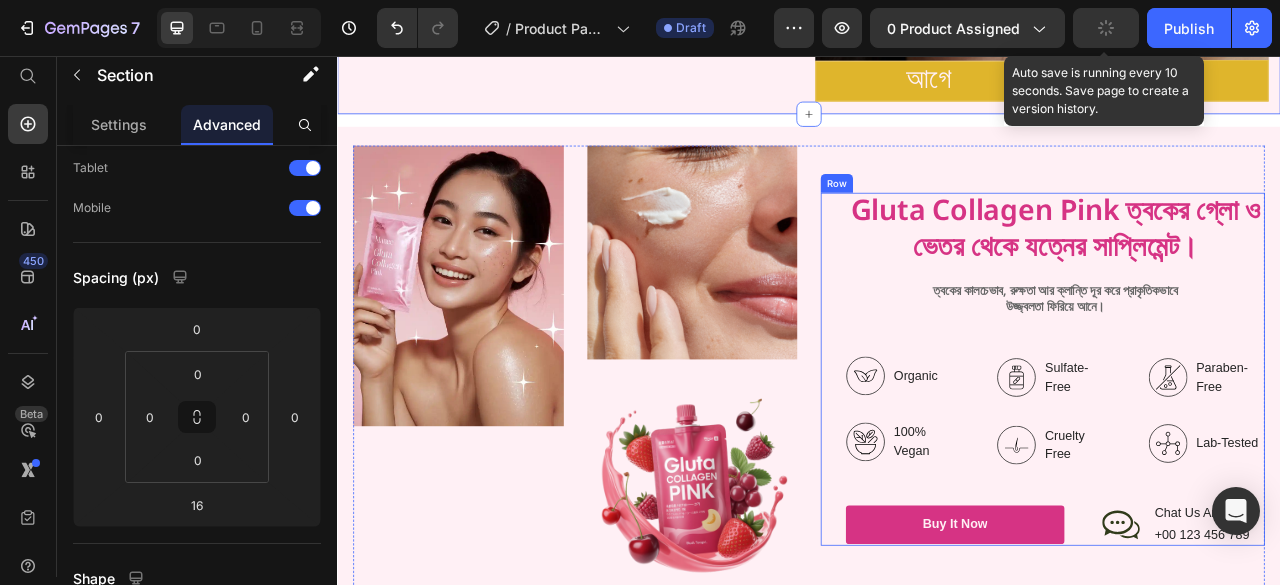 scroll, scrollTop: 2300, scrollLeft: 0, axis: vertical 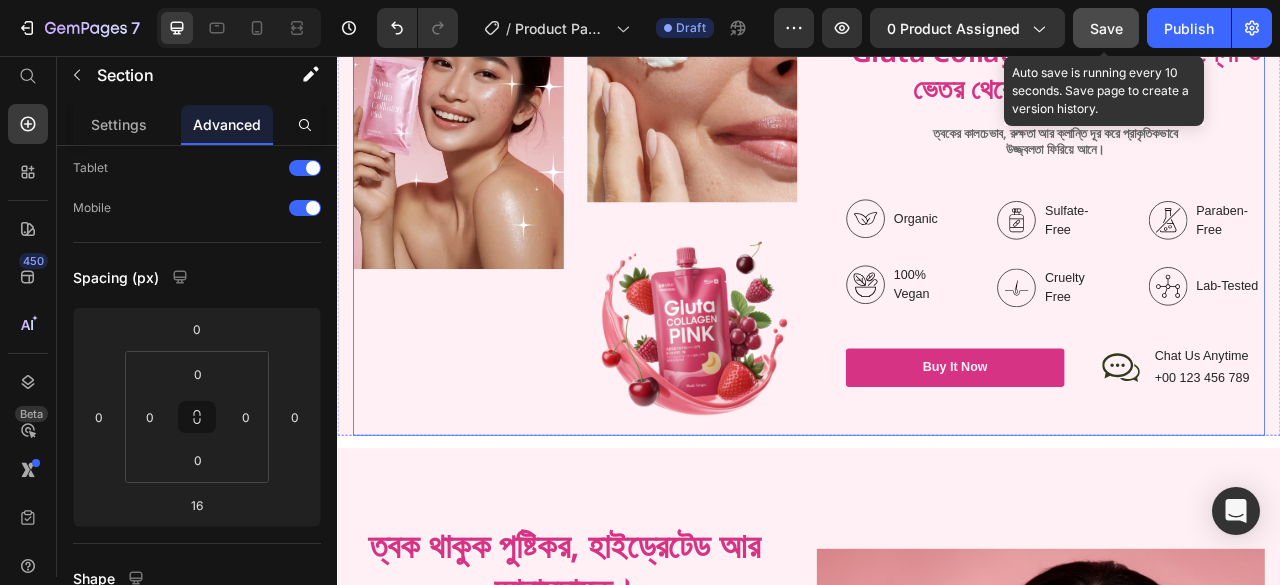 click on "Gluta Collagen Pink ত্বকের গ্লো ও ভেতর থেকে যত্নের সাপ্লিমেন্ট। Heading ত্বকের কালচেভাব, রুক্ষতা আর ক্লান্তি দূর করে প্রাকৃতিকভাবে  উজ্জ্বলতা ফিরিয়ে আনে। Text Block
Organic
Sulfate-Free
Paraben-Free Item List
100% Vegan
Cruelty Free
Lab-Tested Item List Row
Organic
100% Vegan Item List
Sulfate-Free
Cruelty Free Item List
Paraben-Free
Lab-Tested Item List Row buy it now Button
Icon Chat Us Anytime Text Block +00 123 456 789 Text Block Row Row Row" at bounding box center [1234, 254] 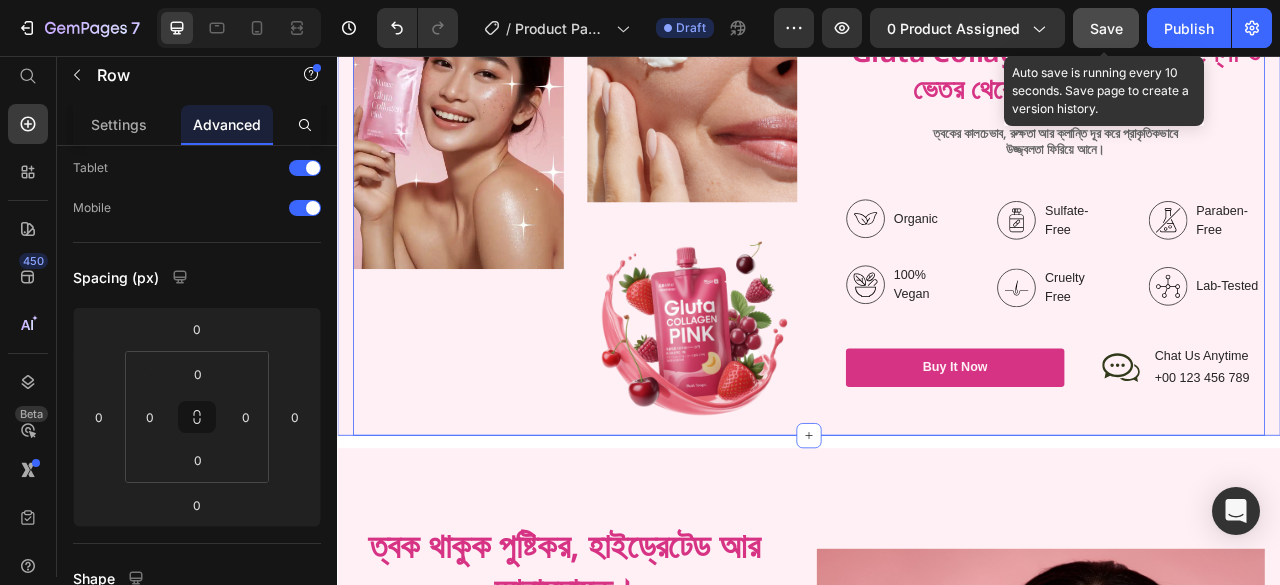 scroll, scrollTop: 1900, scrollLeft: 0, axis: vertical 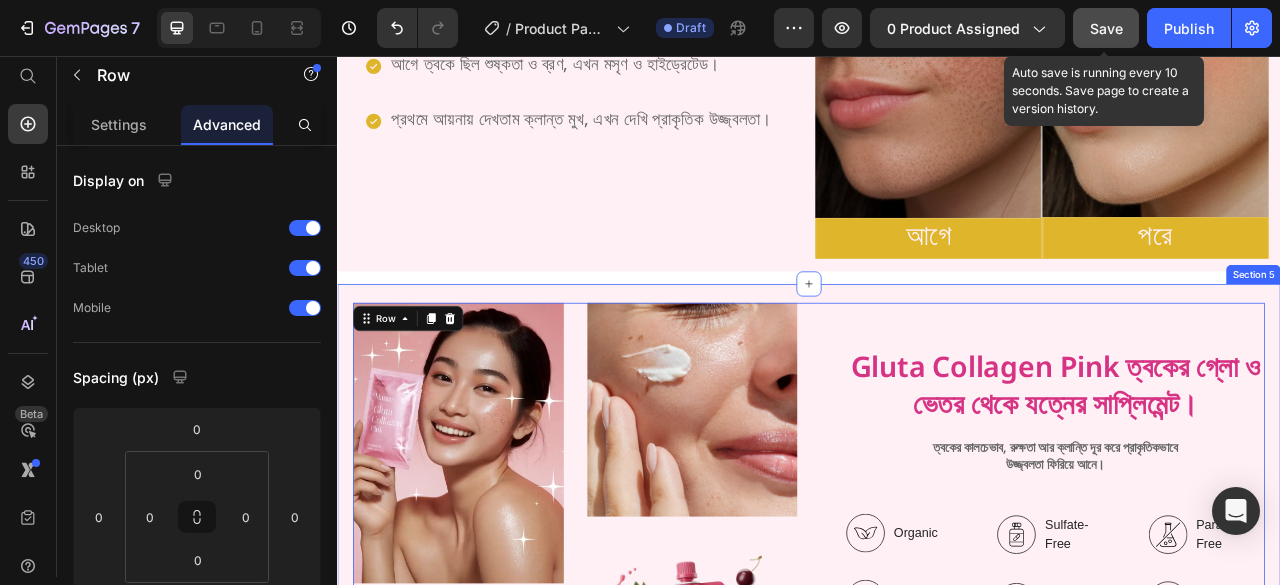 click on "Image Image Image Row Gluta Collagen Pink ত্বকের গ্লো ও ভেতর থেকে যত্নের সাপ্লিমেন্ট। Heading ত্বকের কালচেভাব, রুক্ষতা আর ক্লান্তি দূর করে প্রাকৃতিকভাবে  উজ্জ্বলতা ফিরিয়ে আনে। Text Block
Organic
Sulfate-Free
Paraben-Free Item List
100% Vegan
Cruelty Free
Lab-Tested Item List Row
Organic
100% Vegan Item List
Sulfate-Free
Cruelty Free Item List
Paraben-Free
Lab-Tested Item List Row buy it now Button
Icon Chat Us Anytime Text Block +00 123 456 789 Text Block Row Row Row Row   0 Section 5" at bounding box center (937, 642) 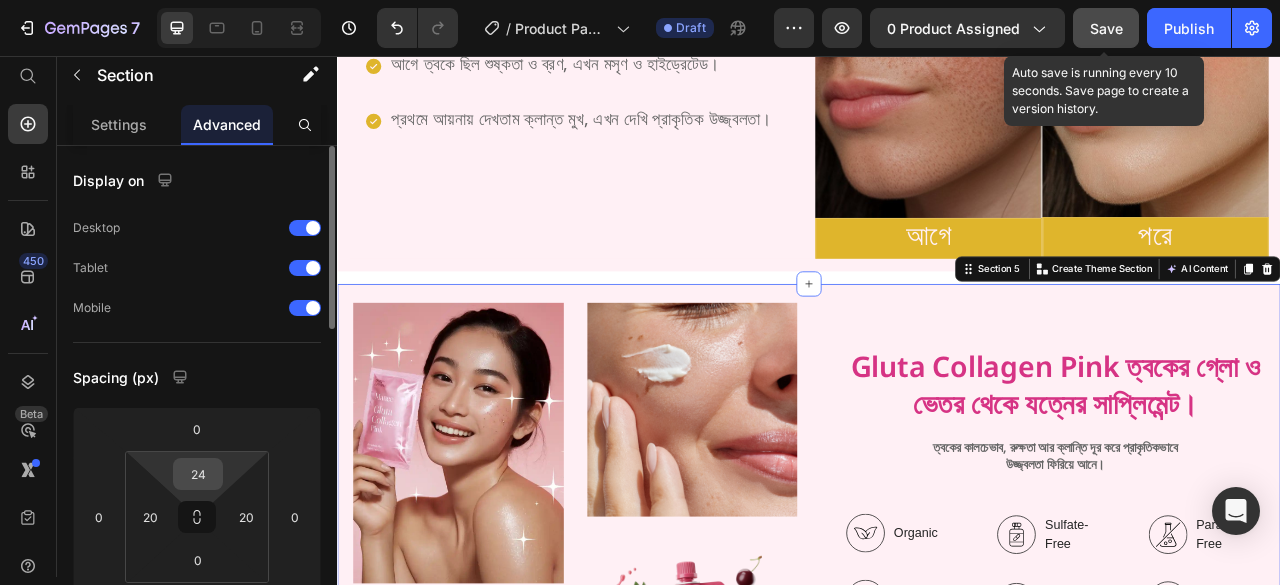 click on "24" at bounding box center [198, 474] 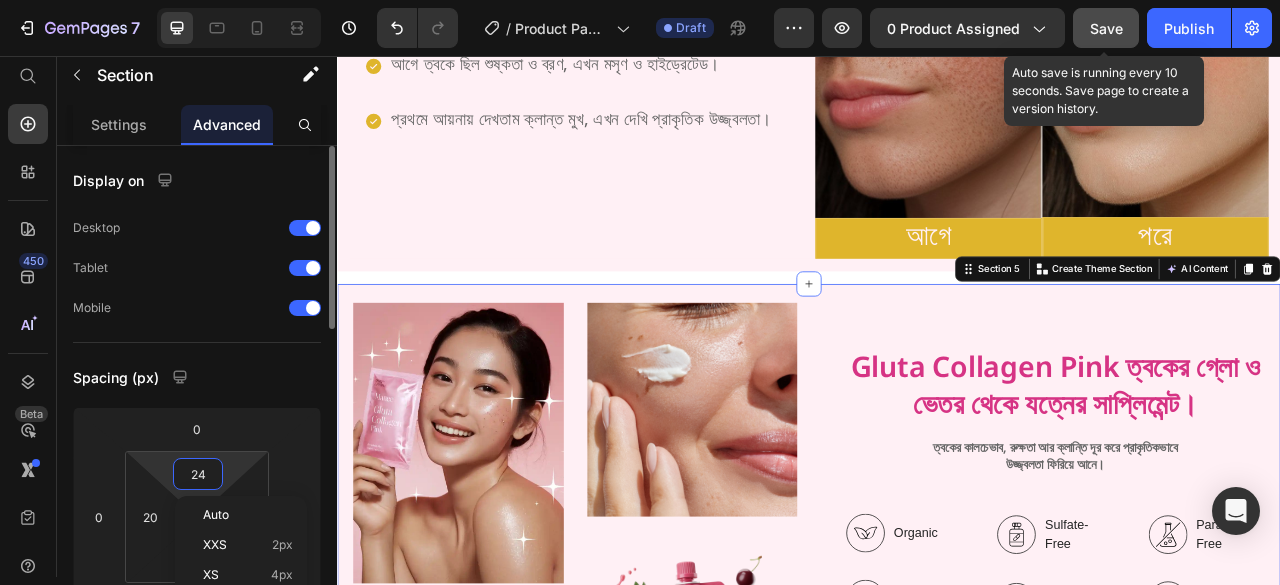type on "0" 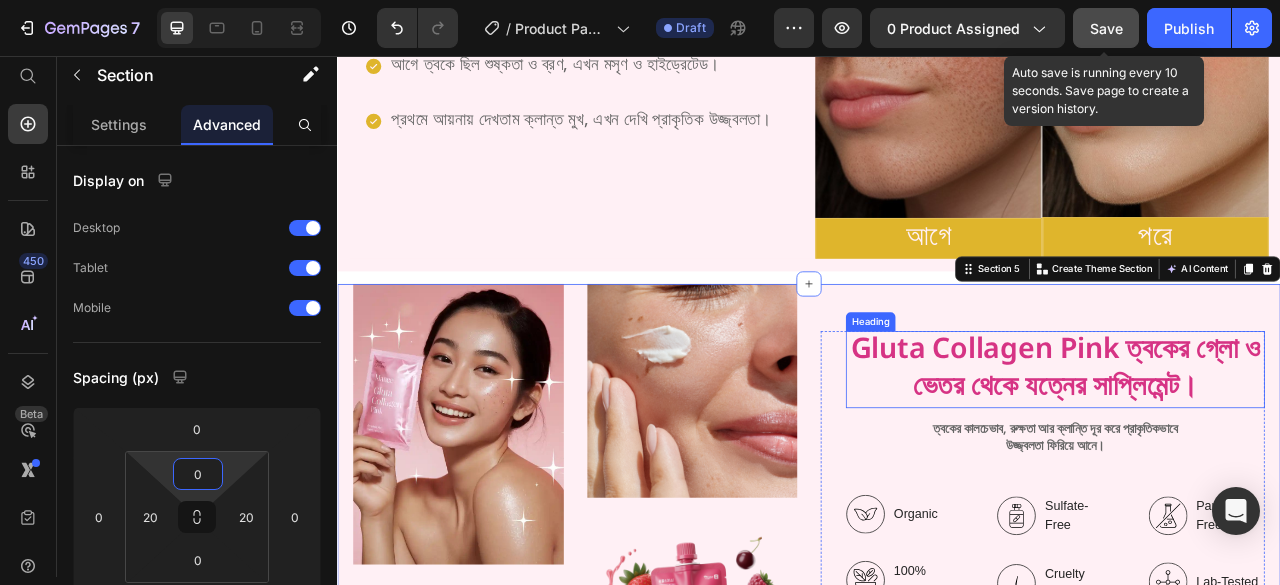 scroll, scrollTop: 2100, scrollLeft: 0, axis: vertical 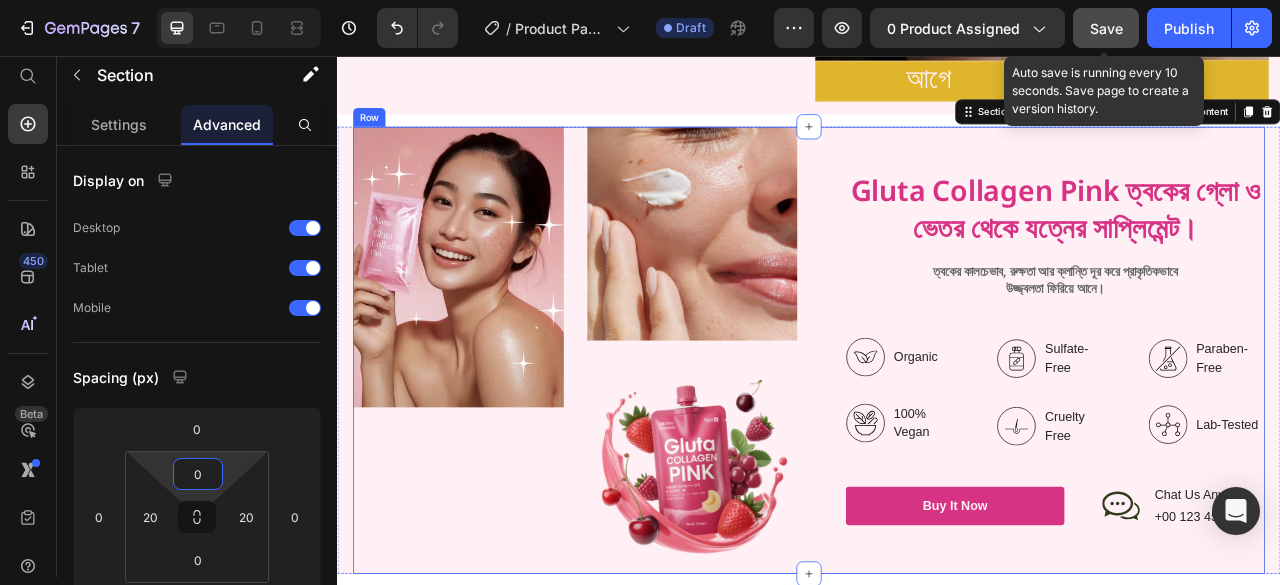 click on "Image Image Image Row Gluta Collagen Pink ত্বকের গ্লো ও ভেতর থেকে যত্নের সাপ্লিমেন্ট। Heading ত্বকের কালচেভাব, রুক্ষতা আর ক্লান্তি দূর করে প্রাকৃতিকভাবে  উজ্জ্বলতা ফিরিয়ে আনে। Text Block
Organic
Sulfate-Free
Paraben-Free Item List
100% Vegan
Cruelty Free
Lab-Tested Item List Row
Organic
100% Vegan Item List
Sulfate-Free
Cruelty Free Item List
Paraben-Free
Lab-Tested Item List Row buy it now Button
Icon Chat Us Anytime Text Block +00 123 456 789 Text Block Row Row Row" at bounding box center [937, 430] 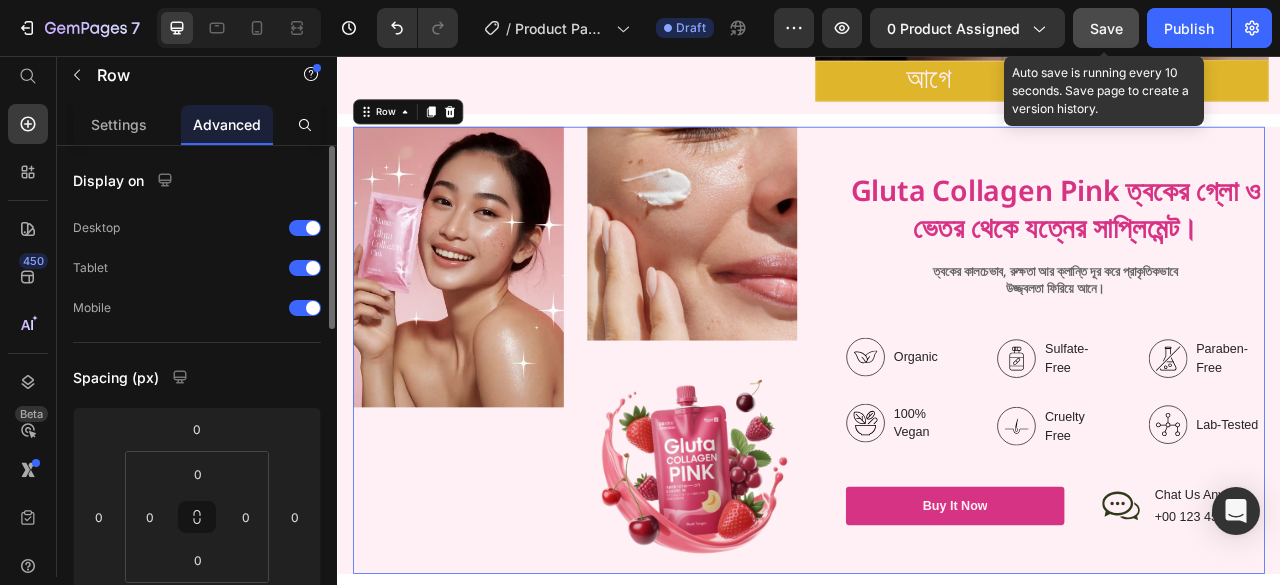 click on "Settings" at bounding box center [119, 124] 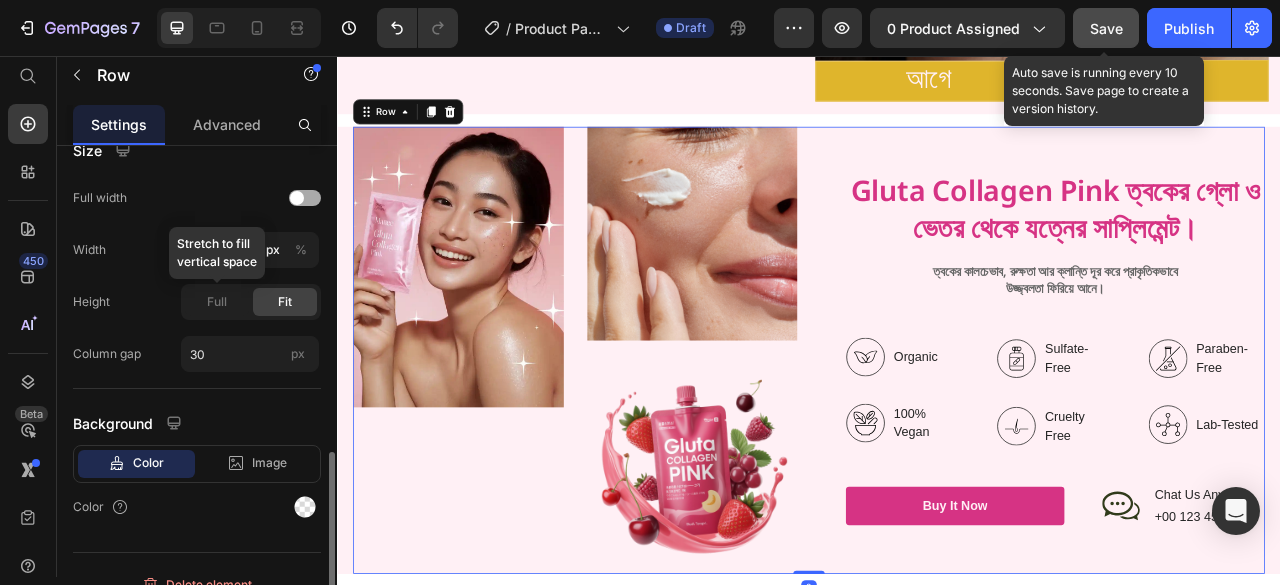 scroll, scrollTop: 630, scrollLeft: 0, axis: vertical 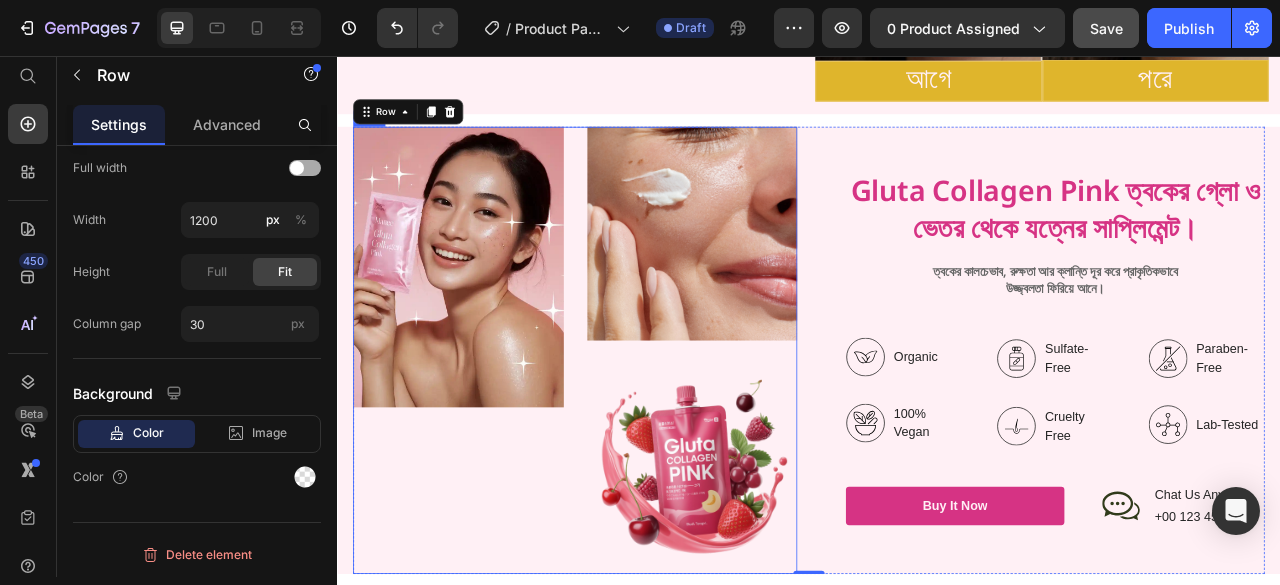 click on "Image" at bounding box center [491, 430] 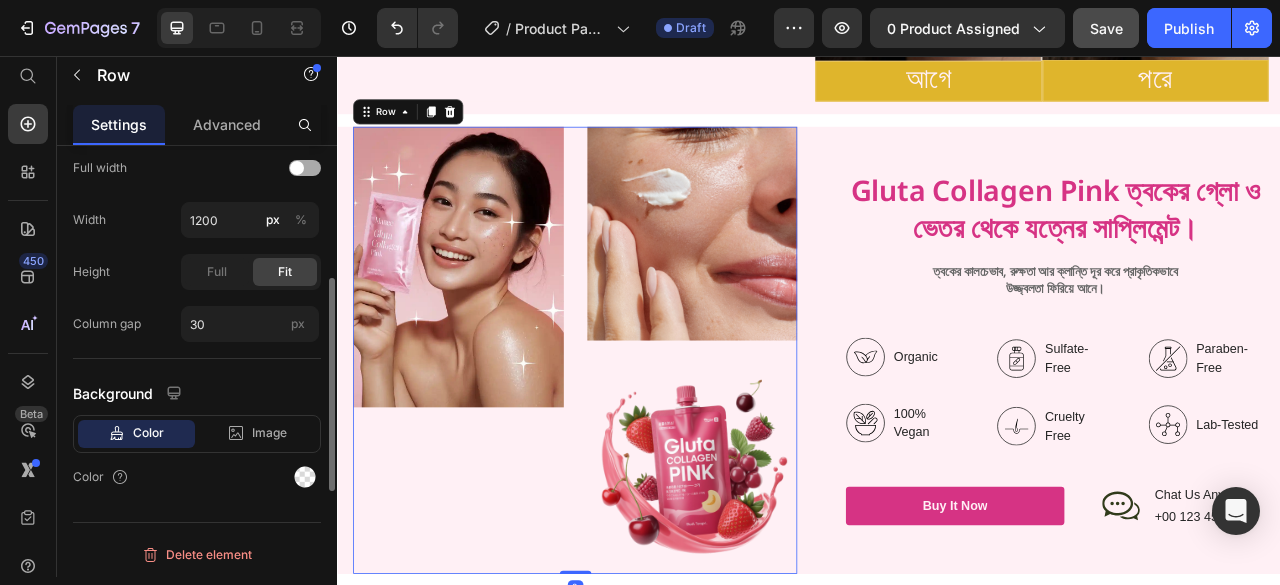 scroll, scrollTop: 430, scrollLeft: 0, axis: vertical 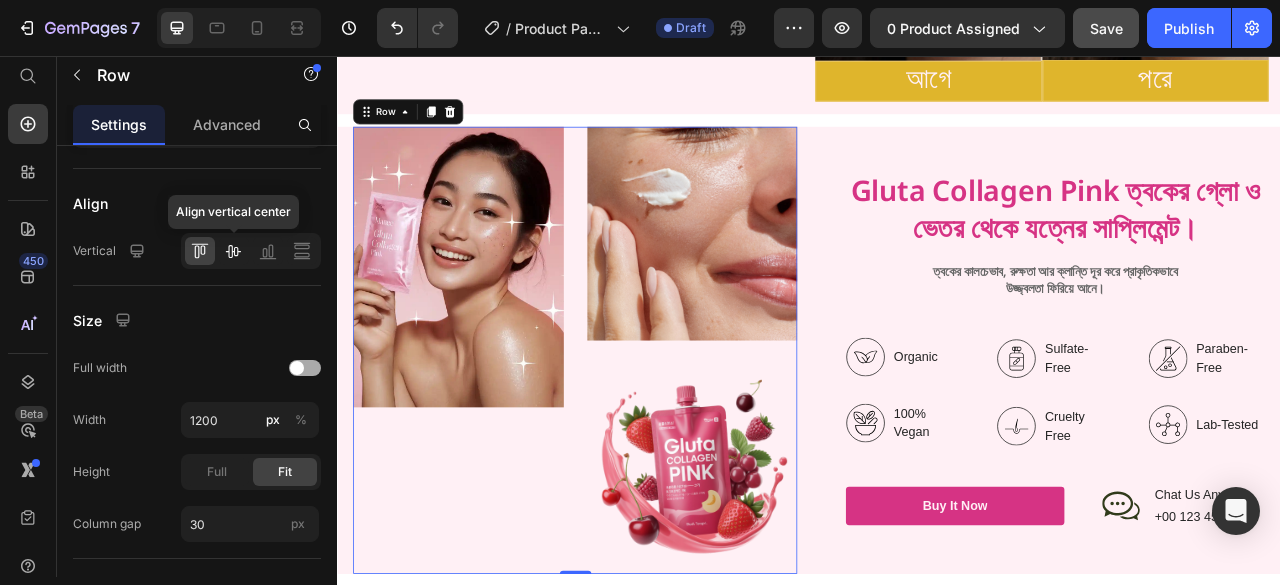 click 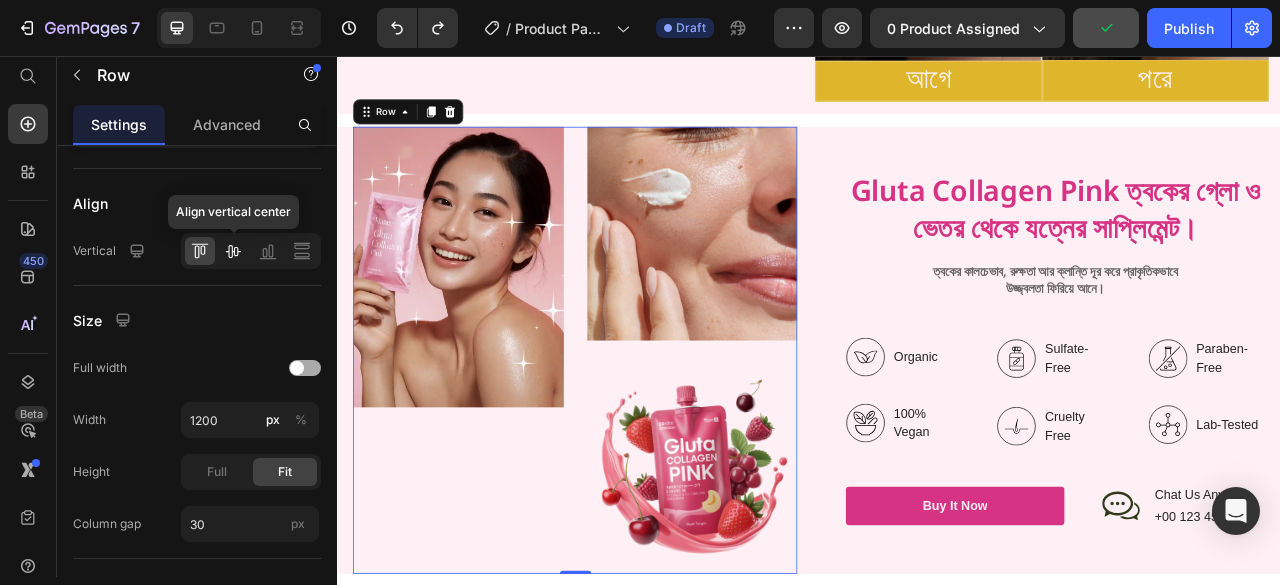 click 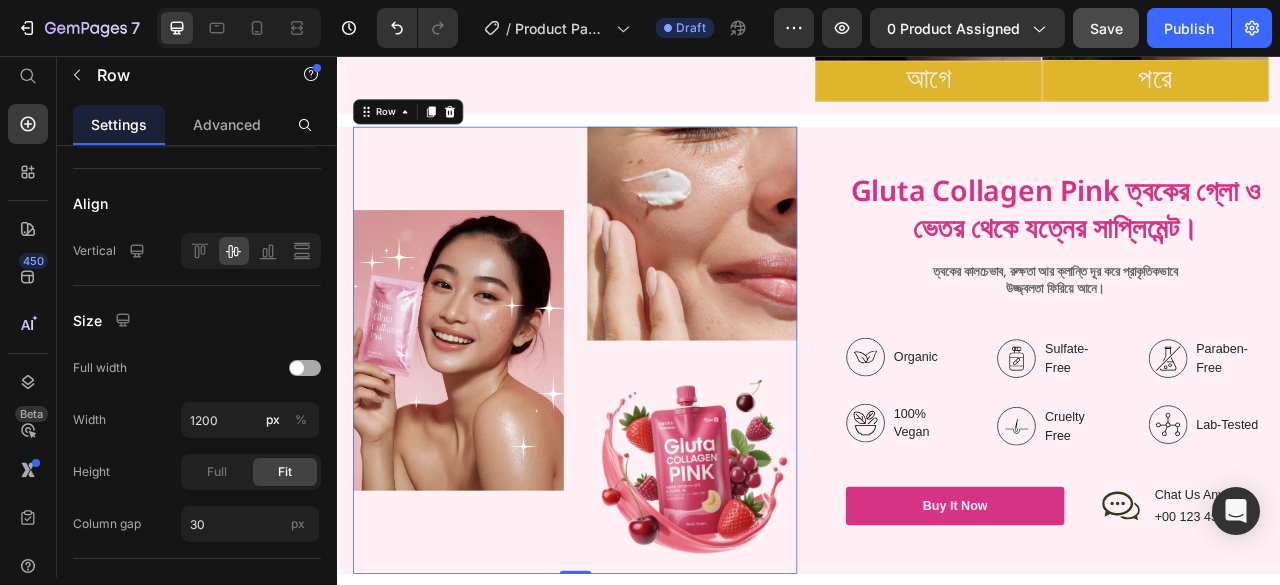 click on "পণ্য ব্যবহারের আগে ও পরে Heading ব্যবহারের আগে ত্বকে থাকতে পারে দাগ, রুক্ষতা বা উজ্জ্বলতার অভাব। নিয়মিত ব্যবহারে  ত্বক হয় মসৃণ, উজ্জ্বল ও প্রাণবন্ত ভেতর থেকে গ্লো করা শুরু করে। Text Block Row Row ব্যবহারের আগে ত্বক ছিল নিস্তেজ ও রুক্ষ, পরে হয়েছে নরম ও উজ্জ্বল। আগে ছিল দাগ ও ক্লান্তিভাব, এখন আছে গ্লো আর সতেজতা। মেকআপ ছাড়া ত্বক ছিল ফ্যাকাসে, এখন দীপ্তিময়। আগে ত্বকে ছিল শুষ্কতা ও ব্রণ, এখন মসৃণ ও হাইড্রেটেড।" at bounding box center [937, 203] 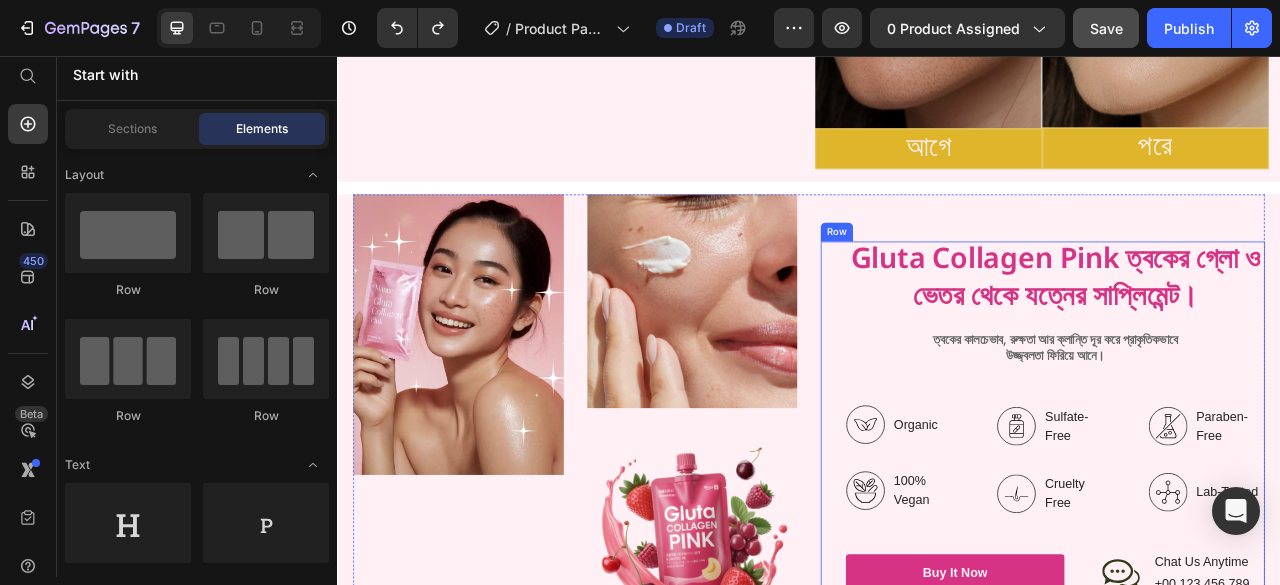 scroll, scrollTop: 2100, scrollLeft: 0, axis: vertical 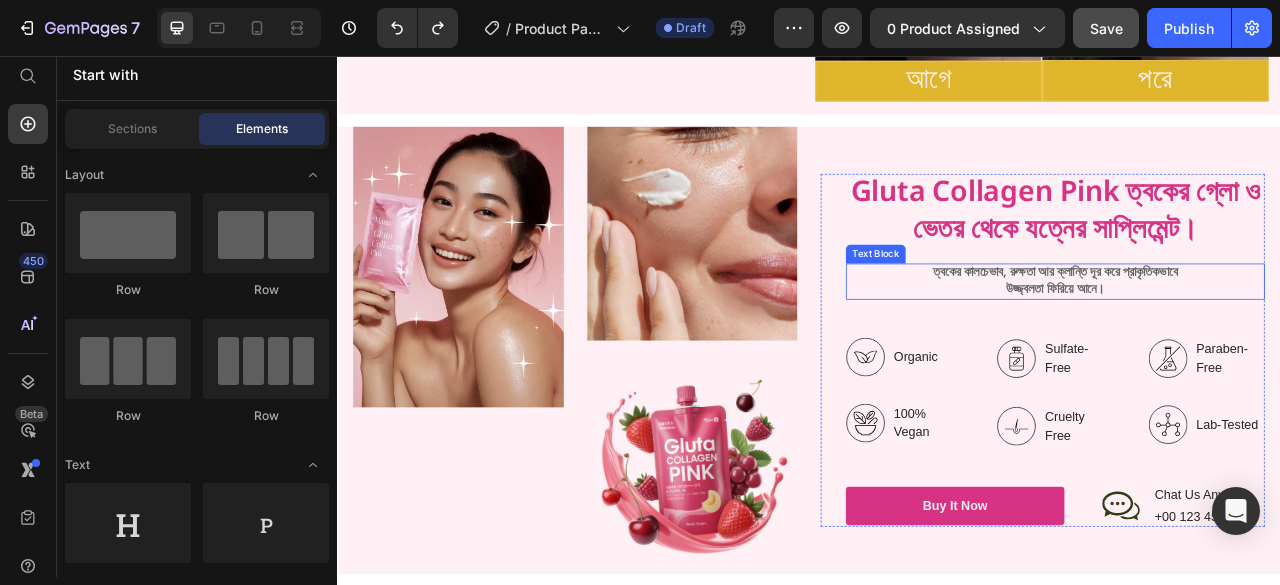 click on "উজ্জ্বলতা ফিরিয়ে আনে।" at bounding box center [1250, 353] 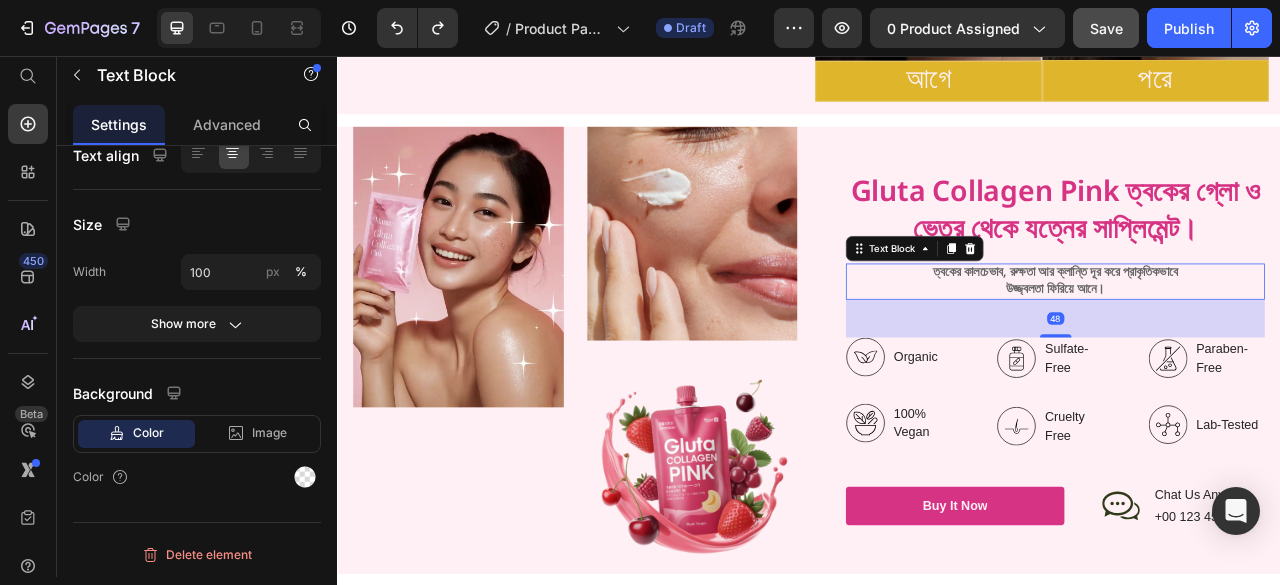 scroll, scrollTop: 0, scrollLeft: 0, axis: both 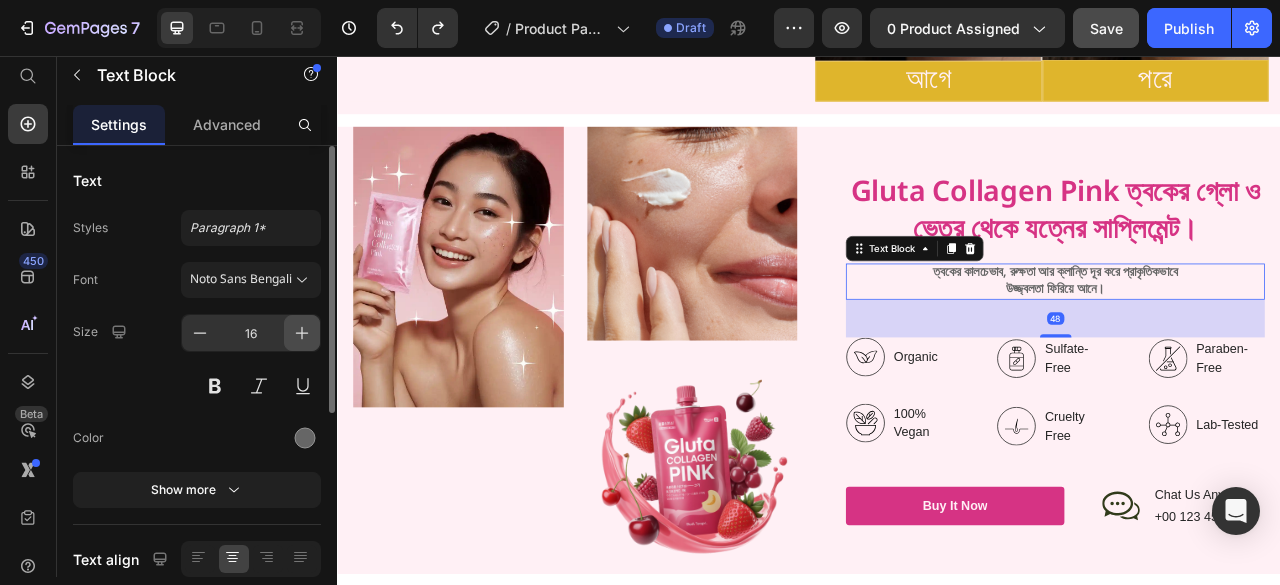 click 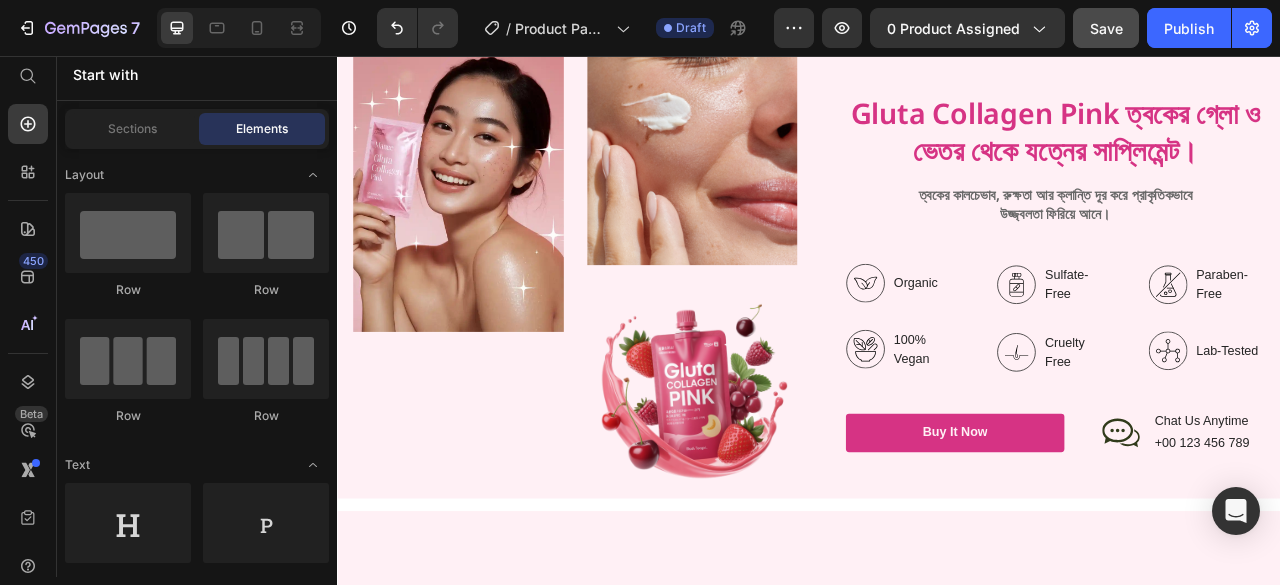 scroll, scrollTop: 2200, scrollLeft: 0, axis: vertical 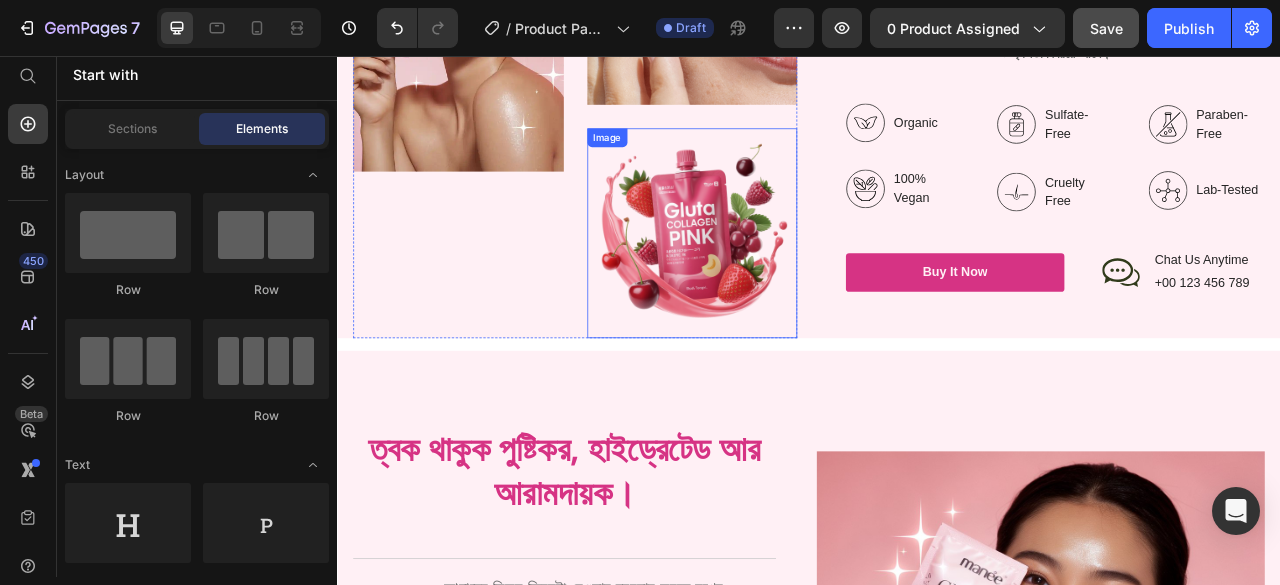 click at bounding box center [789, 282] 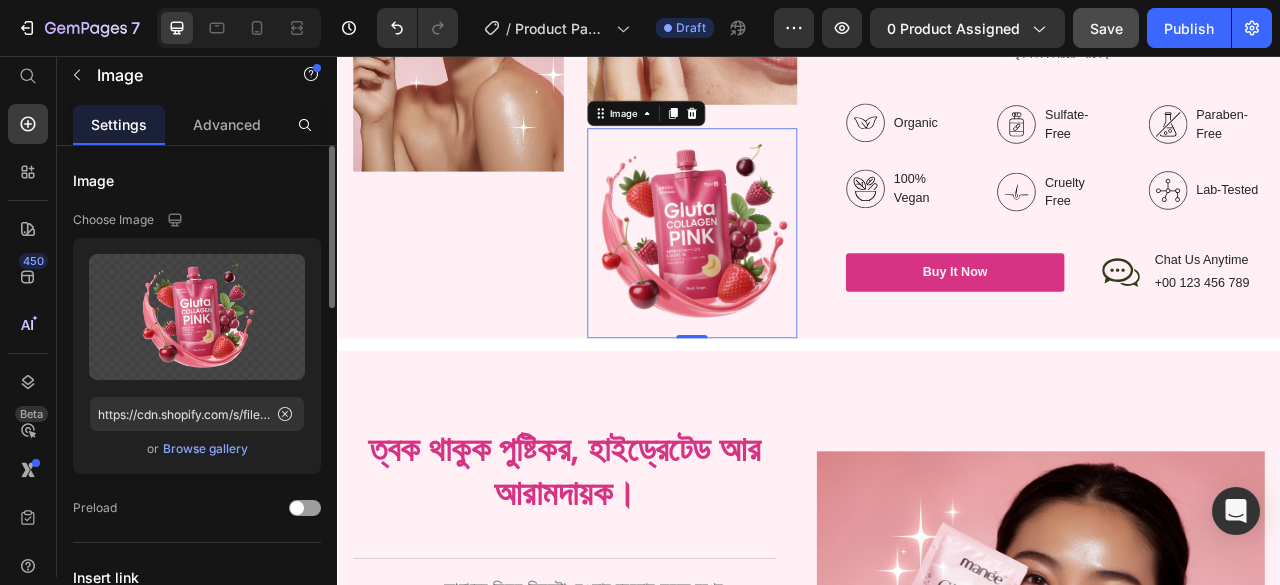 click on "Browse gallery" at bounding box center (205, 449) 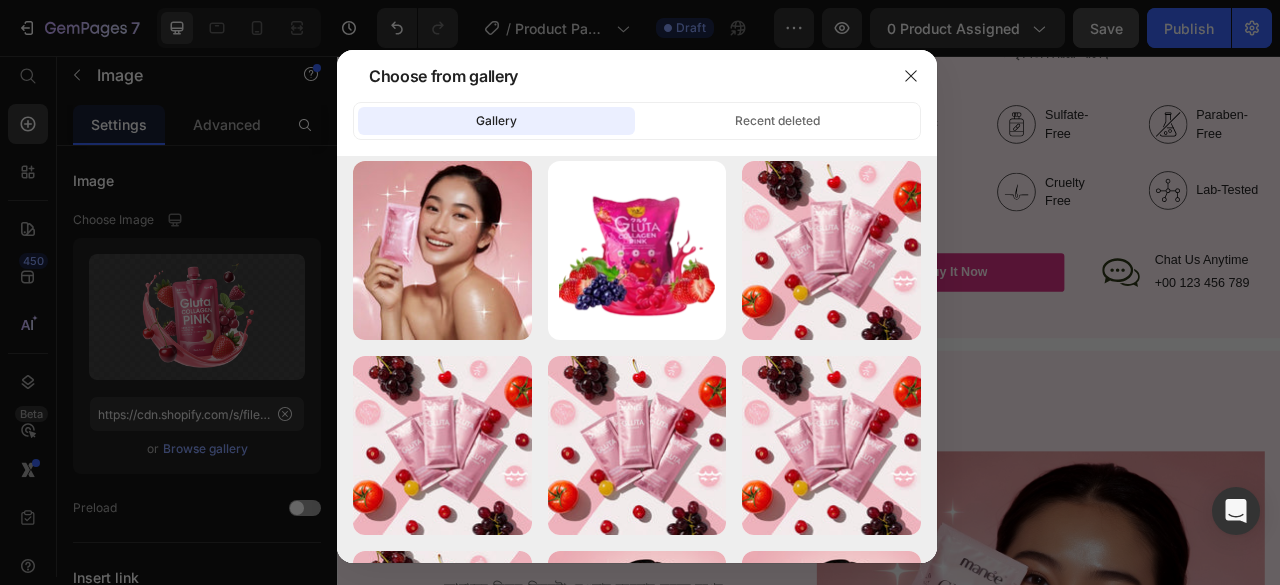 scroll, scrollTop: 0, scrollLeft: 0, axis: both 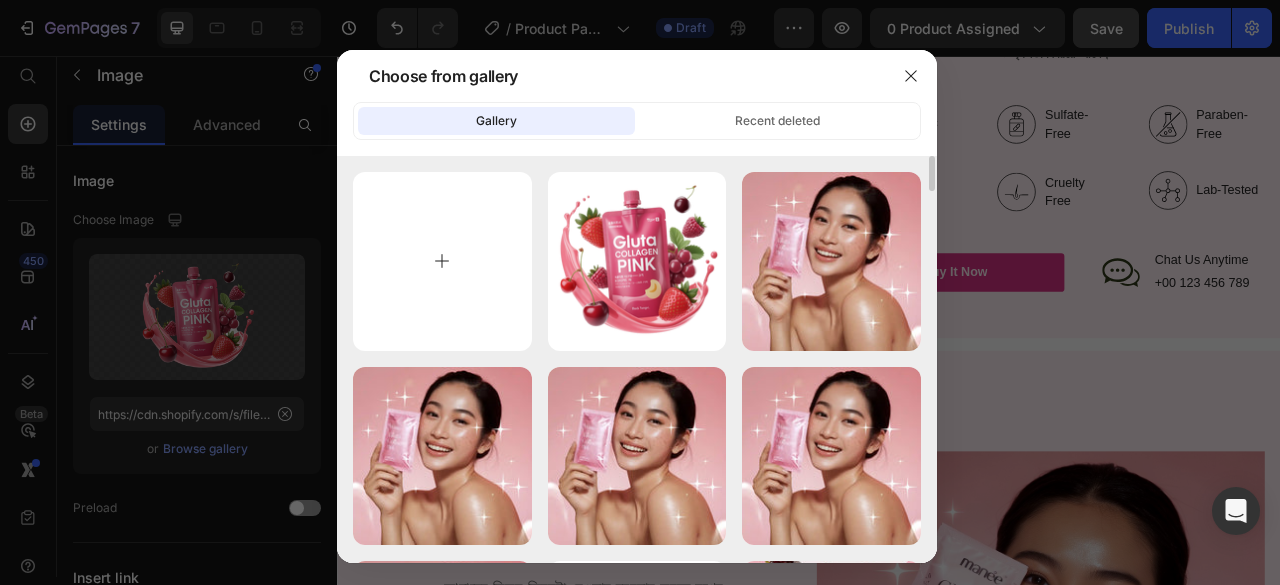 click at bounding box center [442, 261] 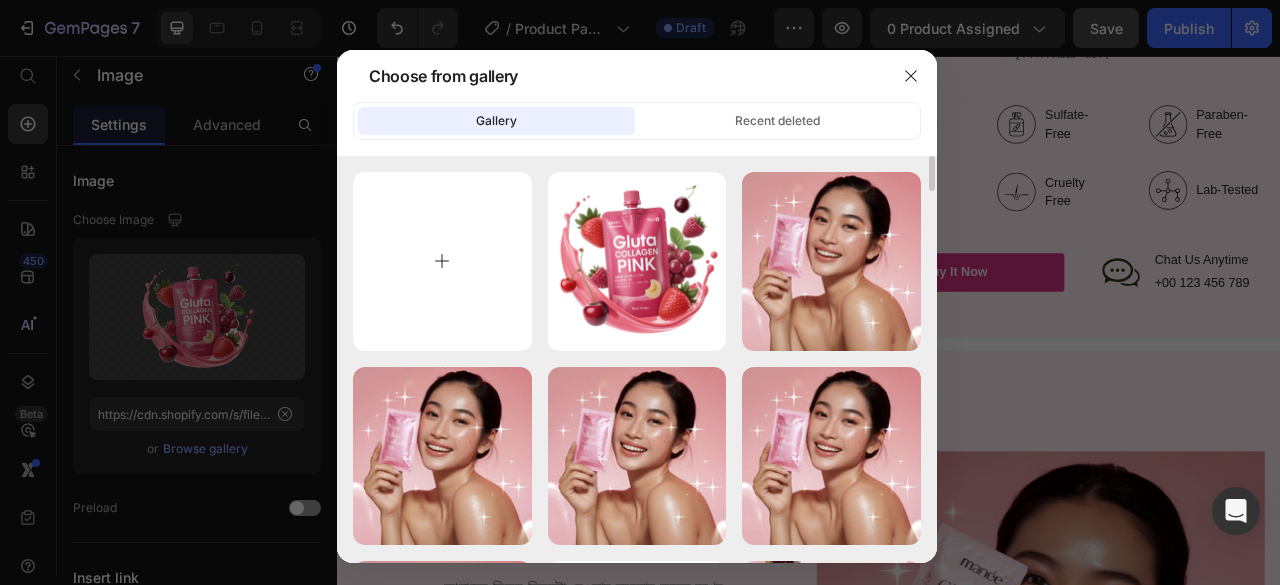 type on "C:\fakepath\B4Yw4LQwS62RzPreo6HF9w.png" 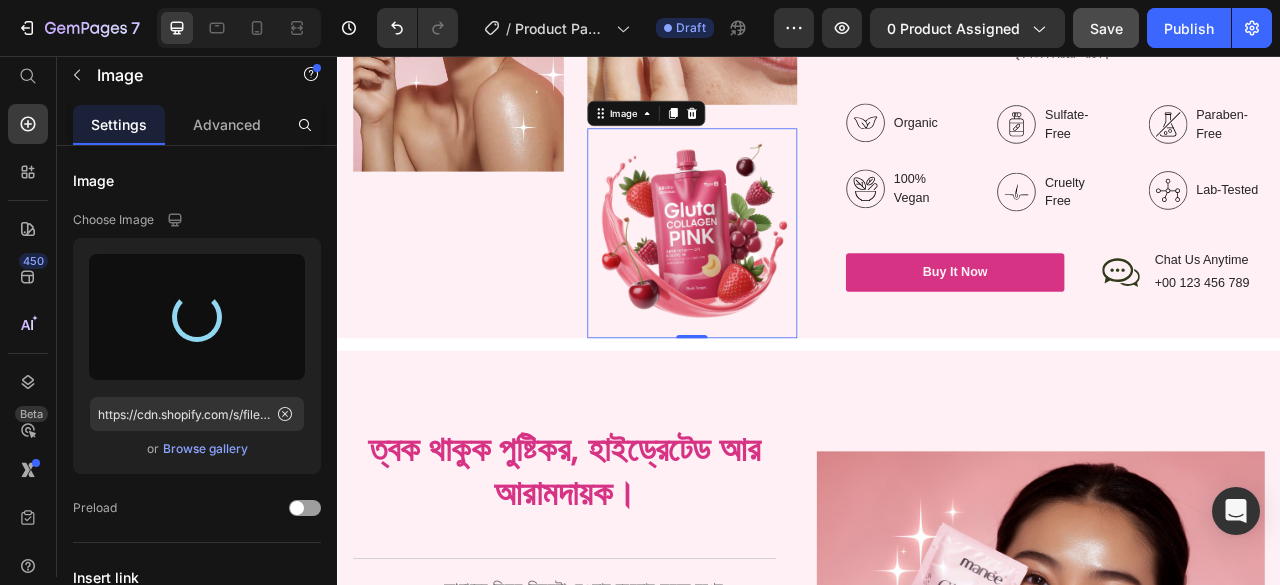 type on "https://cdn.shopify.com/s/files/1/0695/5021/1263/files/gempages_574963249728979743-1cd147ac-6b65-42a4-a080-1a08b7ceb7cd.png" 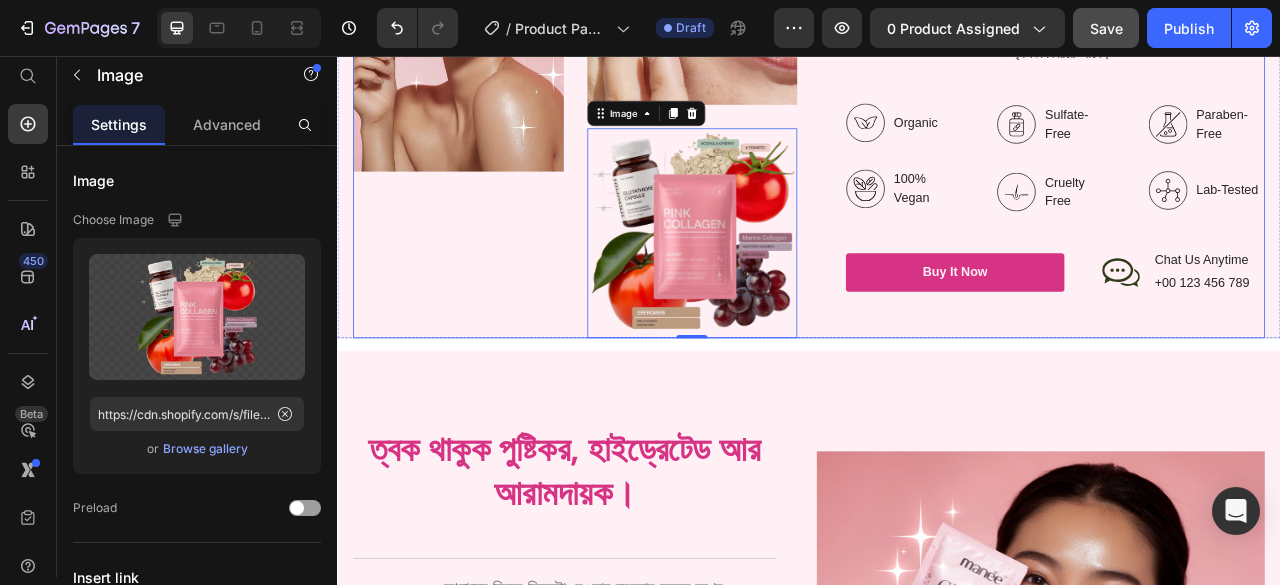 click on "Image Image Image   0 Row Gluta Collagen Pink ত্বকের গ্লো ও ভেতর থেকে যত্নের সাপ্লিমেন্ট। Heading ত্বকের কালচেভাব, রুক্ষতা আর ক্লান্তি দূর করে প্রাকৃতিকভাবে  উজ্জ্বলতা ফিরিয়ে আনে। Text Block
Organic
Sulfate-Free
Paraben-Free Item List
100% Vegan
Cruelty Free
Lab-Tested Item List Row
Organic
100% Vegan Item List
Sulfate-Free
Cruelty Free Item List
Paraben-Free
Lab-Tested Item List Row buy it now Button
Icon Chat Us Anytime Text Block +00 [PHONE] Text Block Row Row Row Row" at bounding box center (937, 130) 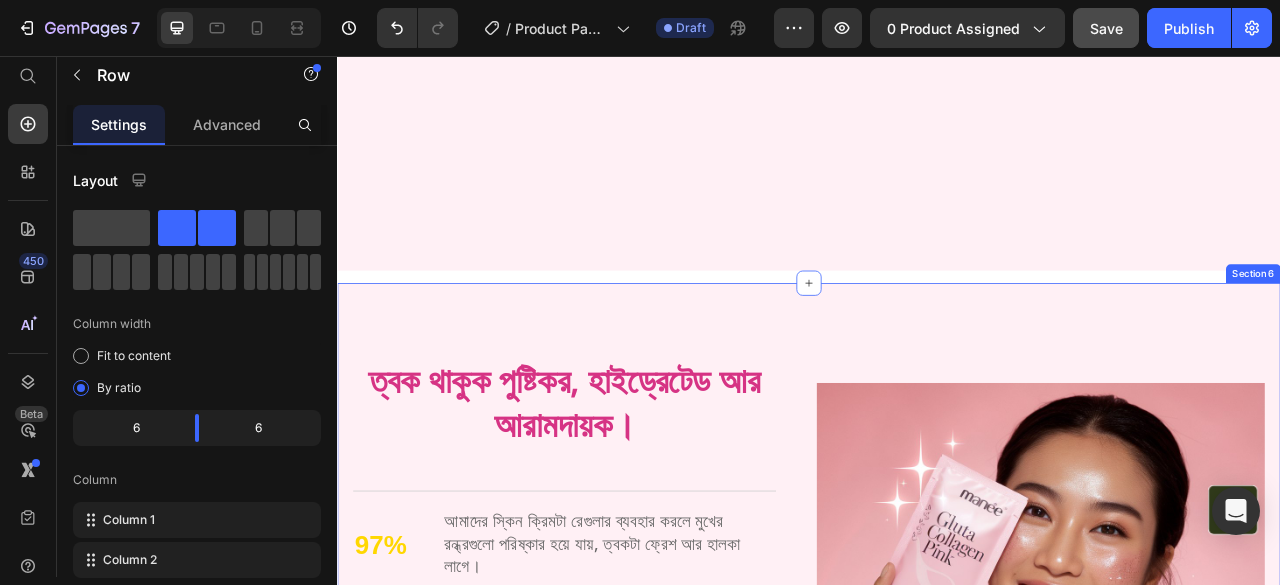 scroll, scrollTop: 4049, scrollLeft: 0, axis: vertical 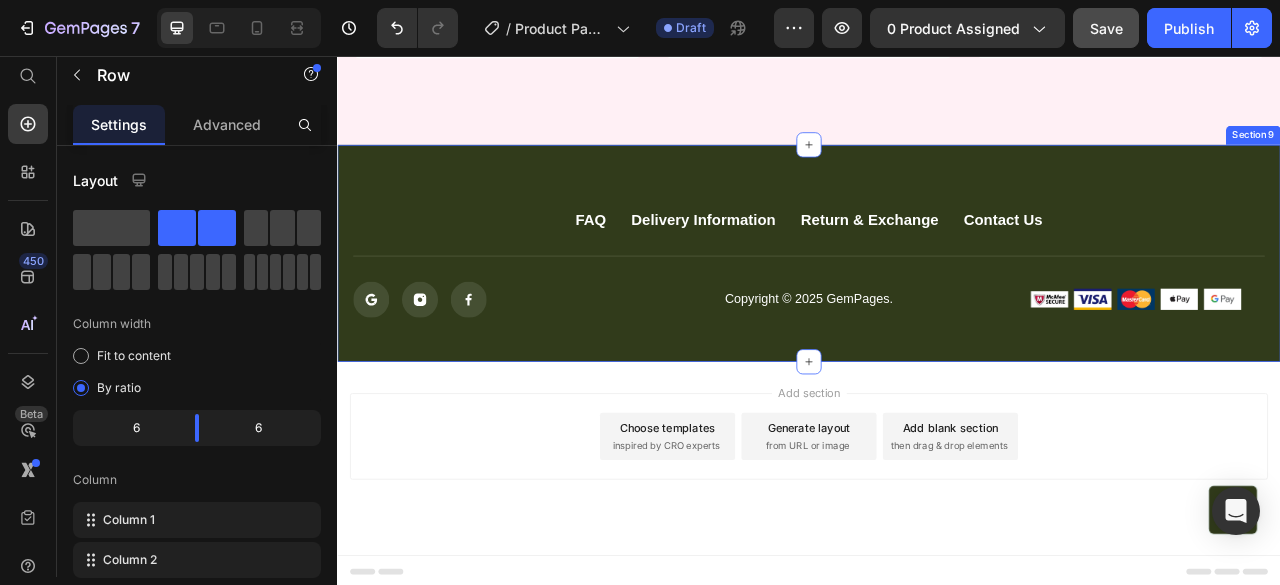 click on "FAQ Button Delivery Information Button Return & Exchange   Button Contact Us Button Row
Icon
Icon
Icon Icon List Copyright © 2025 GemPages.  Text block Image Image Image Image Image Row Row
Button Row Section 9" at bounding box center (937, 307) 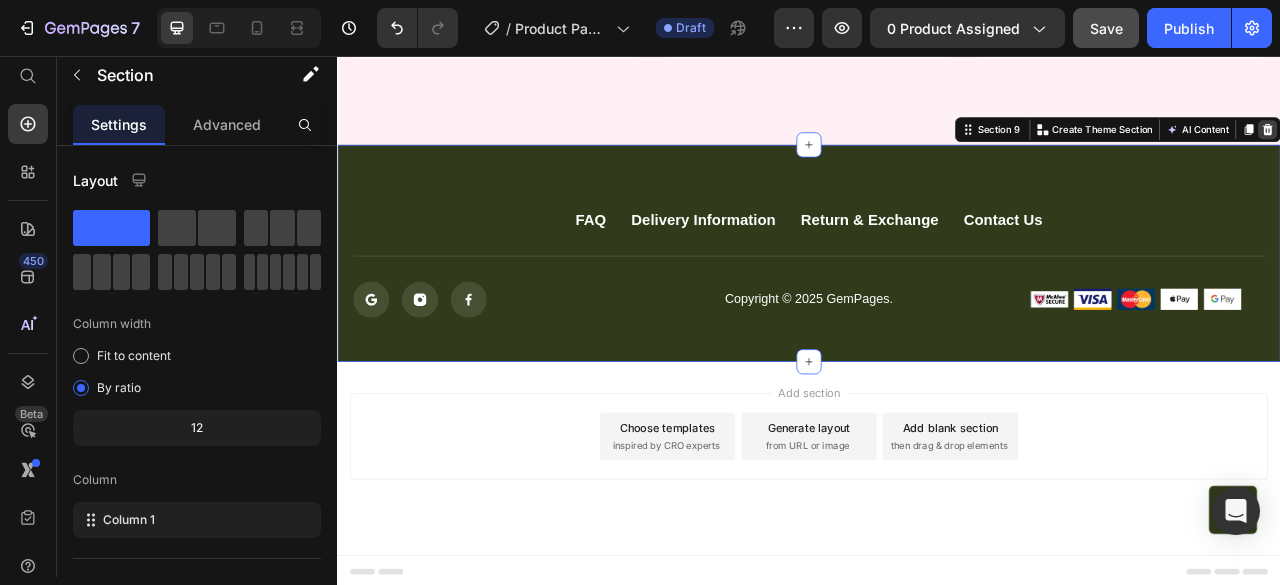 click 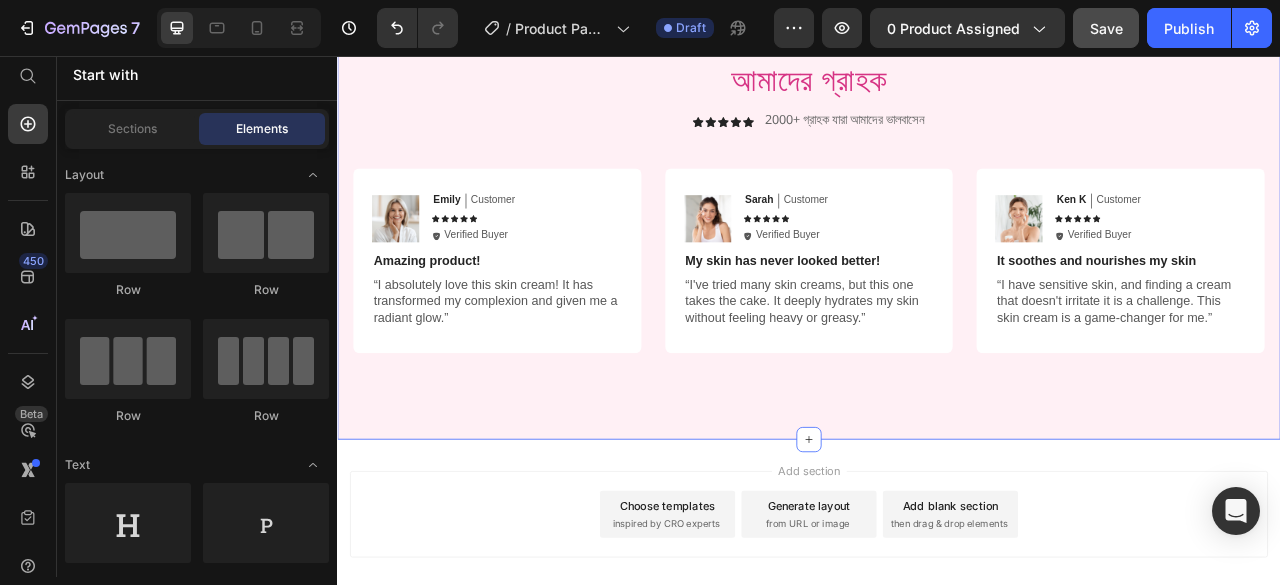 scroll, scrollTop: 3474, scrollLeft: 0, axis: vertical 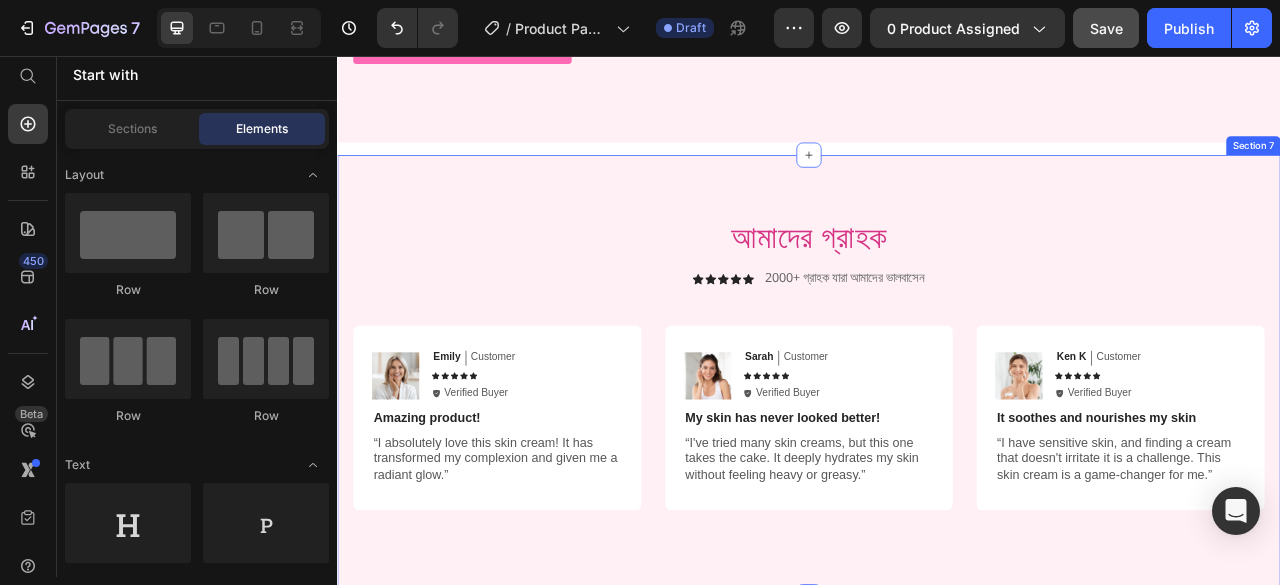 click on "আমাদের গ্রাহক Heading Icon Icon Icon Icon Icon Icon List 2000+ গ্রাহক যারা আমাদের ভালবাসেন Text Block Row Image Emily Text Block Customer  Text Block Row Icon Icon Icon Icon Icon Icon List
Icon Verified Buyer Text Block Row Row Amazing product! Text Block “I absolutely love this skin cream! It has transformed my complexion and given me a radiant glow.” Text Block Row Image Sarah Text Block Customer  Text Block Row Icon Icon Icon Icon Icon Icon List
Icon Verified Buyer Text Block Row Row My skin has never looked better! Text Block “I've tried many skin creams, but this one takes the cake. It deeply hydrates my skin without feeling heavy or greasy.” Text Block Row Image Ken K Text Block Customer  Text Block Row Icon Icon Icon Icon Icon Icon List
Icon Verified Buyer Text Block Row Row It soothes and nourishes my skin Text Block Text Block Row Row Row Section 7" at bounding box center (937, 463) 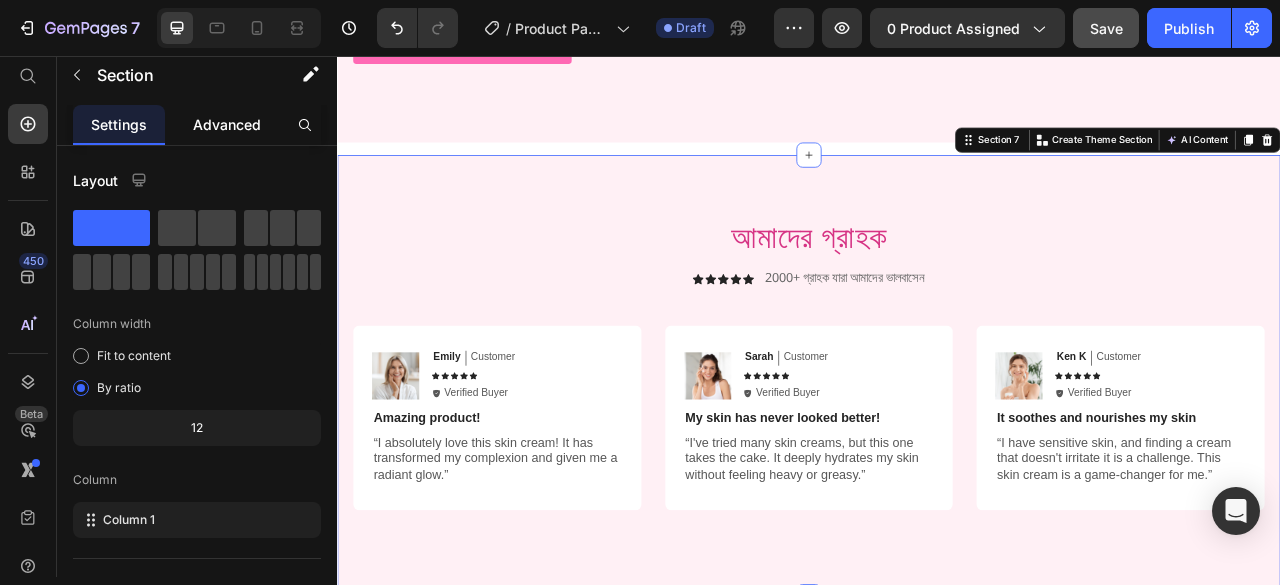 click on "Advanced" 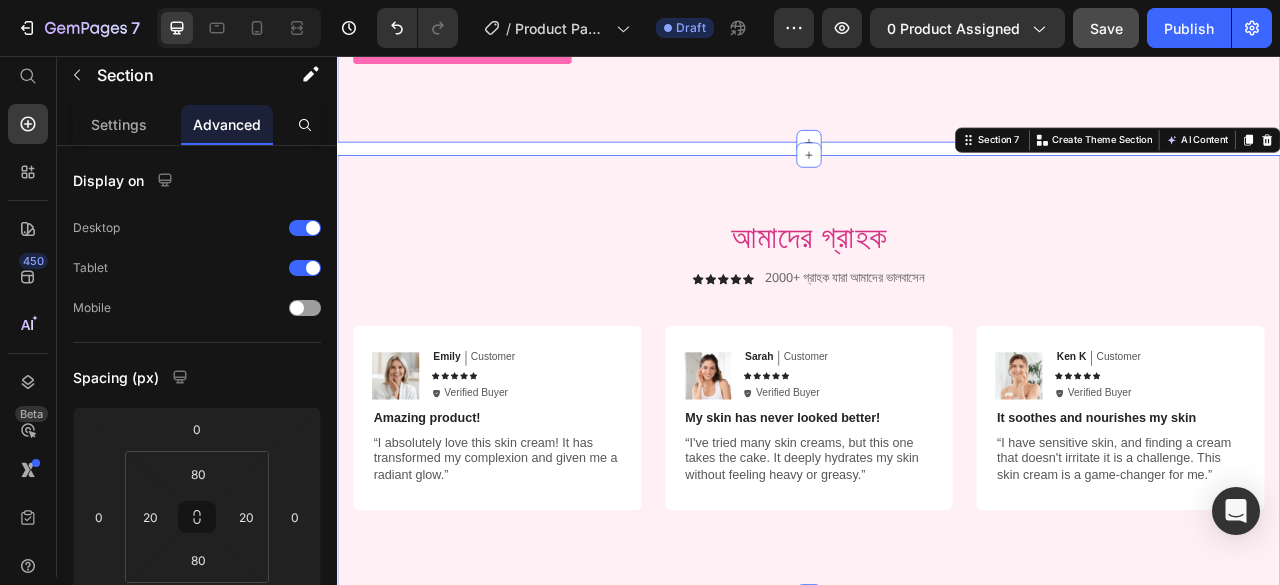 click on "Nourish, hydrate, and soften with our skin cream. Heading ত্বক থাকুক পুষ্টিকর, হাইড্রেটেড আর আরামদায়ক। Heading 97% Text Block আমাদের স্কিন ক্রিমটা রেগুলার ব্যবহার করলে মুখের রন্ধ্রগুলো পরিষ্কার হয়ে যায়, ত্বকটা ফ্রেশ আর হালকা লাগে। Text Block Row 94% Text Block নিয়মিত লাগালে ত্বক ময়েশ্চারাইজড থাকে, রুক্ষ হয়ে যায় না আর ব্রণট্রণার ঝামেলাও কমে। Text Block Row 92% Text Block Text Block Row buy it now Button Row Image Row Section 6" at bounding box center [937, -247] 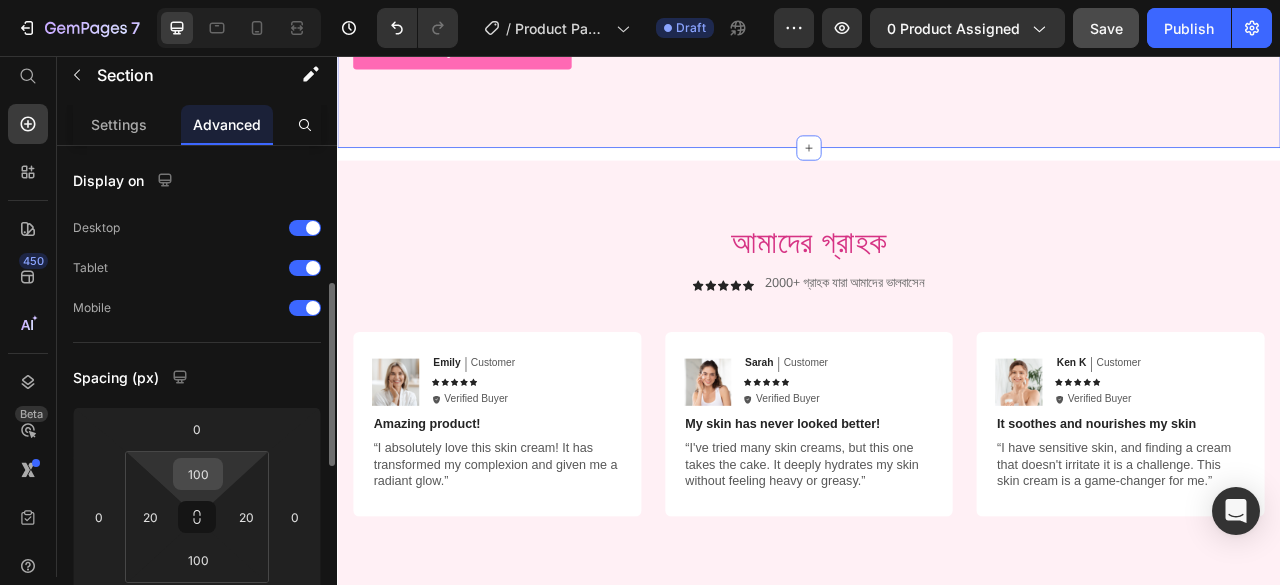 click on "100" at bounding box center (198, 474) 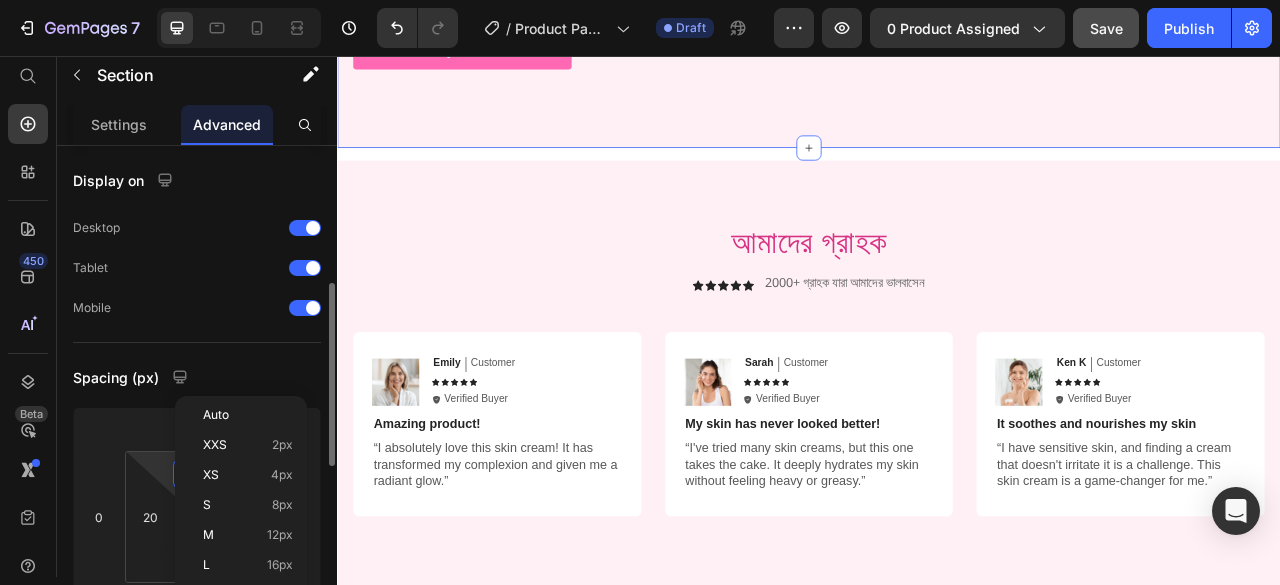 scroll, scrollTop: 100, scrollLeft: 0, axis: vertical 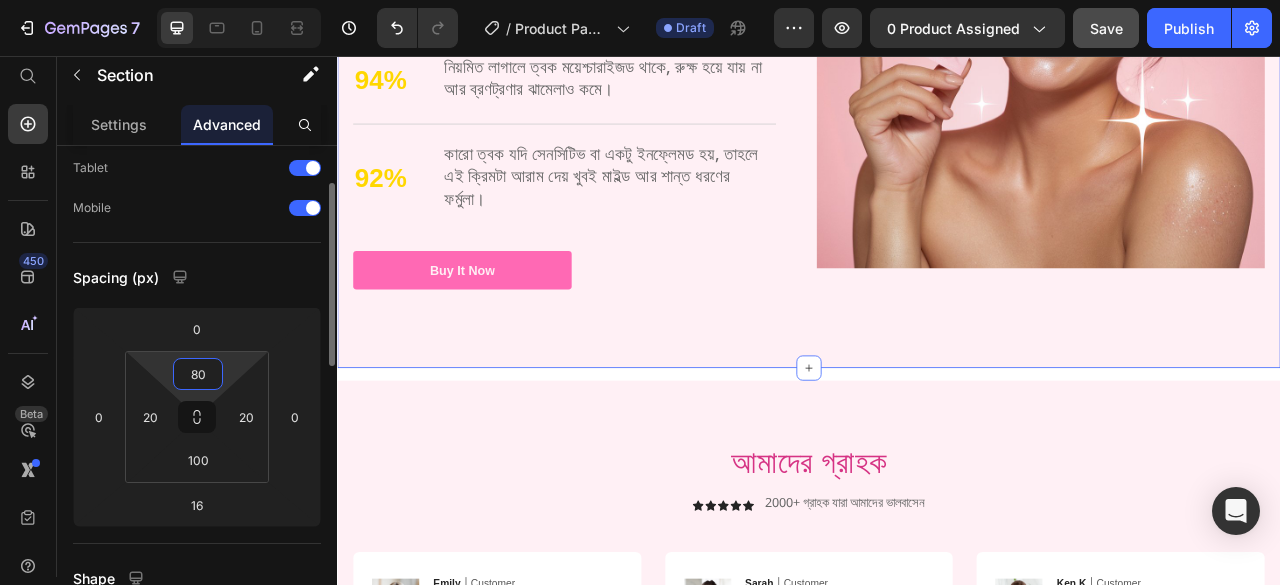 type on "80" 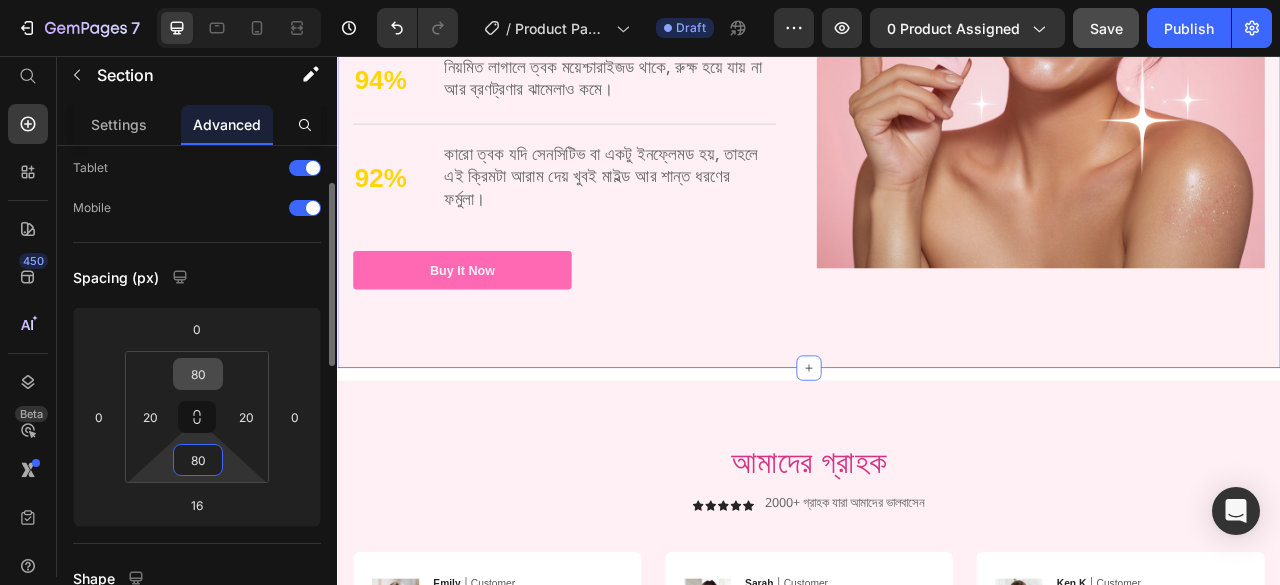type on "80" 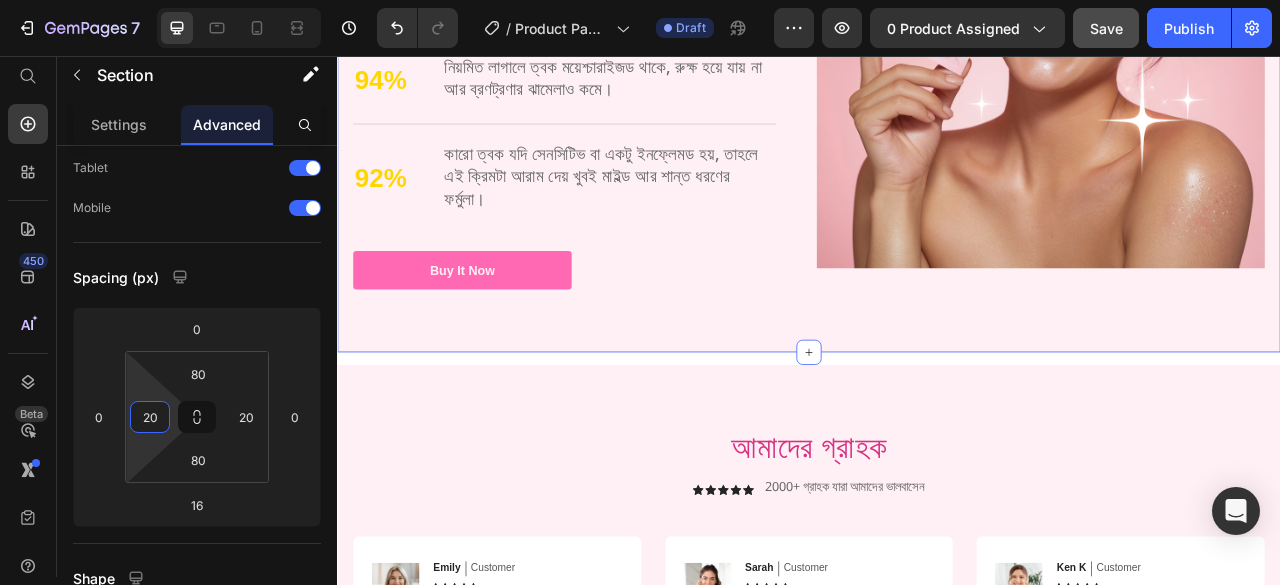 click on "Nourish, hydrate, and soften with our skin cream. Heading ত্বক থাকুক পুষ্টিকর, হাইড্রেটেড আর আরামদায়ক। Heading 97% Text Block আমাদের স্কিন ক্রিমটা রেগুলার ব্যবহার করলে মুখের রন্ধ্রগুলো পরিষ্কার হয়ে যায়, ত্বকটা ফ্রেশ আর হালকা লাগে। Text Block Row 94% Text Block নিয়মিত লাগালে ত্বক ময়েশ্চারাইজড থাকে, রুক্ষ হয়ে যায় না আর ব্রণট্রণার ঝামেলাও কমে। Text Block Row 92% Text Block Text Block Row buy it now Button Row Image Row Section 6   You can create reusable sections Create Theme Section AI Content Write with GemAI What would you like to describe here? Tone and Voice Persuasive Product Gluta Collagen Pink Show more Generate" at bounding box center [937, 41] 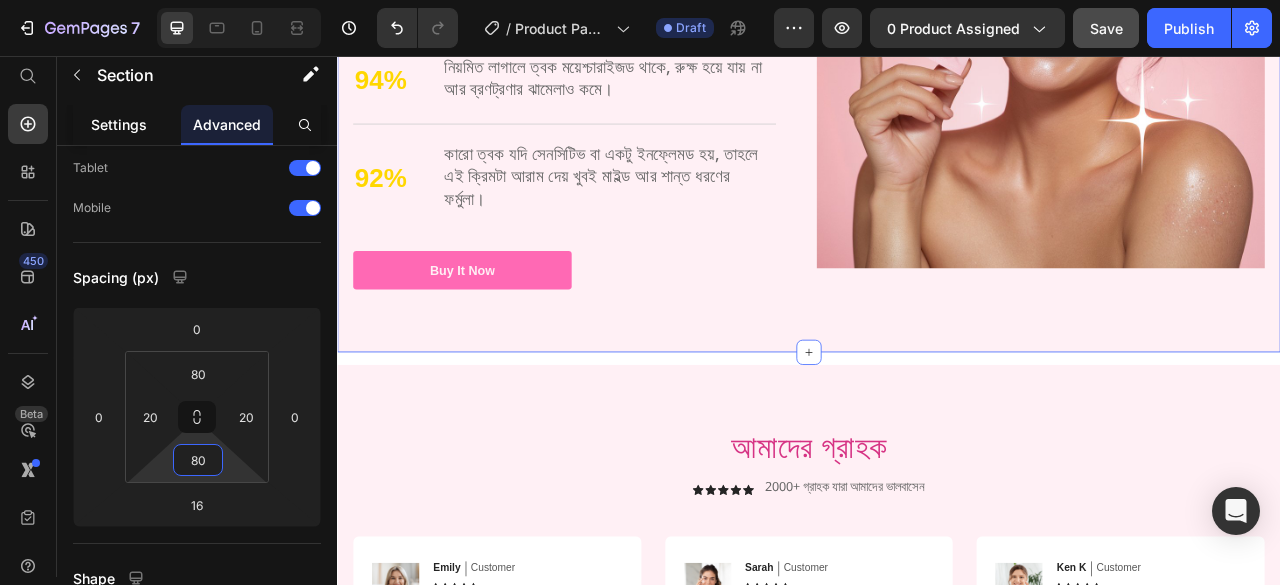click on "Settings" at bounding box center [119, 124] 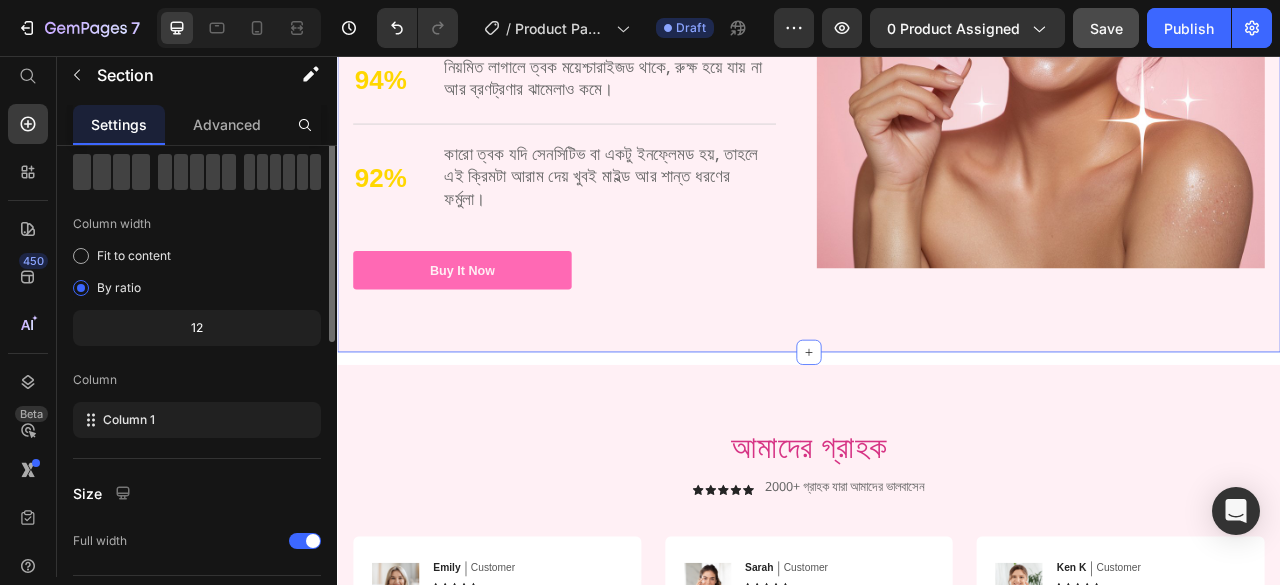 scroll, scrollTop: 0, scrollLeft: 0, axis: both 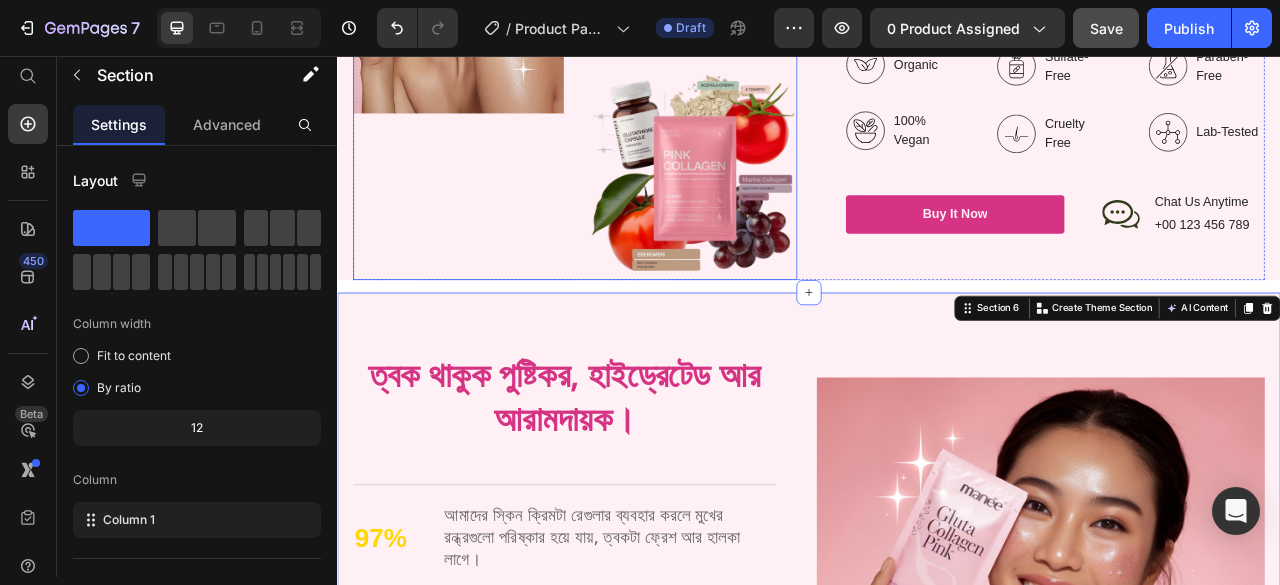 click on "Image" at bounding box center (491, 56) 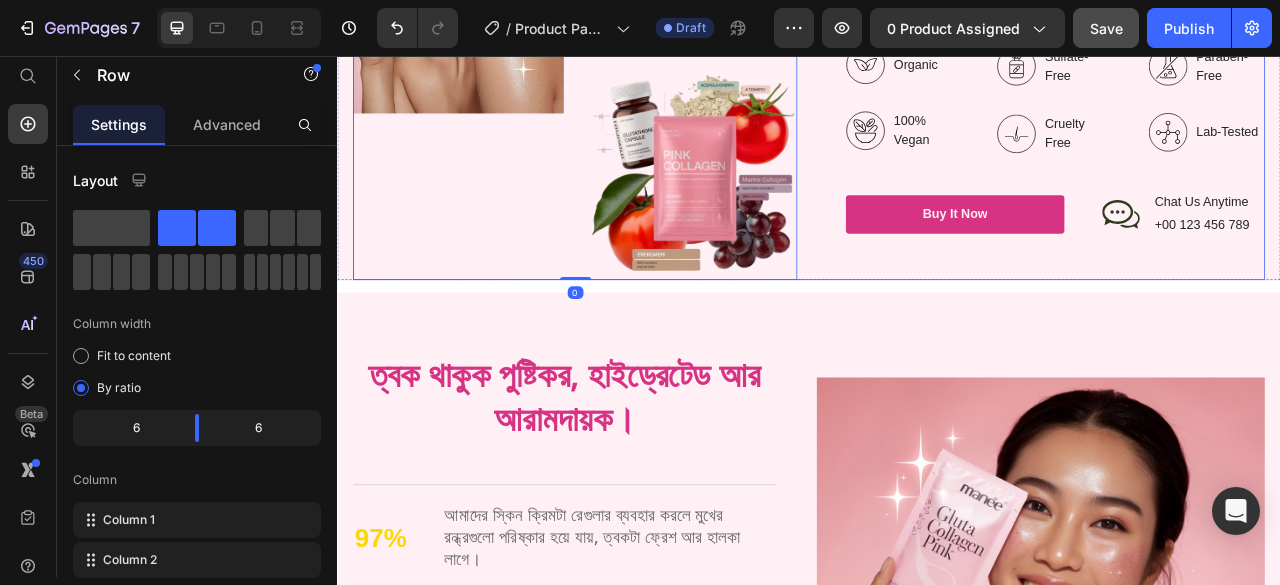 click on "Gluta Collagen Pink ত্বকের গ্লো ও ভেতর থেকে যত্নের সাপ্লিমেন্ট। Heading ত্বকের কালচেভাব, রুক্ষতা আর ক্লান্তি দূর করে প্রাকৃতিকভাবে  উজ্জ্বলতা ফিরিয়ে আনে। Text Block
Organic
Sulfate-Free
Paraben-Free Item List
100% Vegan
Cruelty Free
Lab-Tested Item List Row
Organic
100% Vegan Item List
Sulfate-Free
Cruelty Free Item List
Paraben-Free
Lab-Tested Item List Row buy it now Button
Icon Chat Us Anytime Text Block +00 123 456 789 Text Block Row Row Row" at bounding box center [1234, 56] 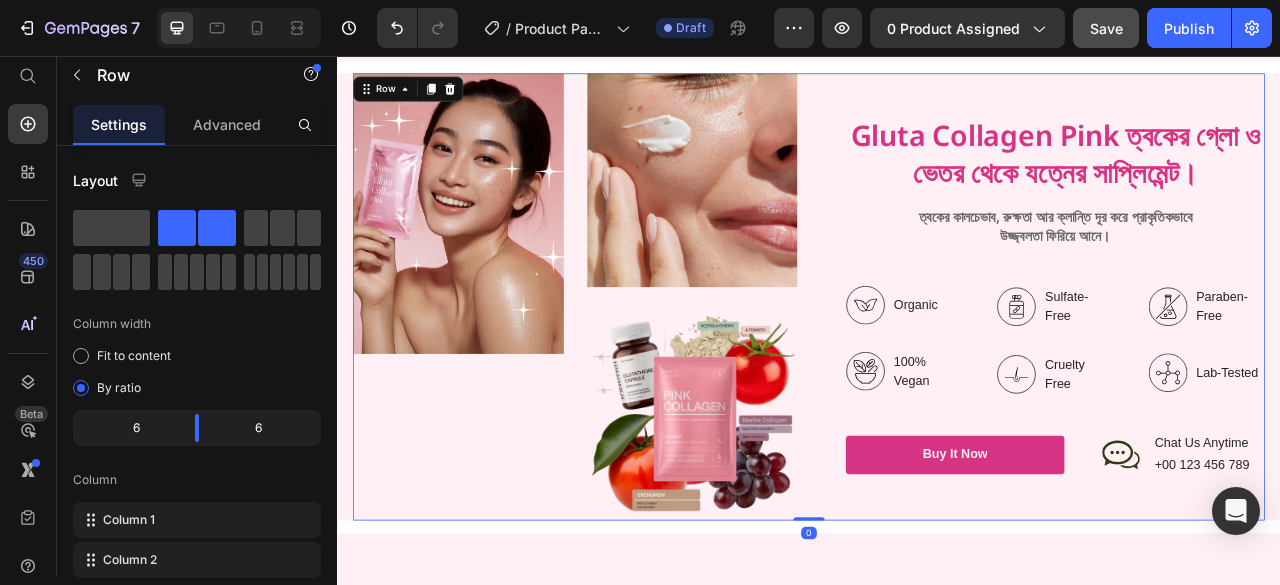 scroll, scrollTop: 1974, scrollLeft: 0, axis: vertical 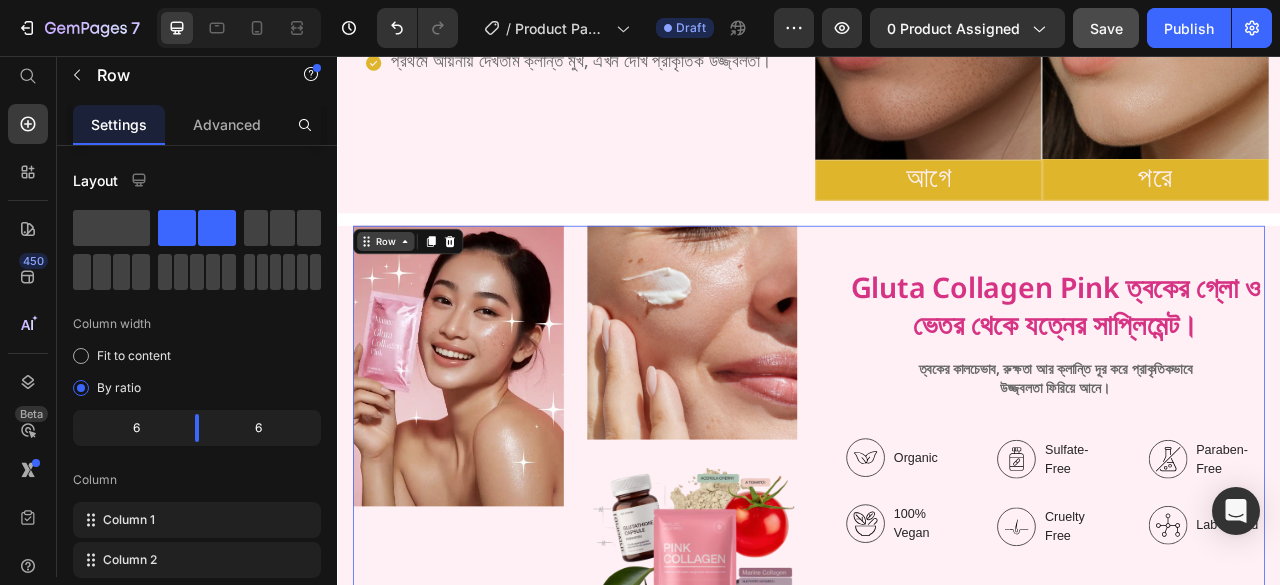 click on "Row" at bounding box center [398, 292] 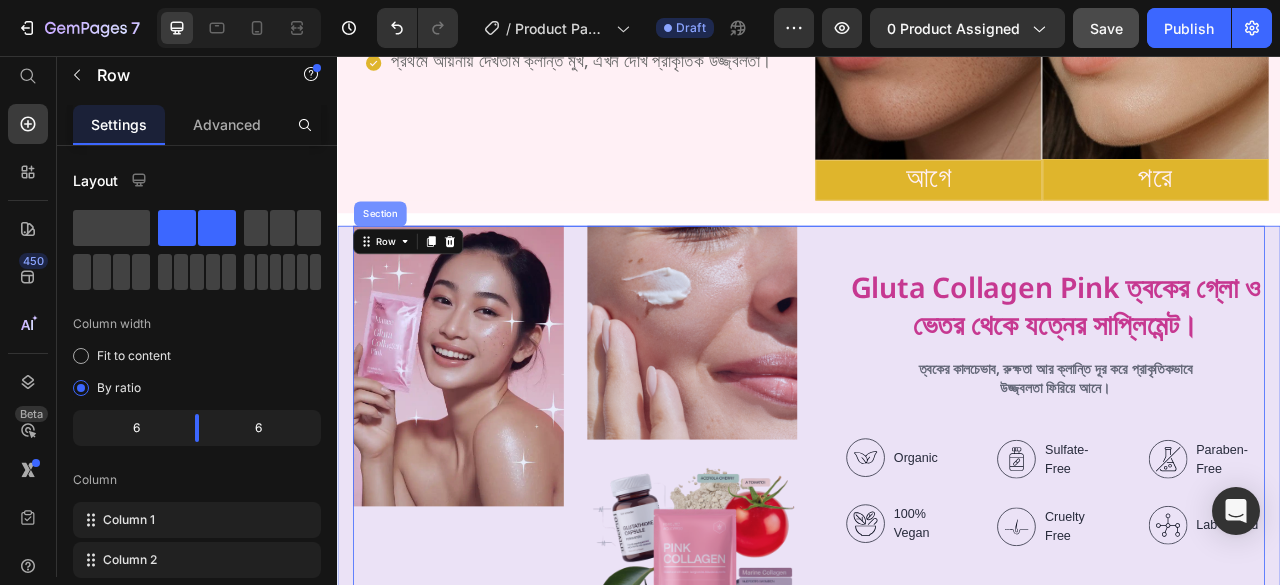 click on "Section" at bounding box center [391, 257] 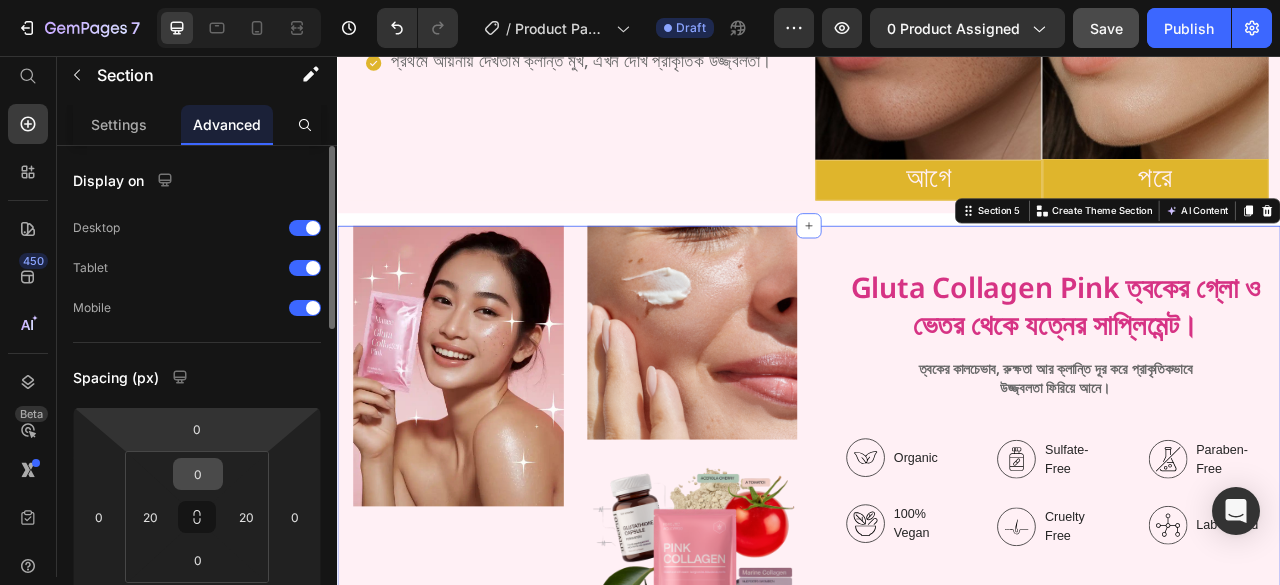 click on "0" at bounding box center (198, 474) 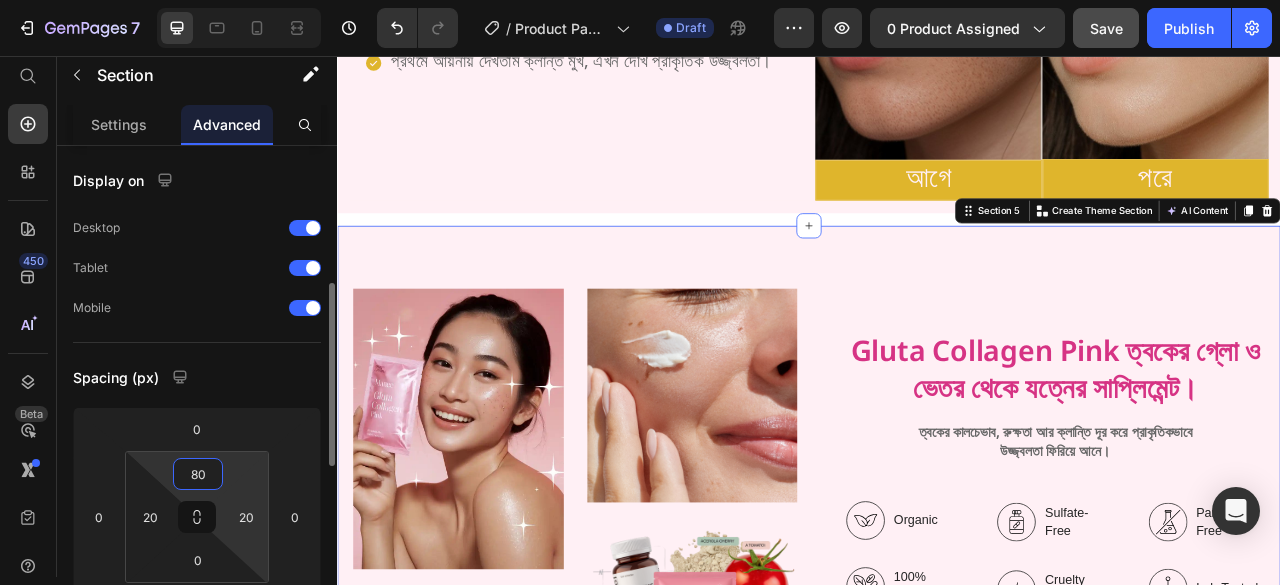 scroll, scrollTop: 100, scrollLeft: 0, axis: vertical 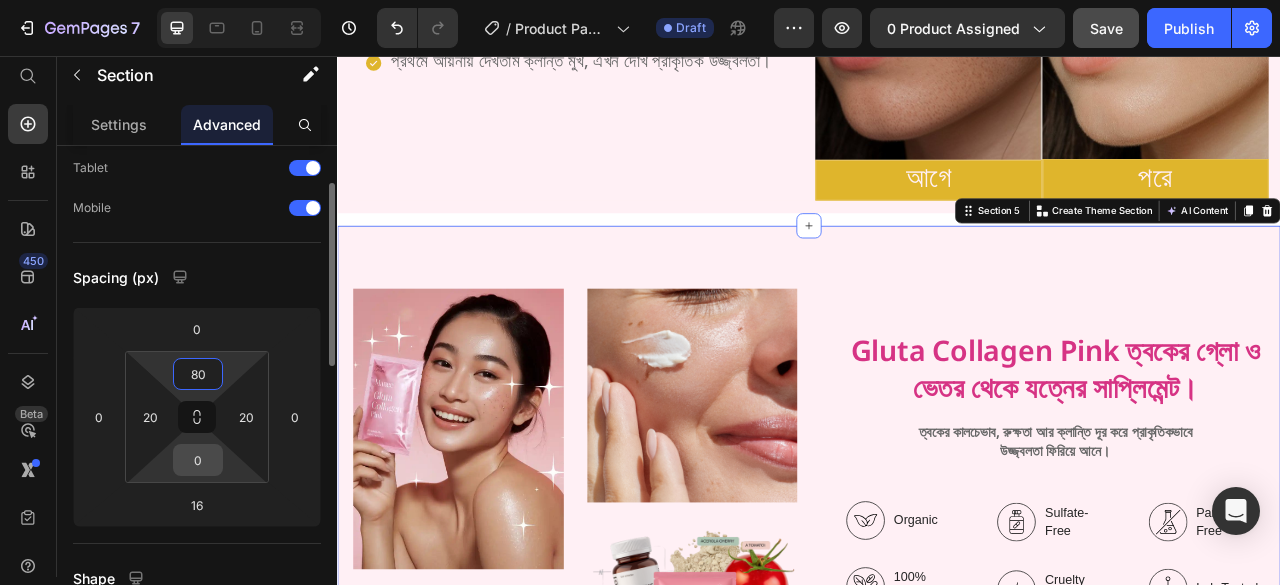 type on "80" 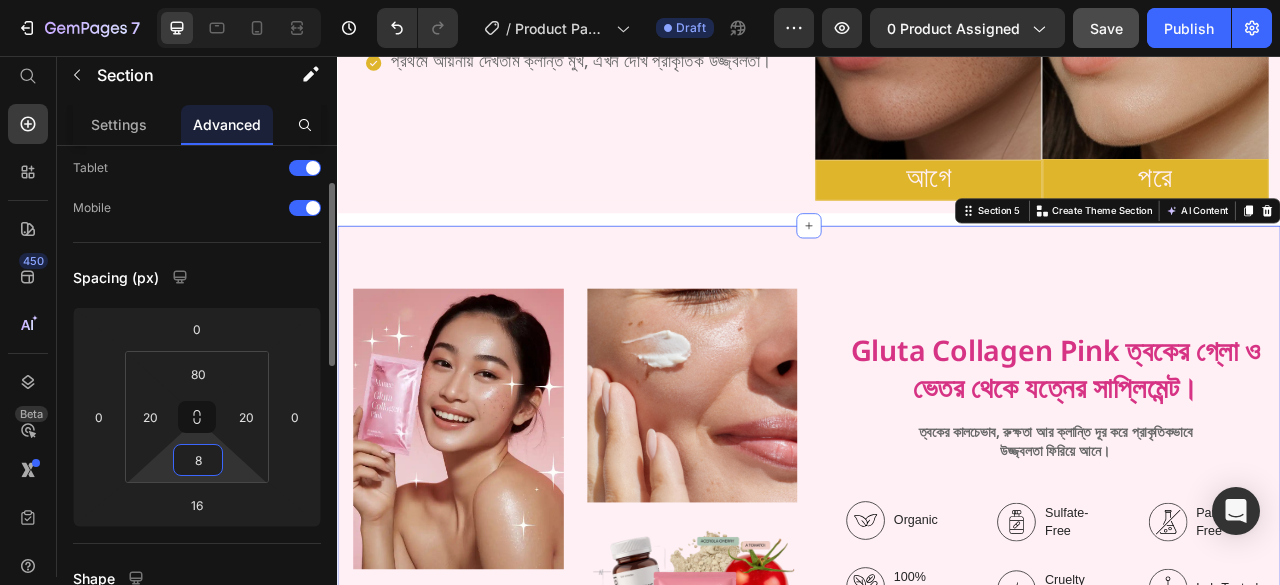 type on "80" 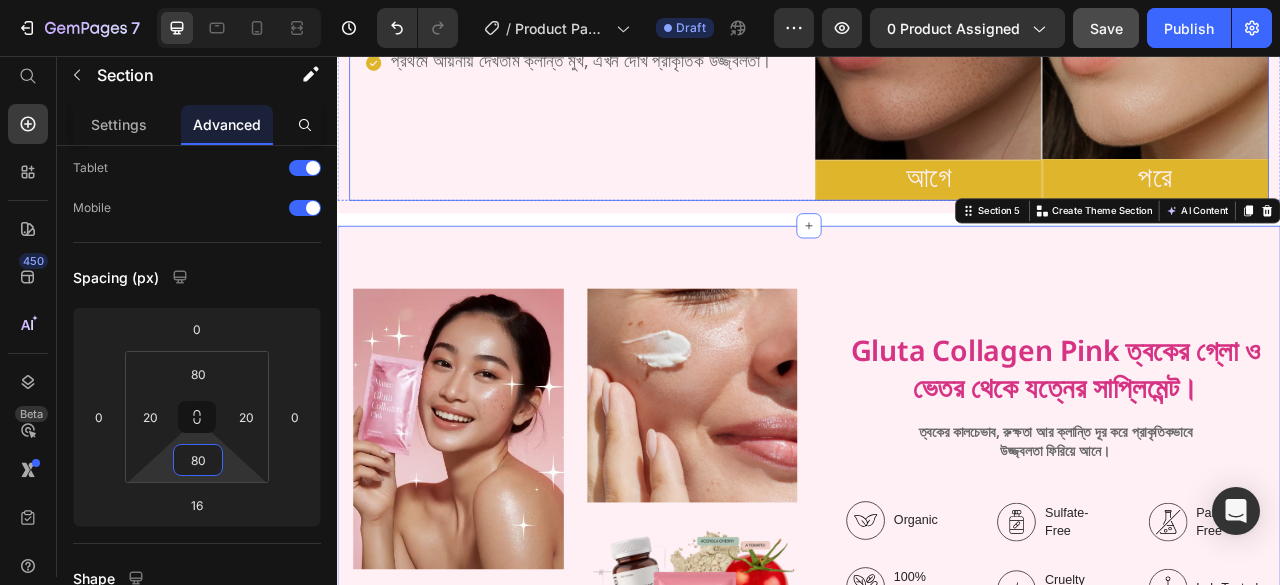 scroll, scrollTop: 1801, scrollLeft: 0, axis: vertical 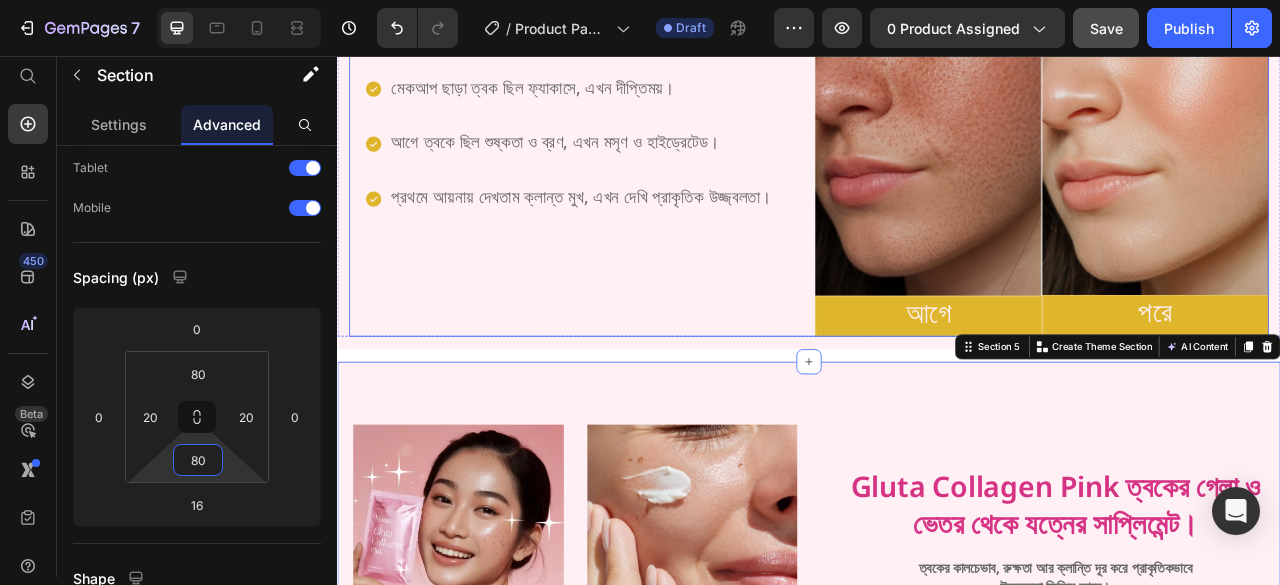 click on "প্রথমে আয়নায় দেখতাম ক্লান্ত মুখ, এখন দেখি প্রাকৃতিক উজ্জ্বলতা।" at bounding box center [657, 238] 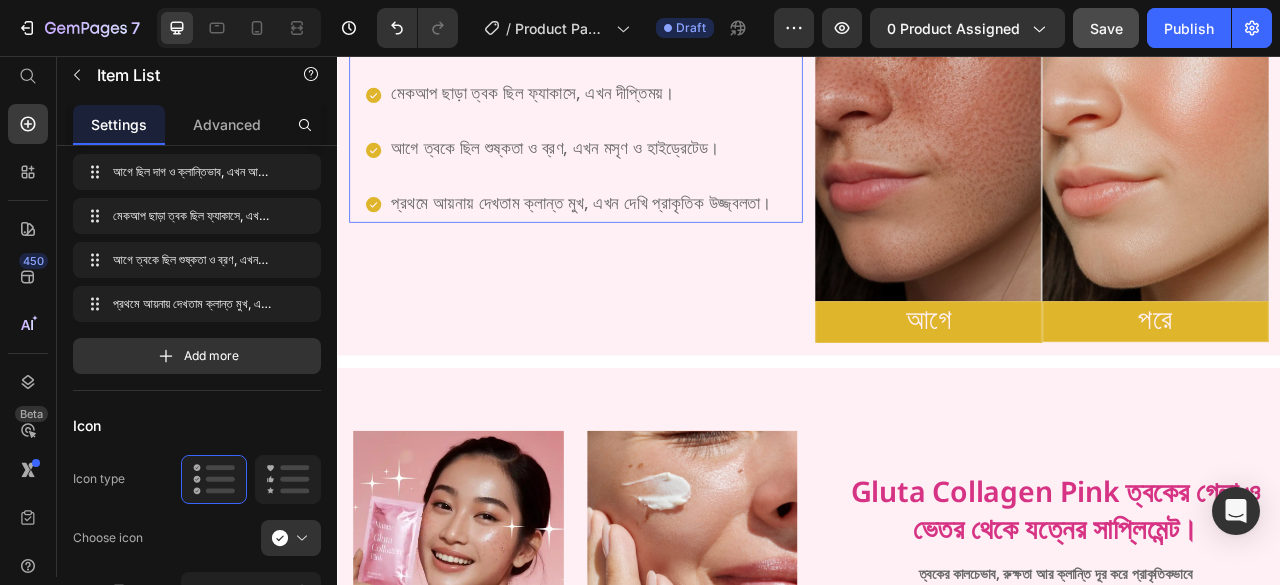 click on "পণ্য ব্যবহারের আগে ও পরে" at bounding box center (937, -341) 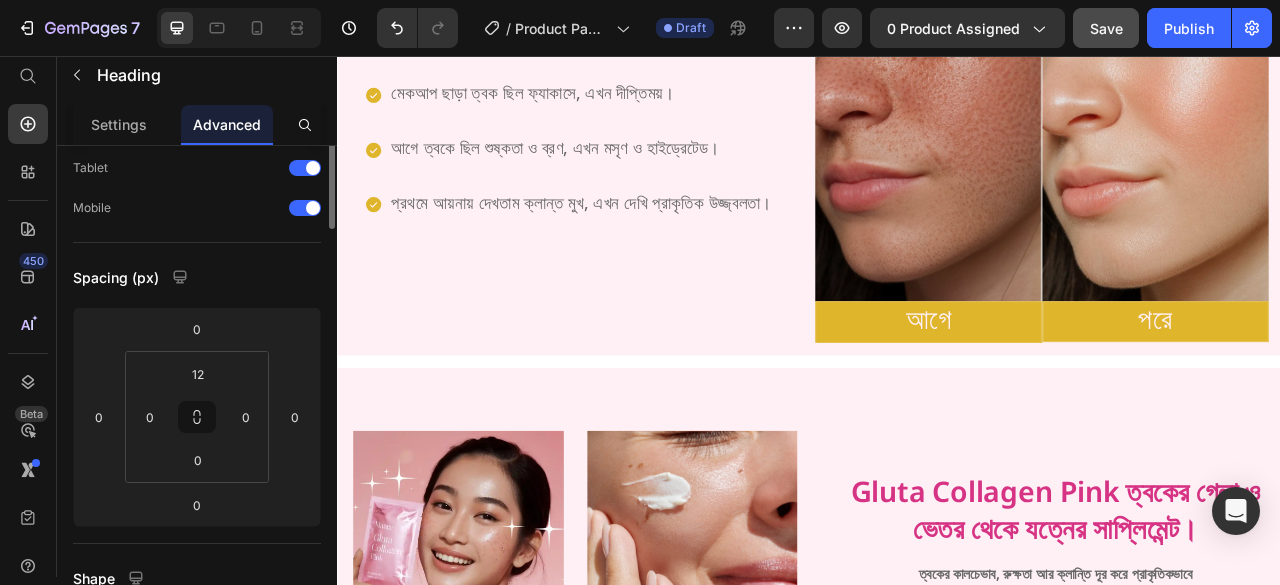 click on "Heading" at bounding box center [404, -404] 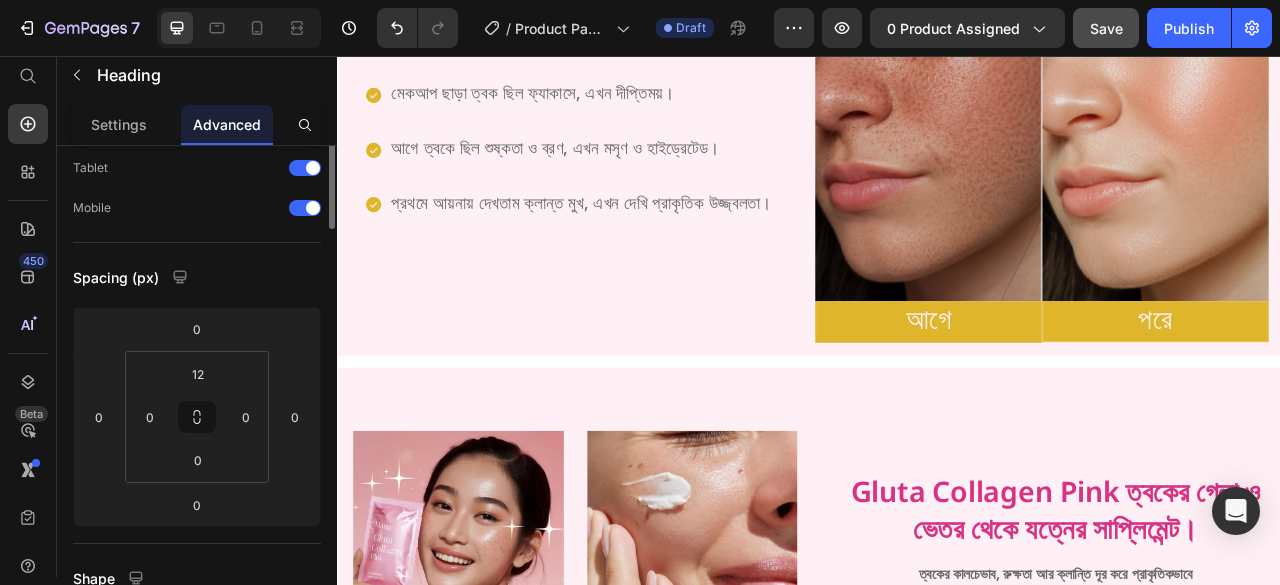 scroll, scrollTop: 1174, scrollLeft: 0, axis: vertical 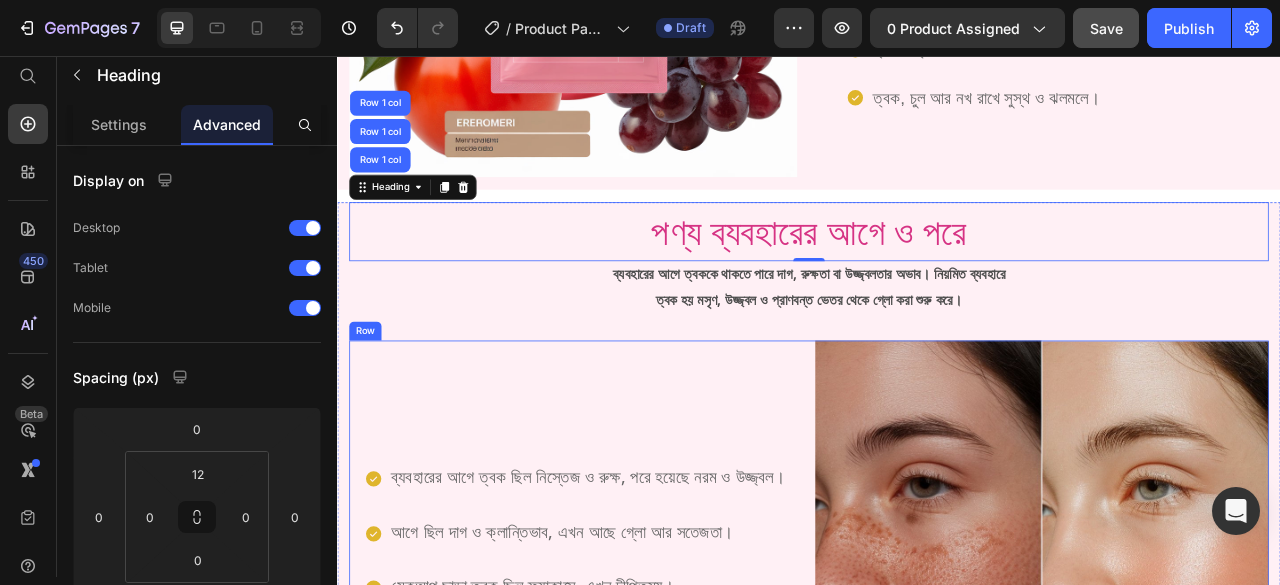 click on "ব্যবহারের আগে ত্বক ছিল নিস্তেজ ও রুক্ষ, পরে হয়েছে নরম ও উজ্জ্বল। আগে ছিল দাগ ও ক্লান্তিভাব, এখন আছে গ্লো আর সতেজতা। মেকআপ ছাড়া ত্বক ছিল ফ্যাকাসে, এখন দীপ্তিময়। আগে ত্বকে ছিল শুষ্কতা ও ব্রণ, এখন মসৃণ ও হাইড্রেটেড। প্রথমে আয়নায় দেখতাম ক্লান্ত মুখ, এখন দেখি প্রাকৃতিক উজ্জ্বলতা। Item List" at bounding box center [640, 733] 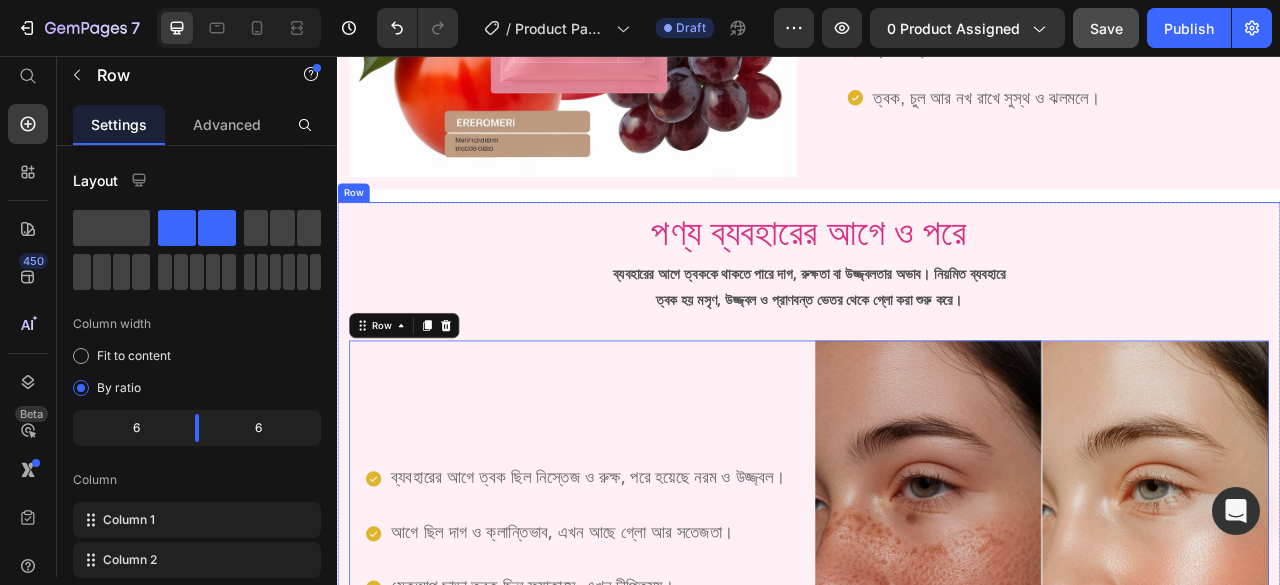 click on "পণ্য ব্যবহারের আগে ও পরে Heading ব্যবহারের আগে ত্বকে থাকতে পারে দাগ, রুক্ষতা বা উজ্জ্বলতার অভাব। নিয়মিত ব্যবহারে  ত্বক হয় মসৃণ, উজ্জ্বল ও প্রাণবন্ত ভেতর থেকে গ্লো করা শুরু করে। Text Block Row Row ব্যবহারের আগে ত্বক ছিল নিস্তেজ ও রুক্ষ, পরে হয়েছে নরম ও উজ্জ্বল। আগে ছিল দাগ ও ক্লান্তিভাব, এখন আছে গ্লো আর সতেজতা। মেকআপ ছাড়া ত্বক ছিল ফ্যাকাসে, এখন দীপ্তিময়। আগে ত্বকে ছিল শুষ্কতা ও ব্রণ, এখন মসৃণ ও হাইড্রেটেড।" at bounding box center [937, 645] 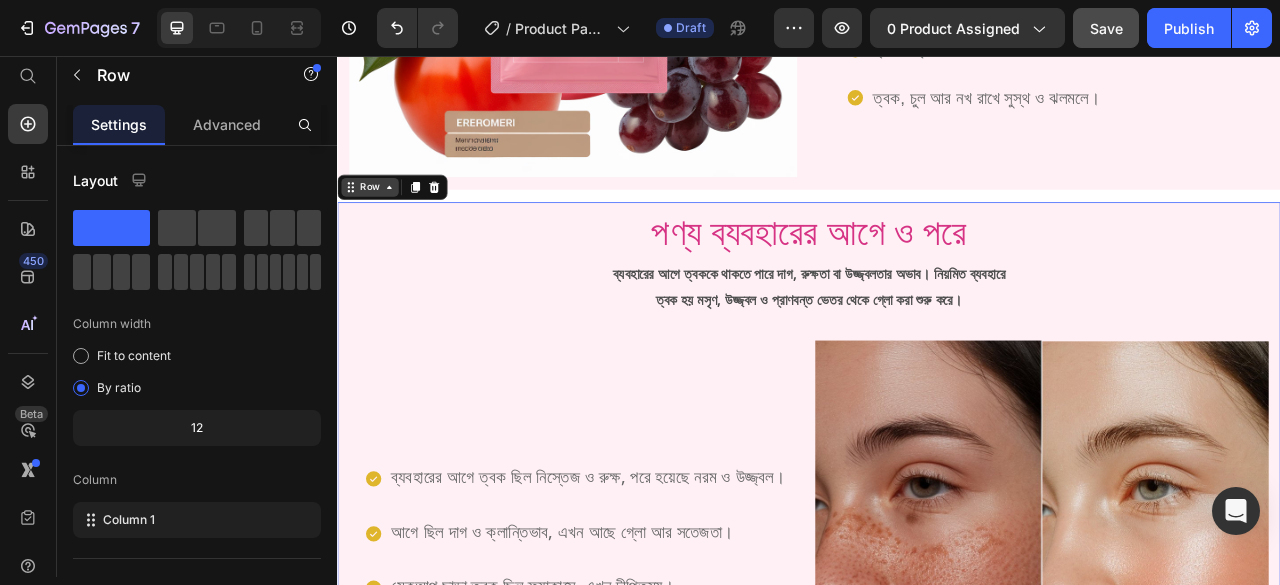 click on "Row" at bounding box center (378, 223) 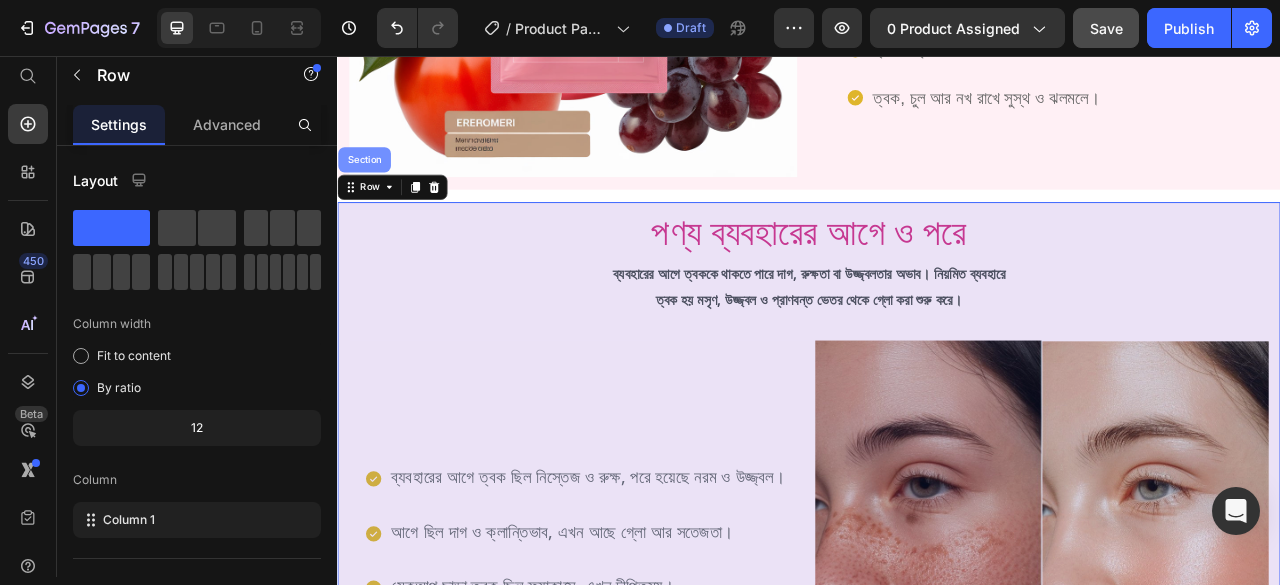 click on "Section" at bounding box center [371, 188] 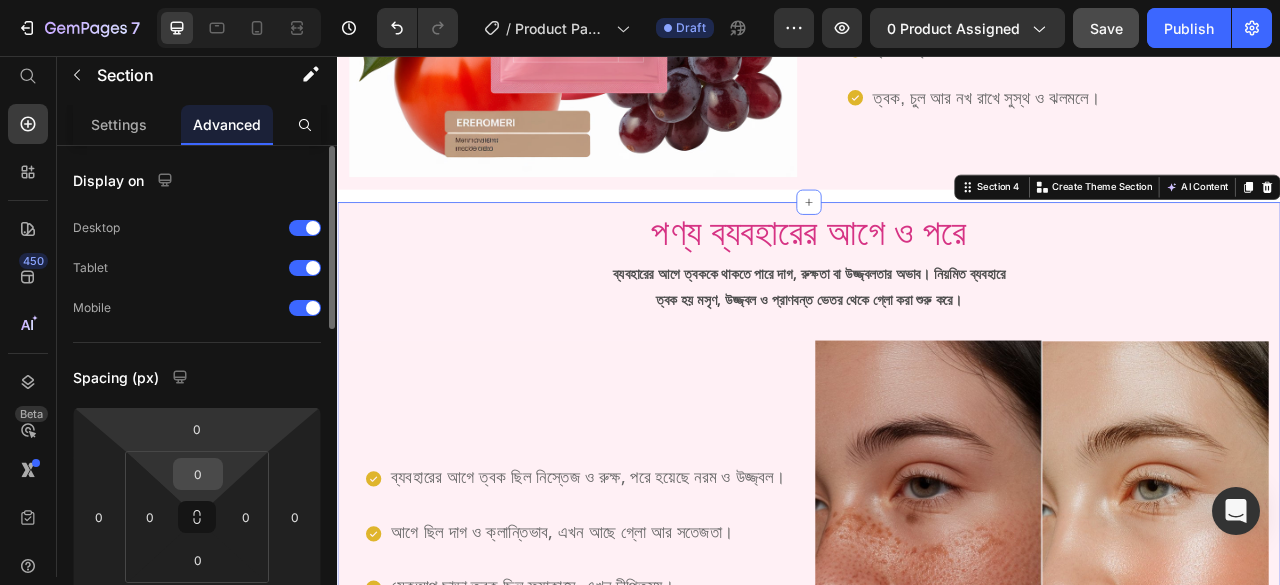 click on "0" at bounding box center (198, 474) 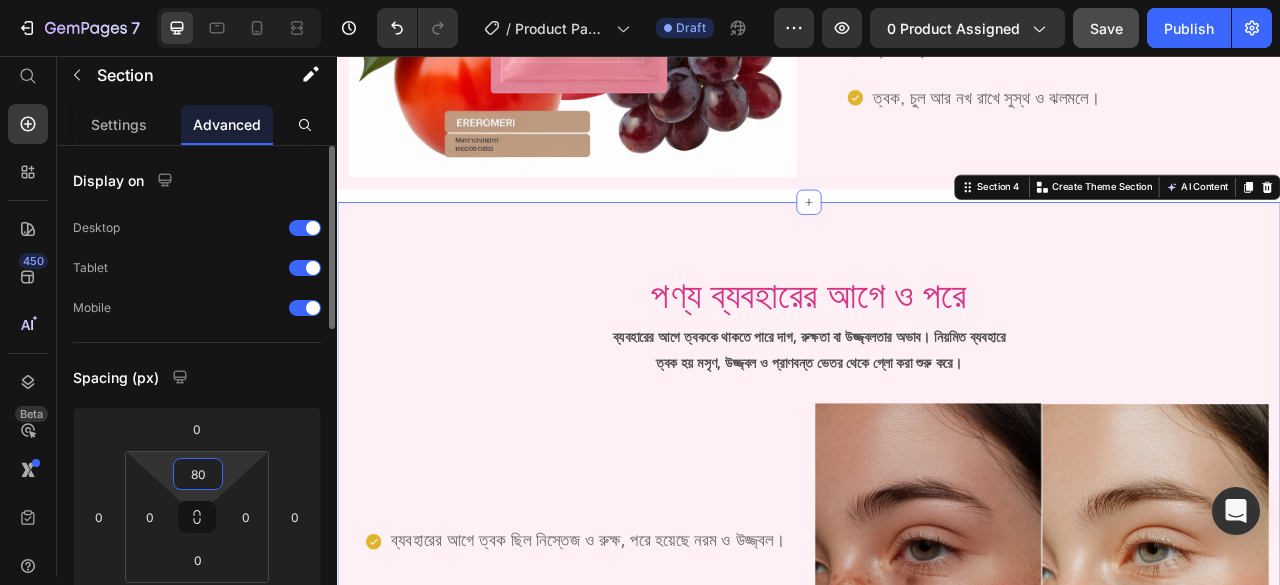 type on "80" 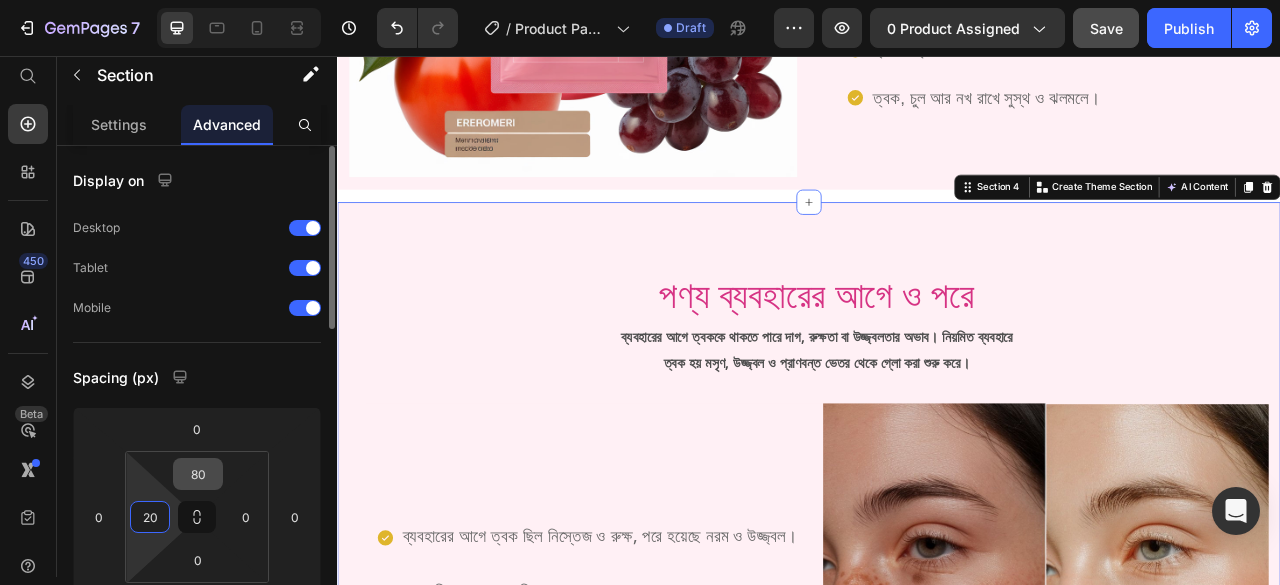 type on "20" 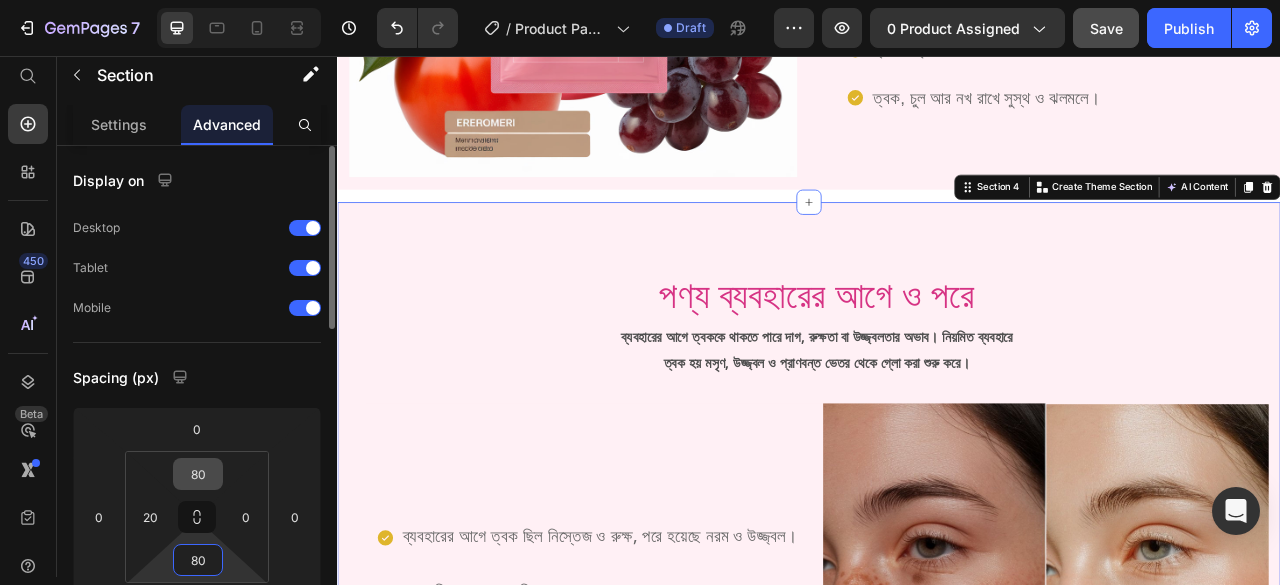 type on "80" 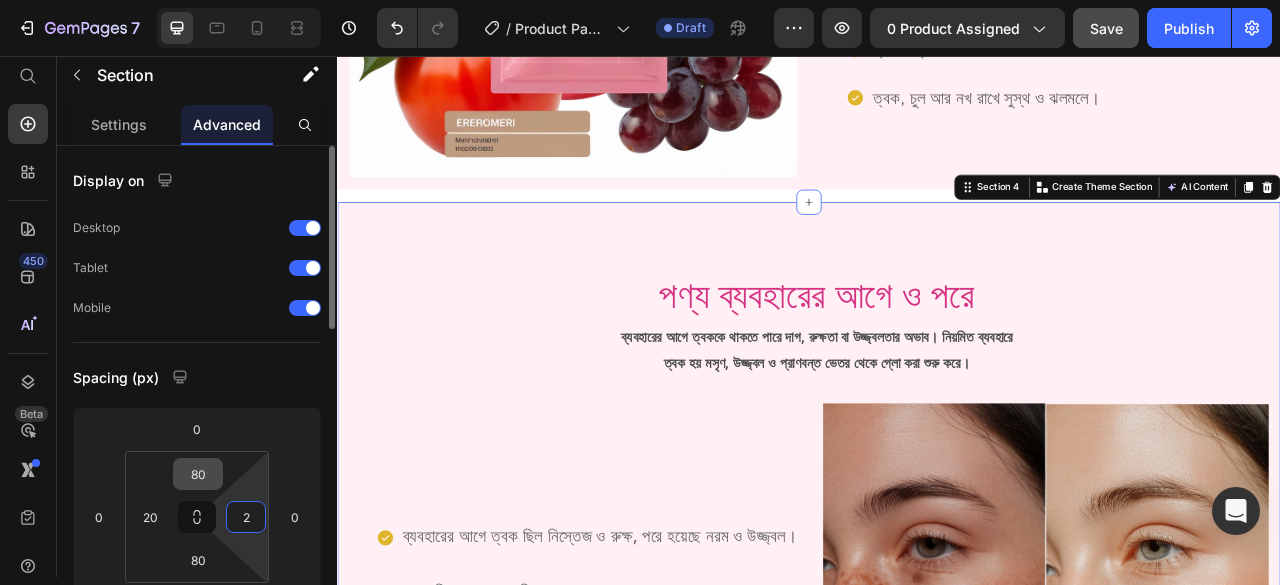 type on "20" 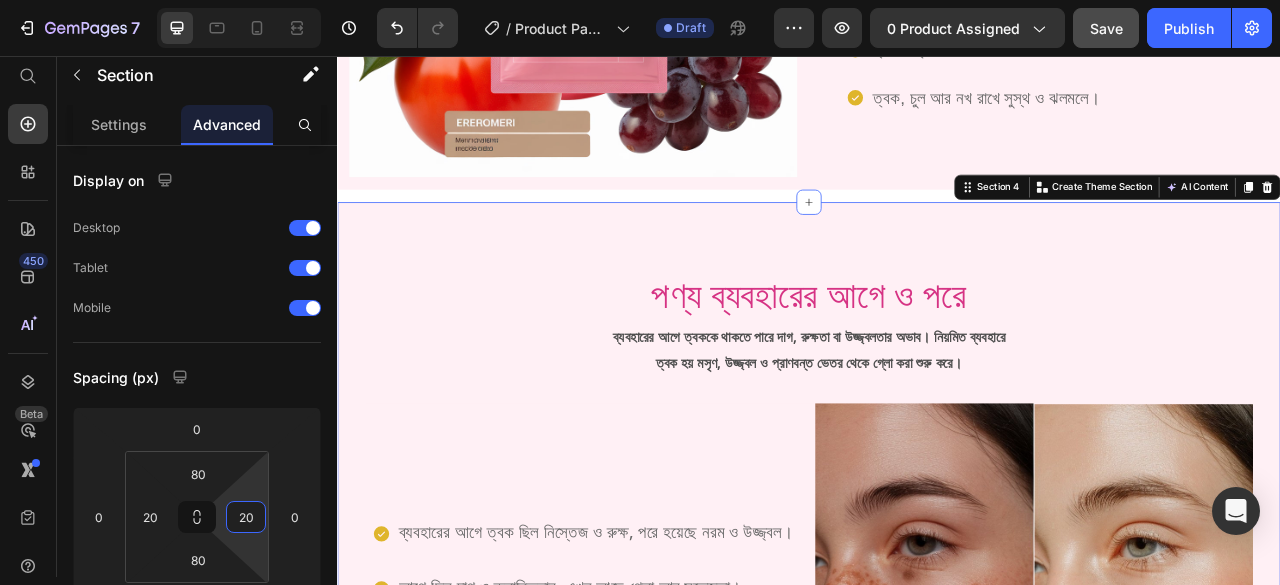 scroll, scrollTop: 1074, scrollLeft: 0, axis: vertical 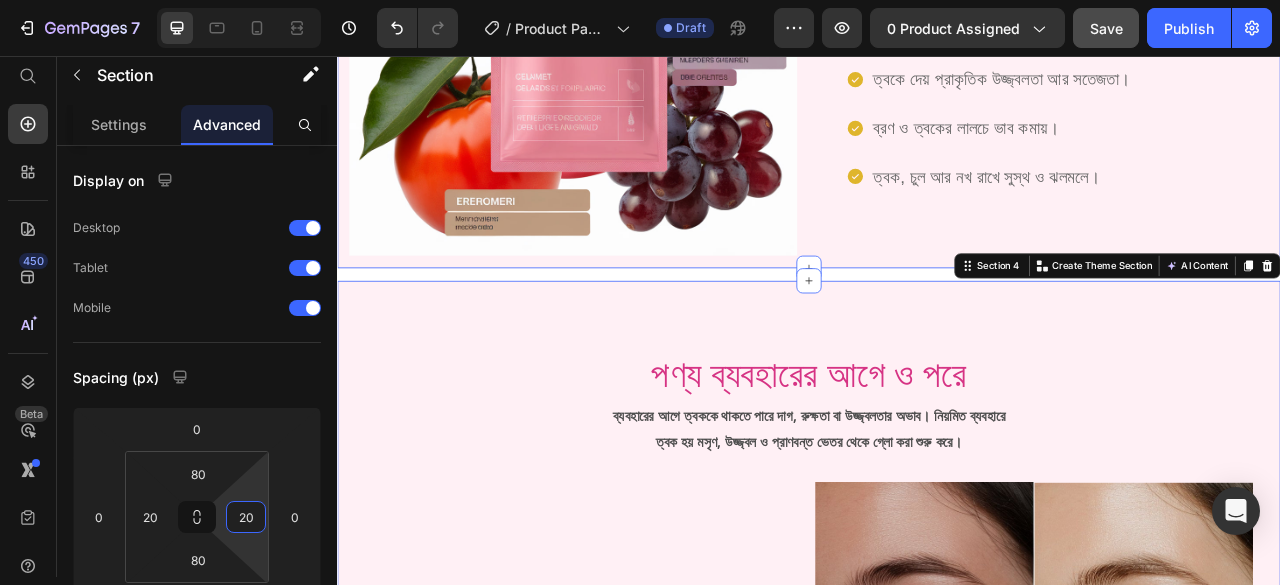 click on "উপকারিতা Heading ত্বক উজ্জ্বল করা থেকে শুরু করে আর্দ্রতা, ব্রণ ও বলিরেখা কমানো পর্যন্ত প্রতিটি উপাদান কাজ করে  আপনার ত্বককে ভেতর থেকে সুন্দর ও প্রাণবন্ত করে তুলতে। Text Block Row ত্বকের কালচে ভাব কমায় আর গ্লো বাড়ায়। ত্বক রাখে টানটান, কোমল আর বলিরেখা কমায়। দাগছোপ হালকা করে, ত্বক করে উজ্জ্বল ও হেলদি। ত্বককে হাইড্রেট রাখে, রুক্ষতা দূর করে। ত্বকে দেয় প্রাকৃতিক উজ্জ্বলতা আর সতেজতা। Item List Row Image Row Row" at bounding box center (937, -54) 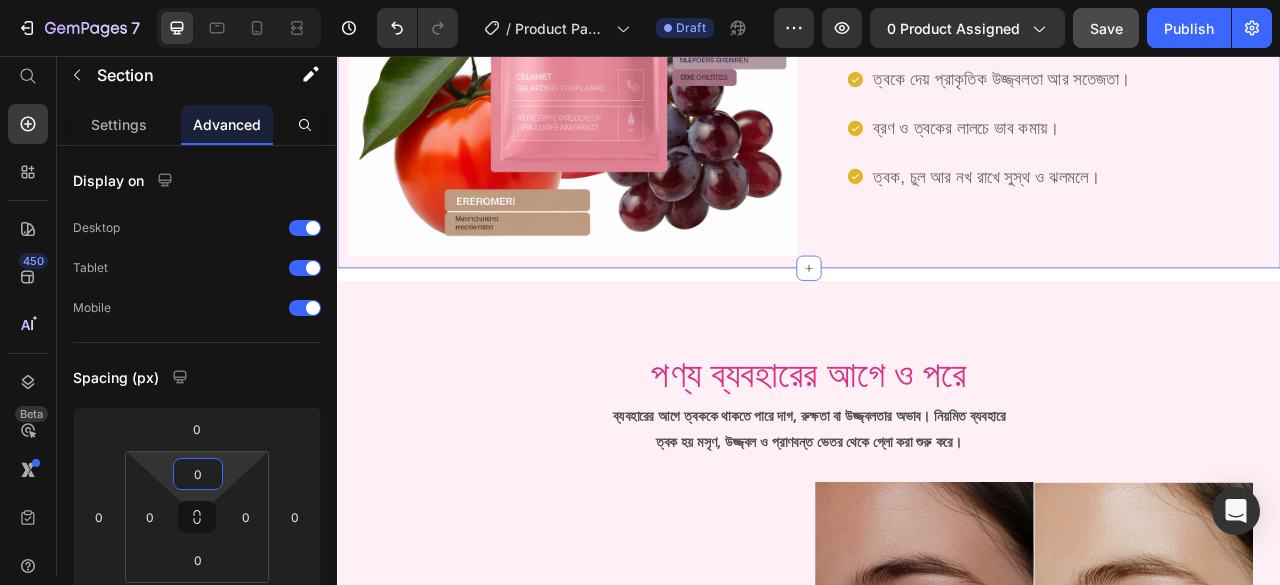 click on "0" at bounding box center [198, 474] 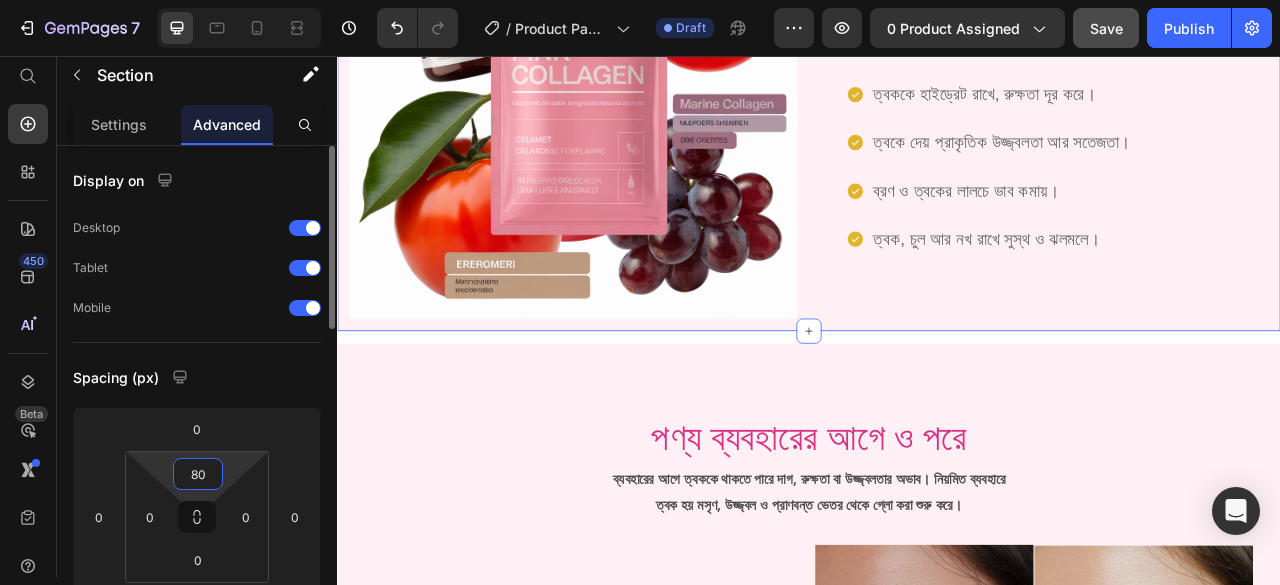 type on "80" 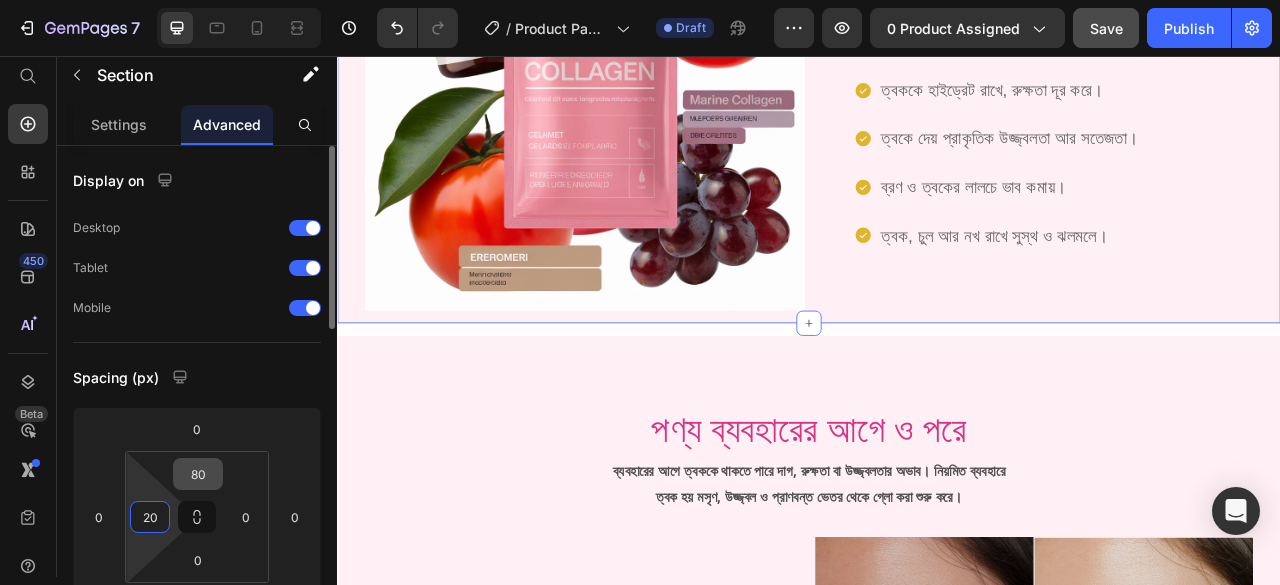 type on "20" 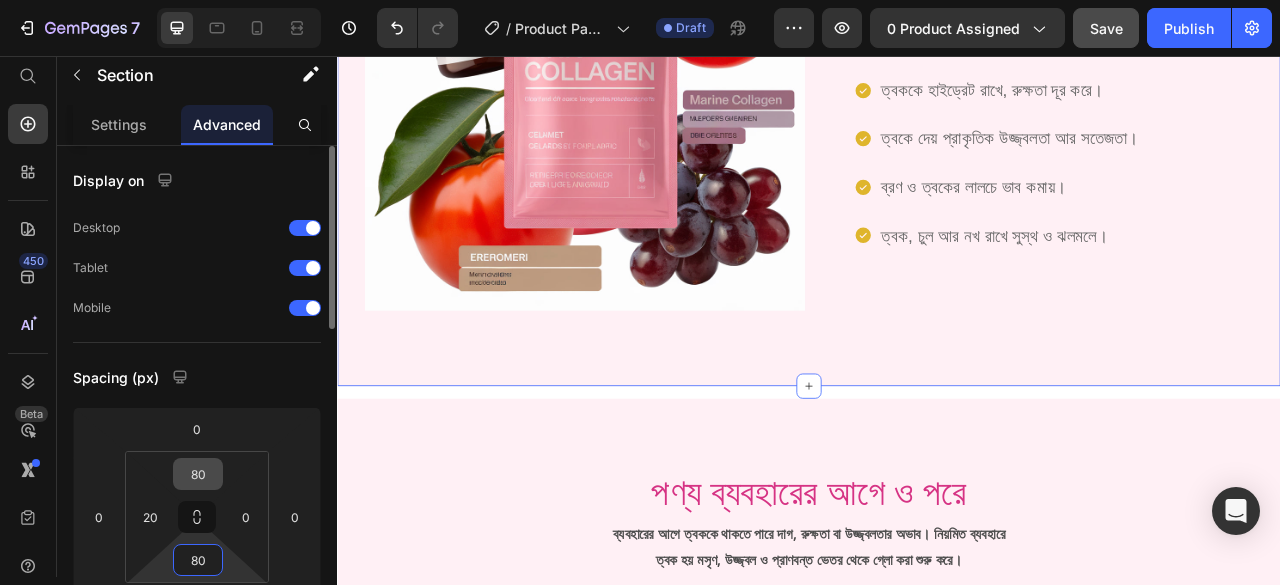 type on "80" 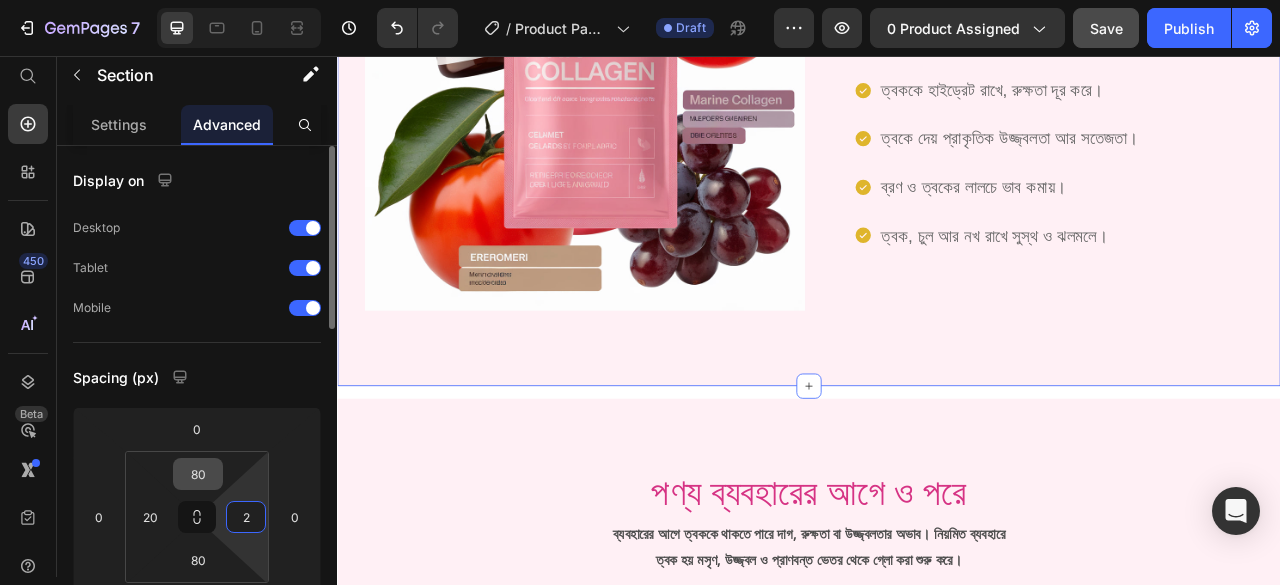 type on "20" 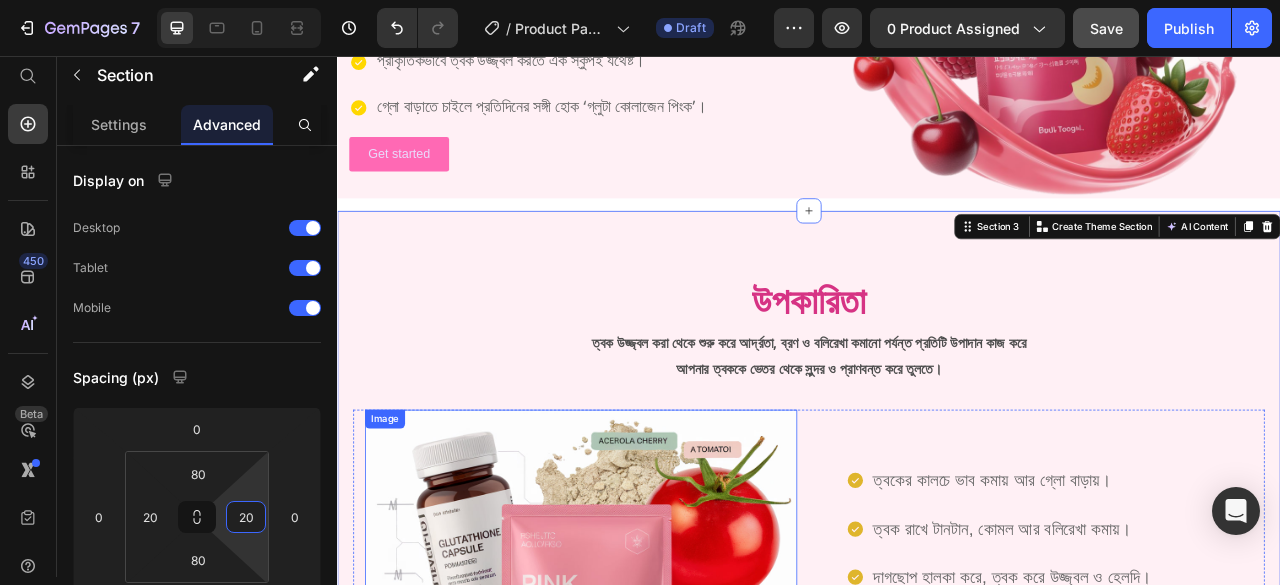 scroll, scrollTop: 274, scrollLeft: 0, axis: vertical 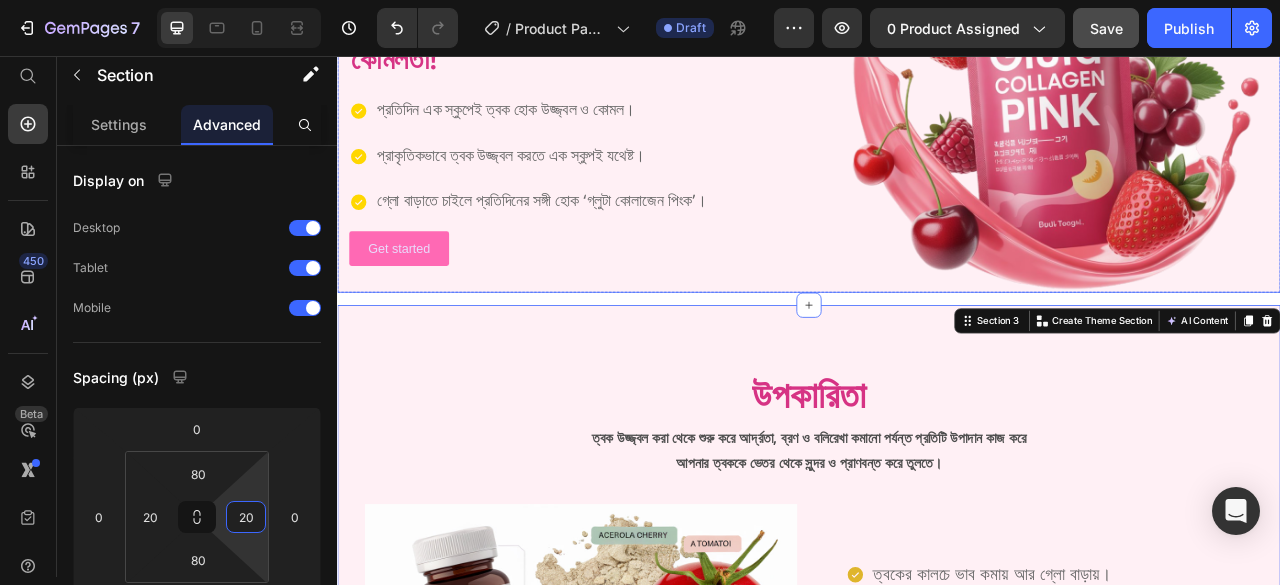 click on "Gluta Collagen Pink Heading প্রাকৃতিক উপায়ে ত্বকে এনে দিন উজ্জ্বলতা ও কোমলতা! Heading প্রতিদিন এক স্কুপেই ত্বক হোক উজ্জ্বল ও কোমল। প্রাকৃতিকভাবে ত্বক উজ্জ্বল করতে এক স্কুপই যথেষ্ট। গ্লো বাড়াতে চাইলে প্রতিদিনের সঙ্গী হোক ‘গ্লুটা কোলাজেন পিংক’। Item List Get started Button" at bounding box center [629, 117] 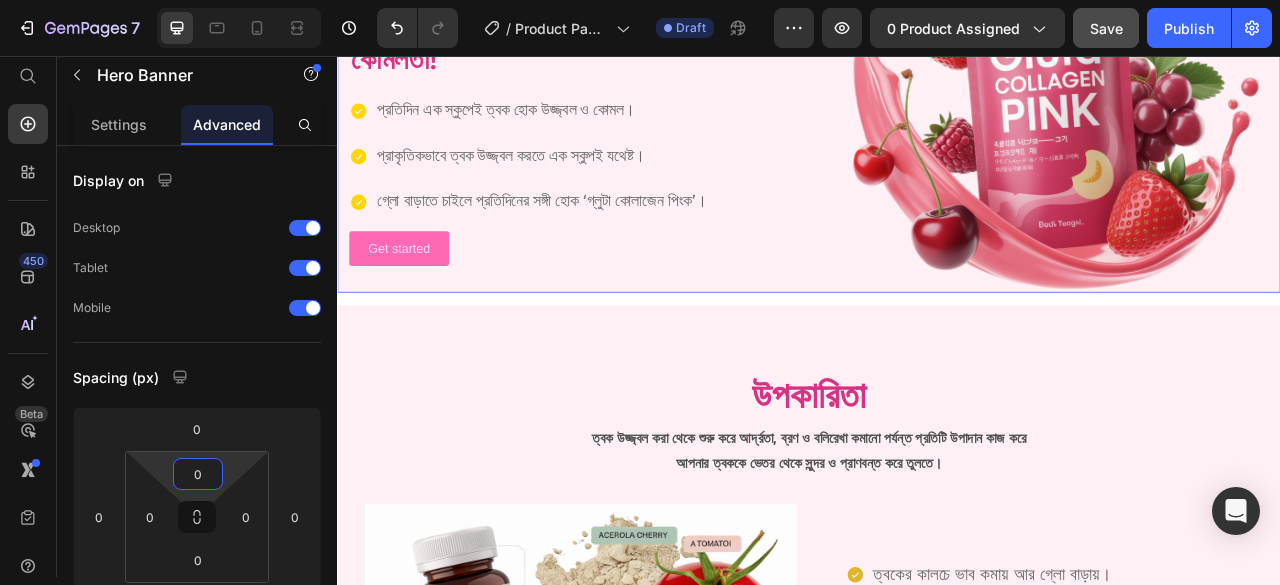click on "0" at bounding box center [198, 474] 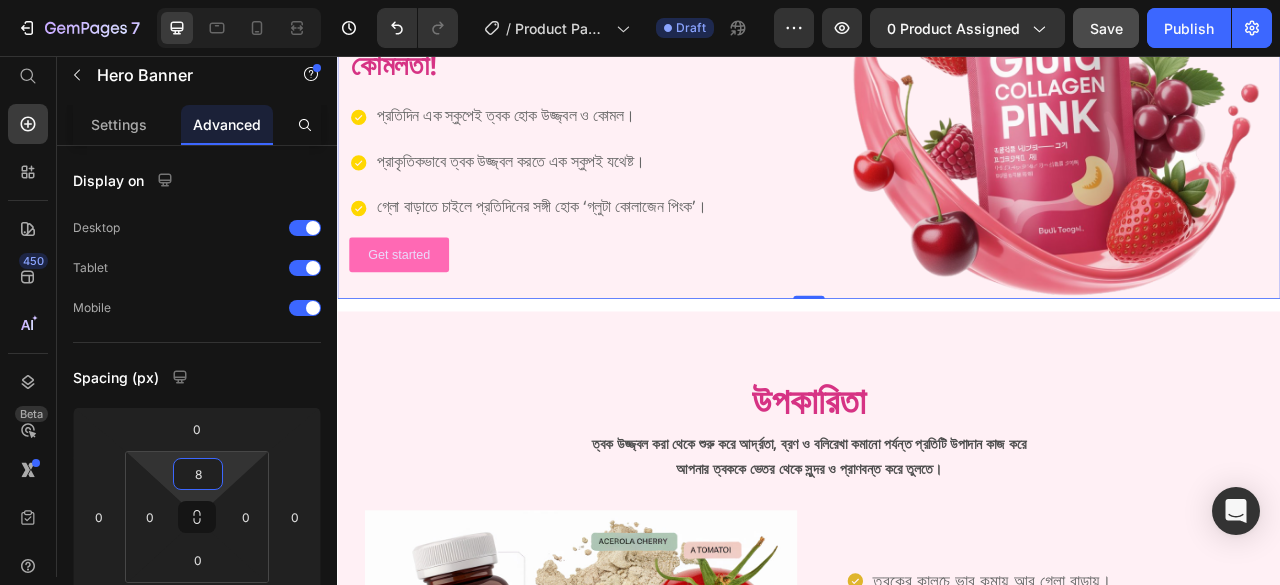 type on "0" 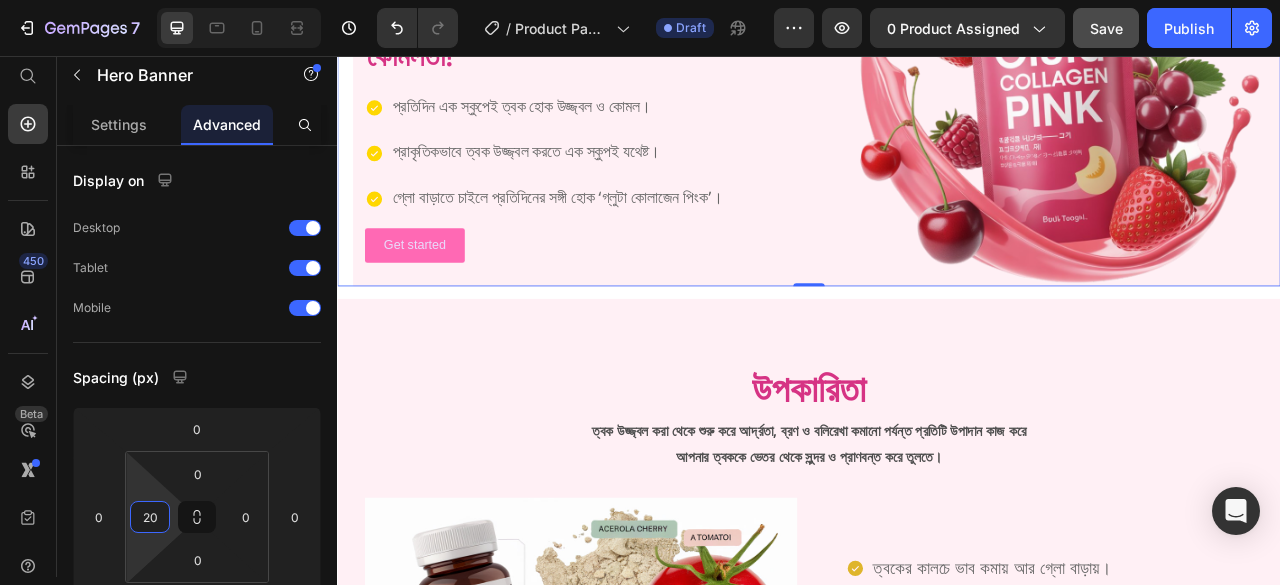 type on "20" 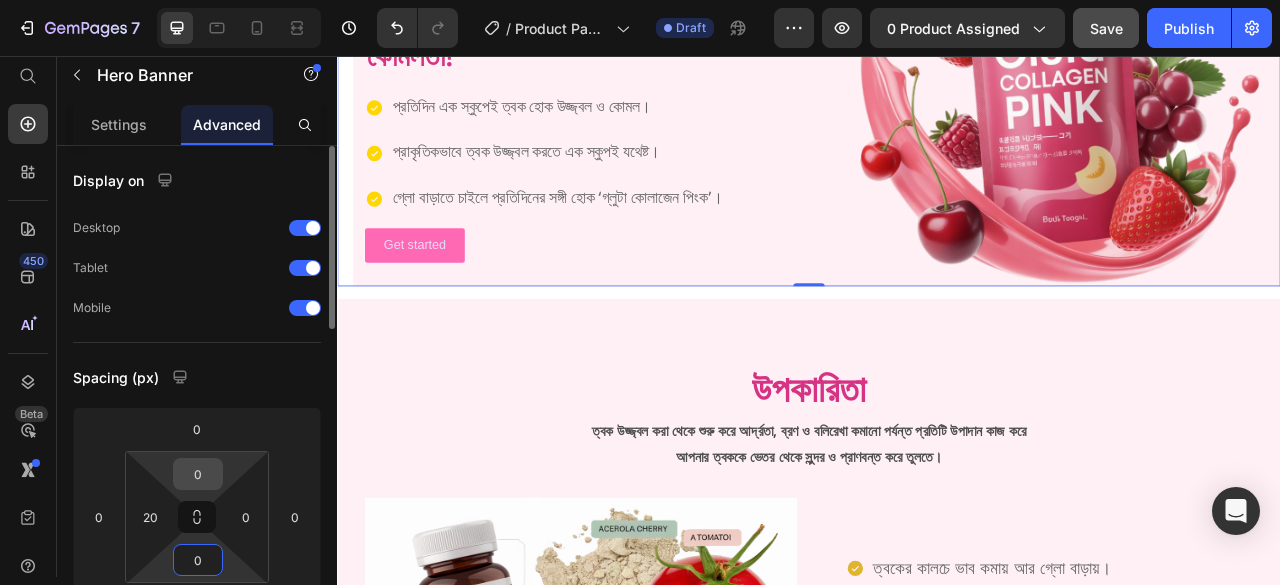 click on "0" at bounding box center [198, 474] 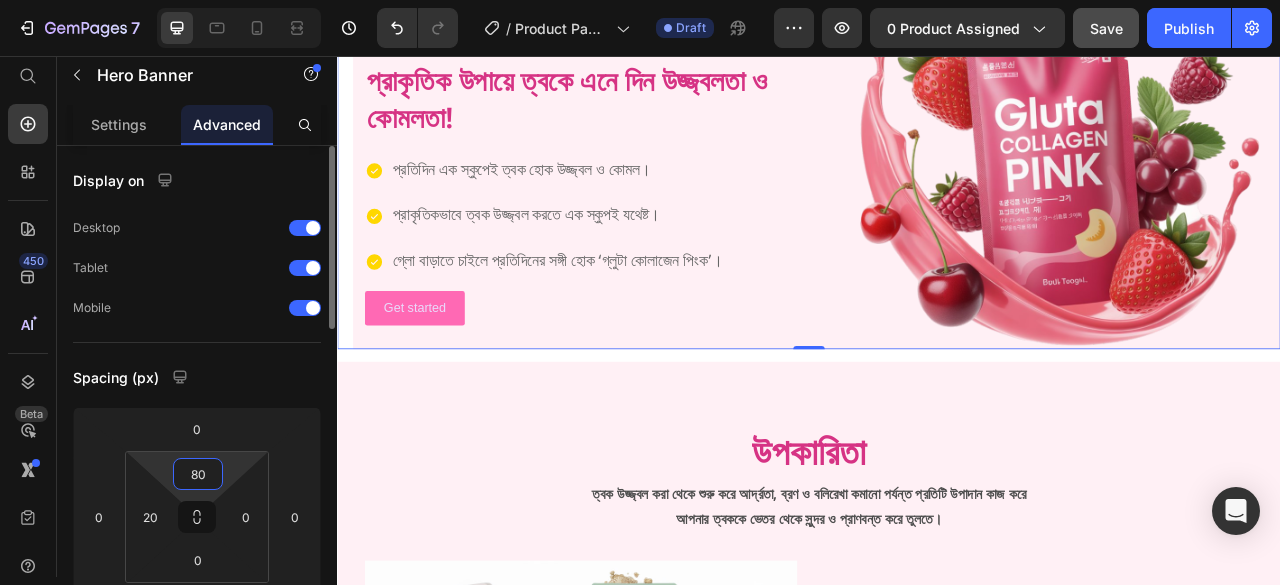 type on "80" 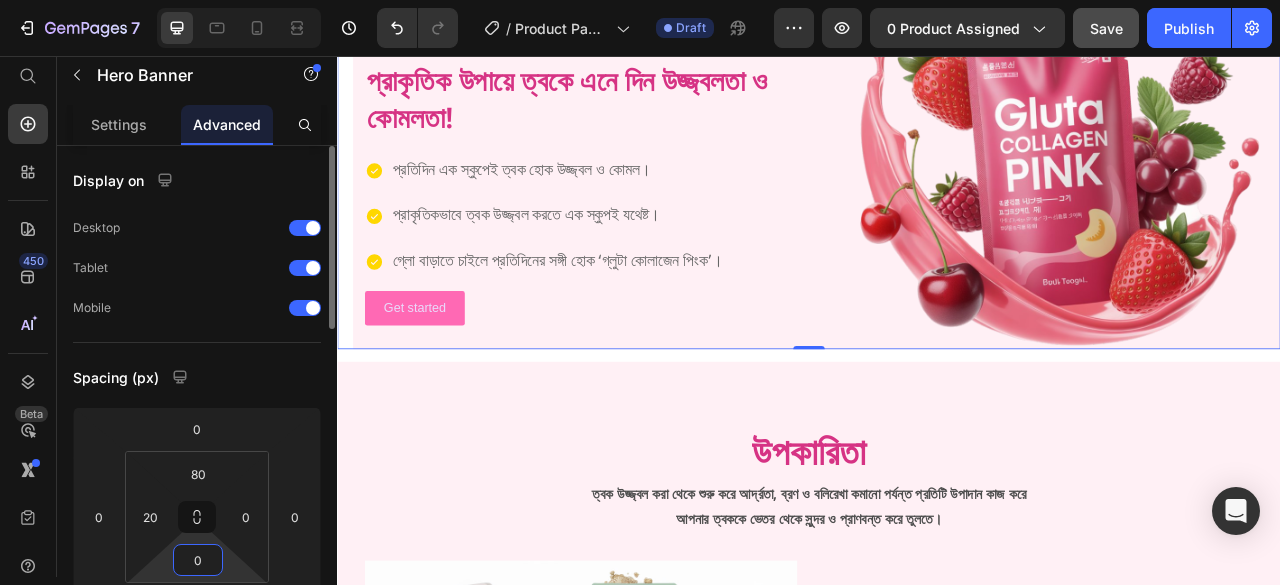 click on "0" at bounding box center (198, 560) 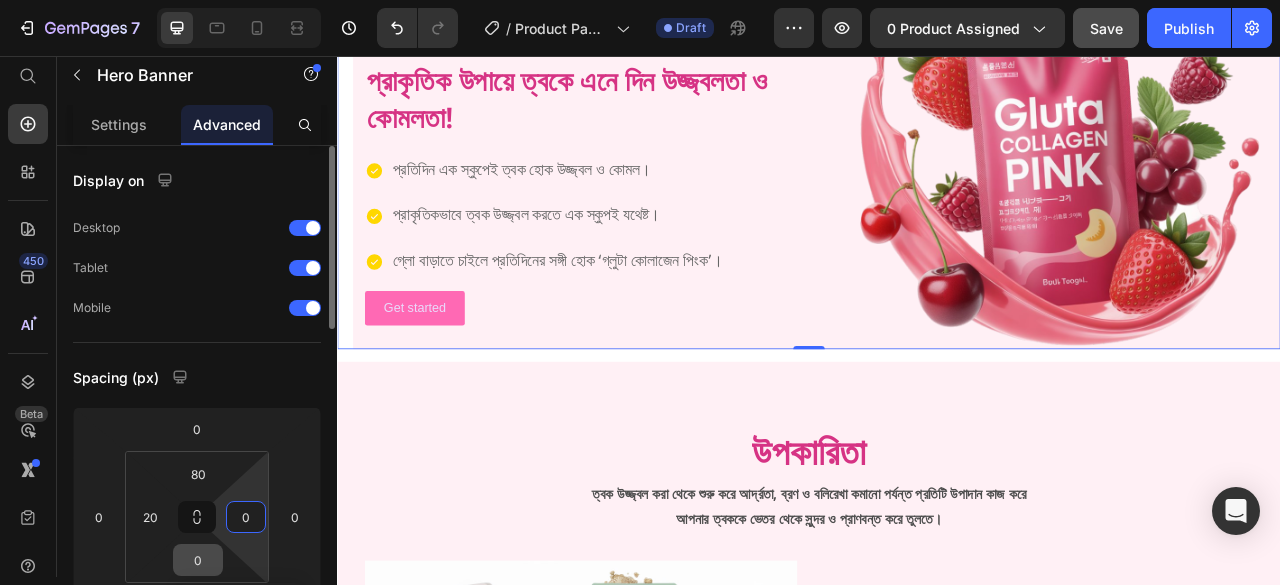 click on "0" at bounding box center (198, 560) 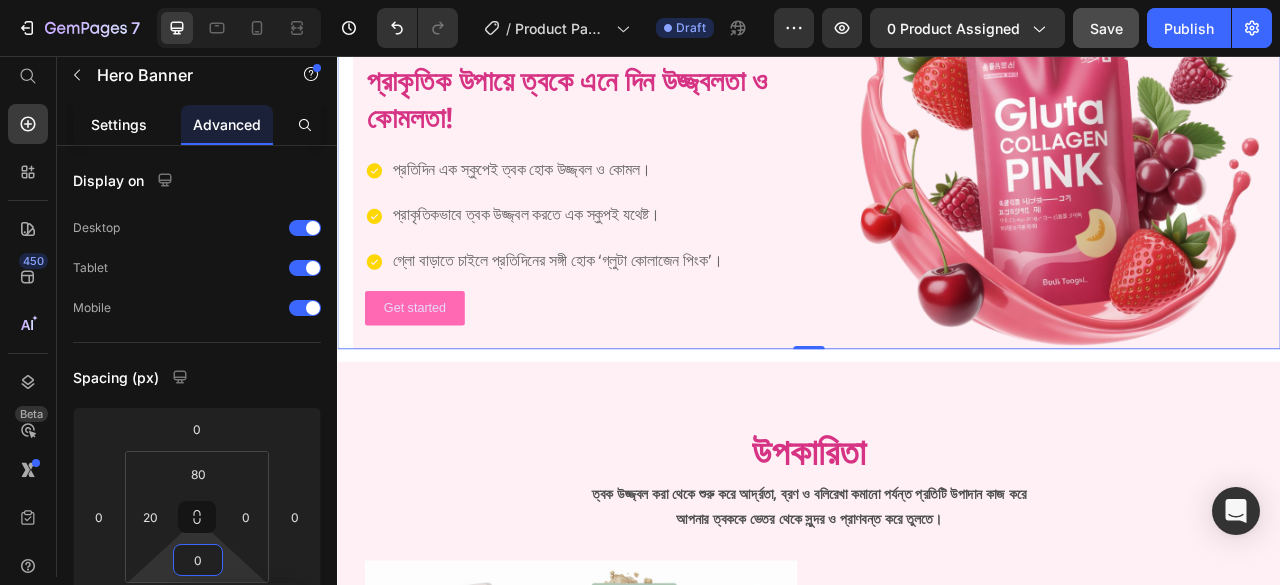 click on "Settings" at bounding box center (119, 124) 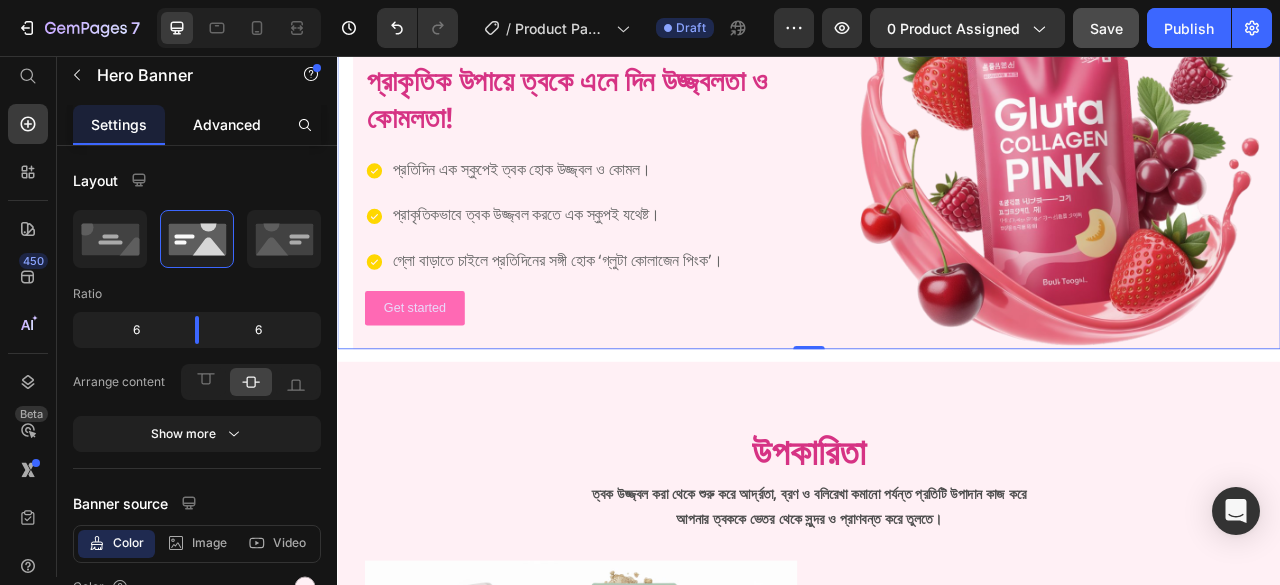 click on "Advanced" 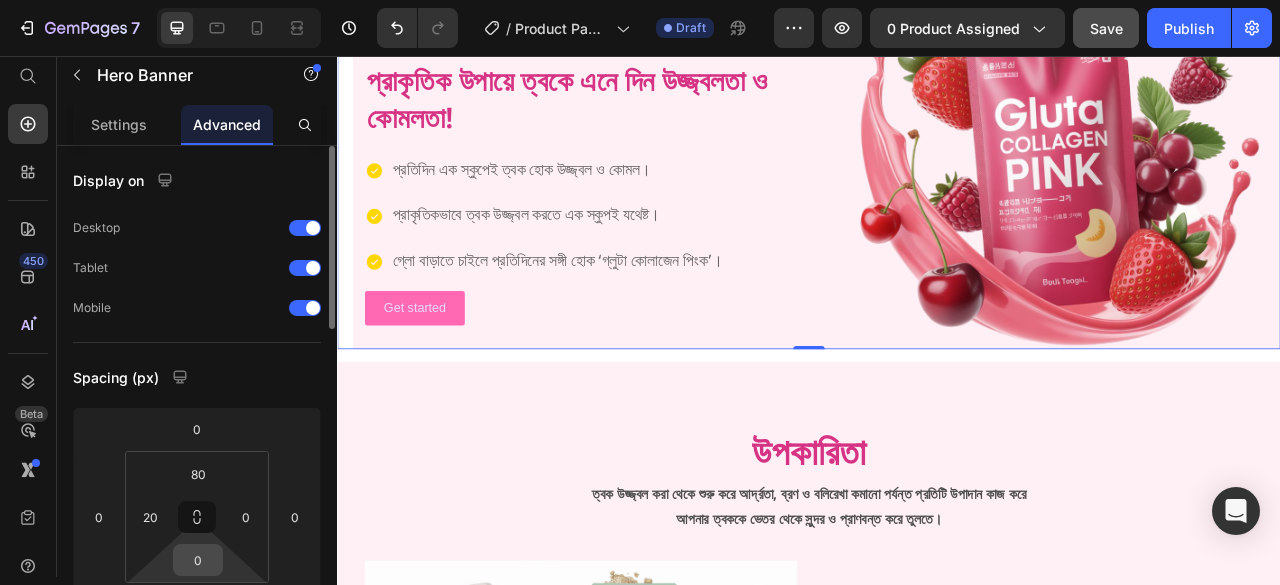 click on "0" at bounding box center [198, 560] 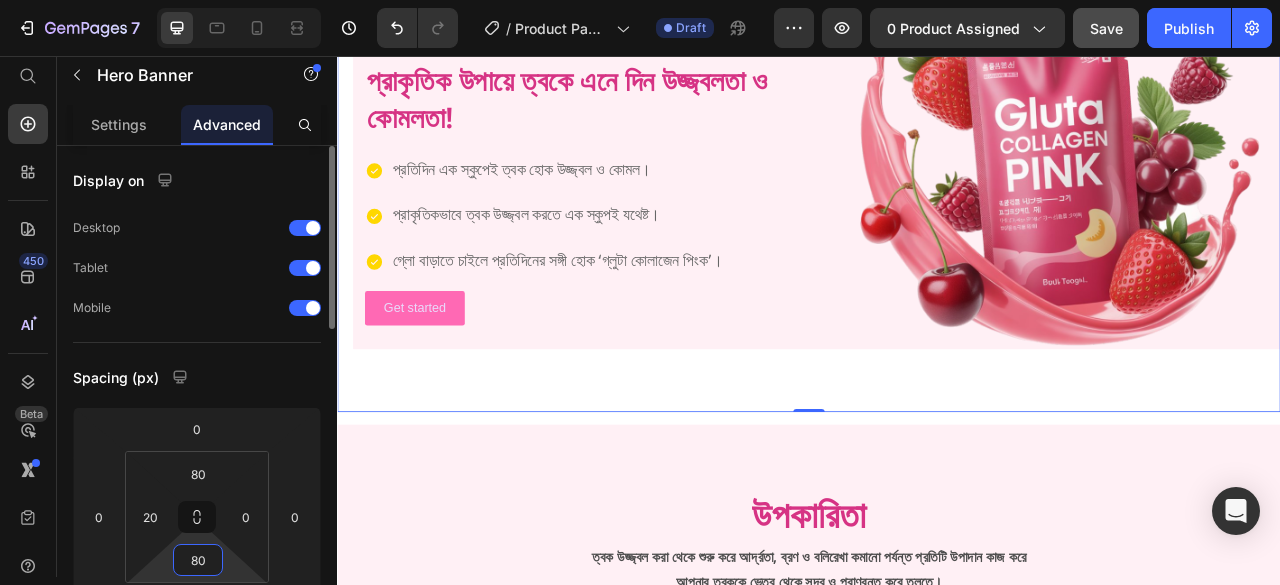 type on "80" 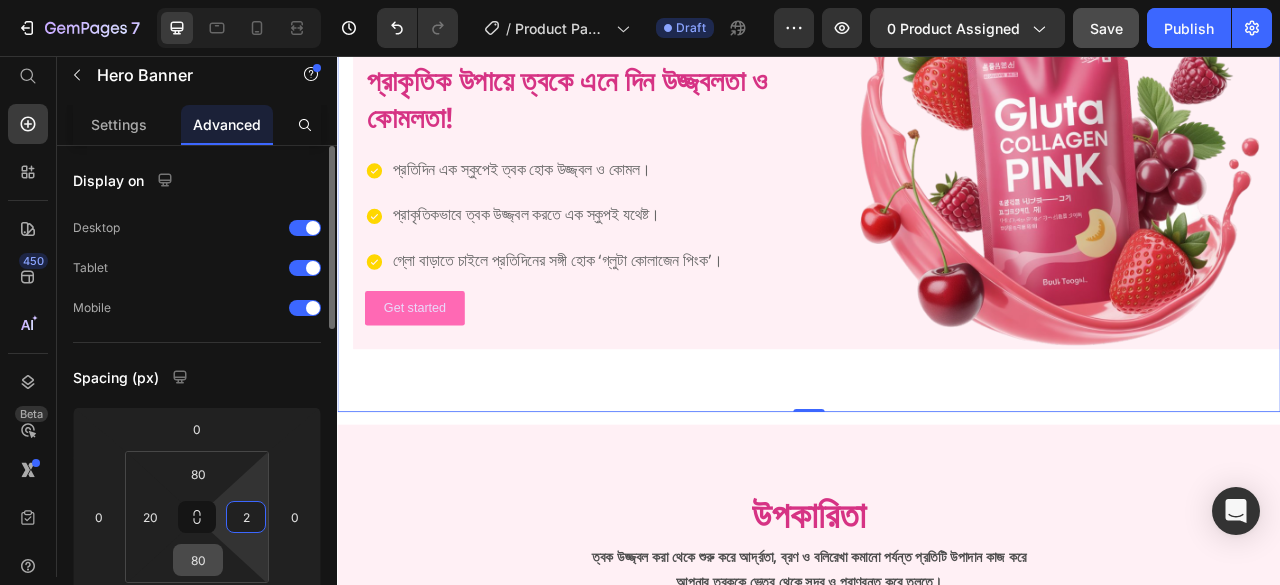 type on "20" 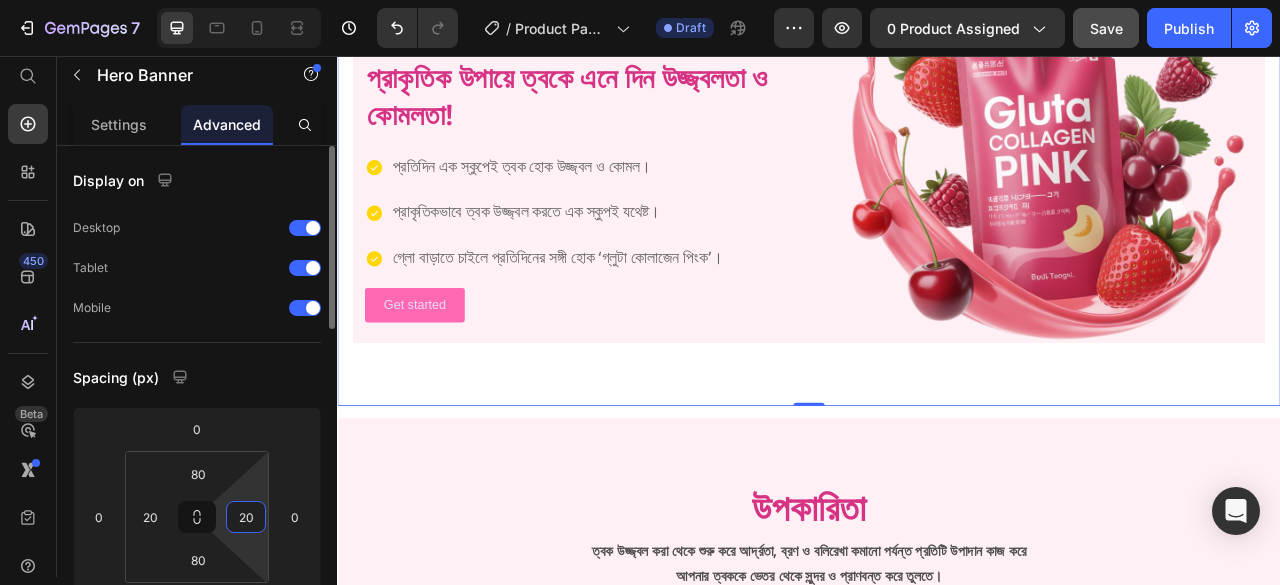 click on "Settings" at bounding box center [119, 124] 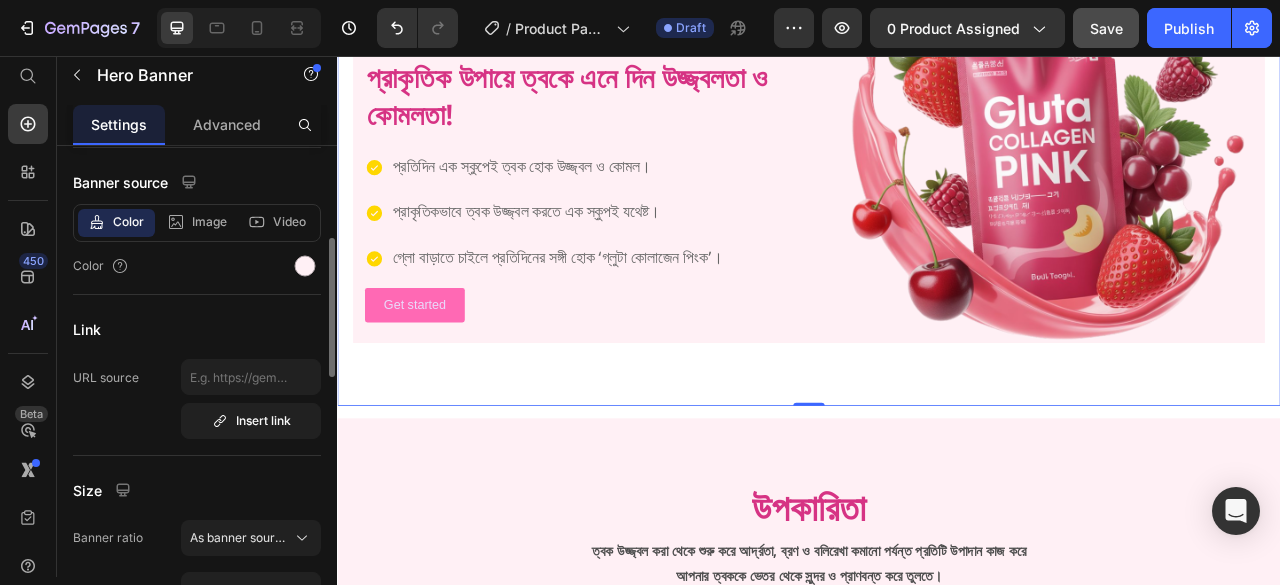 scroll, scrollTop: 221, scrollLeft: 0, axis: vertical 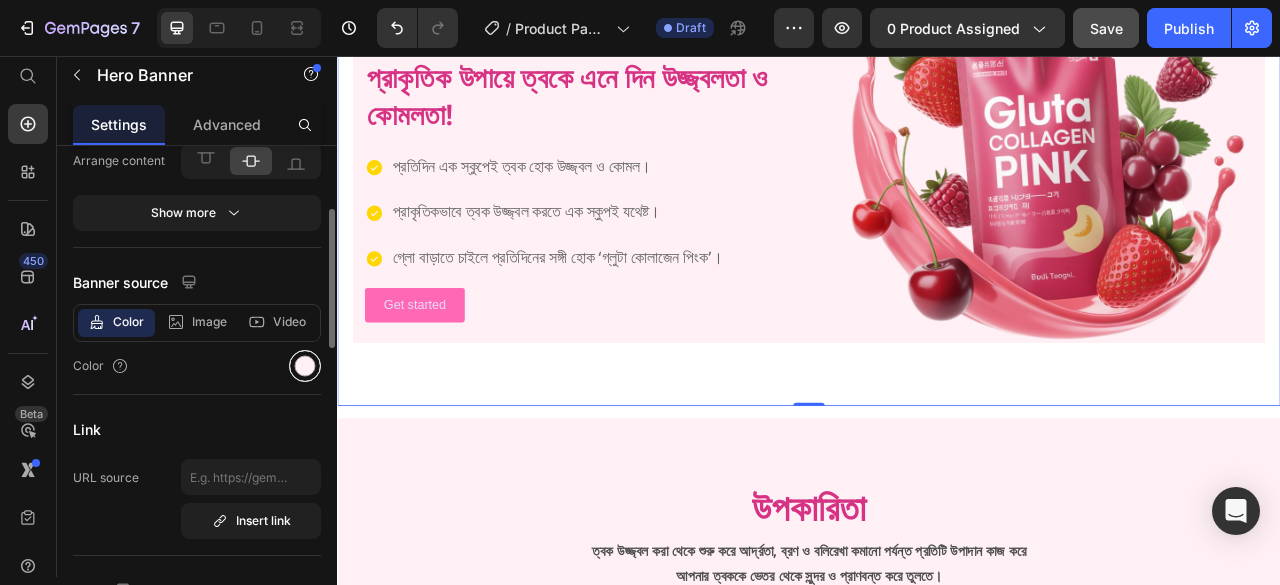 click at bounding box center (305, 366) 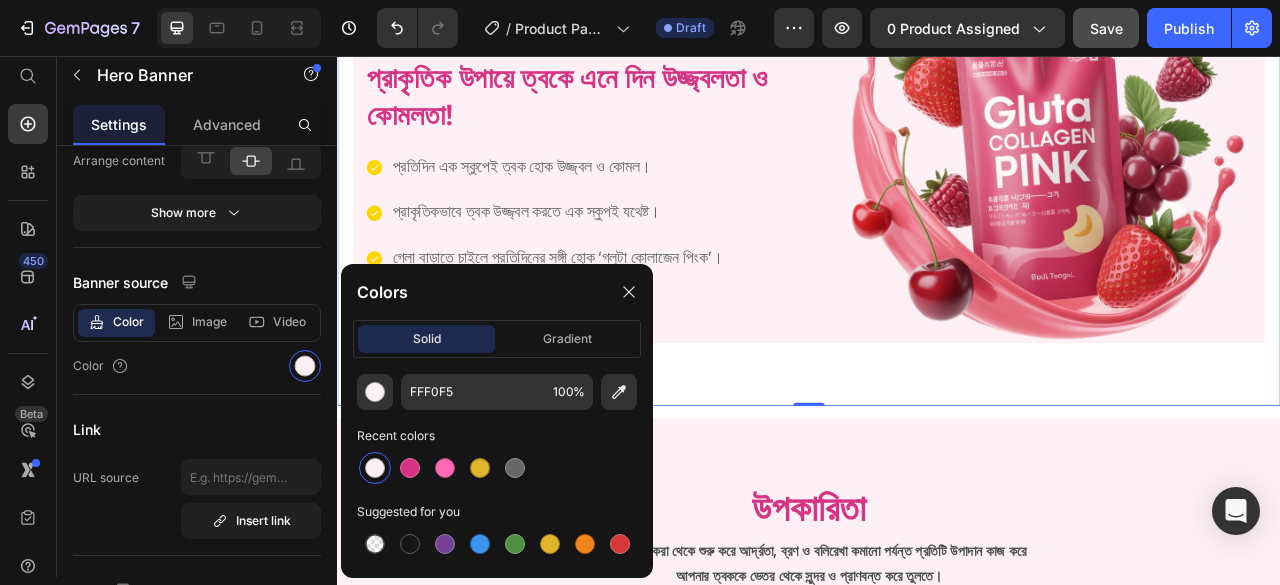 click at bounding box center [375, 468] 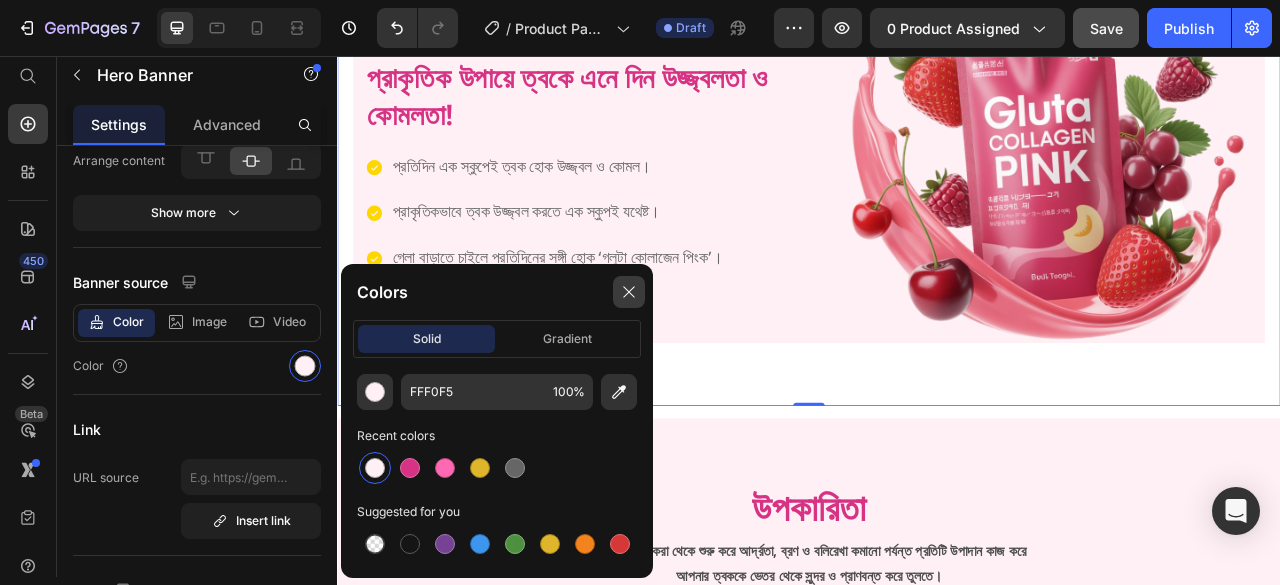 click 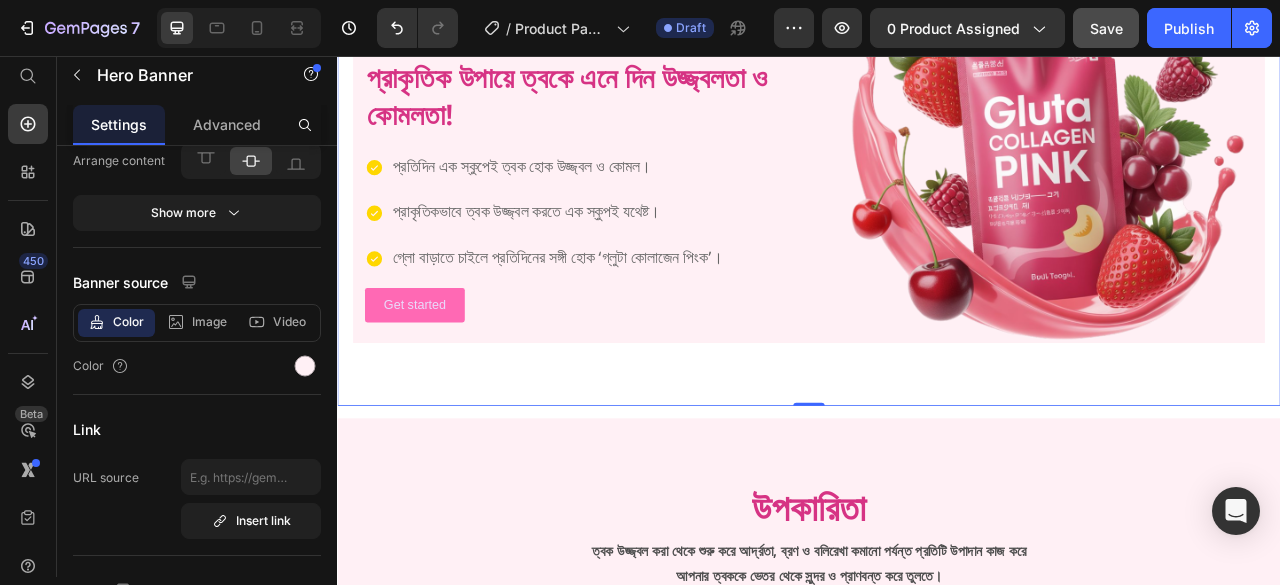 click at bounding box center (1235, 189) 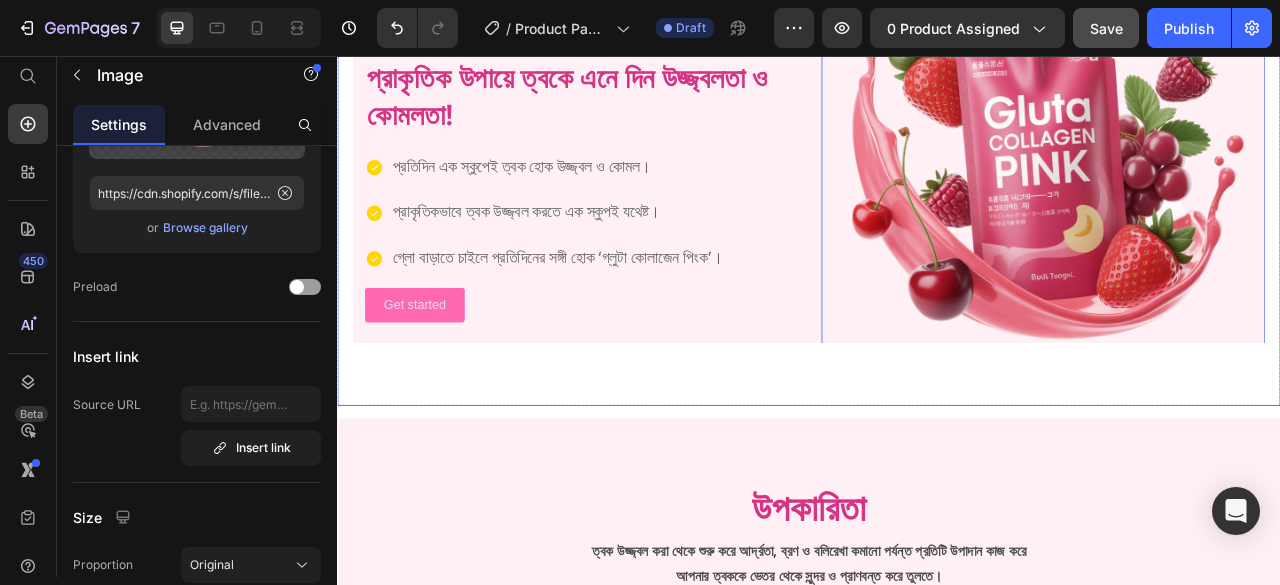 scroll, scrollTop: 0, scrollLeft: 0, axis: both 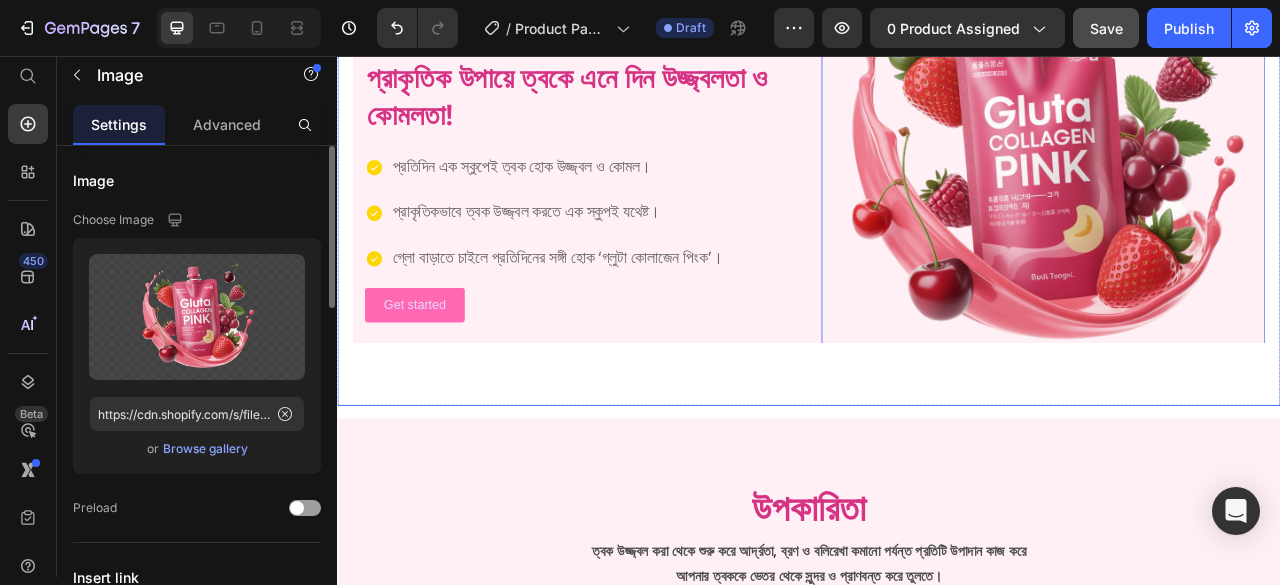click on "Gluta Collagen Pink Heading প্রাকৃতিক উপায়ে ত্বকে এনে দিন উজ্জ্বলতা ও কোমলতা! Heading প্রতিদিন এক স্কুপেই ত্বক হোক উজ্জ্বল ও কোমল। প্রাকৃতিকভাবে ত্বক উজ্জ্বল করতে এক স্কুপই যথেষ্ট। গ্লো বাড়াতে চাইলে প্রতিদিনের সঙ্গী হোক ‘গ্লুটা কোলাজেন পিংক’। Item List Get started Button Image   0" at bounding box center (937, 189) 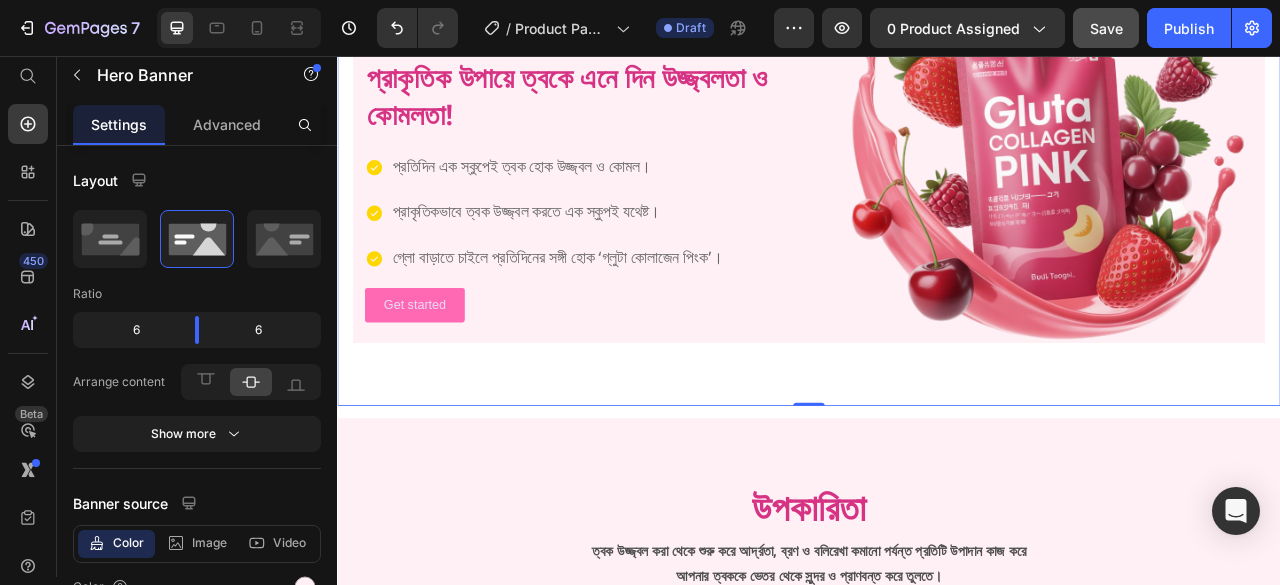 scroll, scrollTop: 0, scrollLeft: 0, axis: both 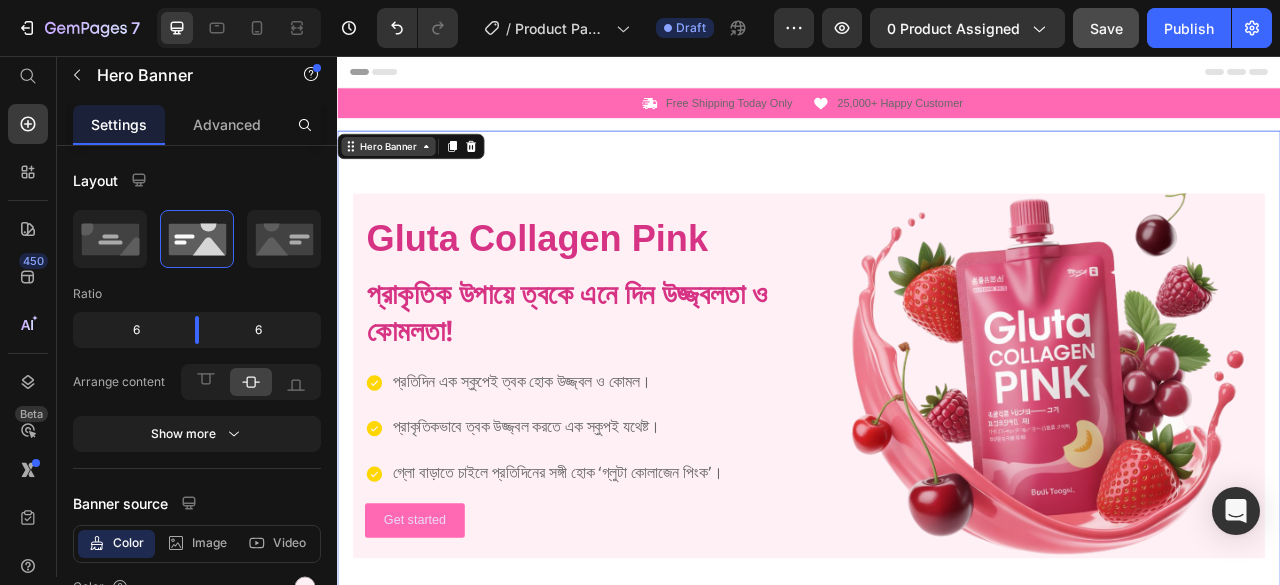 click on "Hero Banner" at bounding box center [402, 171] 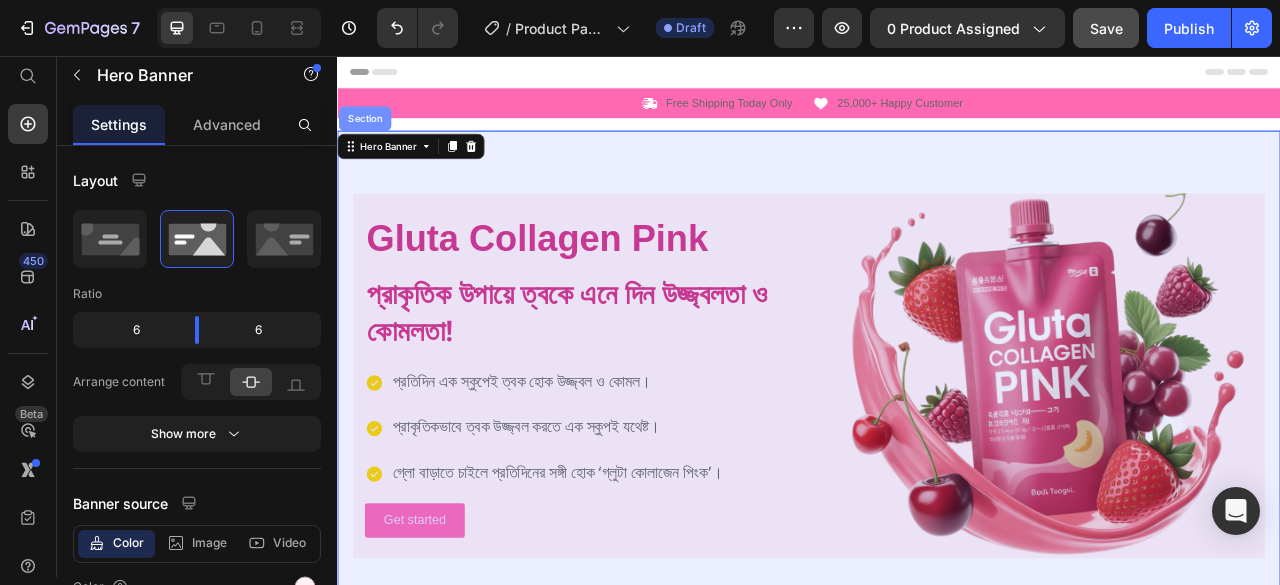 drag, startPoint x: 380, startPoint y: 139, endPoint x: 565, endPoint y: 283, distance: 234.43762 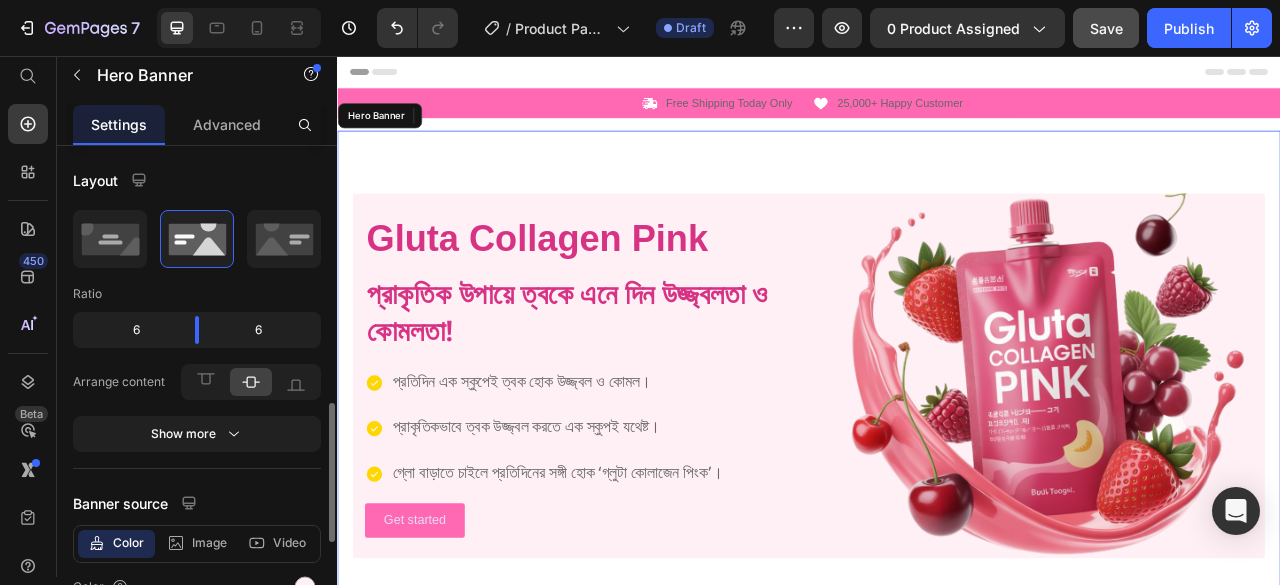 click on "Gluta Collagen Pink Heading প্রাকৃতিক উপায়ে ত্বকে এনে দিন উজ্জ্বলতা ও কোমলতা! Heading প্রতিদিন এক স্কুপেই ত্বক হোক উজ্জ্বল ও কোমল। প্রাকৃতিকভাবে ত্বক উজ্জ্বল করতে এক স্কুপই যথেষ্ট। গ্লো বাড়াতে চাইলে প্রতিদিনের সঙ্গী হোক ‘গ্লুটা কোলাজেন পিংক’। Item List Get started Button Image Hero Banner" at bounding box center (937, 463) 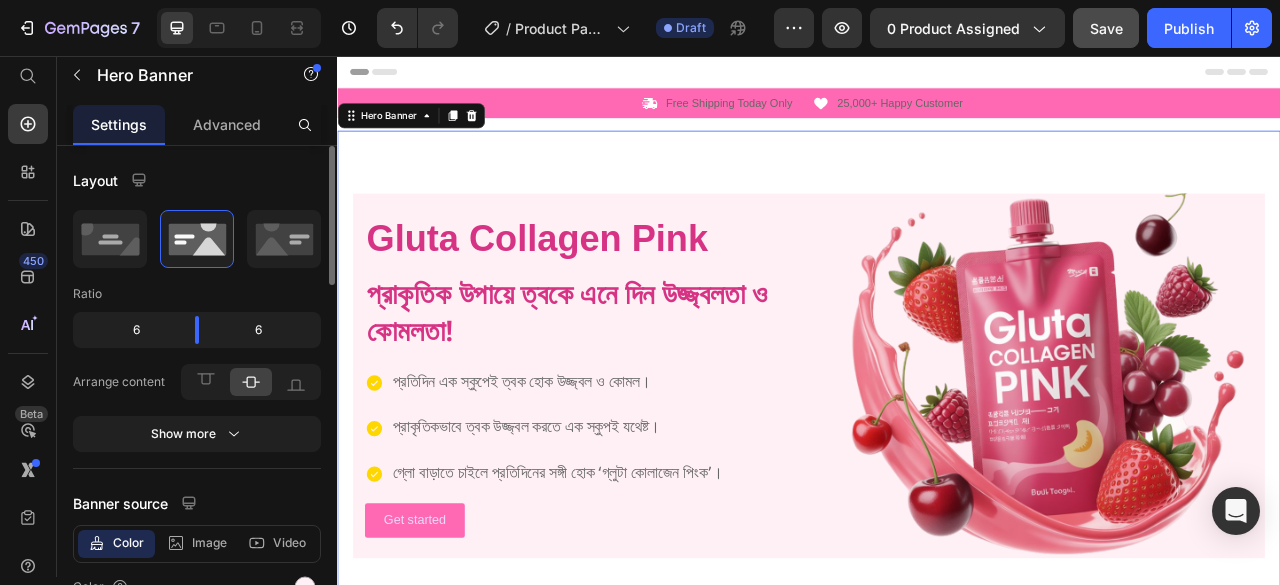 scroll, scrollTop: 0, scrollLeft: 0, axis: both 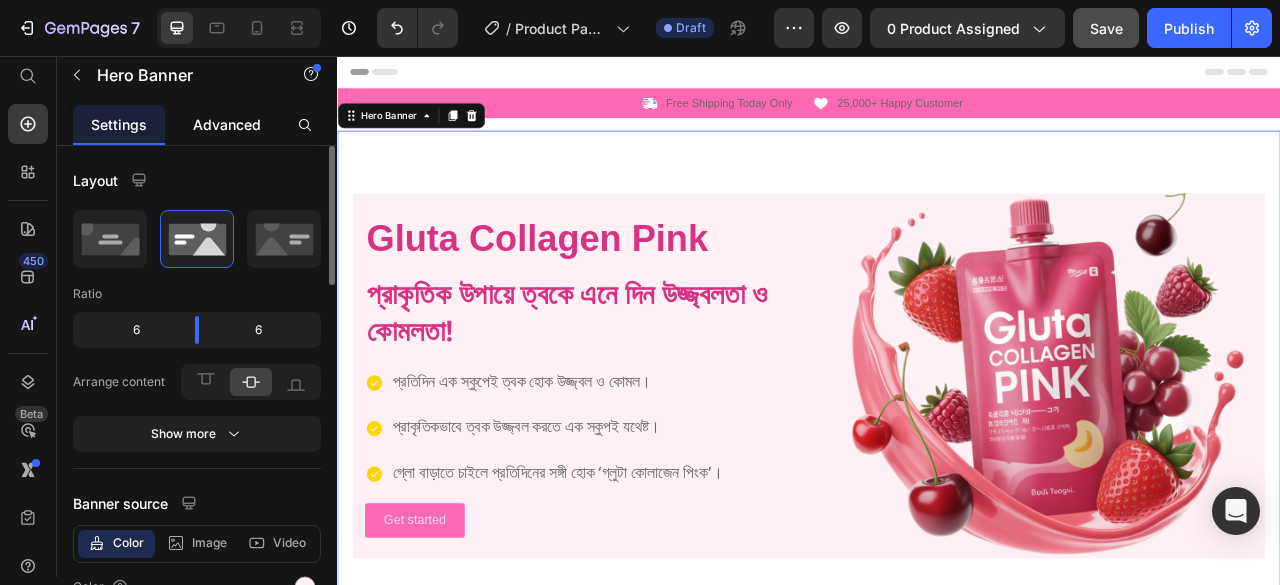 click on "Advanced" 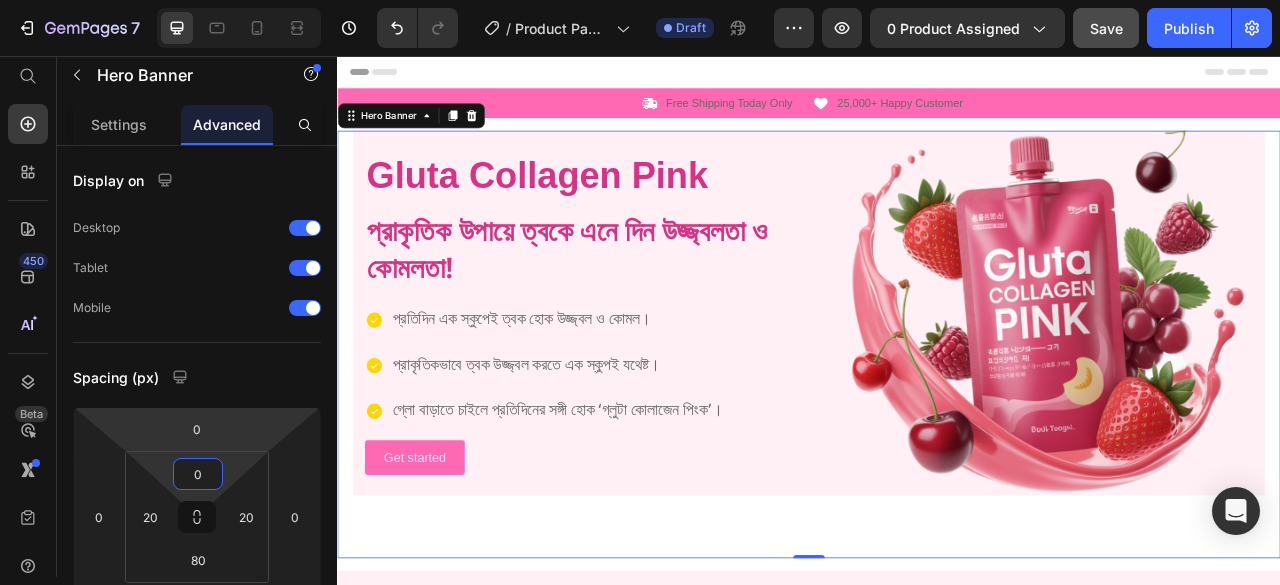 type on "0" 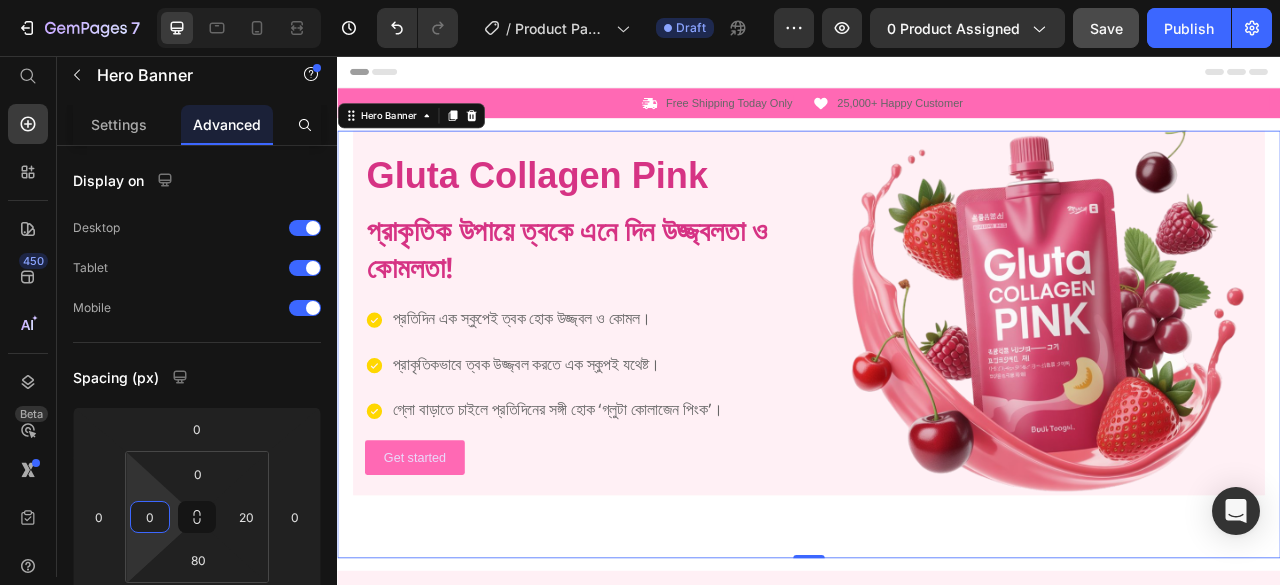 type on "0" 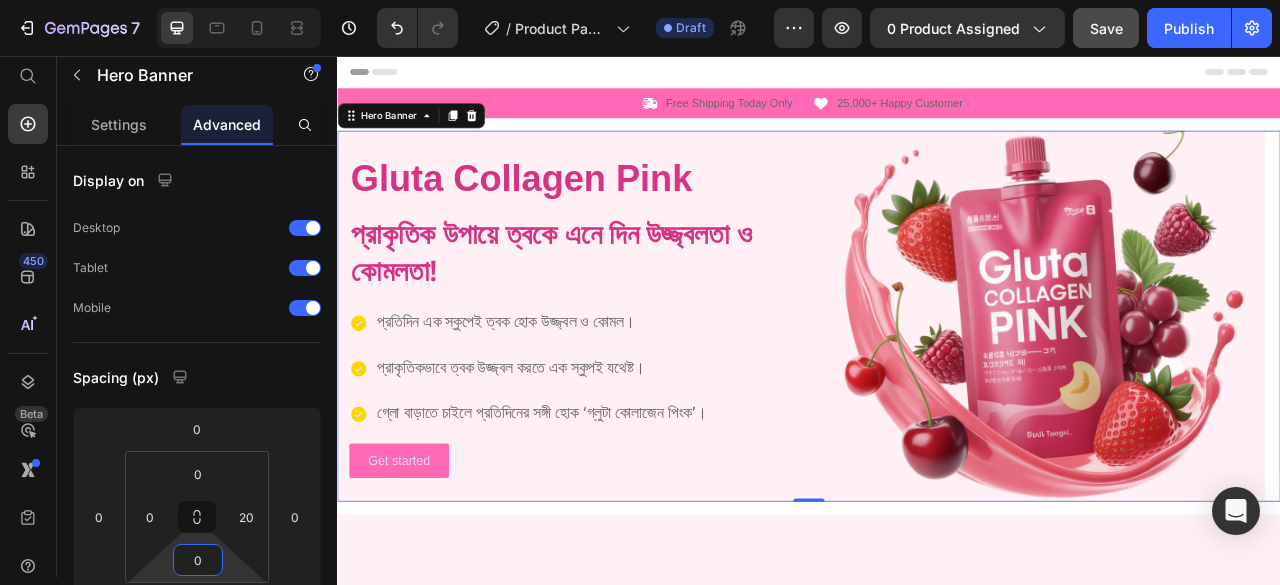 type on "0" 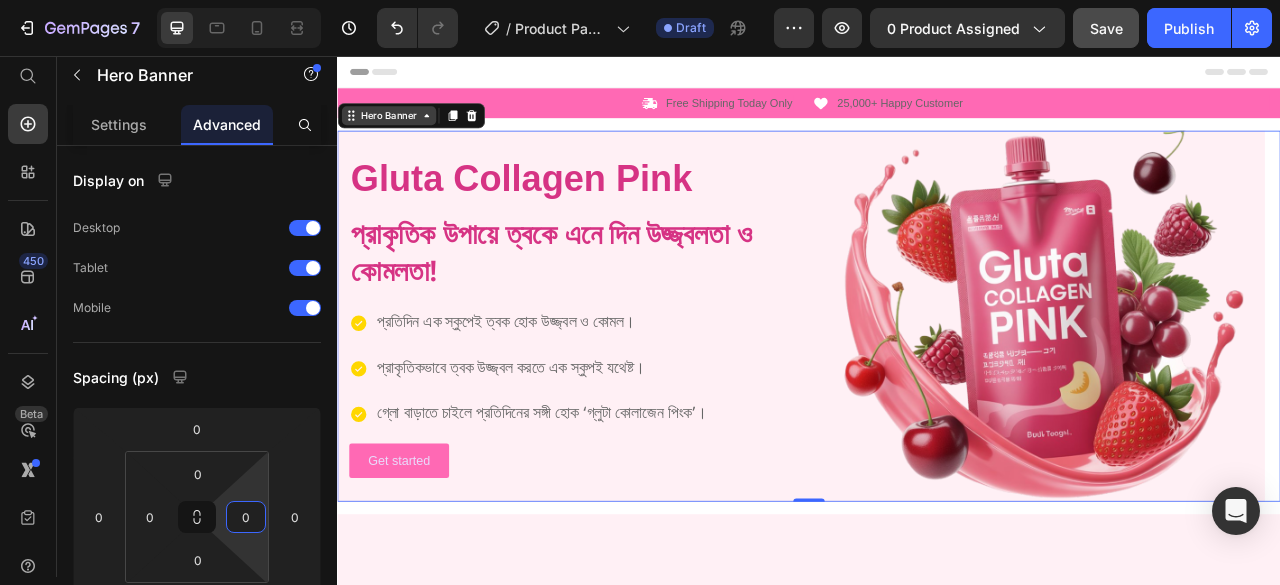 type on "0" 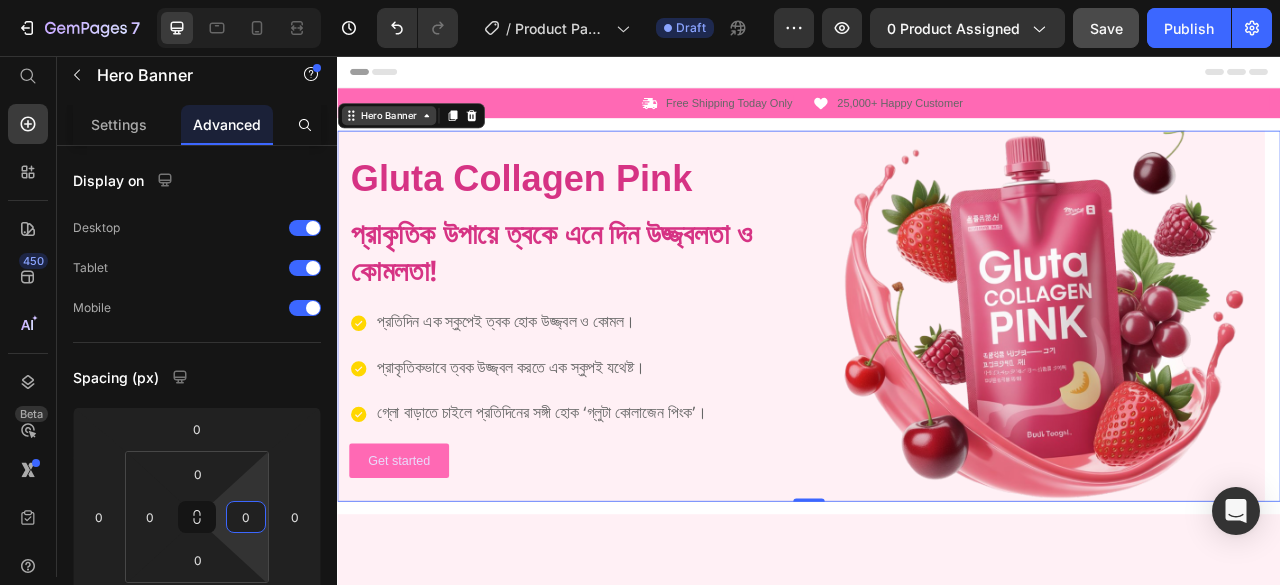 click on "Hero Banner" at bounding box center [402, 132] 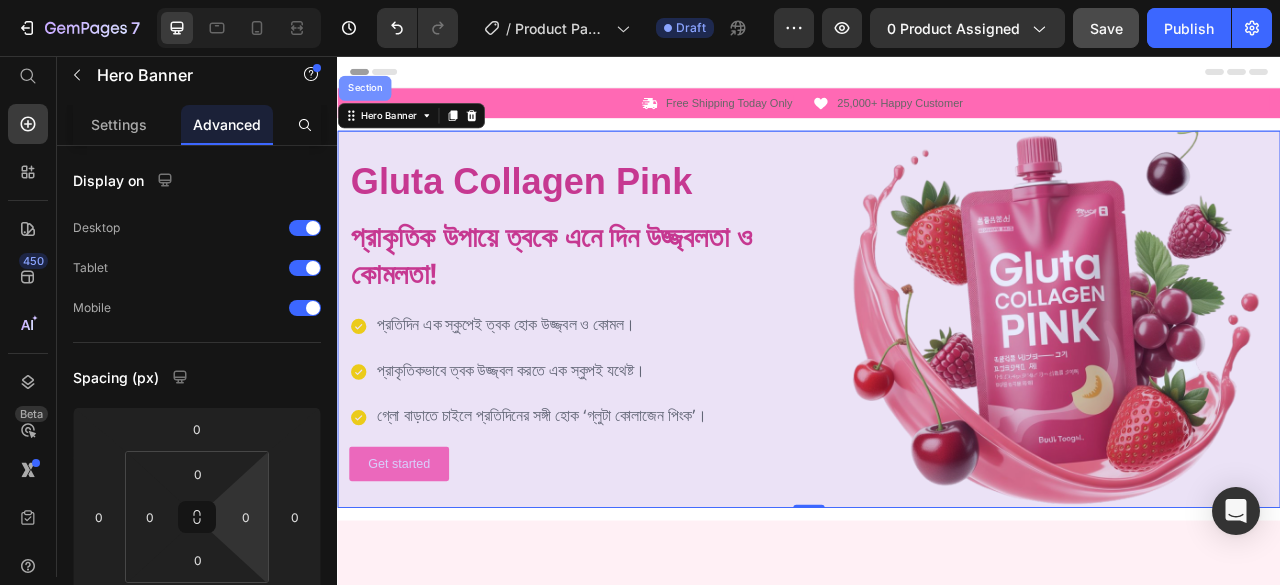 click on "Section" at bounding box center (371, 97) 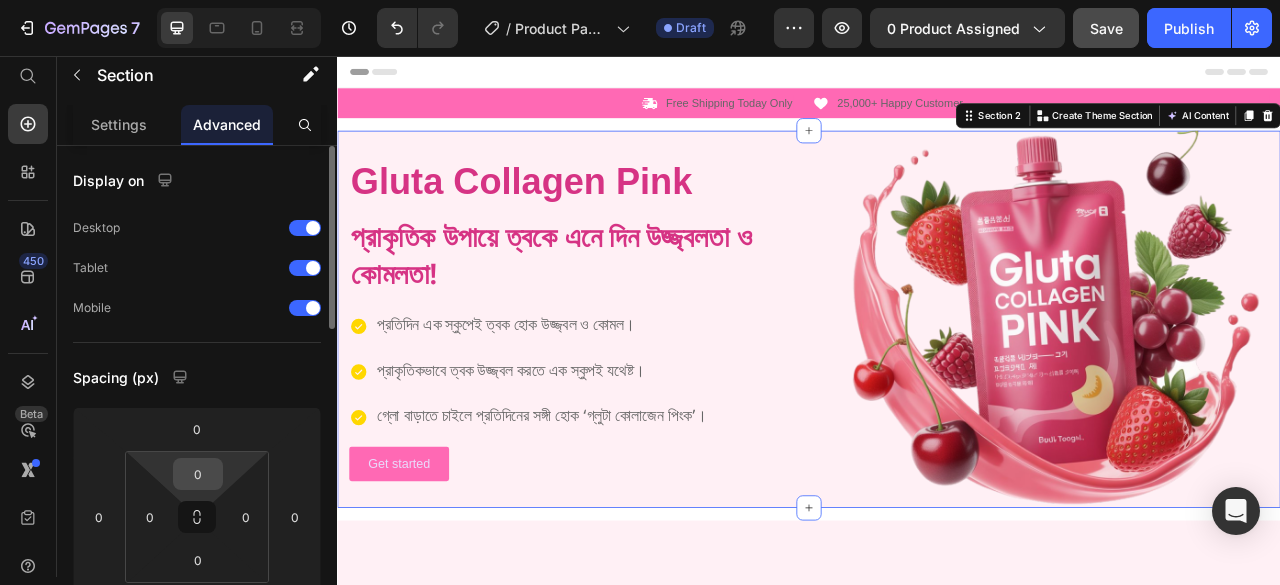 click on "0" at bounding box center [198, 474] 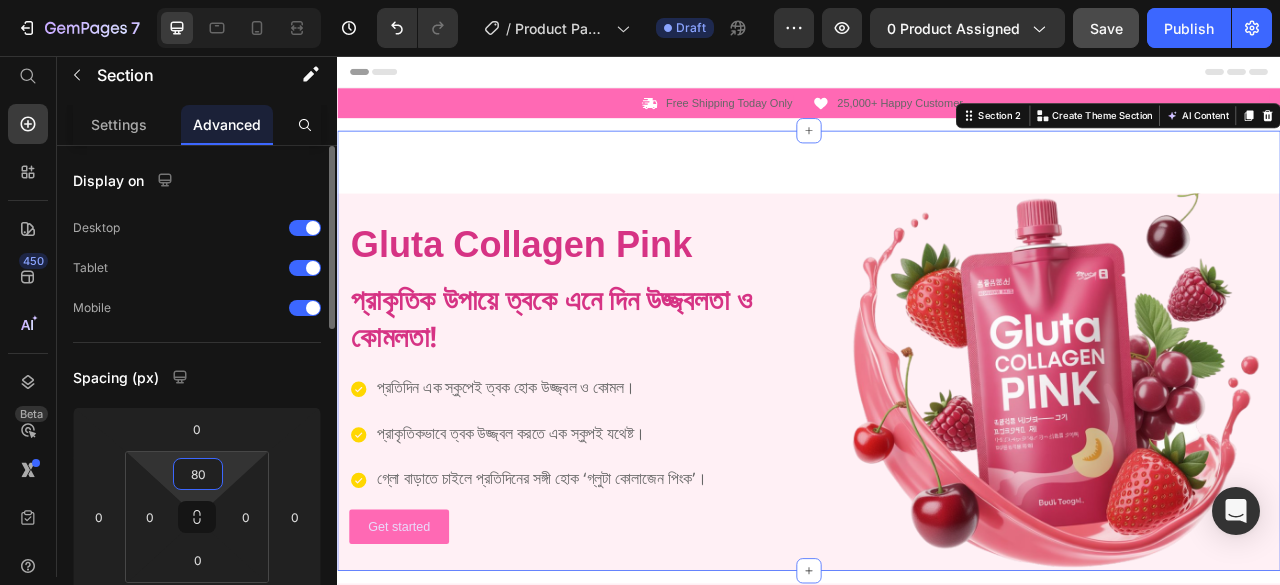 type on "80" 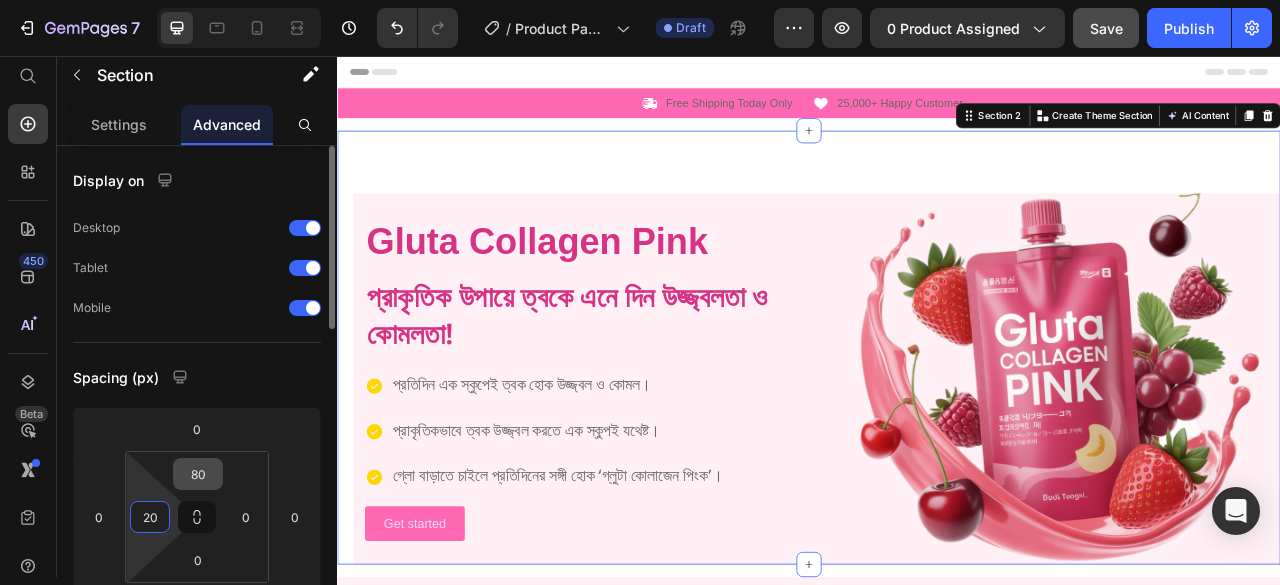 type on "20" 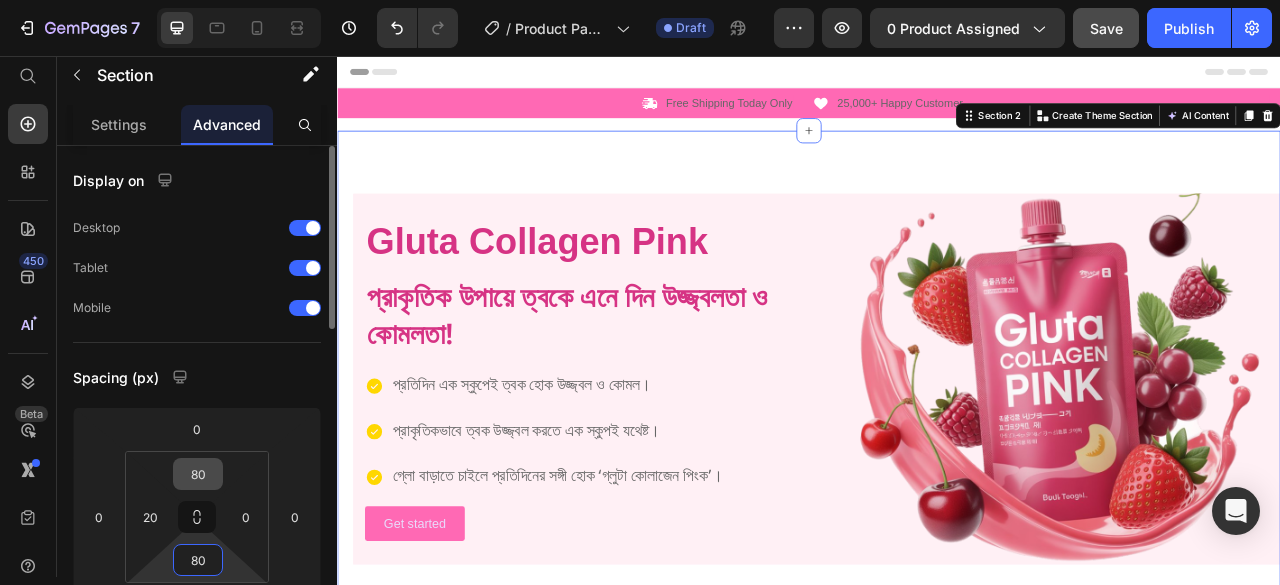 type on "80" 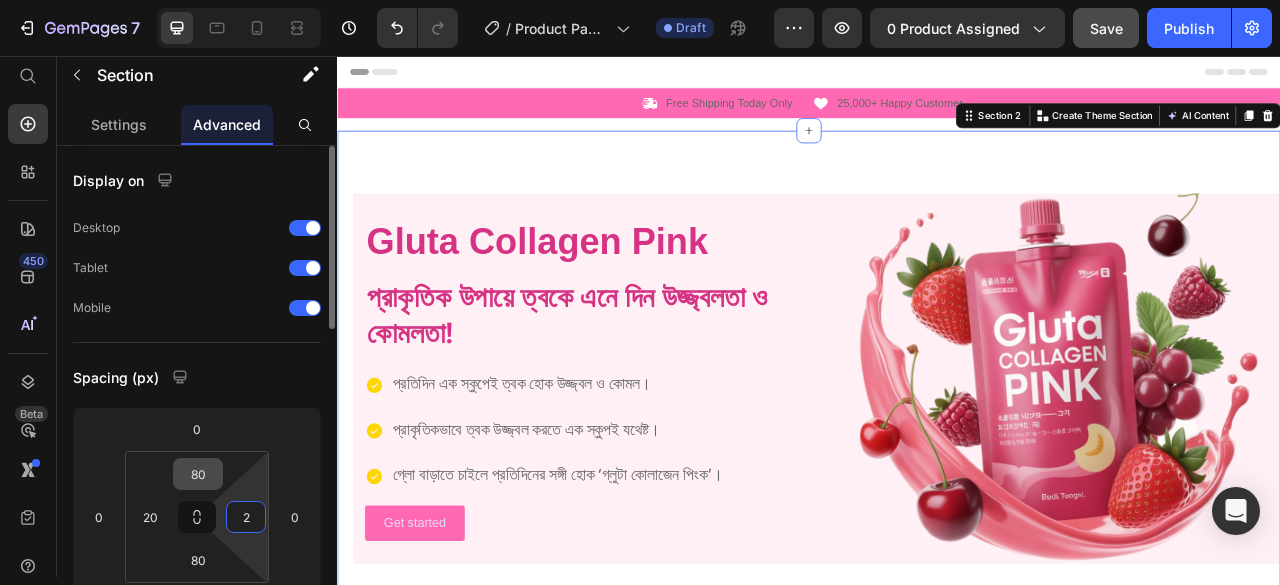 type on "20" 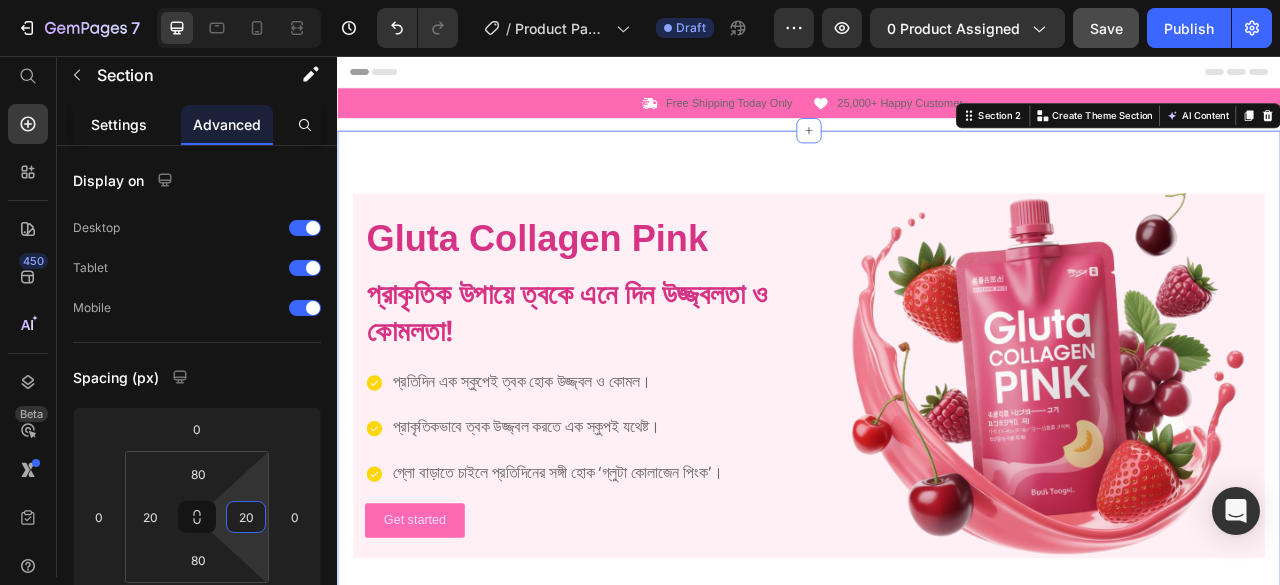 click on "Settings" 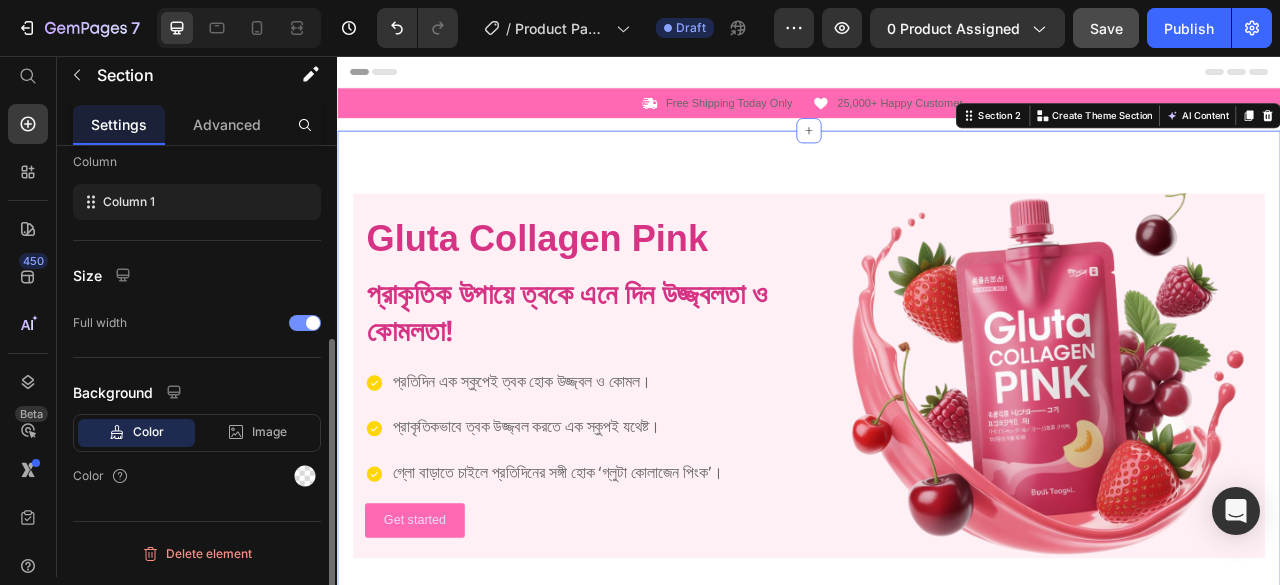 scroll, scrollTop: 318, scrollLeft: 0, axis: vertical 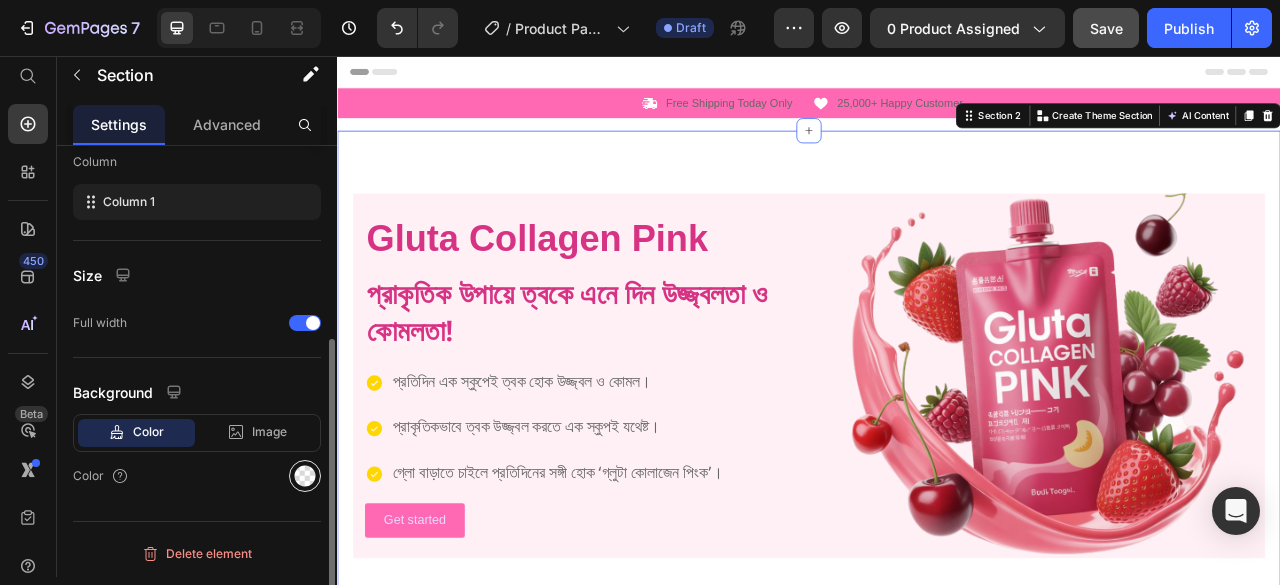click at bounding box center [305, 476] 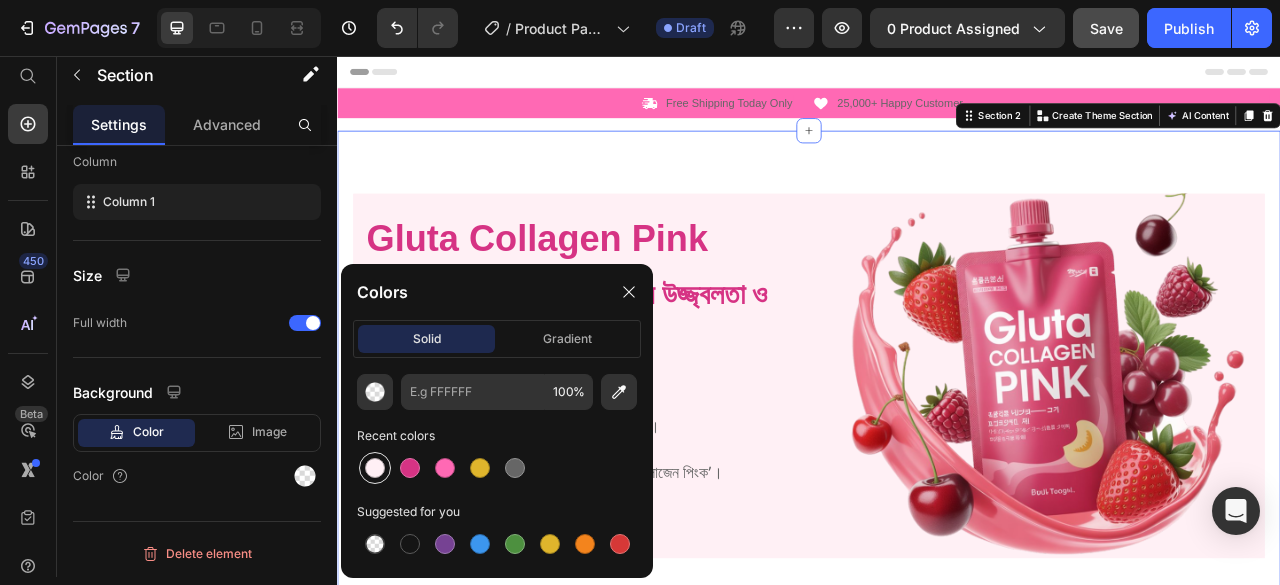 click at bounding box center [375, 468] 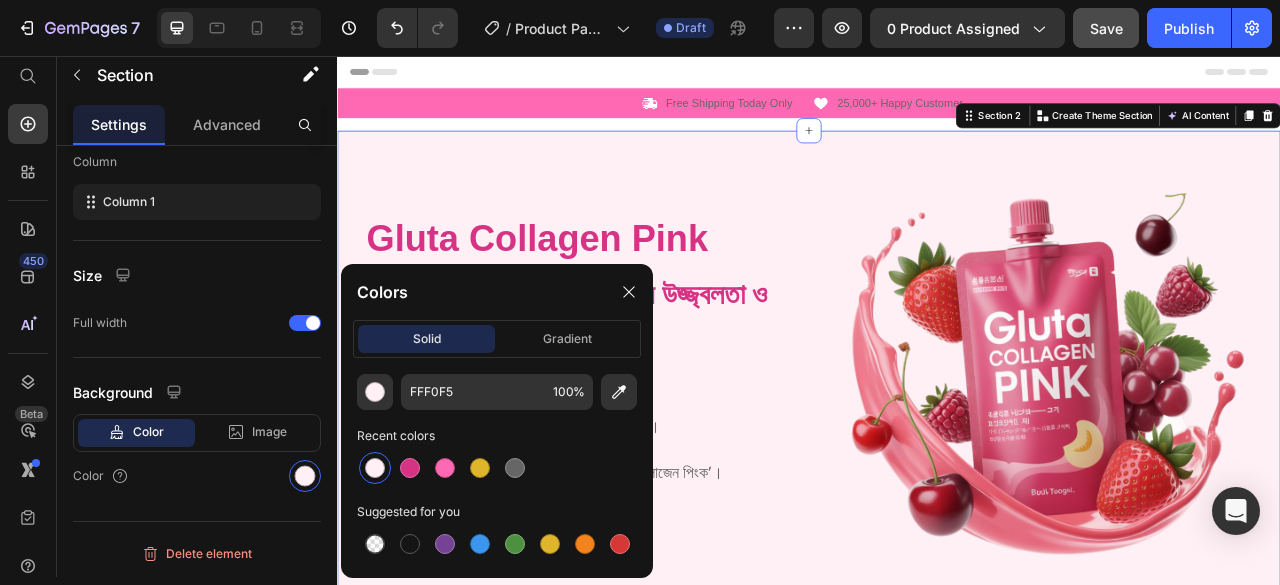 scroll, scrollTop: 318, scrollLeft: 0, axis: vertical 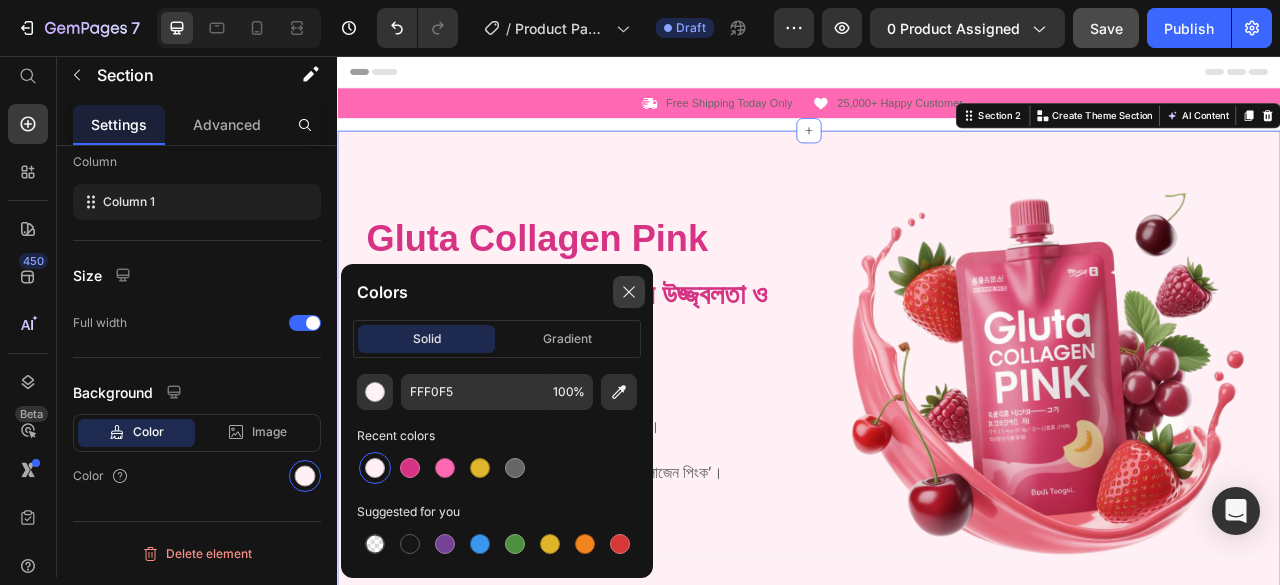 click 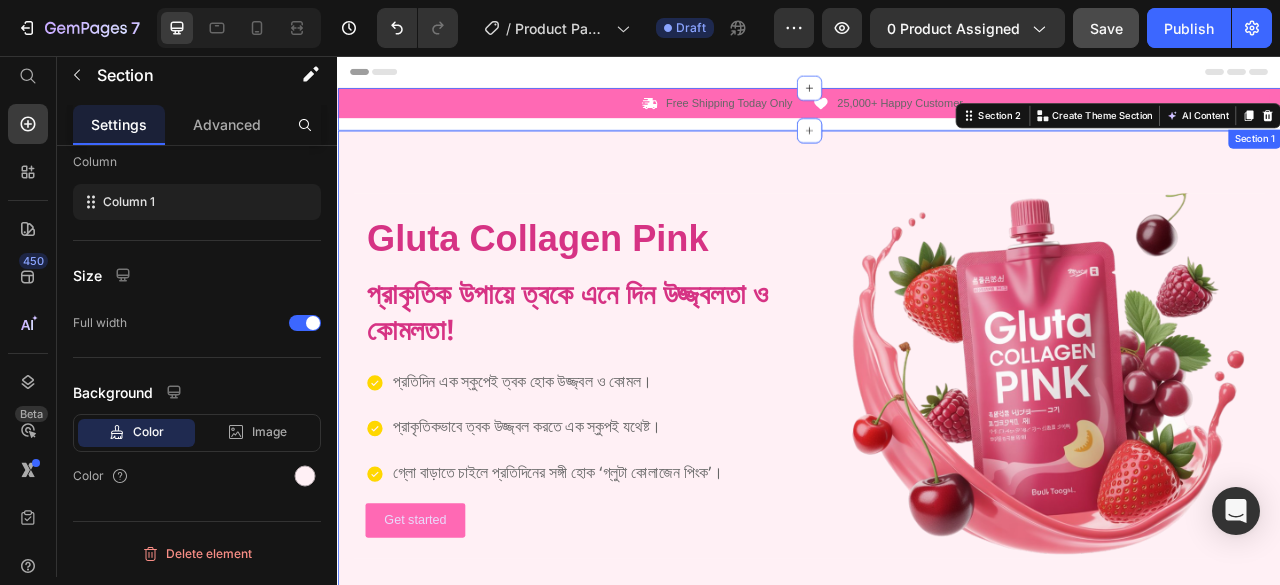 scroll, scrollTop: 100, scrollLeft: 0, axis: vertical 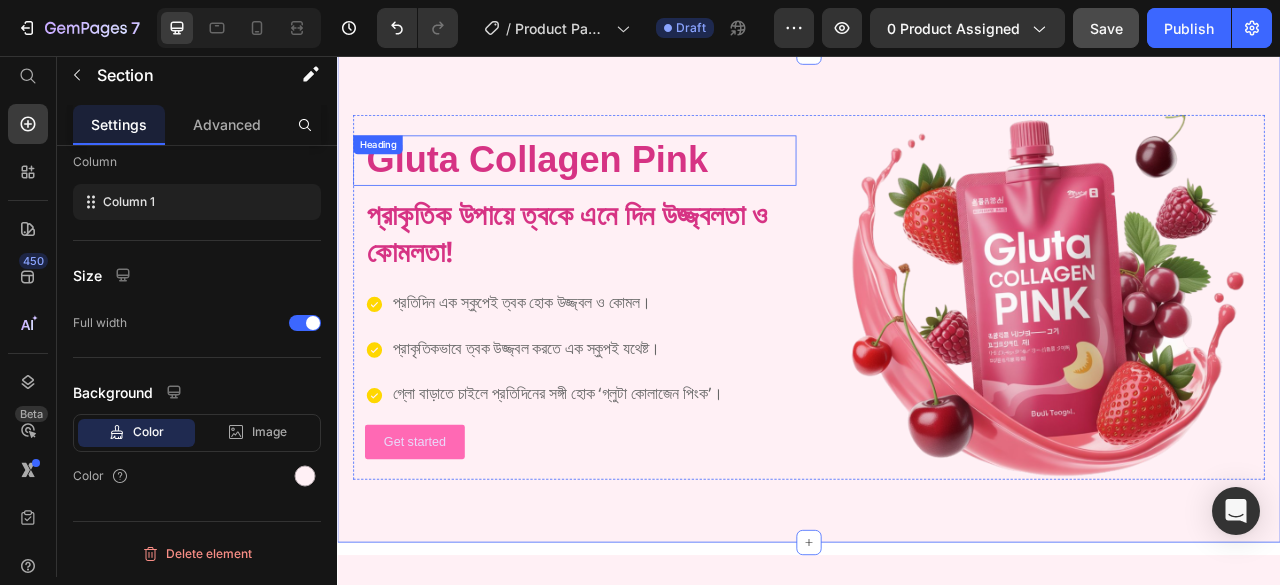 click on "Gluta Collagen Pink" at bounding box center (639, 189) 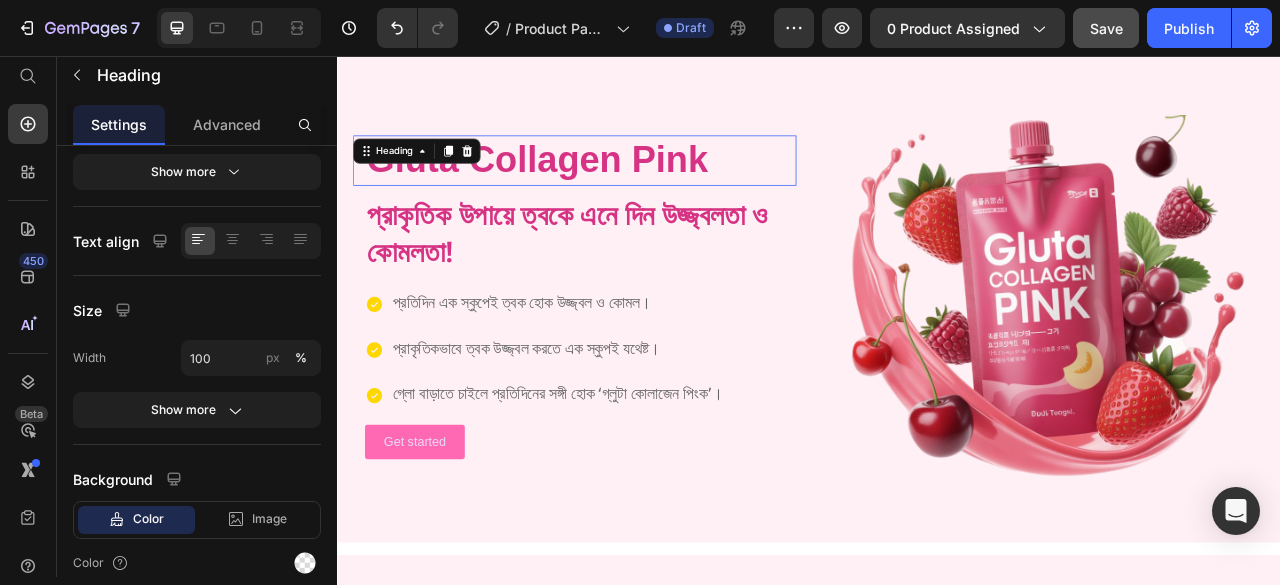 scroll, scrollTop: 0, scrollLeft: 0, axis: both 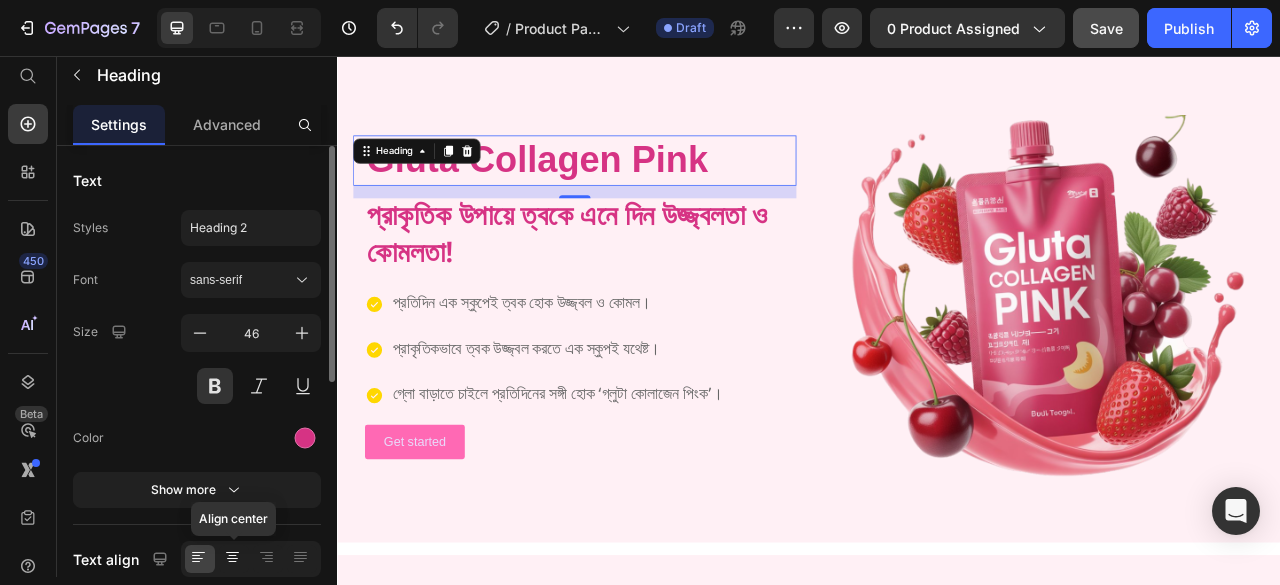 click 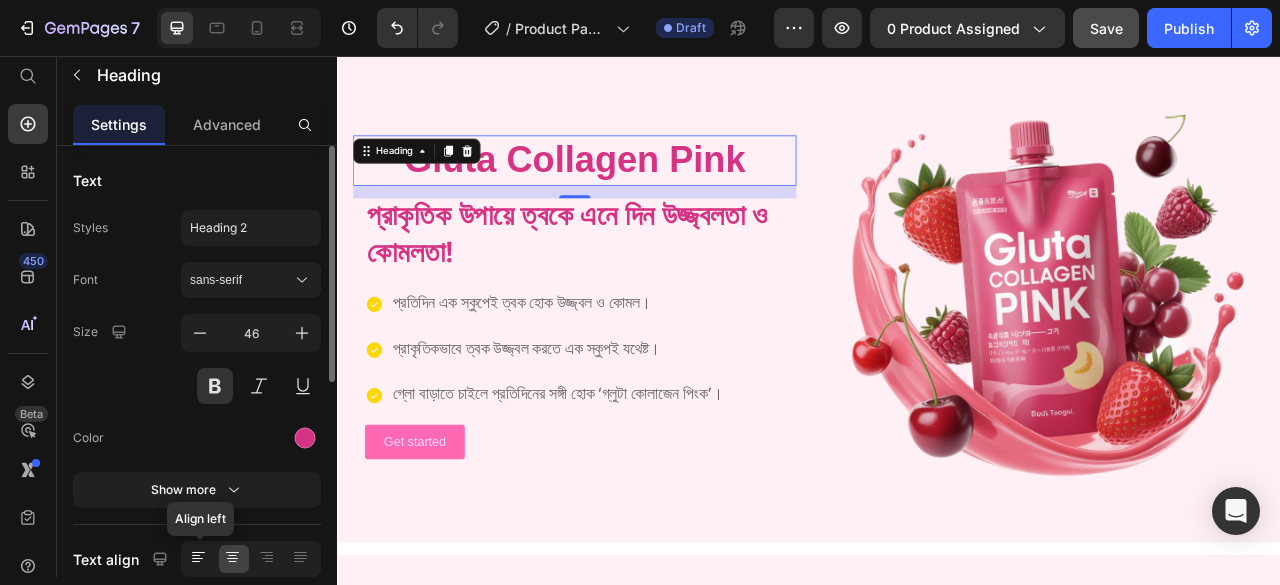 click 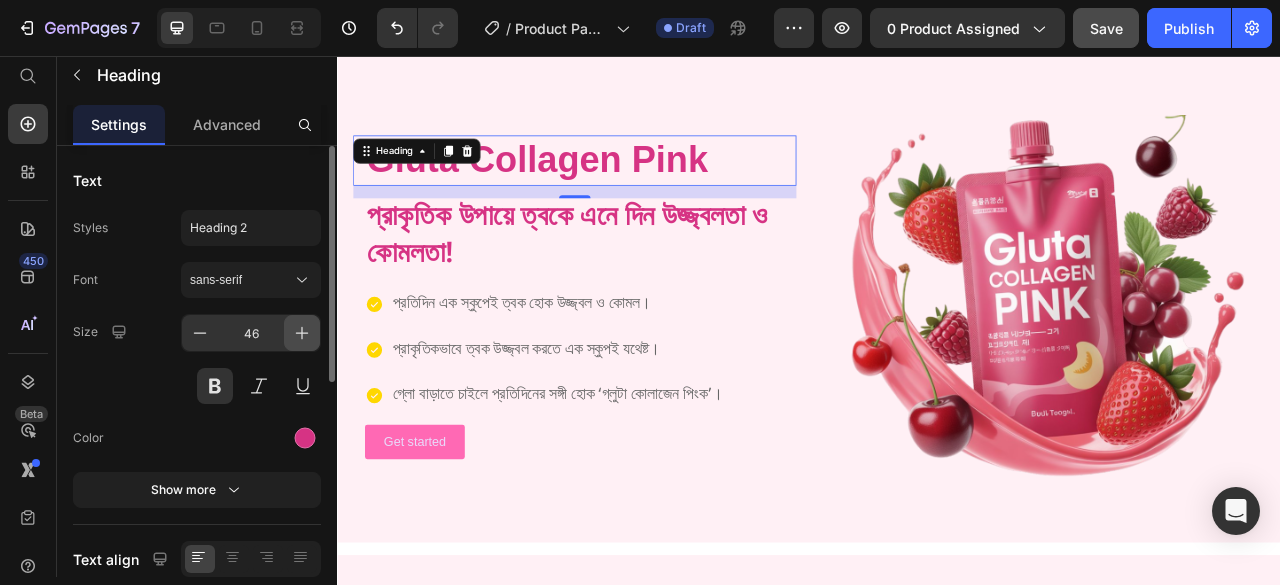 click 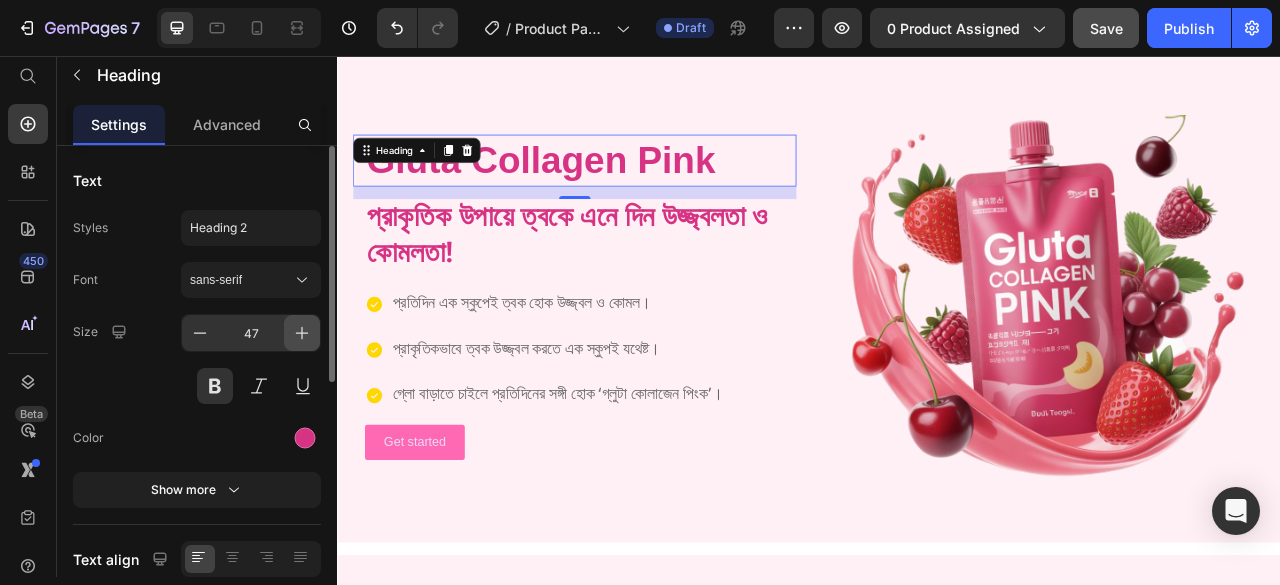 click 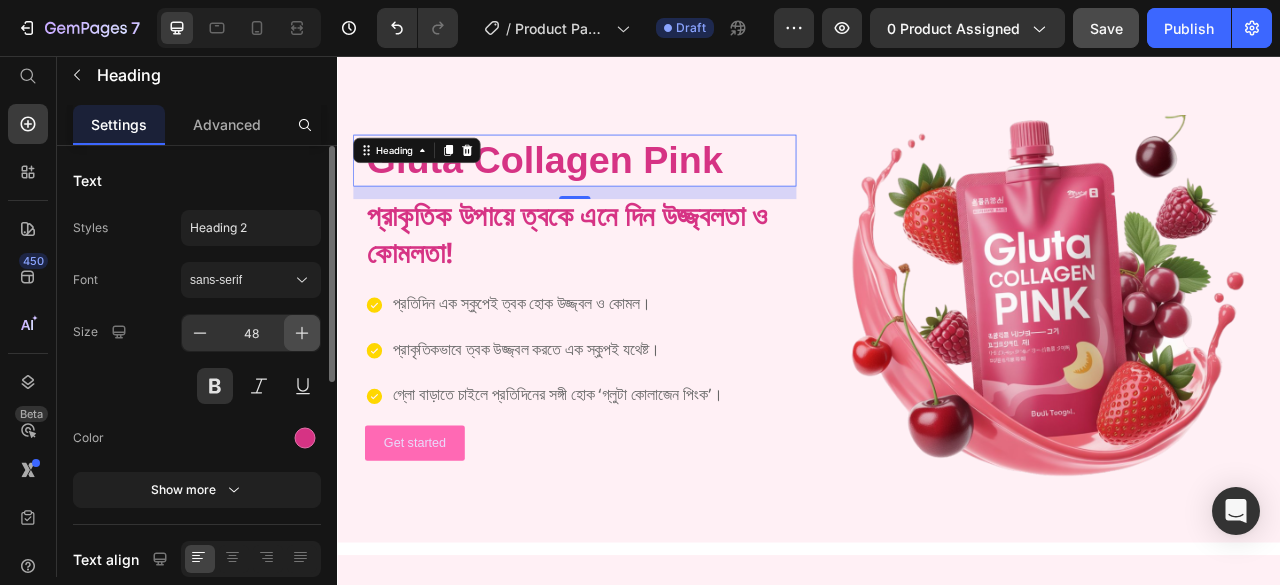 click 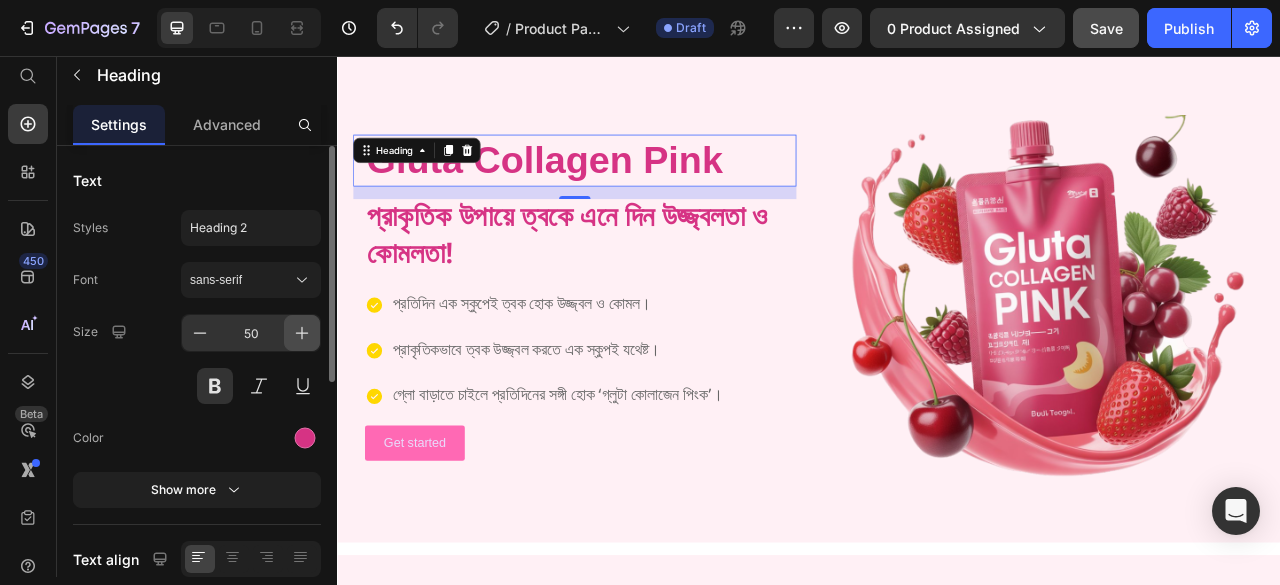 click 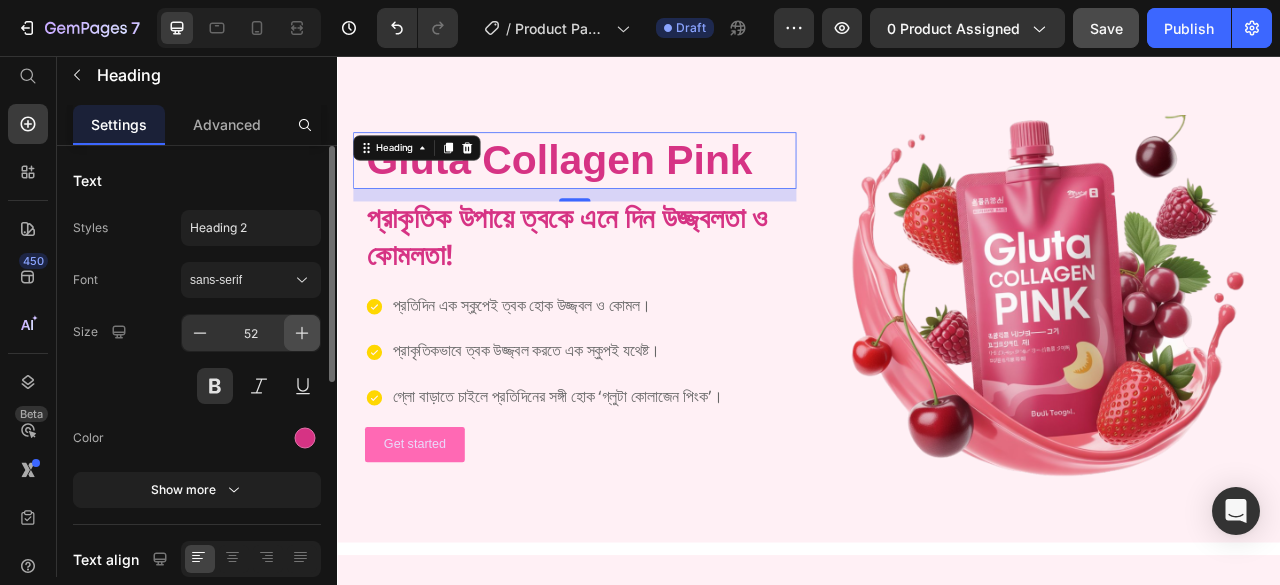 click 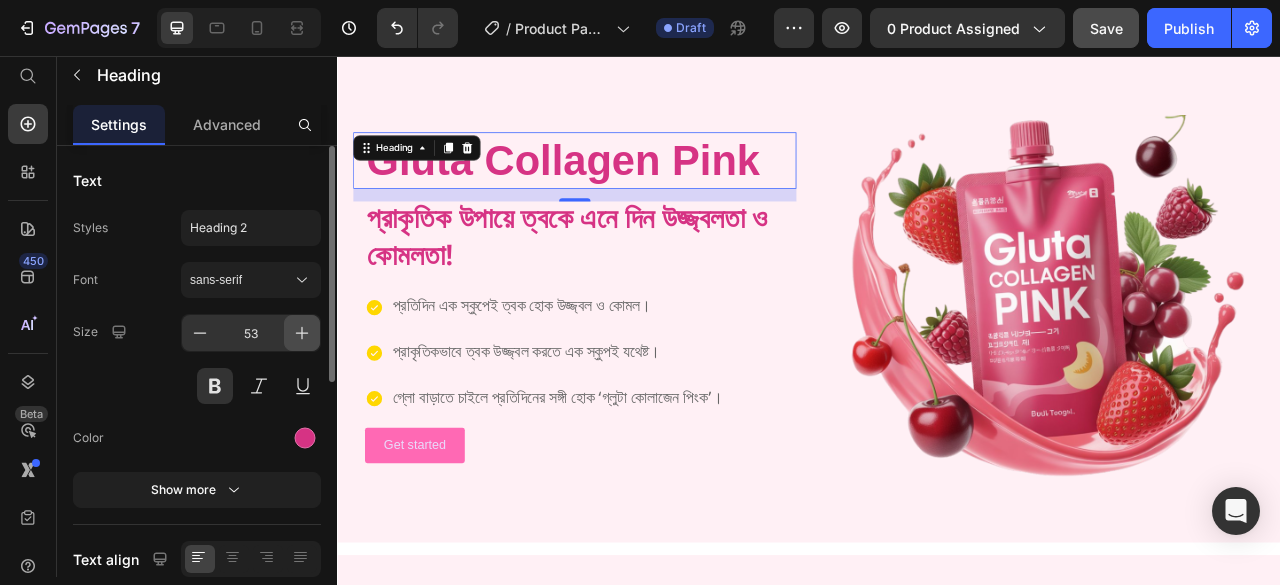 click 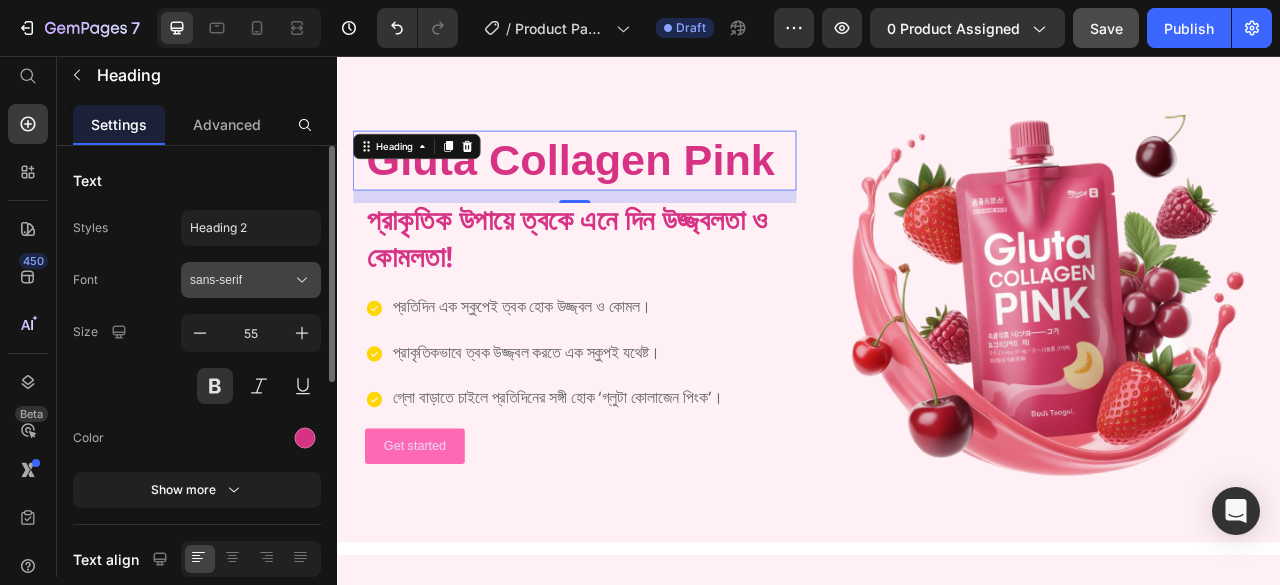 click on "sans-serif" at bounding box center [241, 280] 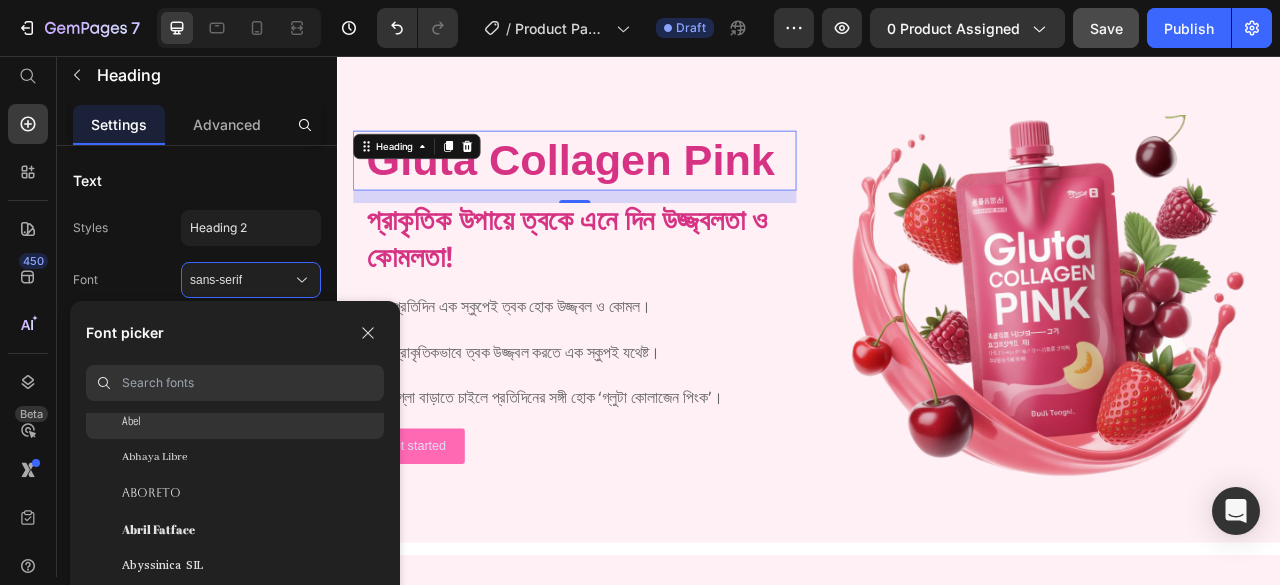 scroll, scrollTop: 300, scrollLeft: 0, axis: vertical 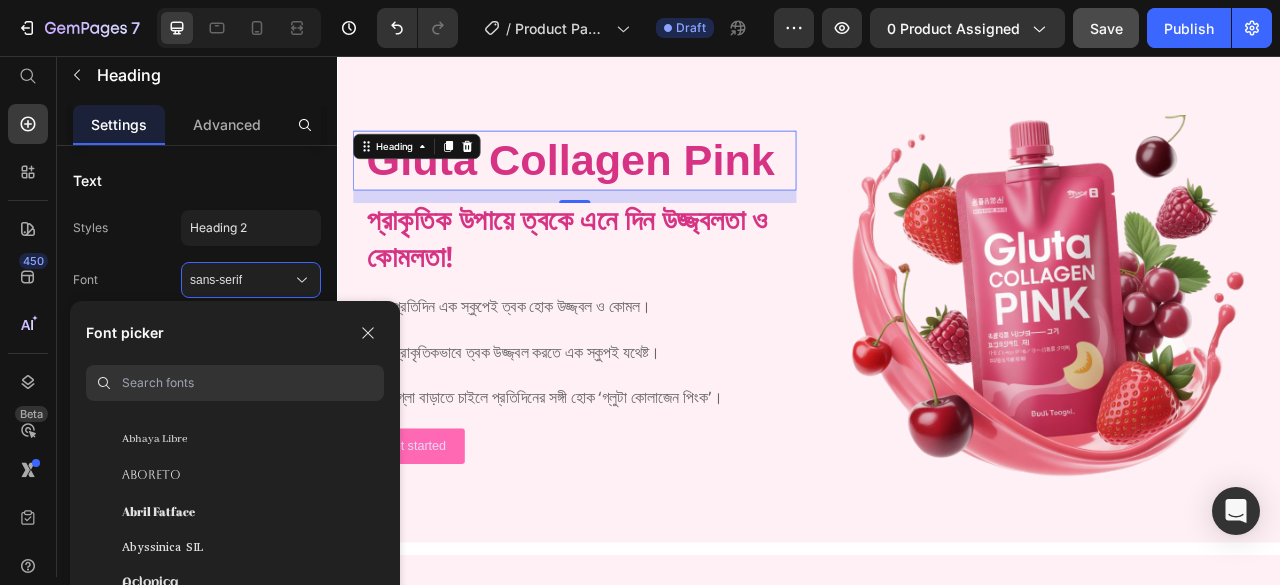 paste on "Poppins" 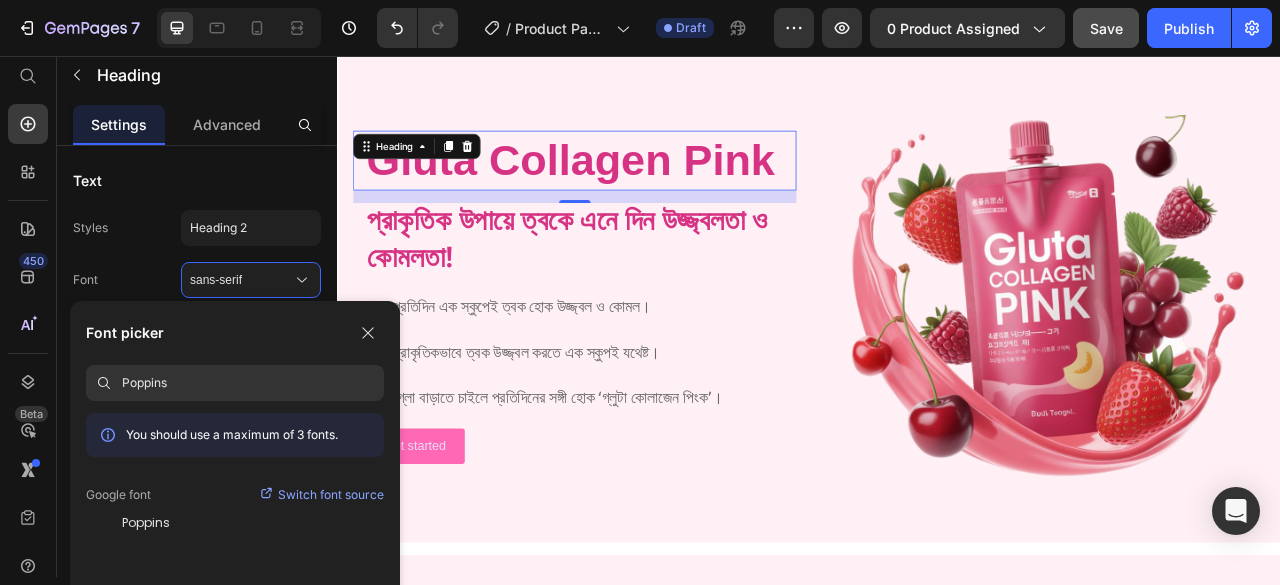 scroll, scrollTop: 0, scrollLeft: 0, axis: both 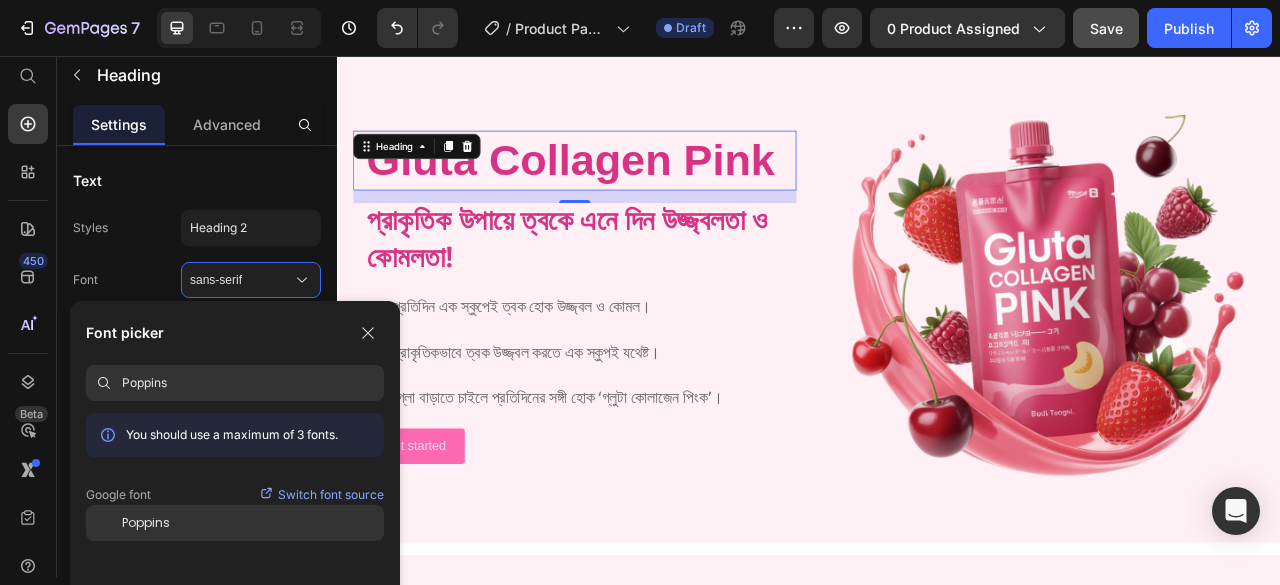 type on "Poppins" 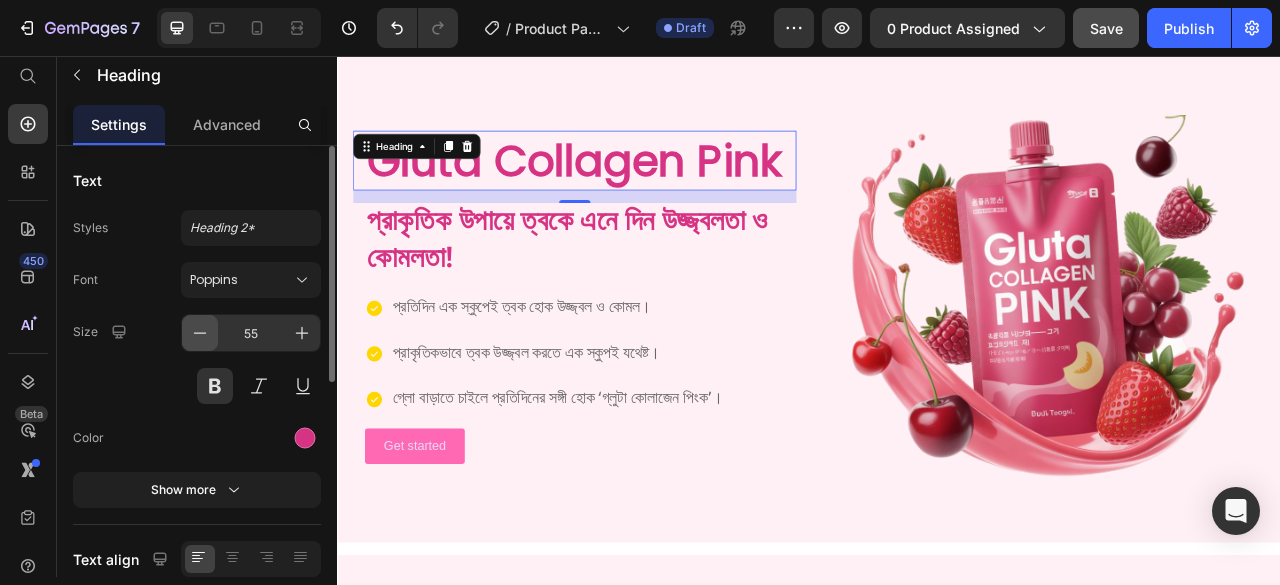 click at bounding box center [200, 333] 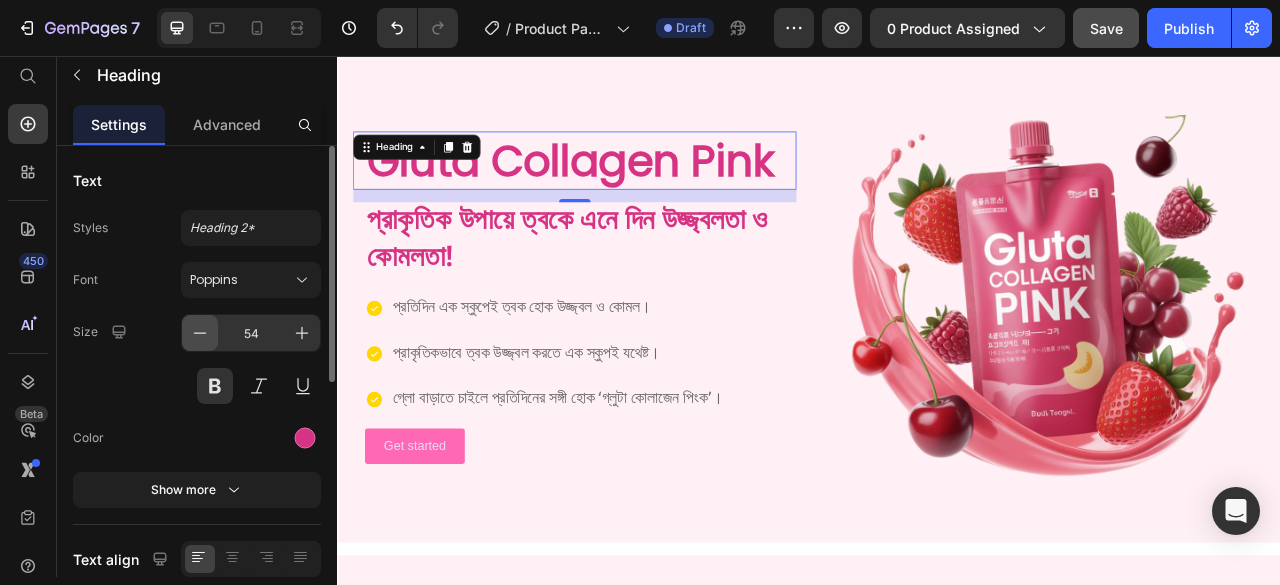 click 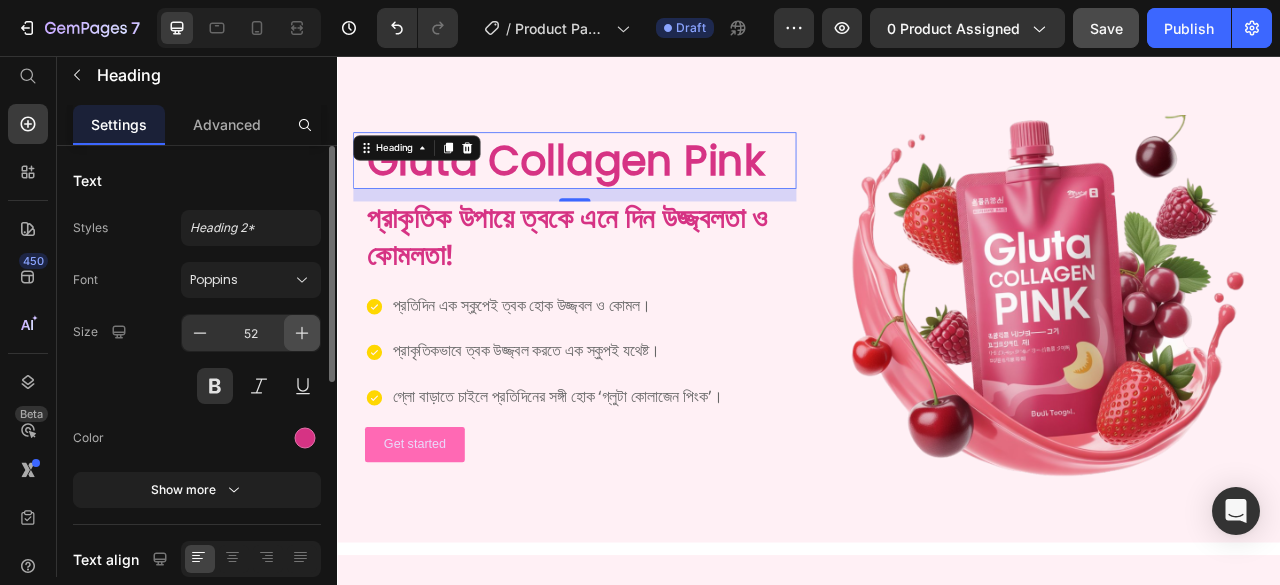 click at bounding box center (302, 333) 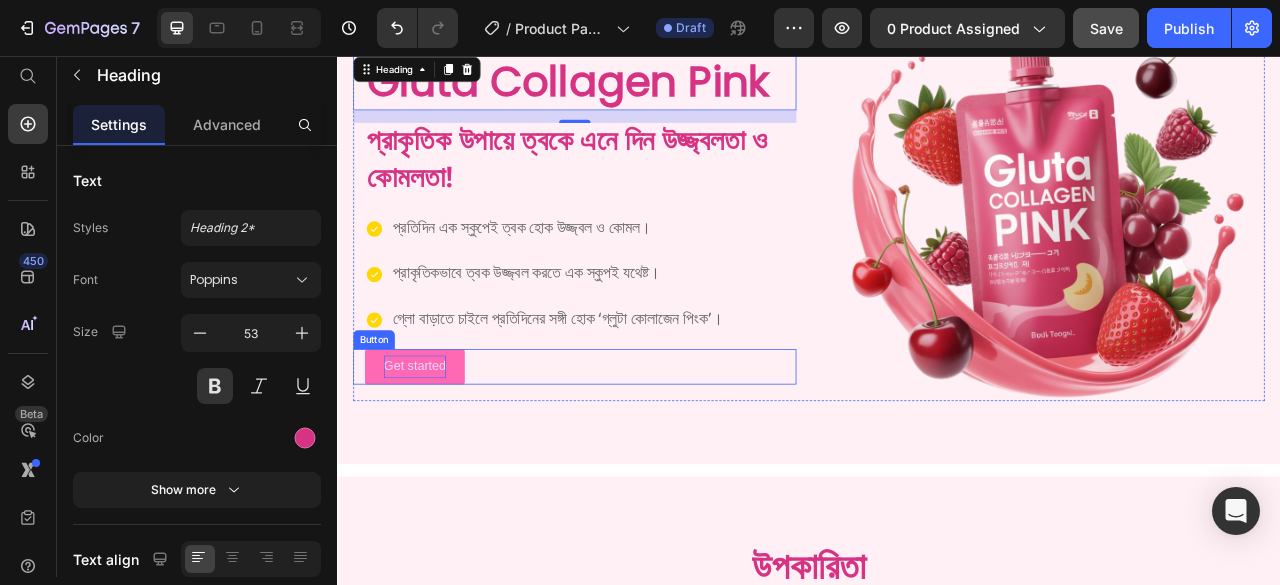 scroll, scrollTop: 500, scrollLeft: 0, axis: vertical 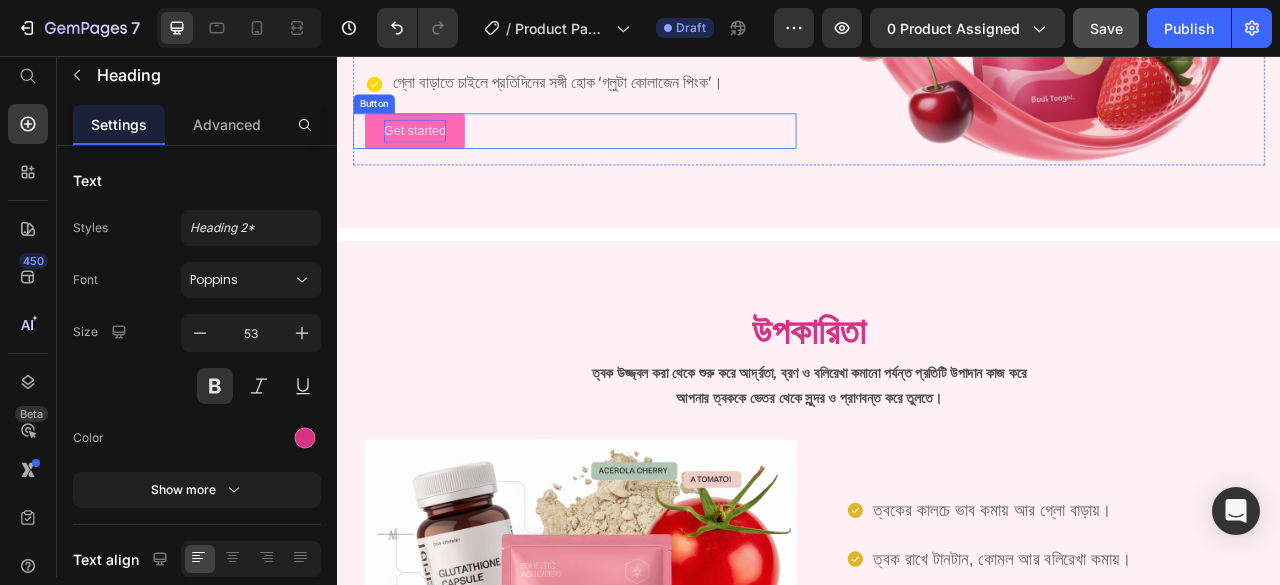 click on "Get started" at bounding box center (435, 151) 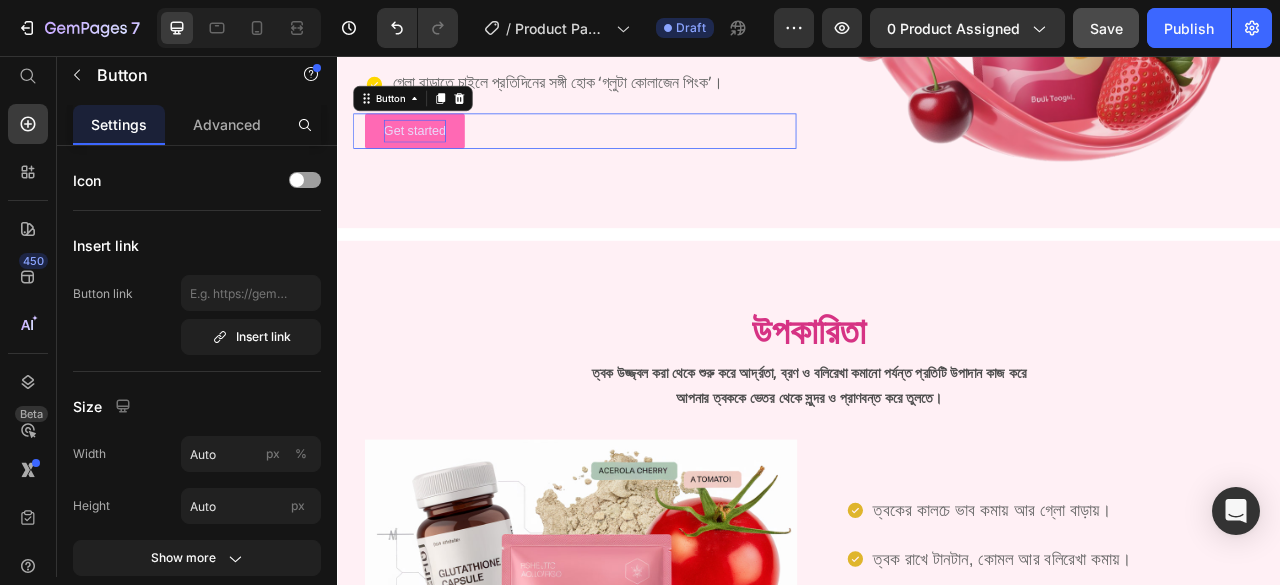 click on "Get started" at bounding box center (435, 151) 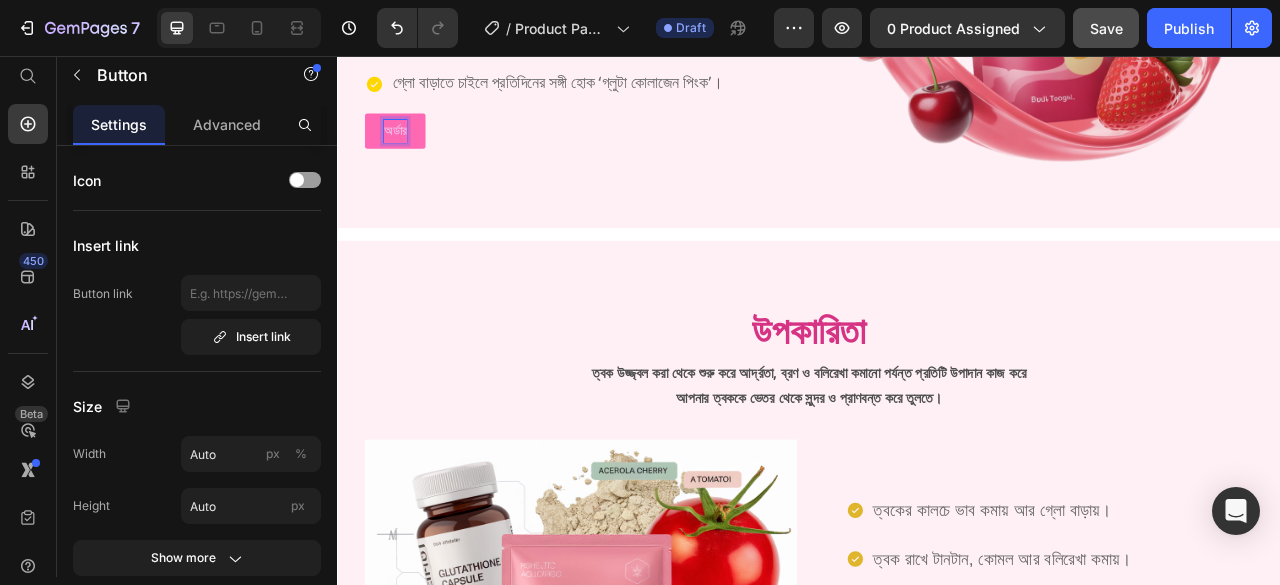 click on "অর্ডার" at bounding box center [410, 151] 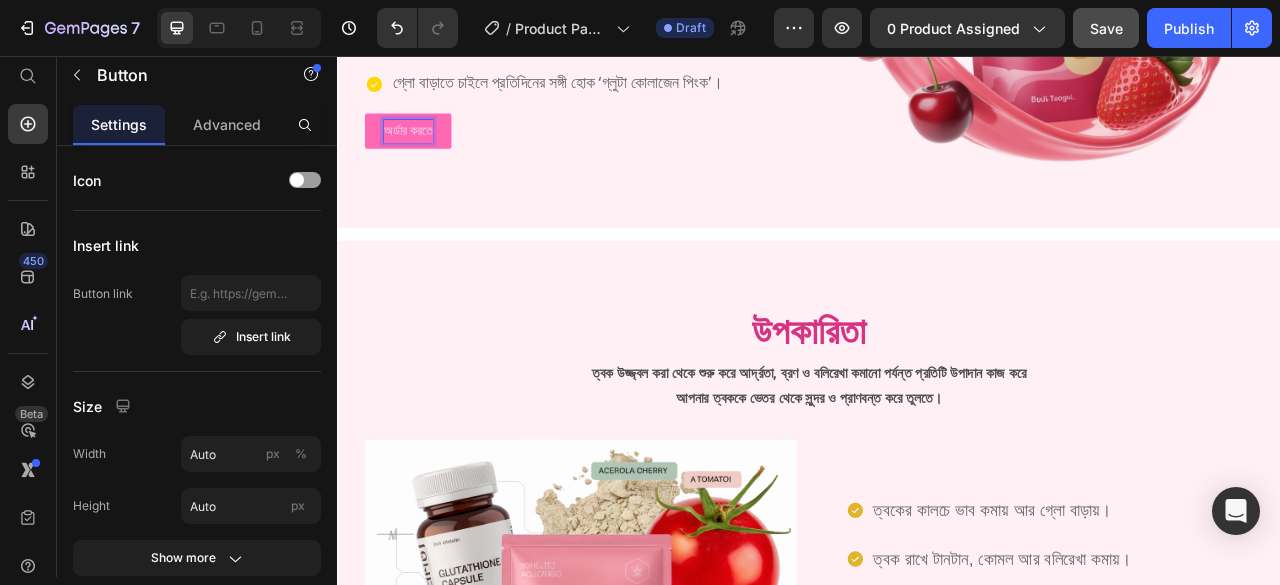 click on "অর্ডার করতে" at bounding box center (427, 151) 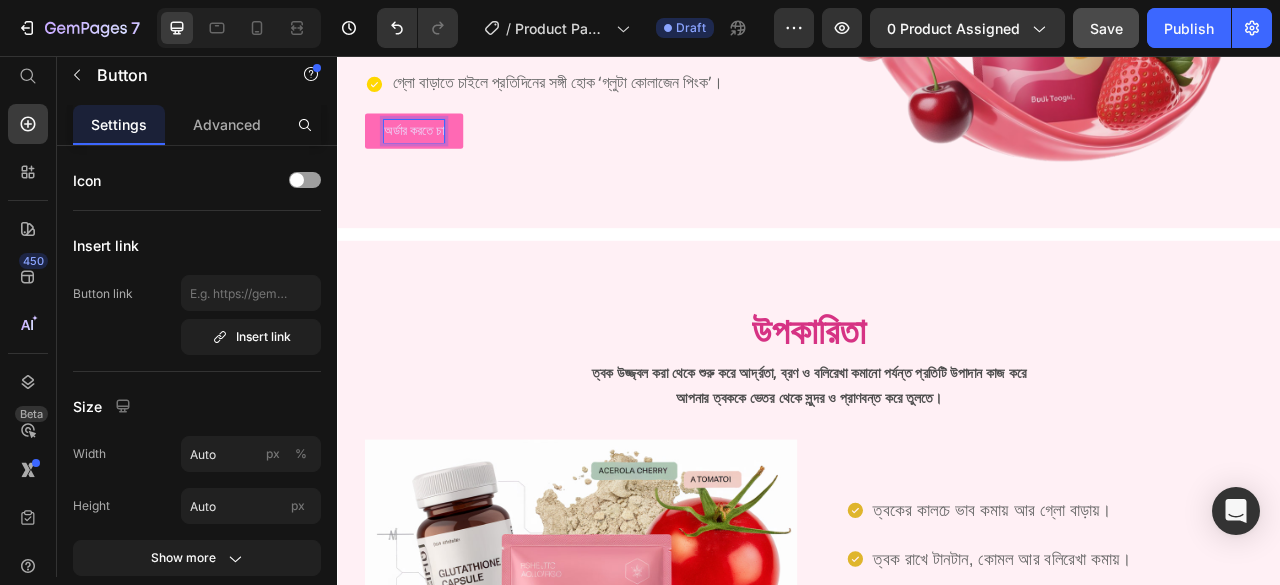 click on "অর্ডার করতে চা" at bounding box center [434, 151] 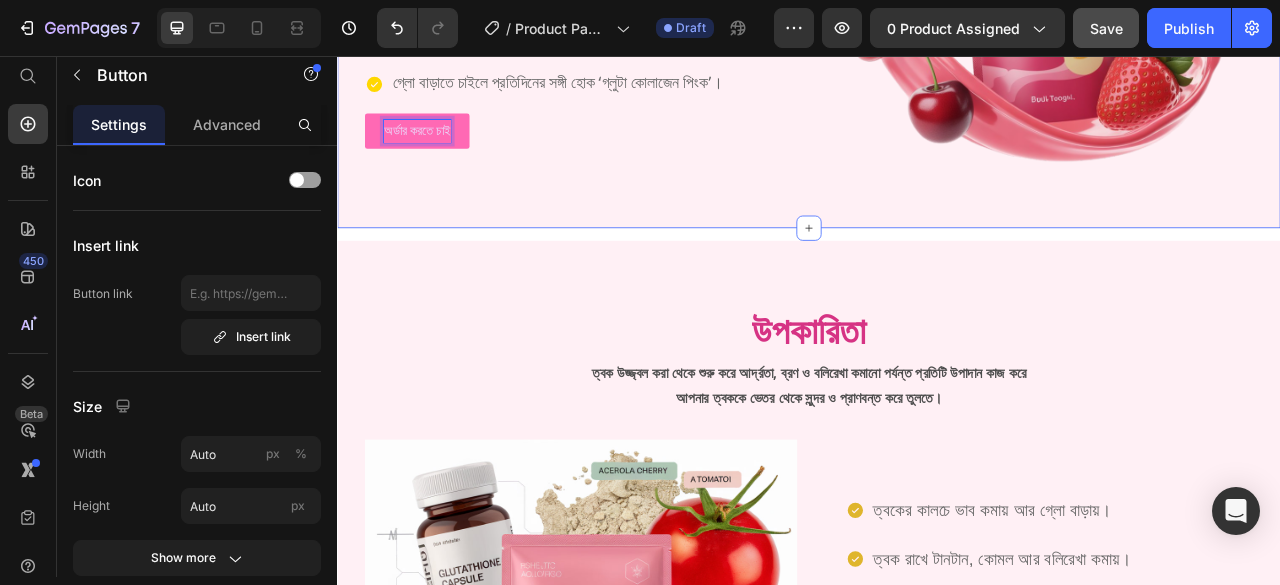 drag, startPoint x: 641, startPoint y: 228, endPoint x: 482, endPoint y: 162, distance: 172.154 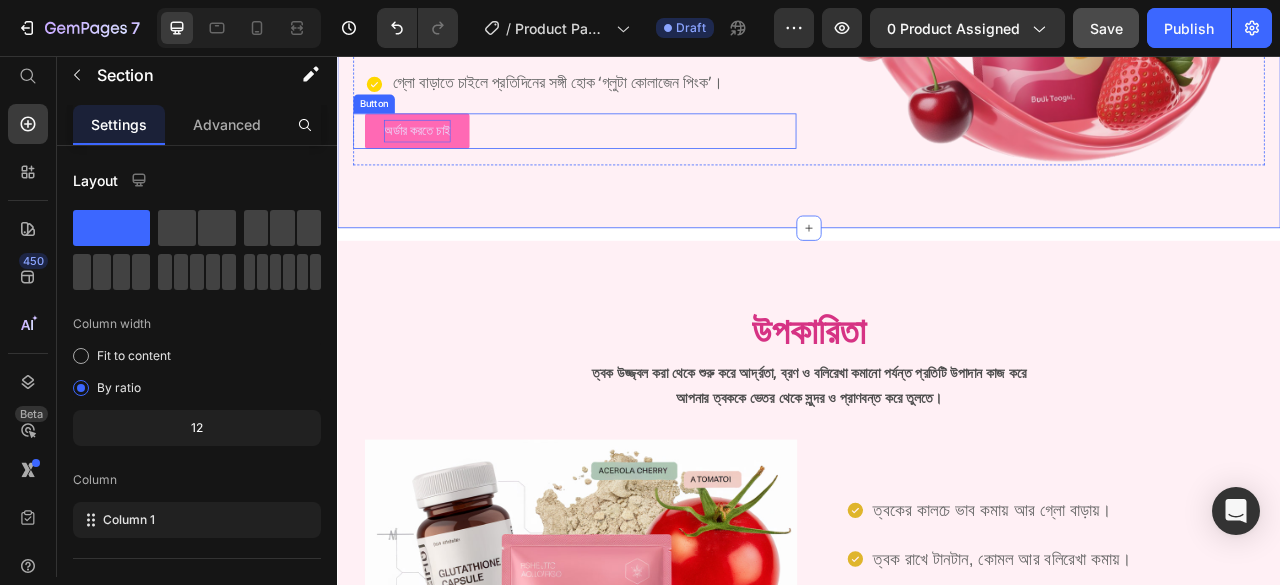 click on "অর্ডার করতে চাই" at bounding box center (438, 151) 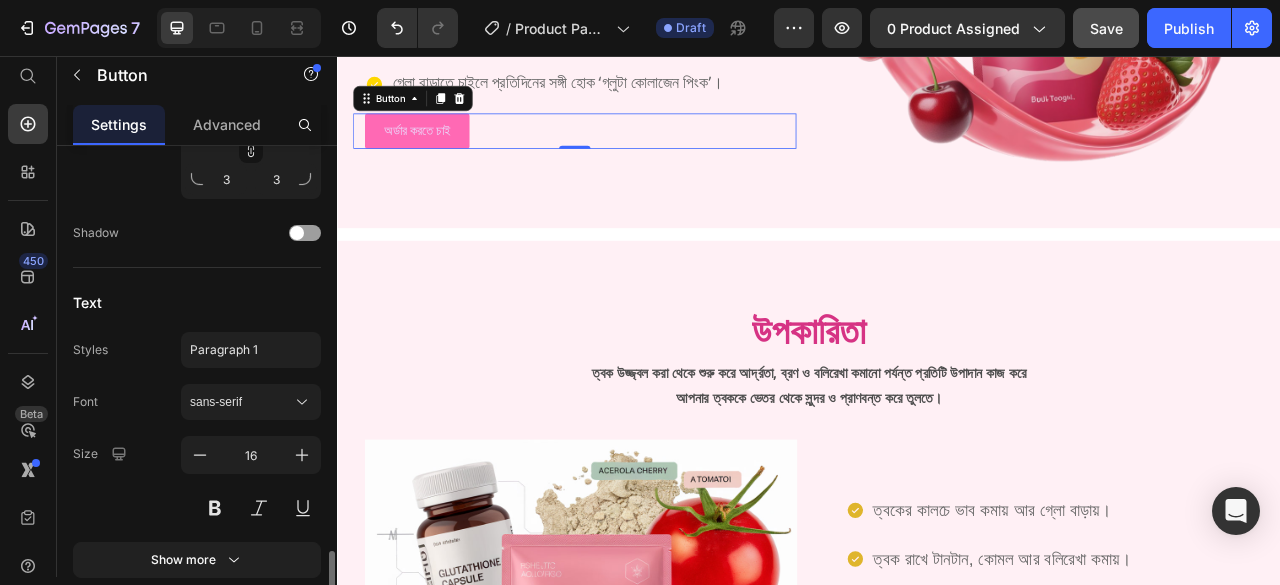 scroll, scrollTop: 900, scrollLeft: 0, axis: vertical 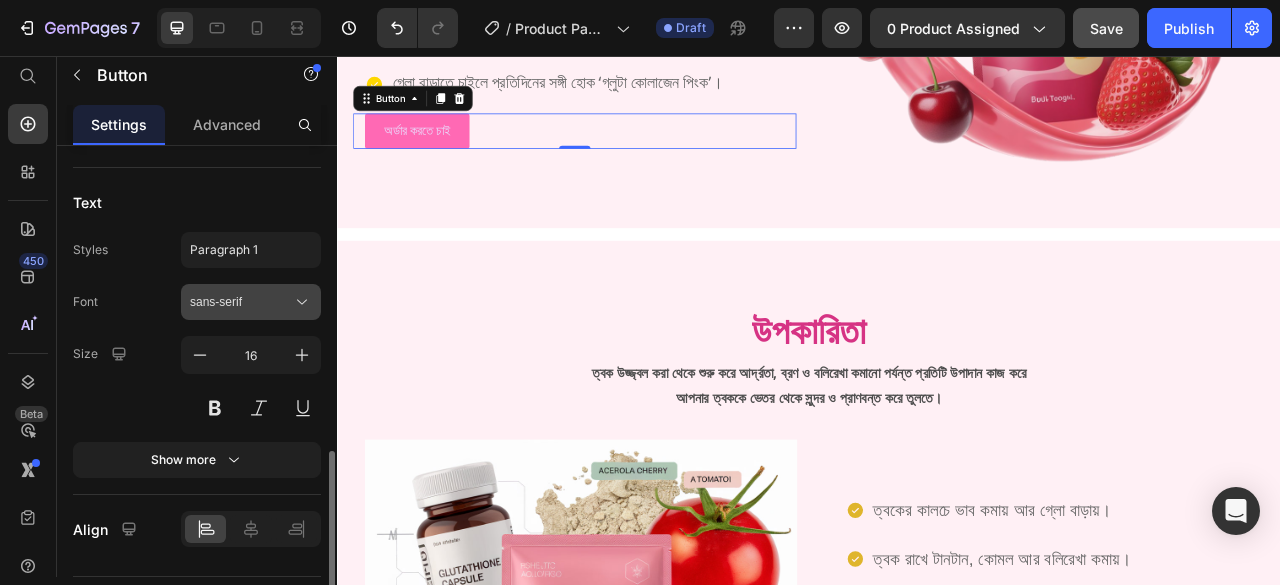 click on "sans-serif" at bounding box center (251, 302) 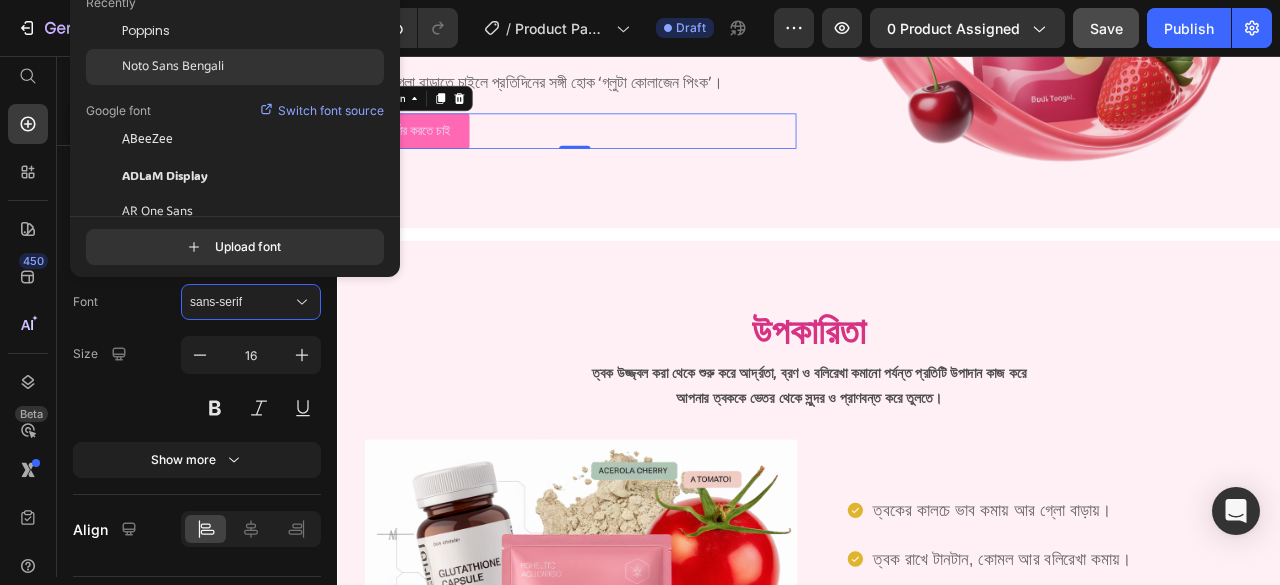 click on "Noto Sans Bengali" at bounding box center [173, 67] 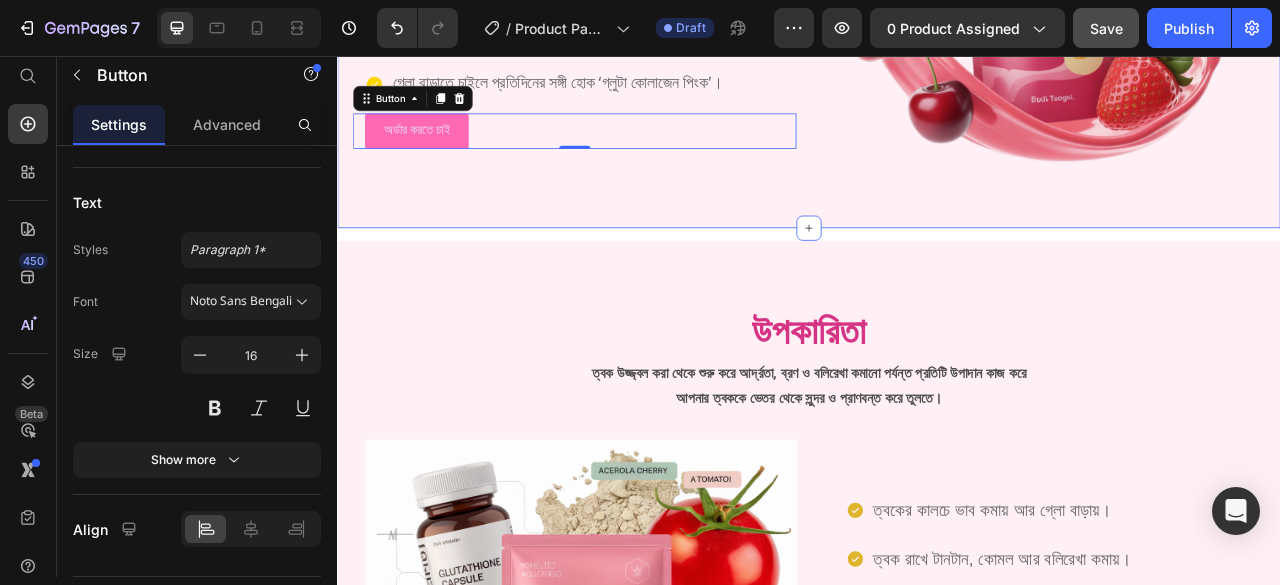click on "Gluta Collagen Pink Heading প্রাকৃতিক উপায়ে ত্বকে এনে দিন উজ্জ্বলতা ও কোমলতা! Heading প্রতিদিন এক স্কুপেই ত্বক হোক উজ্জ্বল ও কোমল। প্রাকৃতিকভাবে ত্বক উজ্জ্বল করতে এক স্কুপই যথেষ্ট। গ্লো বাড়াতে চাইলে প্রতিদিনের সঙ্গী হোক ‘গ্লুটা কোলাজেন পিংক’। Item List অর্ডার করতে চাই Button   0 Image Hero Banner Section 2" at bounding box center (937, -37) 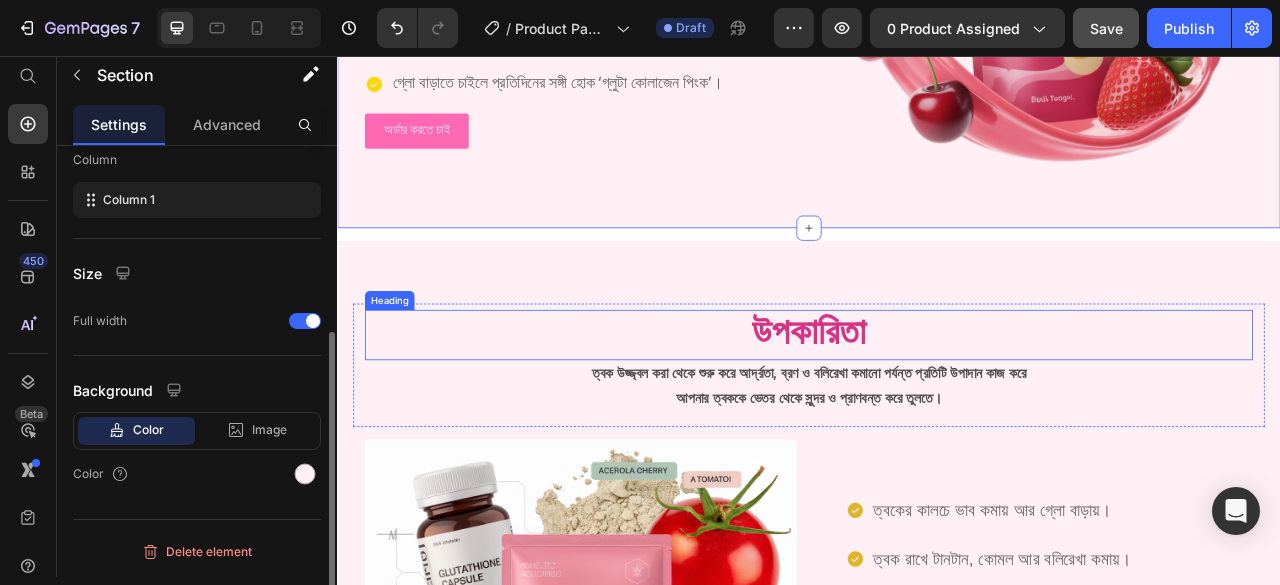 scroll, scrollTop: 0, scrollLeft: 0, axis: both 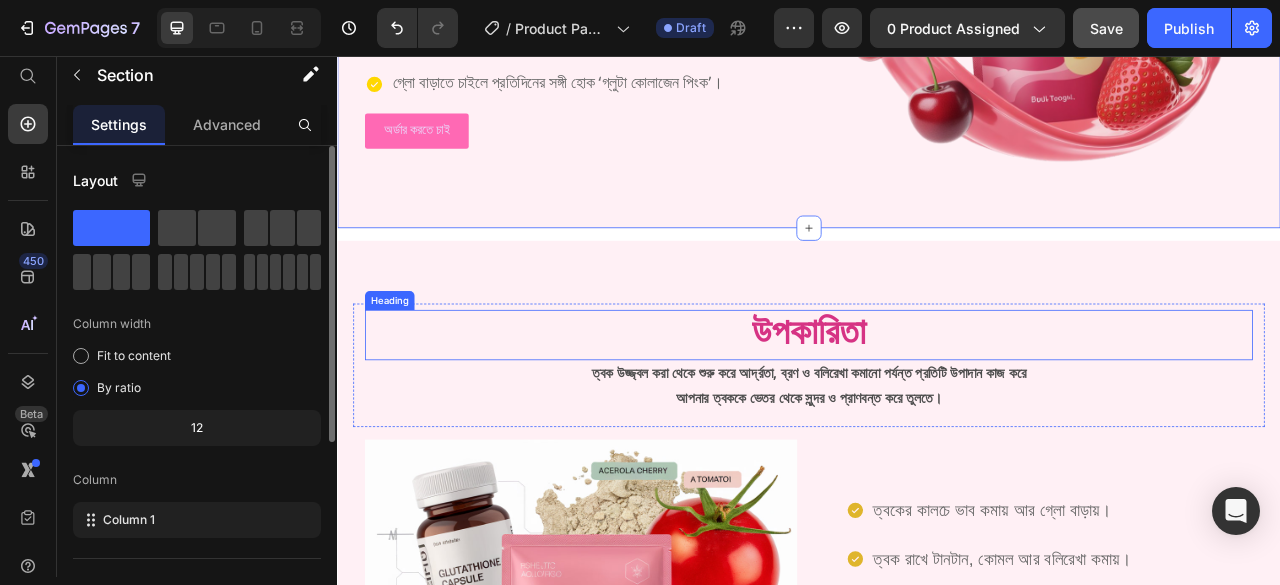 click on "উপকারিতা" at bounding box center [937, 411] 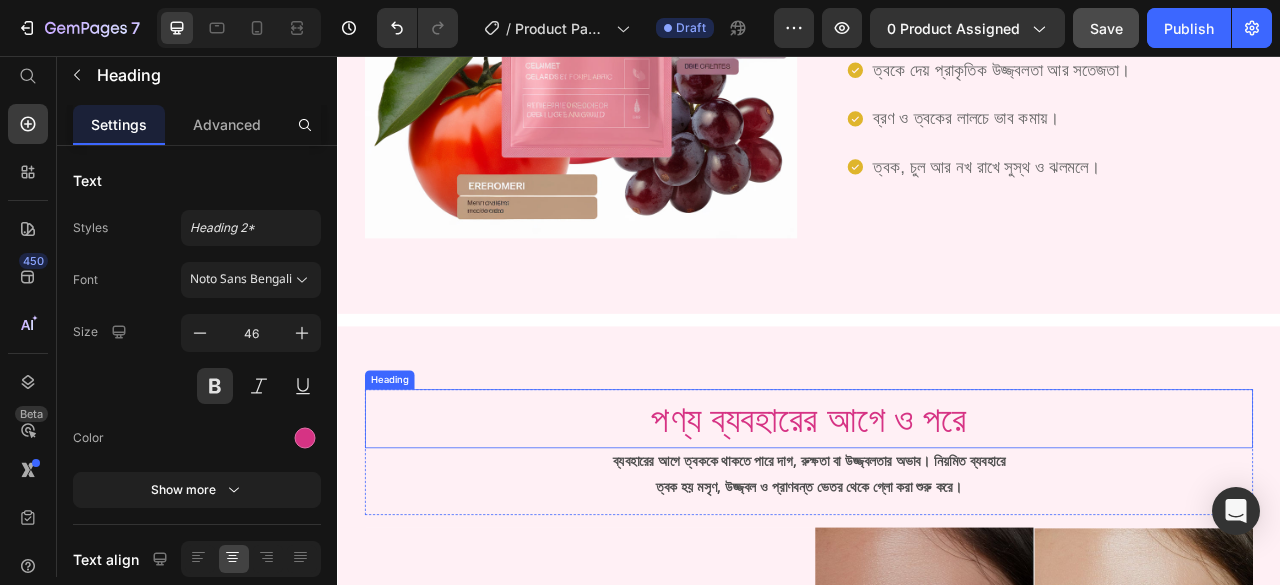 scroll, scrollTop: 1400, scrollLeft: 0, axis: vertical 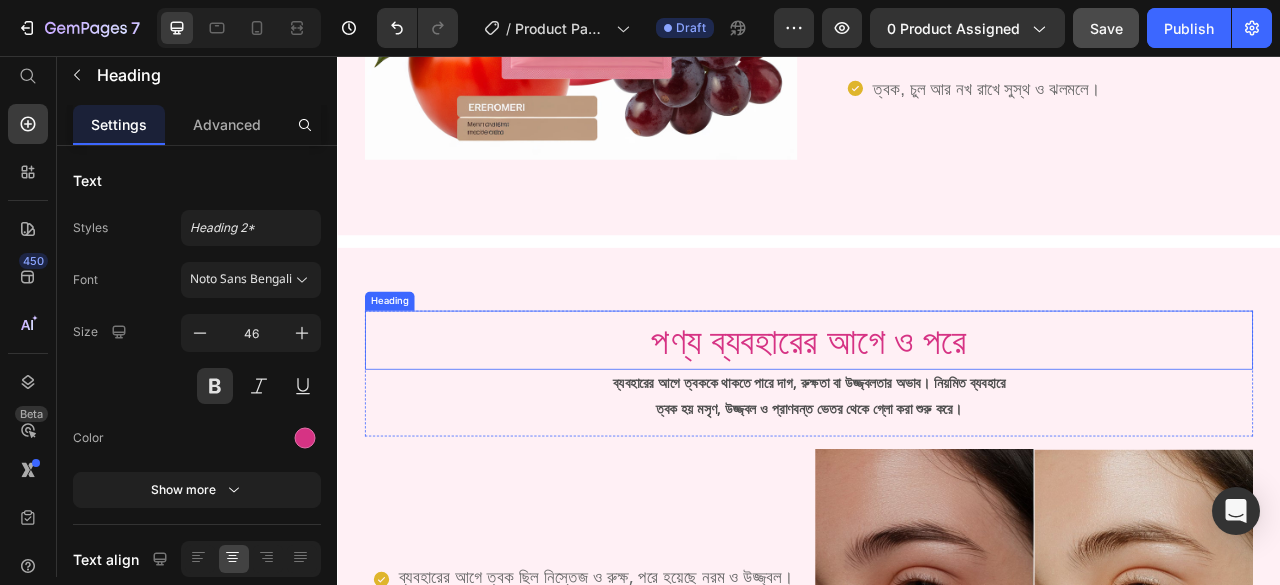 click on "পণ্য ব্যবহারের আগে ও পরে" at bounding box center (937, 424) 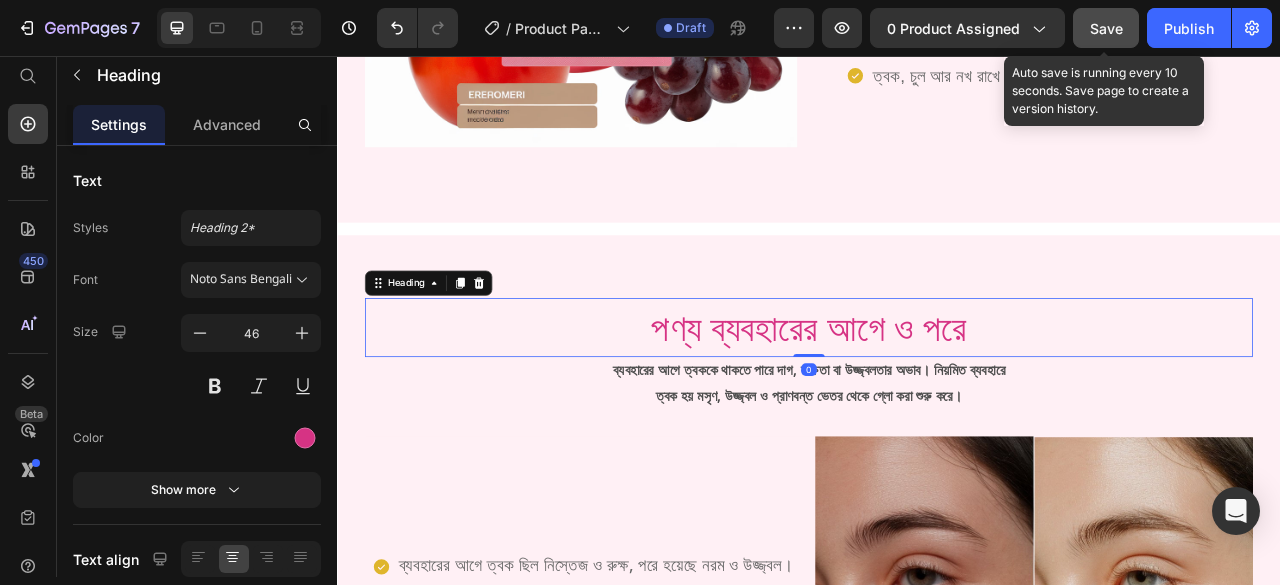 scroll, scrollTop: 1800, scrollLeft: 0, axis: vertical 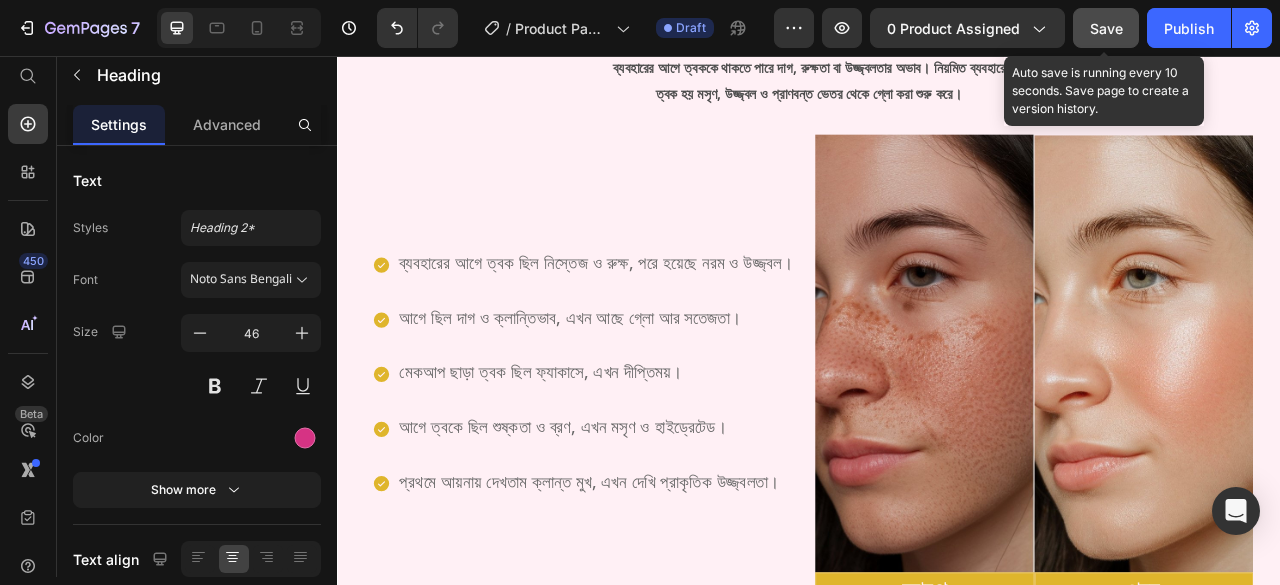 click on "Save" at bounding box center [1106, 28] 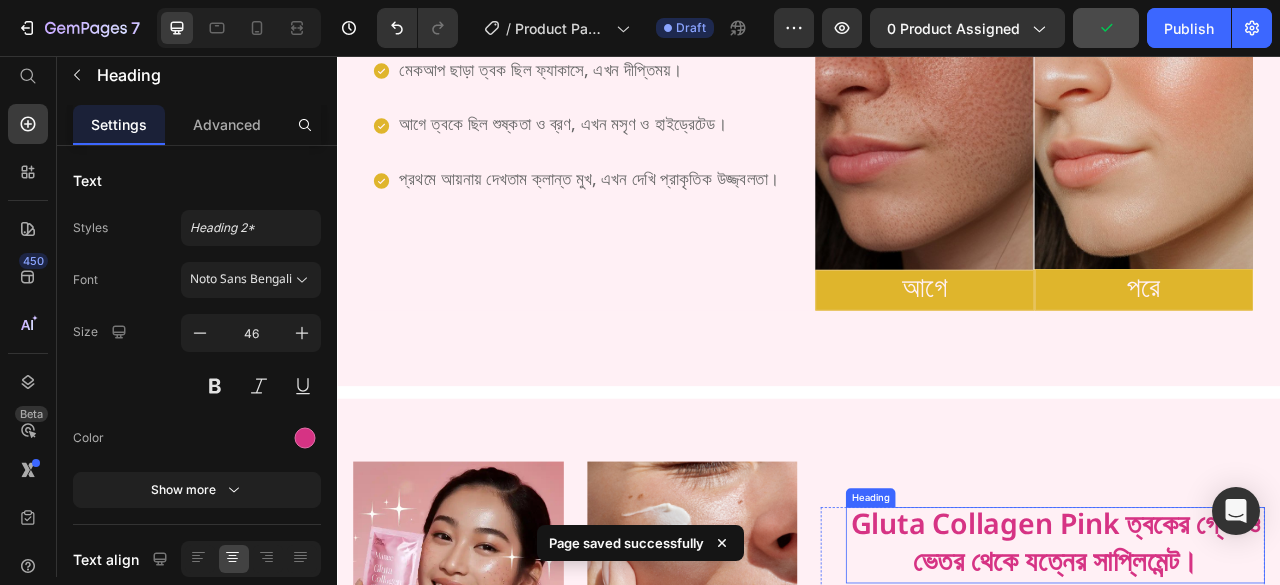 scroll, scrollTop: 2400, scrollLeft: 0, axis: vertical 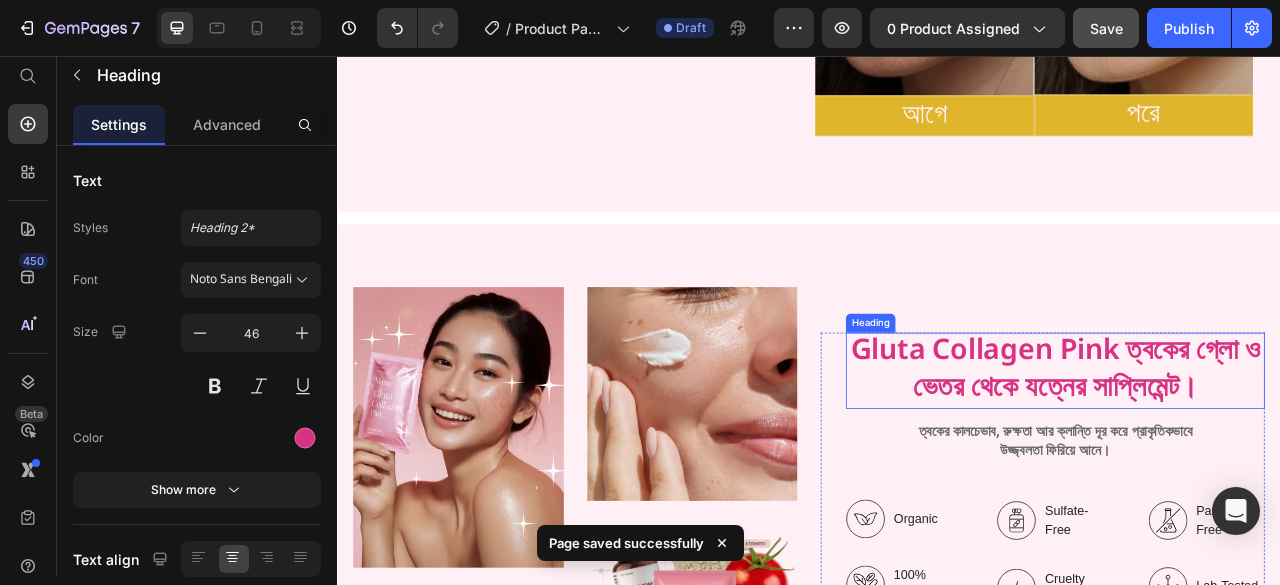 click on "Gluta Collagen Pink ত্বকের গ্লো ও ভেতর থেকে যত্নের সাপ্লিমেন্ট।" at bounding box center (1250, 457) 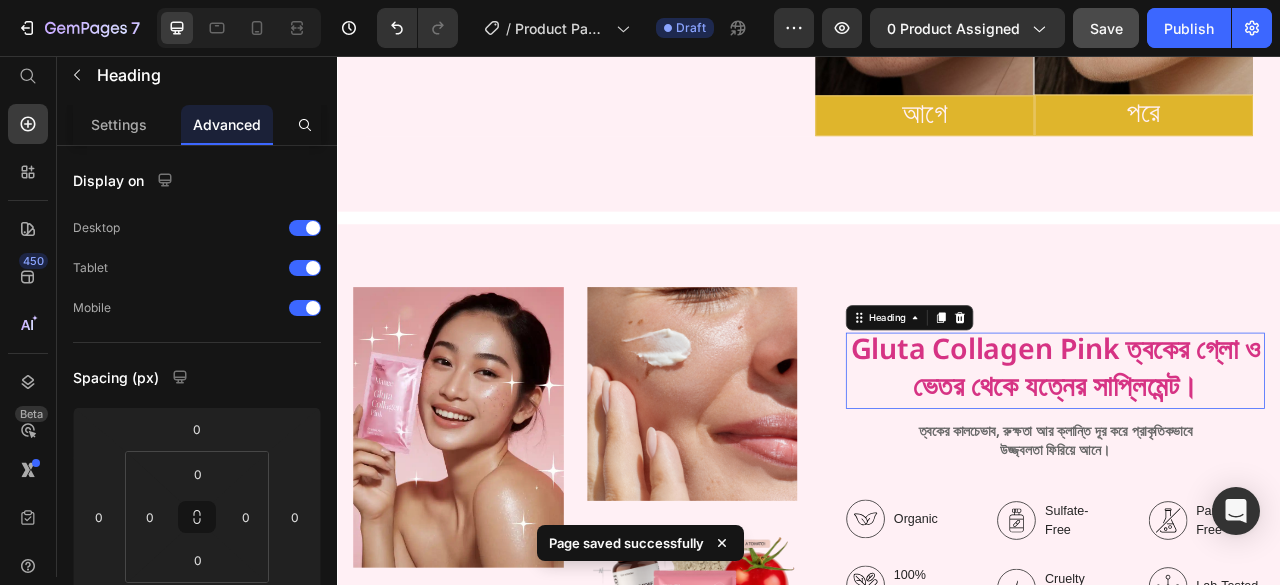 click on "Gluta Collagen Pink ত্বকের গ্লো ও ভেতর থেকে যত্নের সাপ্লিমেন্ট।" at bounding box center (1250, 457) 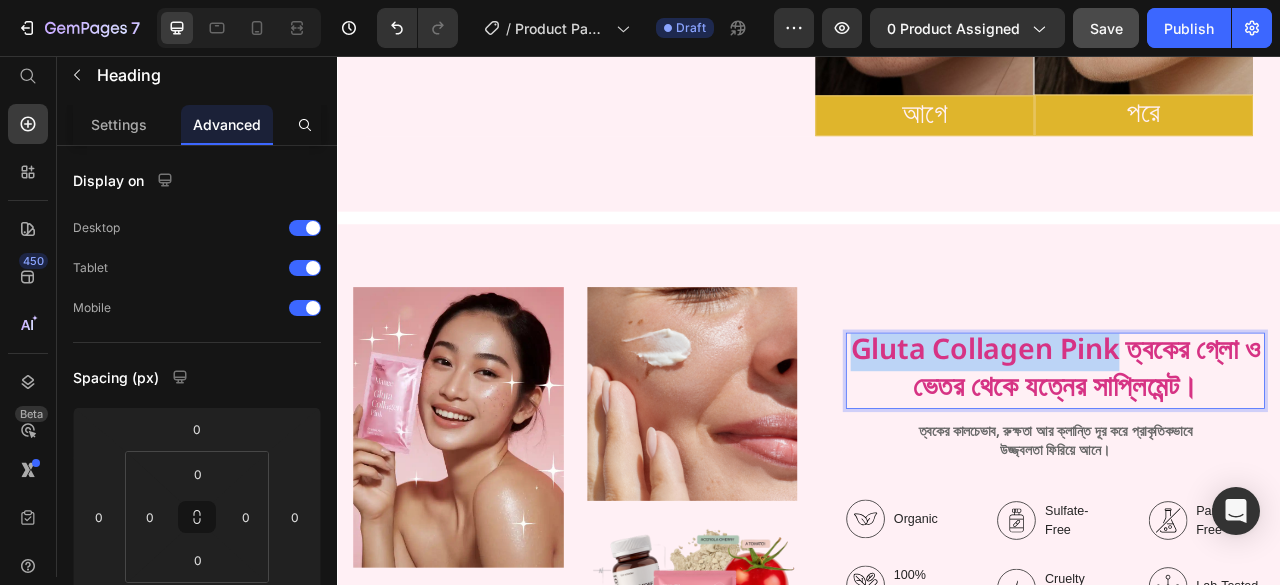 drag, startPoint x: 1328, startPoint y: 416, endPoint x: 999, endPoint y: 418, distance: 329.00607 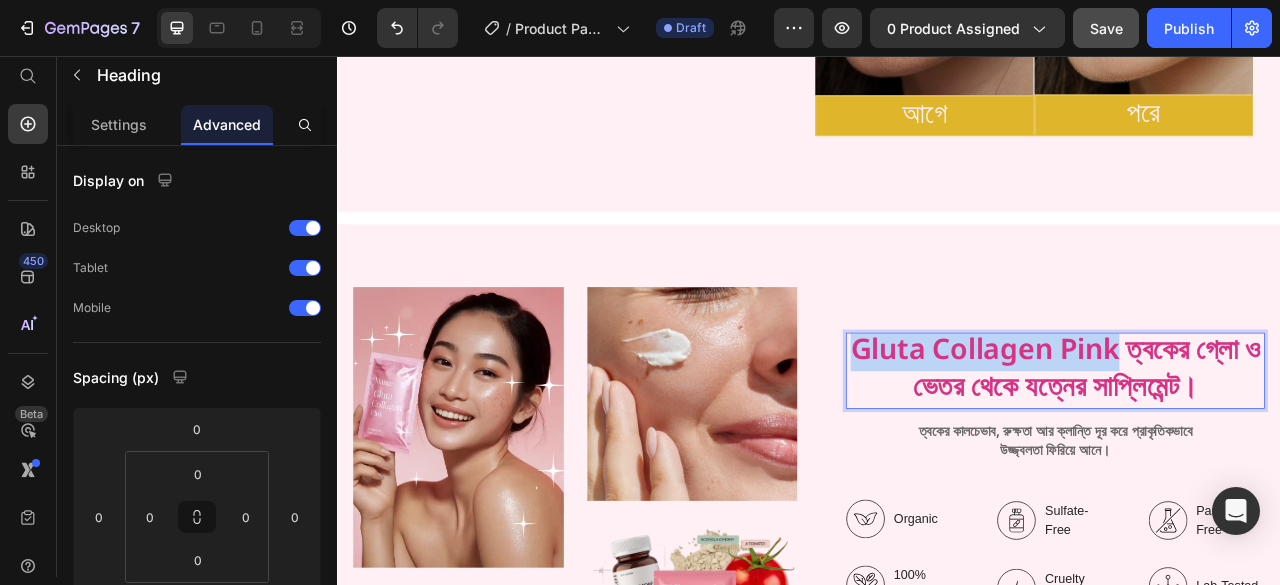 click on "Gluta Collagen Pink ত্বকের গ্লো ও ভেতর থেকে যত্নের সাপ্লিমেন্ট।" at bounding box center (1250, 457) 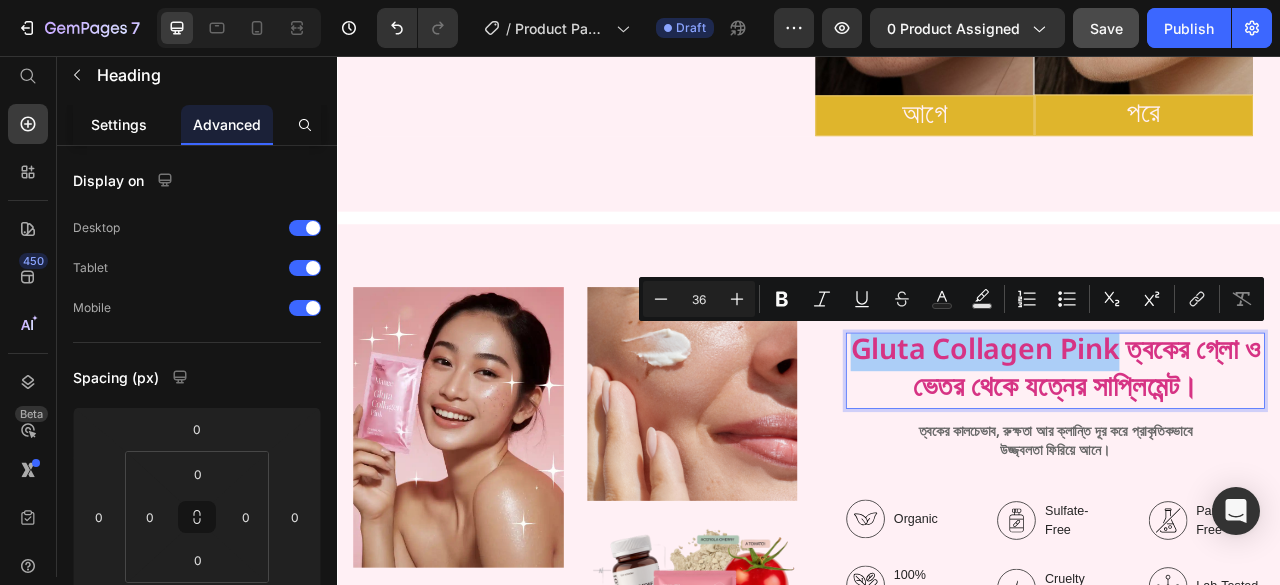 click on "Settings" at bounding box center (119, 124) 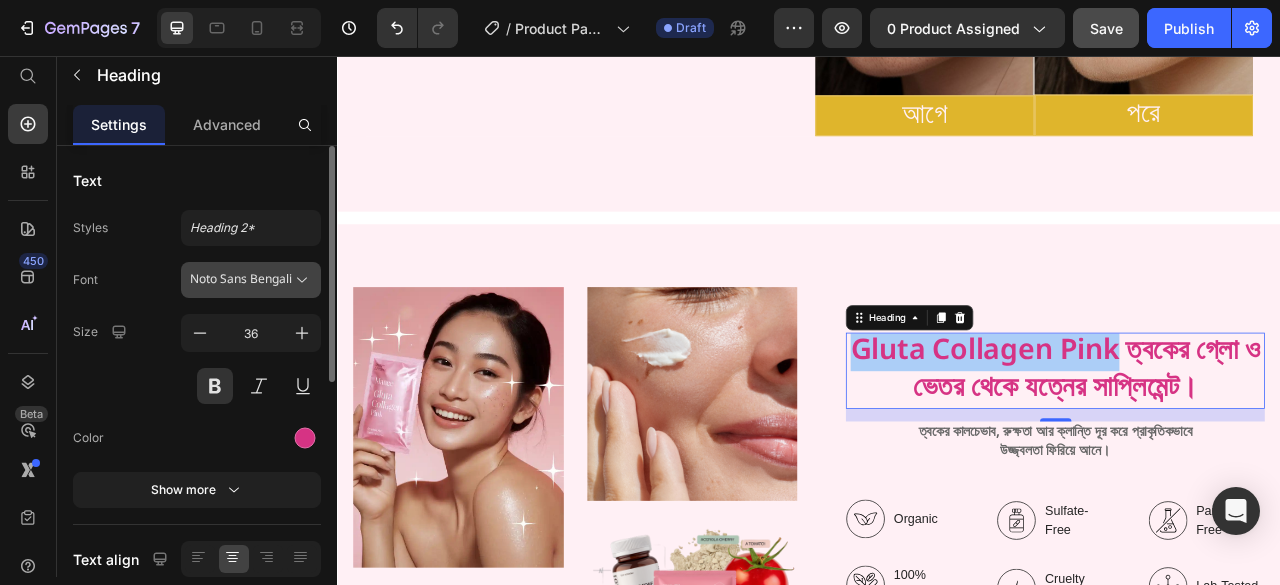 click on "Noto Sans Bengali" at bounding box center (241, 280) 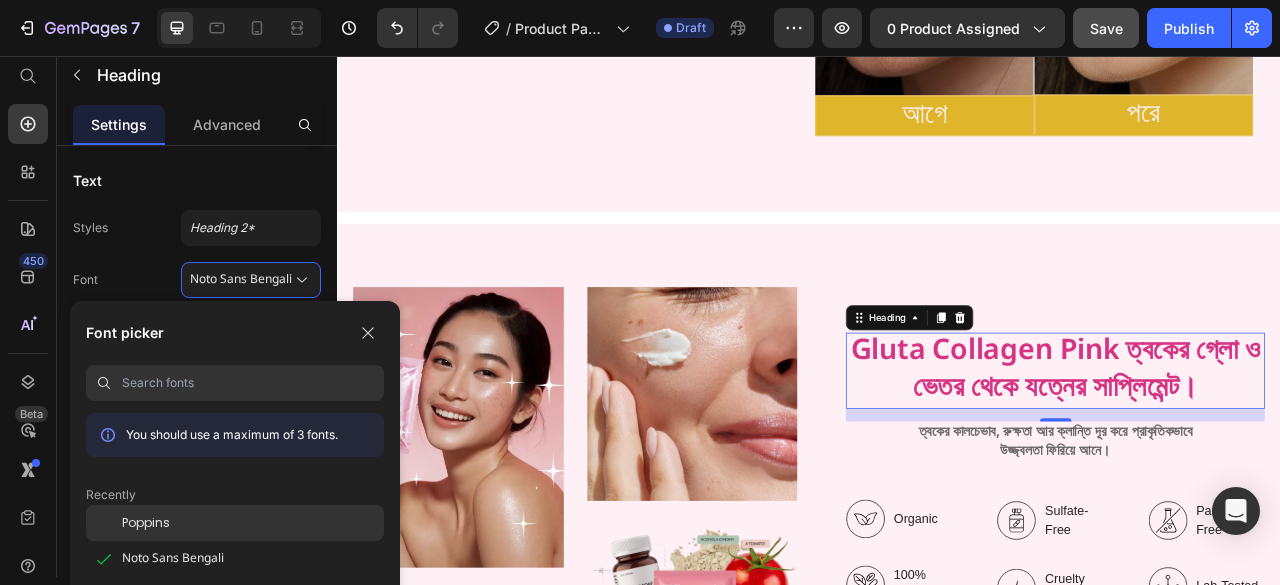 click on "Poppins" 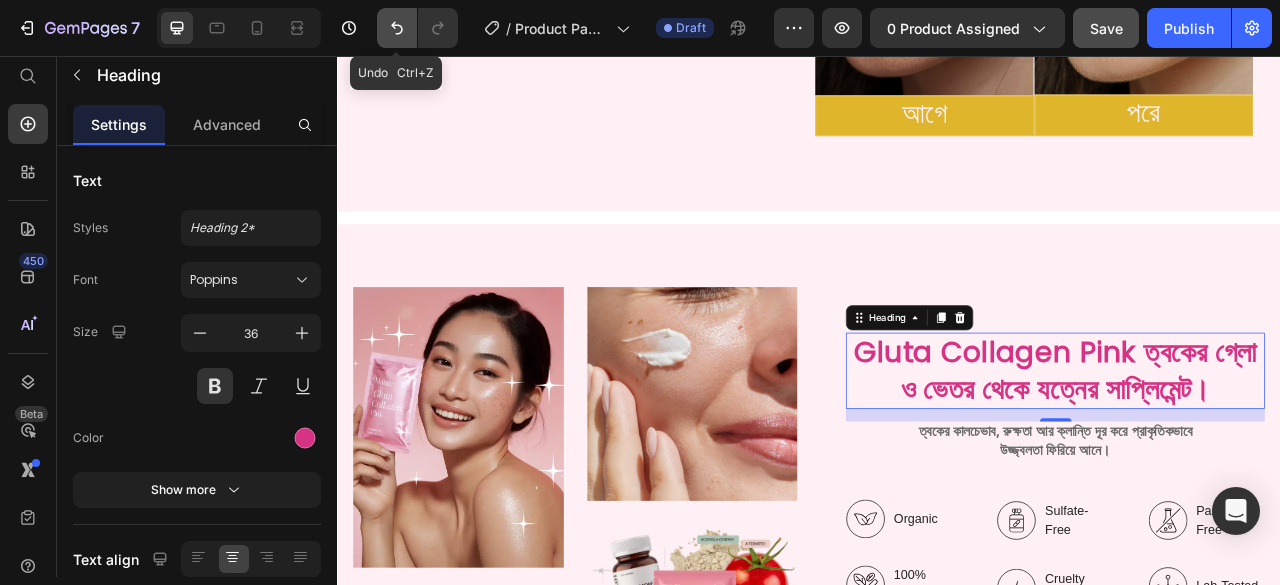 click 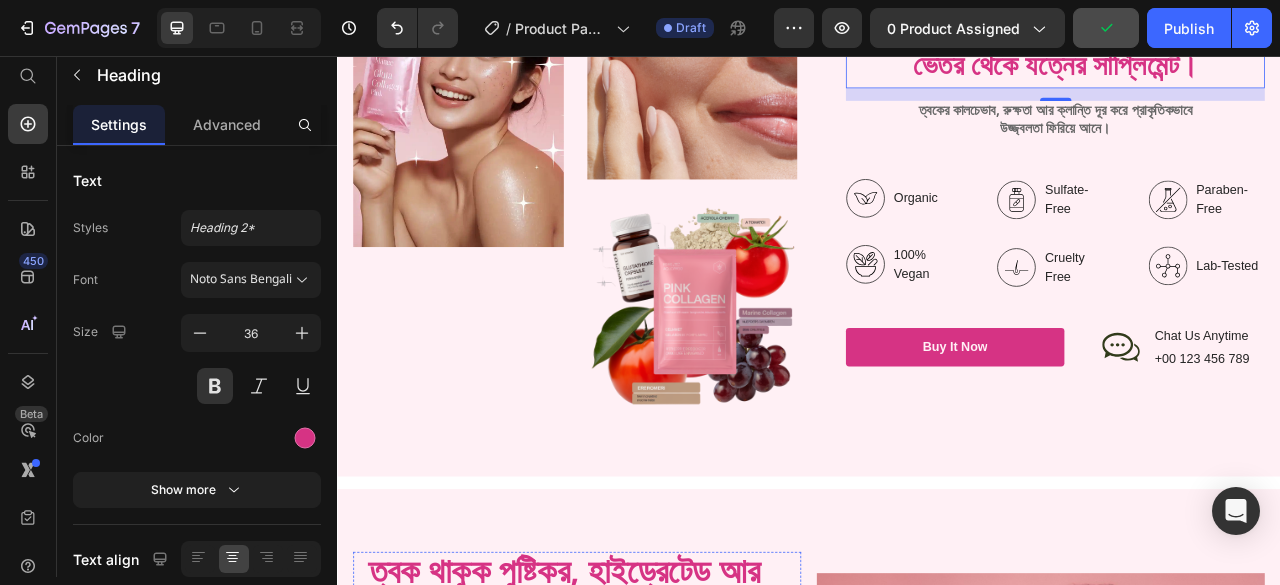 scroll, scrollTop: 3600, scrollLeft: 0, axis: vertical 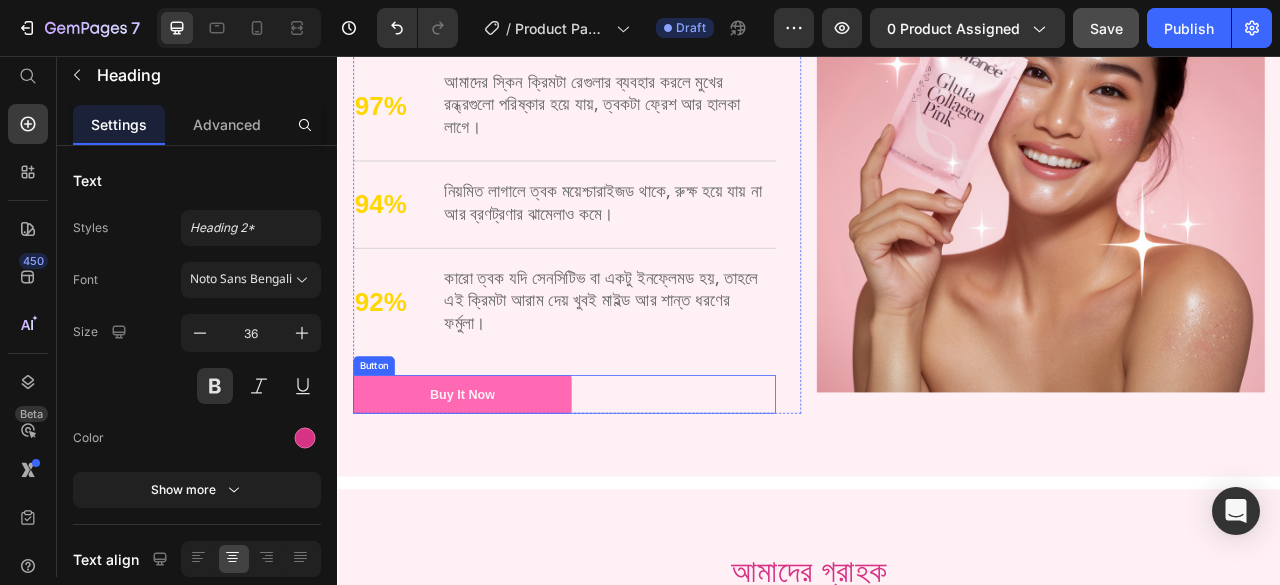 click on "buy it now Button" at bounding box center [626, 486] 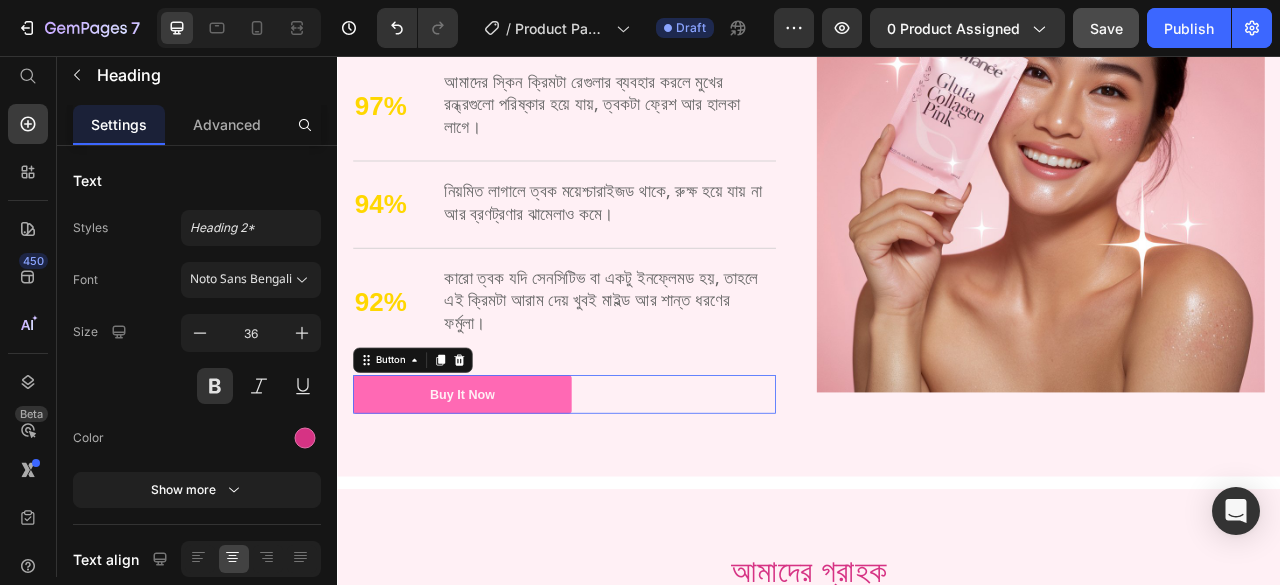 click 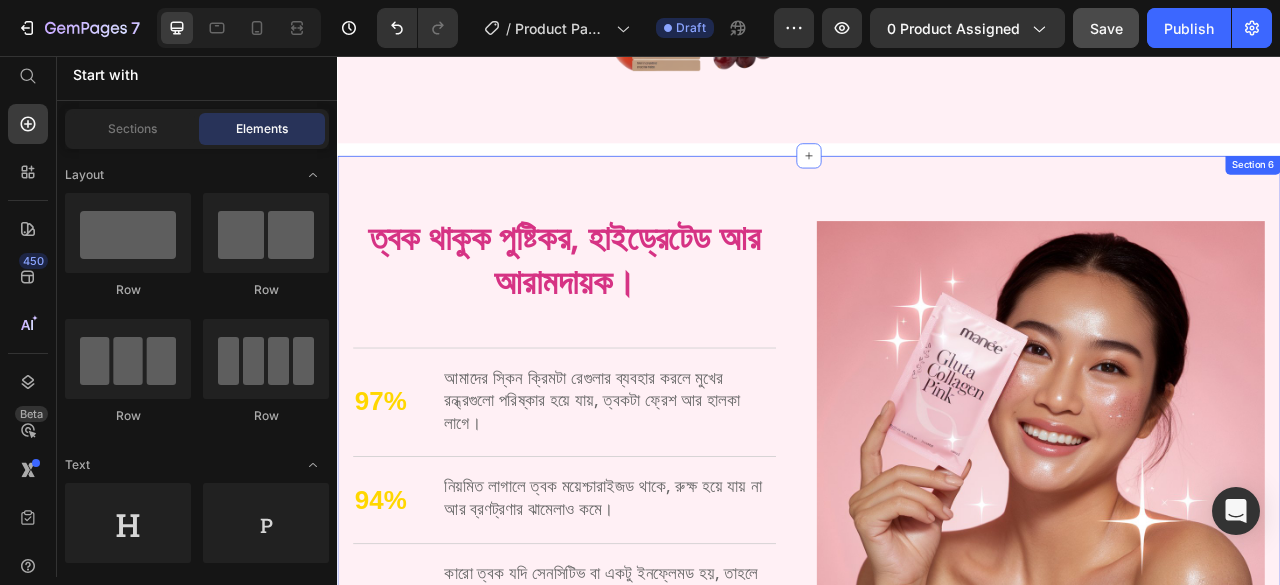 scroll, scrollTop: 3100, scrollLeft: 0, axis: vertical 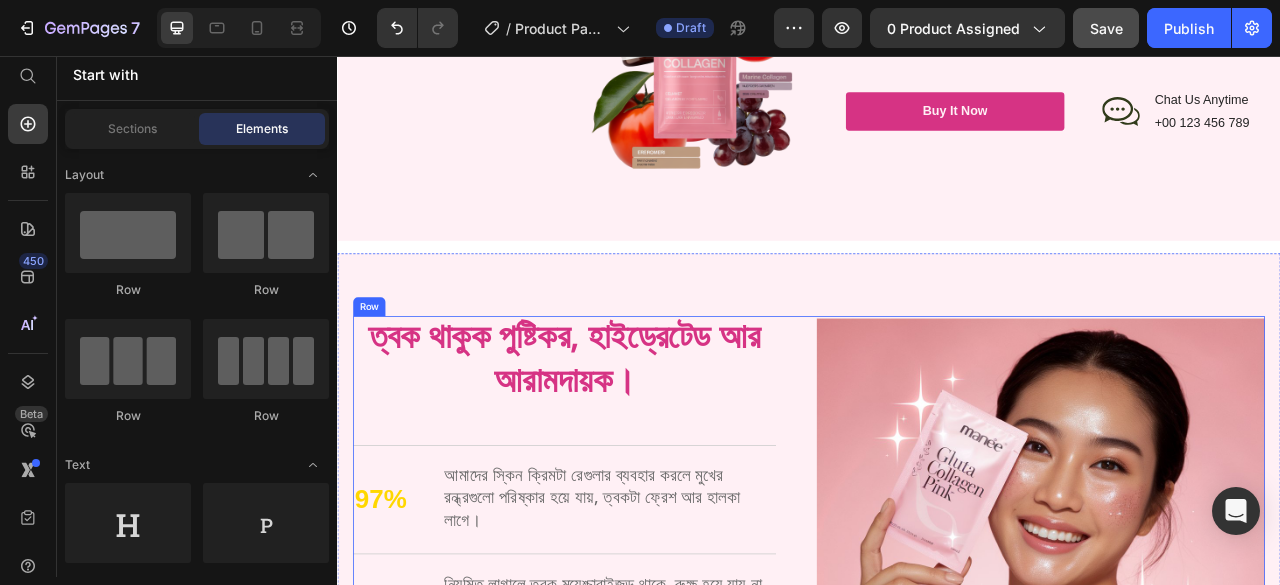 click on "ত্বক থাকুক পুষ্টিকর, হাইড্রেটেড আর আরামদায়ক। Heading 97% Text Block আমাদের স্কিন ক্রিমটা রেগুলার ব্যবহার করলে মুখের রন্ধ্রগুলো পরিষ্কার হয়ে যায়, ত্বকটা ফ্রেশ আর হালকা লাগে। Text Block Row 94% Text Block নিয়মিত লাগালে ত্বক ময়েশ্চারাইজড থাকে, রুক্ষ হয়ে যায় না আর ব্রণট্রণার ঝামেলাও কমে। Text Block Row 92% Text Block কারো ত্বক যদি সেনসিটিভ বা একটু ইনফ্লেমড হয়, তাহলে এই ক্রিমটা আরাম দেয় খুবই মাইল্ড আর শান্ত ধরণের ফর্মুলা। Text Block Row Row Image Row" at bounding box center (937, 675) 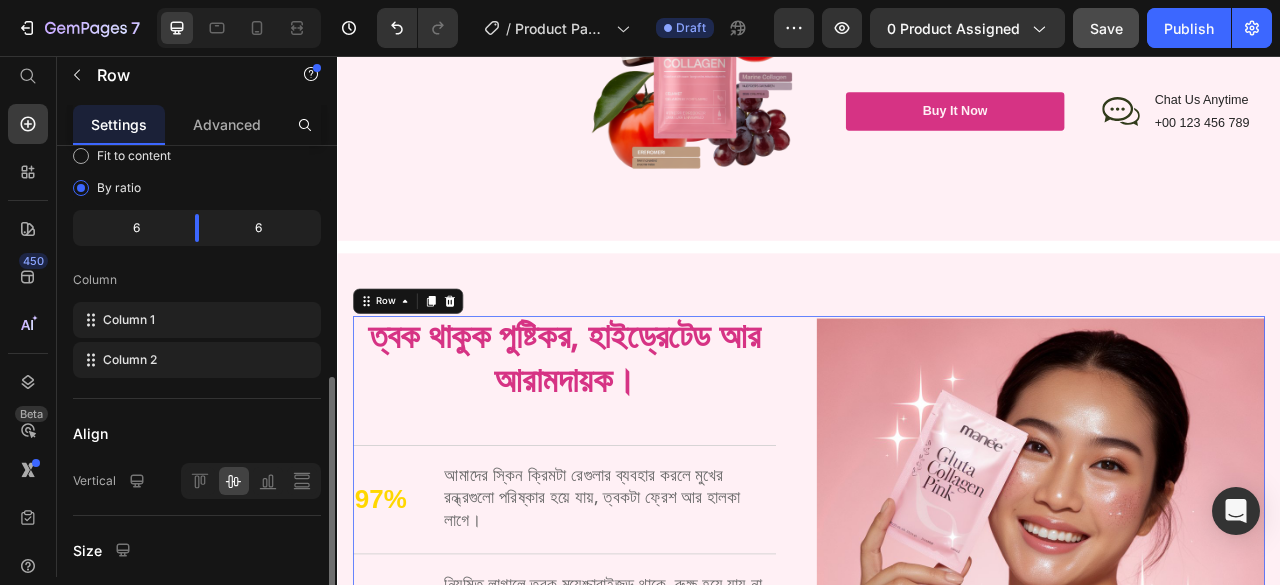 scroll, scrollTop: 300, scrollLeft: 0, axis: vertical 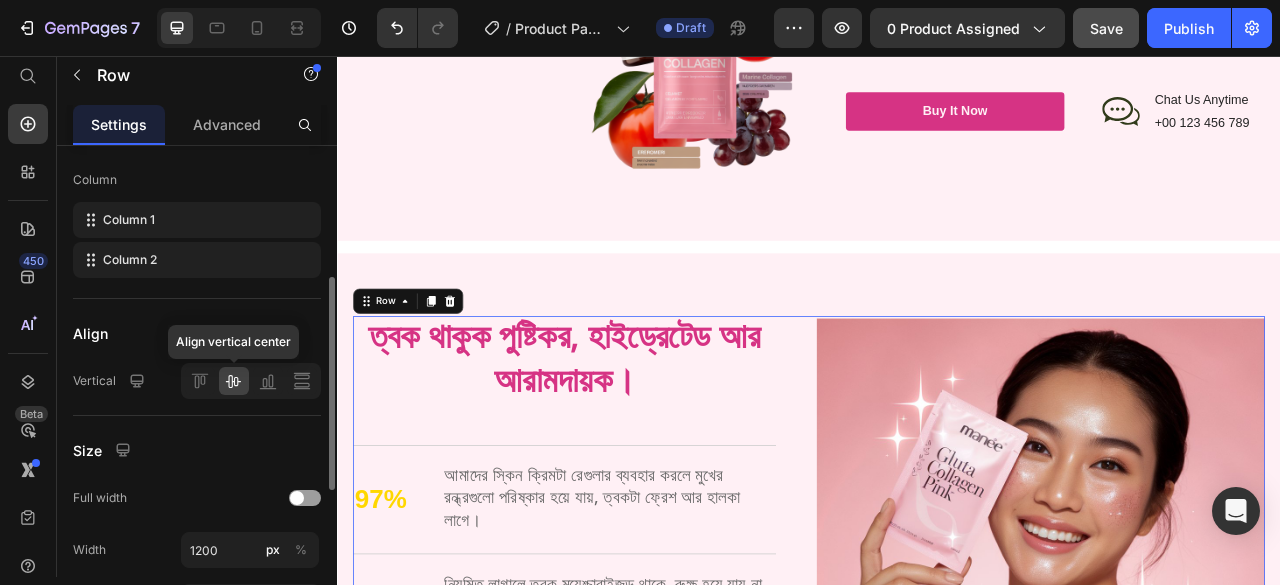 click 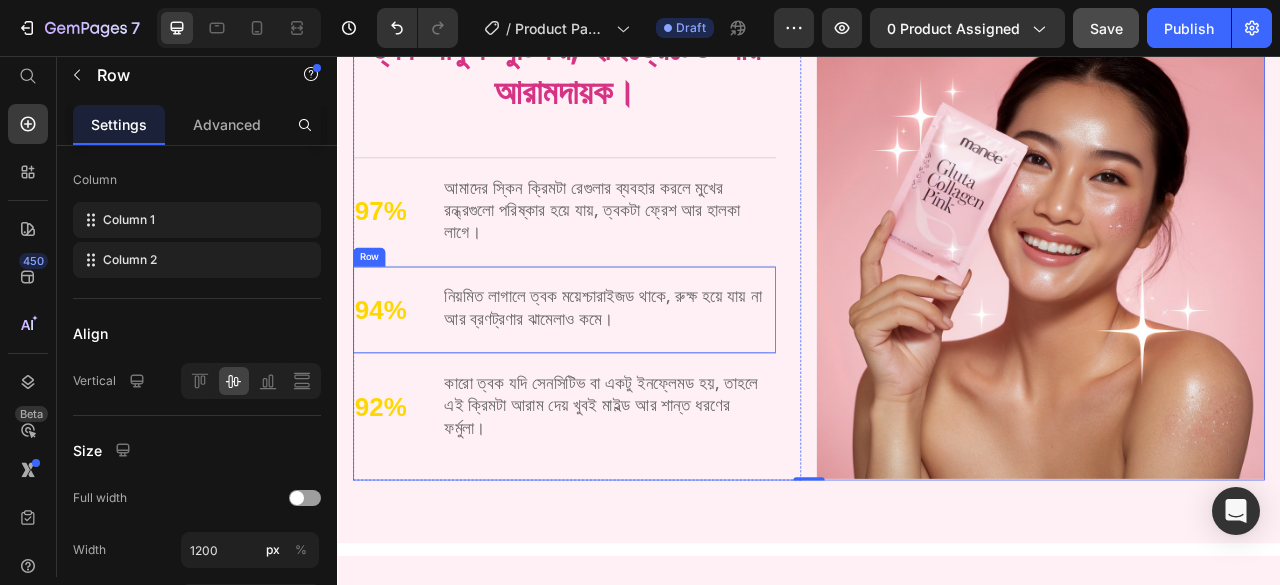 scroll, scrollTop: 3500, scrollLeft: 0, axis: vertical 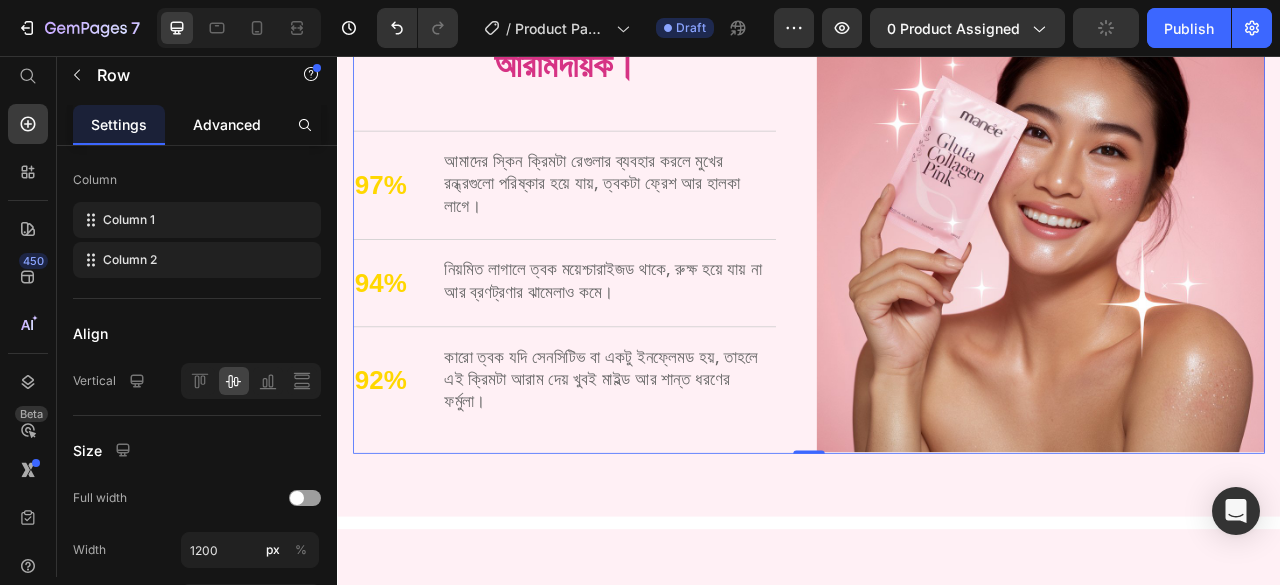 click on "Advanced" at bounding box center [227, 124] 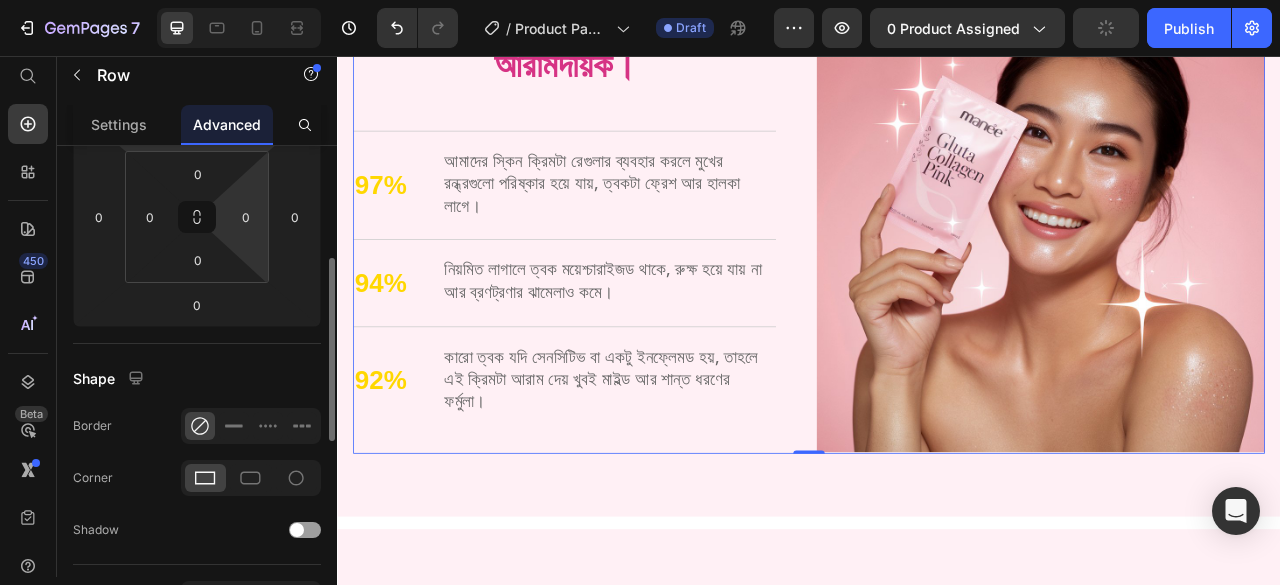 scroll, scrollTop: 200, scrollLeft: 0, axis: vertical 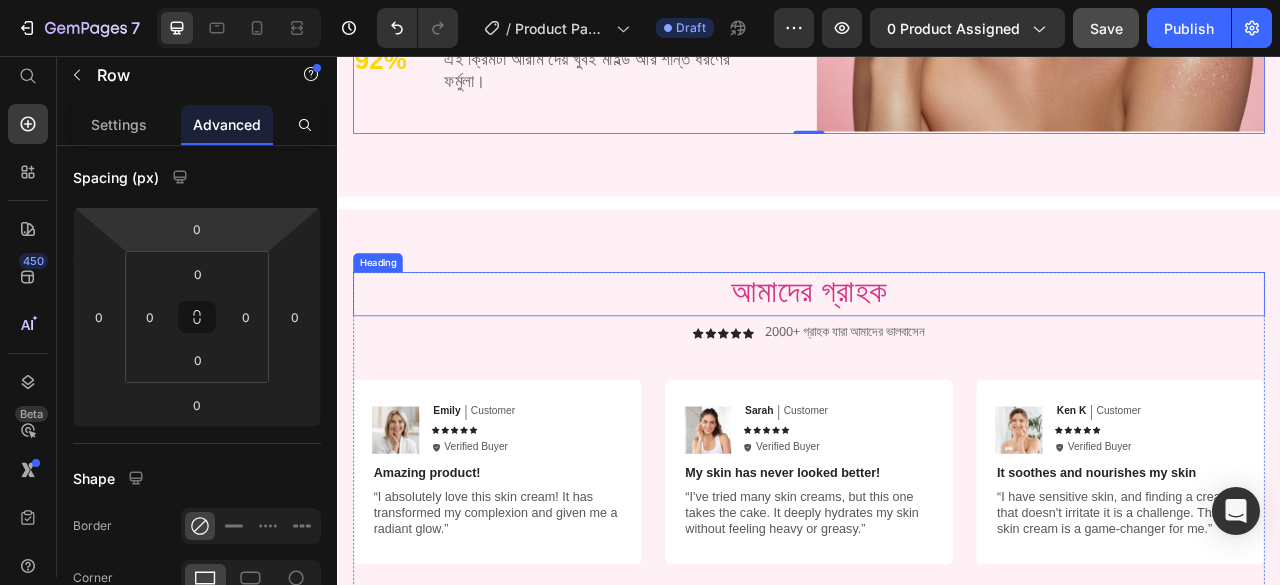 click on "আমাদের গ্রাহক" at bounding box center [937, 359] 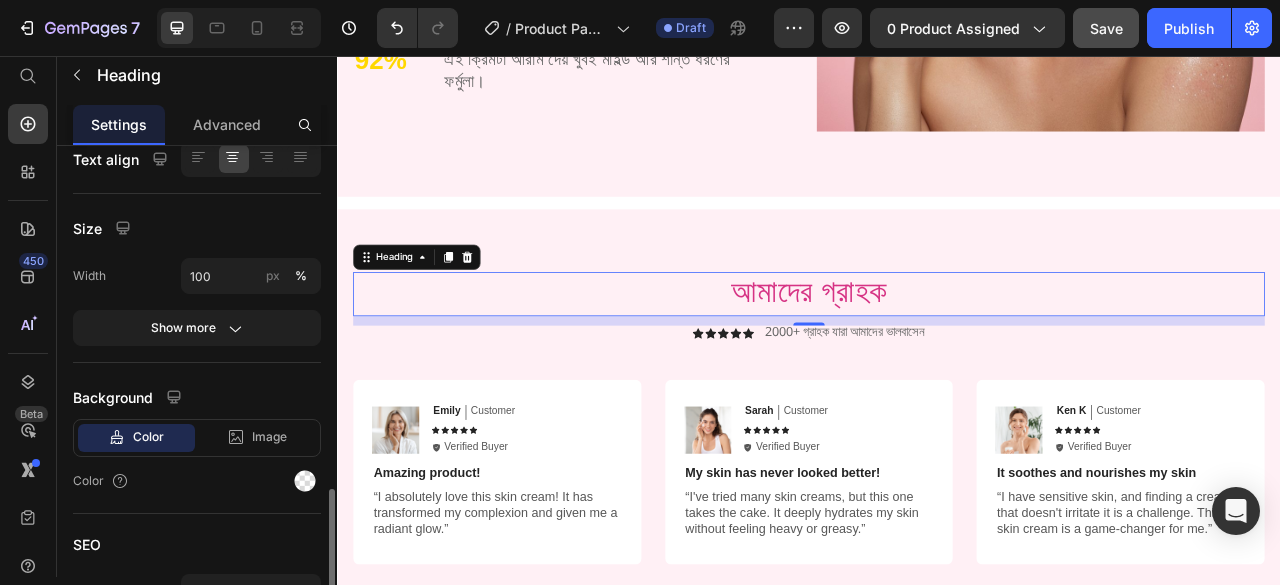 scroll, scrollTop: 500, scrollLeft: 0, axis: vertical 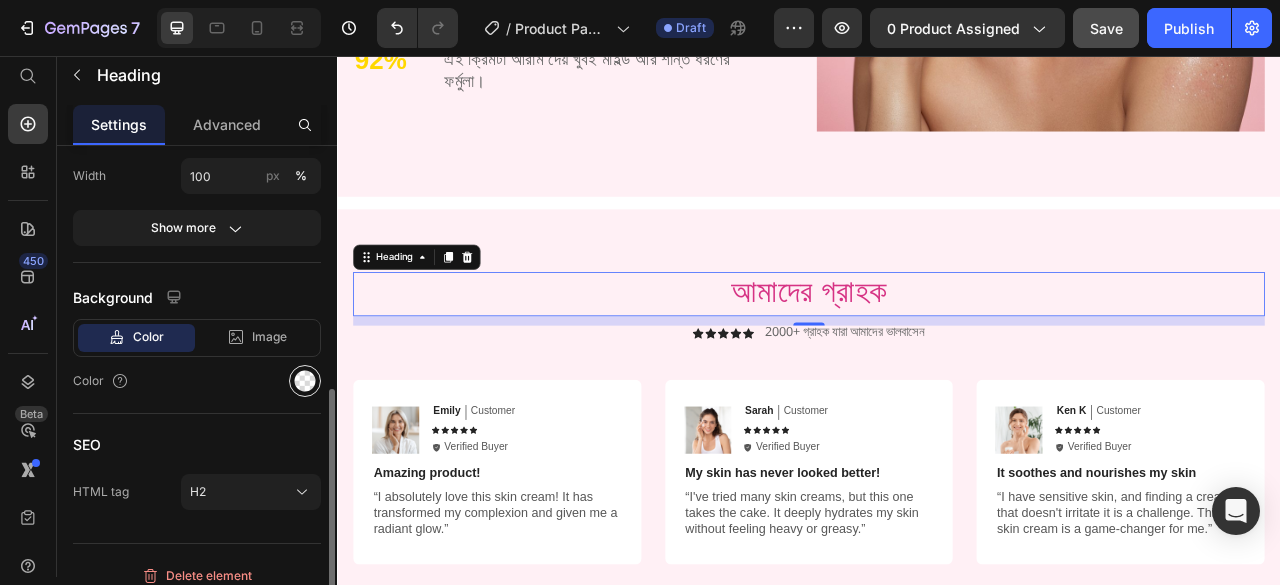 click at bounding box center (305, 381) 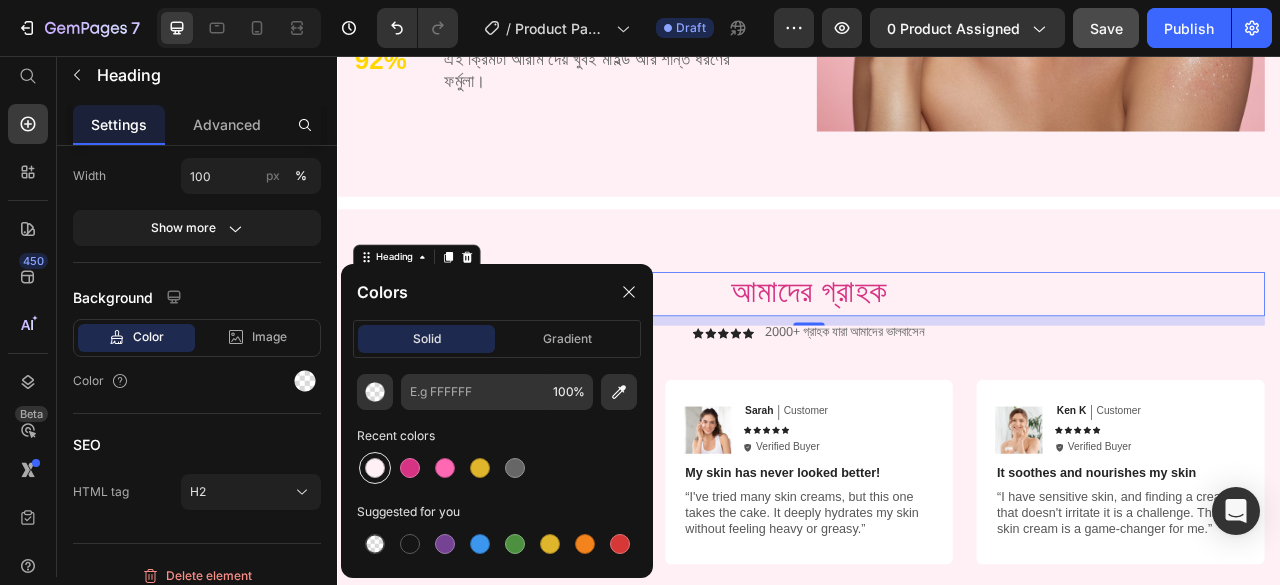 click at bounding box center (375, 468) 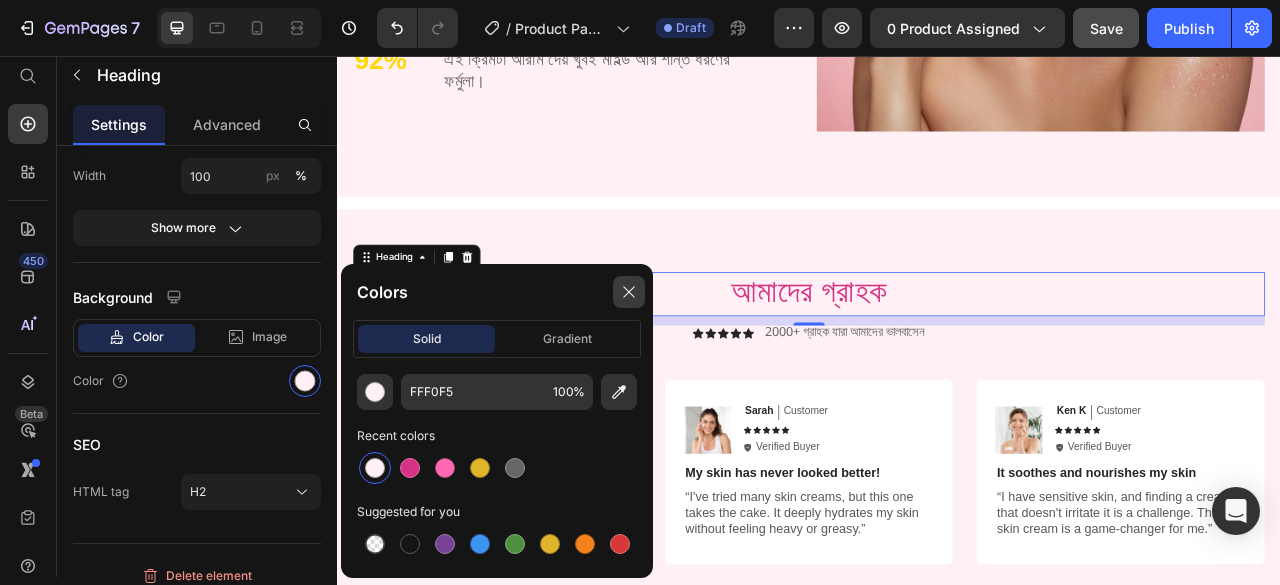 click 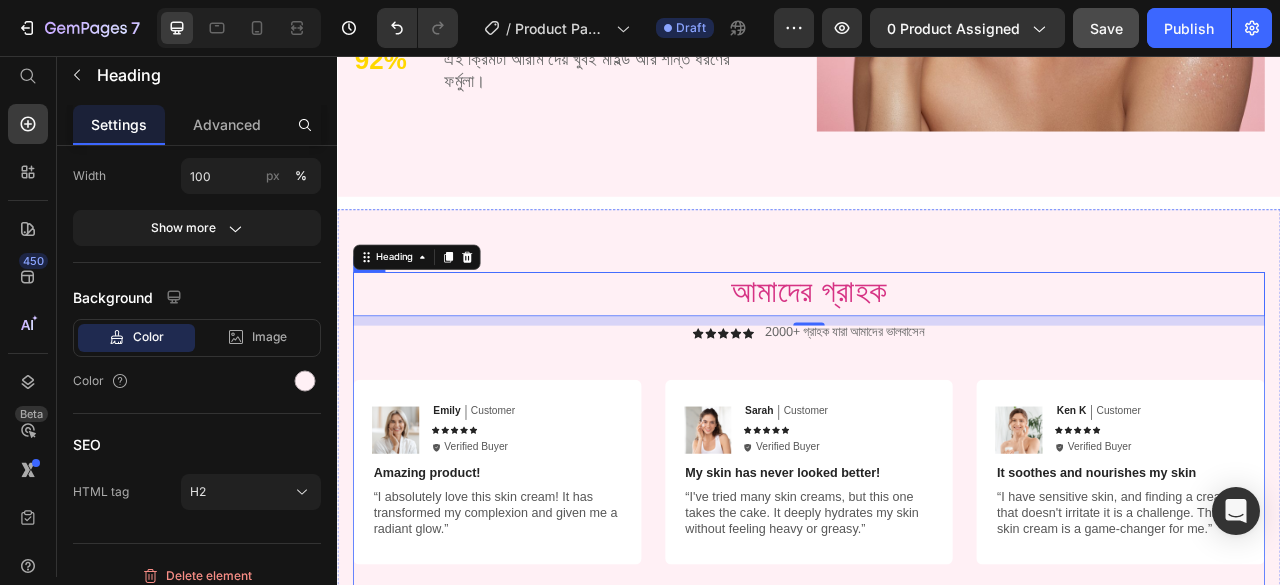 click on "আমাদের গ্রাহক Heading   12 Icon Icon Icon Icon Icon Icon List 2000+ গ্রাহক যারা আমাদের ভালবাসেন Text Block Row Image Emily Text Block Customer  Text Block Row Icon Icon Icon Icon Icon Icon List
Icon Verified Buyer Text Block Row Row Amazing product! Text Block “I absolutely love this skin cream! It has transformed my complexion and given me a radiant glow.” Text Block Row Image Sarah Text Block Customer  Text Block Row Icon Icon Icon Icon Icon Icon List
Icon Verified Buyer Text Block Row Row My skin has never looked better! Text Block “I've tried many skin creams, but this one takes the cake. It deeply hydrates my skin without feeling heavy or greasy.” Text Block Row Image Ken K Text Block Customer  Text Block Row Icon Icon Icon Icon Icon Icon List
Icon Verified Buyer Text Block Row Row It soothes and nourishes my skin Text Block Text Block Row Row" at bounding box center (937, 532) 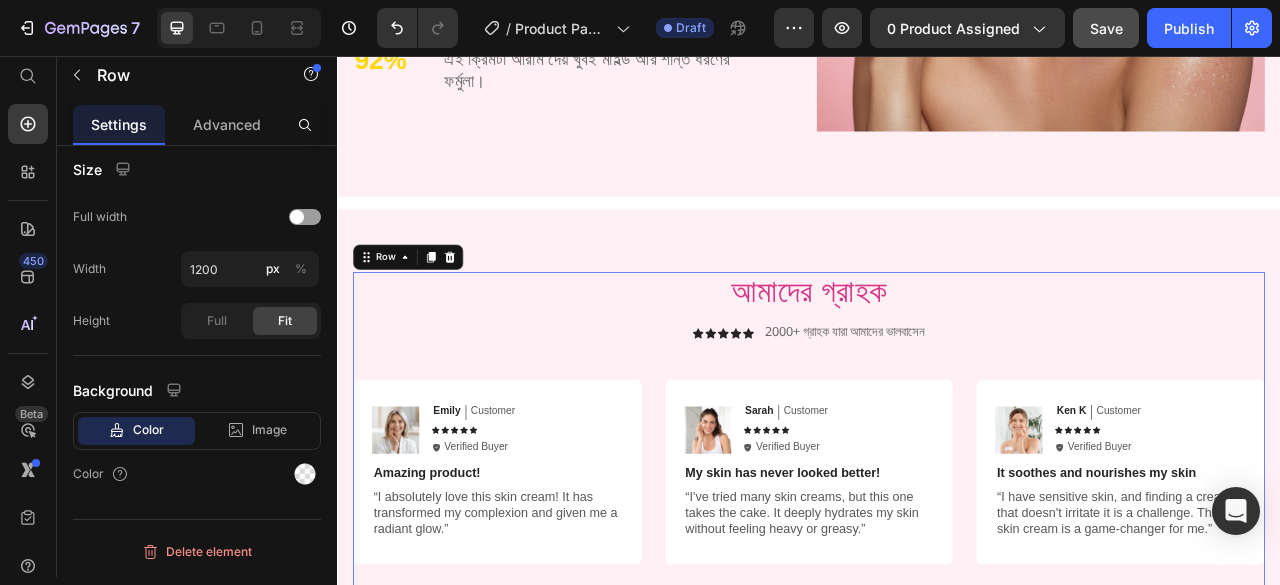 scroll, scrollTop: 0, scrollLeft: 0, axis: both 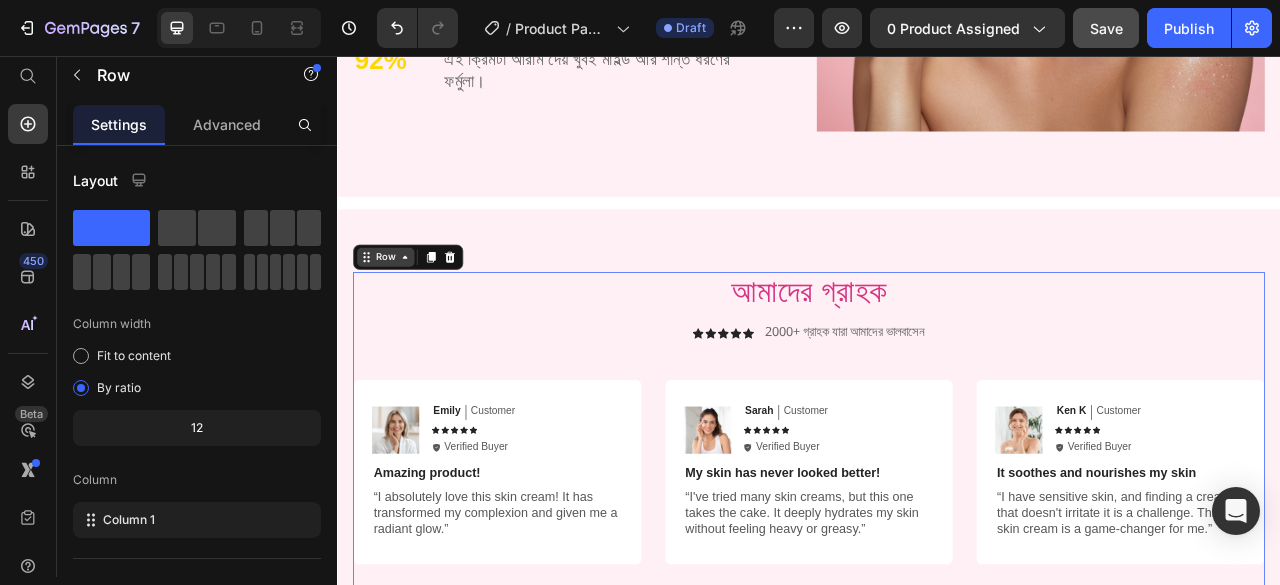 click on "Row" at bounding box center [398, 312] 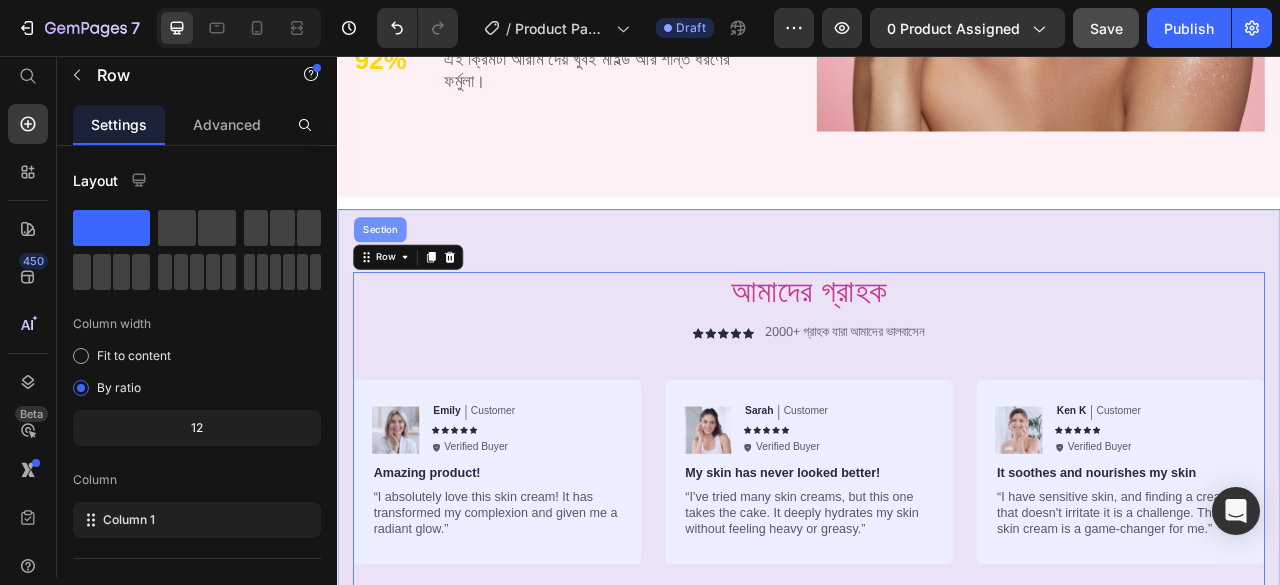 drag, startPoint x: 398, startPoint y: 285, endPoint x: 495, endPoint y: 359, distance: 122.0041 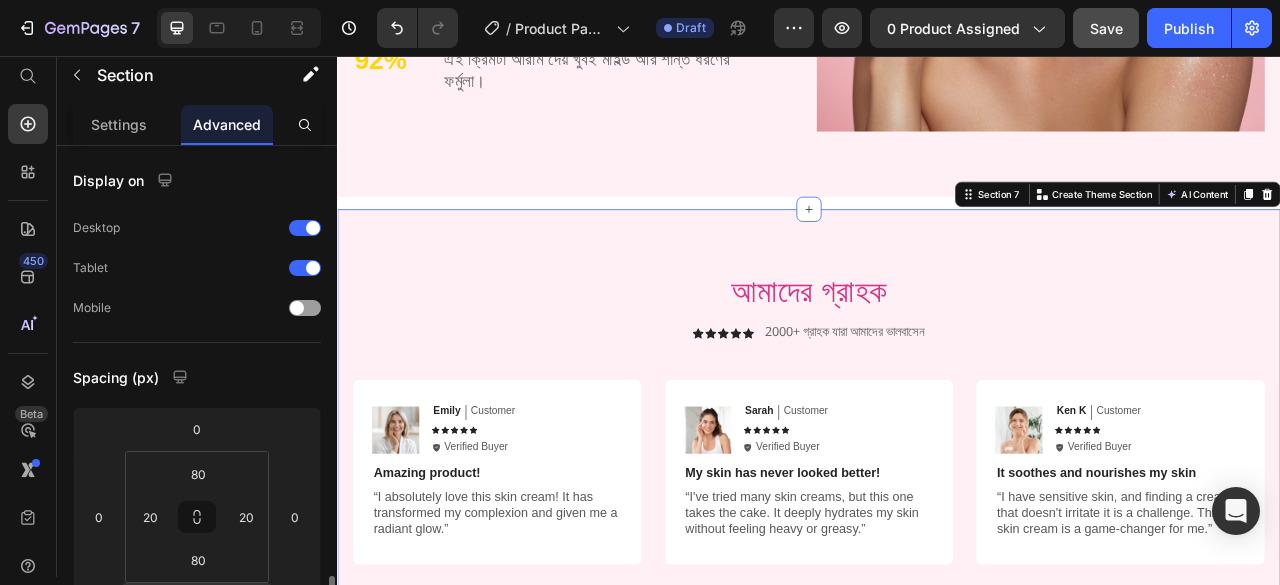 scroll, scrollTop: 0, scrollLeft: 0, axis: both 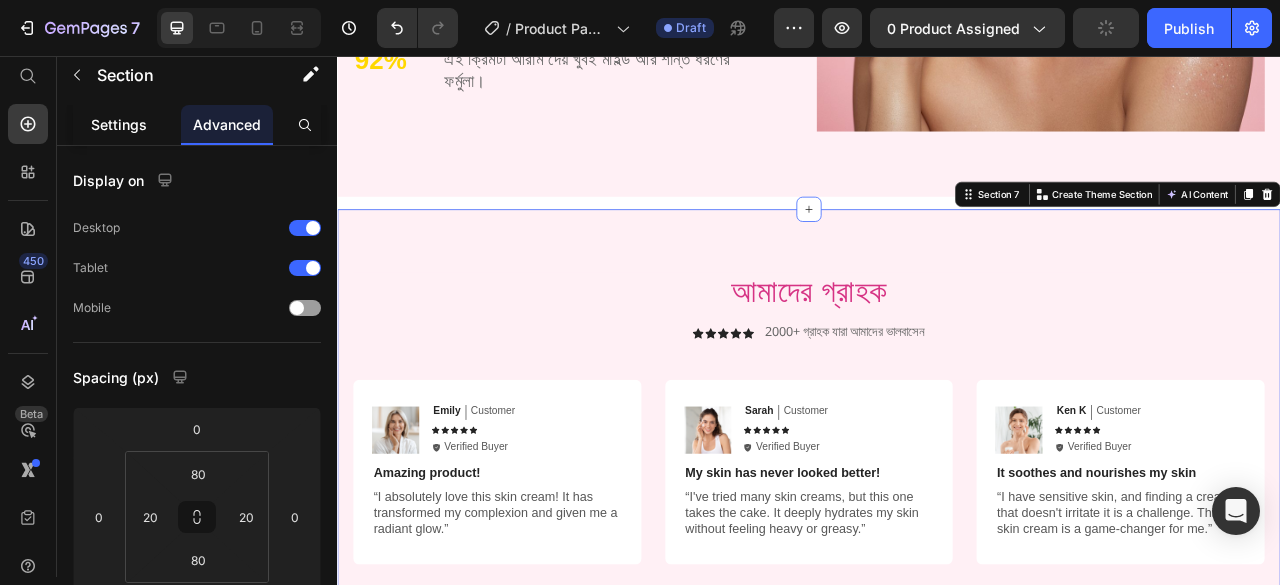 click on "Settings" at bounding box center [119, 124] 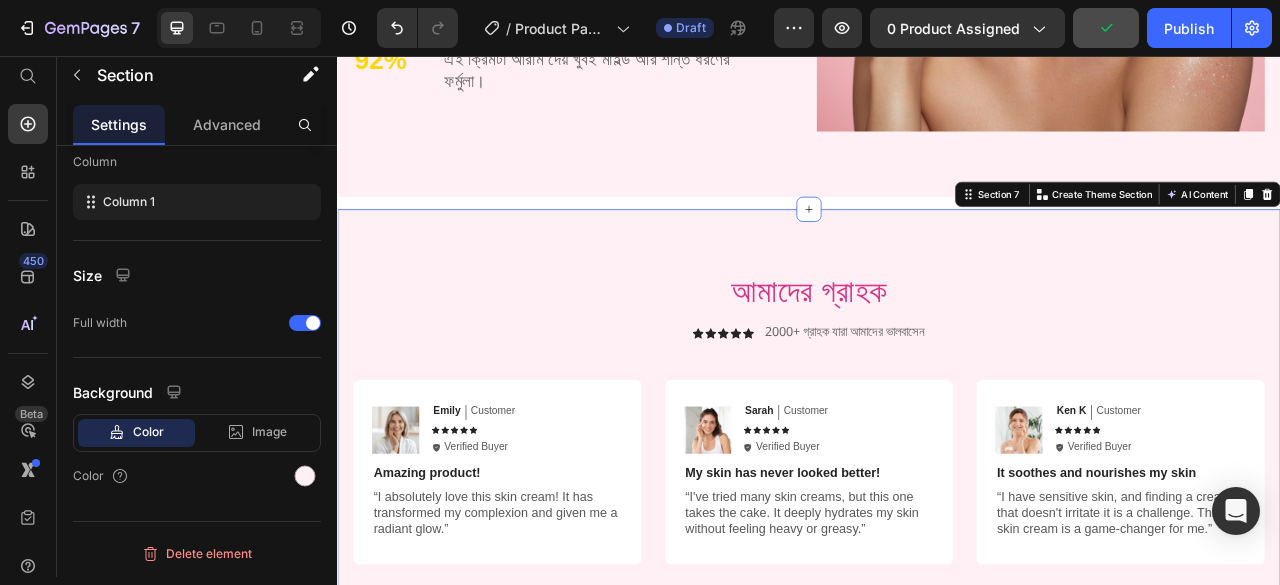 scroll, scrollTop: 0, scrollLeft: 0, axis: both 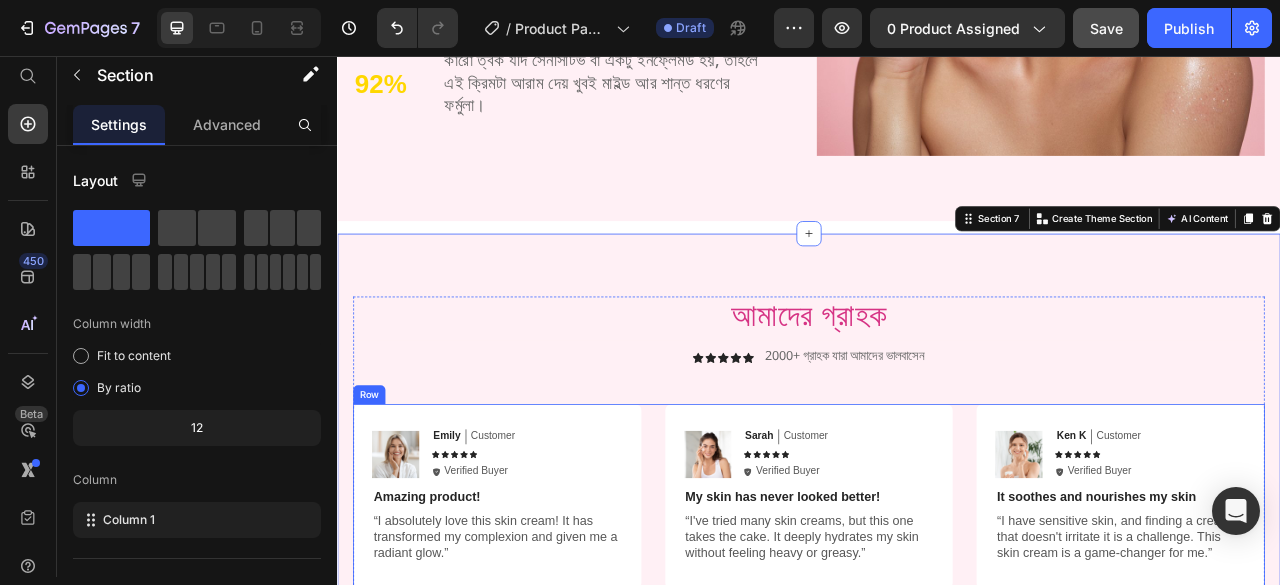 click on "Save" at bounding box center (1106, 28) 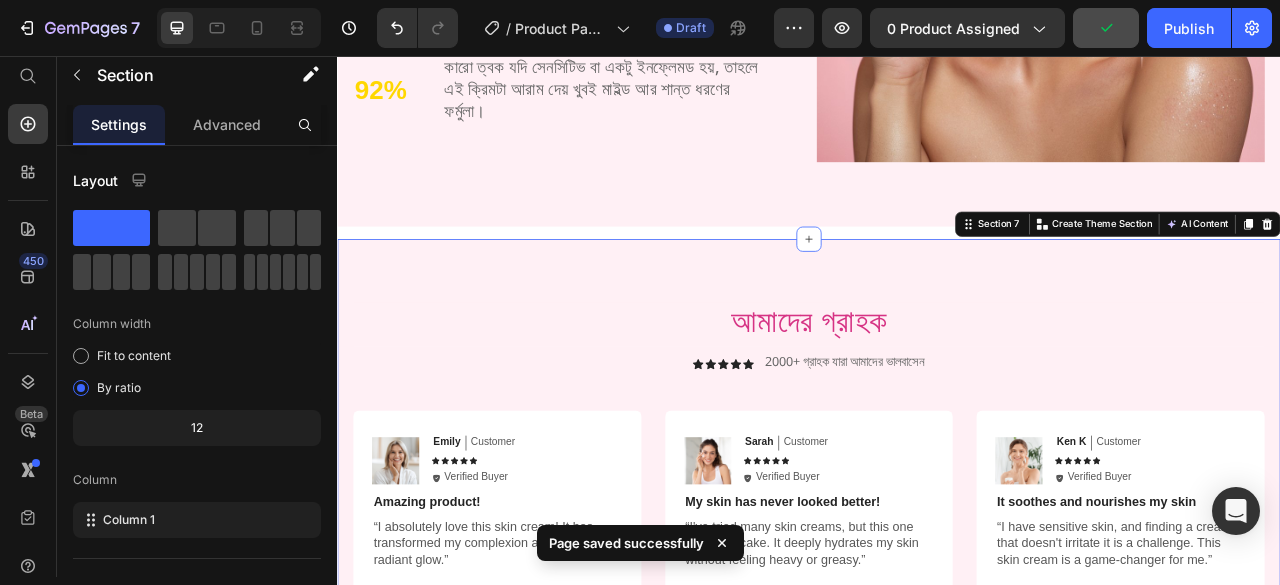 scroll, scrollTop: 3169, scrollLeft: 0, axis: vertical 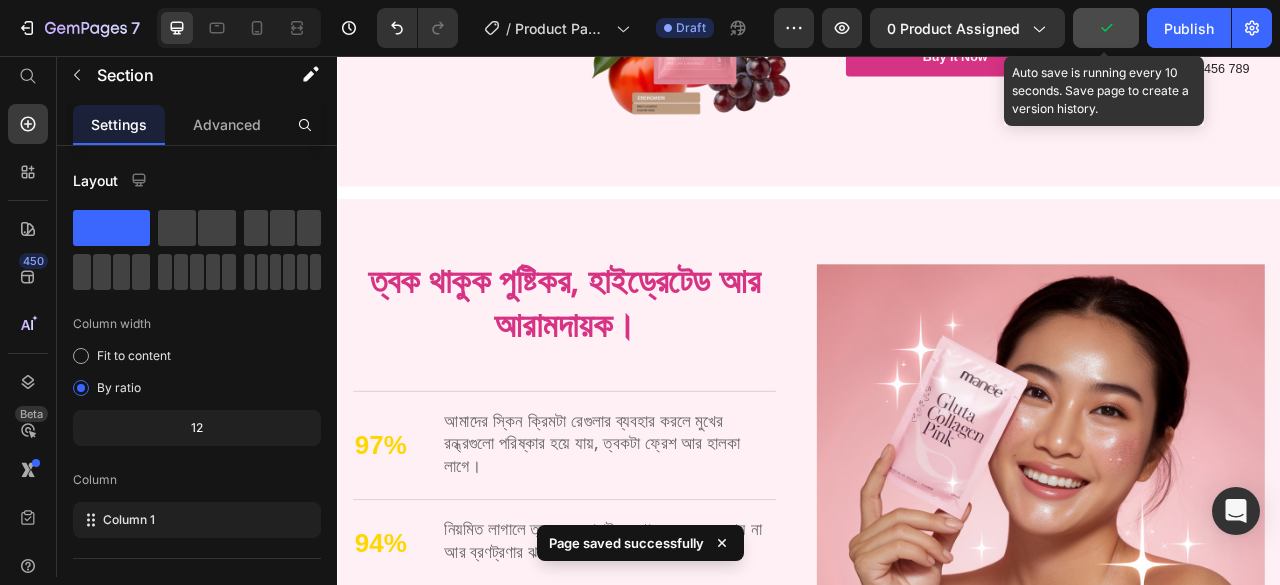 drag, startPoint x: 1104, startPoint y: 32, endPoint x: 701, endPoint y: 159, distance: 422.53757 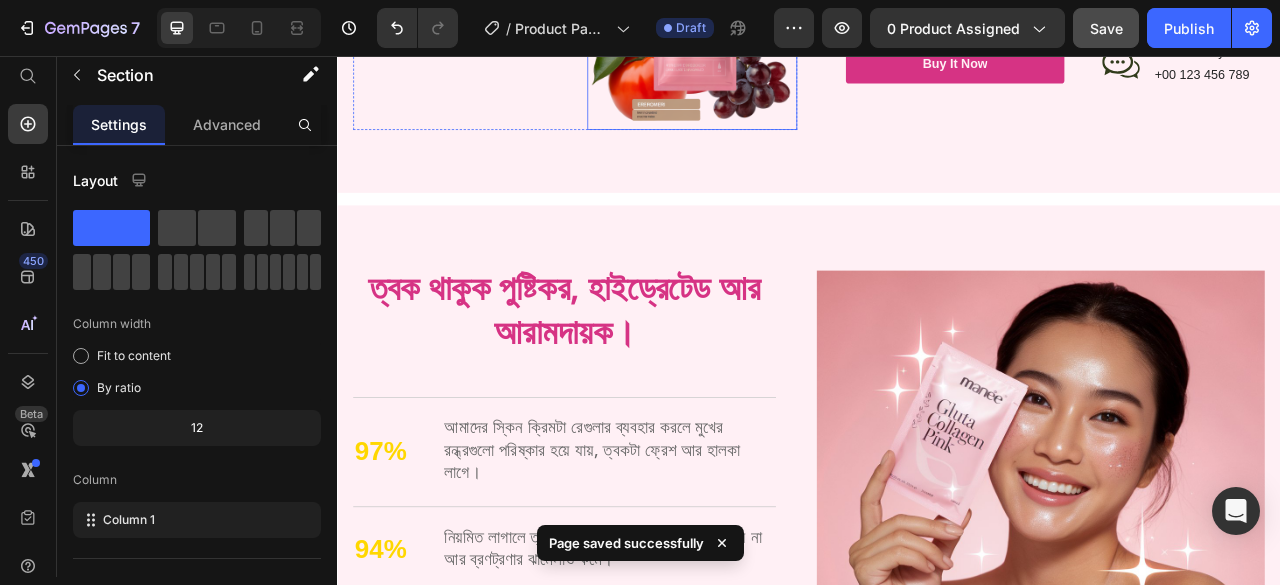 scroll, scrollTop: 2769, scrollLeft: 0, axis: vertical 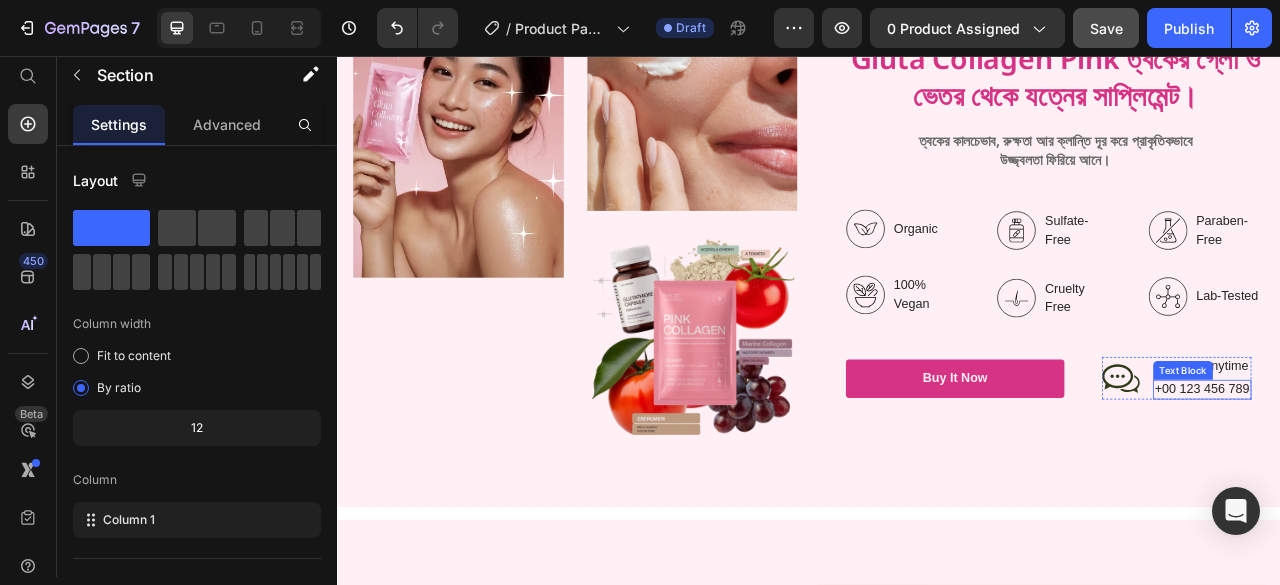click on "+00 123 456 789" at bounding box center (1437, 480) 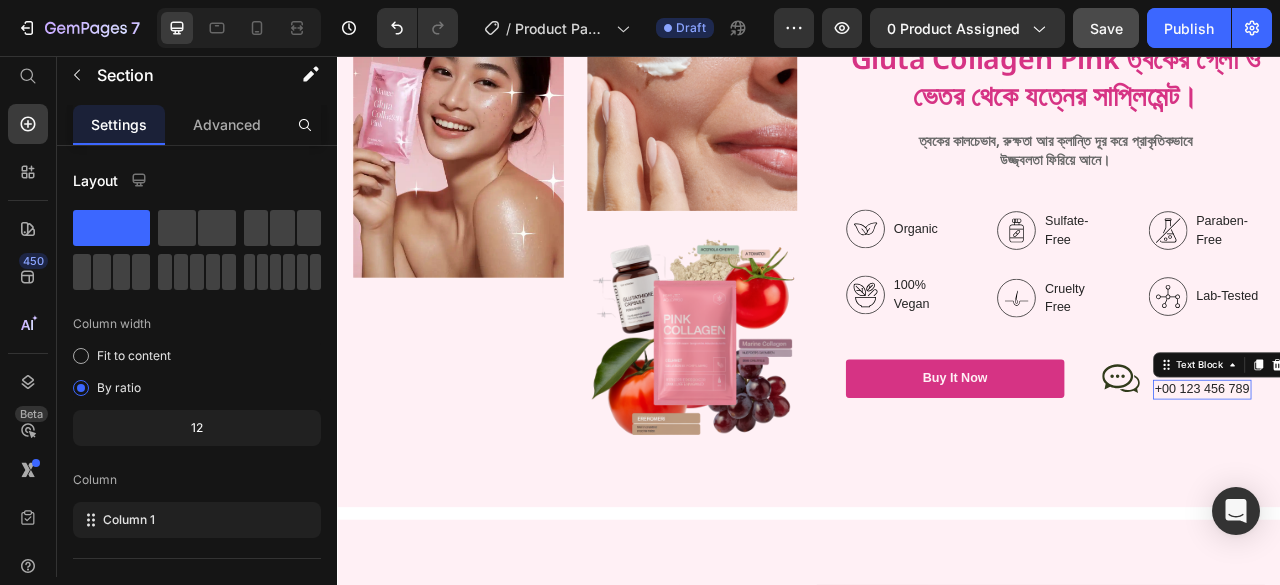 click on "+00 123 456 789" at bounding box center (1437, 480) 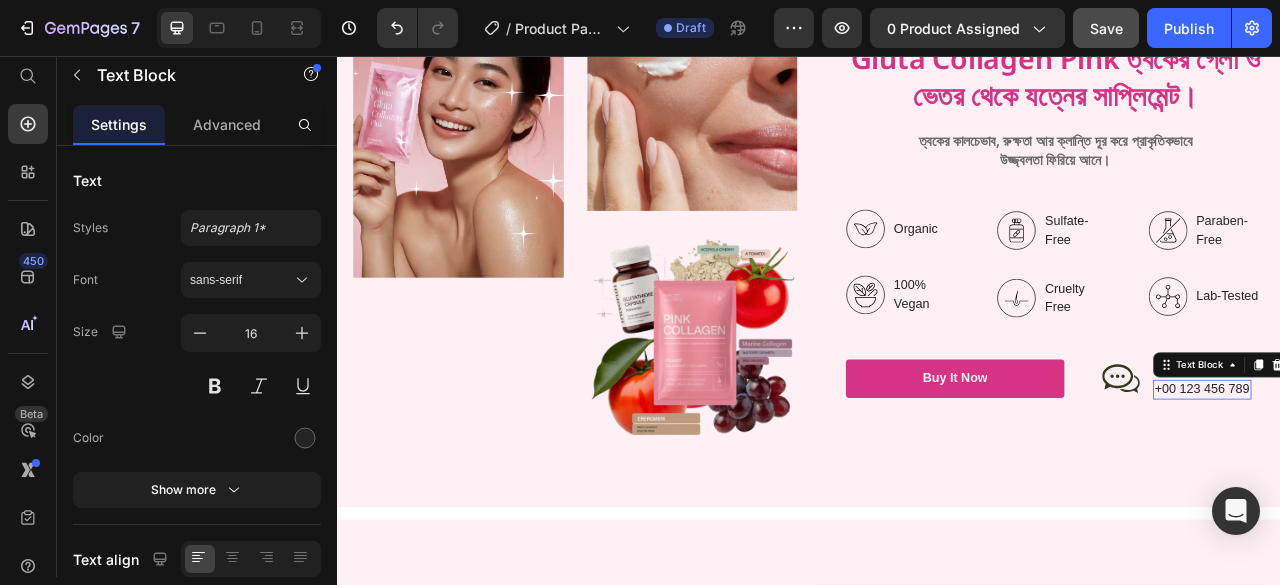 click on "+00 123 456 789" at bounding box center [1437, 480] 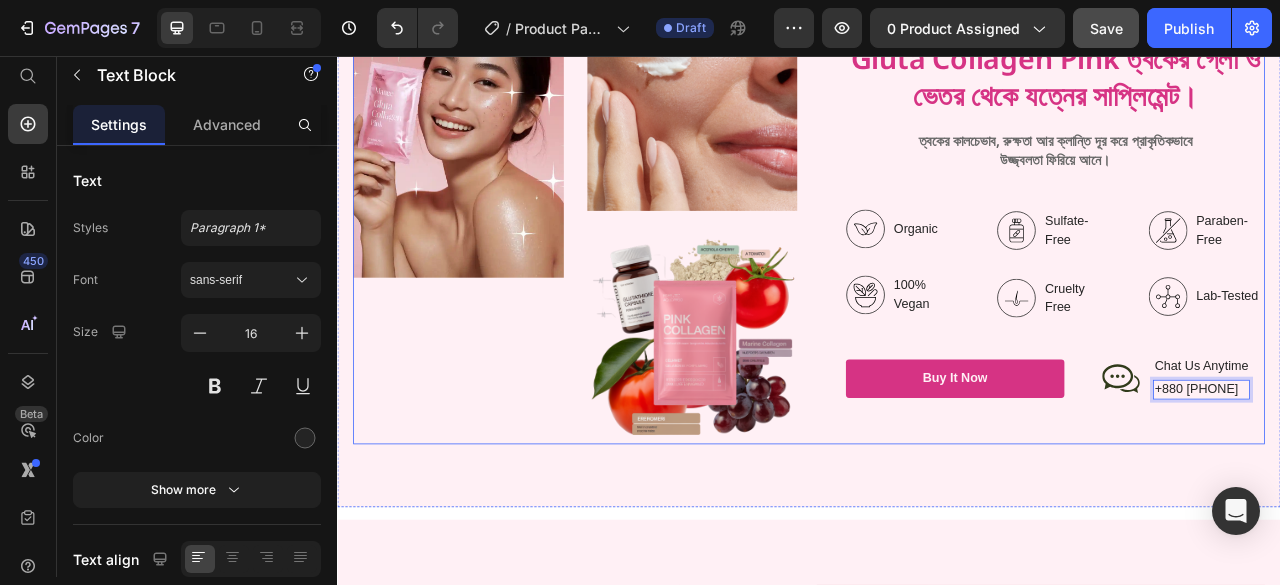 click on "Gluta Collagen Pink ত্বকের গ্লো ও ভেতর থেকে যত্নের সাপ্লিমেন্ট। Heading ত্বকের কালচেভাব, রুক্ষতা আর ক্লান্তি দূর করে প্রাকৃতিকভাবে  উজ্জ্বলতা ফিরিয়ে আনে। Text Block
Organic
Sulfate-Free
Paraben-Free Item List
100% Vegan
Cruelty Free
Lab-Tested Item List Row
Organic
100% Vegan Item List
Sulfate-Free
Cruelty Free Item List
Paraben-Free
Lab-Tested Item List Row buy it now Button
Icon Chat Us Anytime Text Block +00 [PHONE] Text Block   0 Row Row Row" at bounding box center [1234, 265] 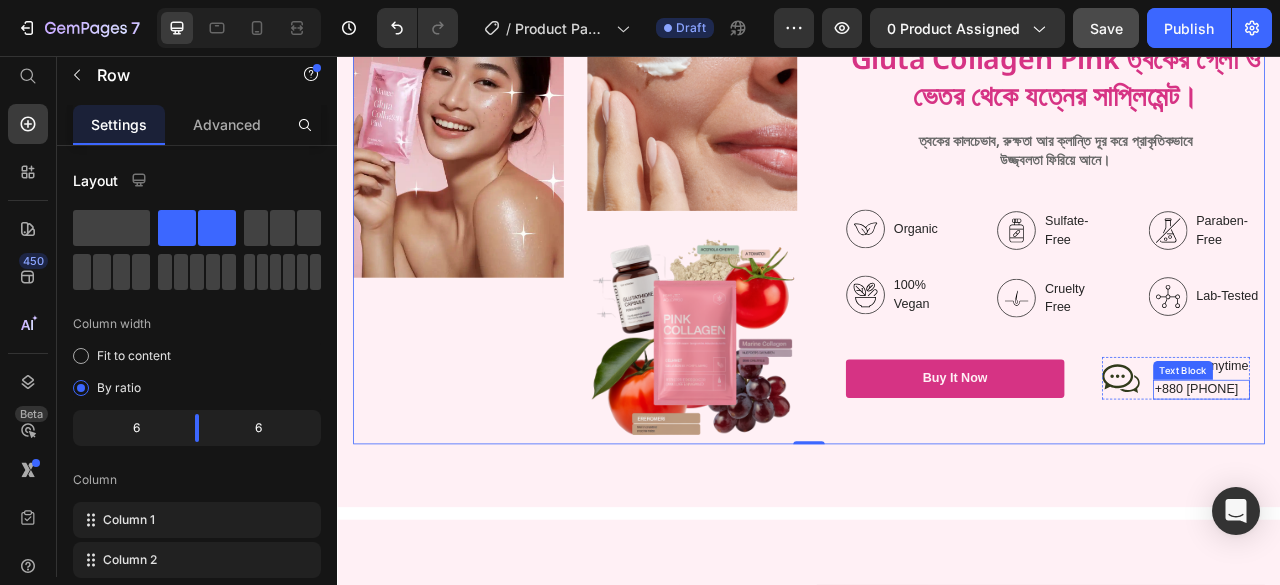 click on "+880 1850-004923 Text Block" at bounding box center [1436, 480] 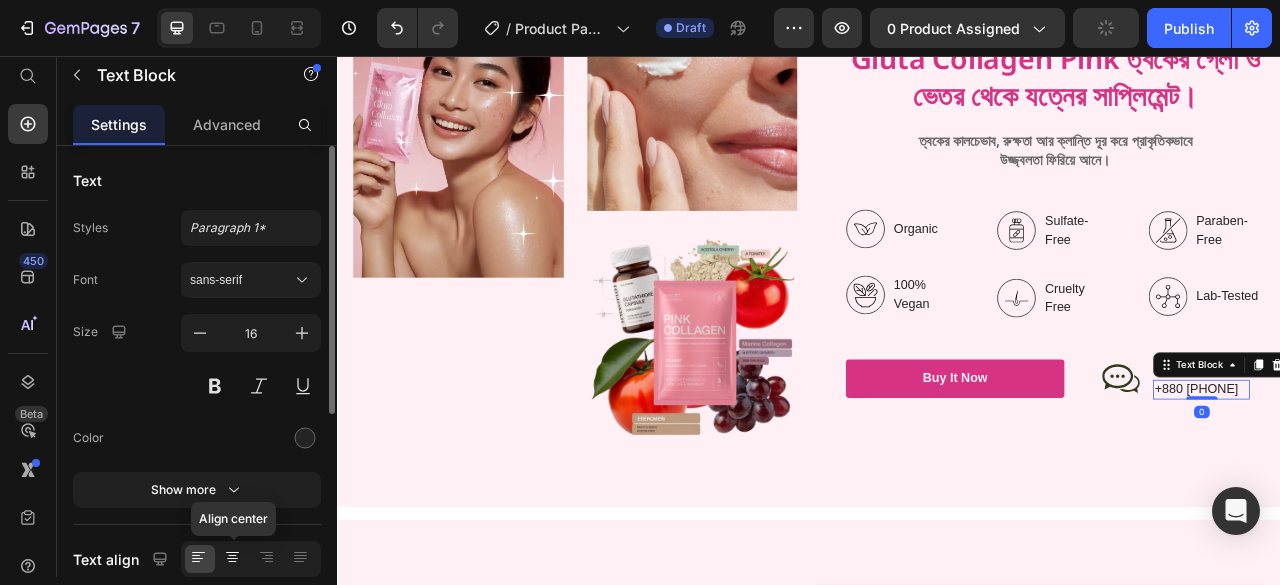 click 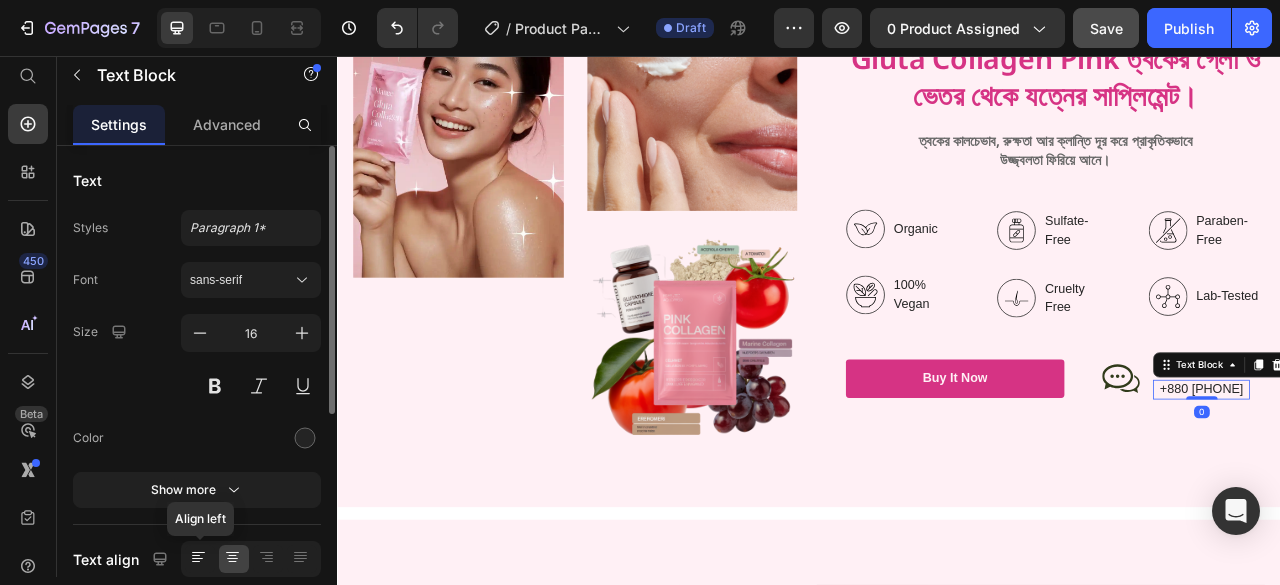 click 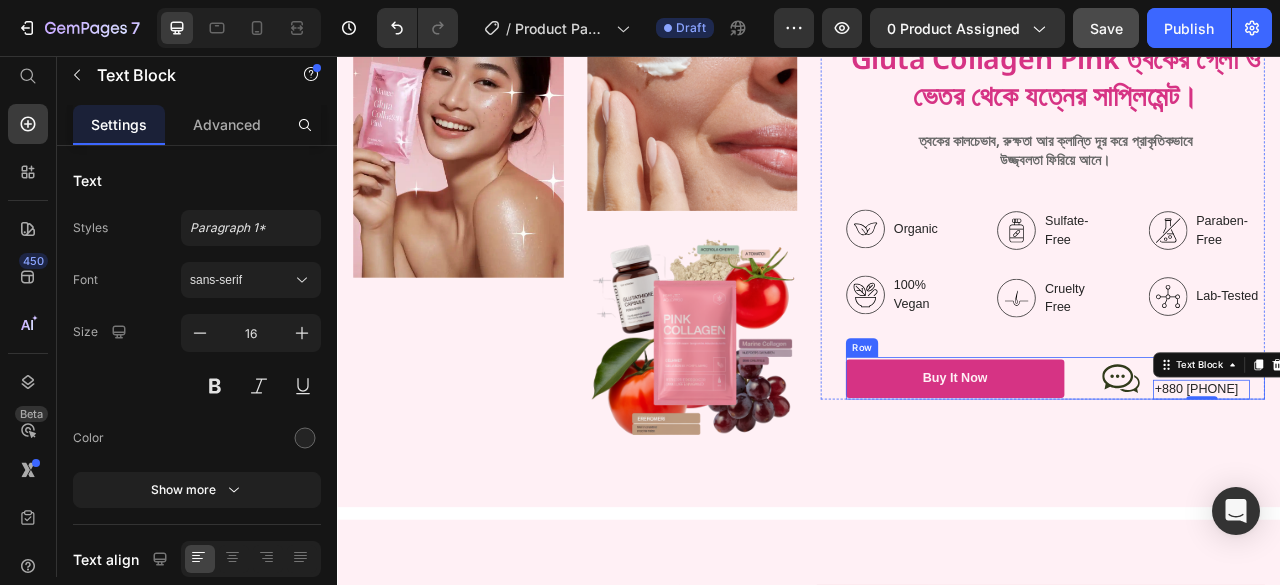 click on "buy it now Button
Icon Chat Us Anytime Text Block +880 1850-004923 Text Block   0 Row Row" at bounding box center [1250, 466] 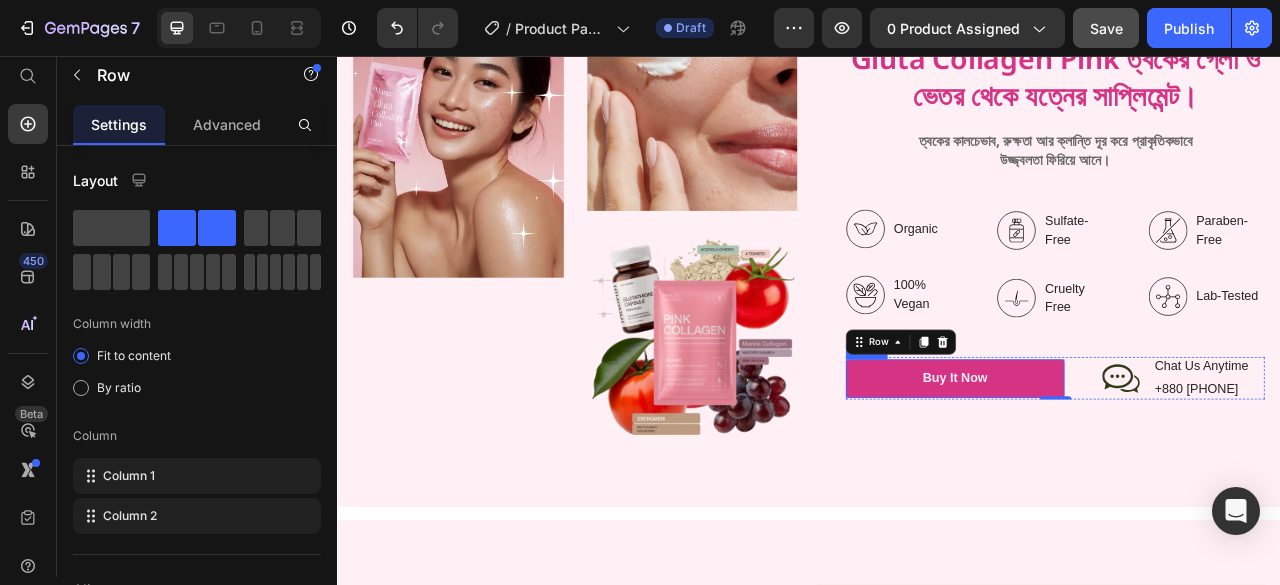 click on "buy it now" at bounding box center (1123, 466) 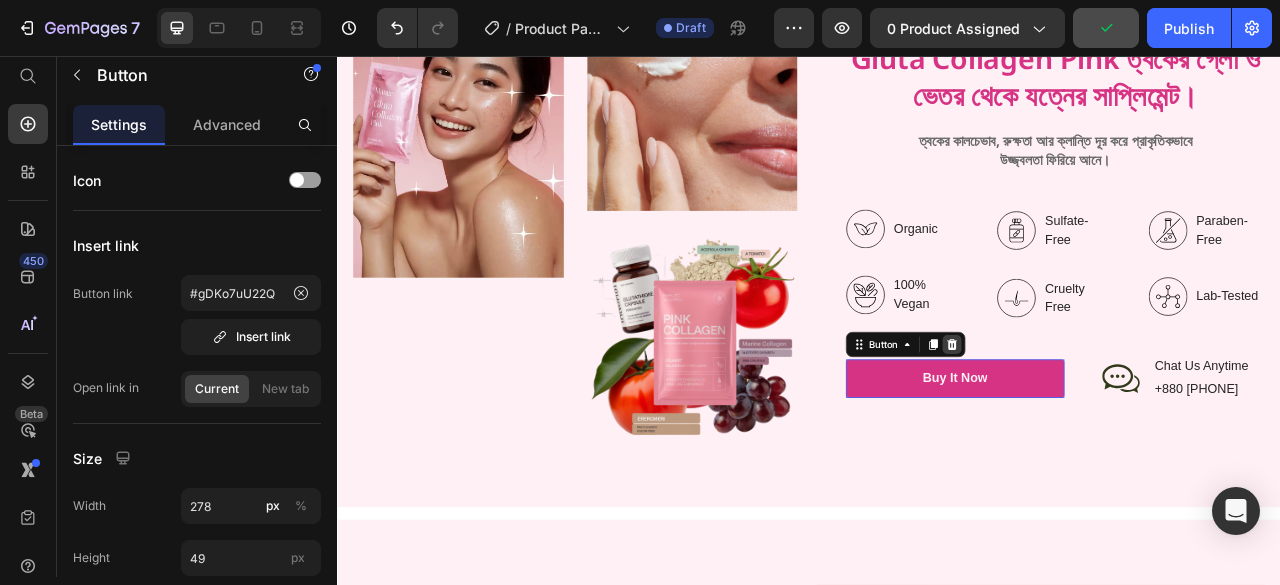 click 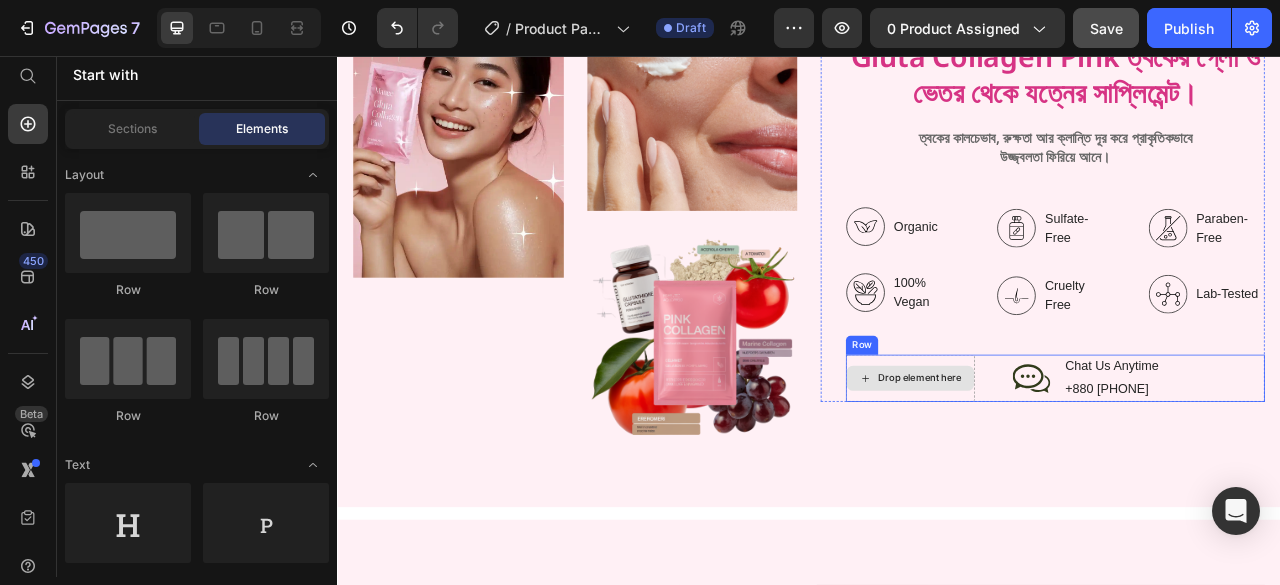 click on "Drop element here" at bounding box center [1066, 466] 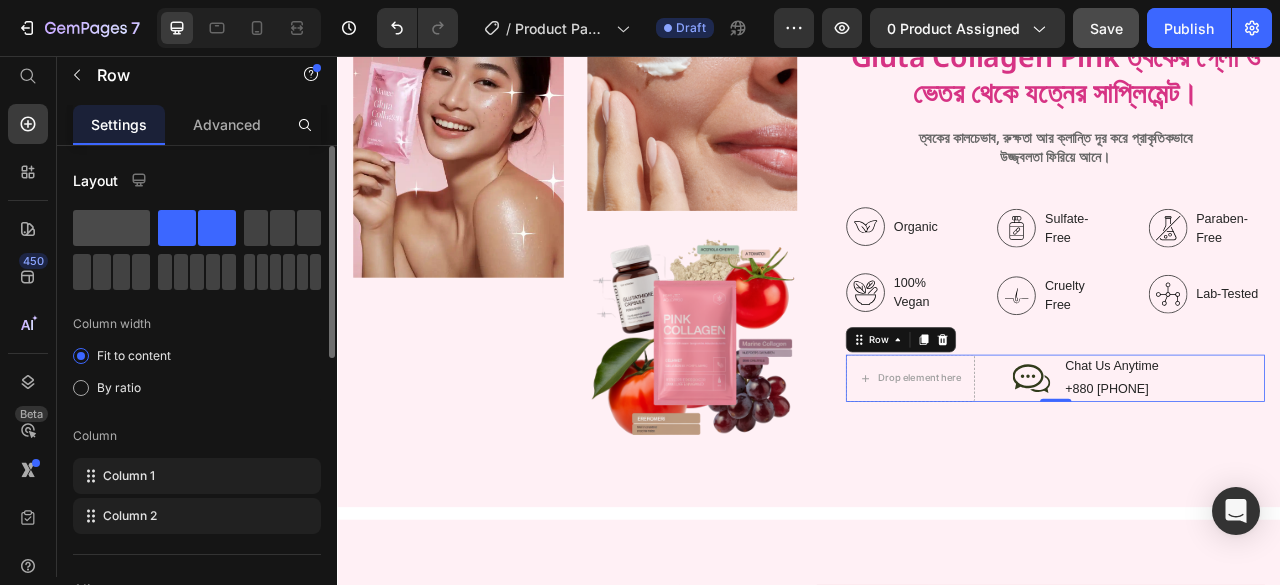 click 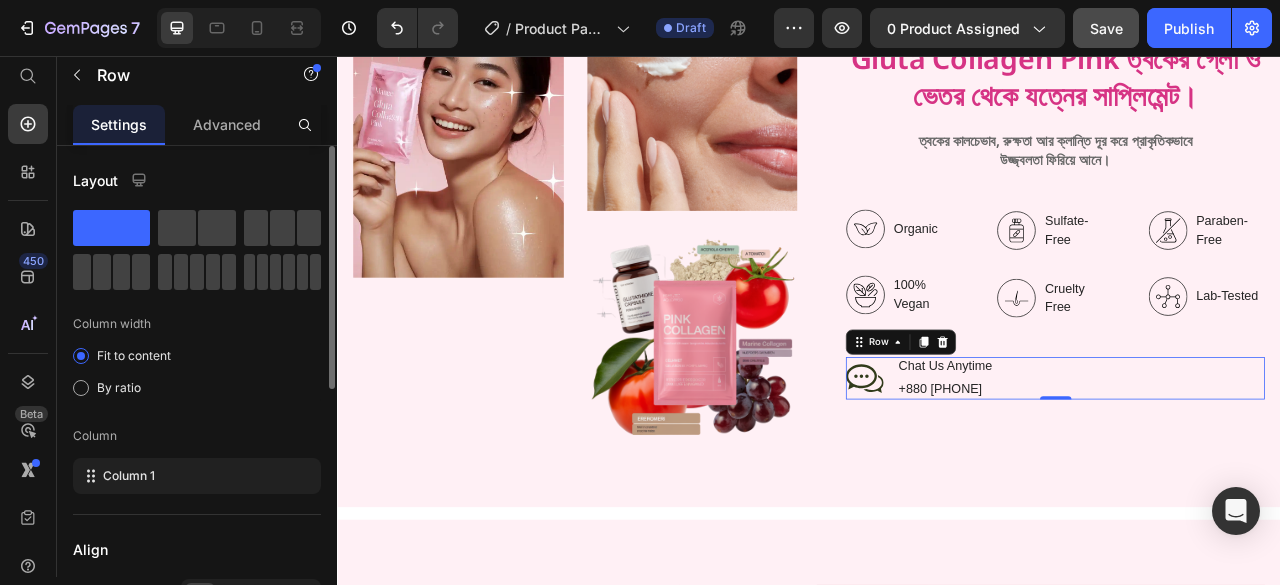 scroll, scrollTop: 200, scrollLeft: 0, axis: vertical 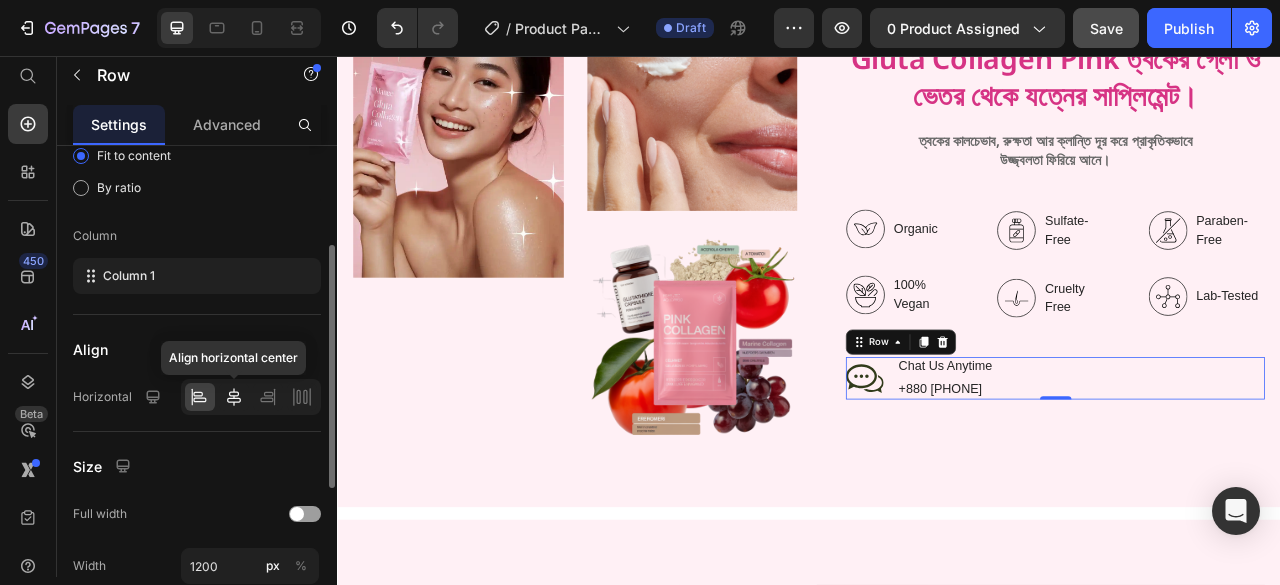 click 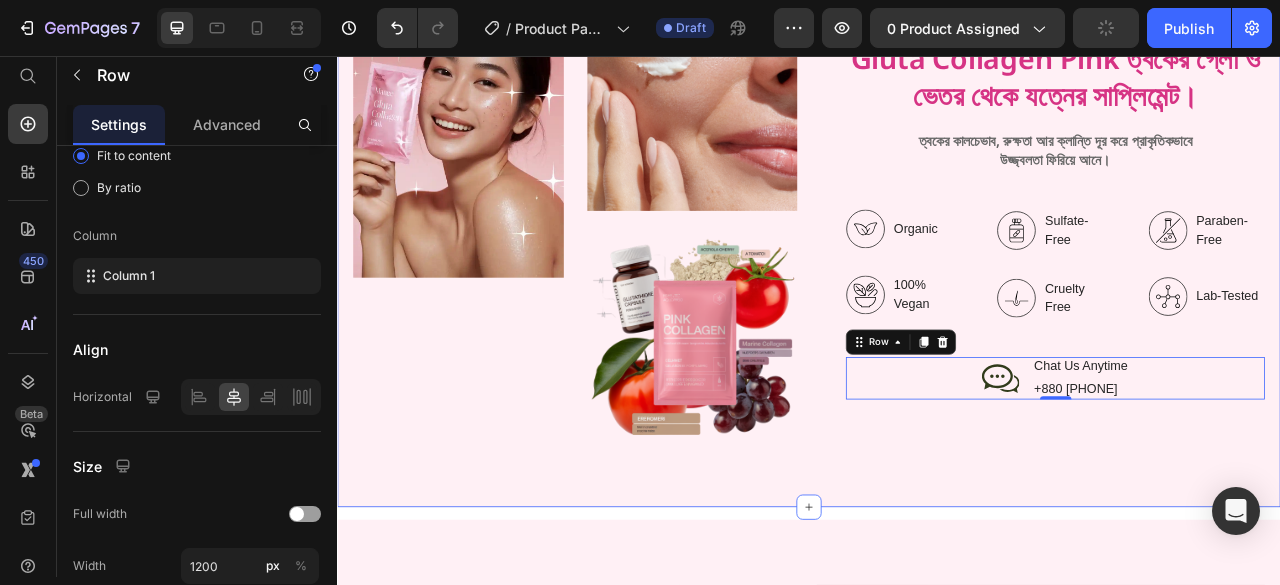 click on "Image Image Image Row Gluta Collagen Pink ত্বকের গ্লো ও ভেতর থেকে যত্নের সাপ্লিমেন্ট। Heading ত্বকের কালচেভাব, রুক্ষতা আর ক্লান্তি দূর করে প্রাকৃতিকভাবে  উজ্জ্বলতা ফিরিয়ে আনে। Text Block
Organic
Sulfate-Free
Paraben-Free Item List
100% Vegan
Cruelty Free
Lab-Tested Item List Row
Organic
100% Vegan Item List
Sulfate-Free
Cruelty Free Item List
Paraben-Free
Lab-Tested Item List Row
Icon Chat Us Anytime Text Block +880 1850-004923 Text Block Row Row   0 Row Row Section 5" at bounding box center (937, 265) 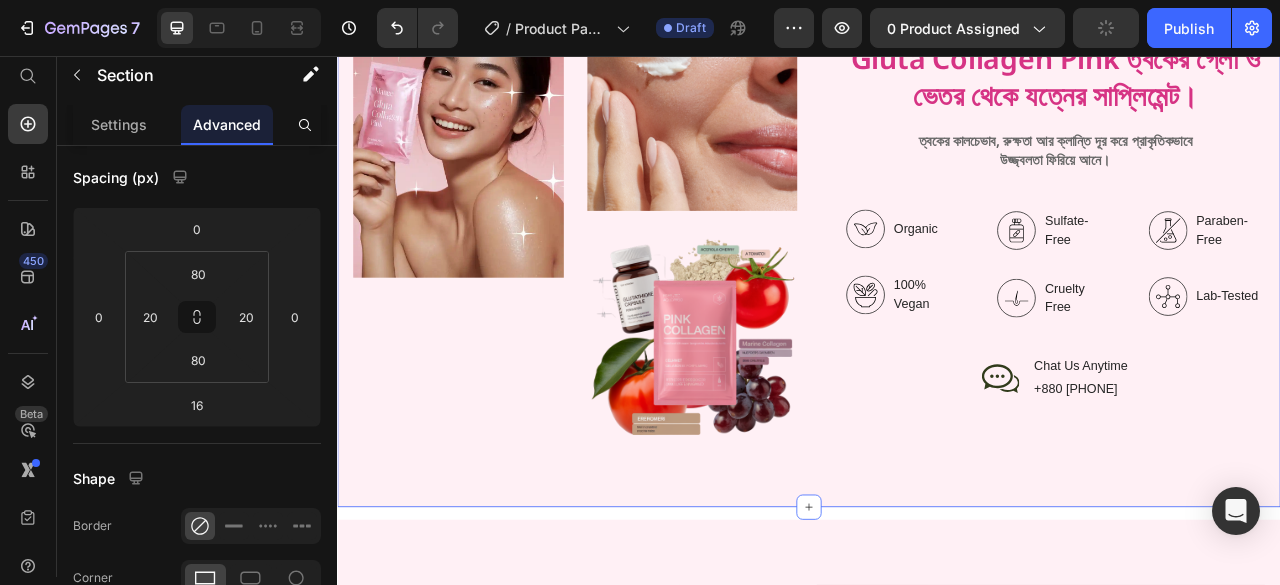 scroll, scrollTop: 2669, scrollLeft: 0, axis: vertical 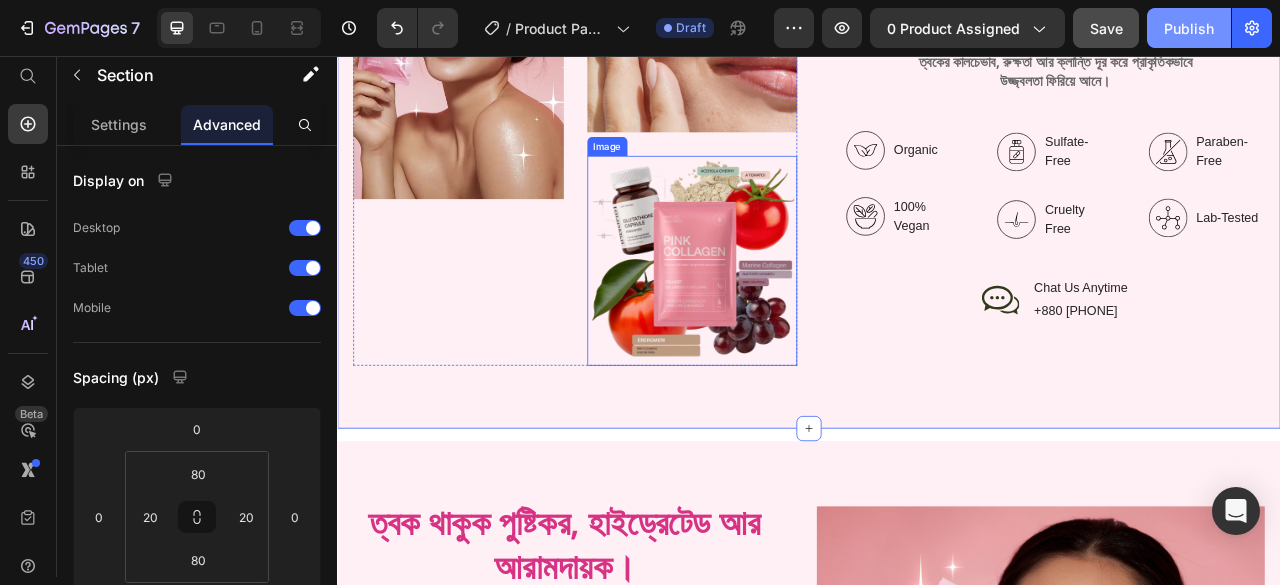 click on "Save" at bounding box center [1106, 28] 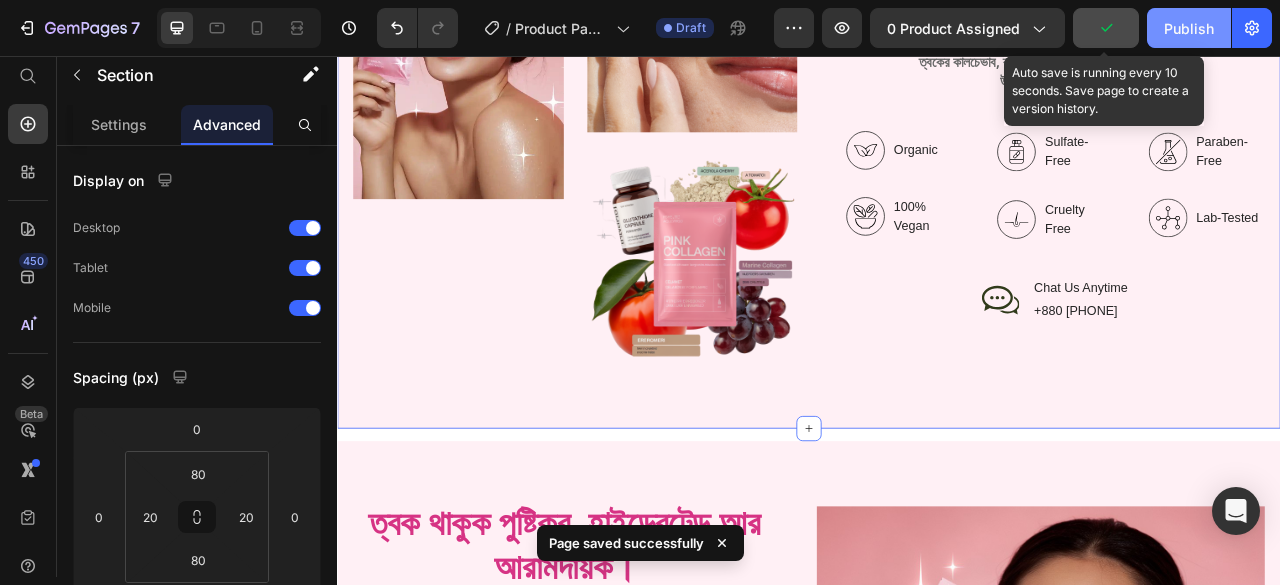 scroll, scrollTop: 3169, scrollLeft: 0, axis: vertical 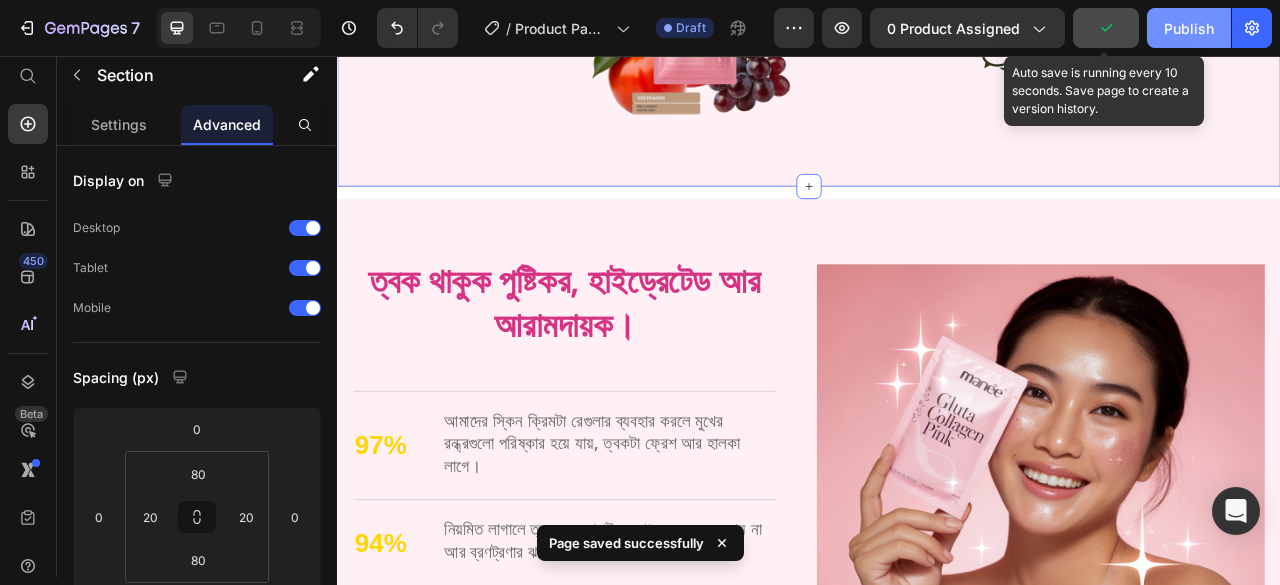 click on "Publish" at bounding box center (1189, 28) 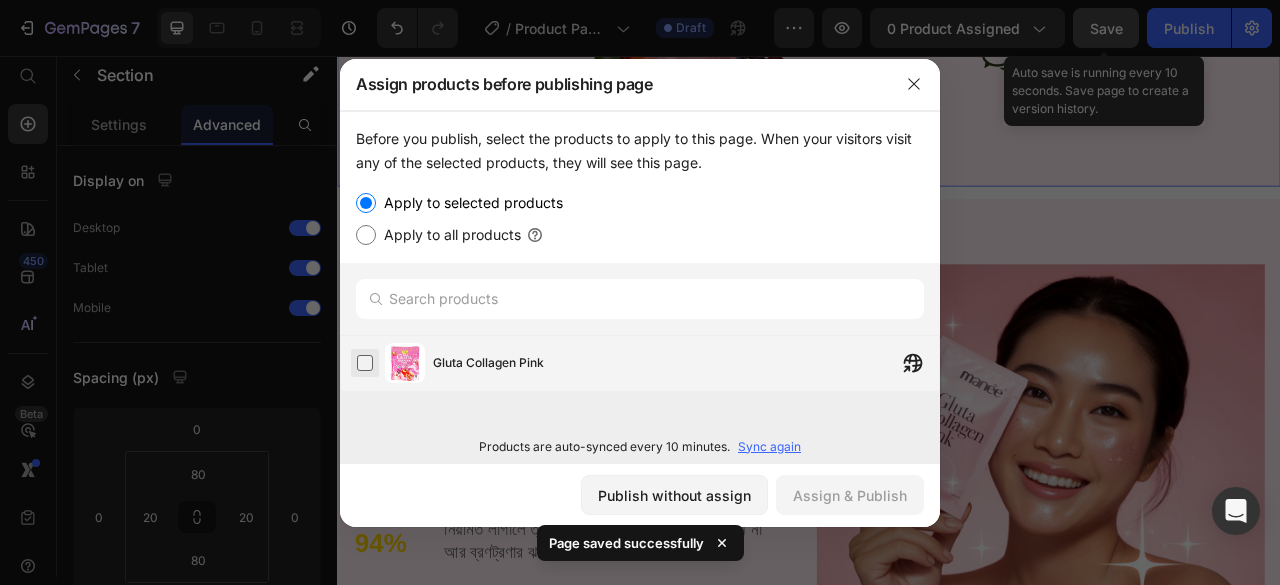 click at bounding box center (365, 363) 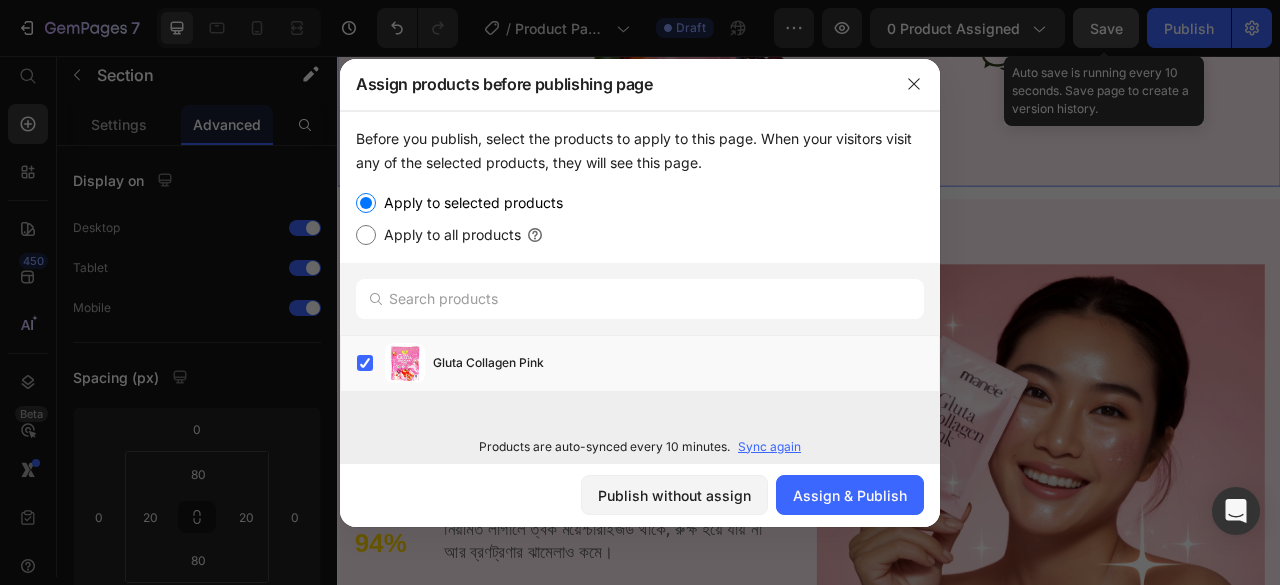 click on "Apply to all products" at bounding box center [366, 235] 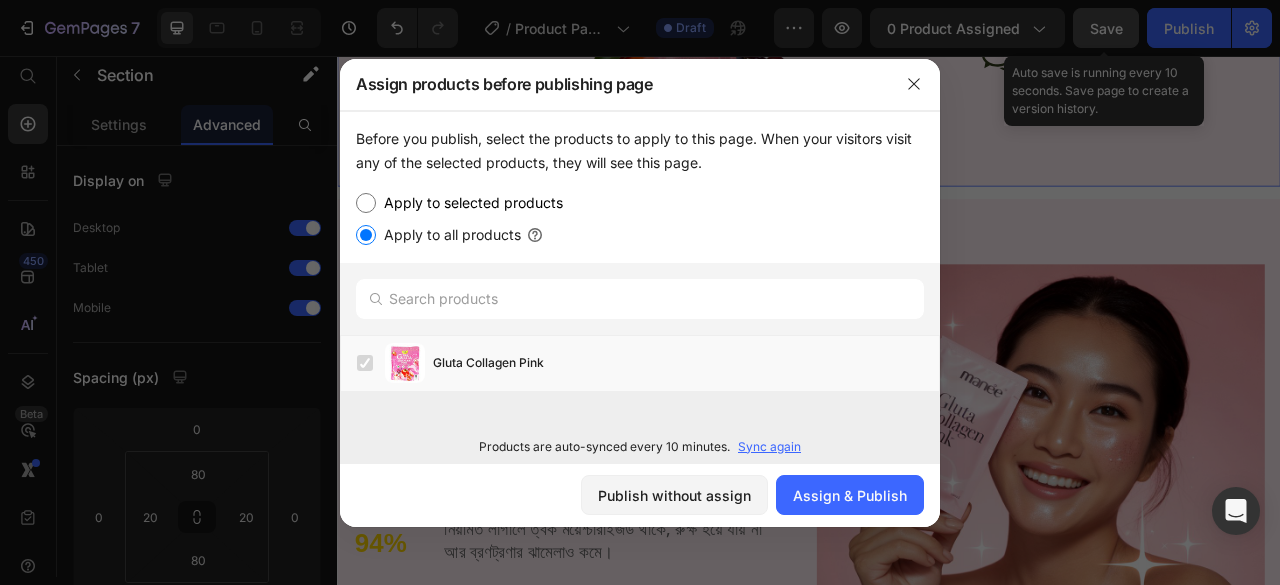 click on "Apply to selected products" at bounding box center (366, 203) 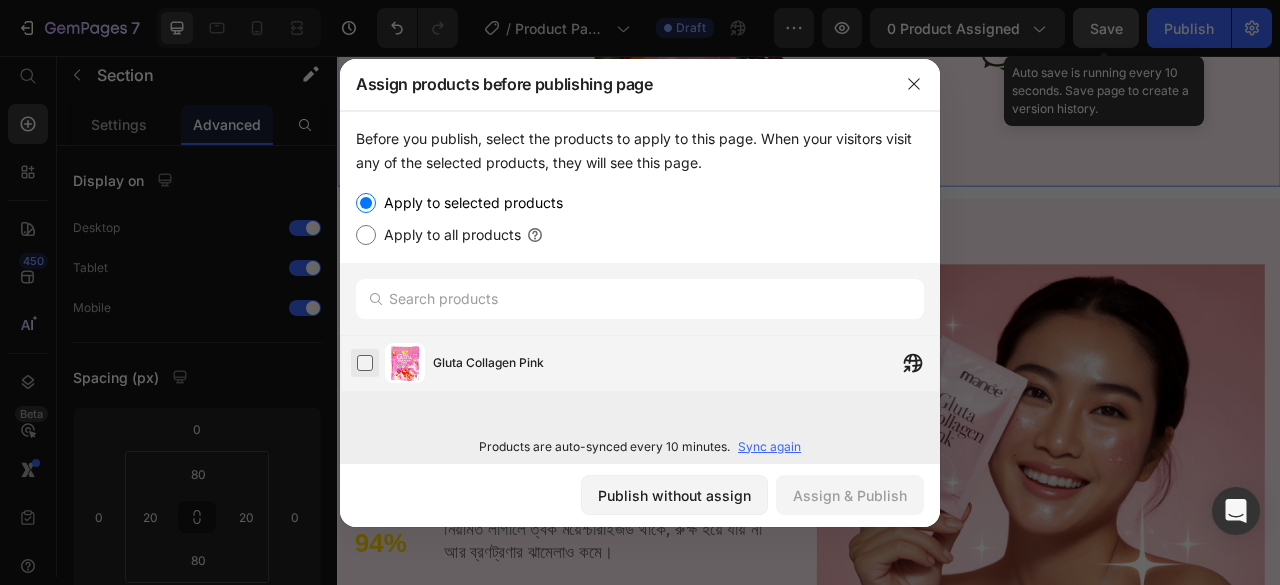 click at bounding box center (365, 363) 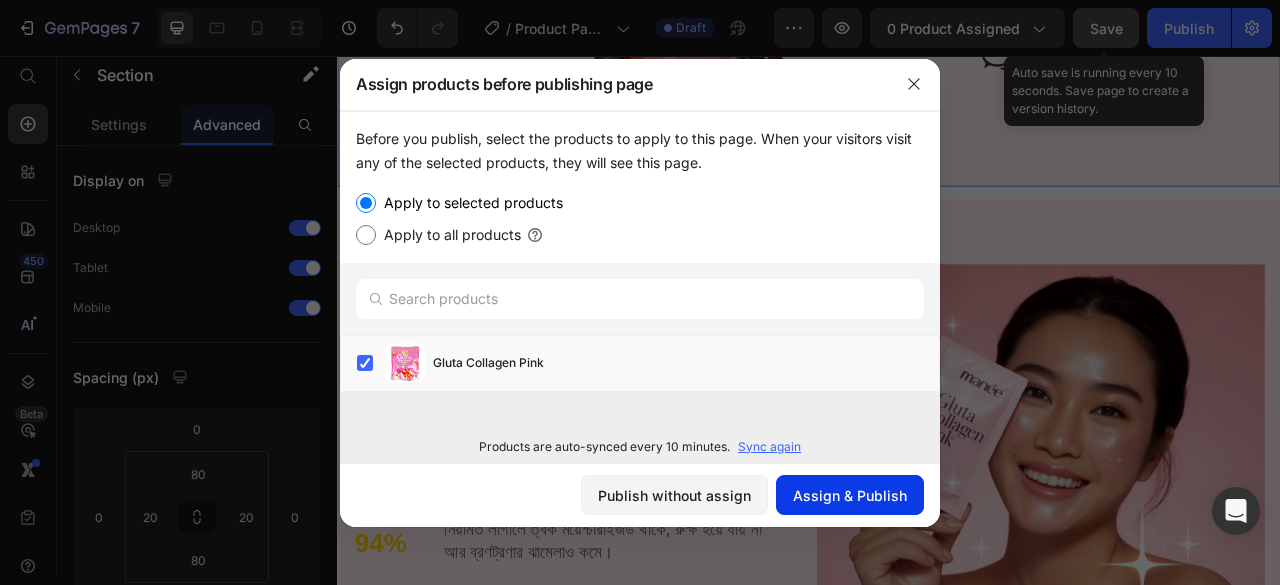 click on "Assign & Publish" at bounding box center [850, 495] 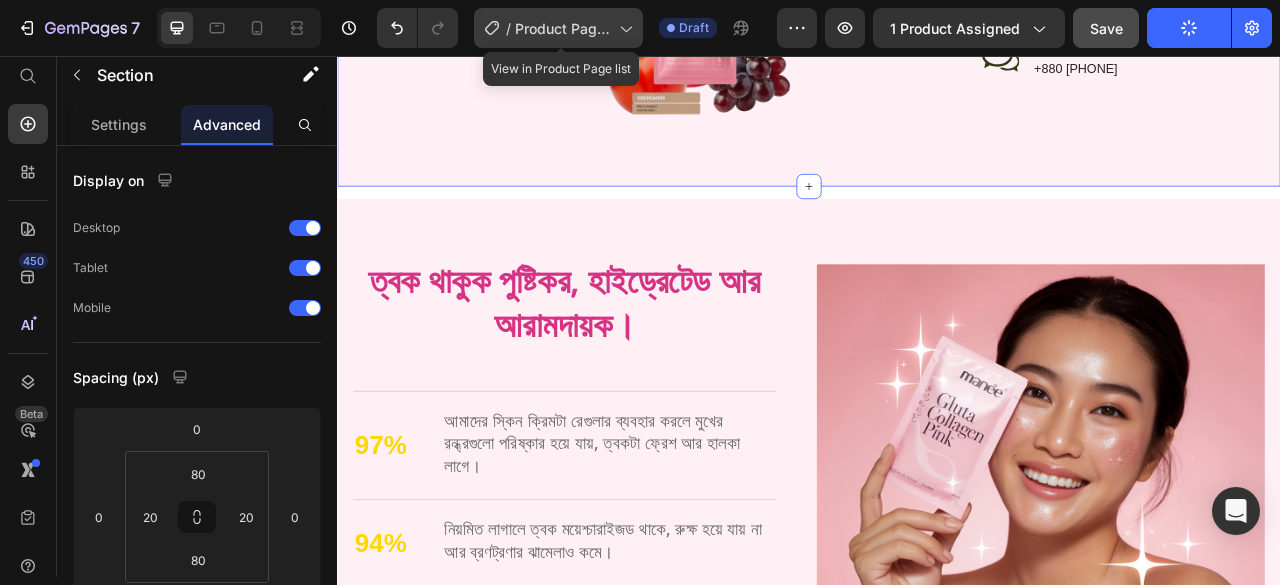 click 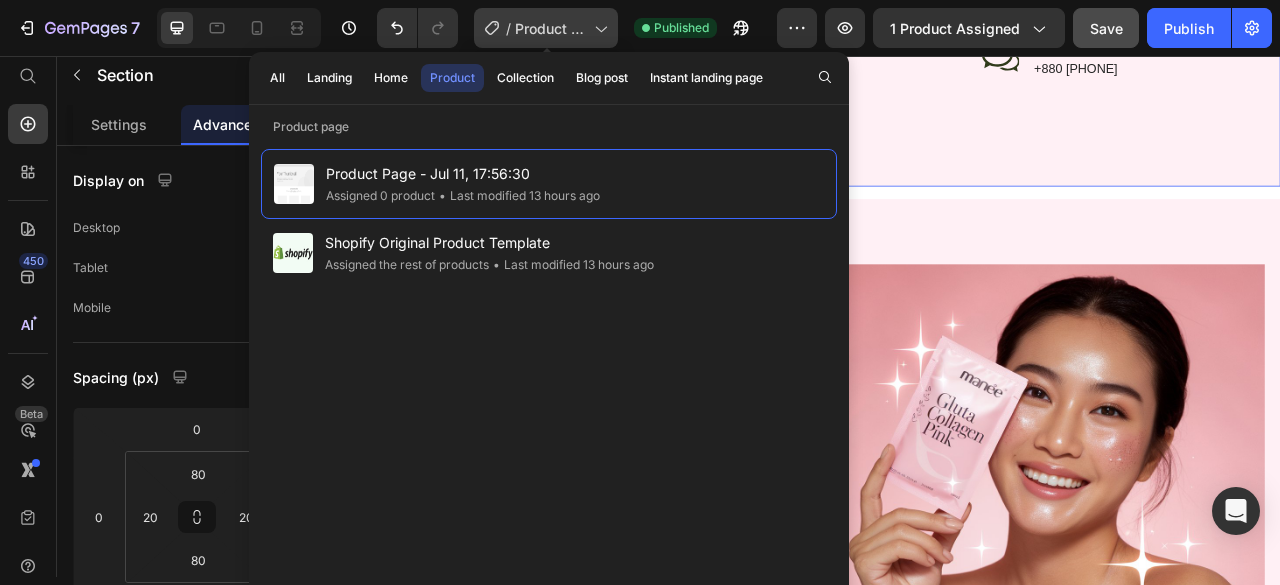 click 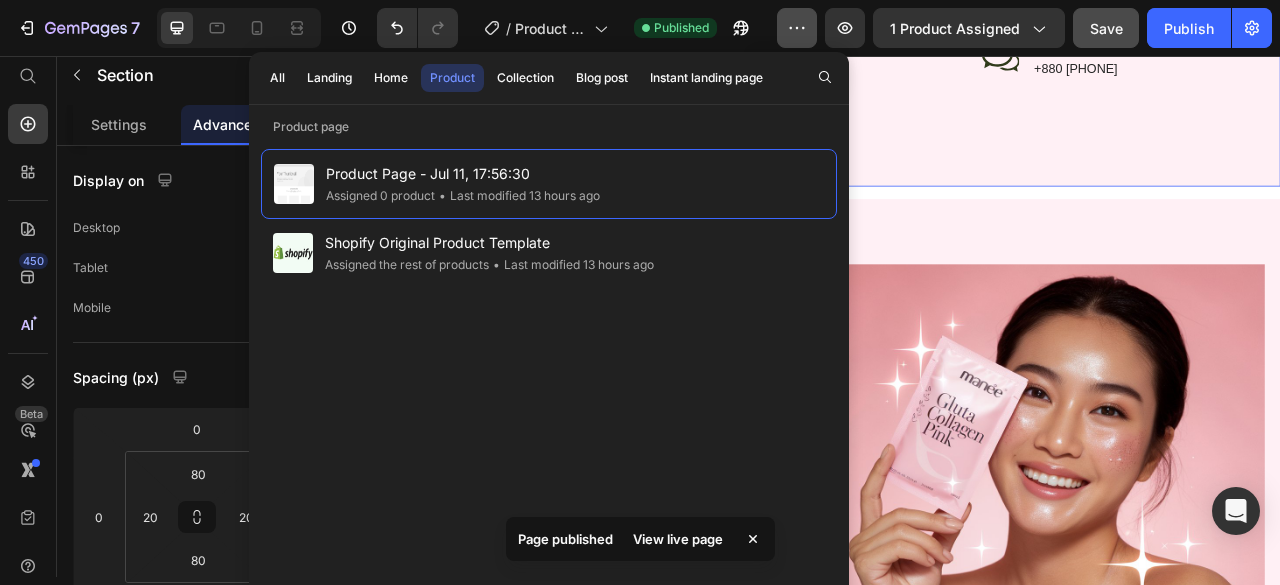 click 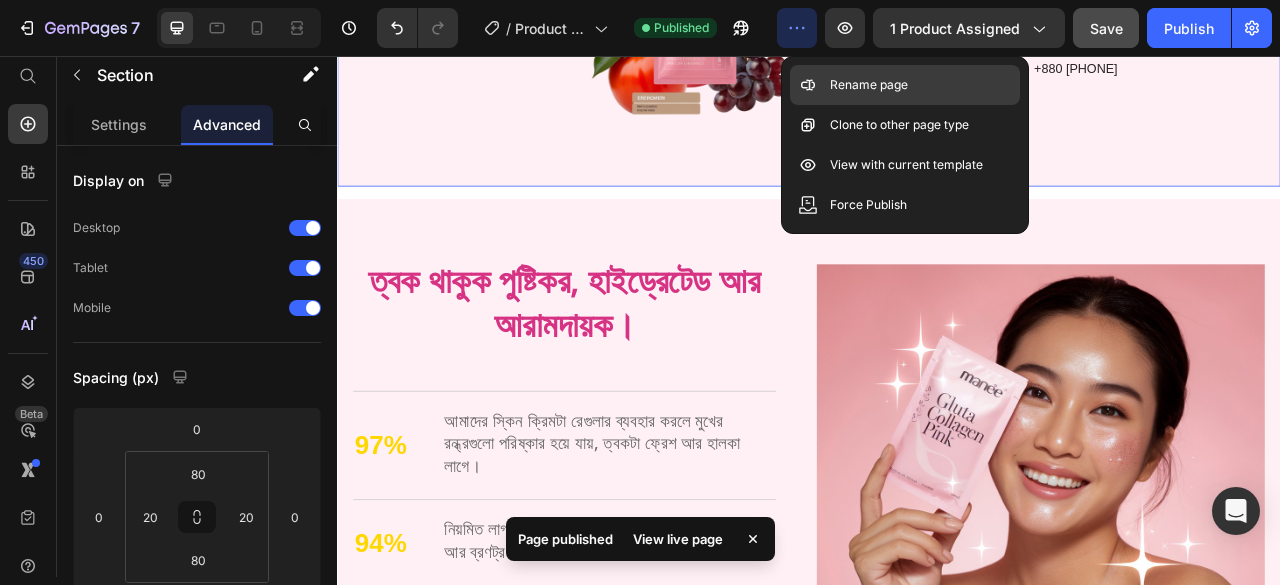 click on "Rename page" at bounding box center (869, 85) 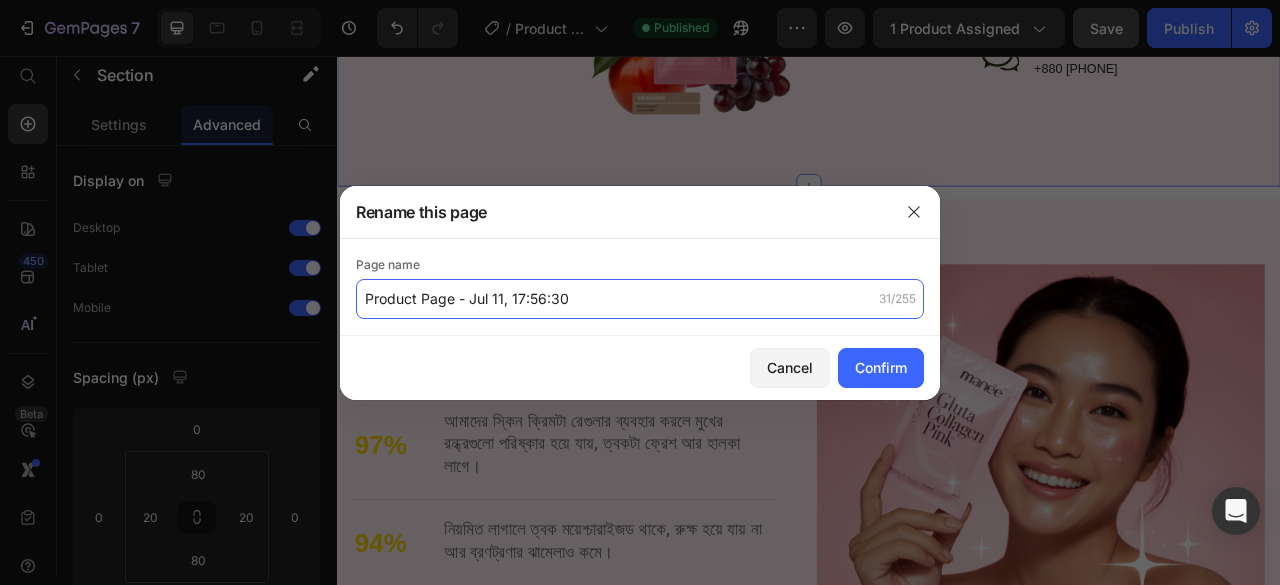 paste on "Gluta Collagen Pink" 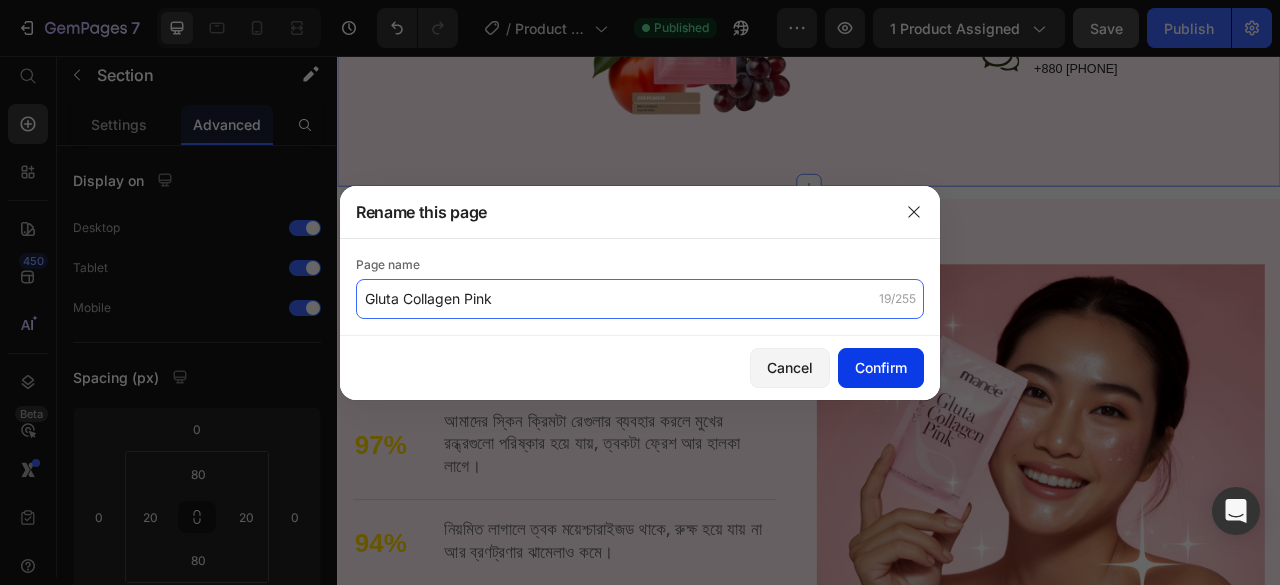 type on "Gluta Collagen Pink" 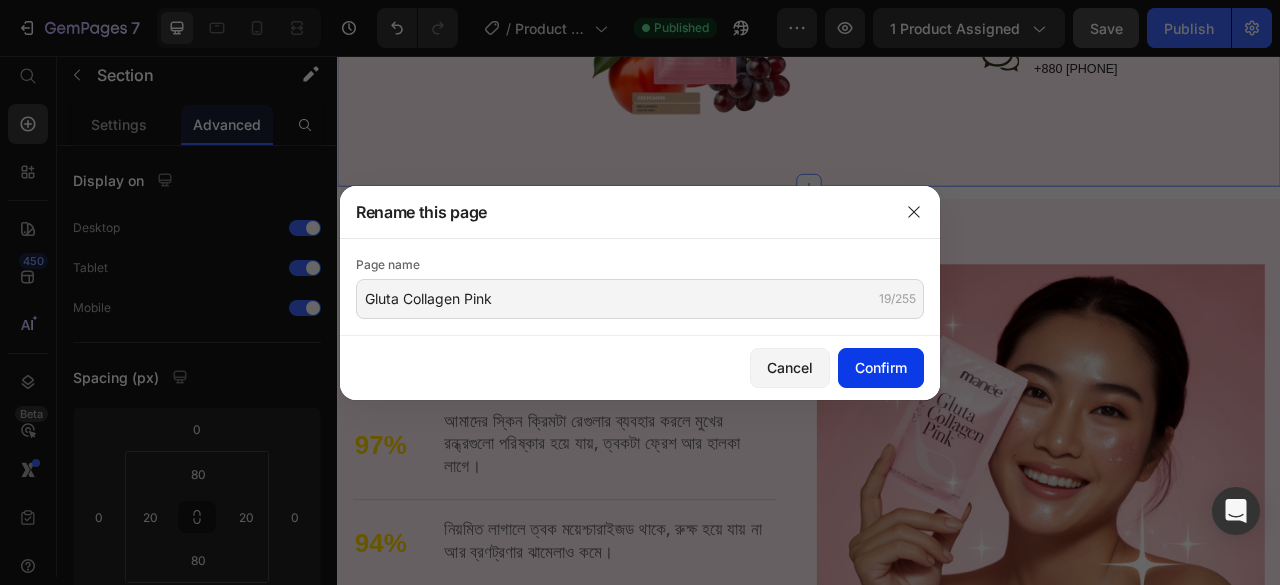 click on "Confirm" at bounding box center (881, 367) 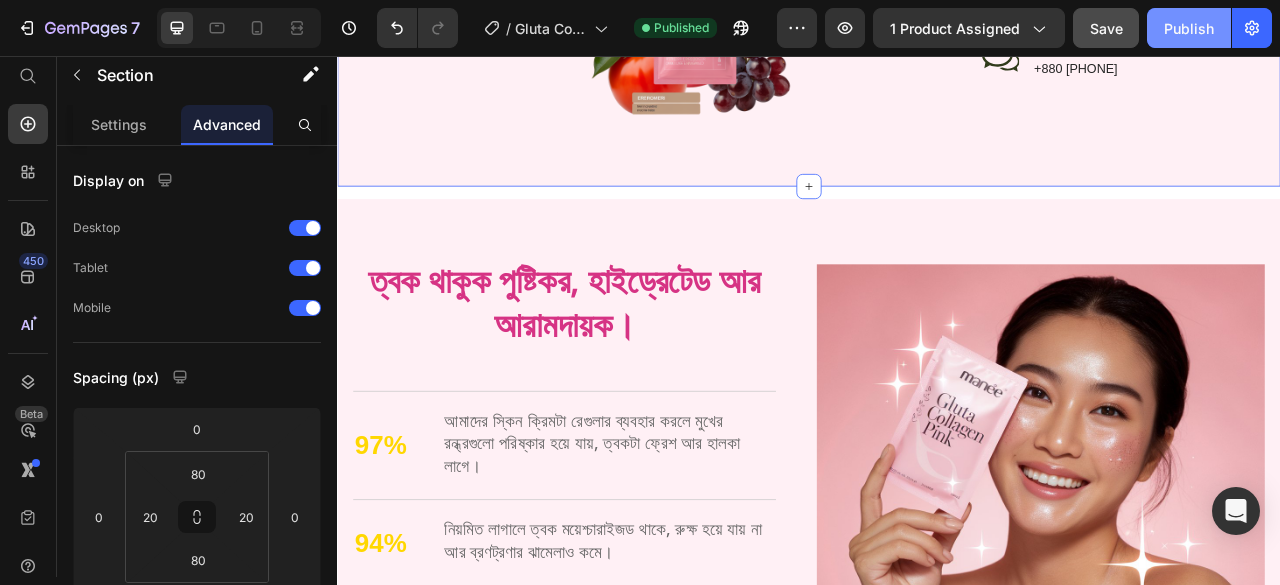 click on "Publish" at bounding box center (1189, 28) 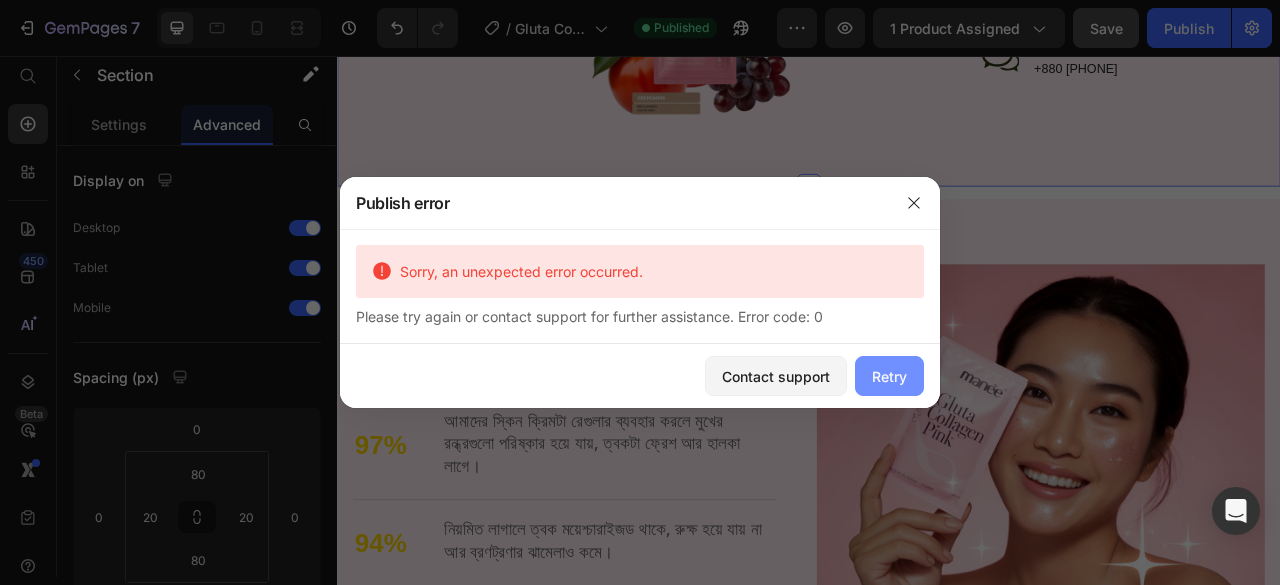 click on "Retry" at bounding box center [889, 376] 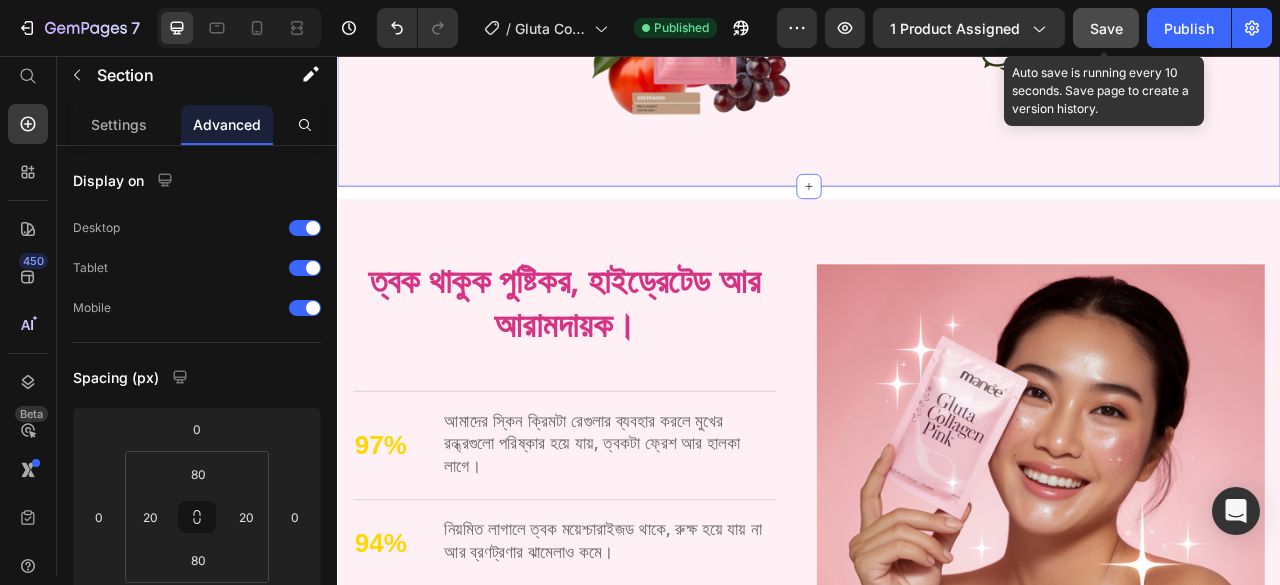 click on "Save" at bounding box center [1106, 28] 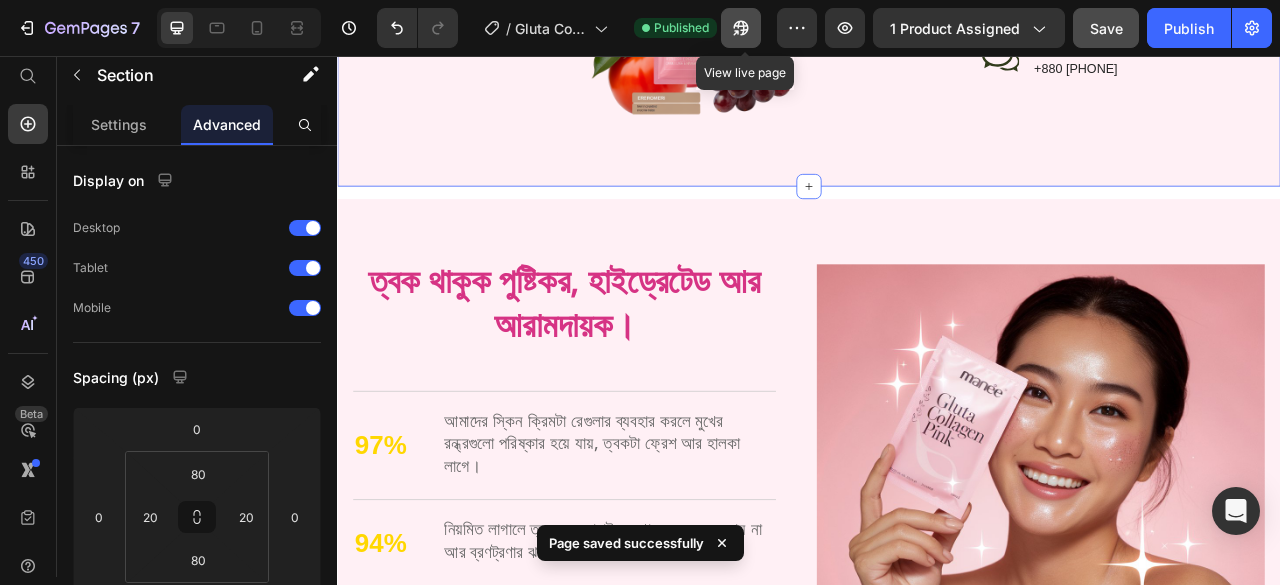 click 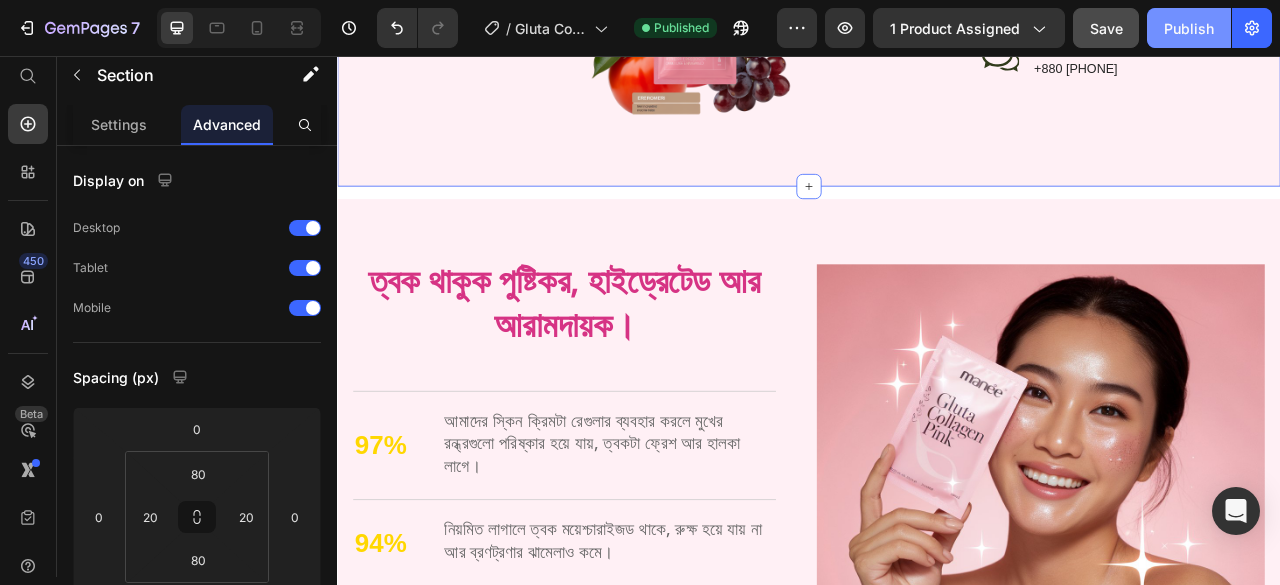 click on "Publish" at bounding box center [1189, 28] 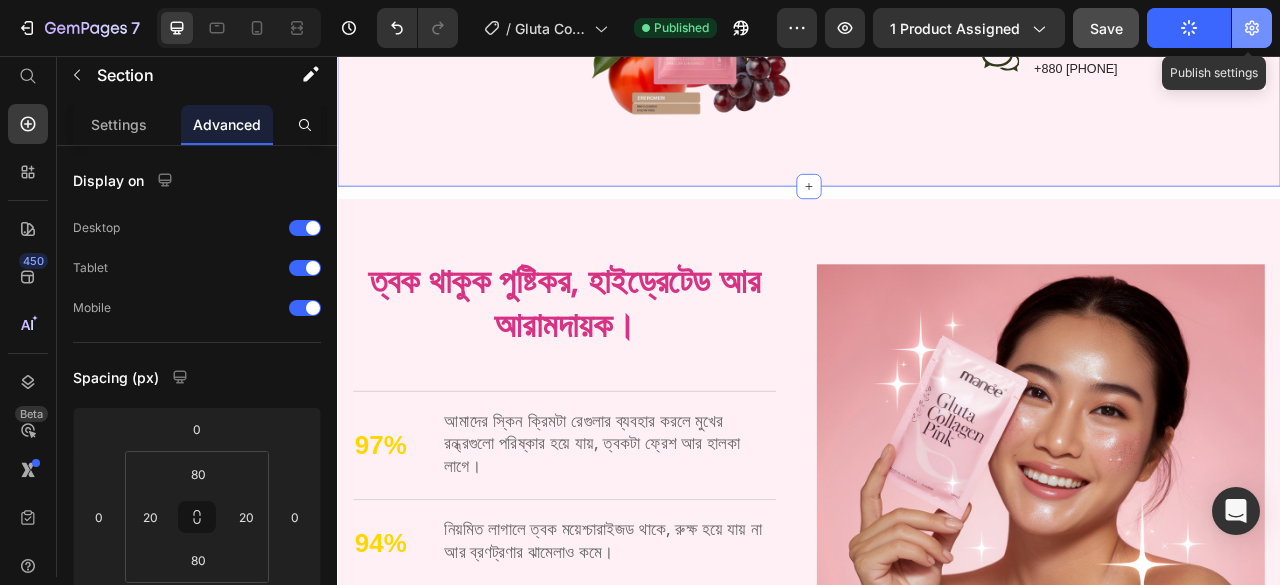 click 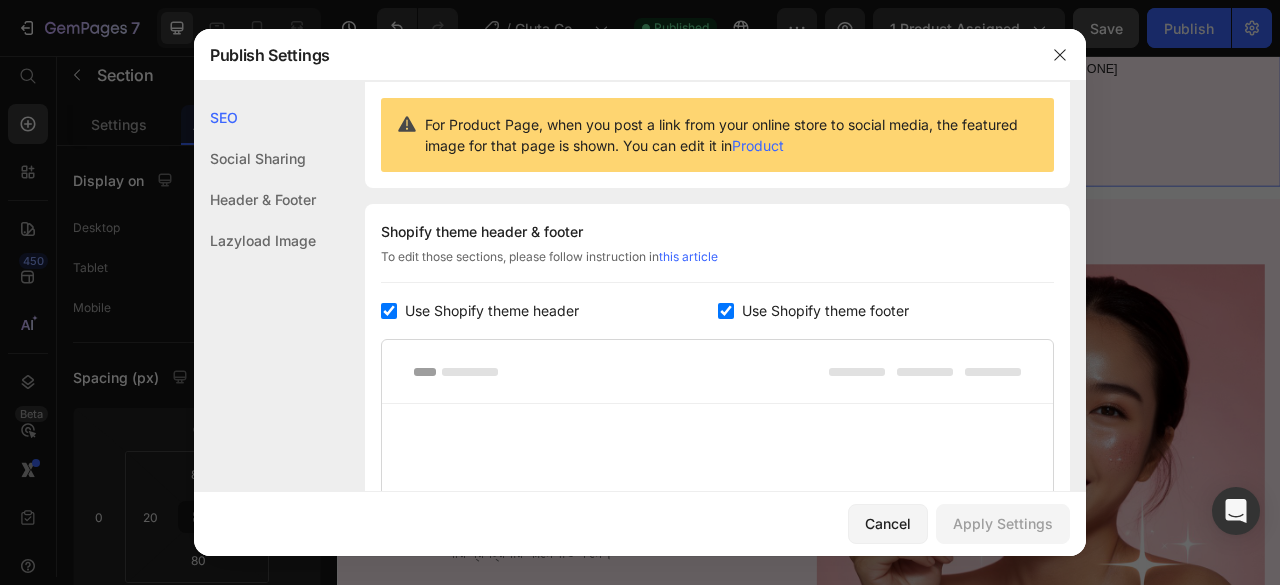 scroll, scrollTop: 200, scrollLeft: 0, axis: vertical 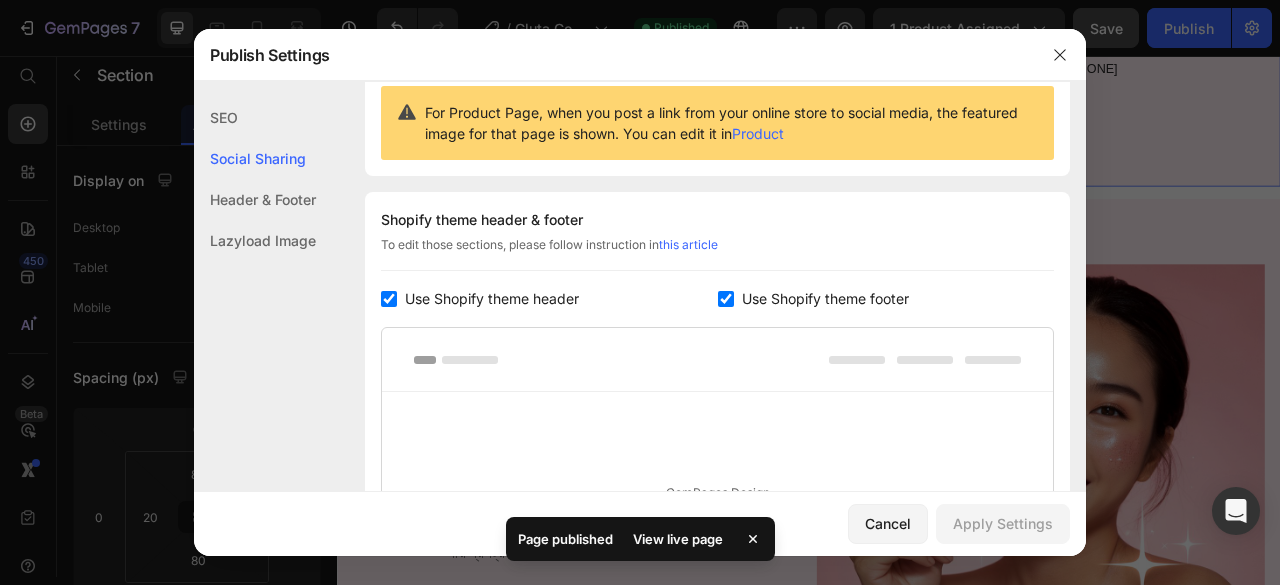 click at bounding box center [389, 299] 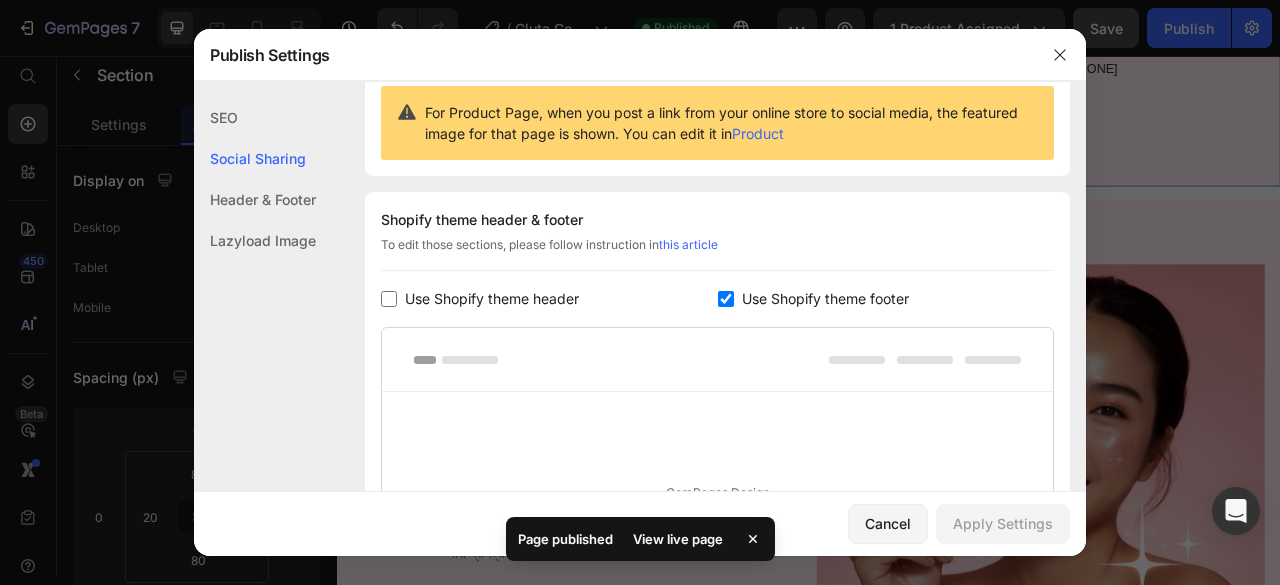 checkbox on "false" 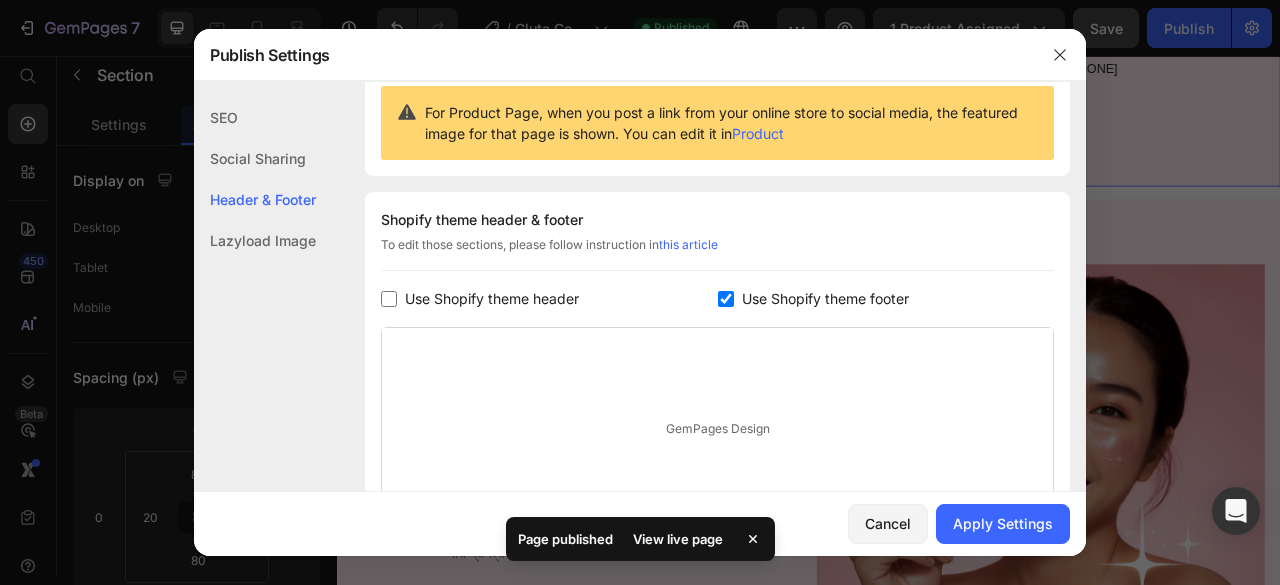 click on "Use Shopify theme footer" at bounding box center (825, 299) 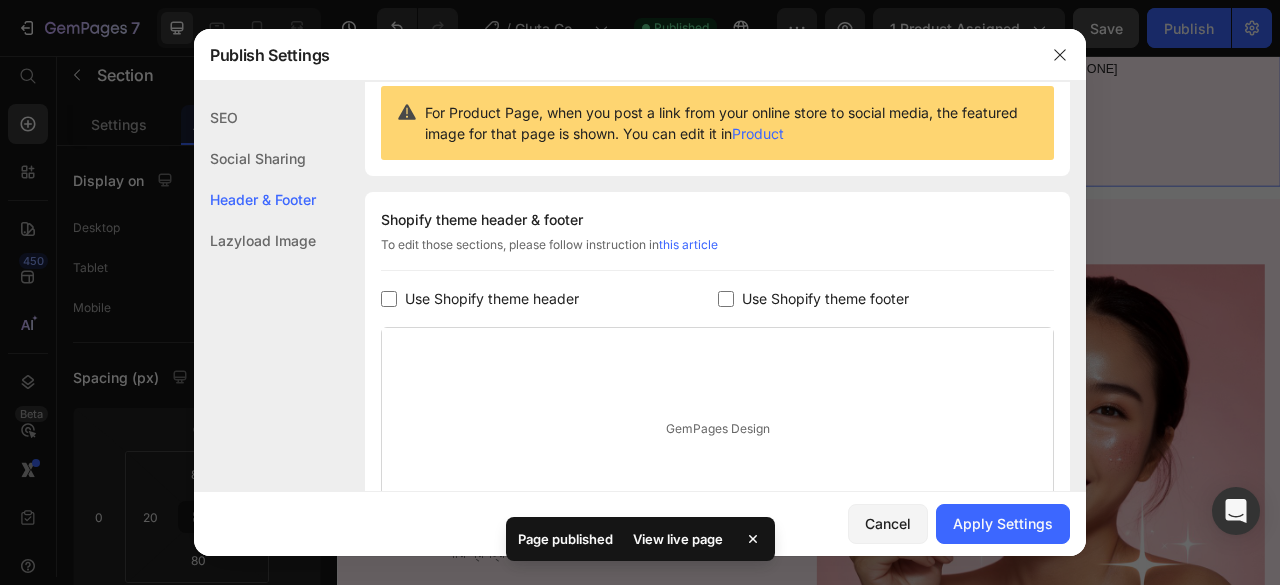 checkbox on "false" 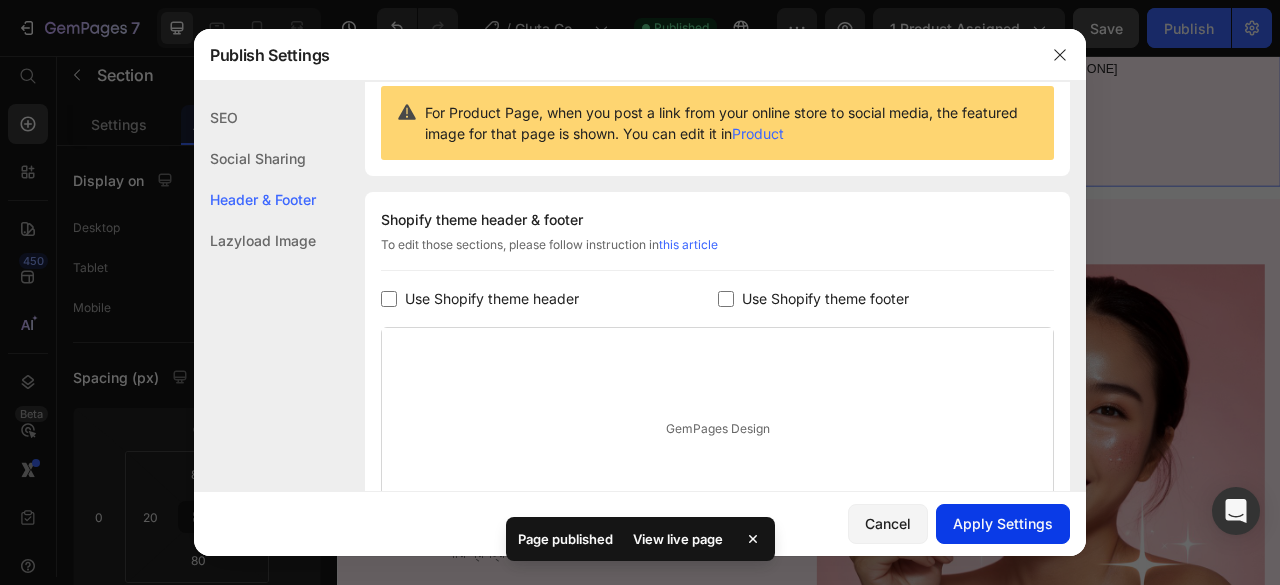click on "Apply Settings" at bounding box center [1003, 523] 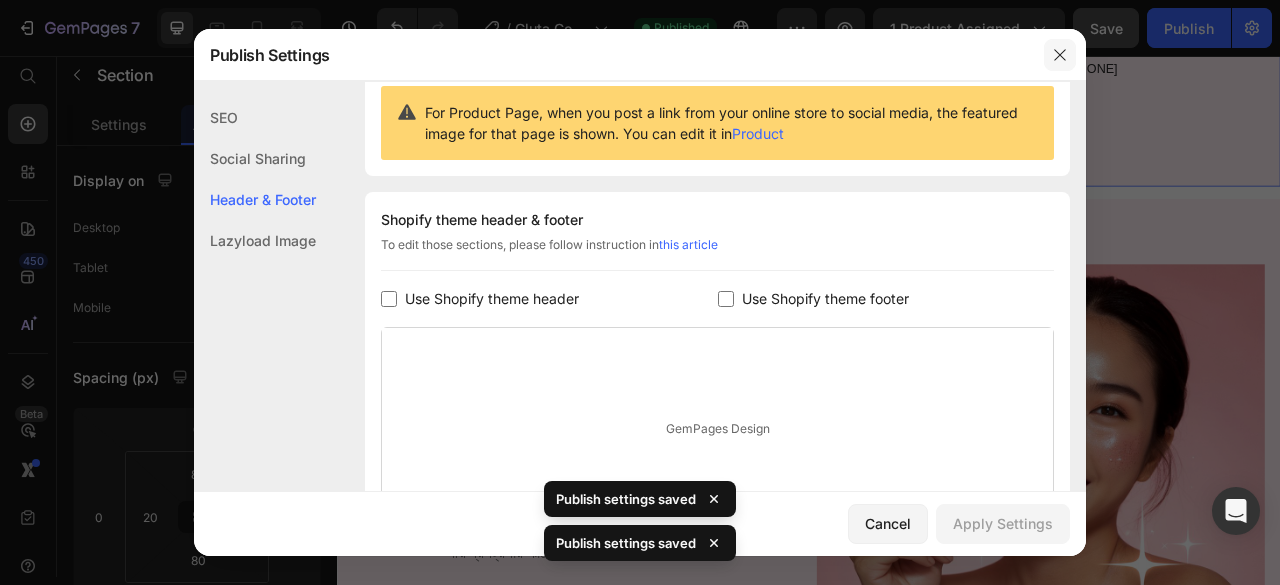 click 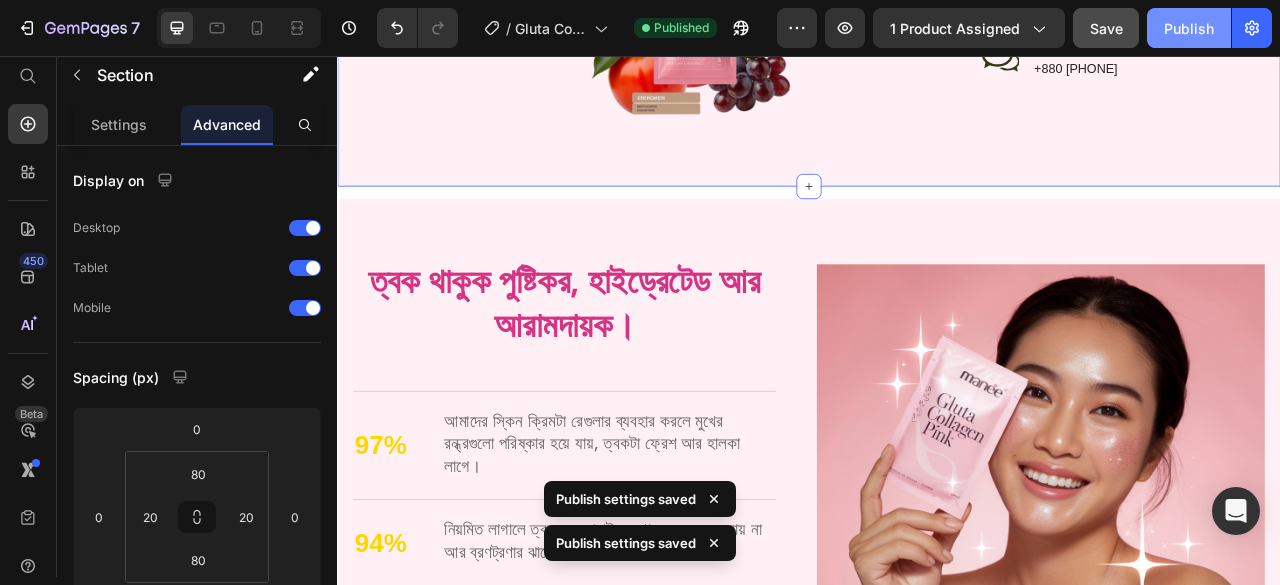 click on "Publish" 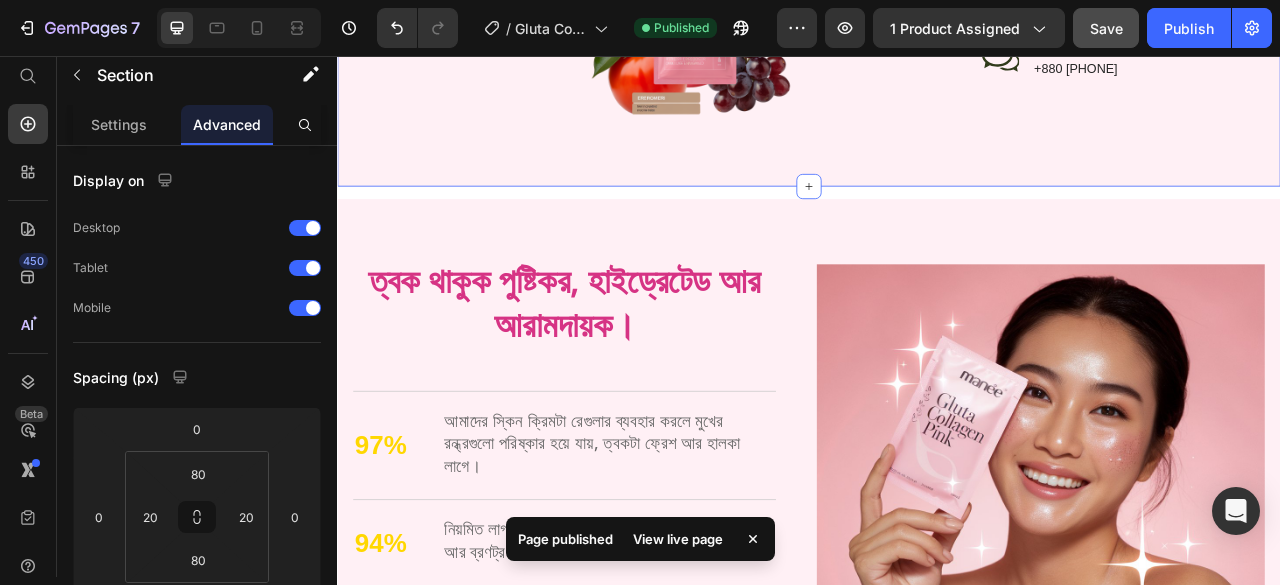 click on "View live page" at bounding box center [678, 539] 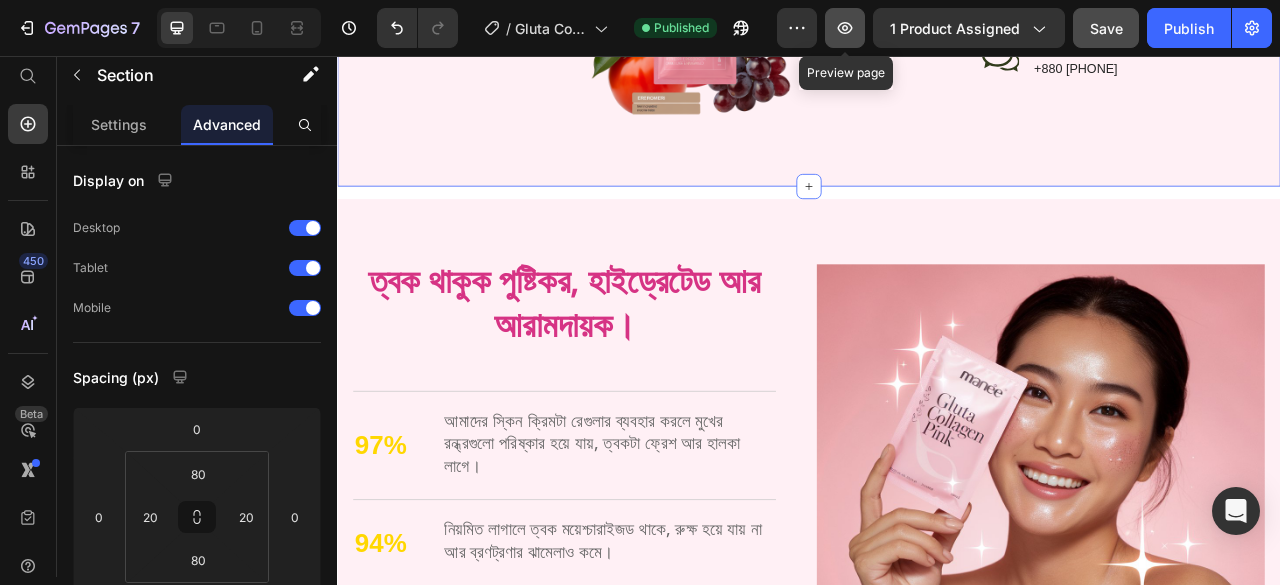 click 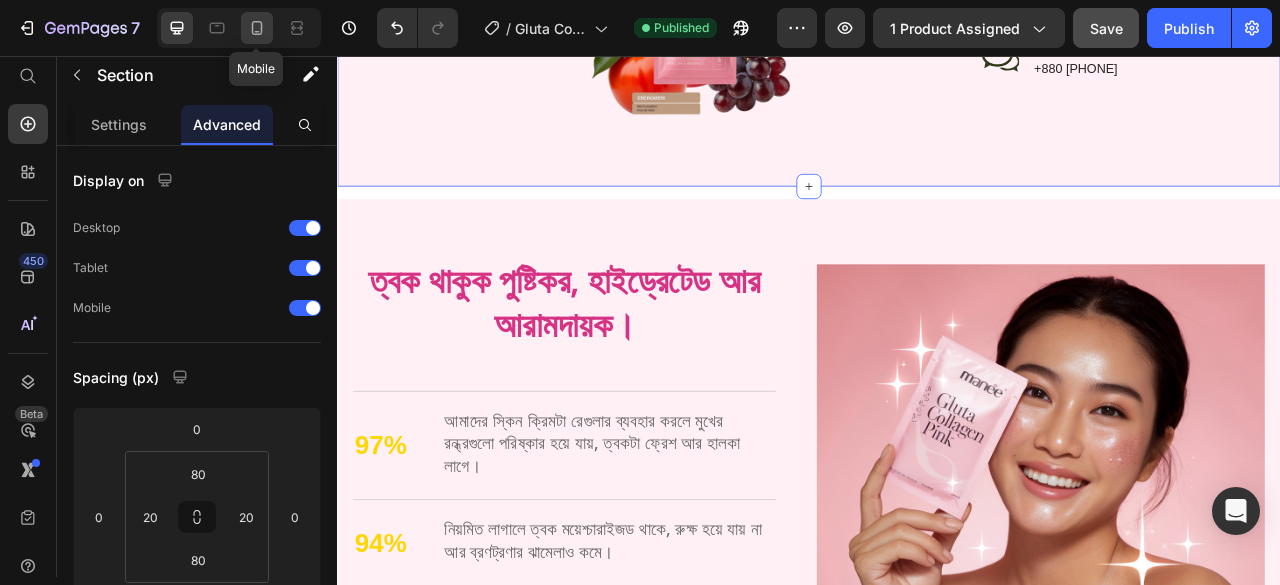 drag, startPoint x: 249, startPoint y: 25, endPoint x: 265, endPoint y: 29, distance: 16.492422 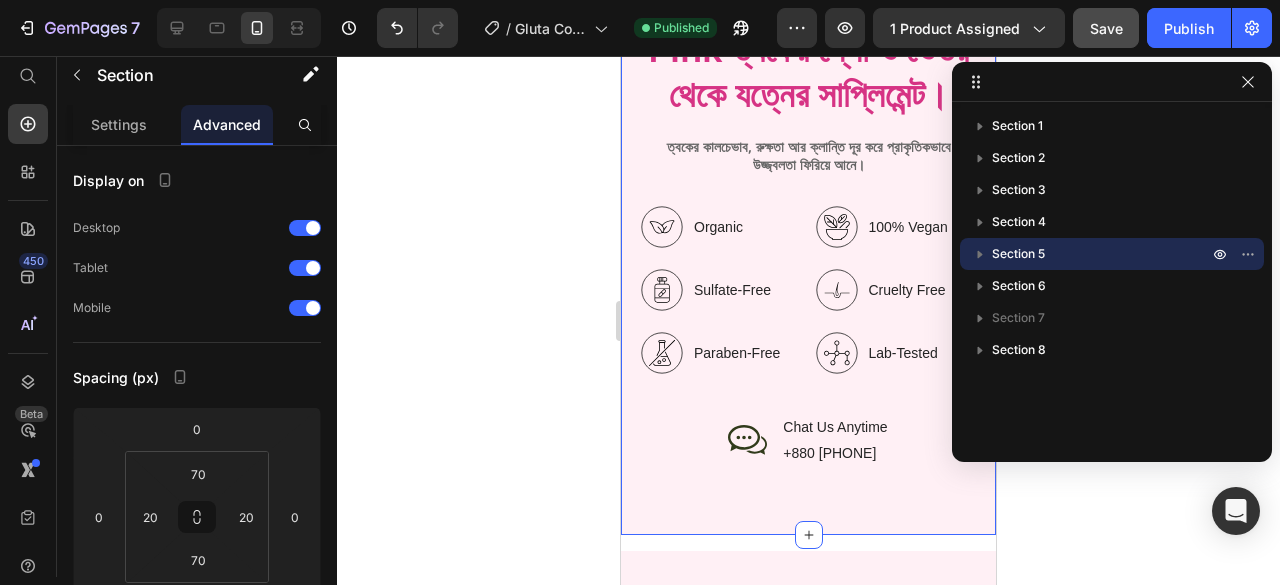 click 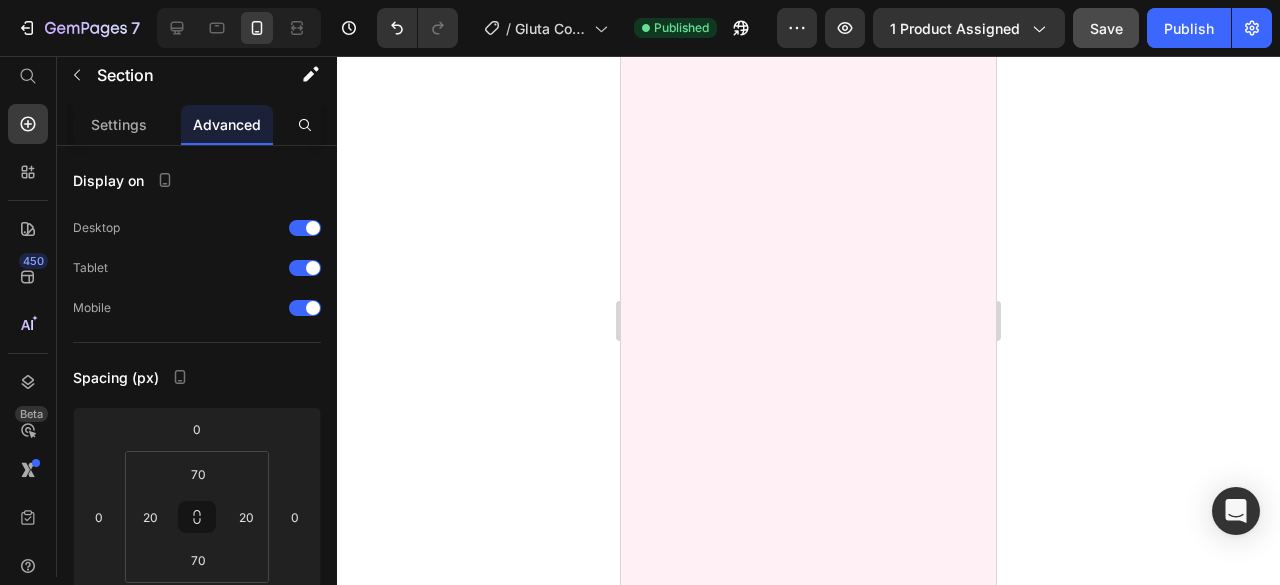 scroll, scrollTop: 0, scrollLeft: 0, axis: both 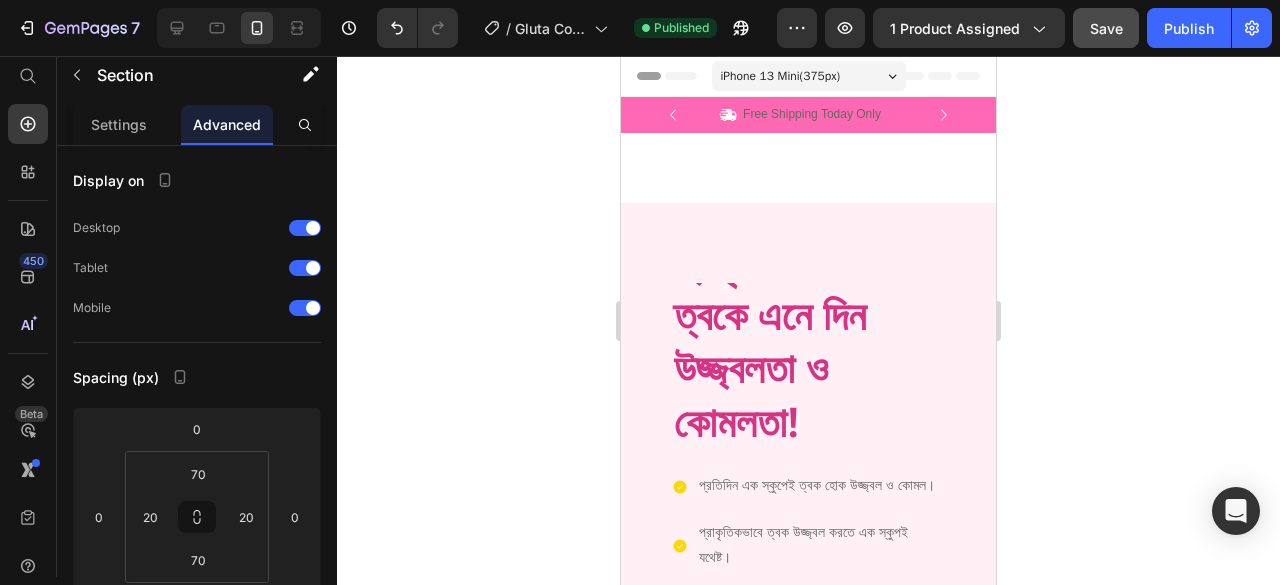 click 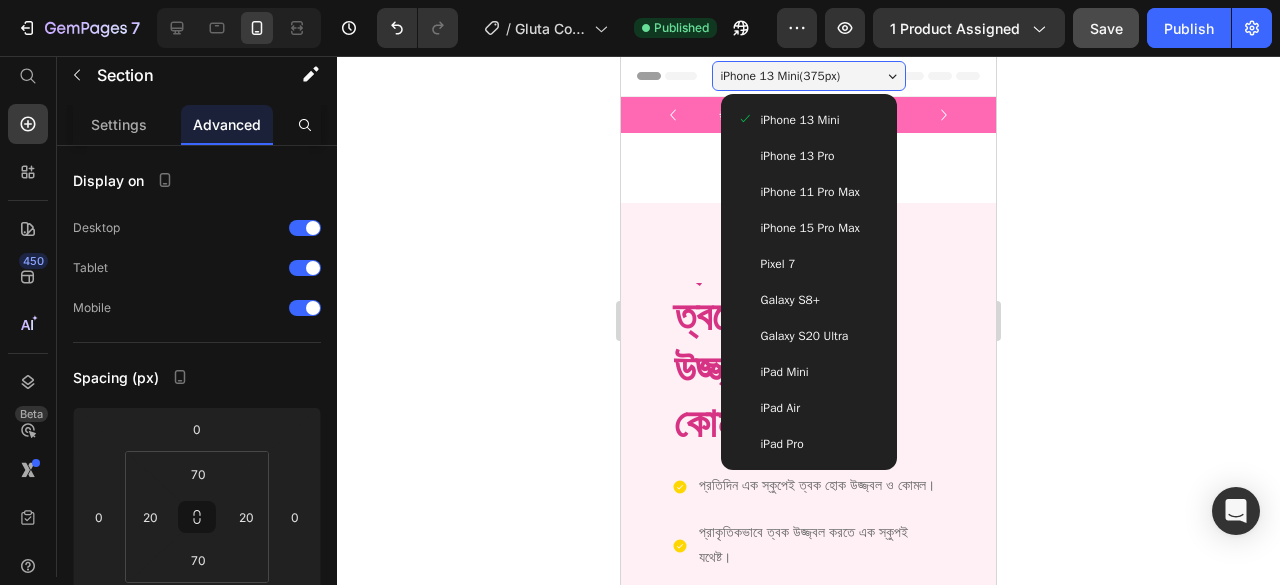 click on "iPhone 13 Pro" at bounding box center (809, 156) 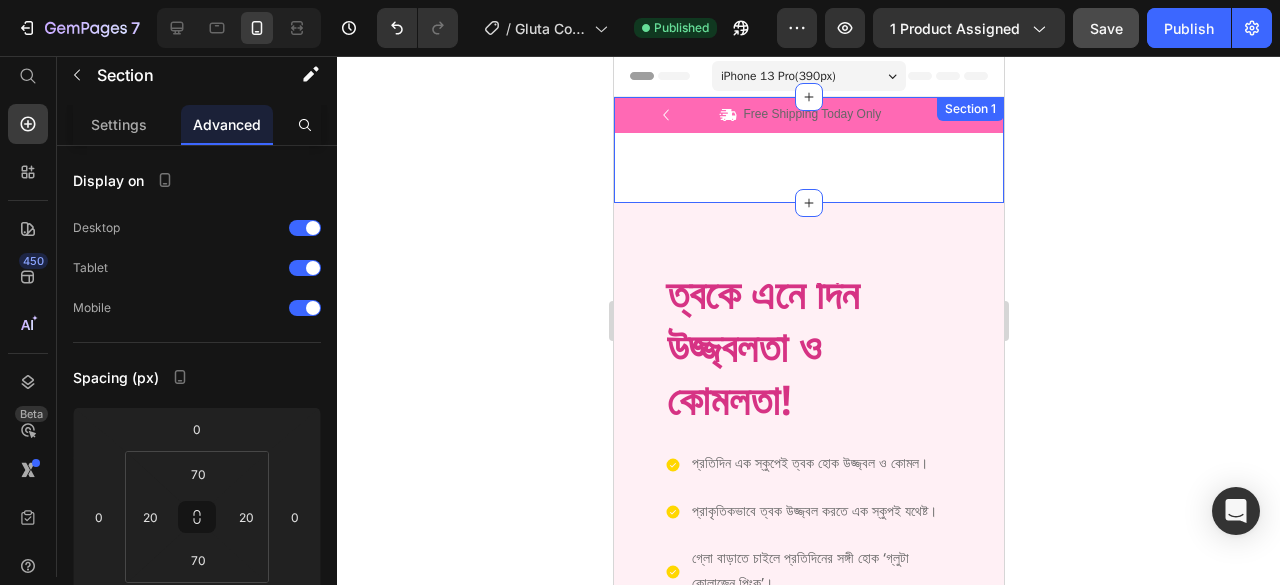 click on "Icon Free Shipping Today Only Text Block Row
Icon 25,000+ Happy Customer Text Block Row
Carousel Row Section 1" at bounding box center [808, 150] 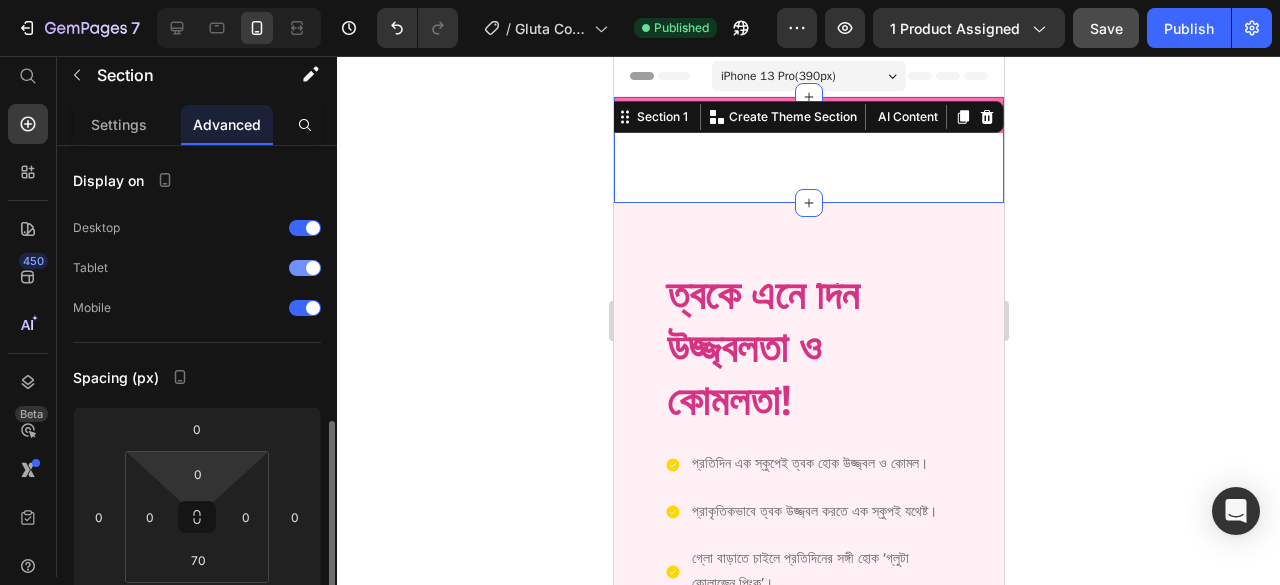 scroll, scrollTop: 200, scrollLeft: 0, axis: vertical 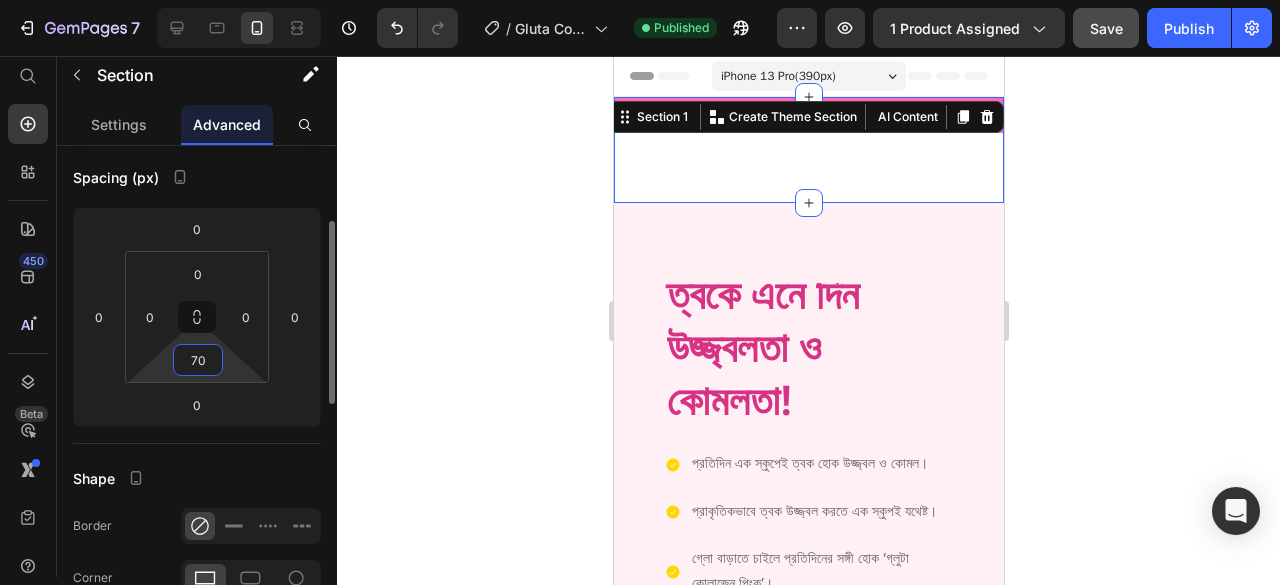 click on "70" at bounding box center (198, 360) 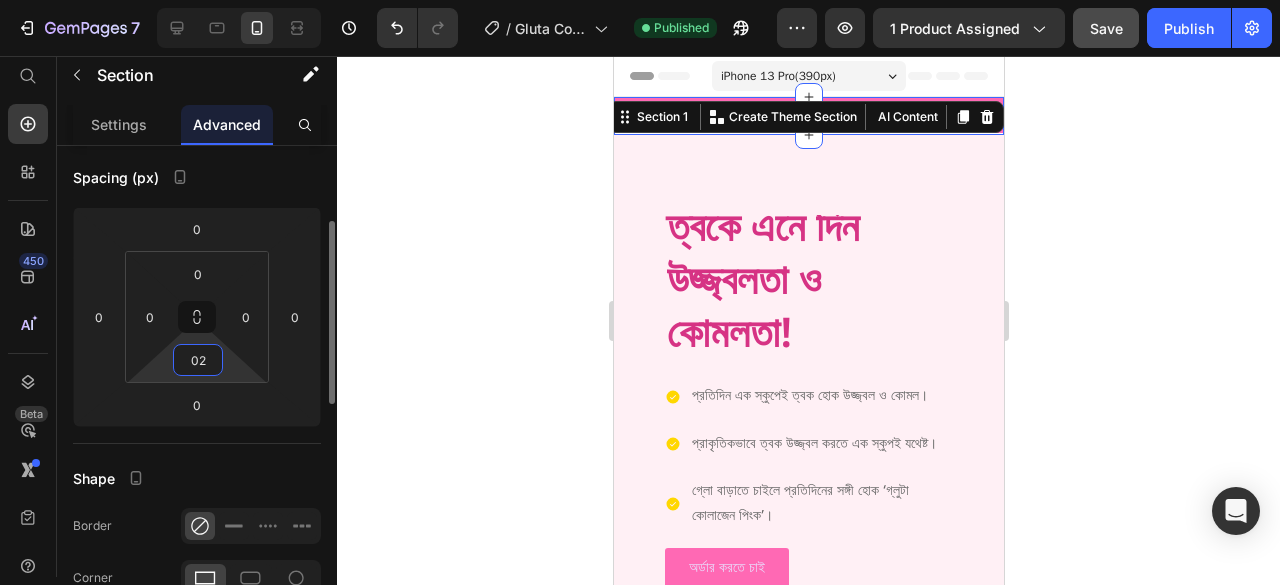type on "024" 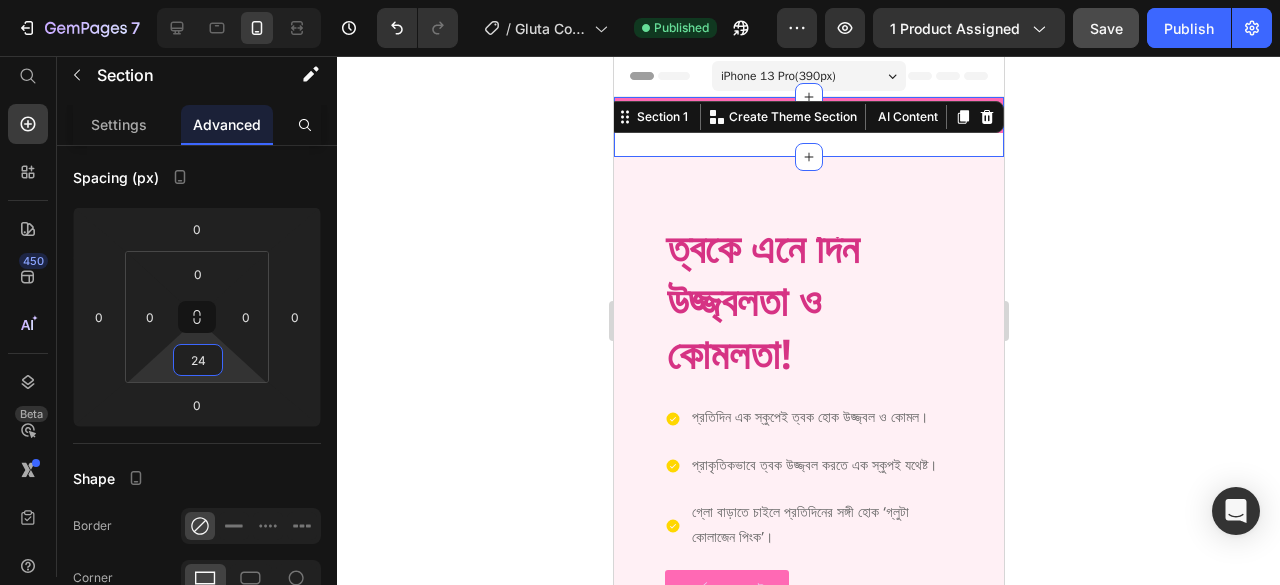 click 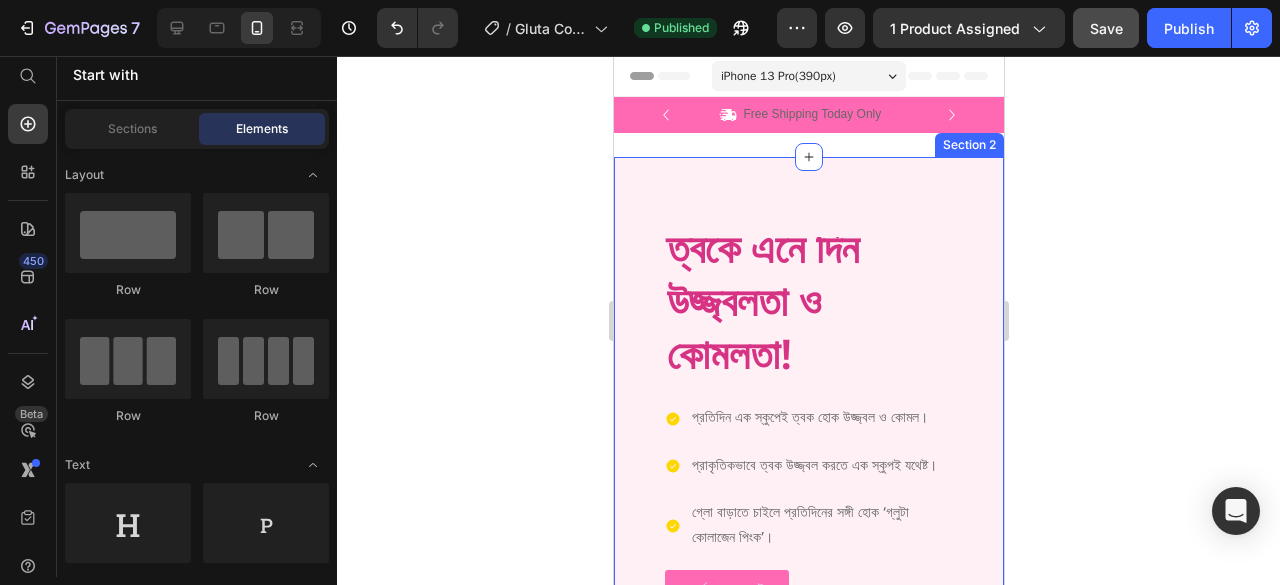 click on "Gluta Collagen Pink Heading প্রাকৃতিক উপায়ে ত্বকে এনে দিন উজ্জ্বলতা ও কোমলতা! Heading প্রতিদিন এক স্কুপেই ত্বক হোক উজ্জ্বল ও কোমল। প্রাকৃতিকভাবে ত্বক উজ্জ্বল করতে এক স্কুপই যথেষ্ট। গ্লো বাড়াতে চাইলে প্রতিদিনের সঙ্গী হোক ‘গ্লুটা কোলাজেন পিংক’। Item List অর্ডার করতে চাই Button Image Hero Banner Section 2" at bounding box center (808, 487) 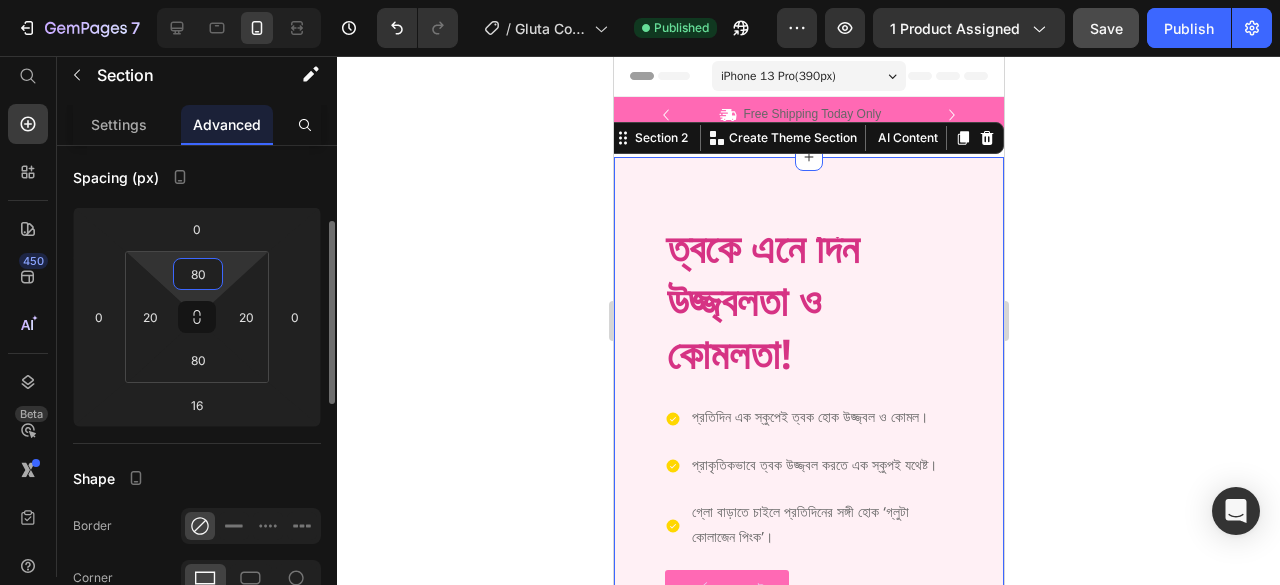 click on "80" at bounding box center [198, 274] 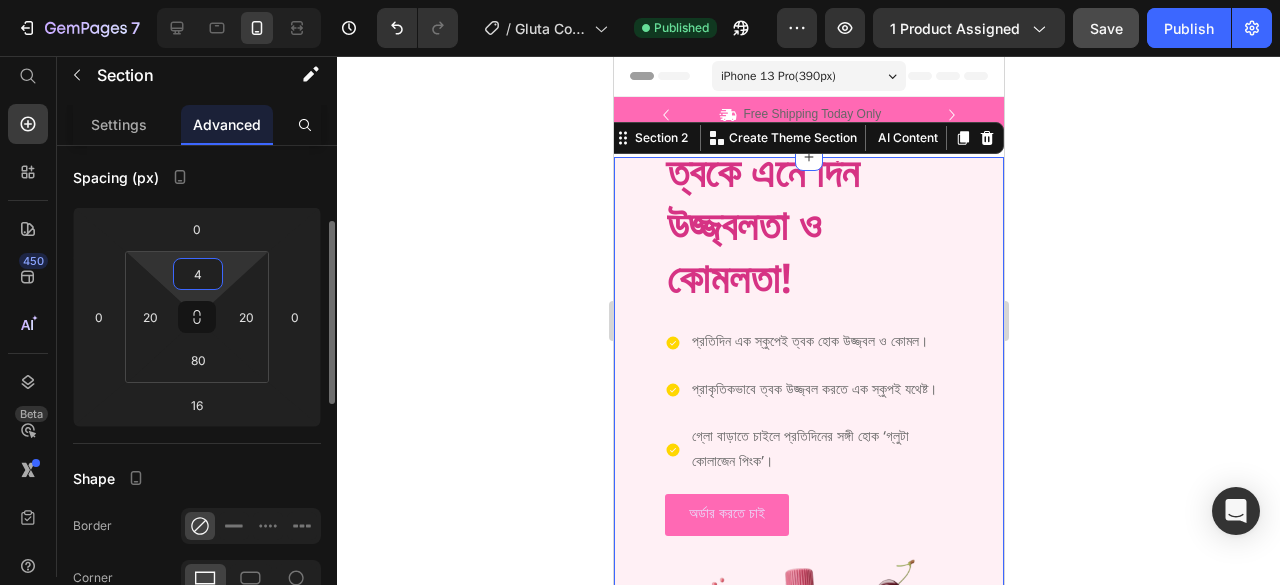 type on "40" 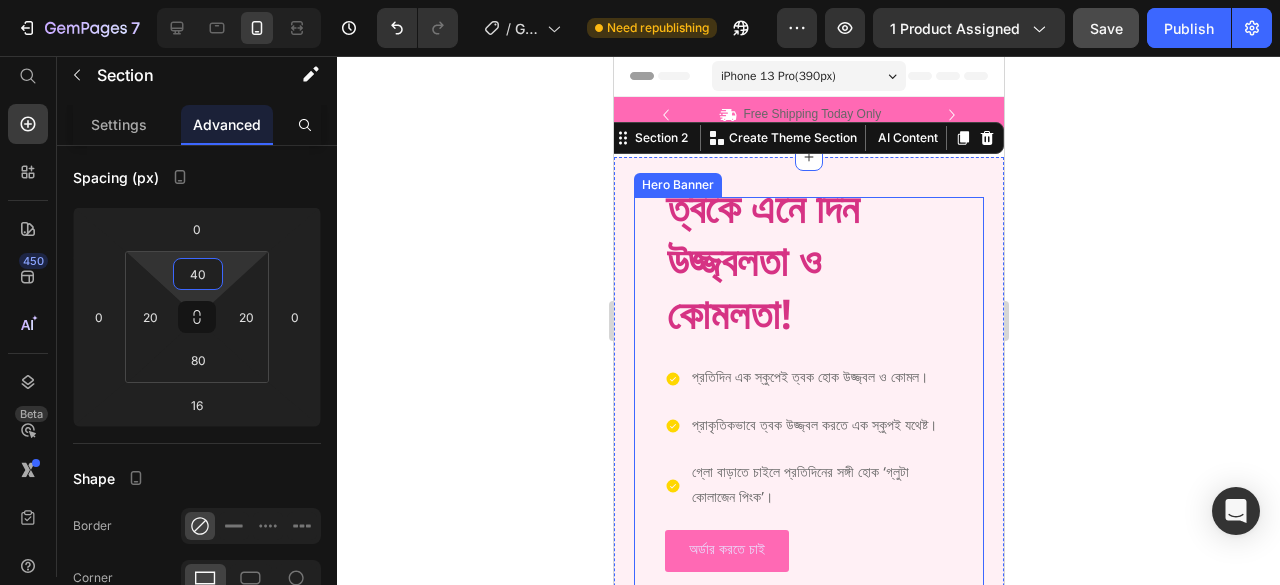 click on "Gluta Collagen Pink Heading প্রাকৃতিক উপায়ে ত্বকে এনে দিন উজ্জ্বলতা ও কোমলতা! Heading প্রতিদিন এক স্কুপেই ত্বক হোক উজ্জ্বল ও কোমল। প্রাকৃতিকভাবে ত্বক উজ্জ্বল করতে এক স্কুপই যথেষ্ট। গ্লো বাড়াতে চাইলে প্রতিদিনের সঙ্গী হোক ‘গ্লুটা কোলাজেন পিংক’। Item List অর্ডার করতে চাই Button Image" at bounding box center (808, 447) 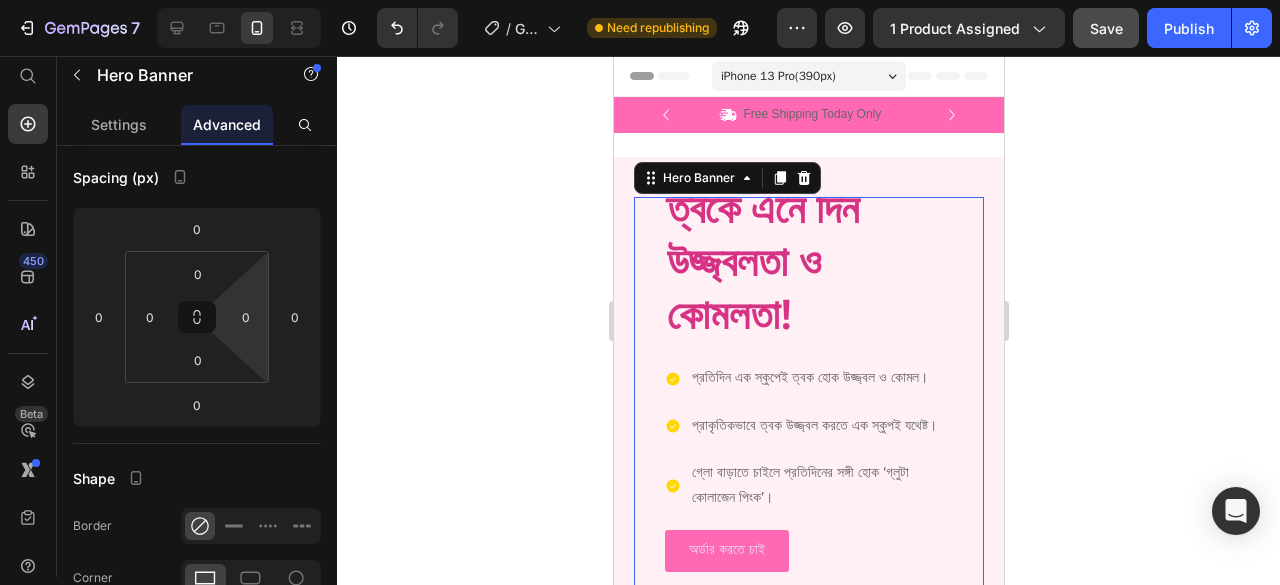 scroll, scrollTop: 0, scrollLeft: 0, axis: both 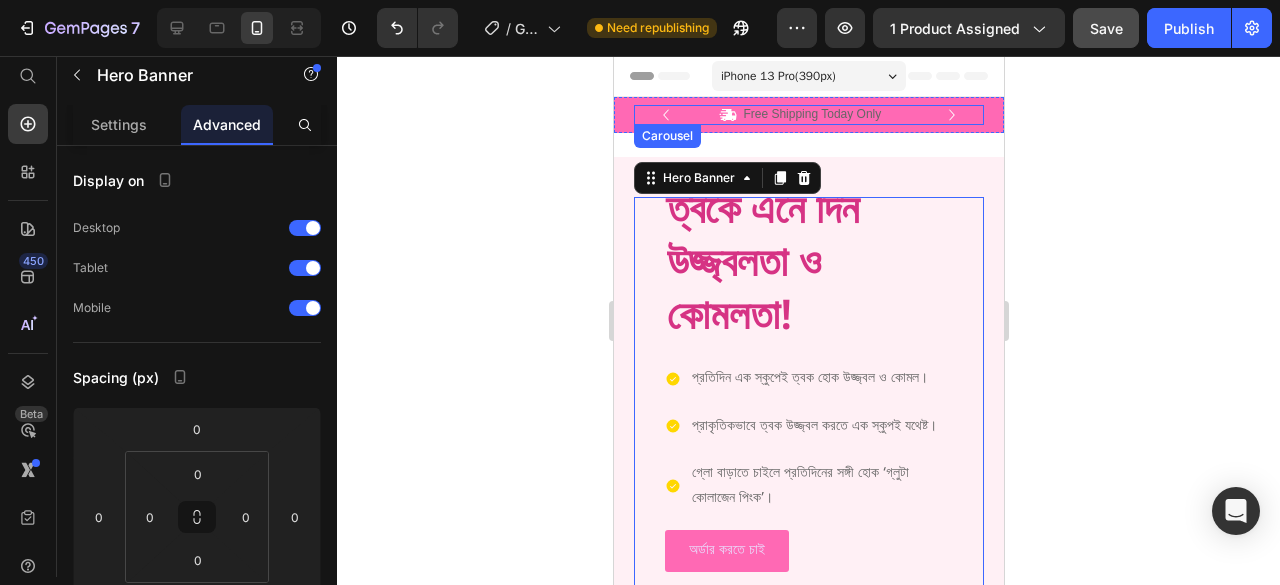 click 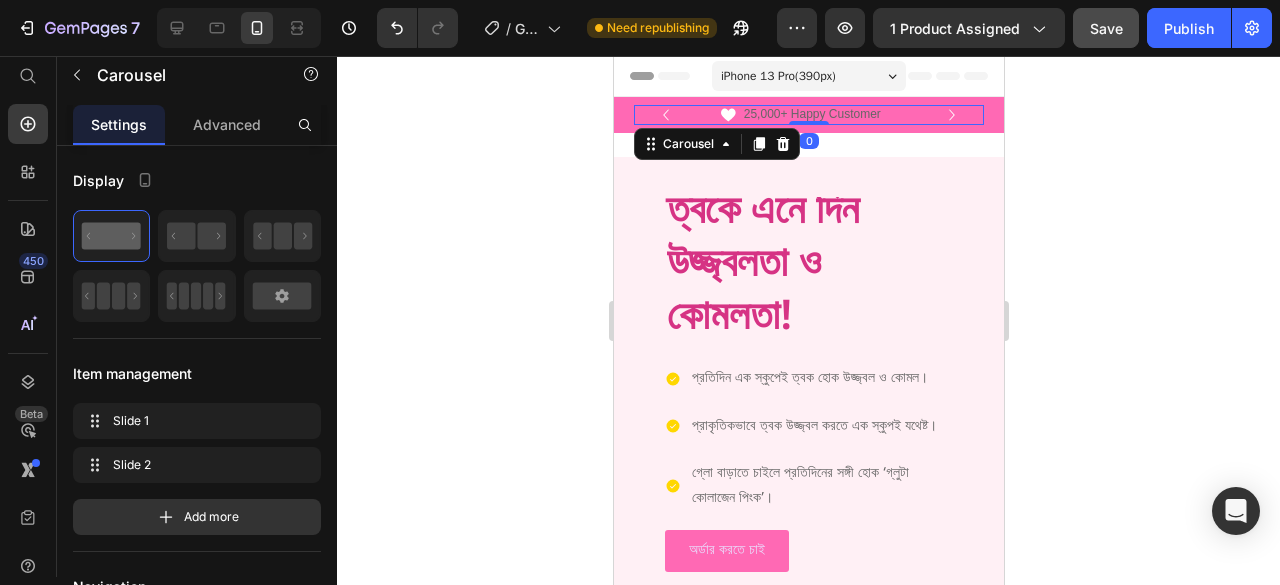 click 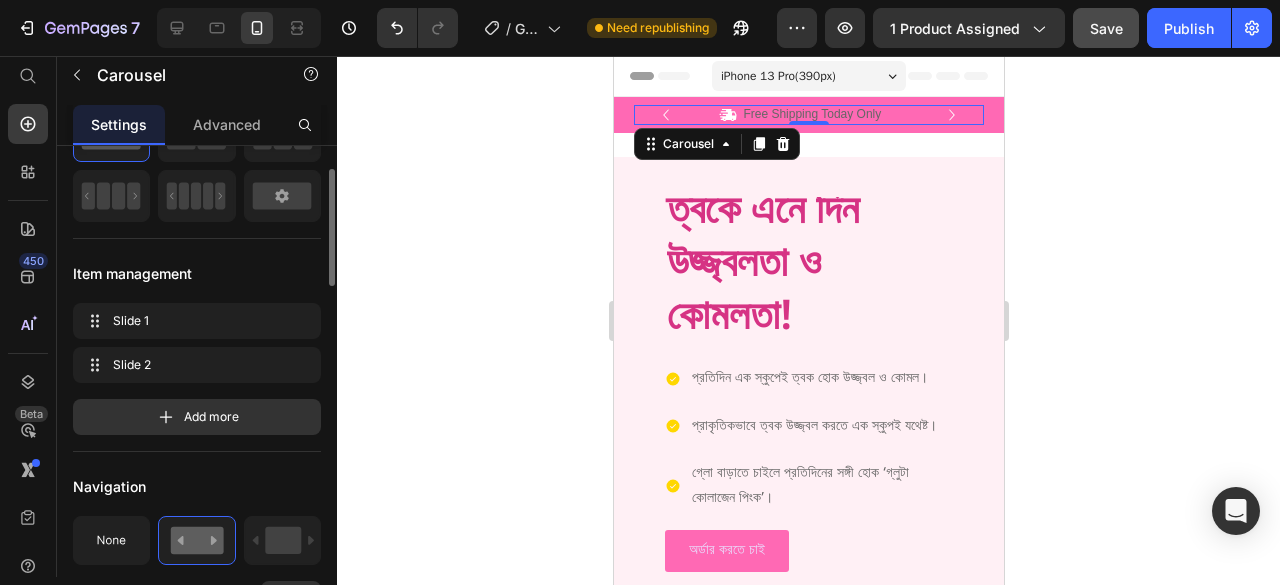 scroll, scrollTop: 200, scrollLeft: 0, axis: vertical 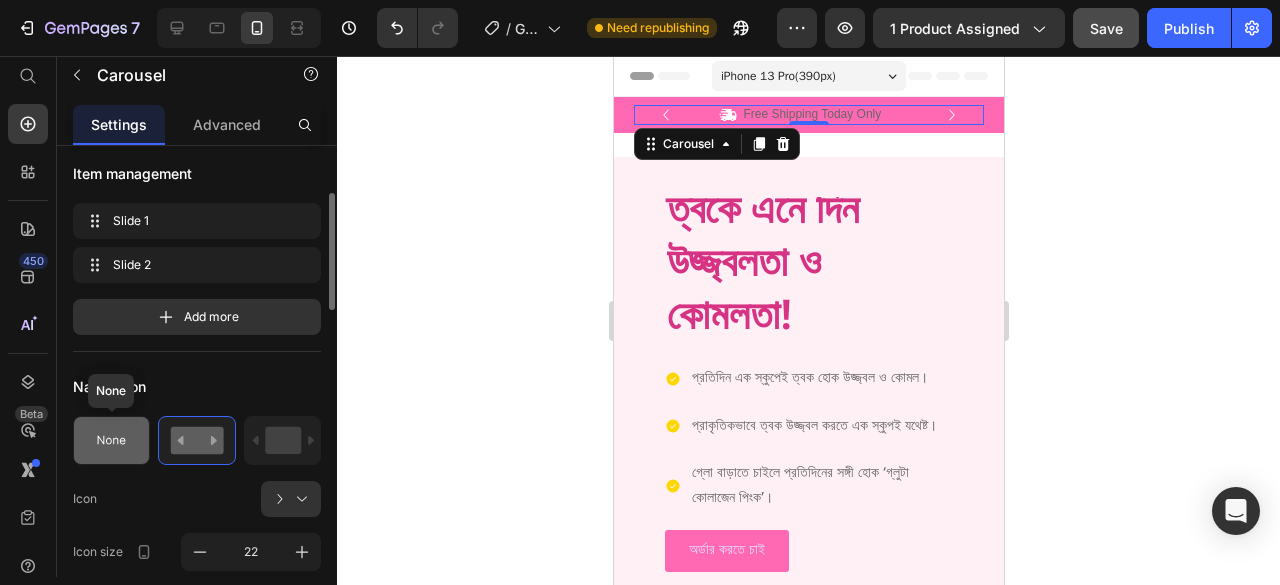 click 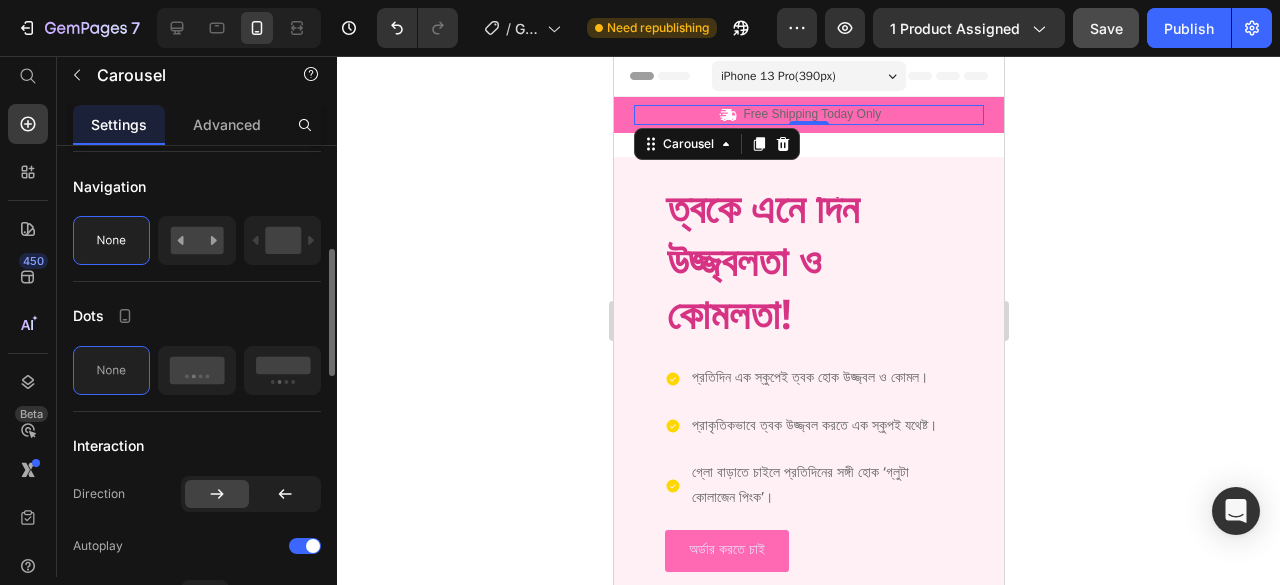 scroll, scrollTop: 500, scrollLeft: 0, axis: vertical 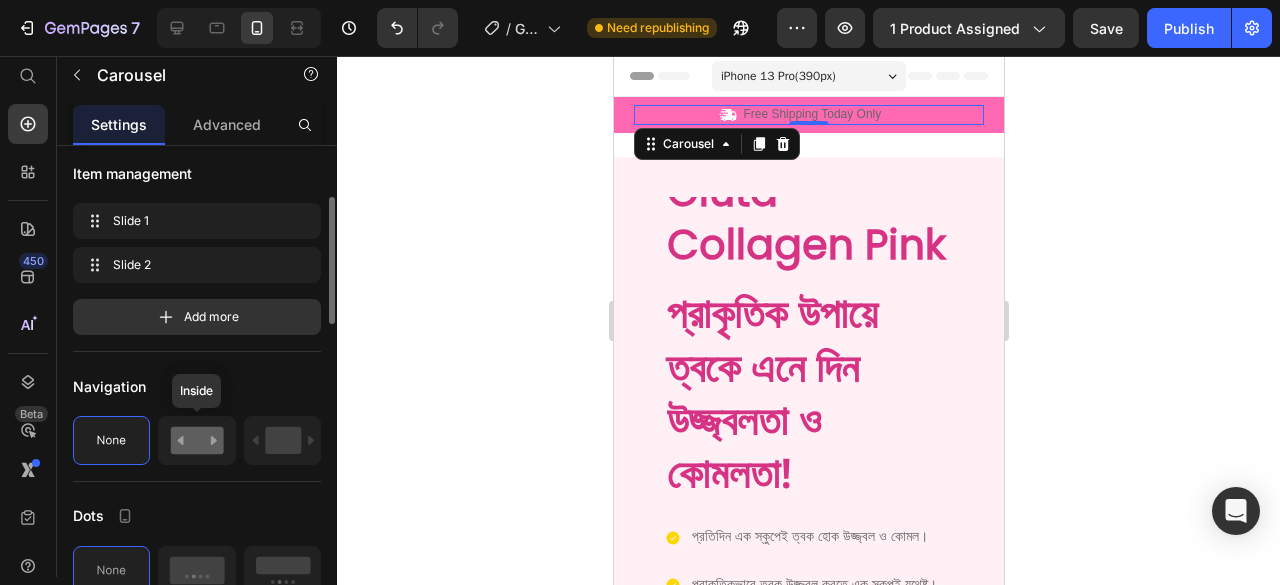 click 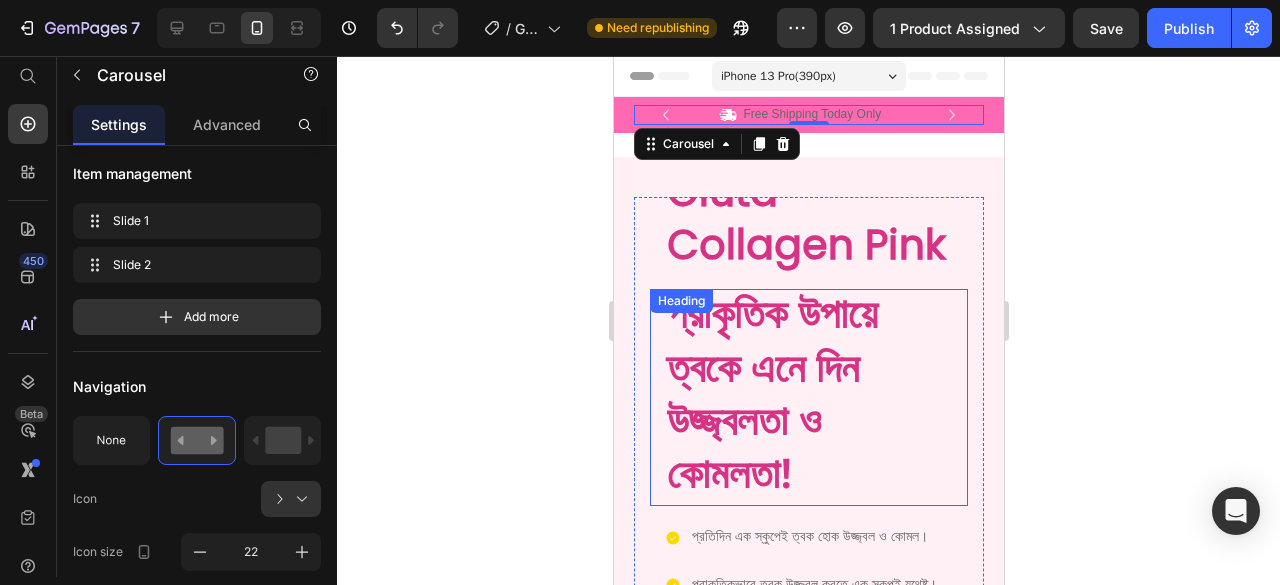 click on "প্রাকৃতিক উপায়ে ত্বকে এনে দিন উজ্জ্বলতা ও কোমলতা! Heading" at bounding box center [808, 397] 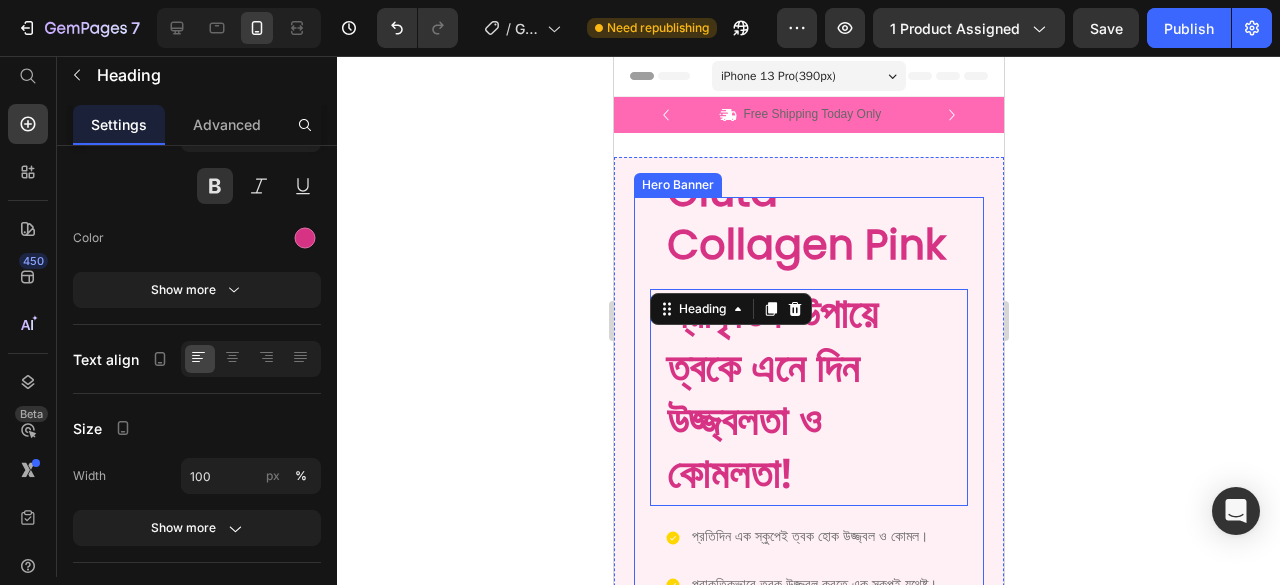 scroll, scrollTop: 0, scrollLeft: 0, axis: both 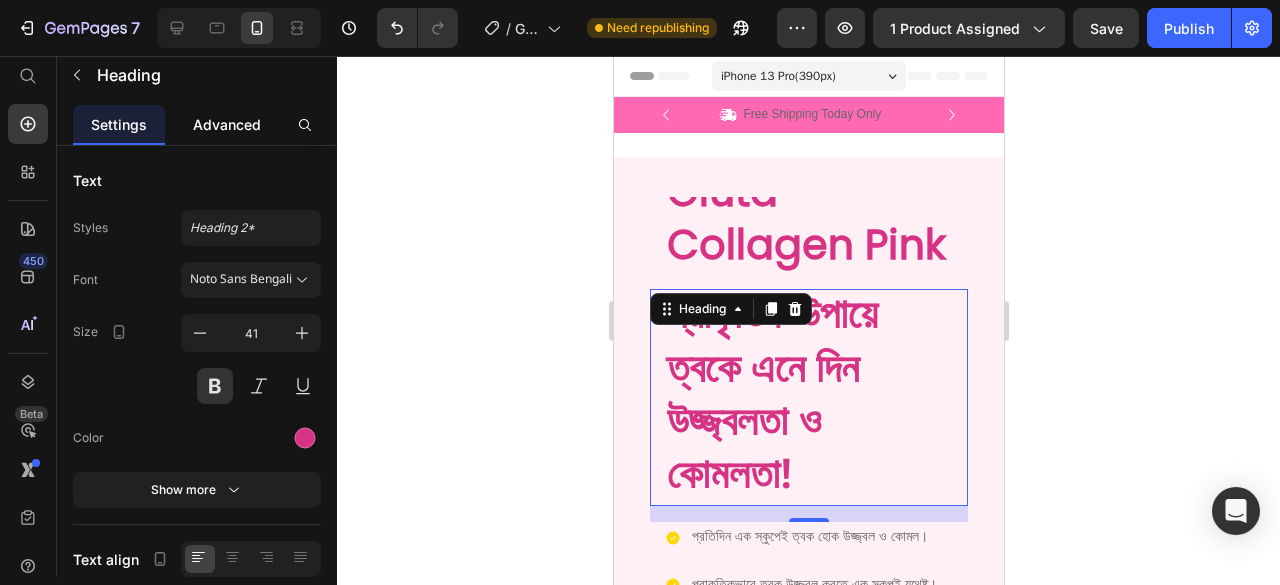 click on "Advanced" at bounding box center [227, 124] 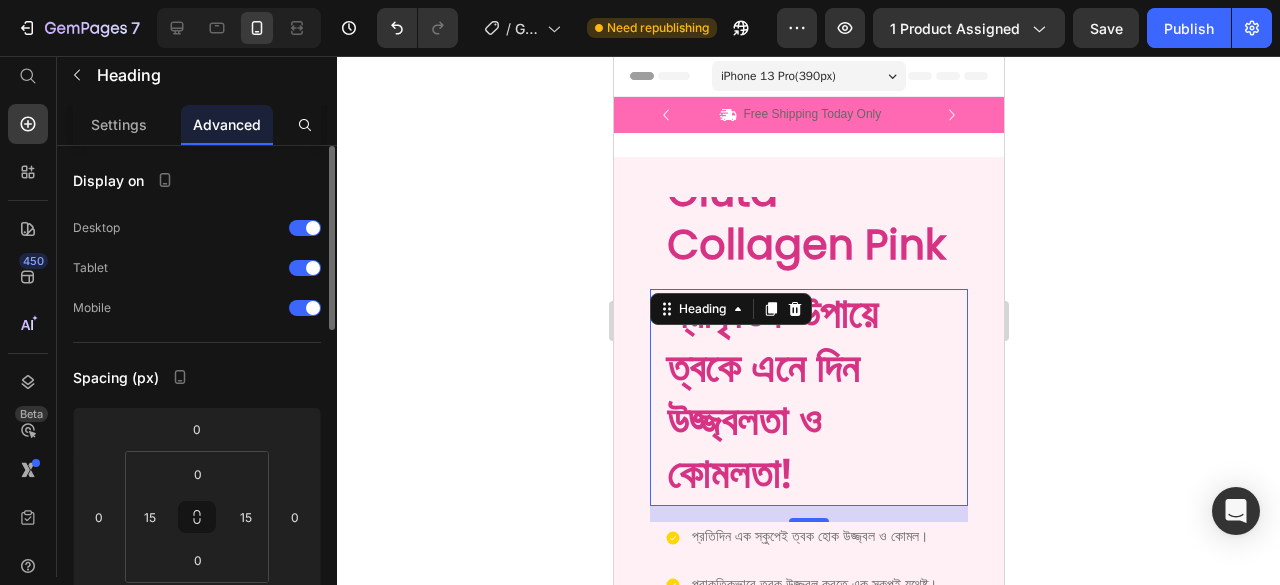scroll, scrollTop: 100, scrollLeft: 0, axis: vertical 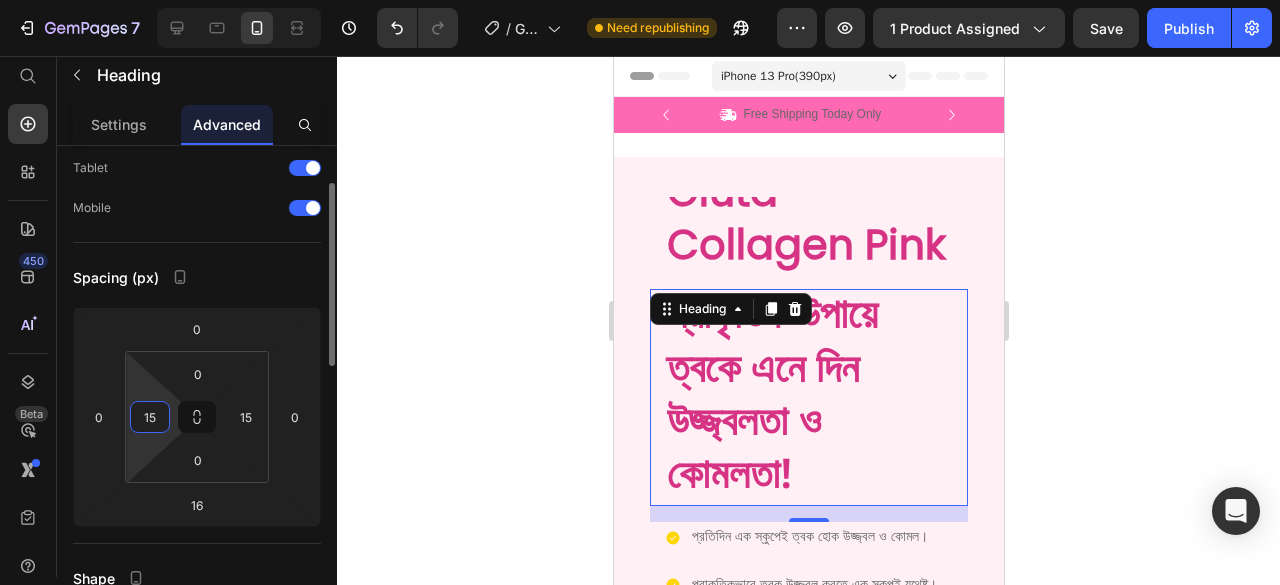 click on "15" at bounding box center [150, 417] 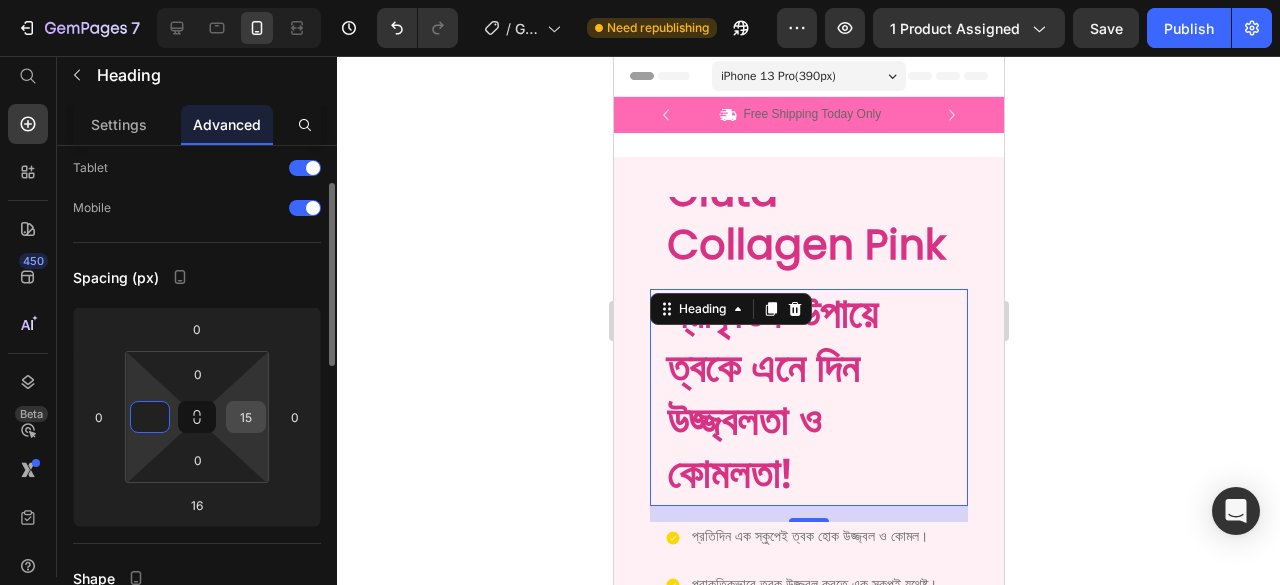 type on "0" 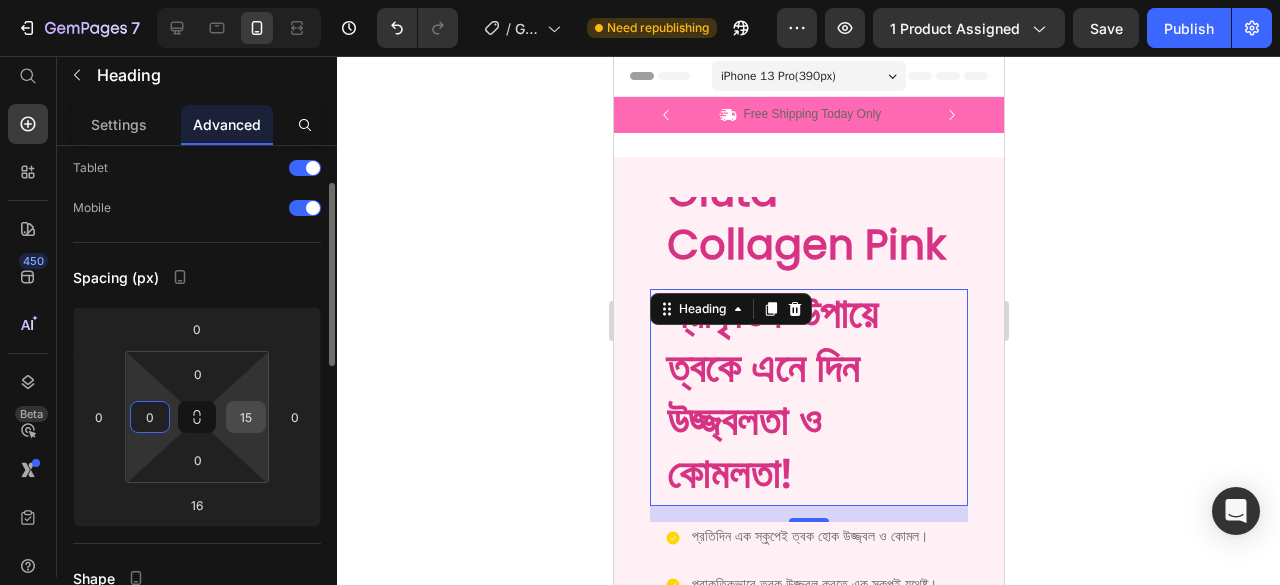 click on "15" at bounding box center [246, 417] 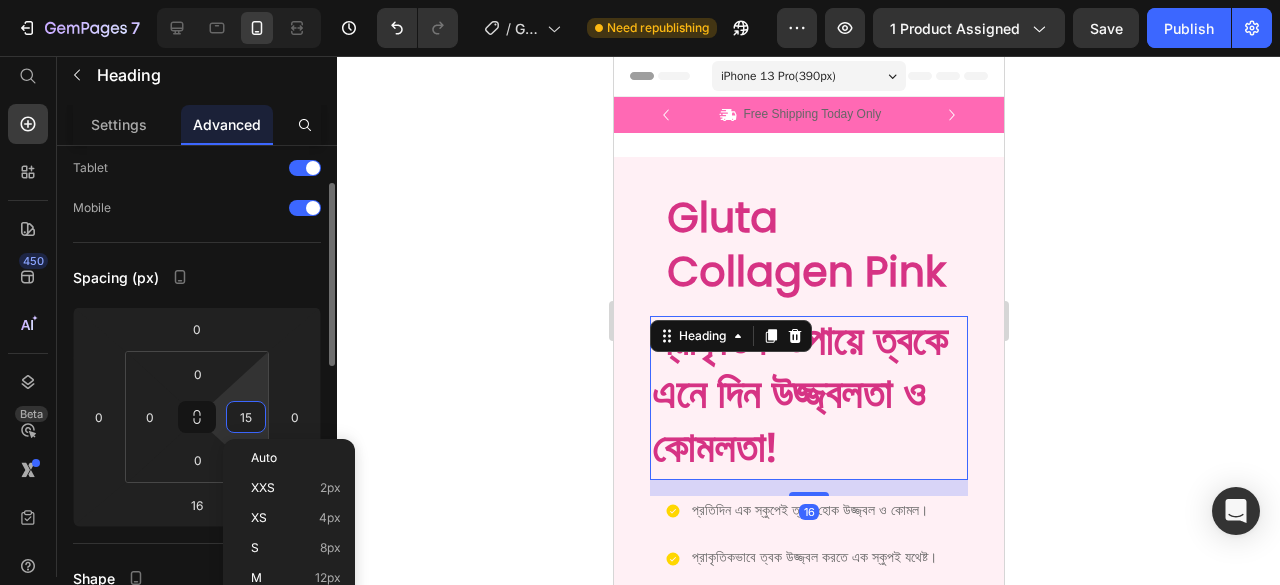 type 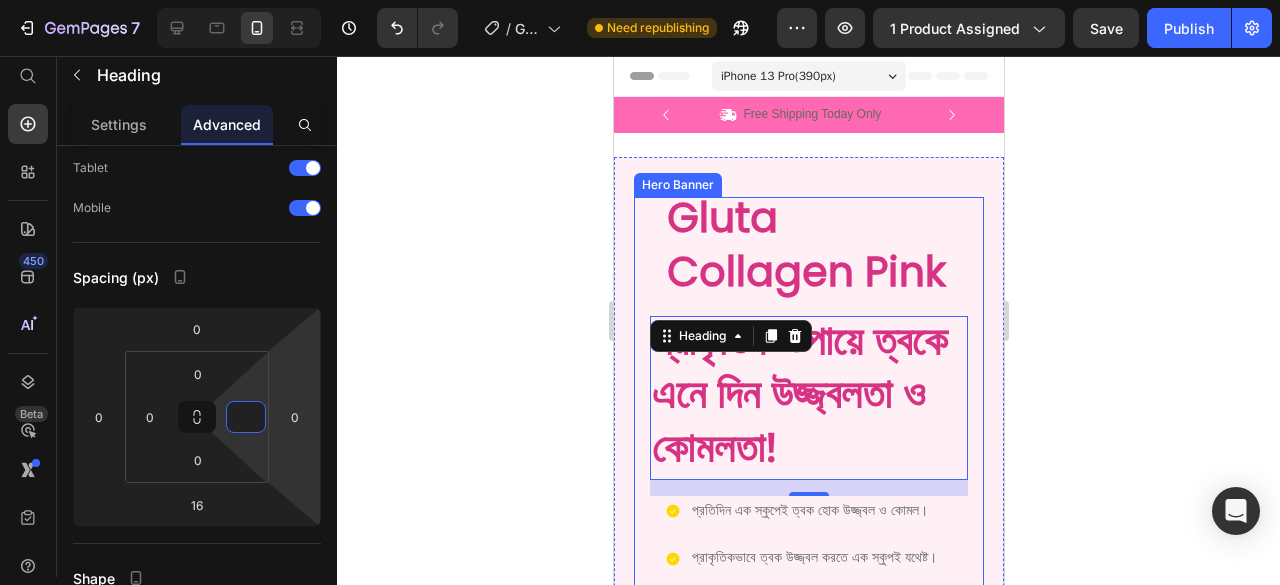 click on "Gluta Collagen Pink Heading প্রাকৃতিক উপায়ে ত্বকে এনে দিন উজ্জ্বলতা ও কোমলতা! Heading   16 প্রতিদিন এক স্কুপেই ত্বক হোক উজ্জ্বল ও কোমল। প্রাকৃতিকভাবে ত্বক উজ্জ্বল করতে এক স্কুপই যথেষ্ট। গ্লো বাড়াতে চাইলে প্রতিদিনের সঙ্গী হোক ‘গ্লুটা কোলাজেন পিংক’। Item List অর্ডার করতে চাই Button Image" at bounding box center (808, 446) 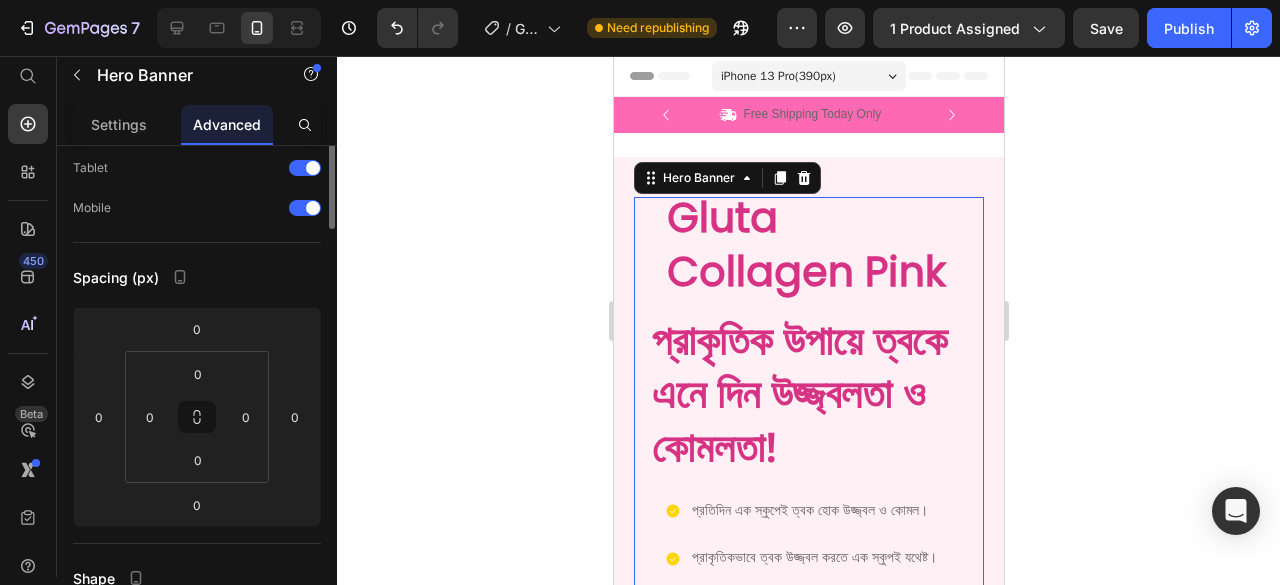 scroll, scrollTop: 0, scrollLeft: 0, axis: both 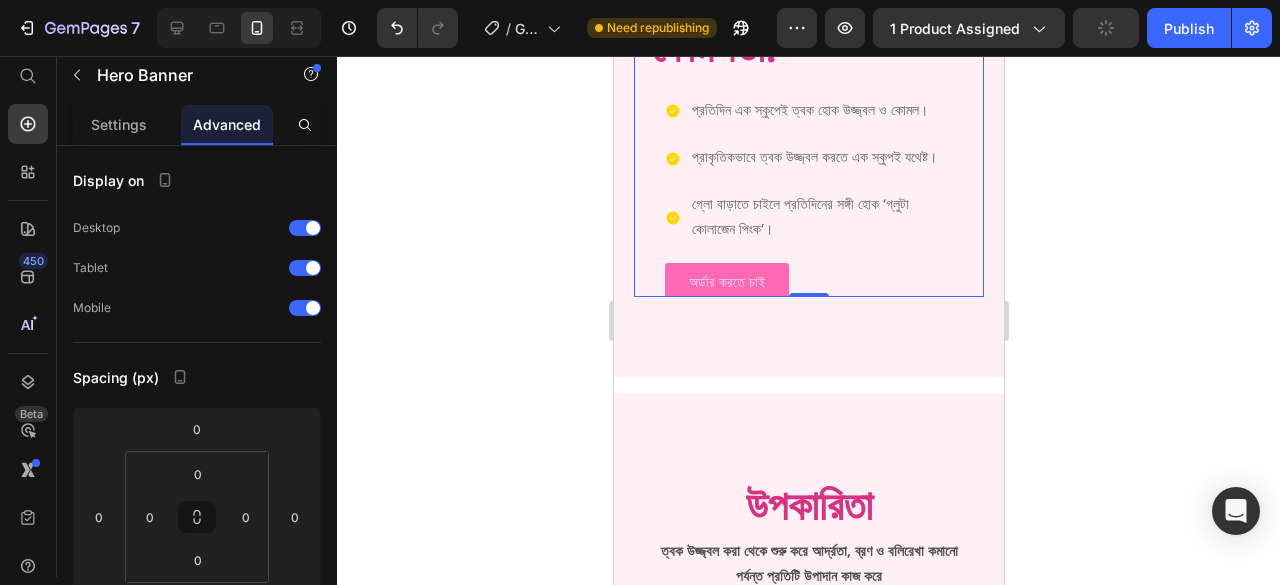 click on "Gluta Collagen Pink Heading প্রাকৃতিক উপায়ে ত্বকে এনে দিন উজ্জ্বলতা ও কোমলতা! Heading প্রতিদিন এক স্কুপেই ত্বক হোক উজ্জ্বল ও কোমল। প্রাকৃতিকভাবে ত্বক উজ্জ্বল করতে এক স্কুপই যথেষ্ট। গ্লো বাড়াতে চাইলে প্রতিদিনের সঙ্গী হোক ‘গ্লুটা কোলাজেন পিংক’। Item List অর্ডার করতে চাই Button Image" at bounding box center (808, 46) 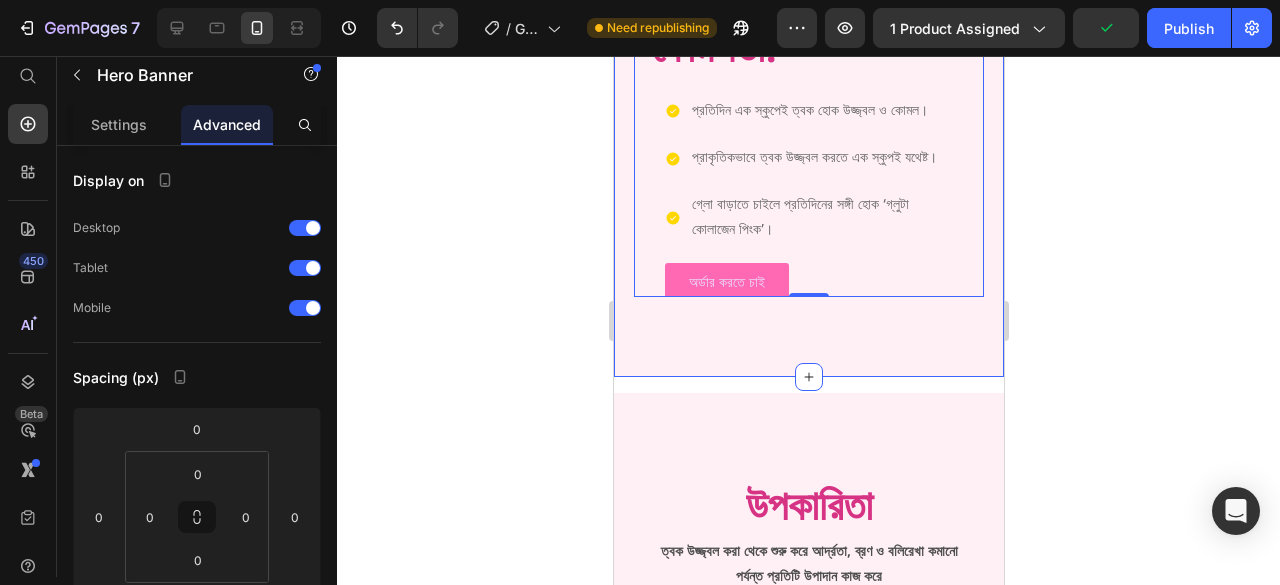 click on "Gluta Collagen Pink Heading প্রাকৃতিক উপায়ে ত্বকে এনে দিন উজ্জ্বলতা ও কোমলতা! Heading প্রতিদিন এক স্কুপেই ত্বক হোক উজ্জ্বল ও কোমল। প্রাকৃতিকভাবে ত্বক উজ্জ্বল করতে এক স্কুপই যথেষ্ট। গ্লো বাড়াতে চাইলে প্রতিদিনের সঙ্গী হোক ‘গ্লুটা কোলাজেন পিংক’। Item List অর্ডার করতে চাই Button Image Hero Banner   0 Section 2" at bounding box center [808, 67] 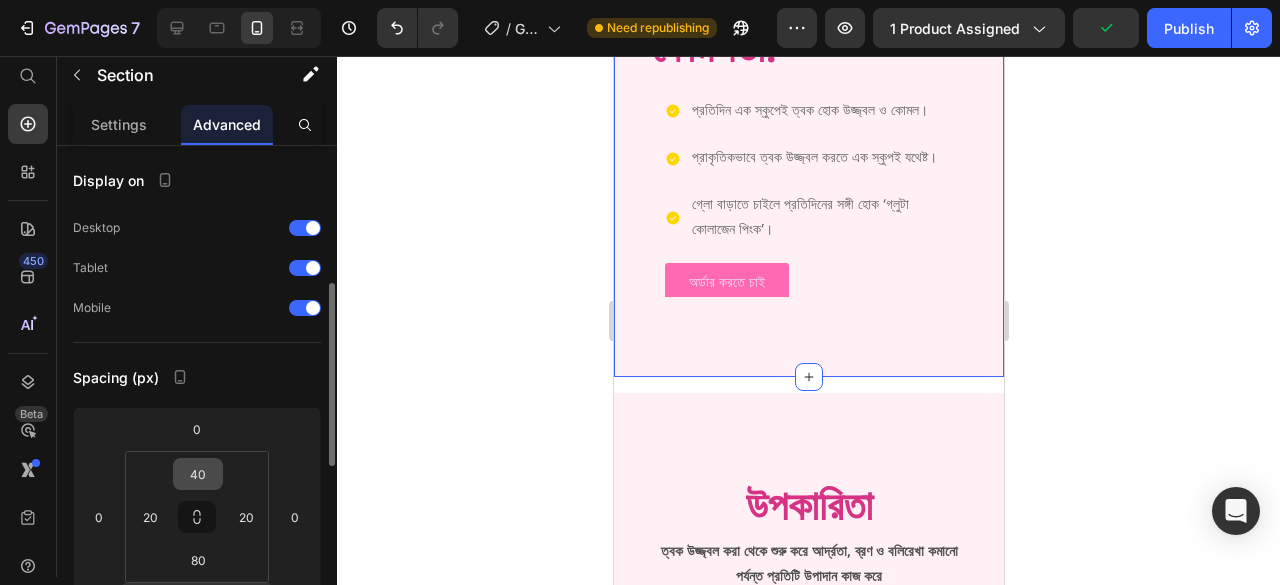 scroll, scrollTop: 0, scrollLeft: 0, axis: both 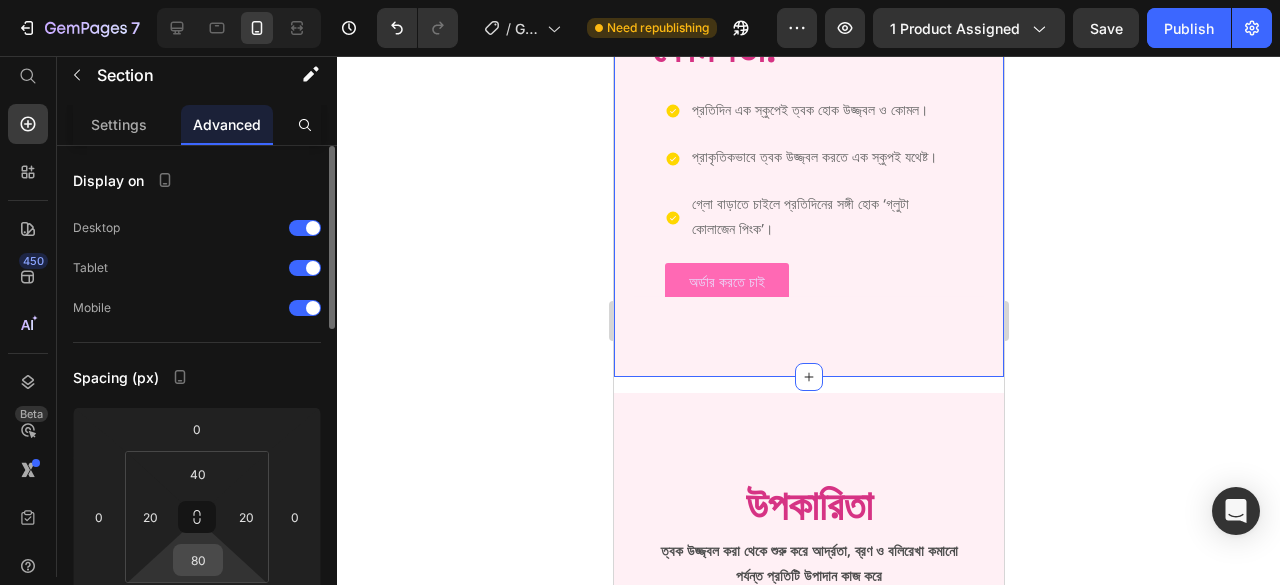 click on "80" at bounding box center [198, 560] 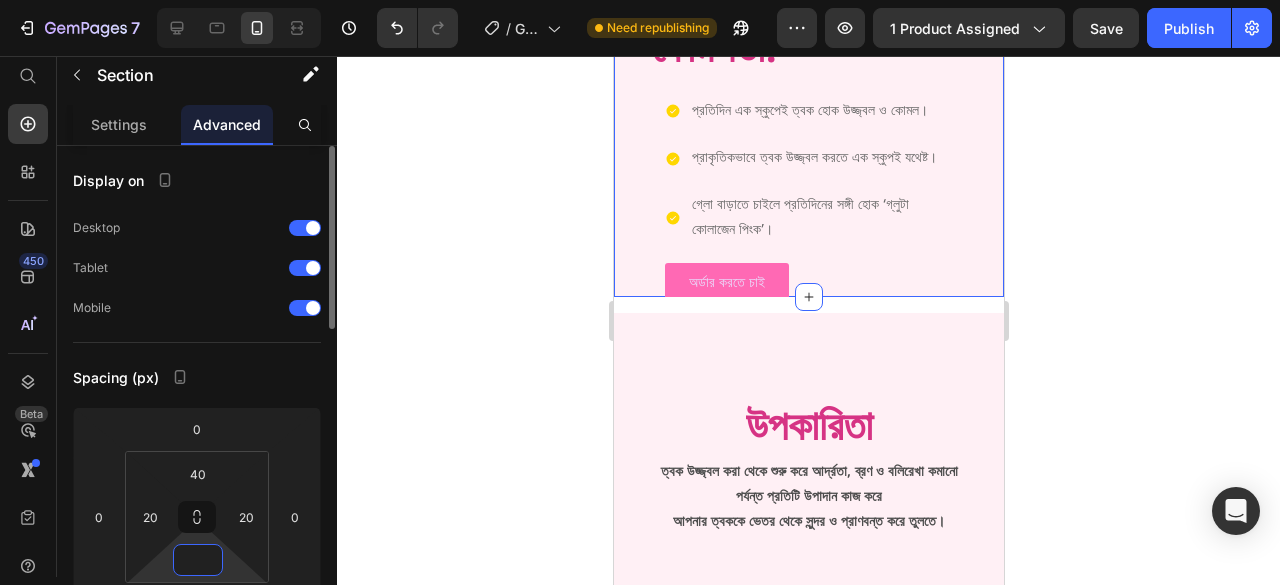 scroll, scrollTop: 200, scrollLeft: 0, axis: vertical 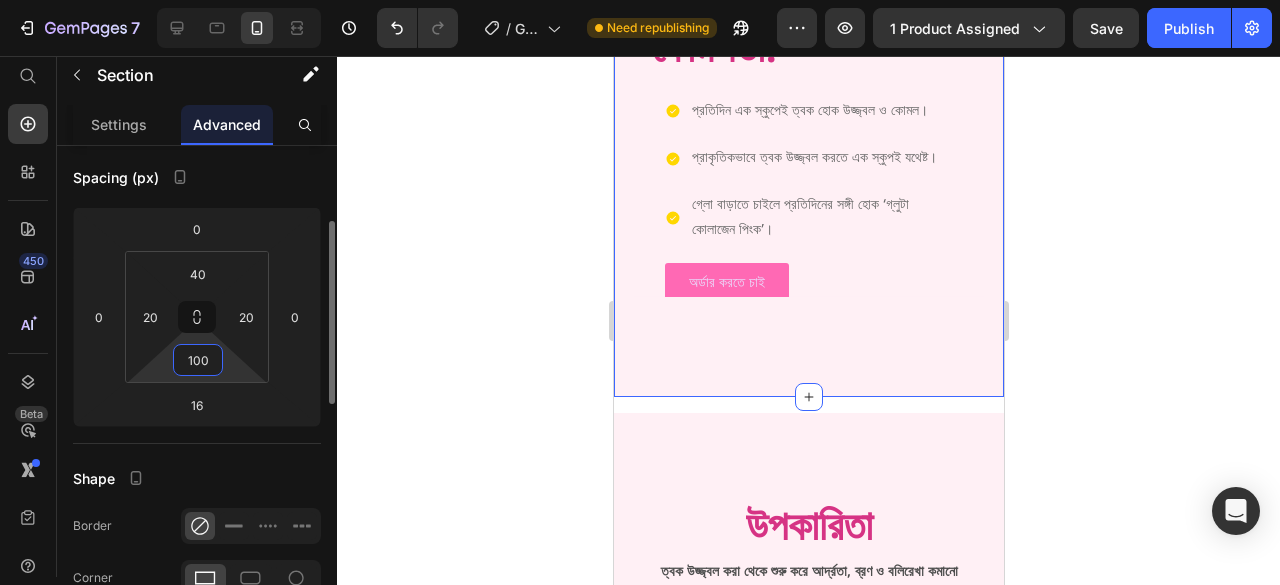 click on "100" at bounding box center (198, 360) 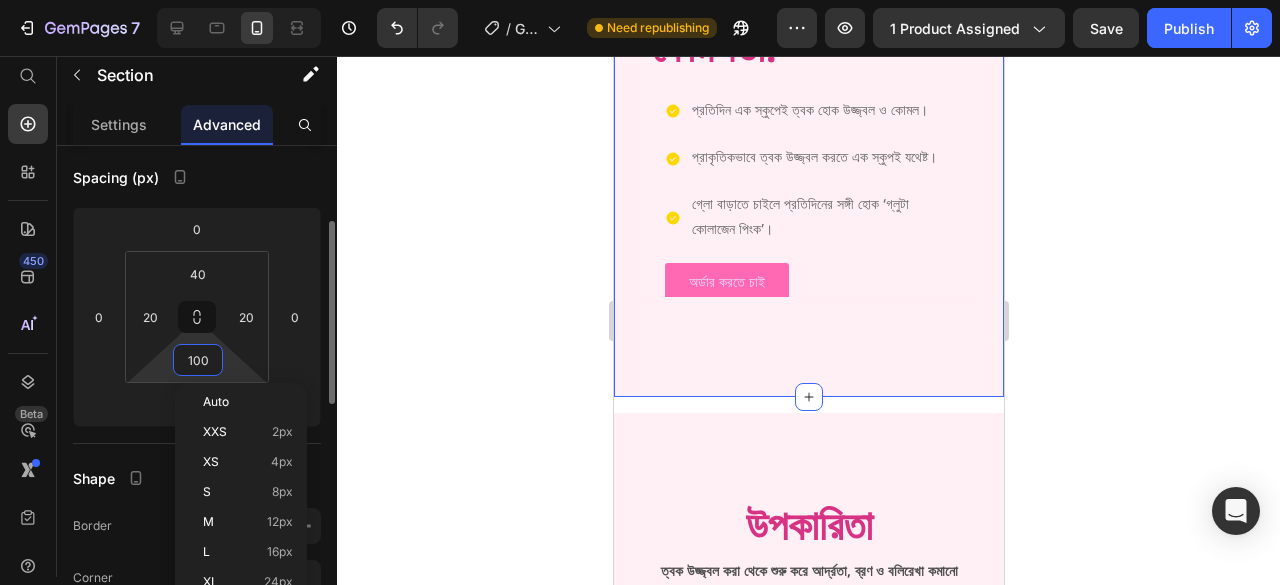 click on "100" at bounding box center (198, 360) 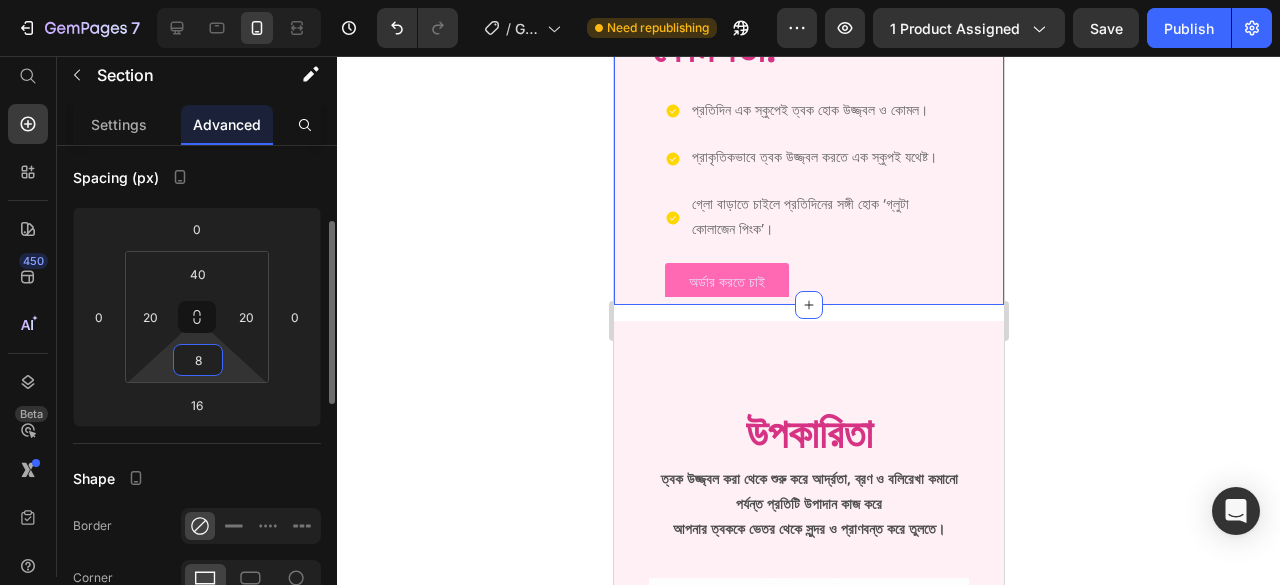 type on "80" 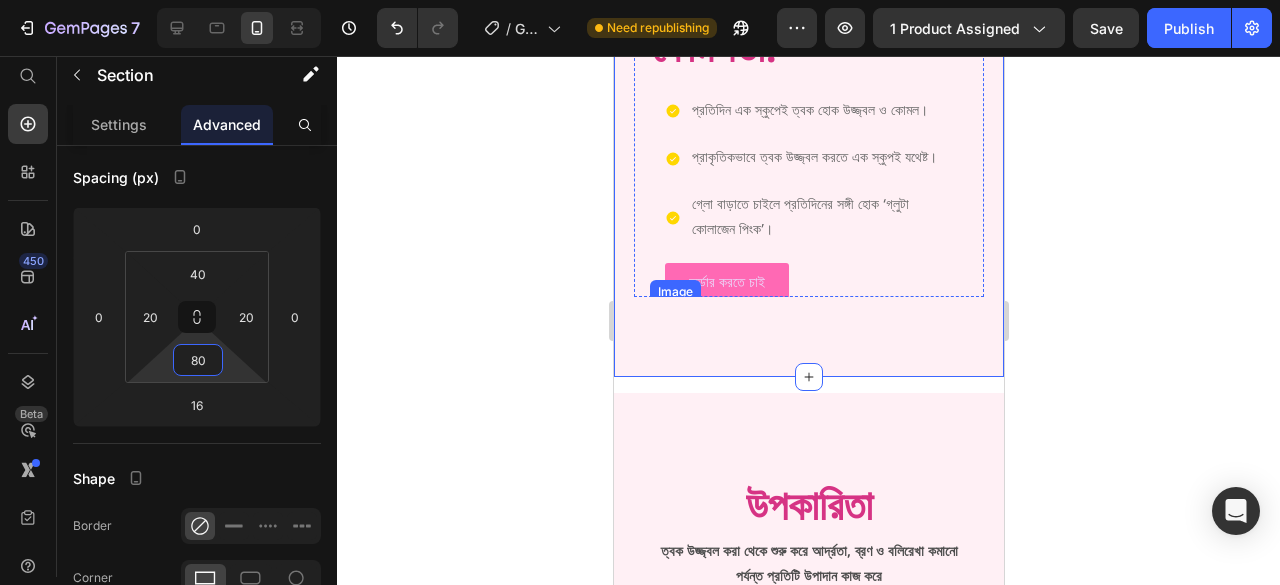 click at bounding box center [808, 304] 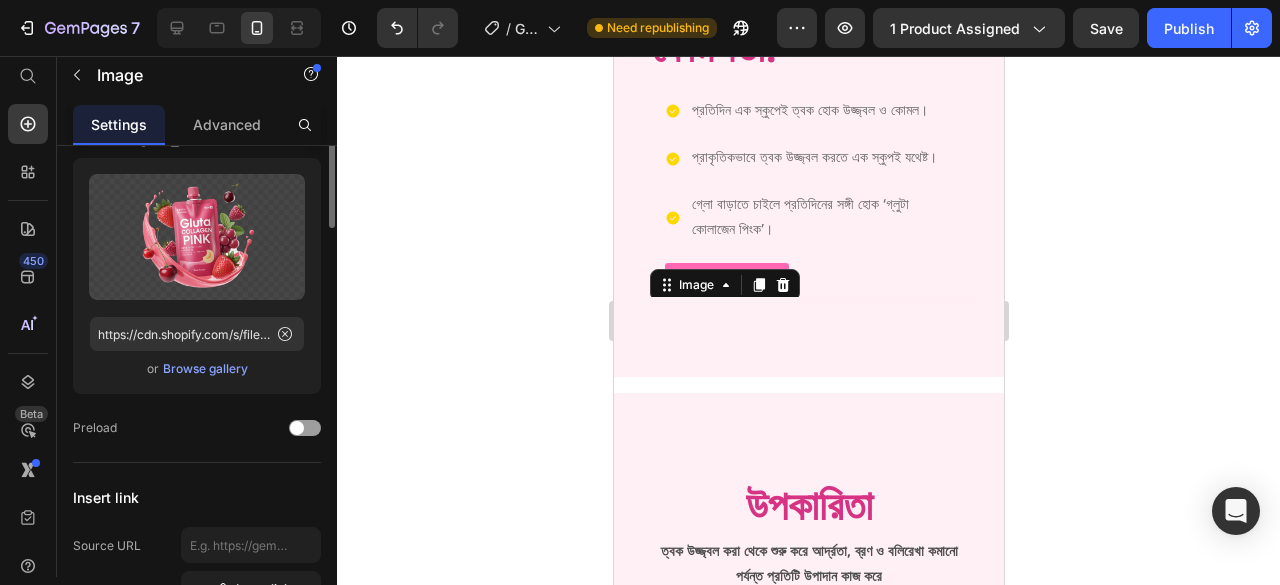 scroll, scrollTop: 0, scrollLeft: 0, axis: both 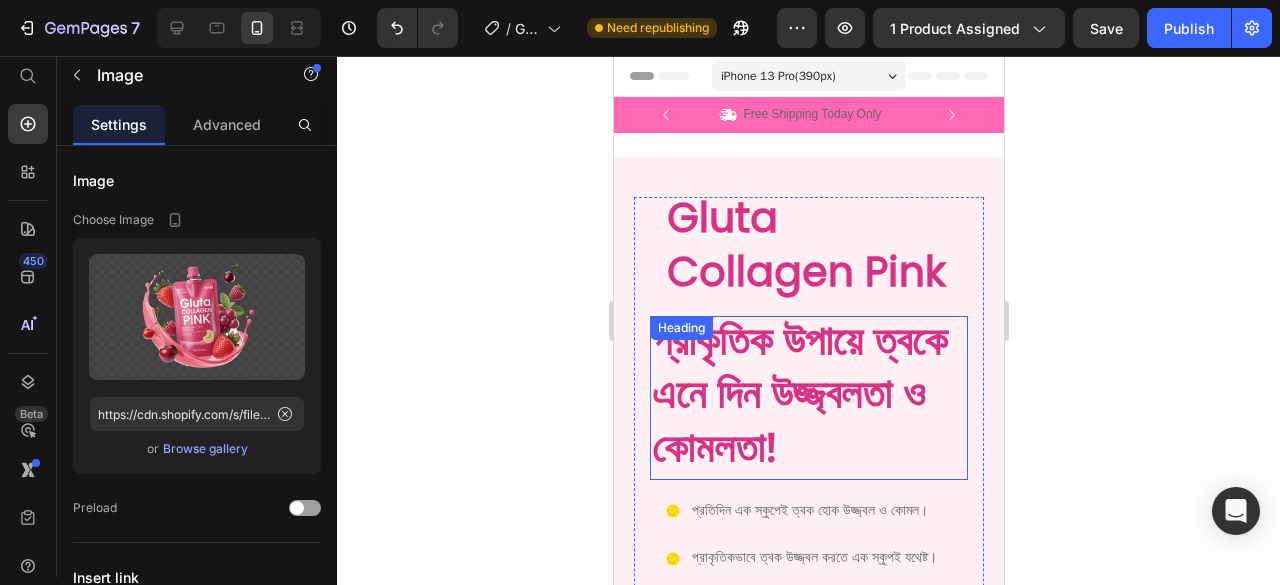 click on "প্রাকৃতিক উপায়ে ত্বকে এনে দিন উজ্জ্বলতা ও কোমলতা!" at bounding box center [808, 398] 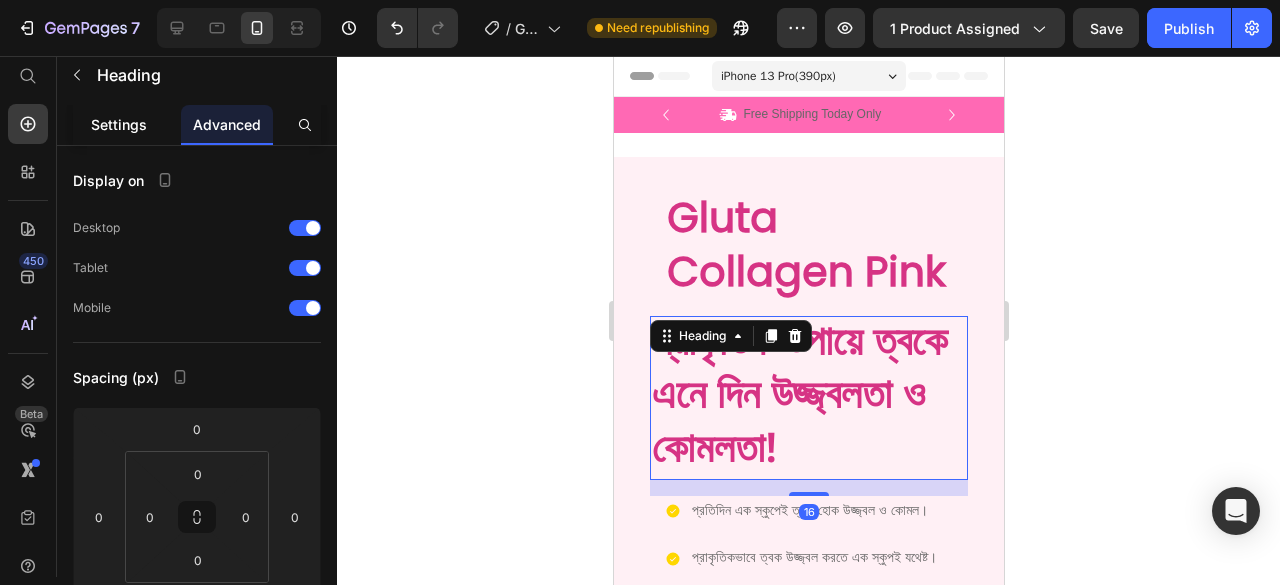 click on "Settings" at bounding box center [119, 124] 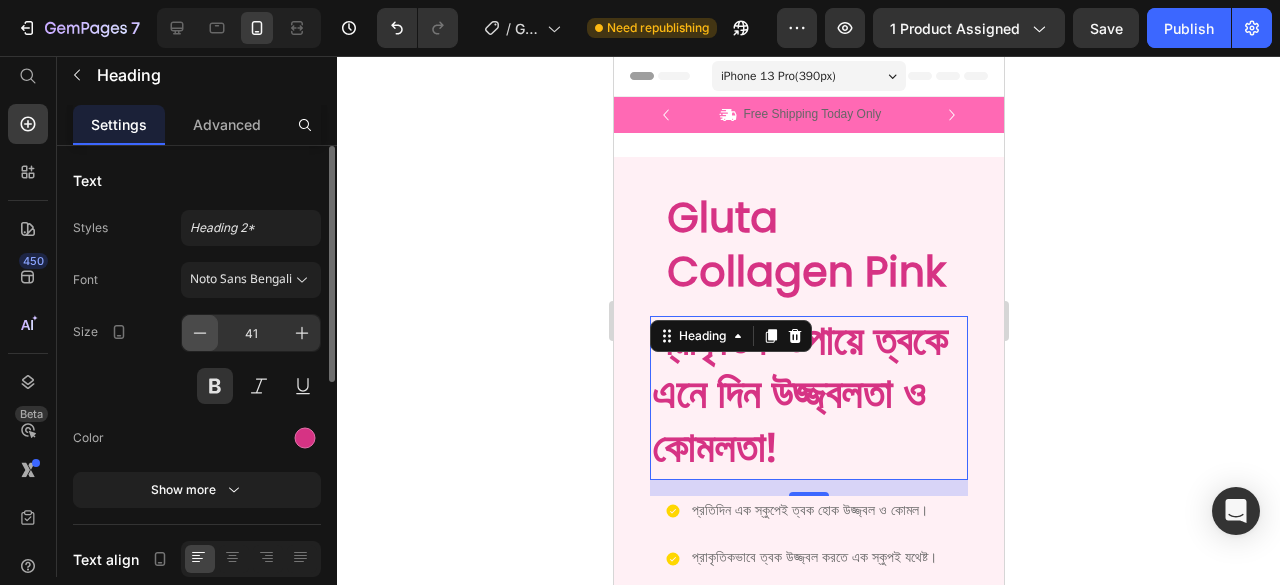 click 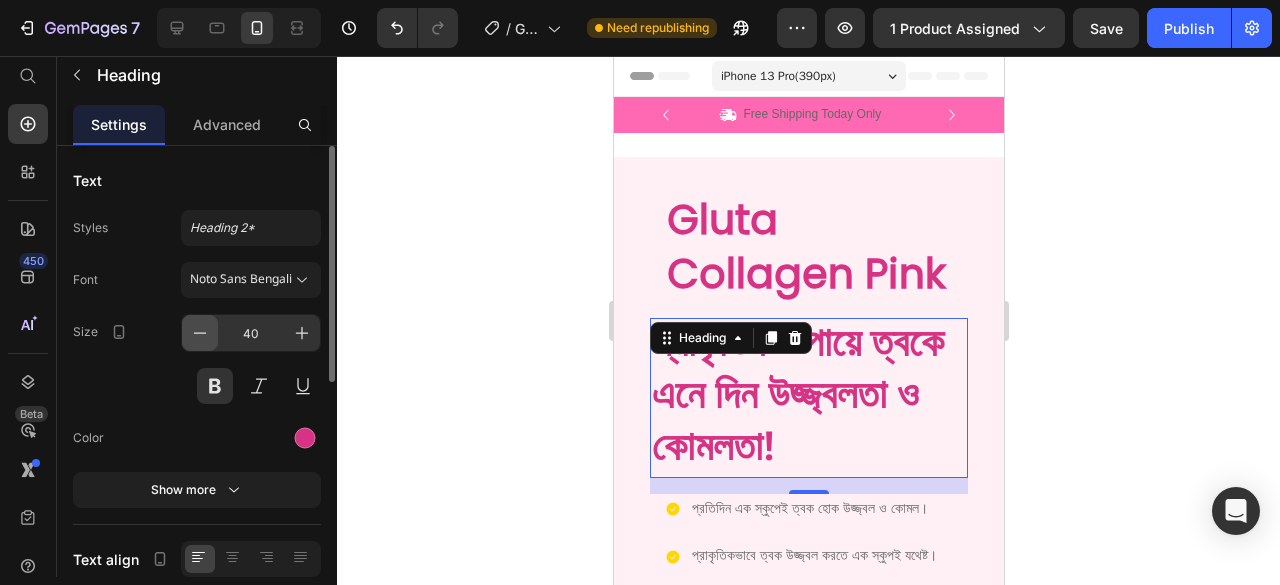click 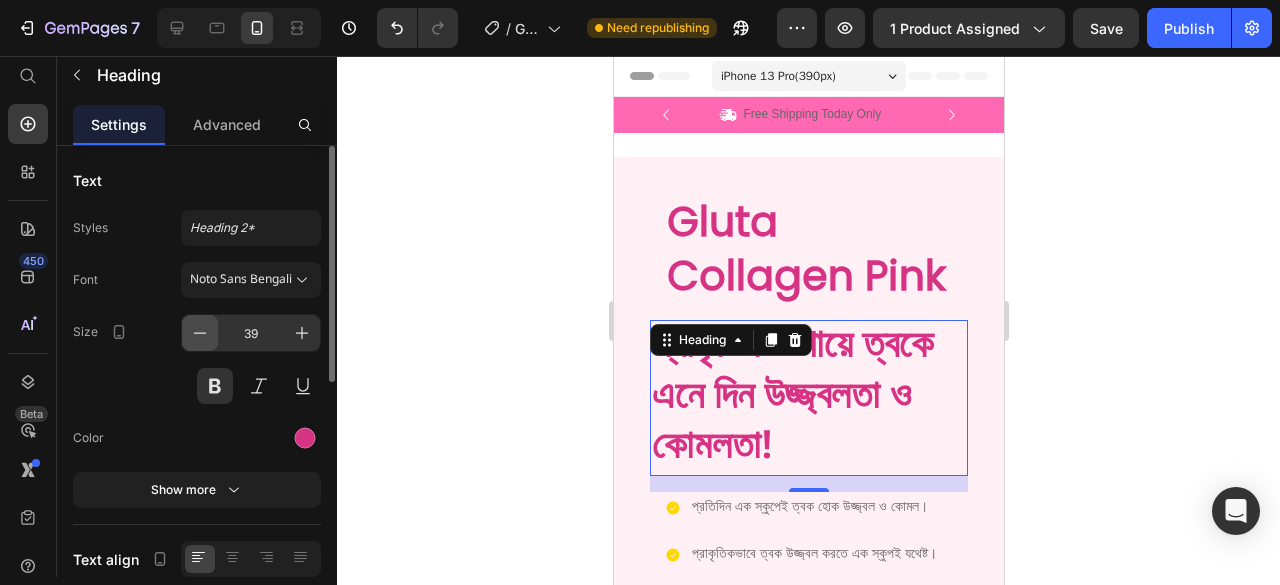 click 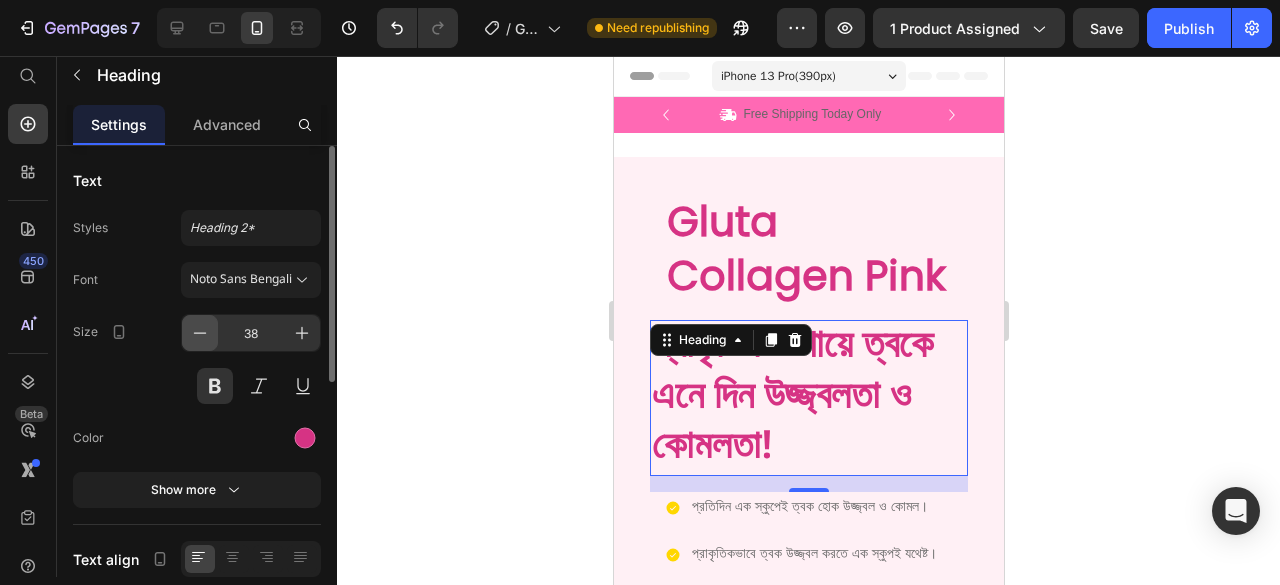 click 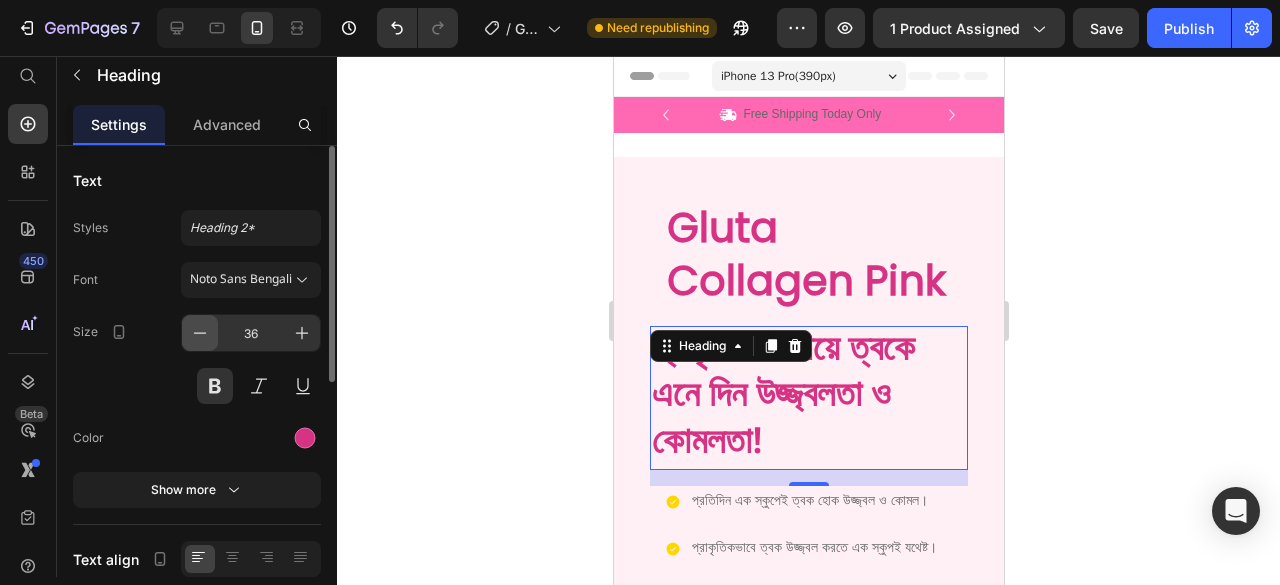 click 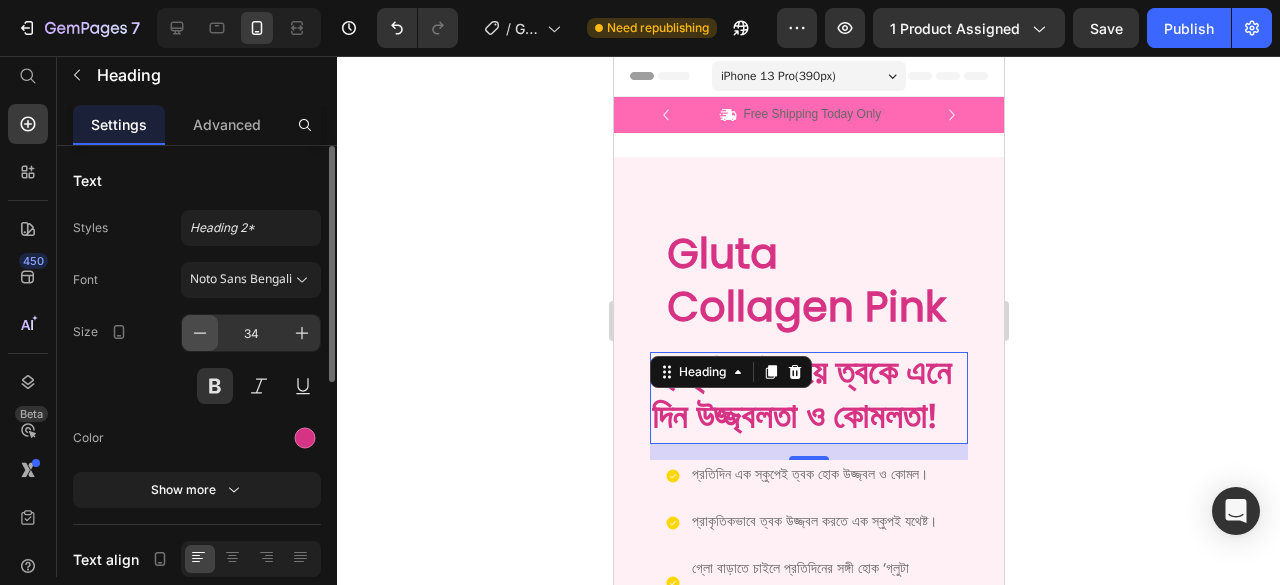 click 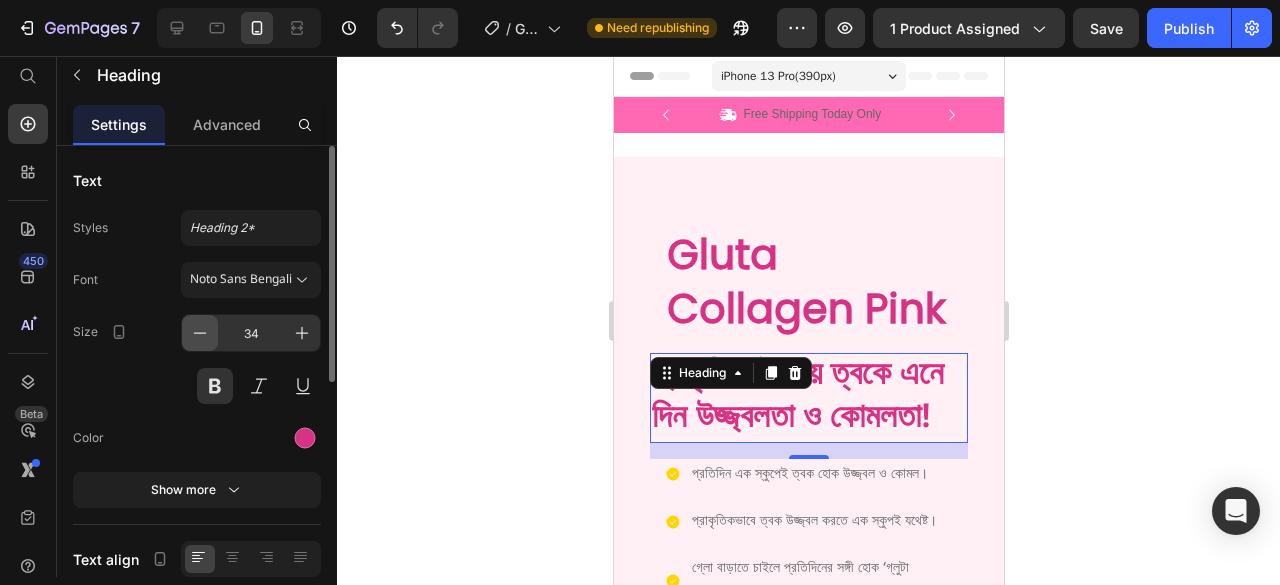 click 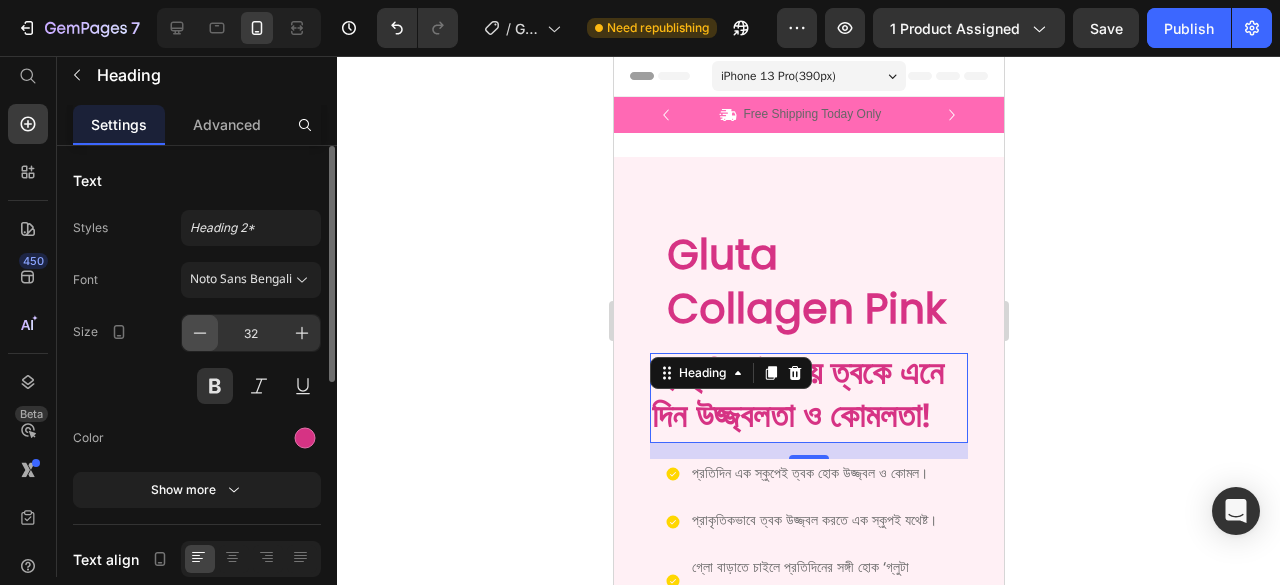 click 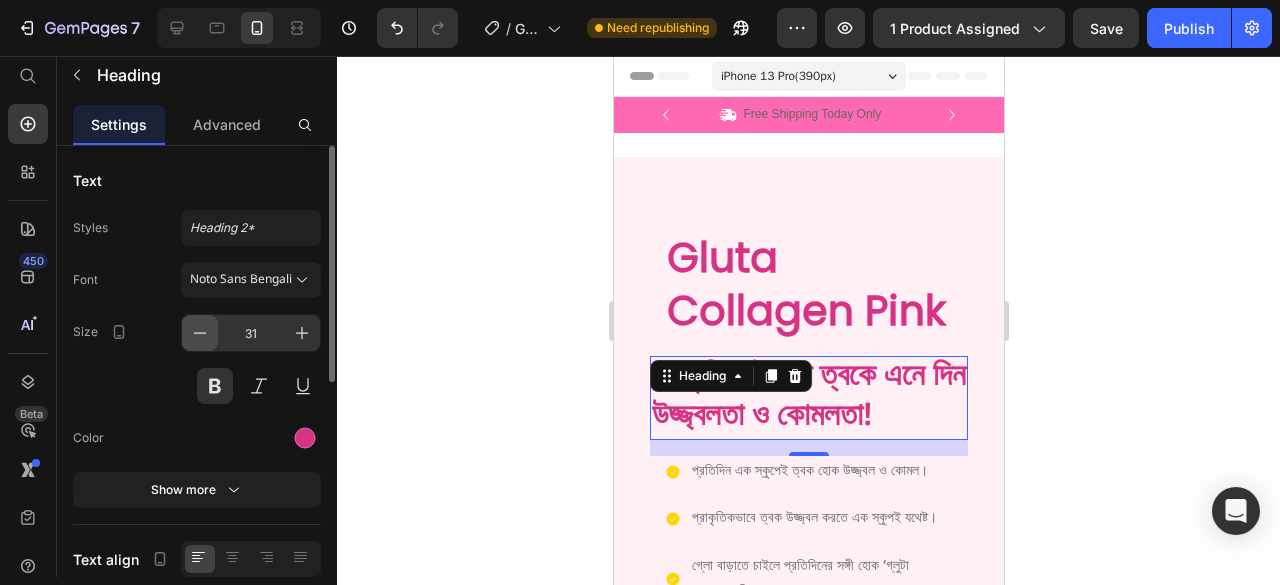 click 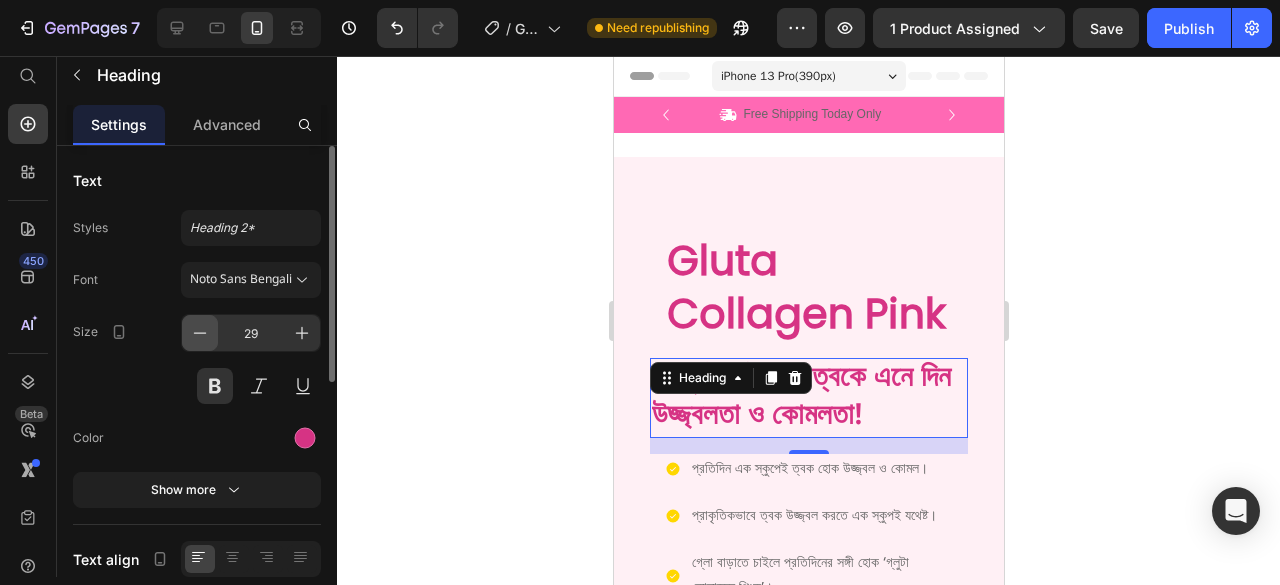 click 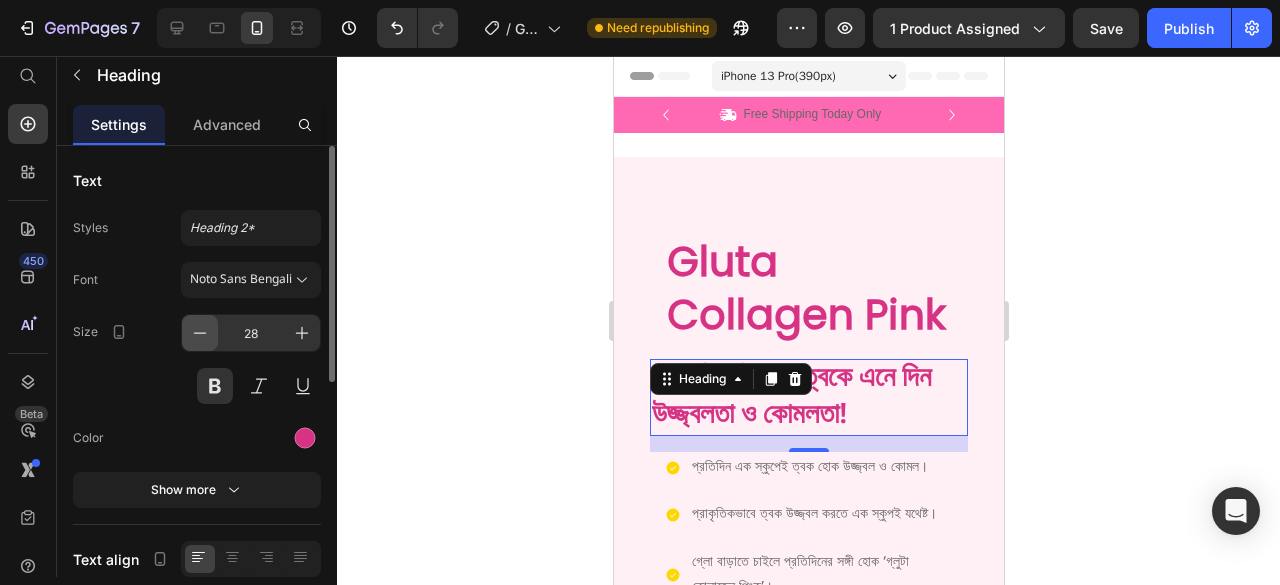 click 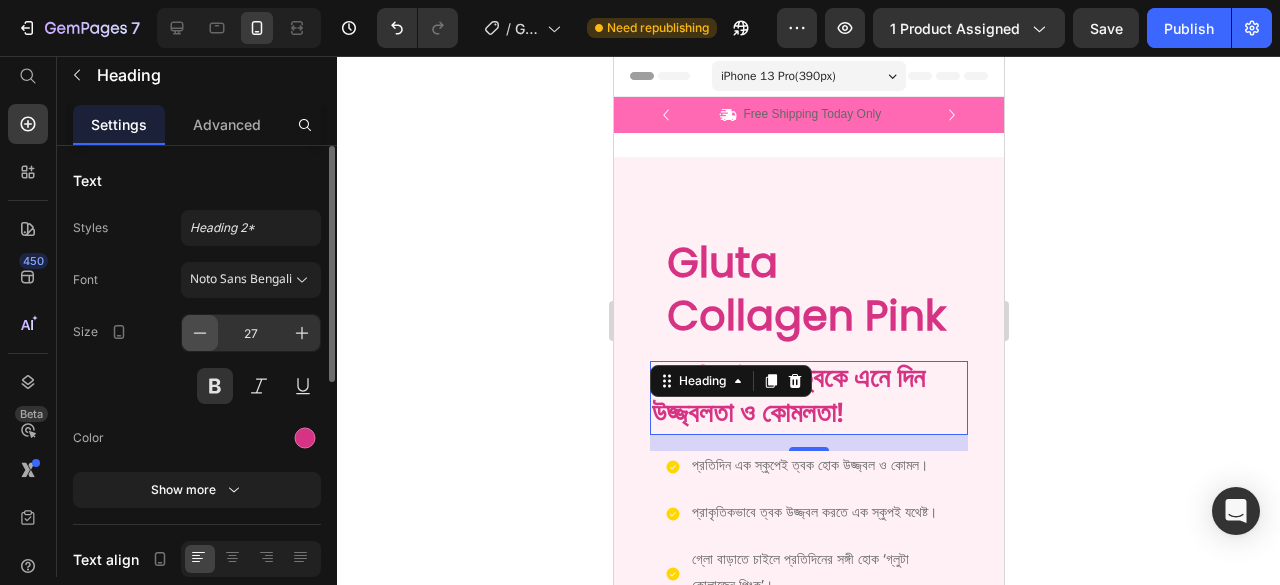 click 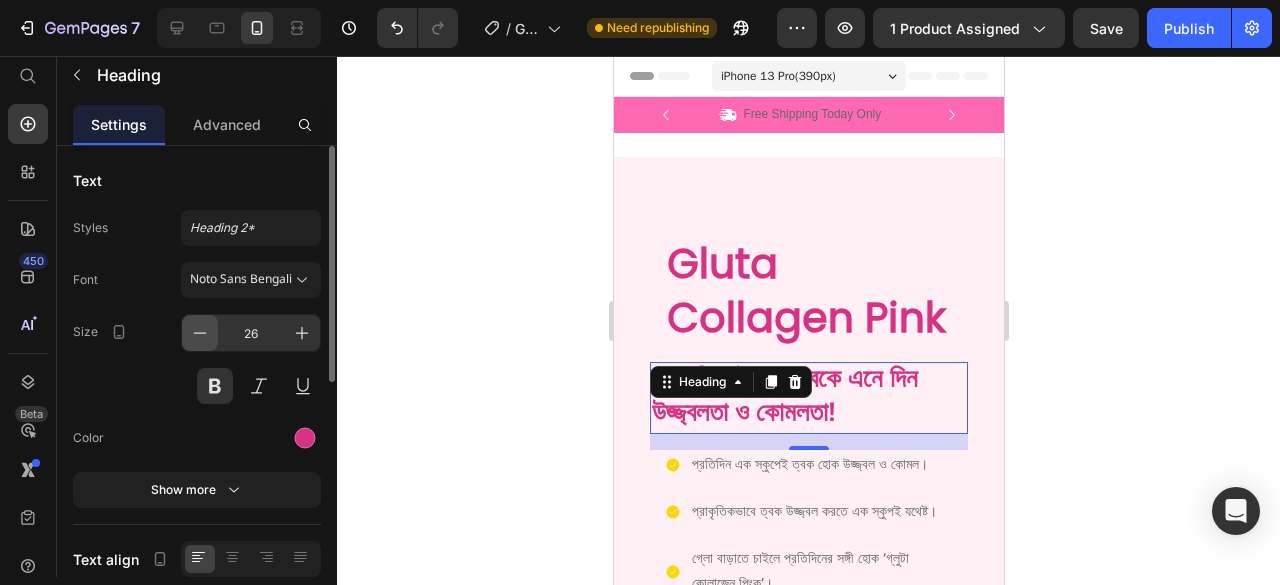 click 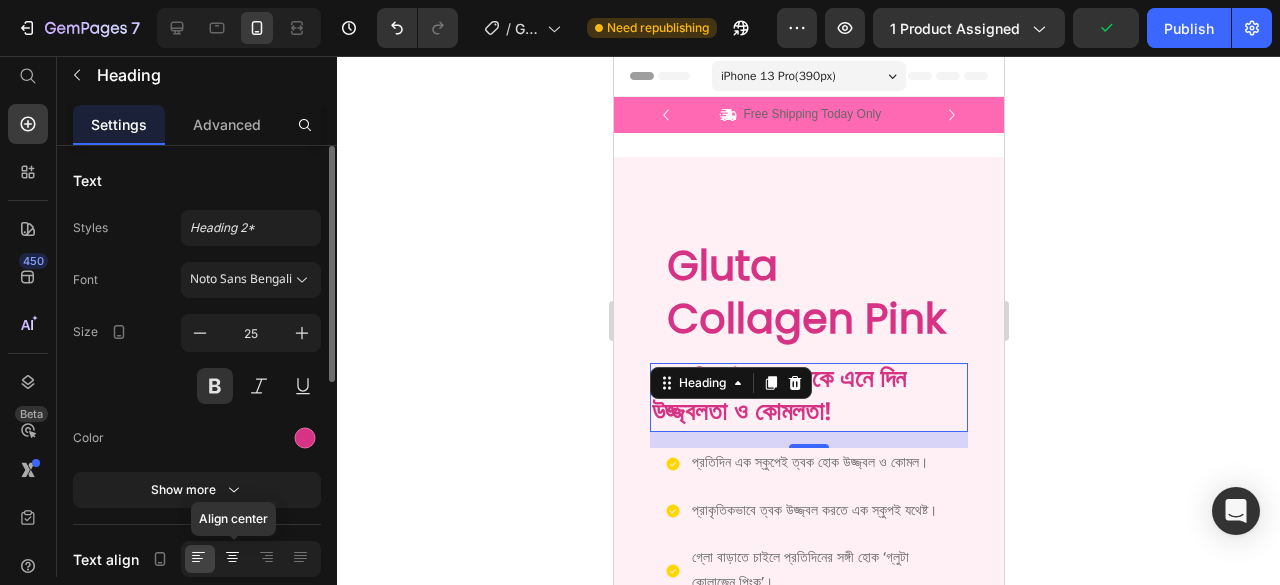 click 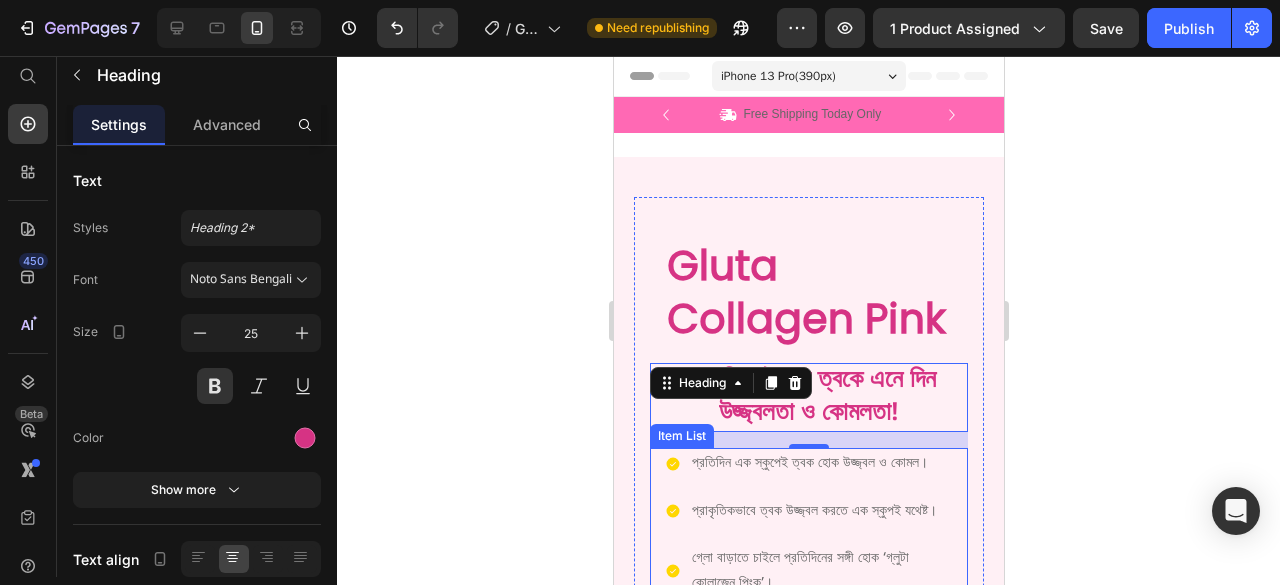 click on "প্রতিদিন এক স্কুপেই ত্বক হোক উজ্জ্বল ও কোমল। প্রাকৃতিকভাবে ত্বক উজ্জ্বল করতে এক স্কুপই যথেষ্ট। গ্লো বাড়াতে চাইলে প্রতিদিনের সঙ্গী হোক ‘গ্লুটা কোলাজেন পিংক’।" at bounding box center [808, 523] 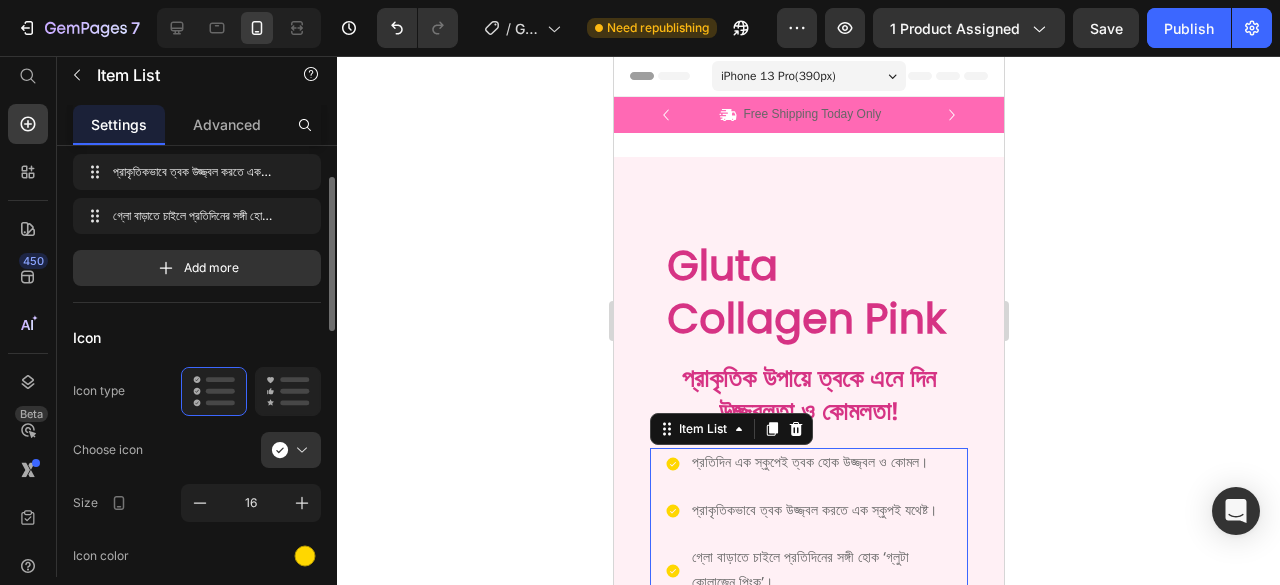 scroll, scrollTop: 200, scrollLeft: 0, axis: vertical 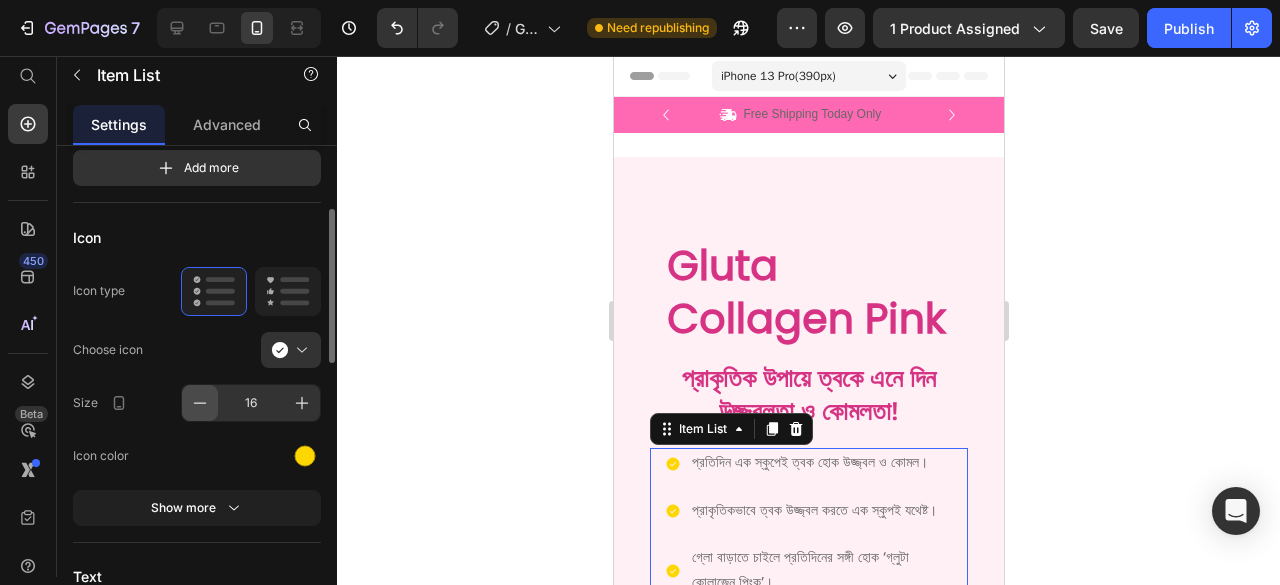 click 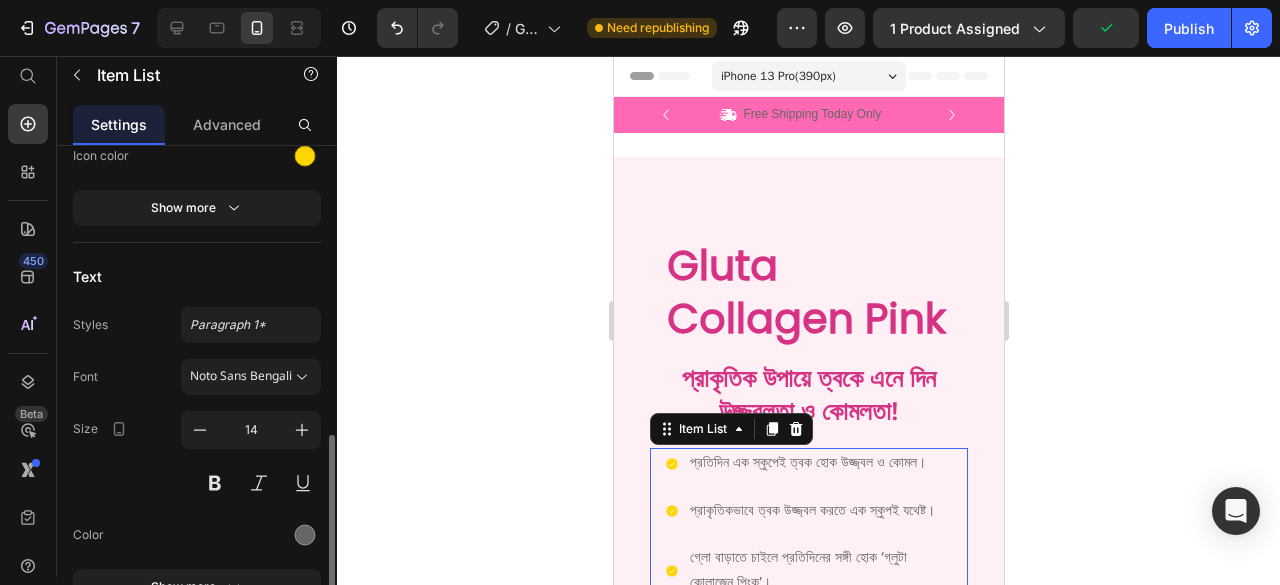 scroll, scrollTop: 600, scrollLeft: 0, axis: vertical 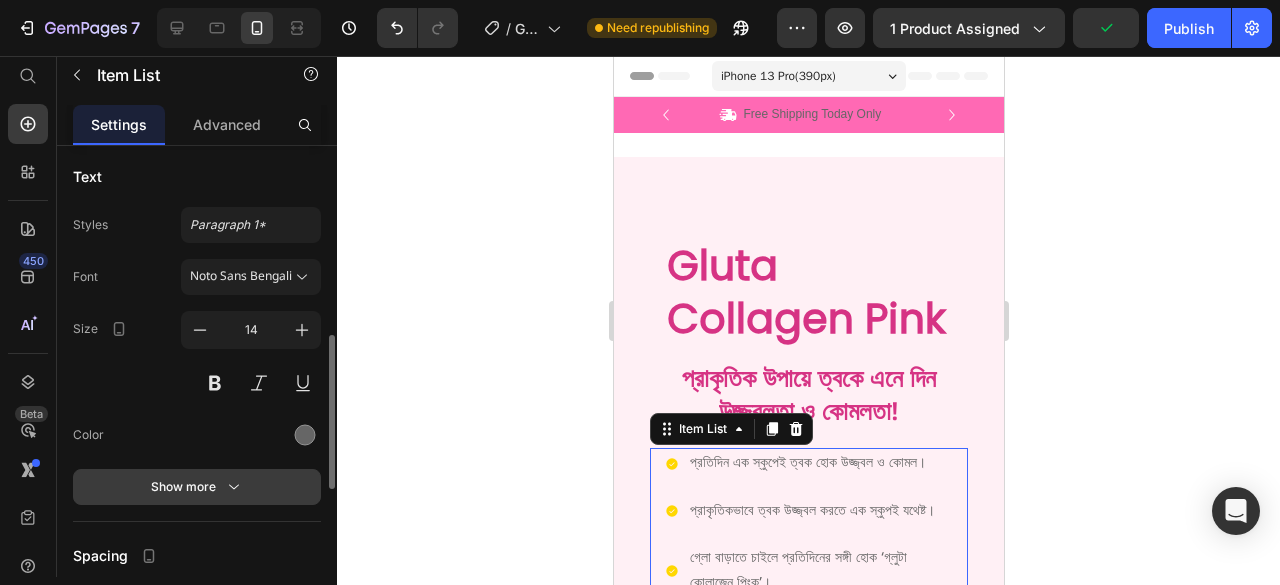 click on "Show more" at bounding box center [197, 487] 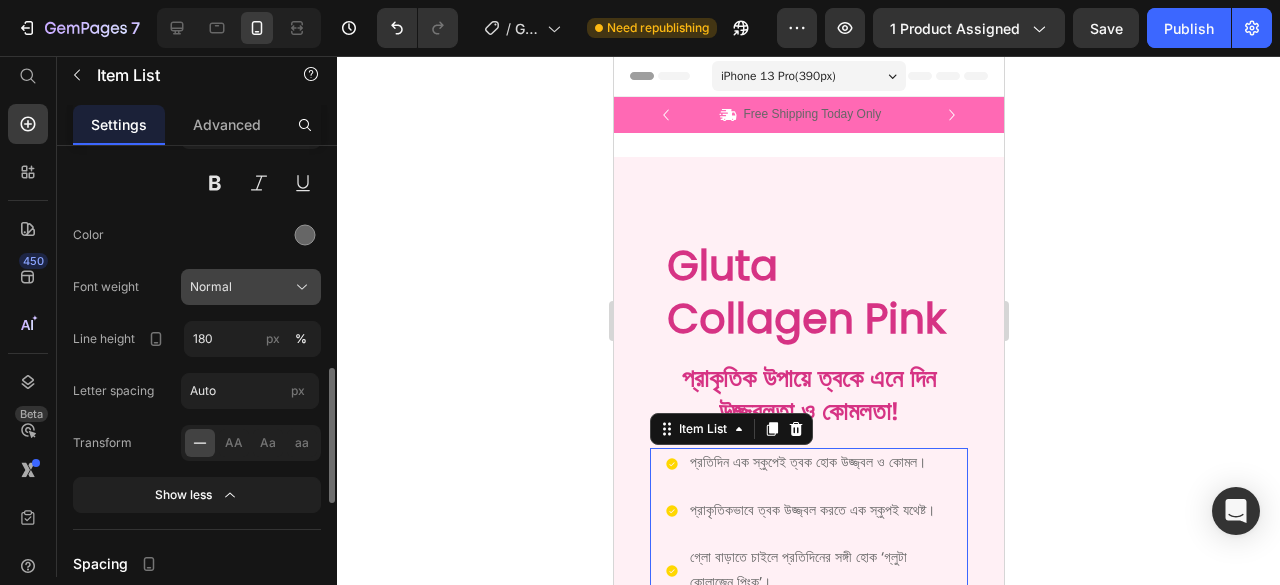 scroll, scrollTop: 900, scrollLeft: 0, axis: vertical 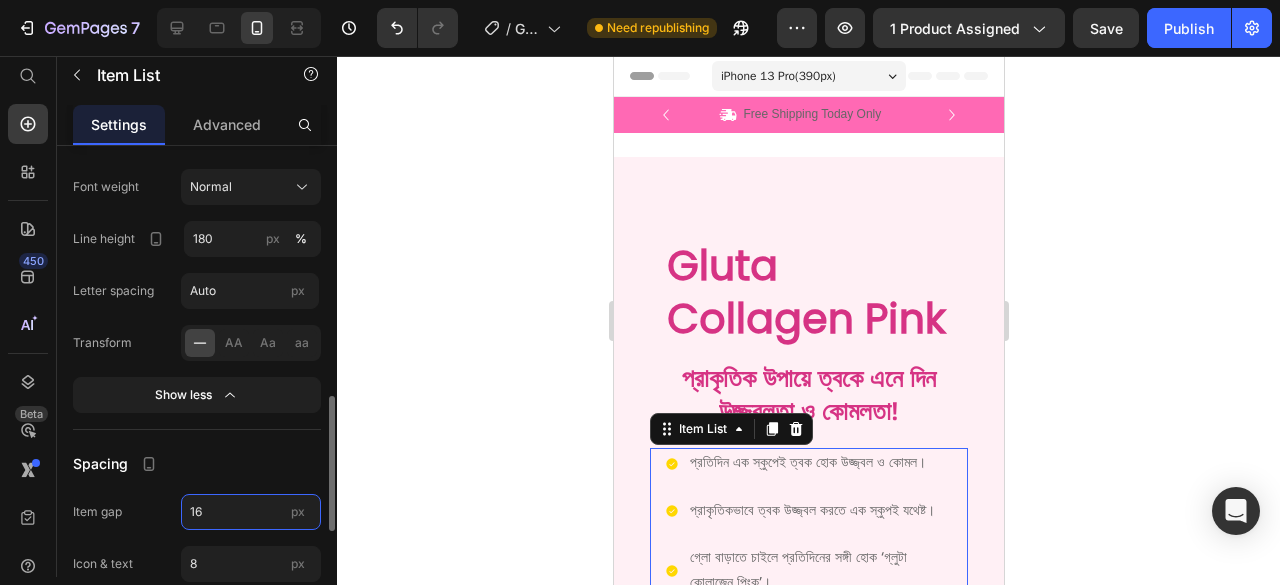 click on "16" at bounding box center [251, 512] 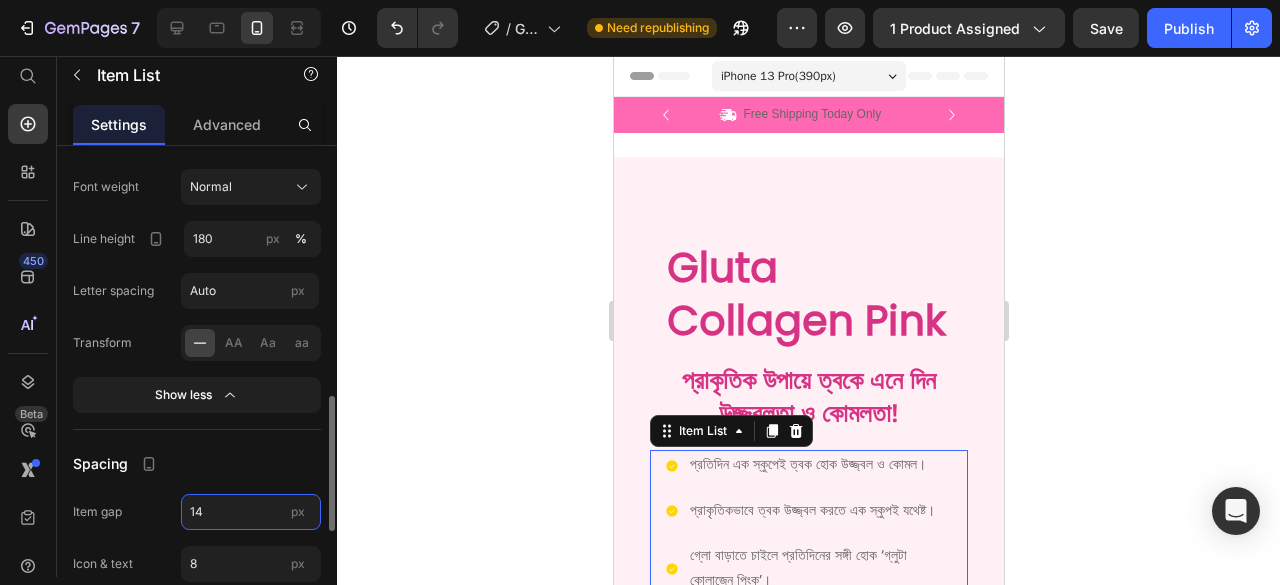 drag, startPoint x: 228, startPoint y: 496, endPoint x: 175, endPoint y: 503, distance: 53.460266 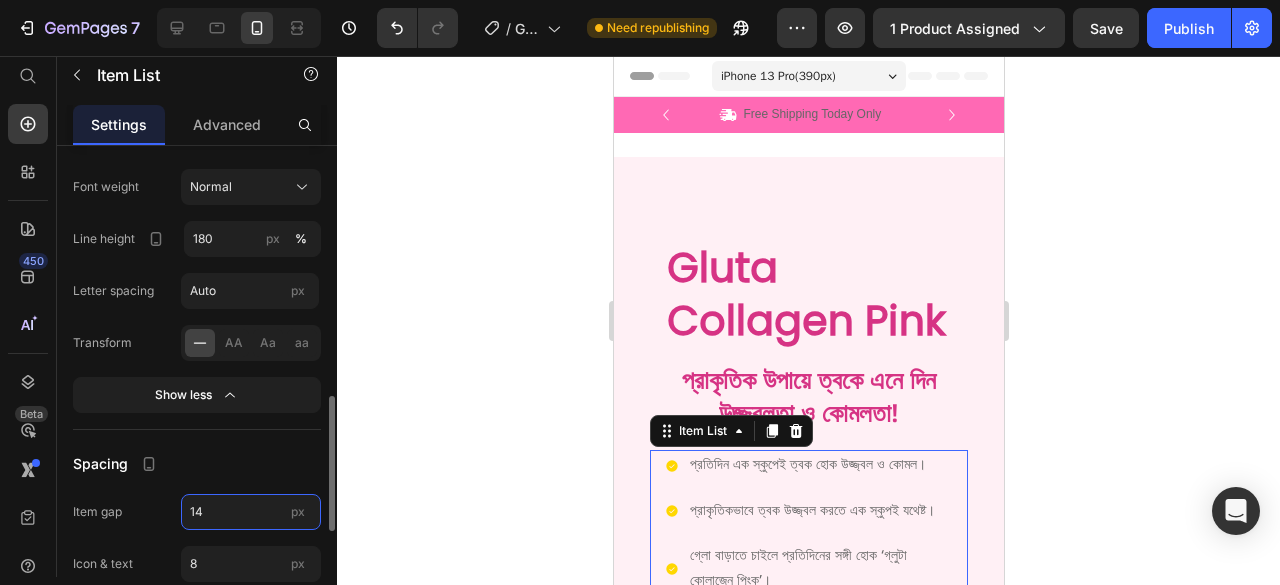 click on "Item gap 14 px" 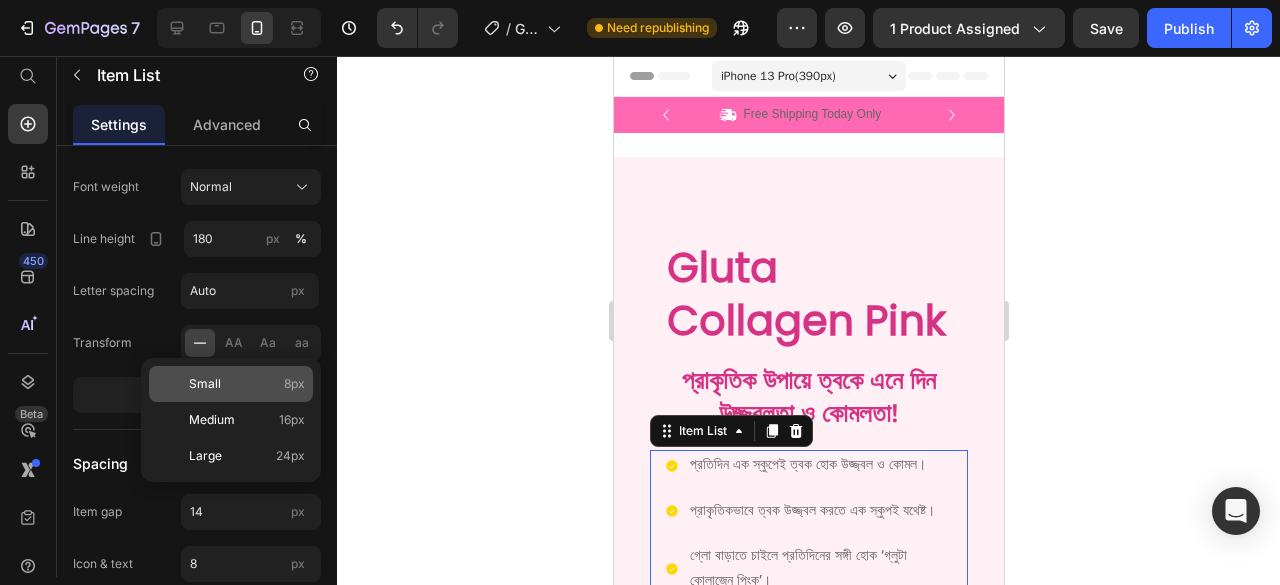 click on "Small 8px" at bounding box center [247, 384] 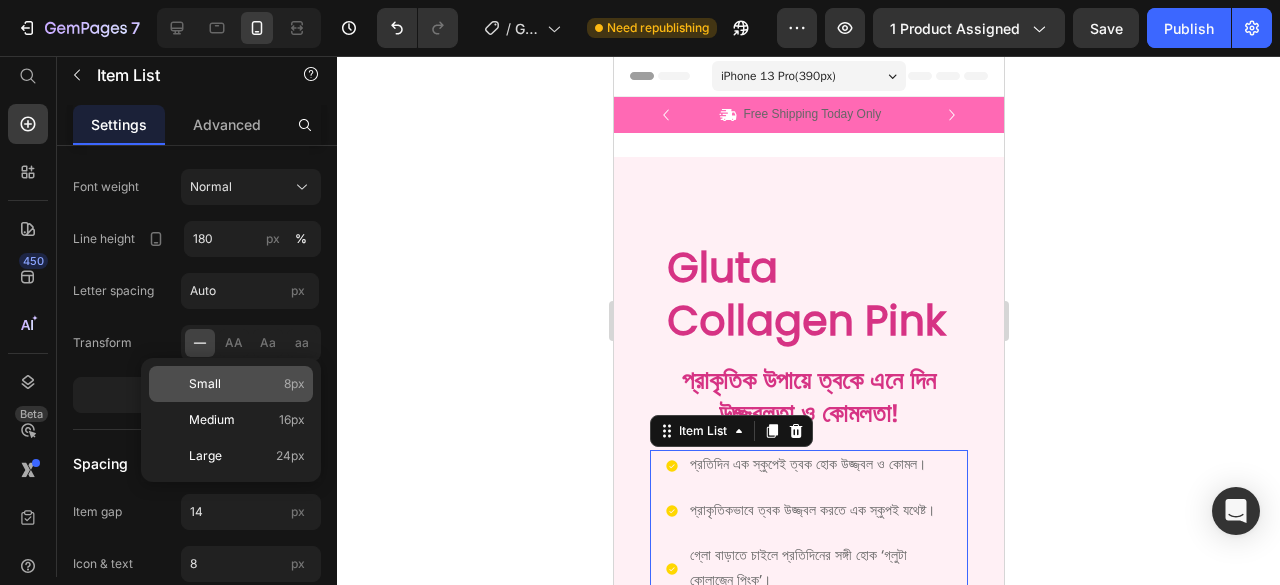 type on "8" 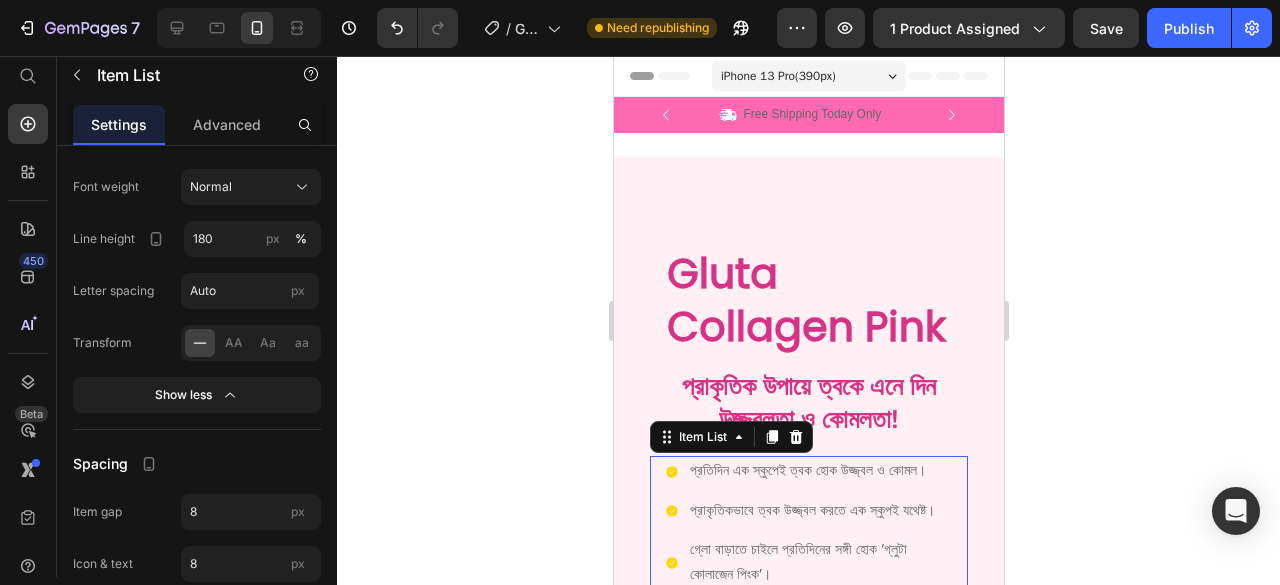 click 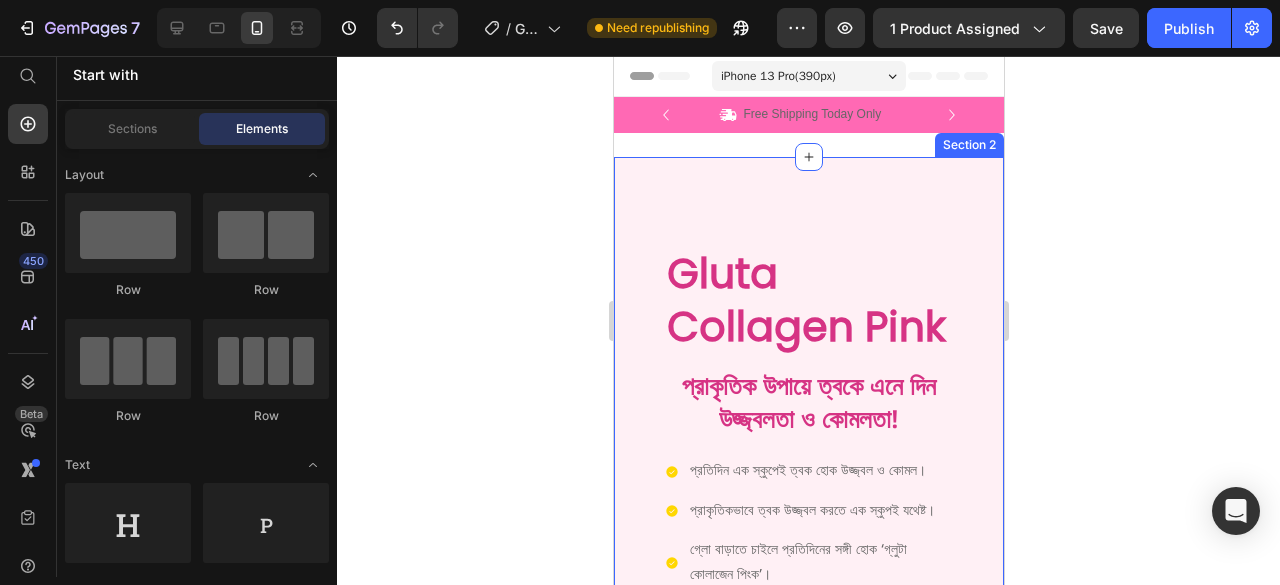 click on "Gluta Collagen Pink Heading প্রাকৃতিক উপায়ে ত্বকে এনে দিন উজ্জ্বলতা ও কোমলতা! Heading প্রতিদিন এক স্কুপেই ত্বক হোক উজ্জ্বল ও কোমল। প্রাকৃতিকভাবে ত্বক উজ্জ্বল করতে এক স্কুপই যথেষ্ট। গ্লো বাড়াতে চাইলে প্রতিদিনের সঙ্গী হোক ‘গ্লুটা কোলাজেন পিংক’। Item List অর্ডার করতে চাই Button Image Hero Banner Section 2" at bounding box center [808, 467] 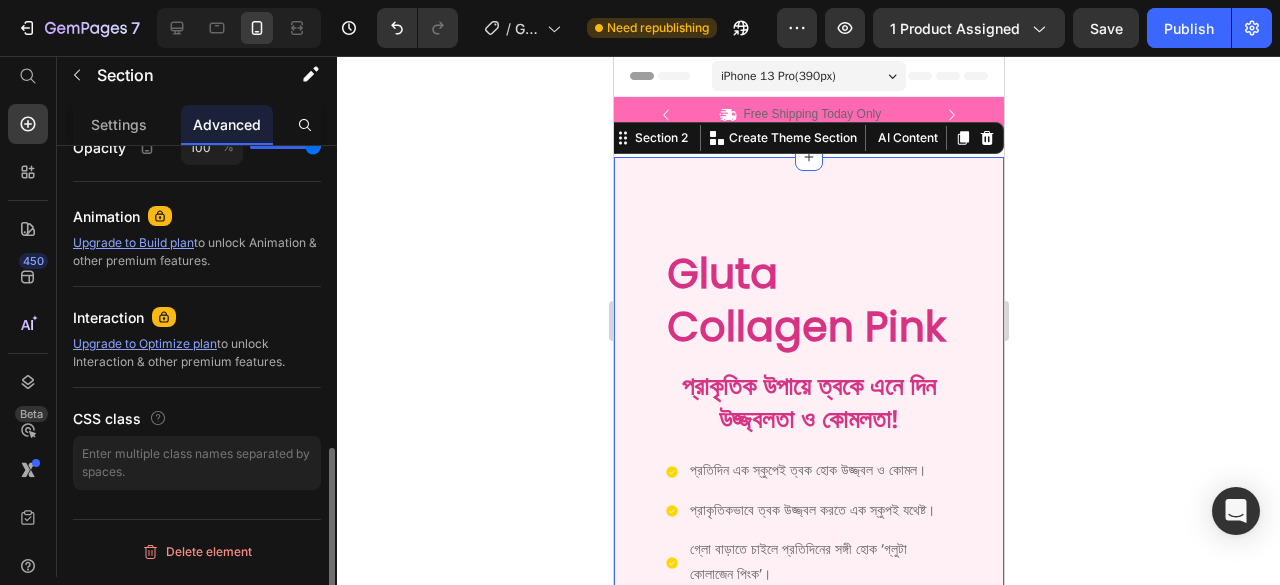 scroll, scrollTop: 0, scrollLeft: 0, axis: both 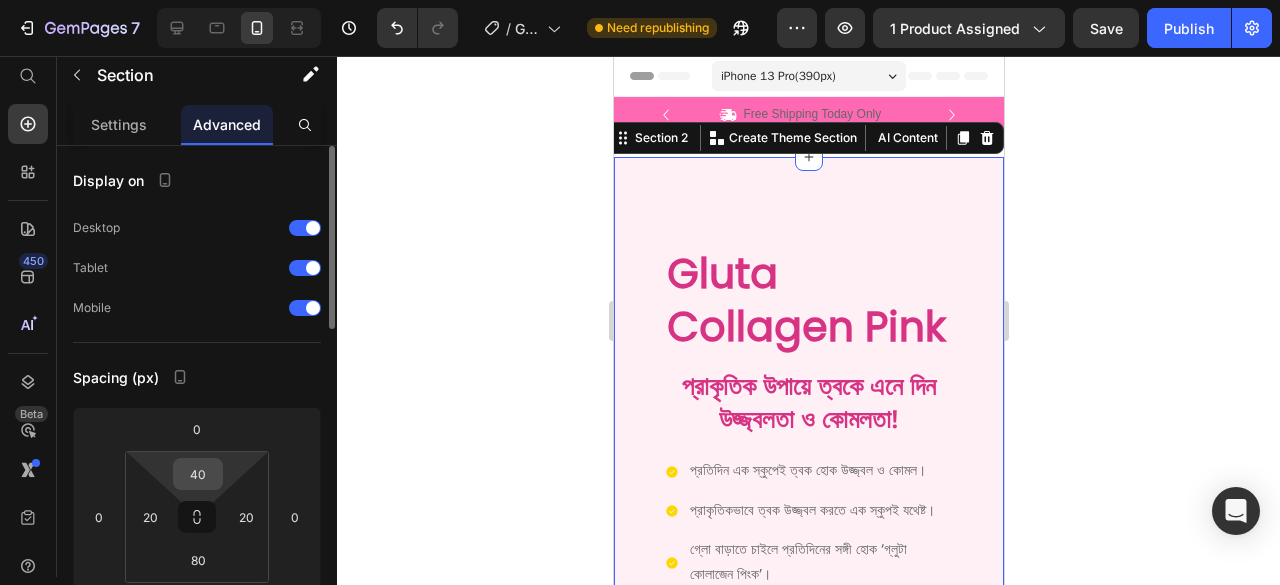 click on "40" at bounding box center (198, 474) 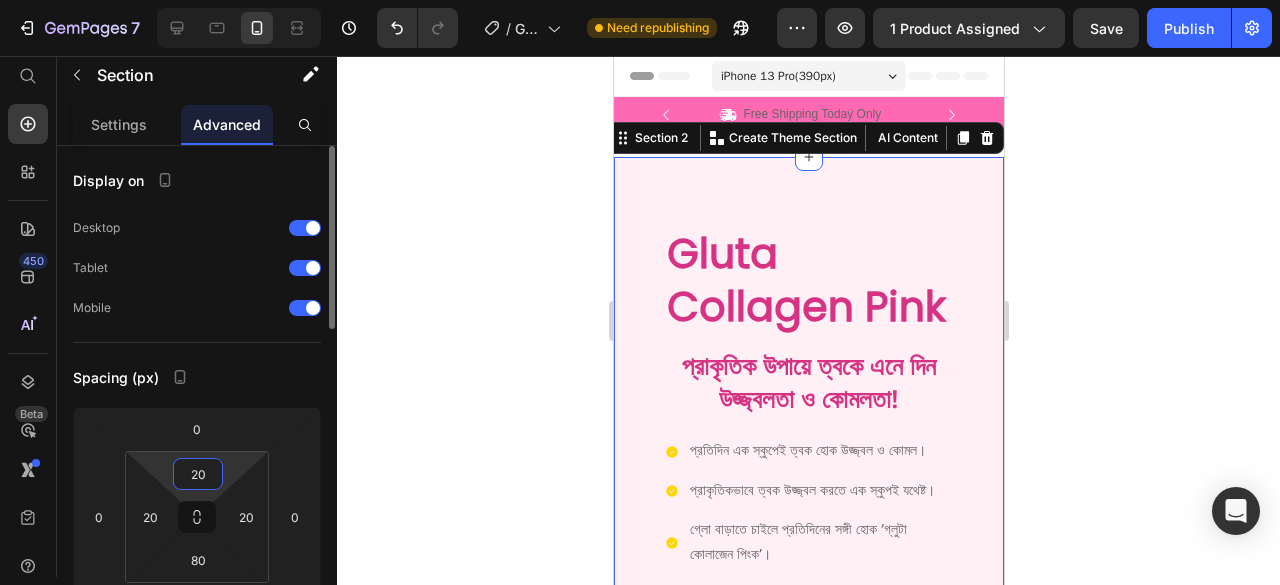 type on "20" 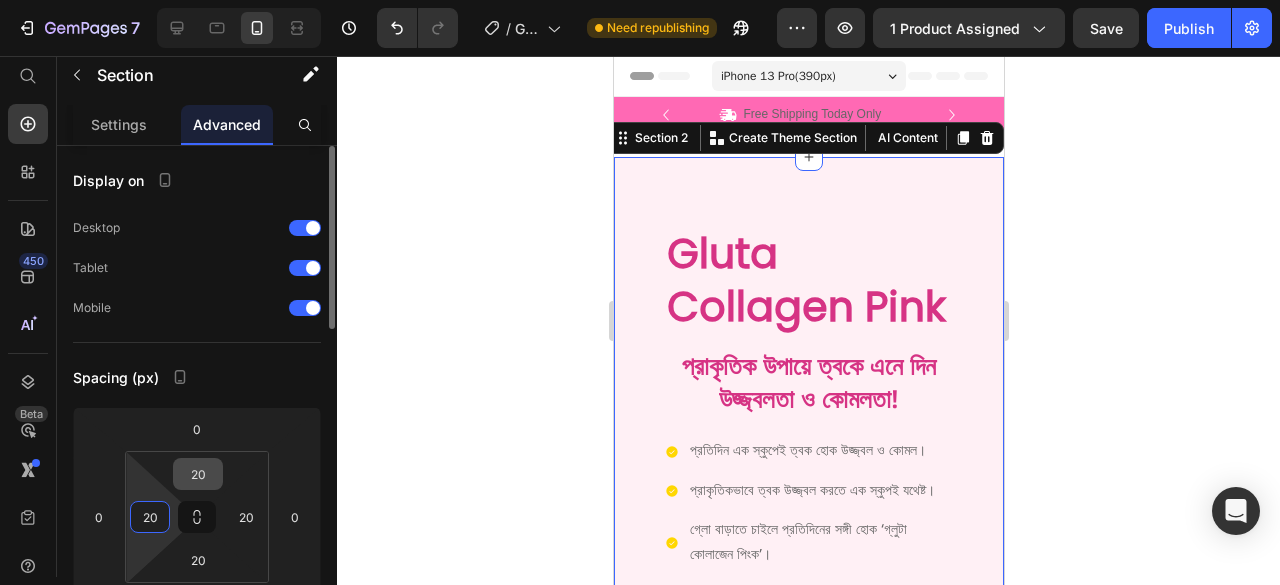 type on "20" 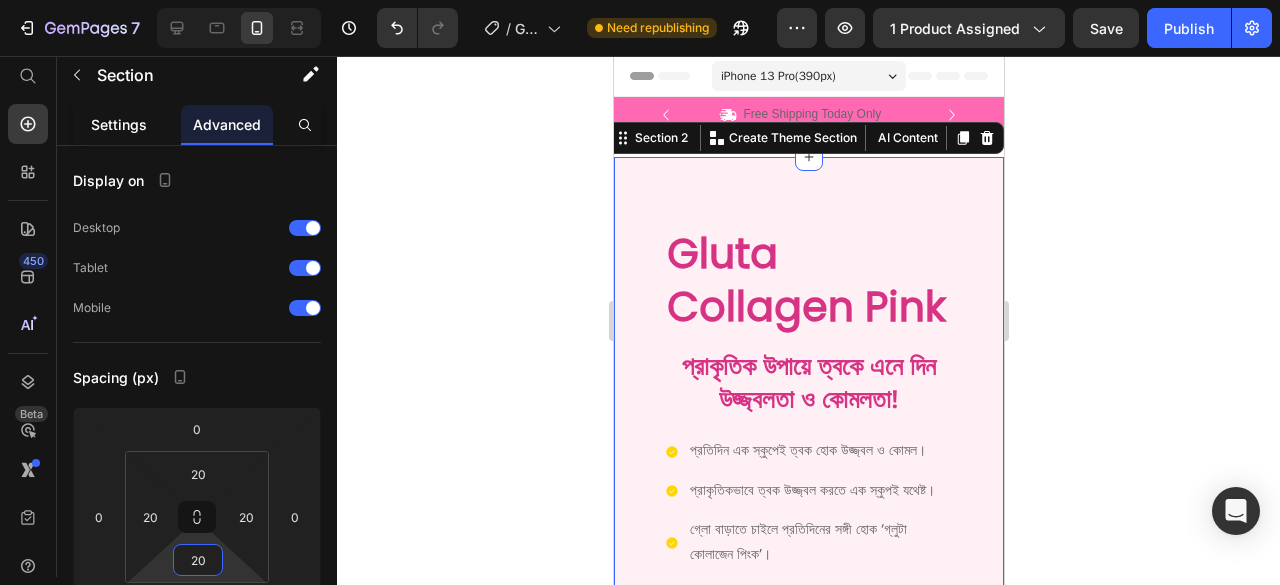 click on "Settings" at bounding box center (119, 124) 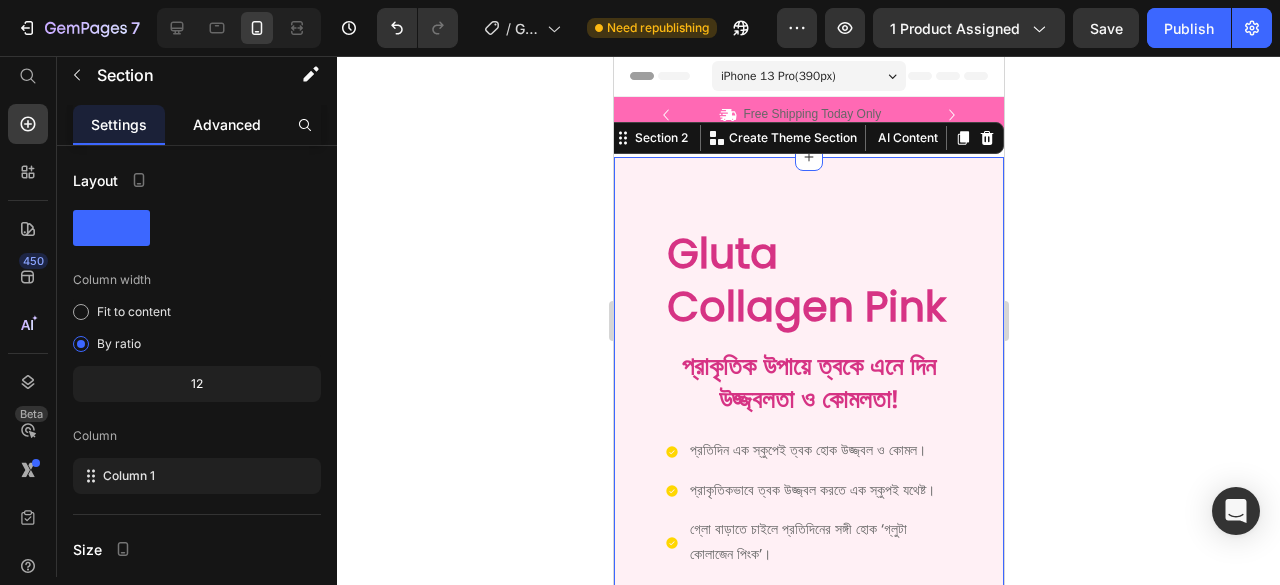 click on "Advanced" at bounding box center (227, 124) 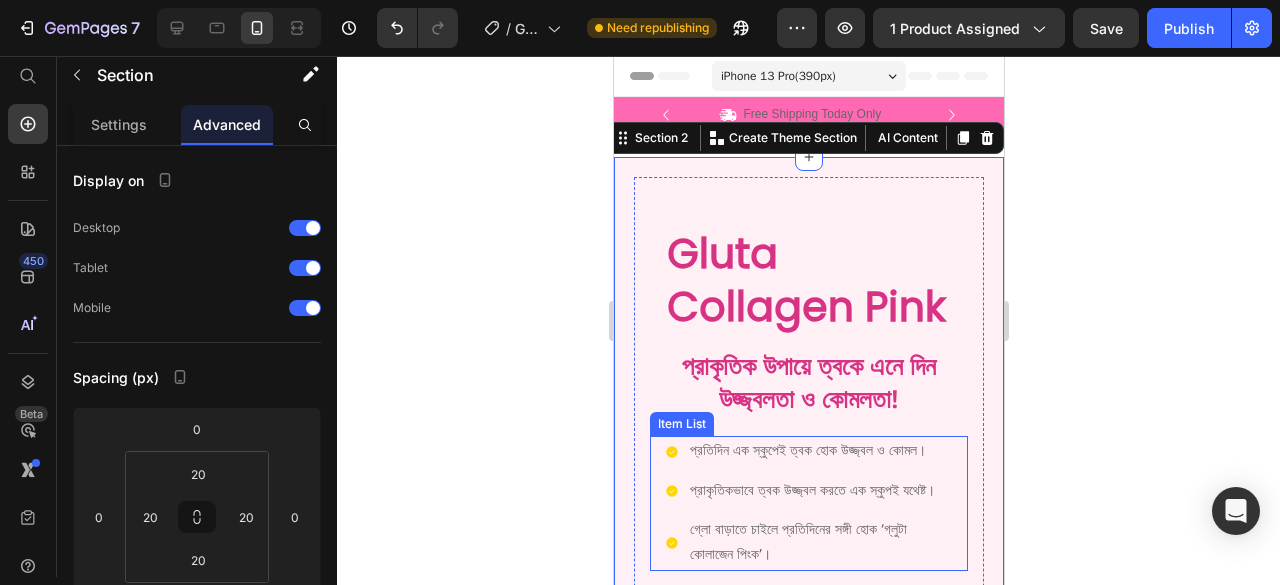 click on "প্রতিদিন এক স্কুপেই ত্বক হোক উজ্জ্বল ও কোমল। প্রাকৃতিকভাবে ত্বক উজ্জ্বল করতে এক স্কুপই যথেষ্ট। গ্লো বাড়াতে চাইলে প্রতিদিনের সঙ্গী হোক ‘গ্লুটা কোলাজেন পিংক’।" at bounding box center (808, 503) 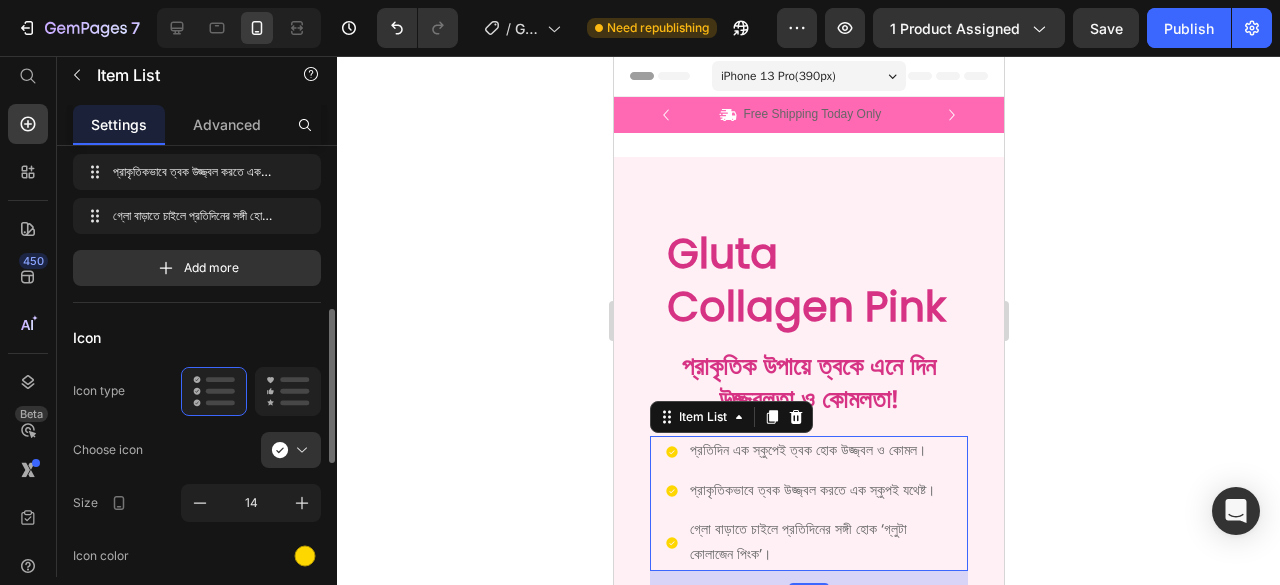 scroll, scrollTop: 200, scrollLeft: 0, axis: vertical 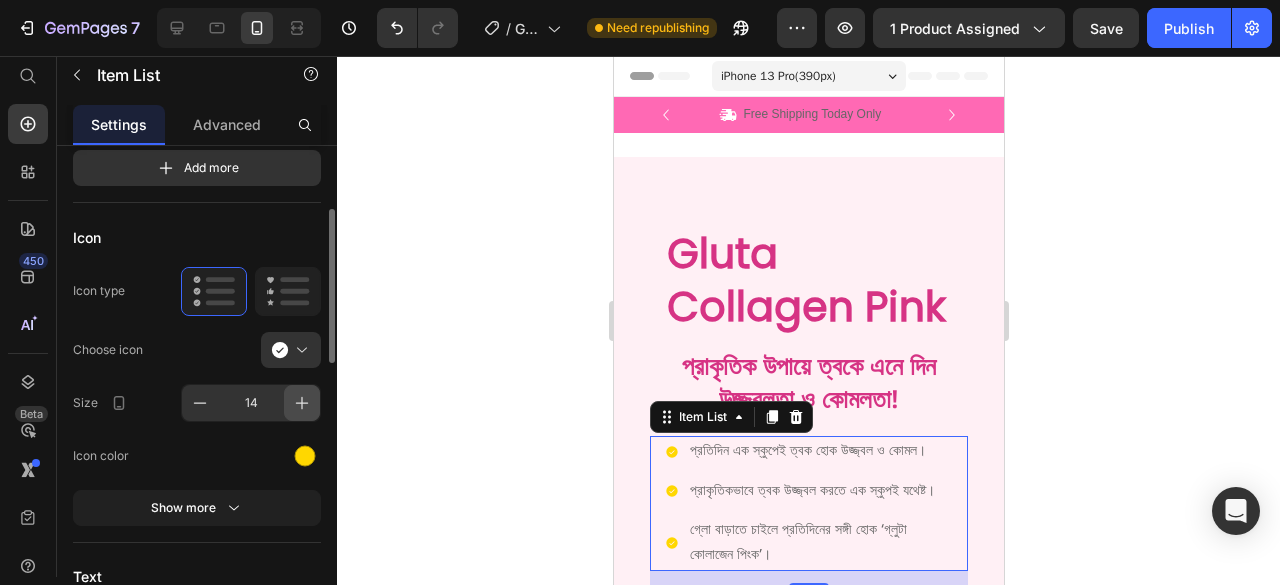click 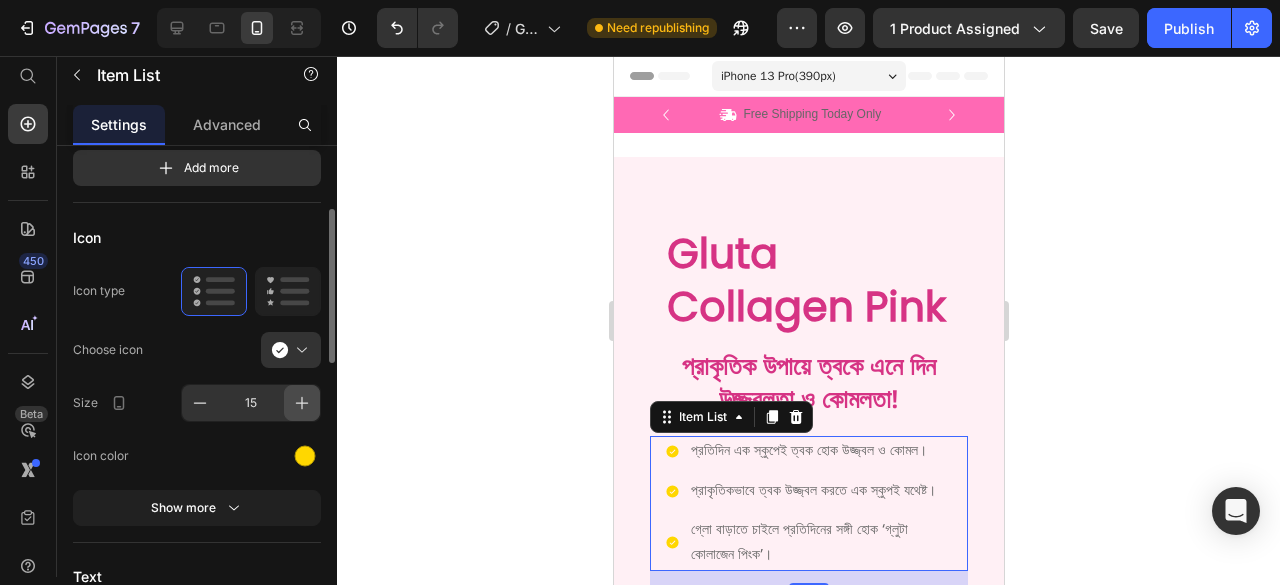 click 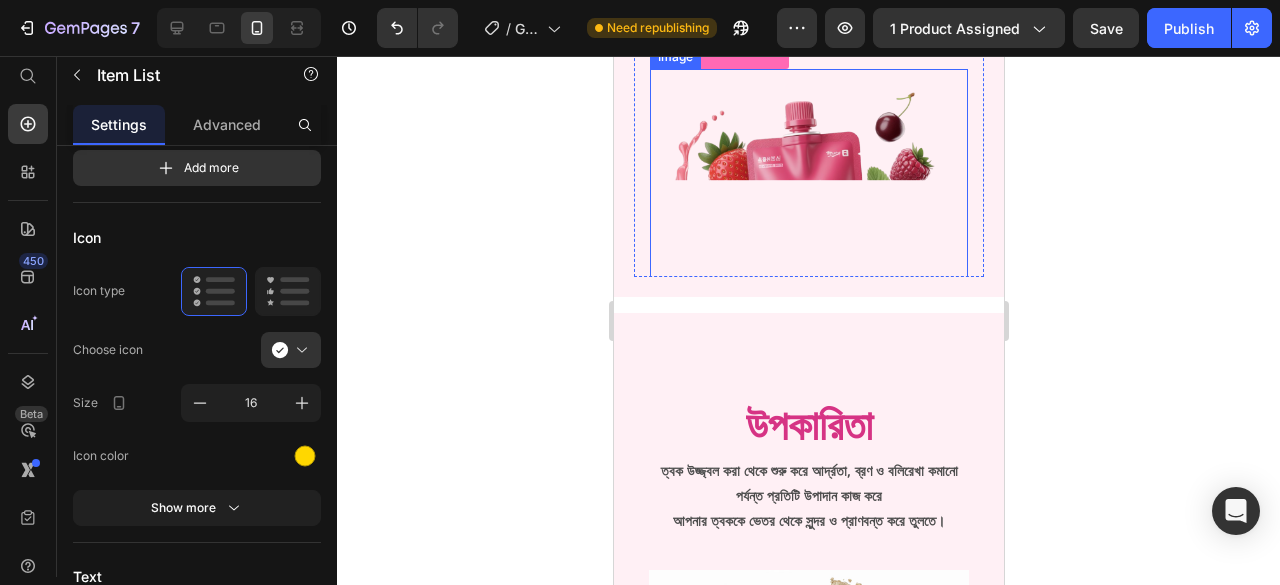 scroll, scrollTop: 200, scrollLeft: 0, axis: vertical 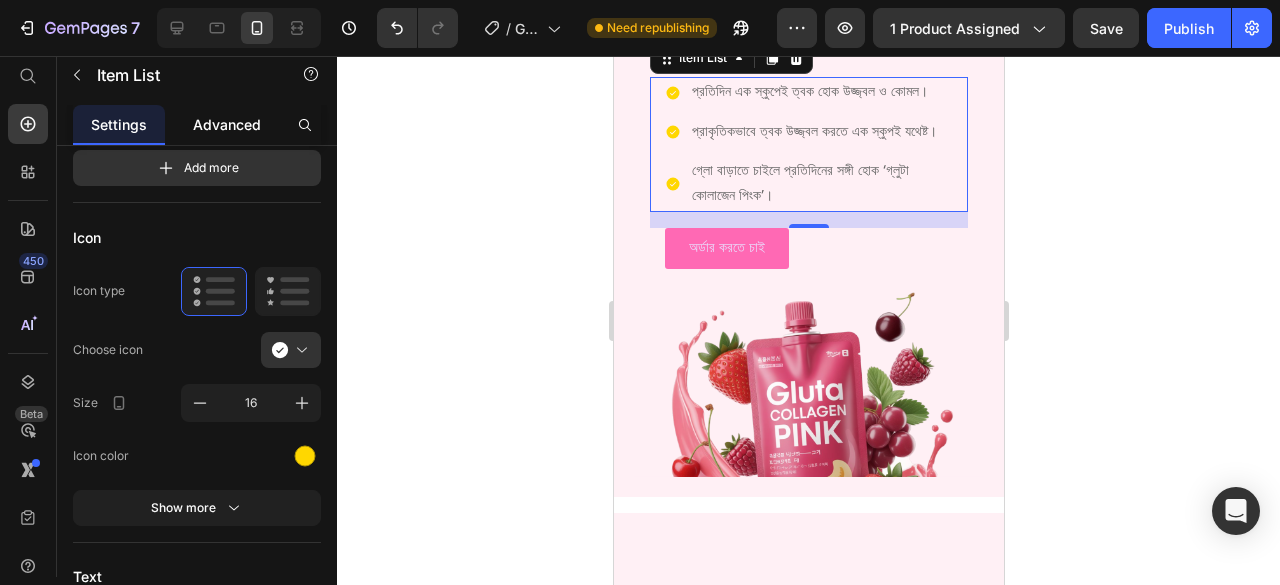 click on "Advanced" at bounding box center [227, 124] 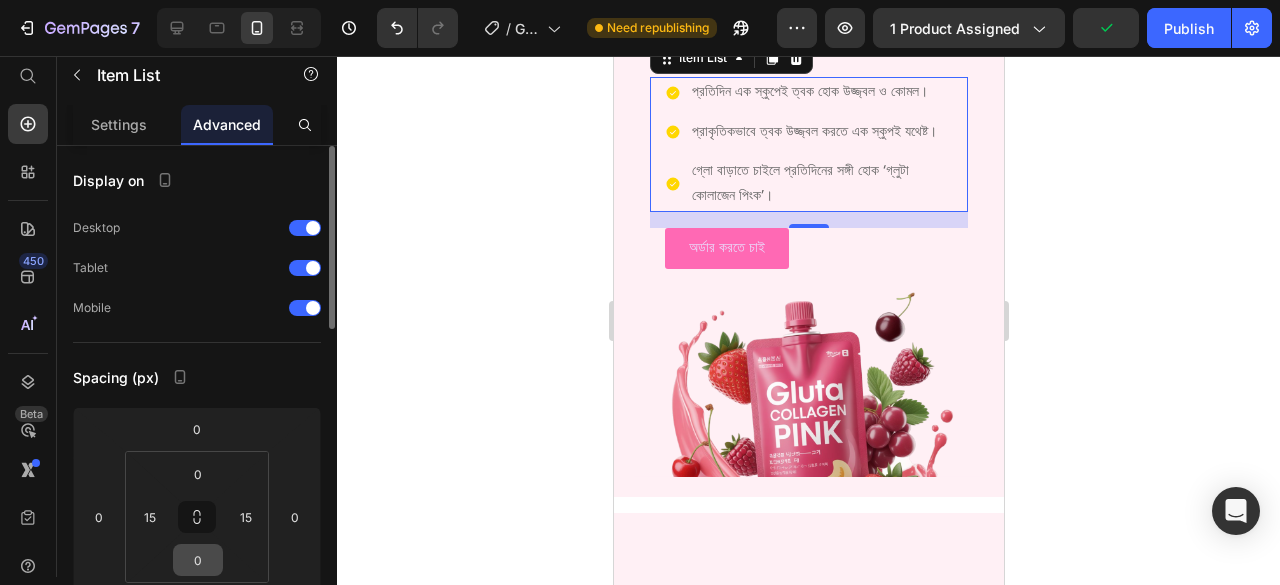 scroll, scrollTop: 100, scrollLeft: 0, axis: vertical 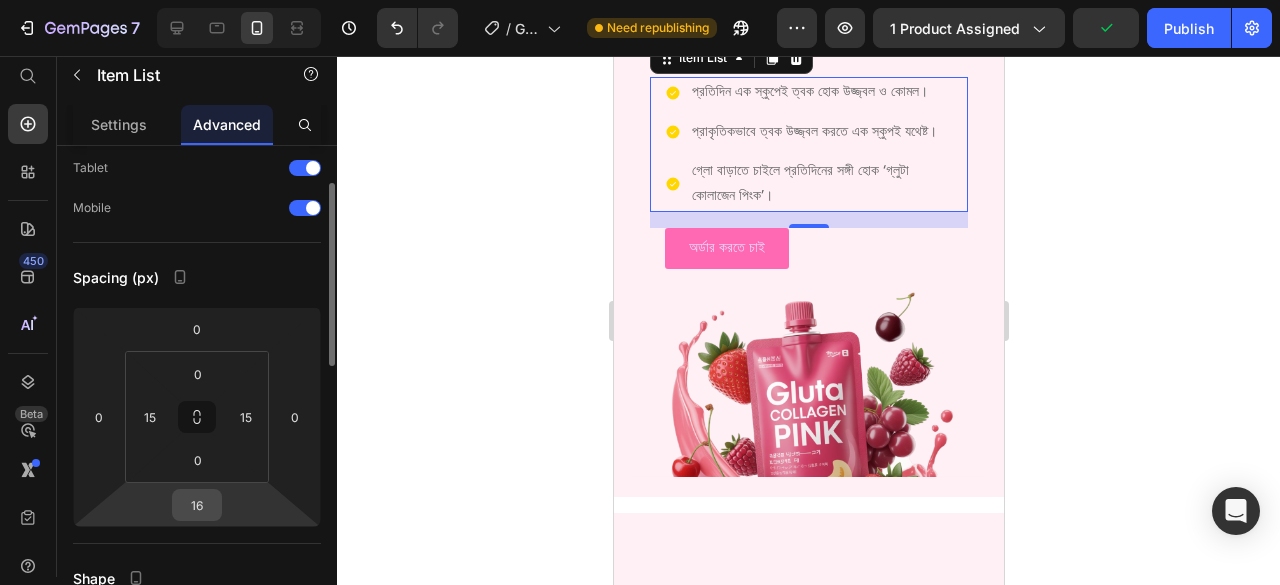click on "16" at bounding box center [197, 505] 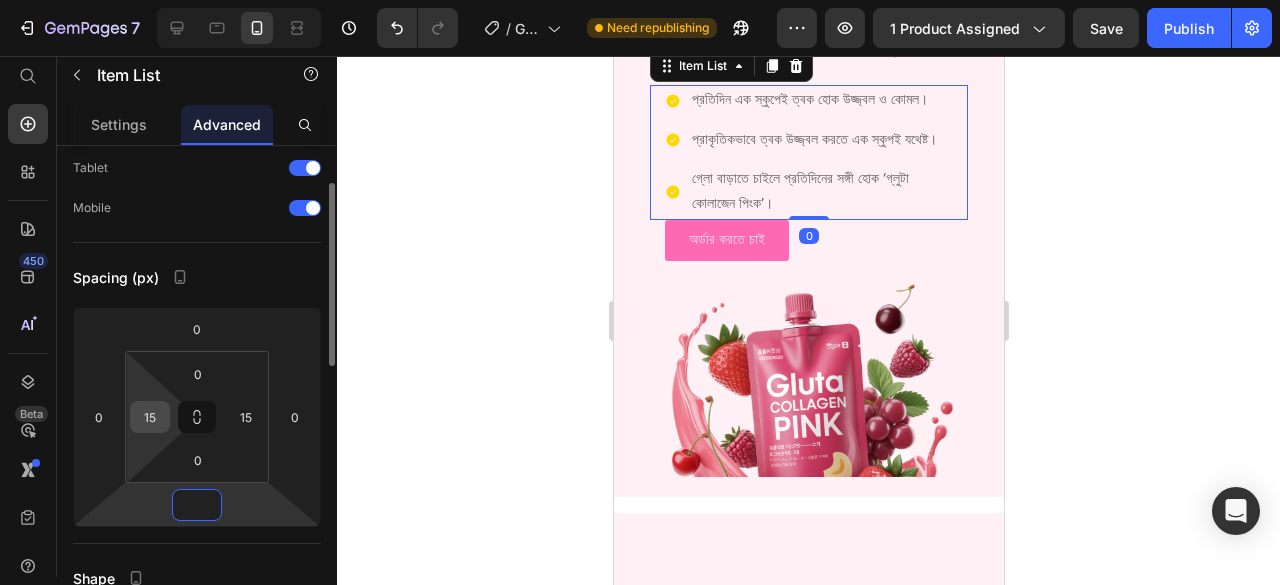 type on "0" 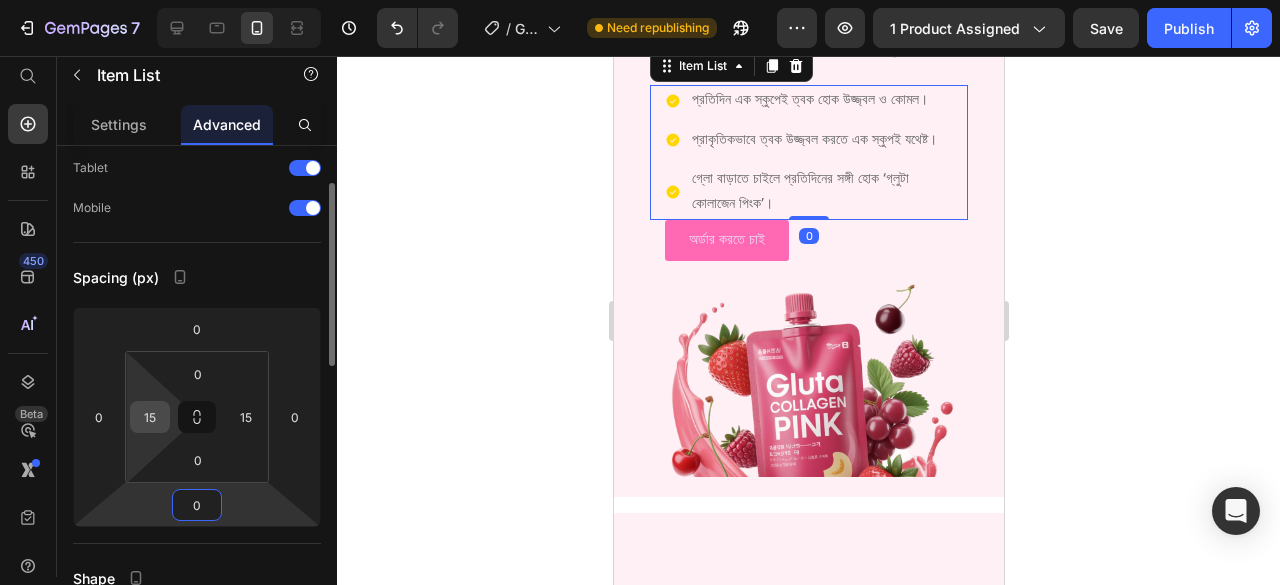 click on "15" at bounding box center [150, 417] 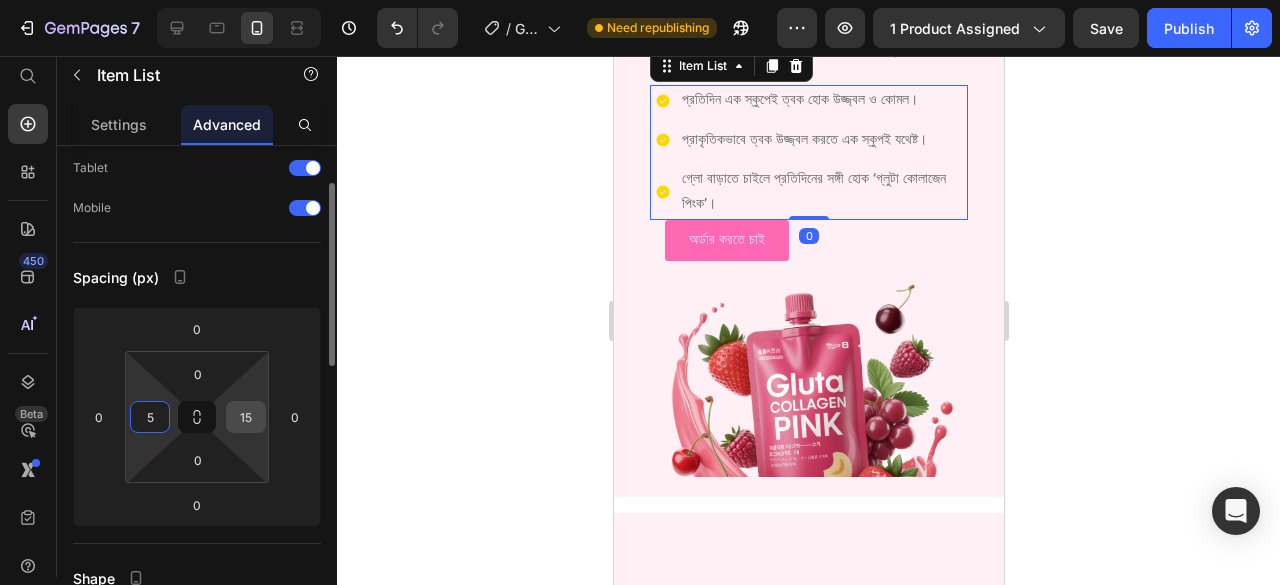 type on "5" 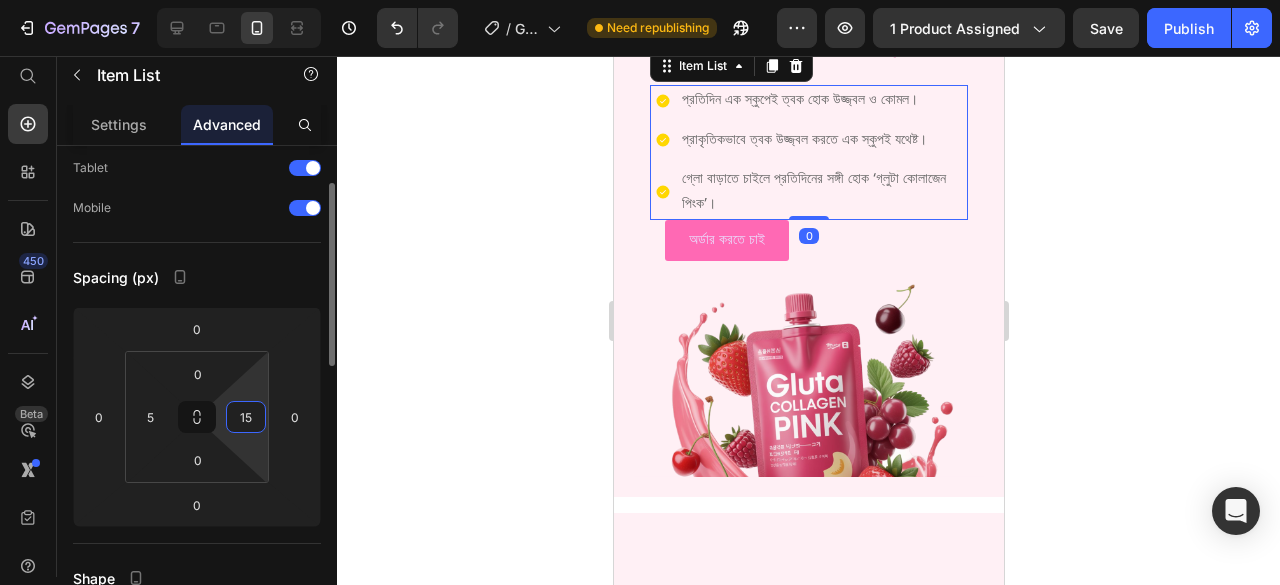 type on "1" 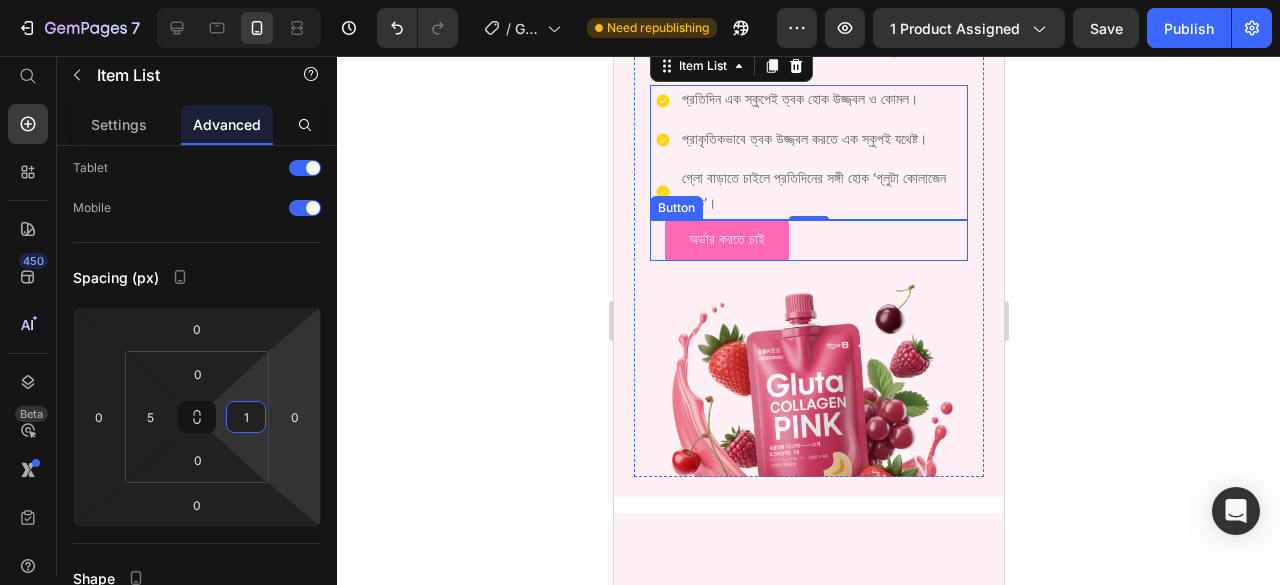 click on "অর্ডার করতে চাই Button" at bounding box center (808, 240) 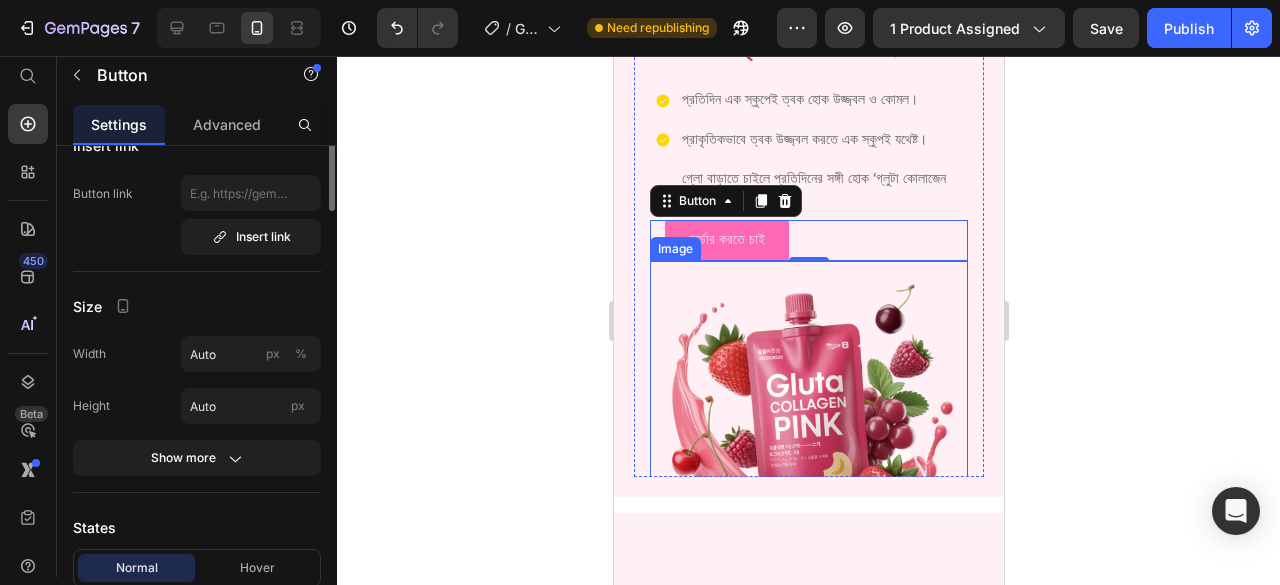scroll, scrollTop: 0, scrollLeft: 0, axis: both 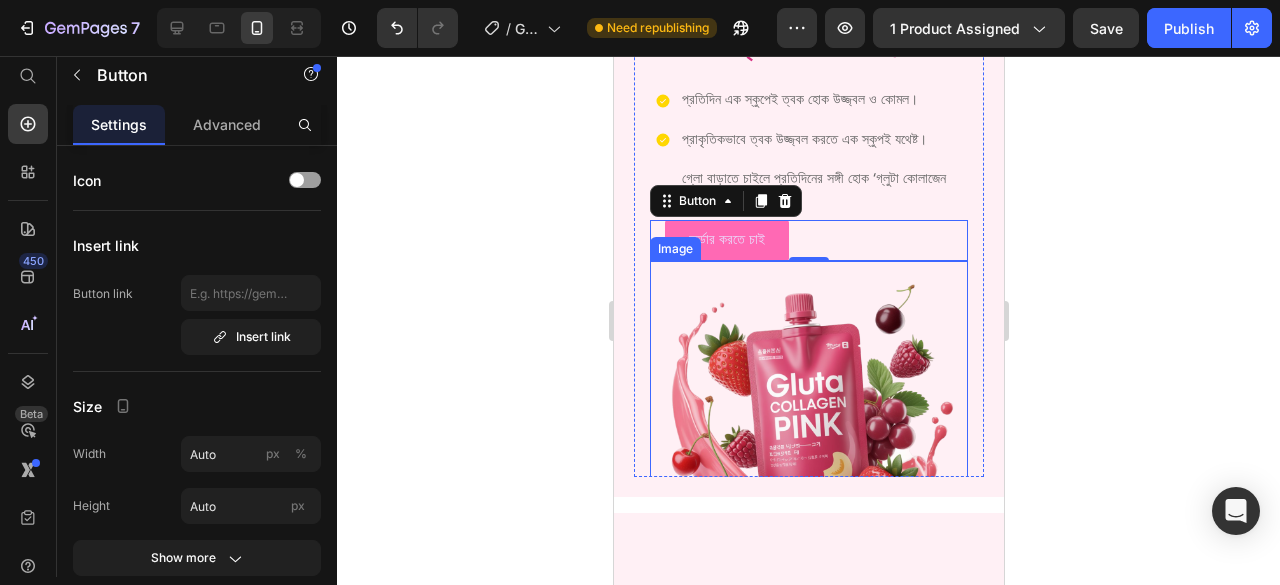 click at bounding box center (808, 420) 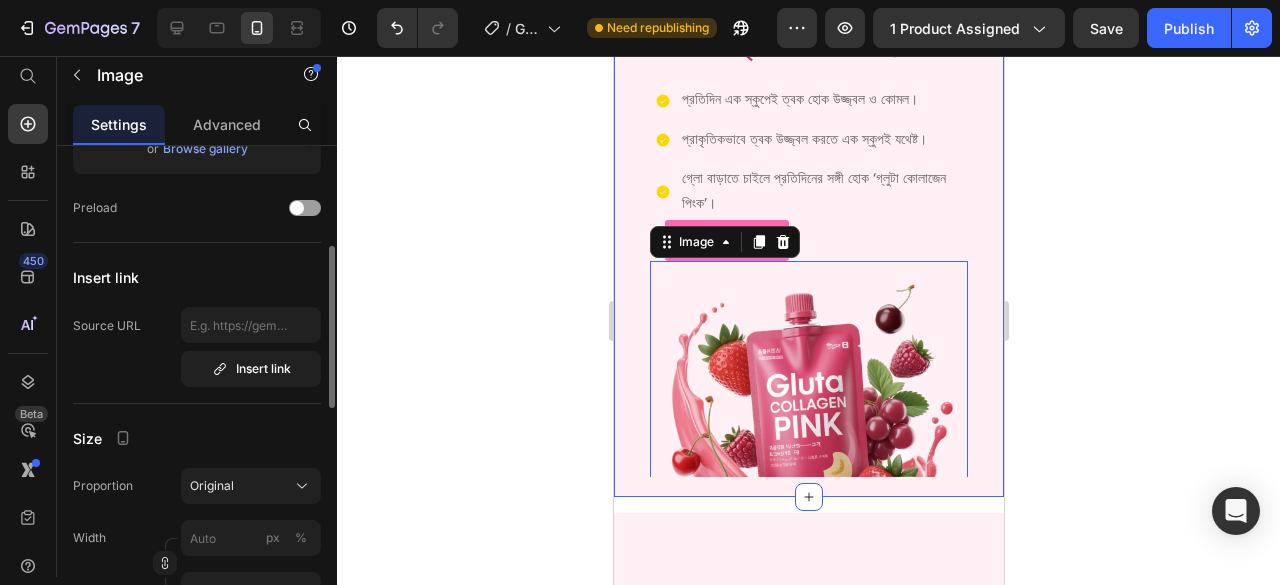 scroll, scrollTop: 400, scrollLeft: 0, axis: vertical 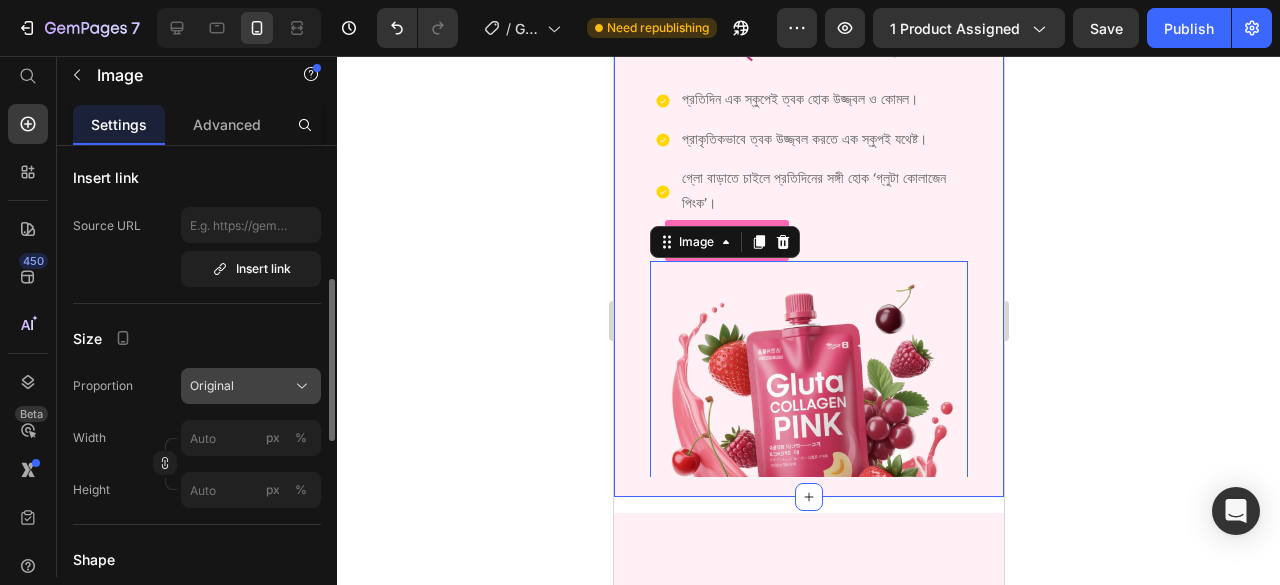 click on "Original" at bounding box center [251, 386] 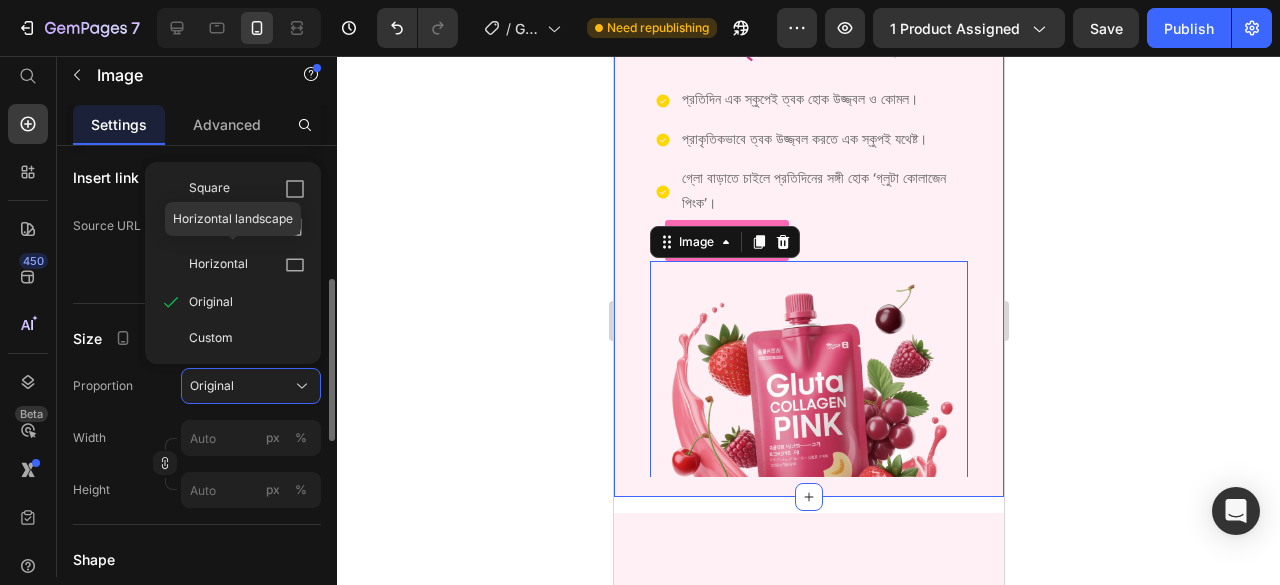 click on "Horizontal" 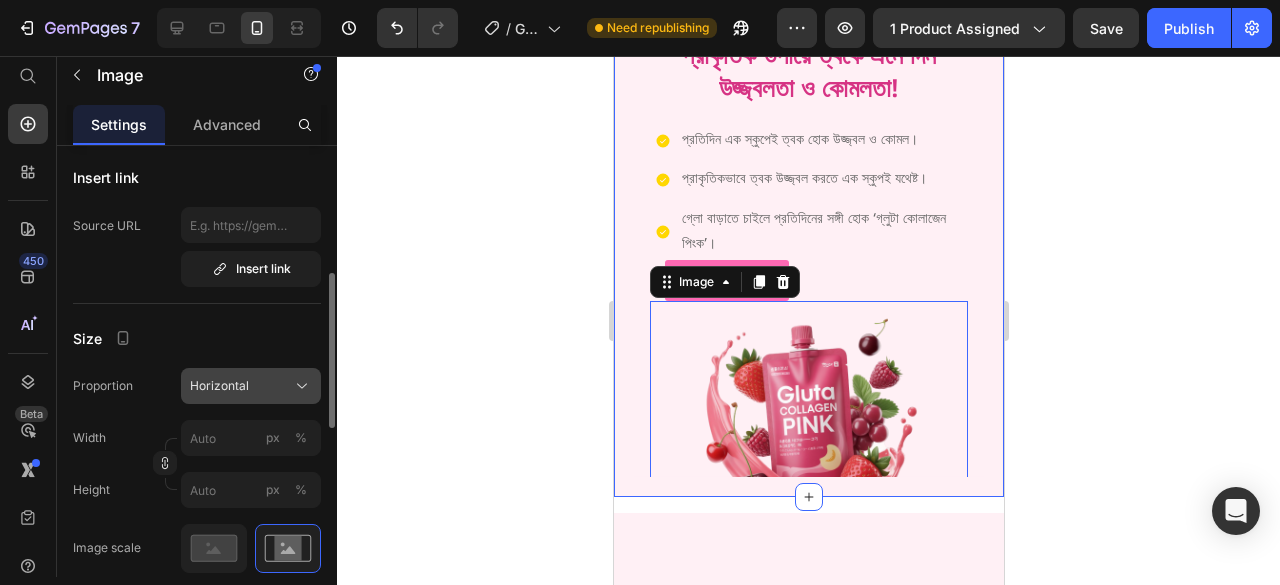 click on "Horizontal" at bounding box center (219, 386) 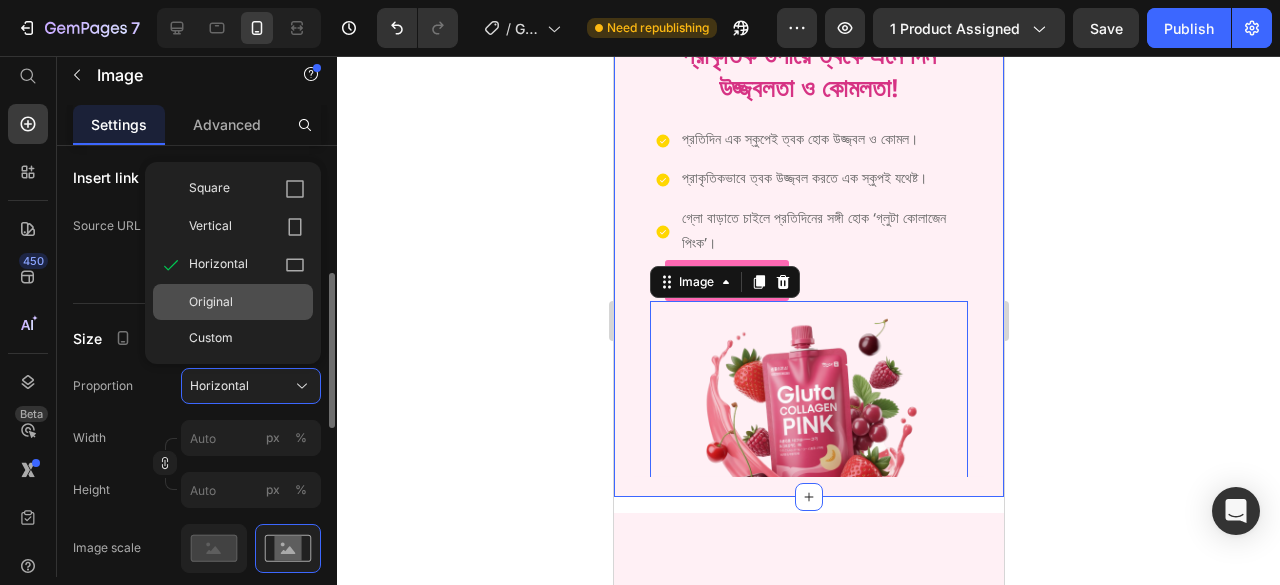 click on "Original" at bounding box center (211, 302) 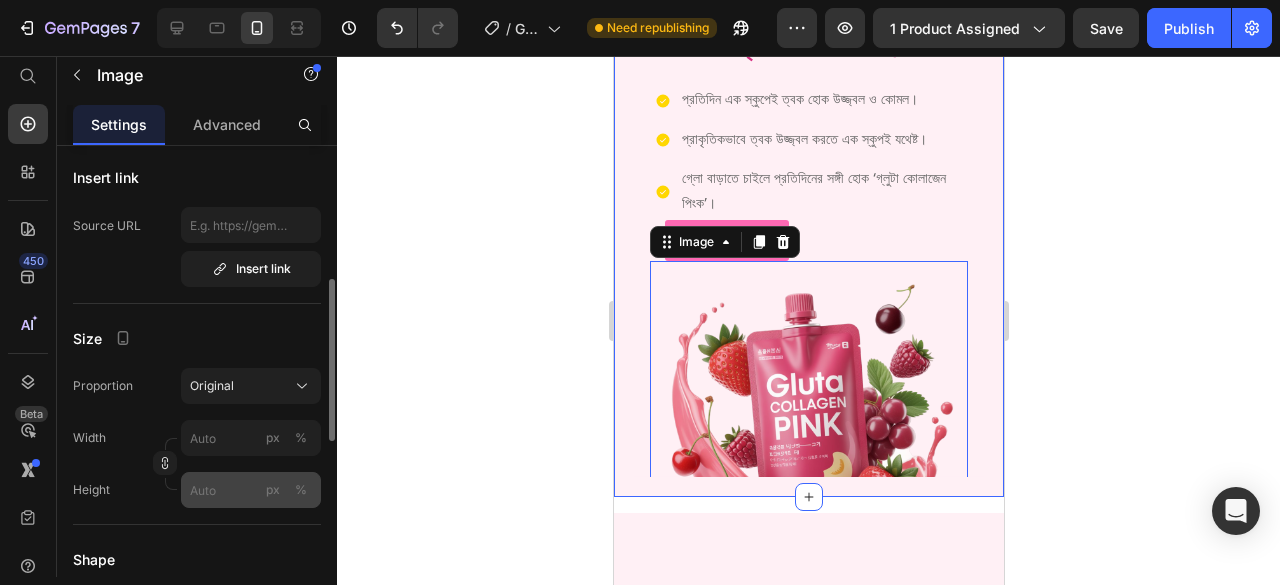 scroll, scrollTop: 500, scrollLeft: 0, axis: vertical 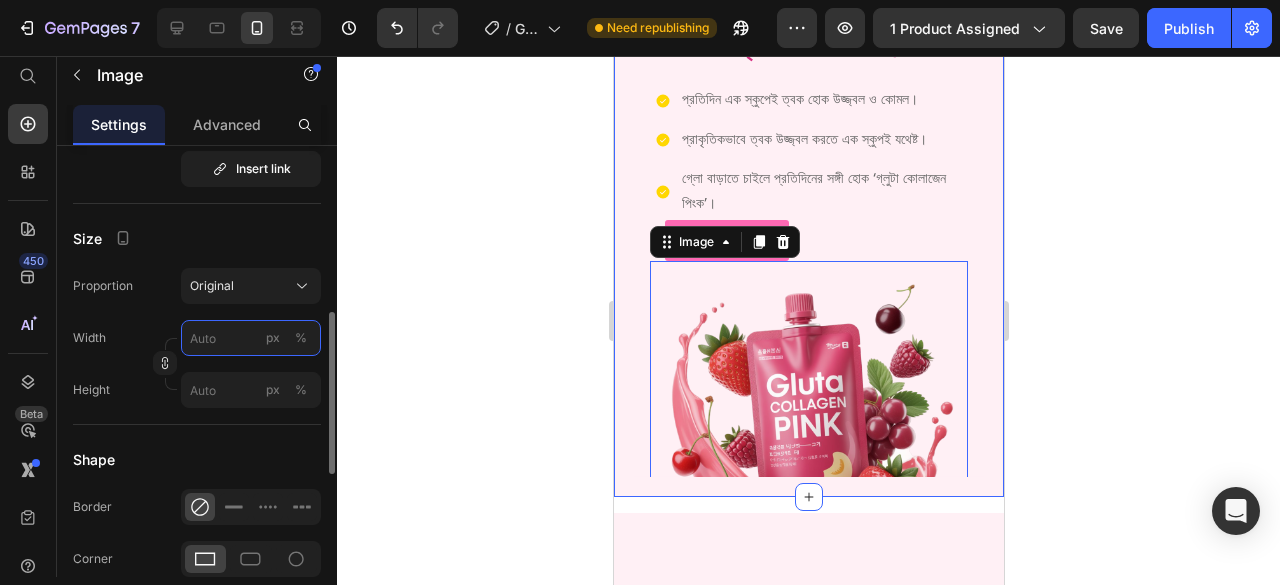 click on "px %" at bounding box center [251, 338] 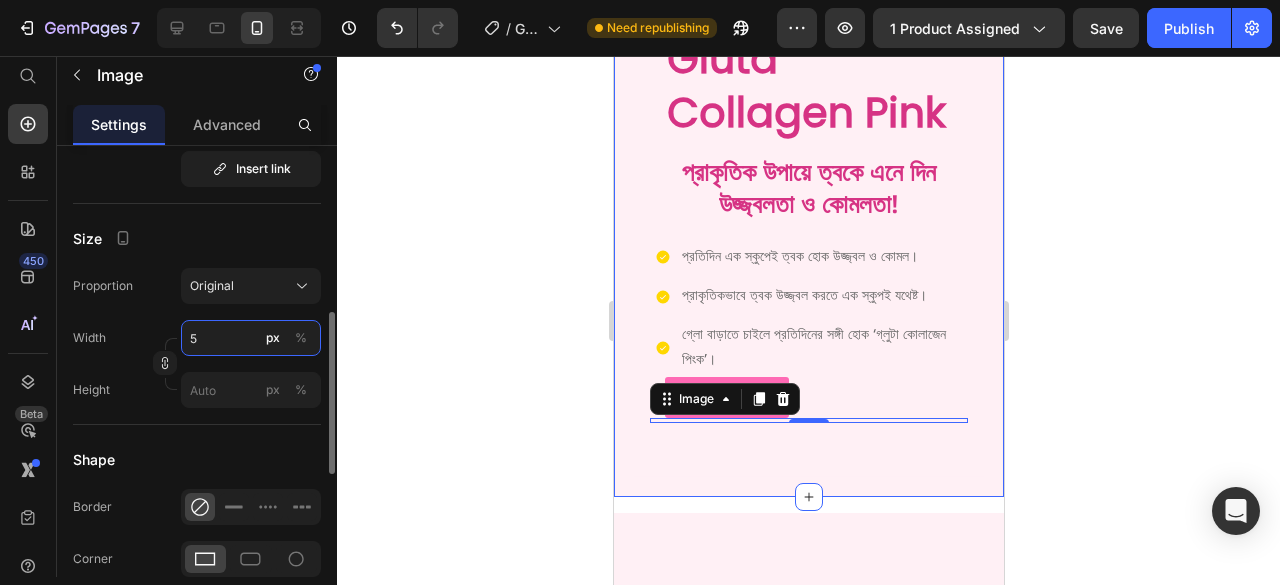 type on "50" 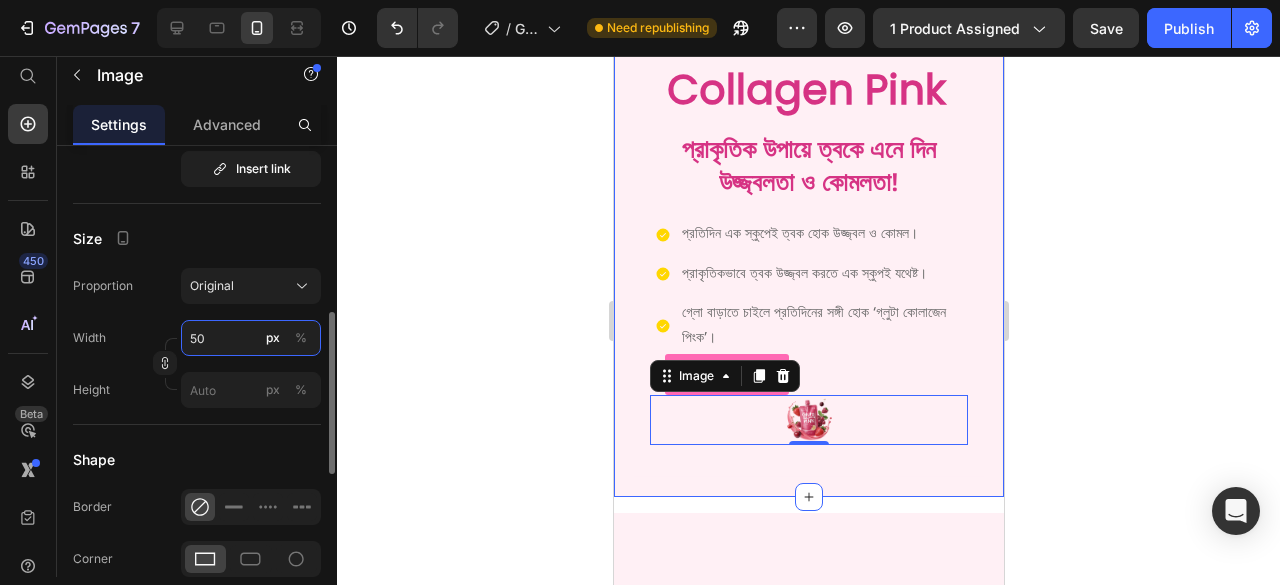 type on "50" 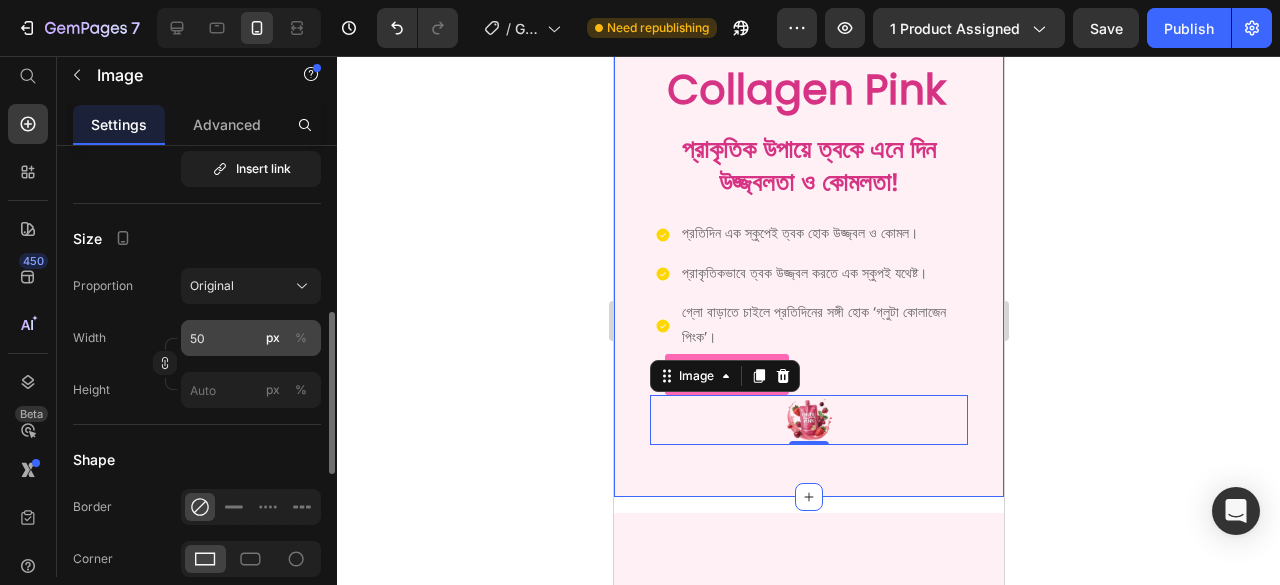 click on "%" at bounding box center (301, 338) 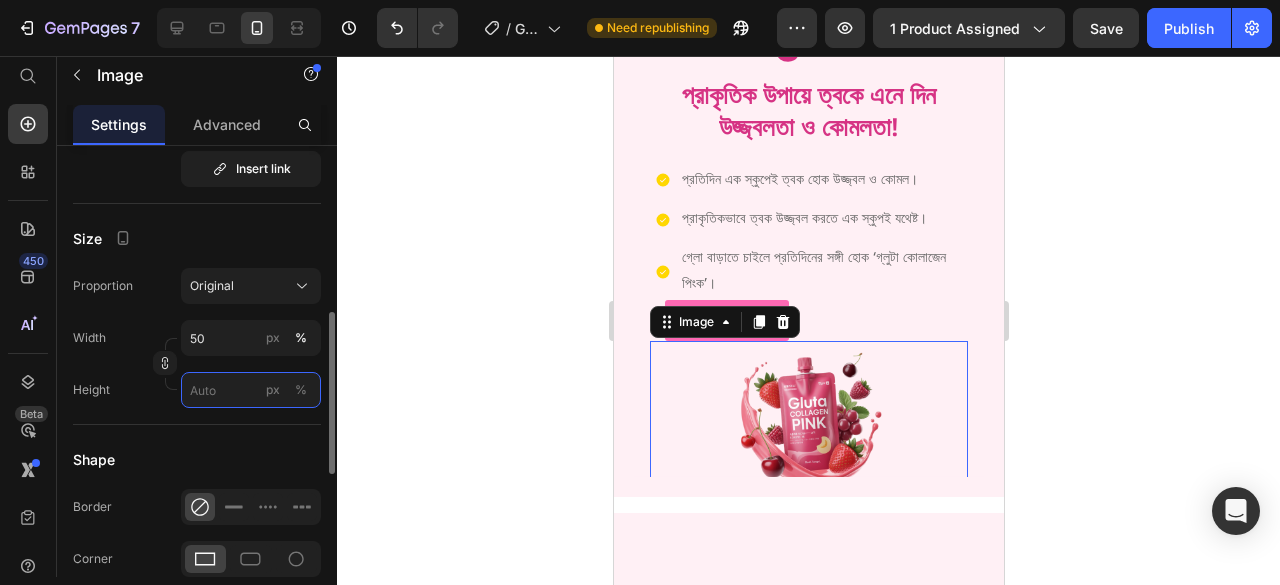 click on "px %" at bounding box center (251, 390) 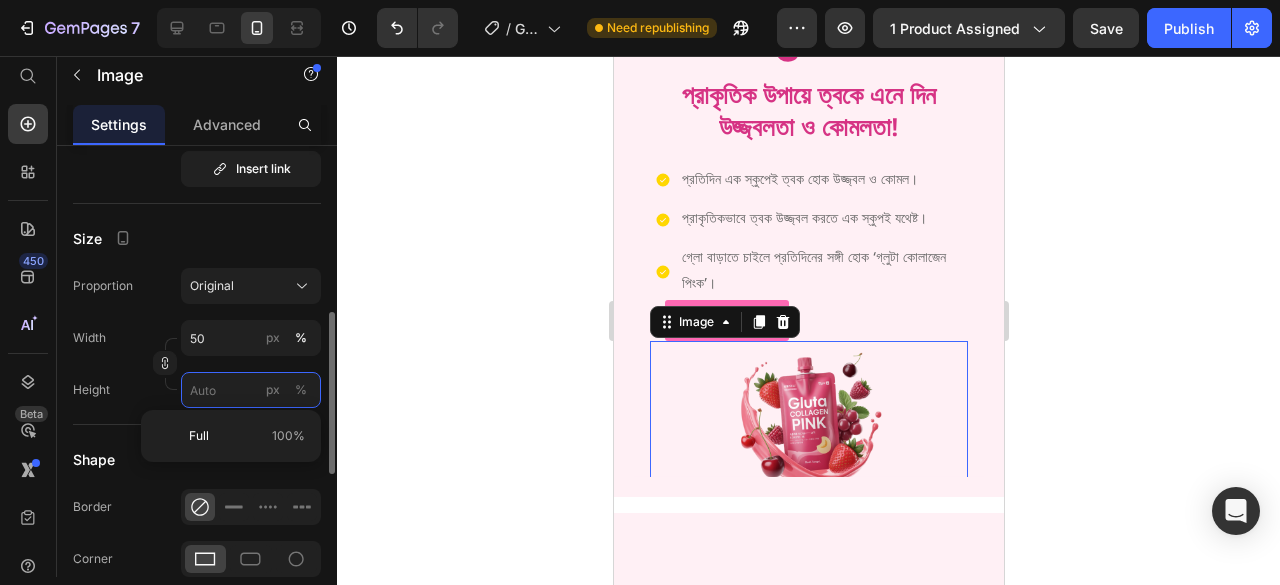 type 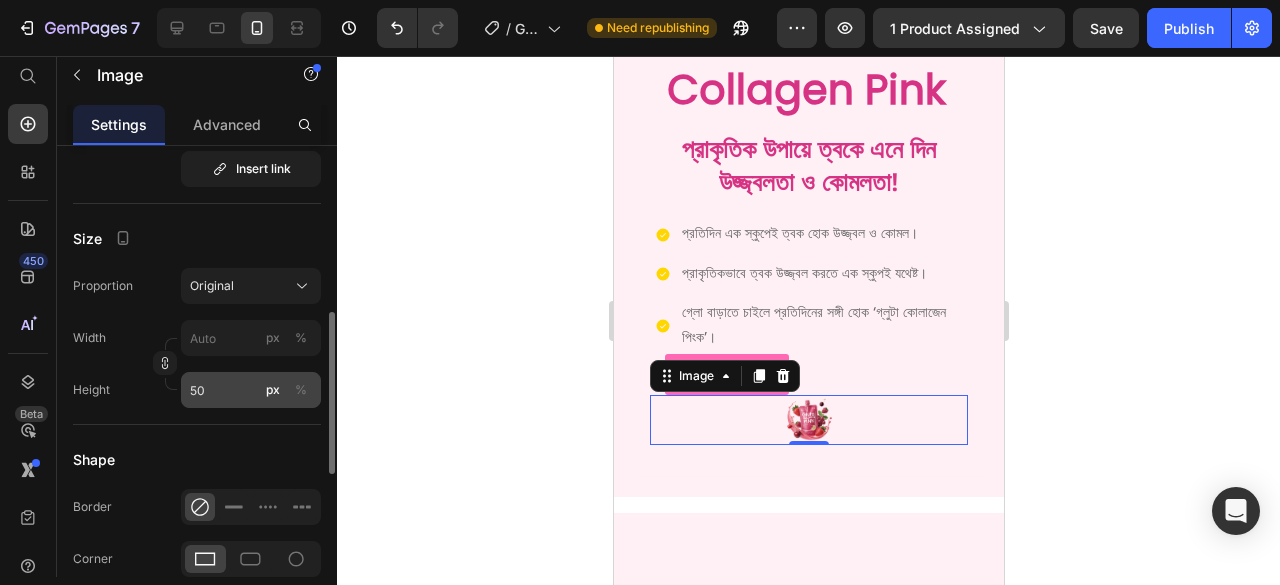 click on "%" at bounding box center (301, 390) 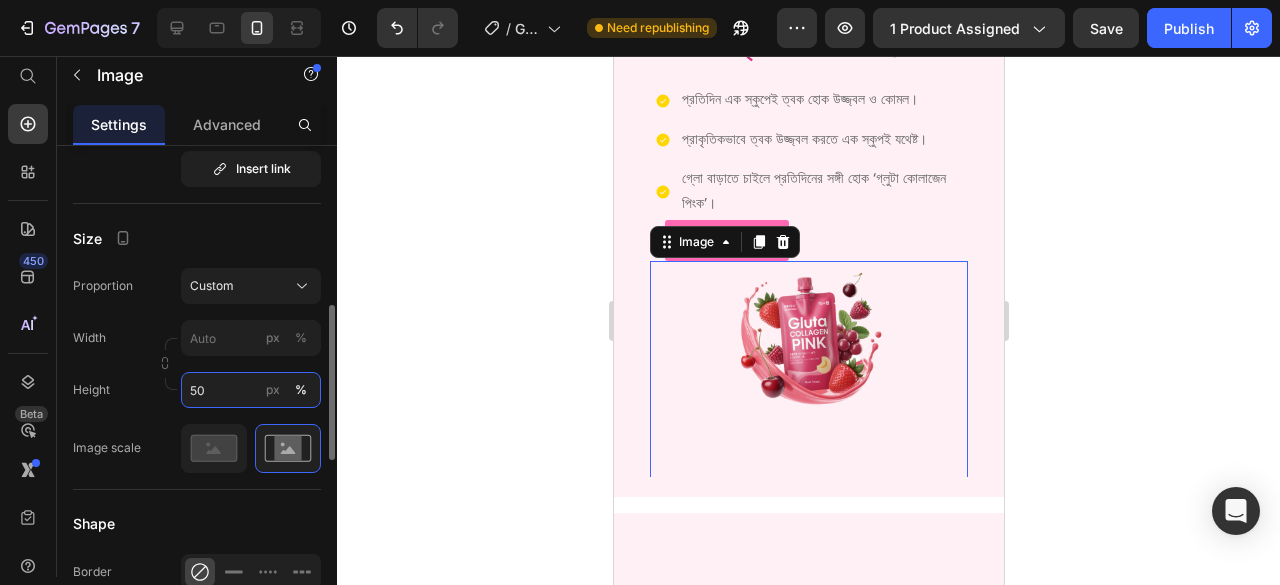 click on "50" at bounding box center (251, 390) 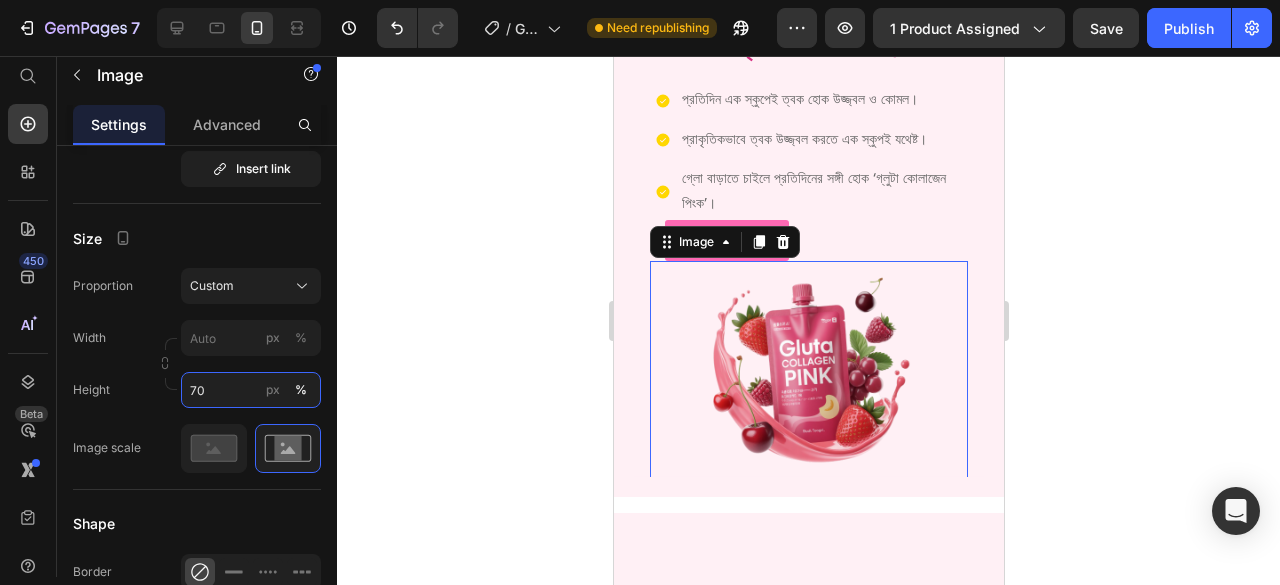 type on "7" 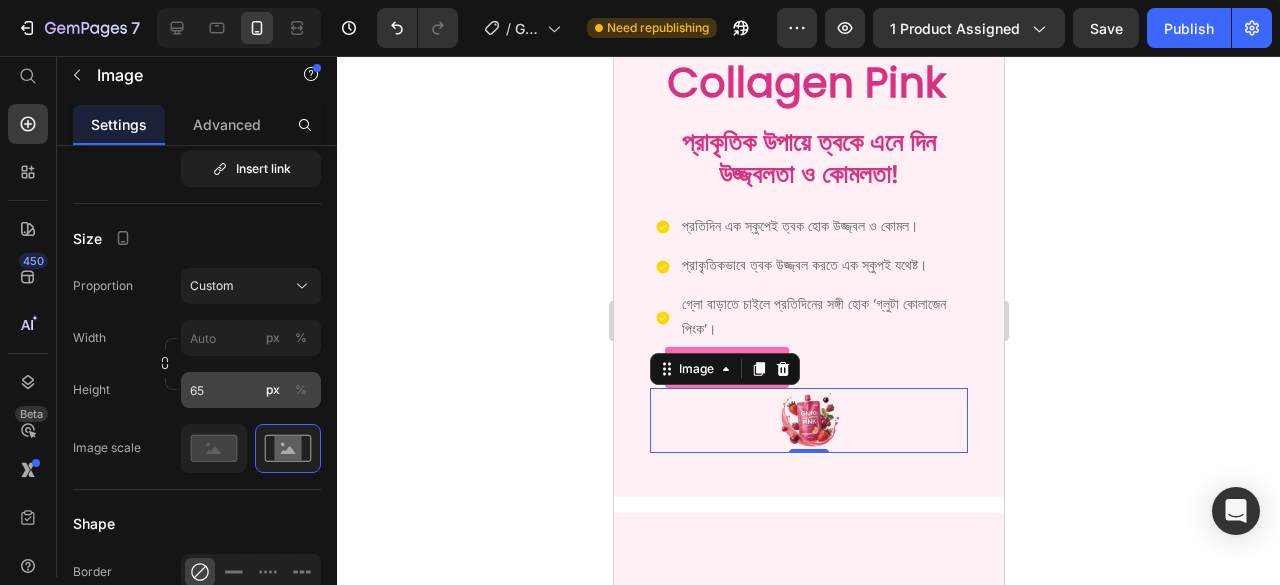 click on "%" at bounding box center [301, 390] 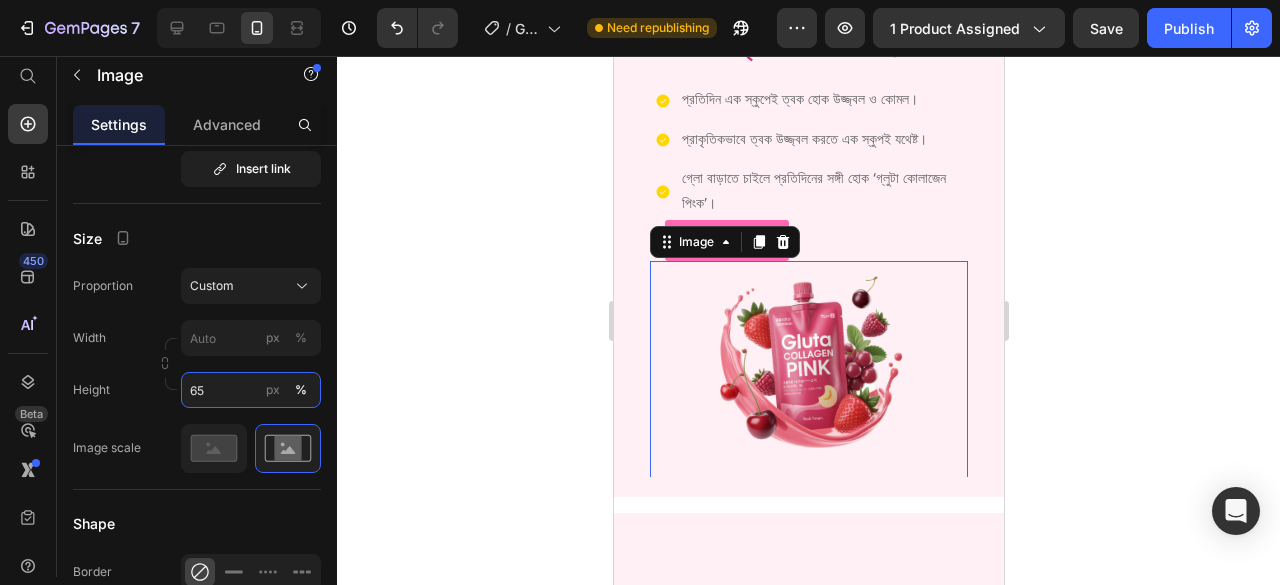 click on "65" at bounding box center [251, 390] 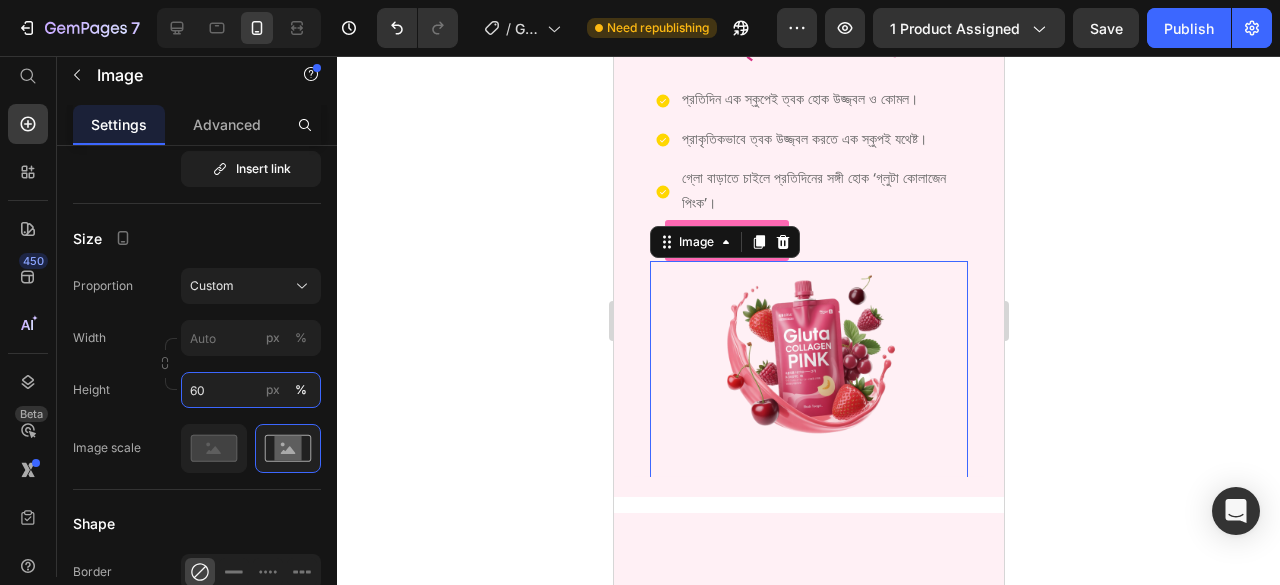 type on "6" 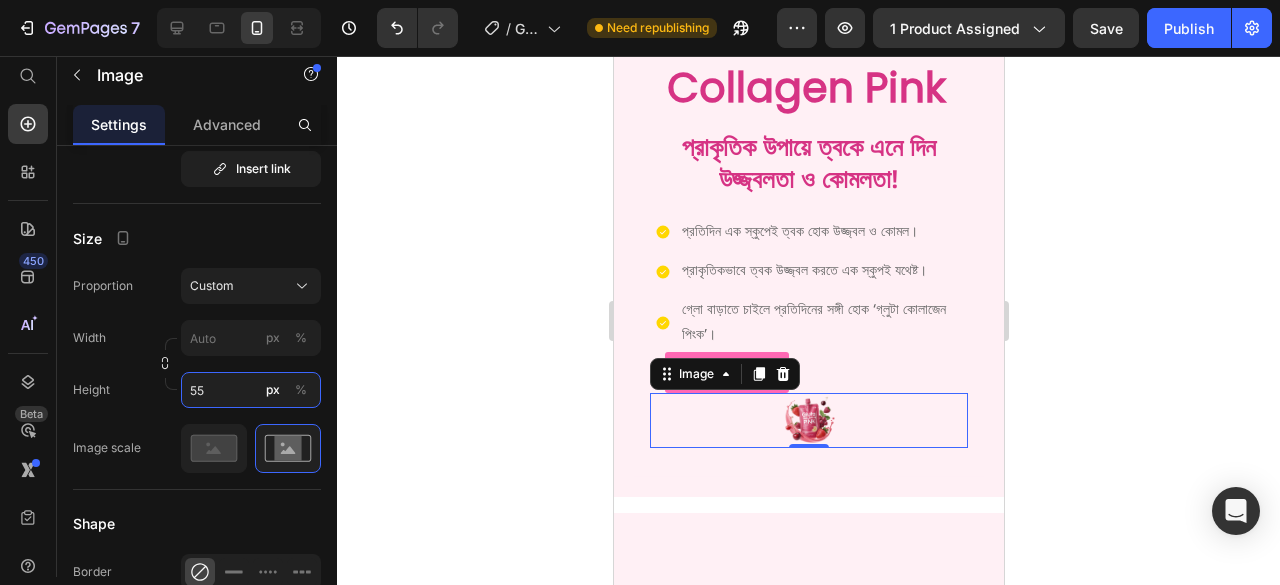 type on "55" 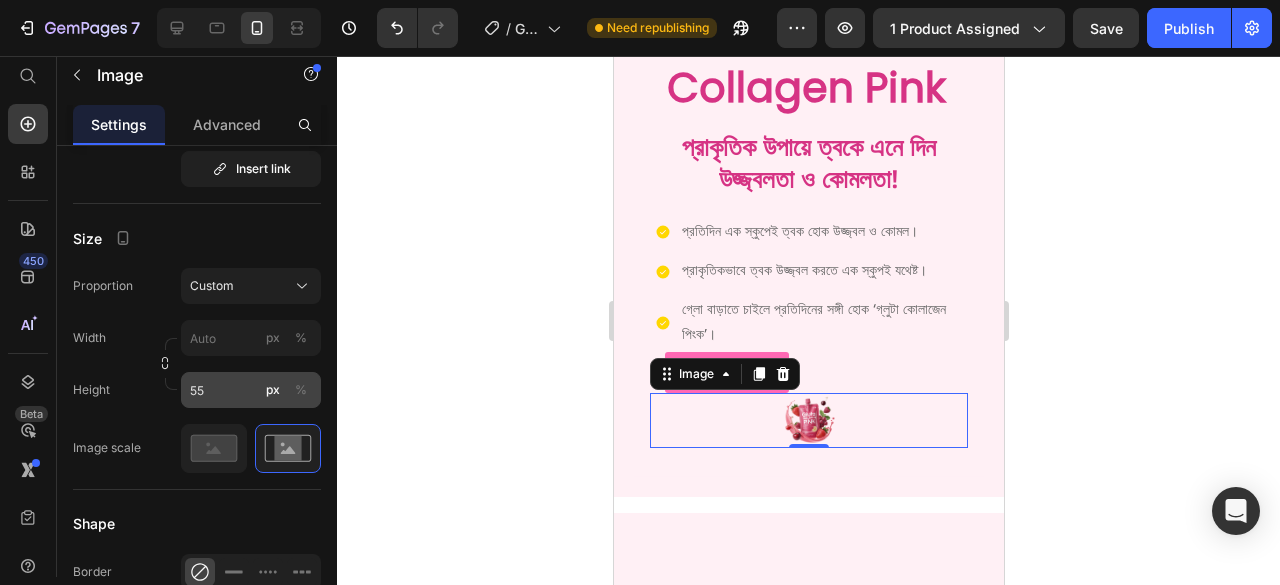 click on "%" at bounding box center [301, 390] 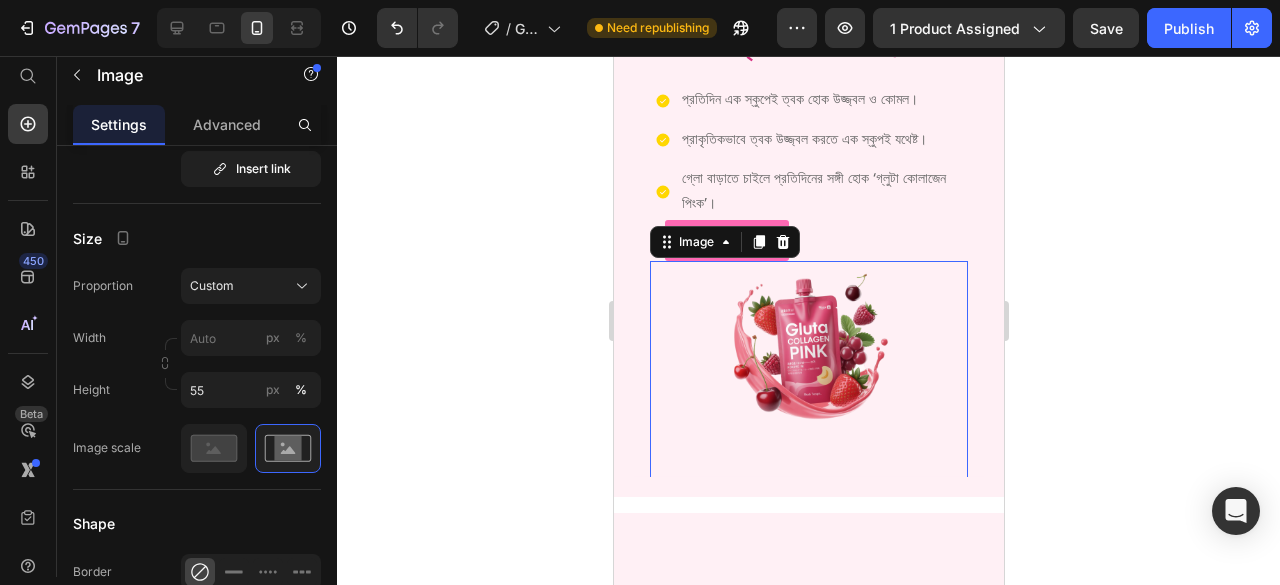 click 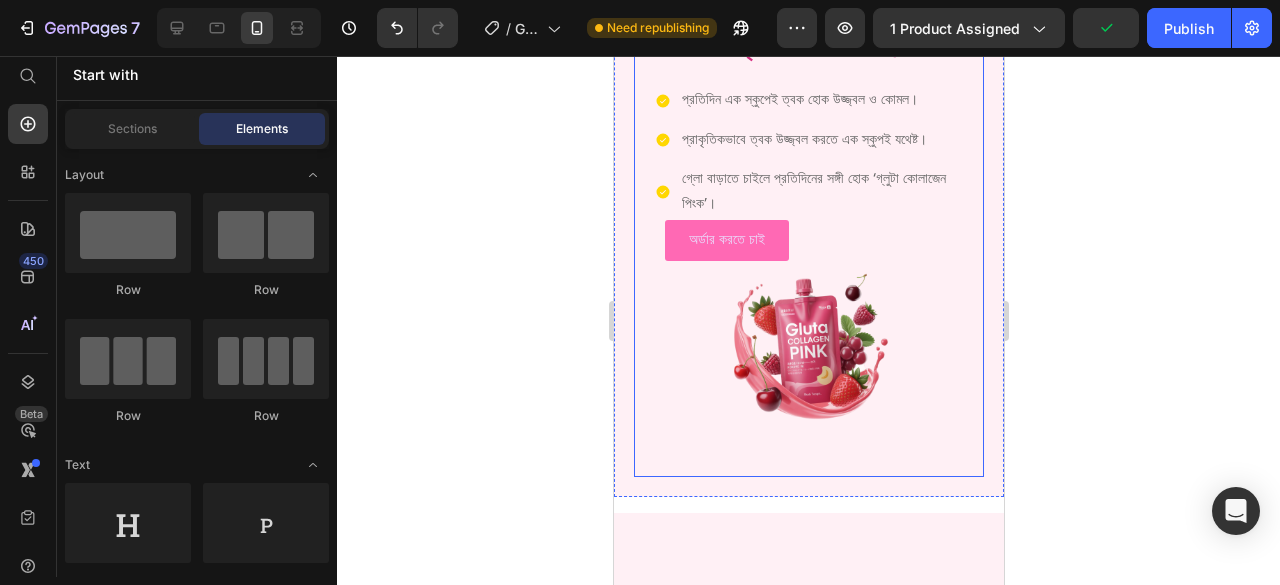 scroll, scrollTop: 0, scrollLeft: 0, axis: both 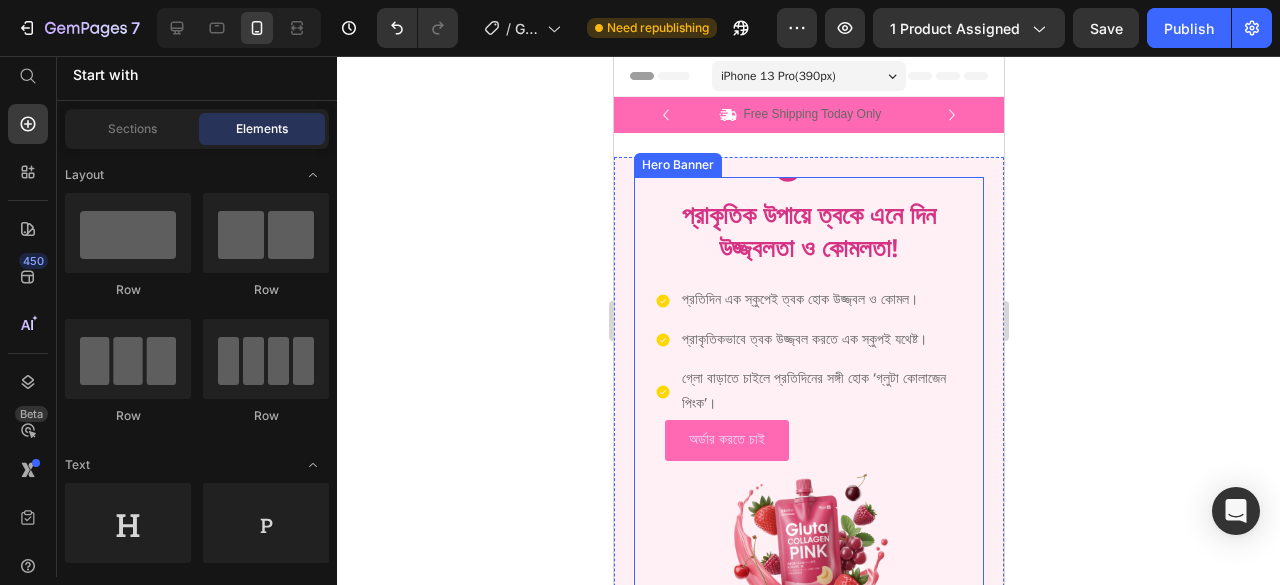 click on "Gluta Collagen Pink Heading প্রাকৃতিক উপায়ে ত্বকে এনে দিন উজ্জ্বলতা ও কোমলতা! Heading প্রতিদিন এক স্কুপেই ত্বক হোক উজ্জ্বল ও কোমল। প্রাকৃতিকভাবে ত্বক উজ্জ্বল করতে এক স্কুপই যথেষ্ট। গ্লো বাড়াতে চাইলে প্রতিদিনের সঙ্গী হোক ‘গ্লুটা কোলাজেন পিংক’। Item List অর্ডার করতে চাই Button" at bounding box center [808, 268] 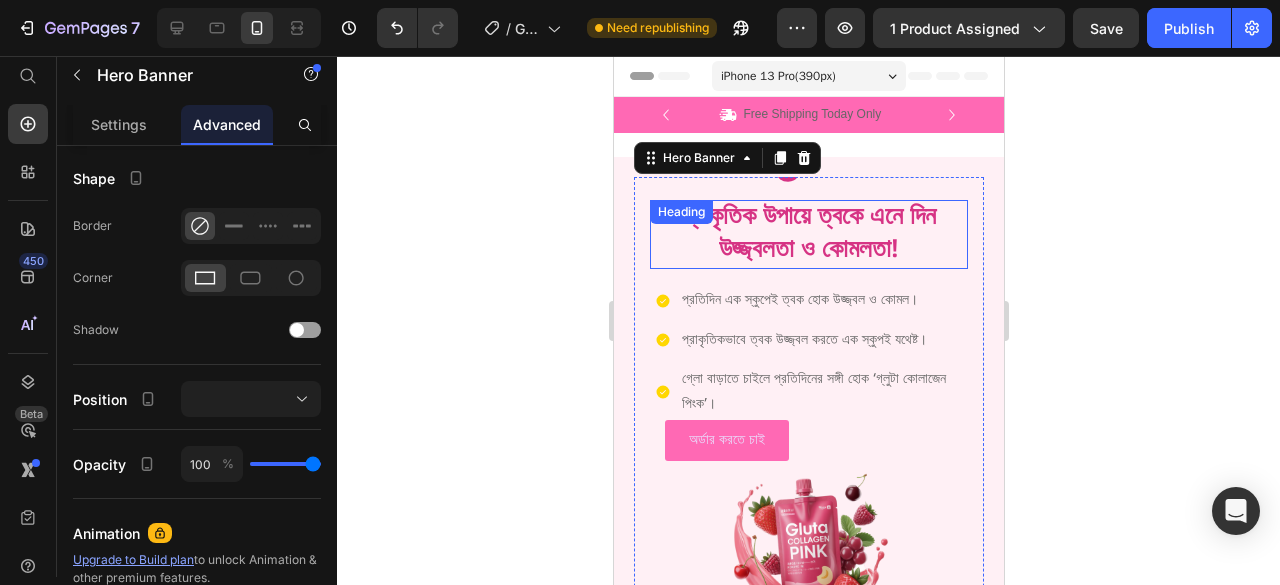 scroll, scrollTop: 0, scrollLeft: 0, axis: both 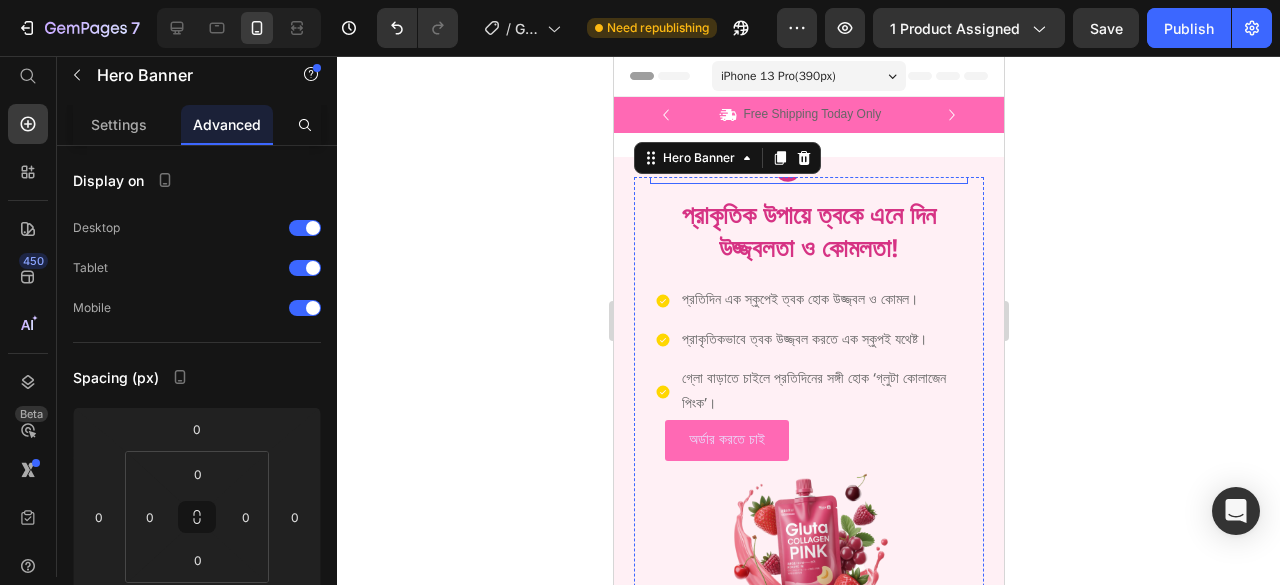 click on "Gluta Collagen Pink" at bounding box center [808, 129] 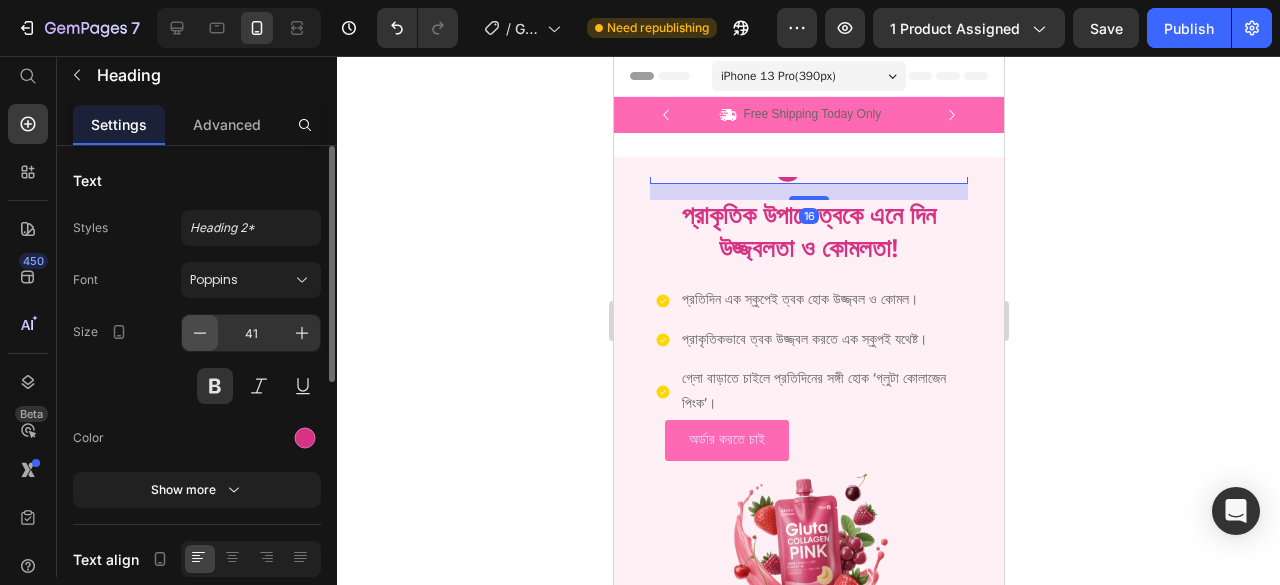 click 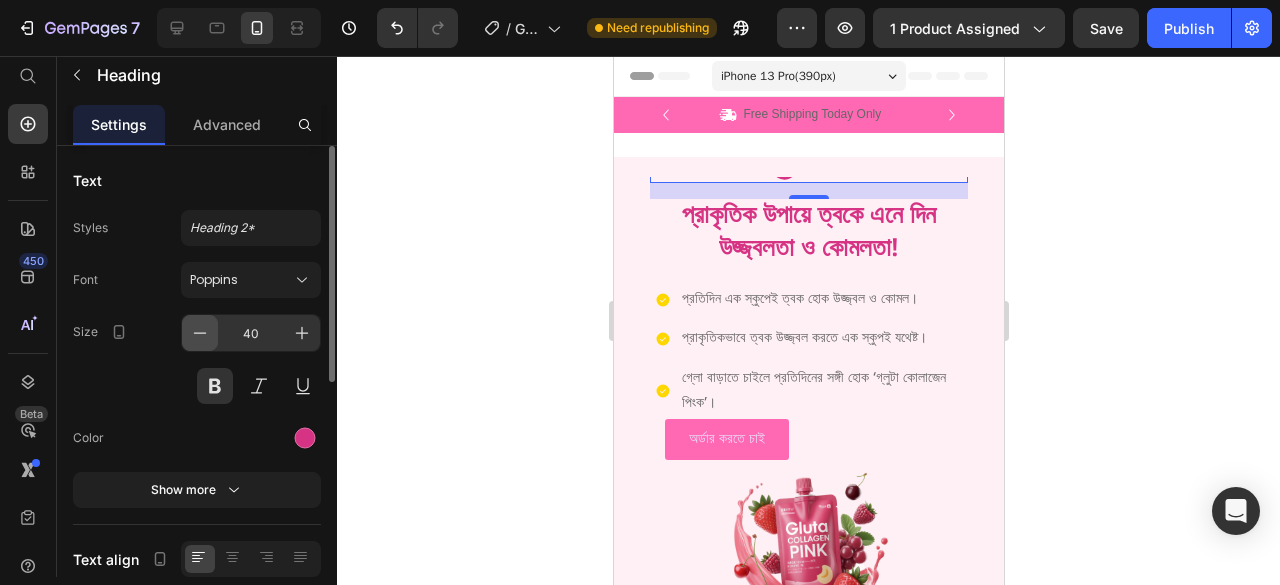 click 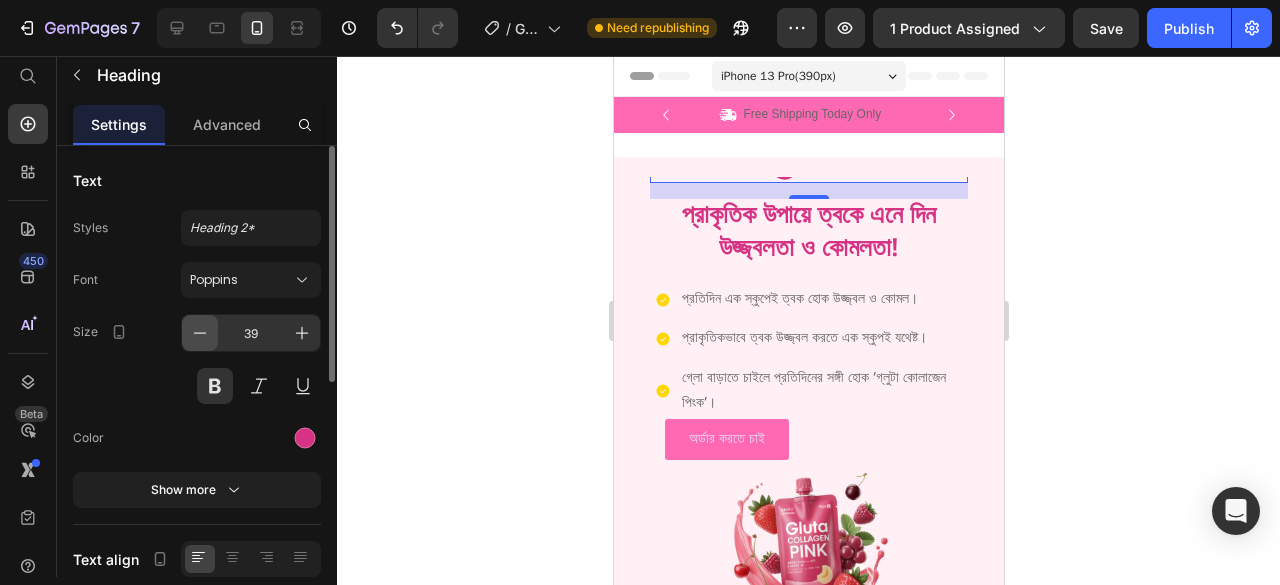 click 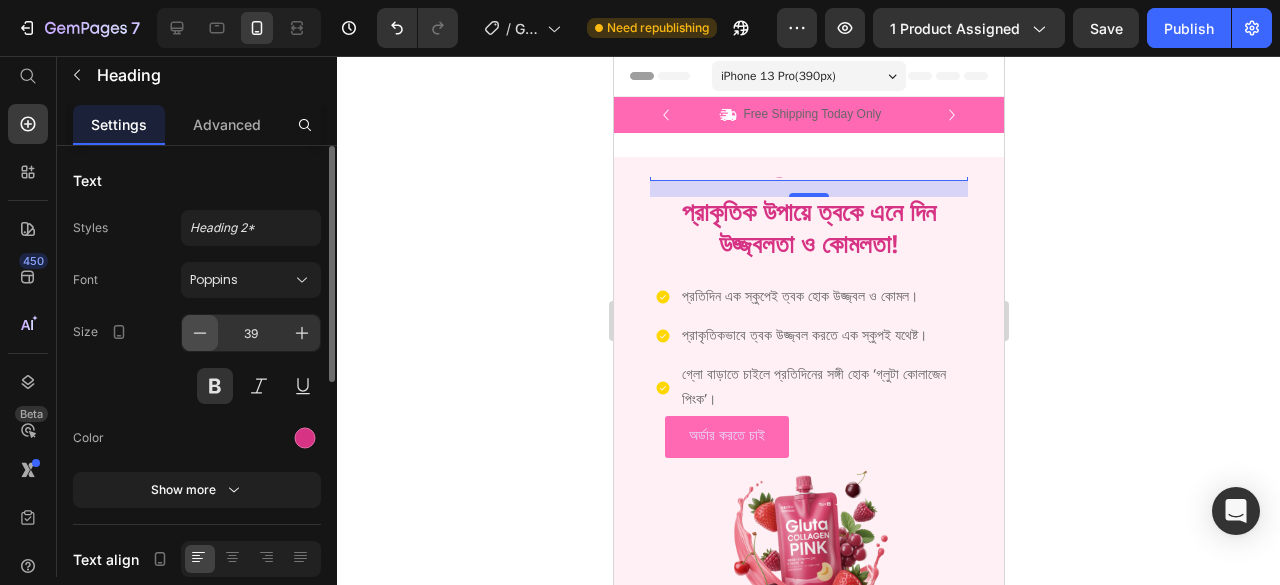 click 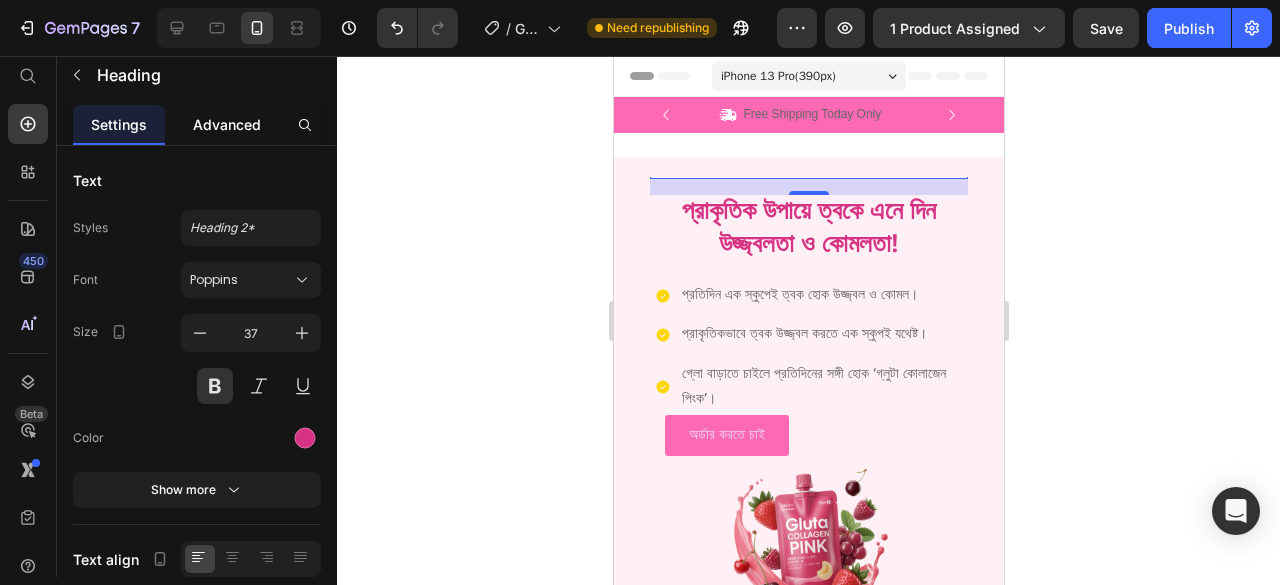 click on "Advanced" 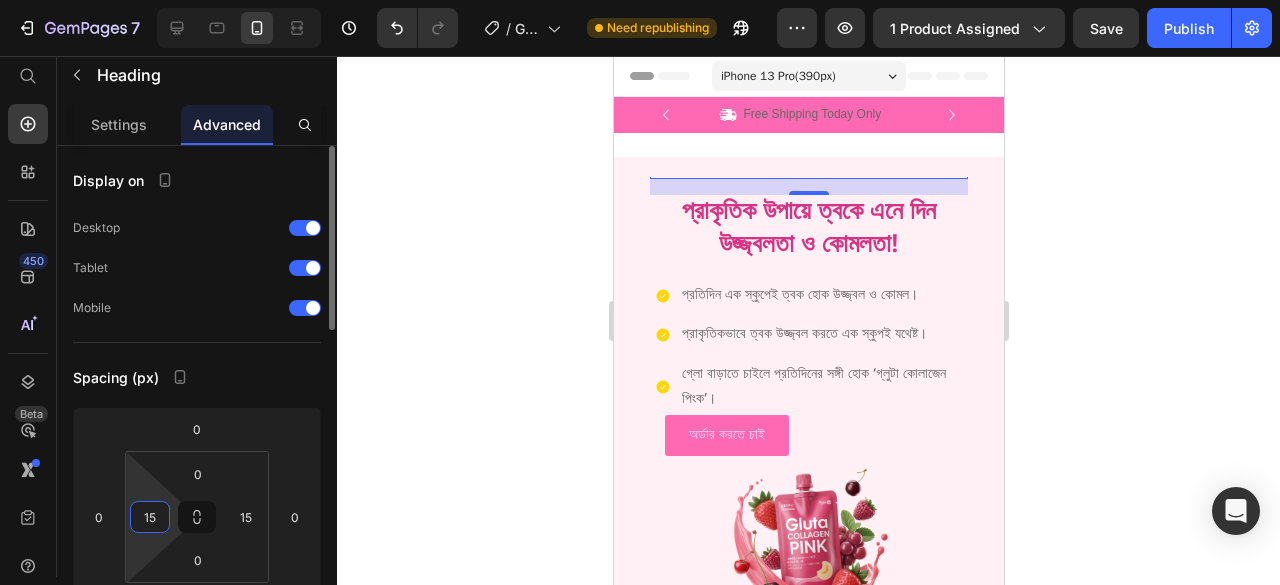 click on "15" at bounding box center (150, 517) 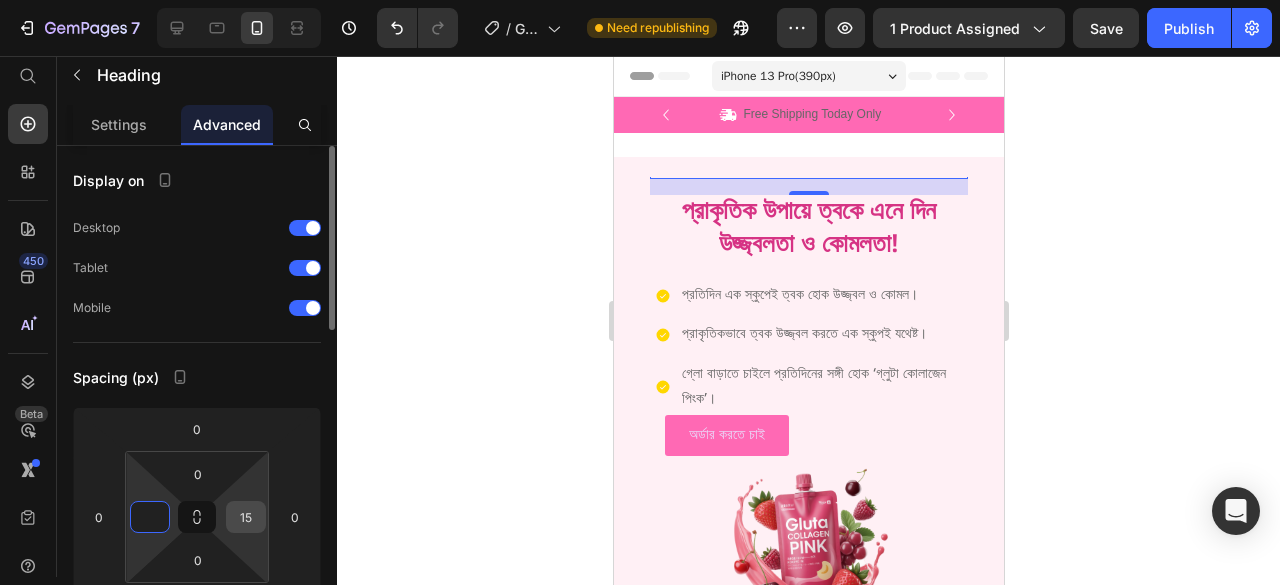 type on "0" 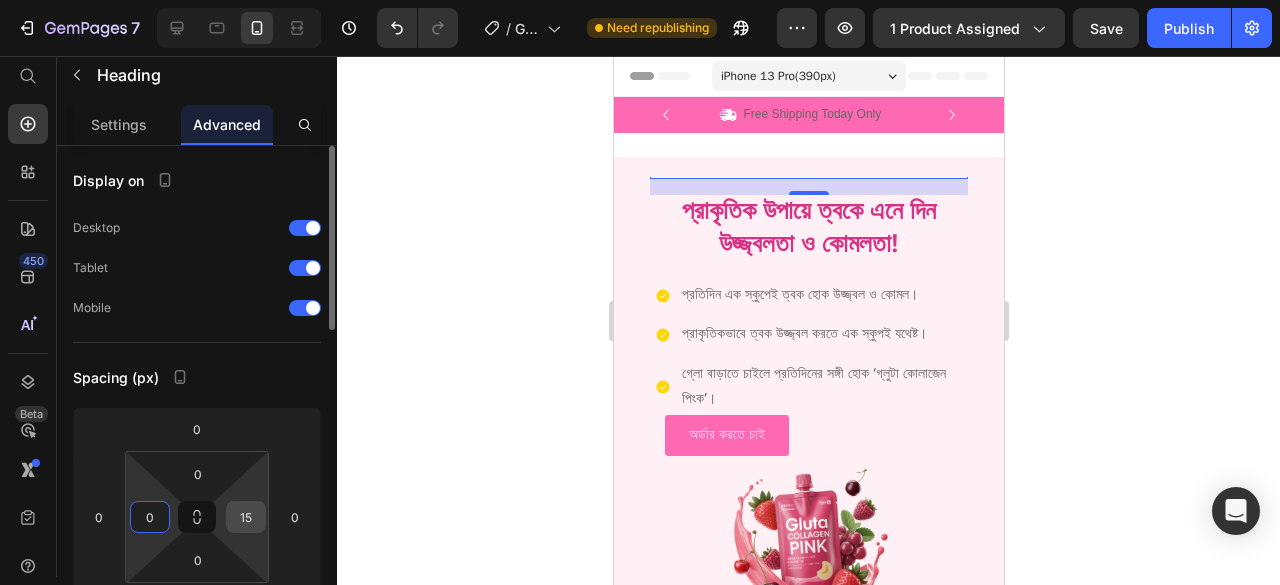 click on "15" at bounding box center [246, 517] 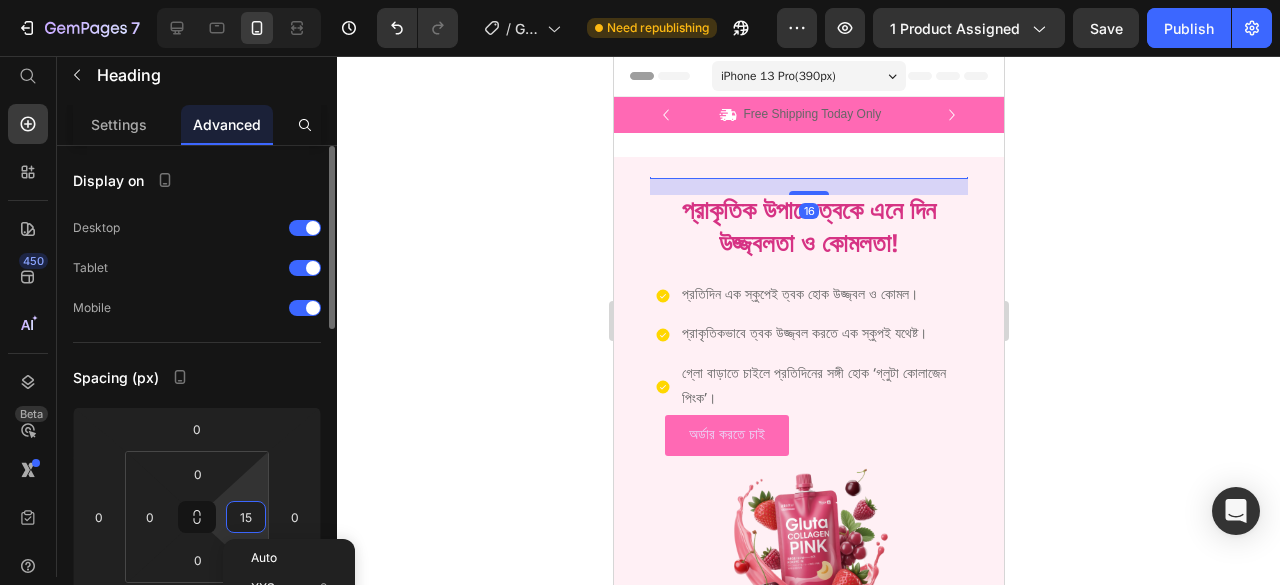 type 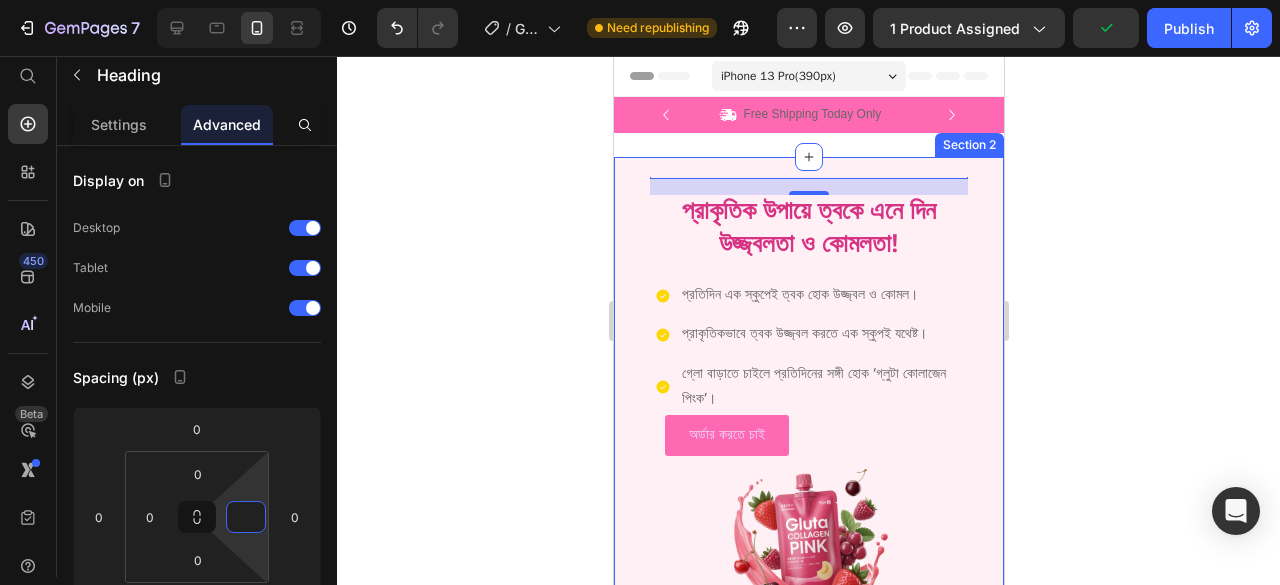 click on "Gluta Collagen Pink Heading   16 প্রাকৃতিক উপায়ে ত্বকে এনে দিন উজ্জ্বলতা ও কোমলতা! Heading প্রতিদিন এক স্কুপেই ত্বক হোক উজ্জ্বল ও কোমল। প্রাকৃতিকভাবে ত্বক উজ্জ্বল করতে এক স্কুপই যথেষ্ট। গ্লো বাড়াতে চাইলে প্রতিদিনের সঙ্গী হোক ‘গ্লুটা কোলাজেন পিংক’। Item List অর্ডার করতে চাই Button Image Hero Banner Section 2" at bounding box center [808, 427] 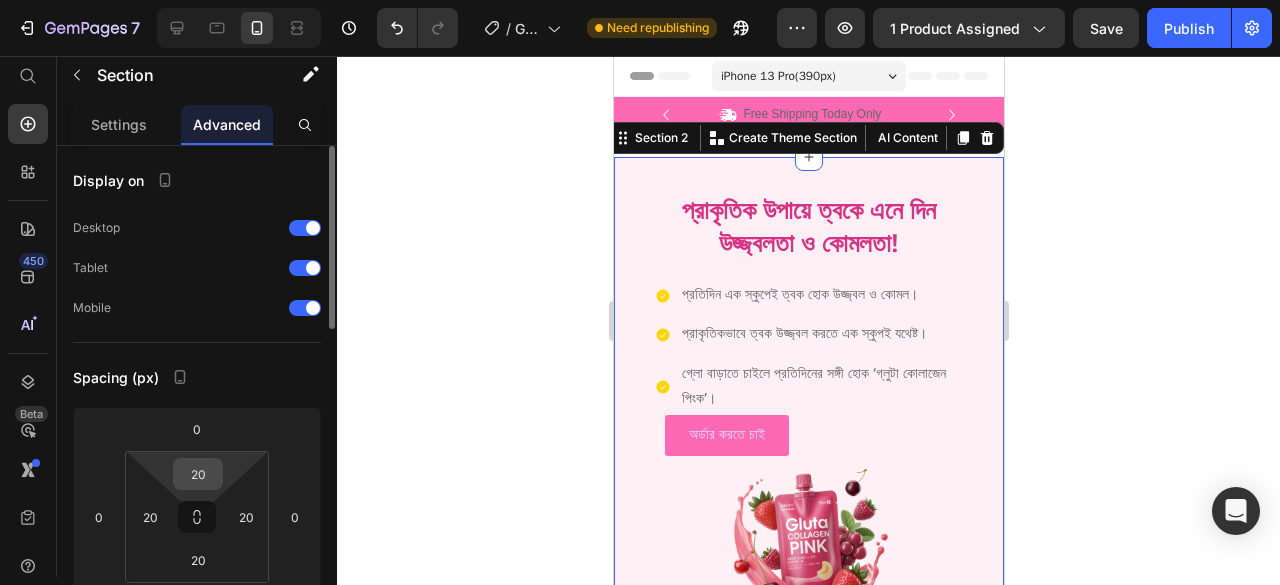 click on "20" at bounding box center [198, 474] 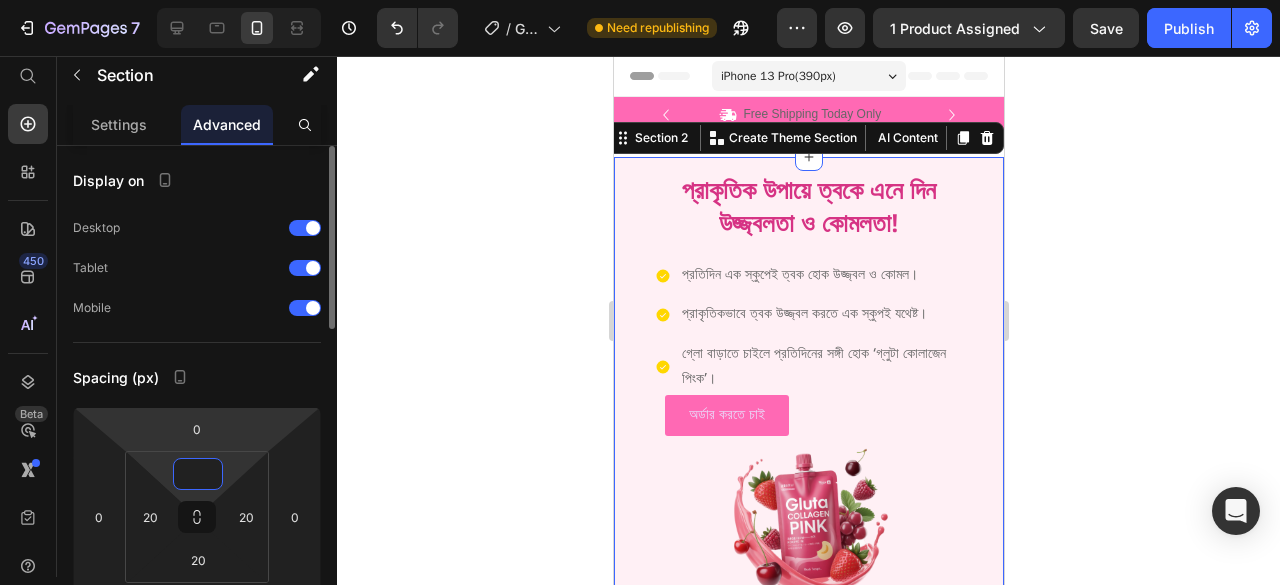 type on "20" 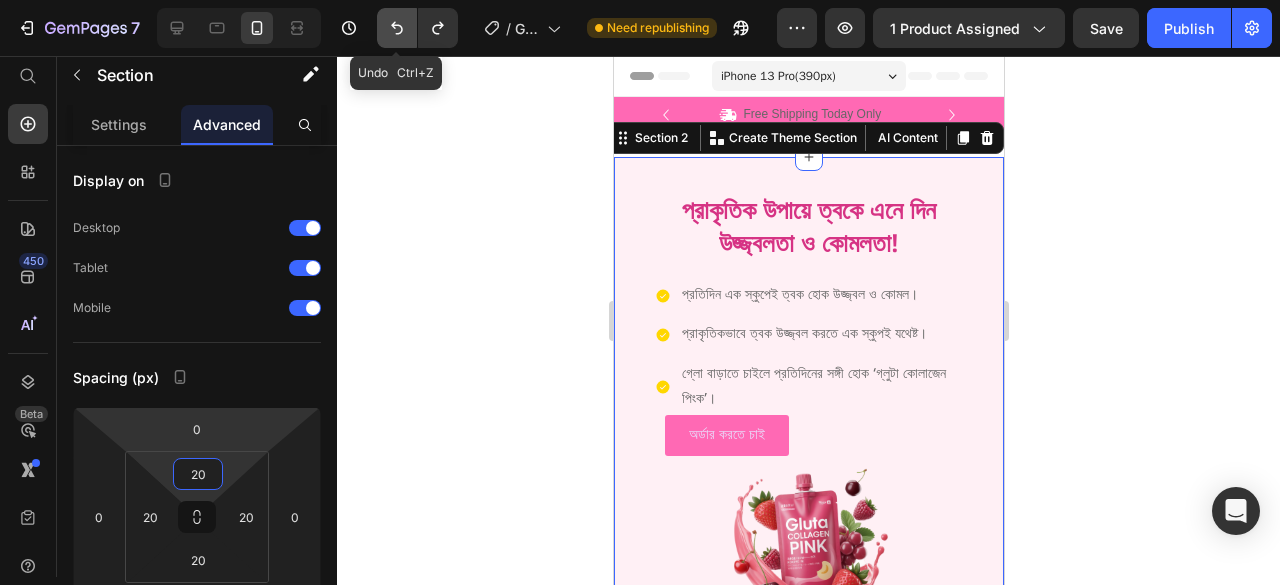 click 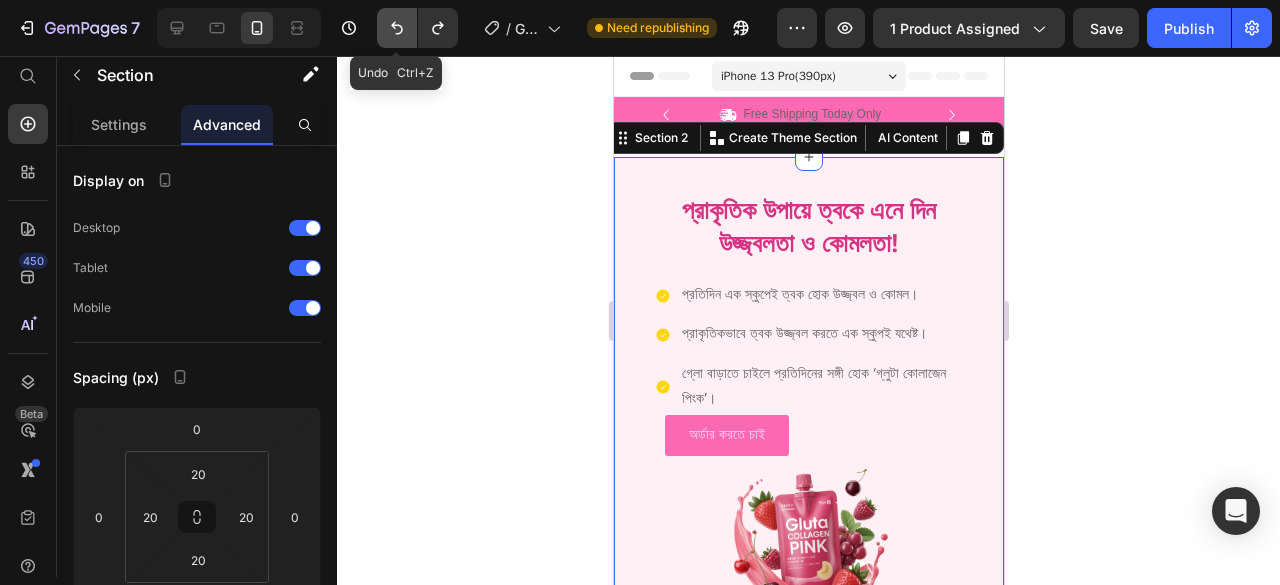 click 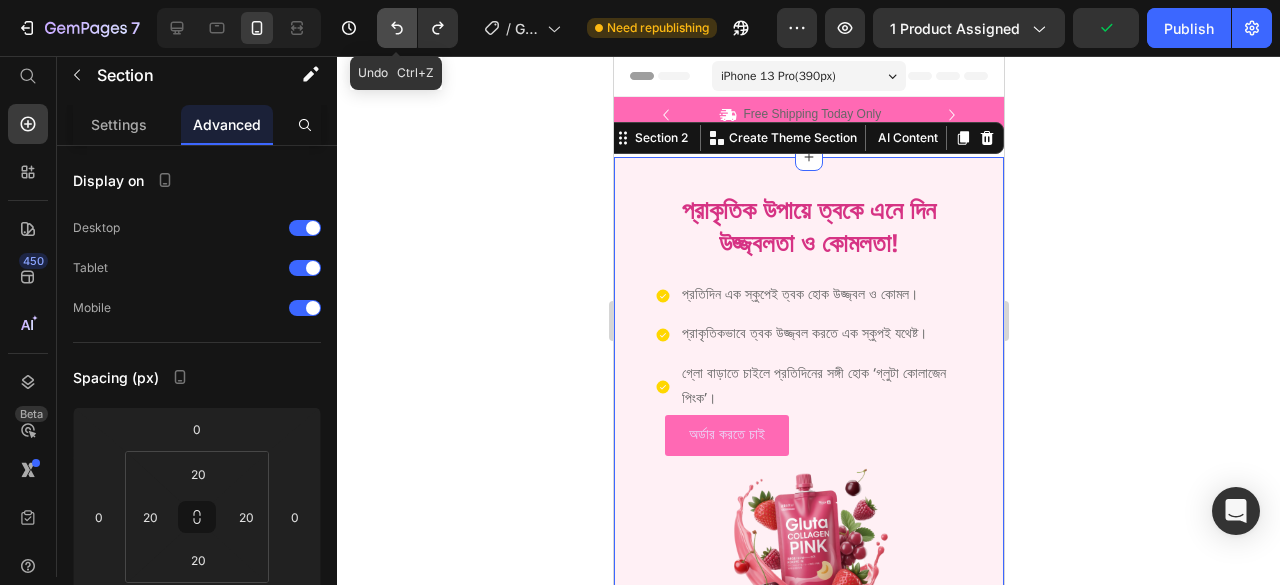 click 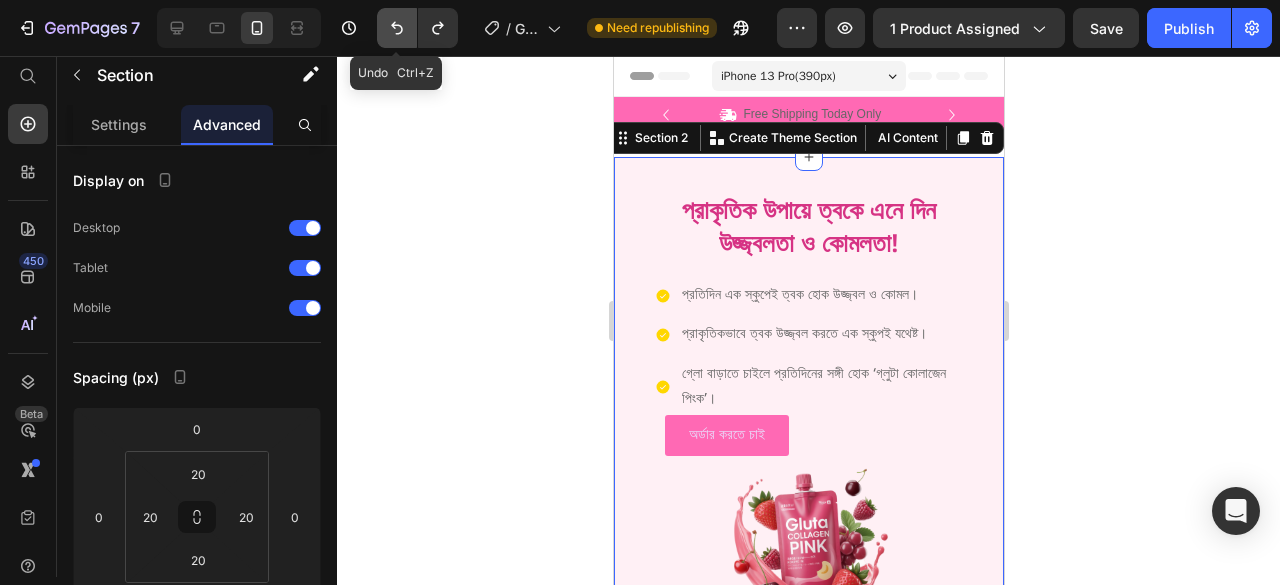 click 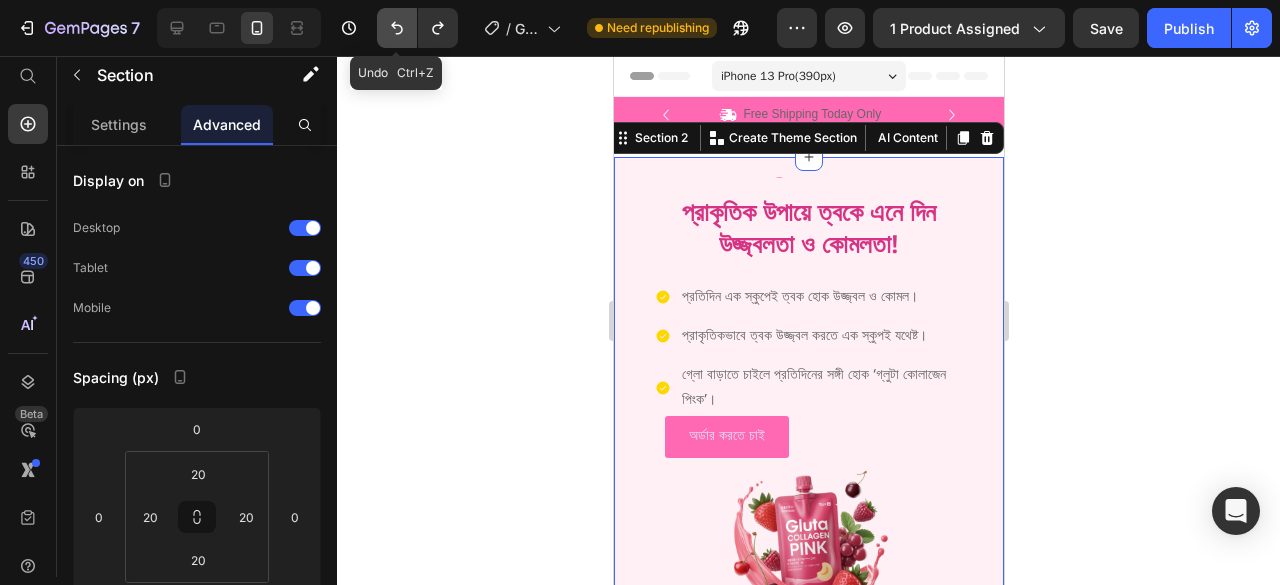 click 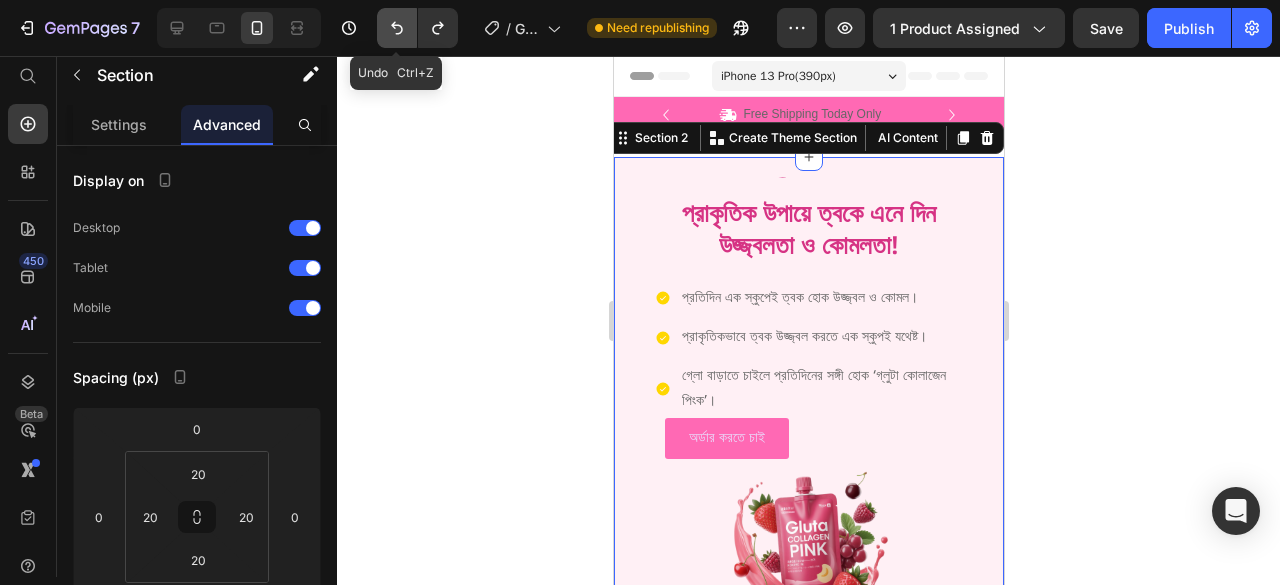 click 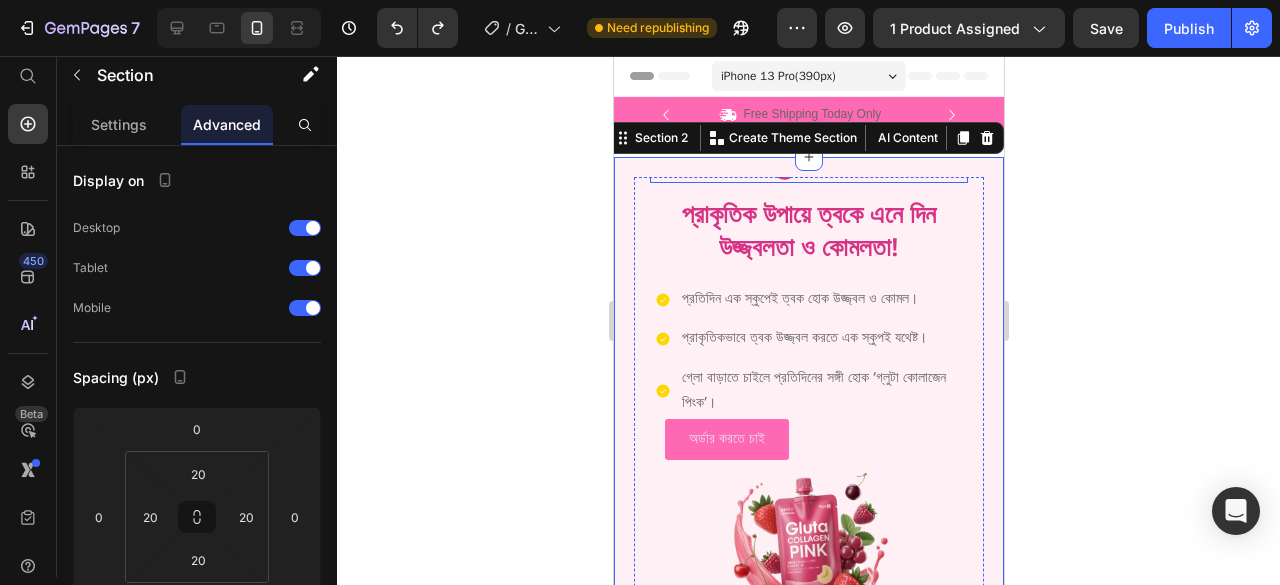 click on "Gluta Collagen Pink" at bounding box center (808, 129) 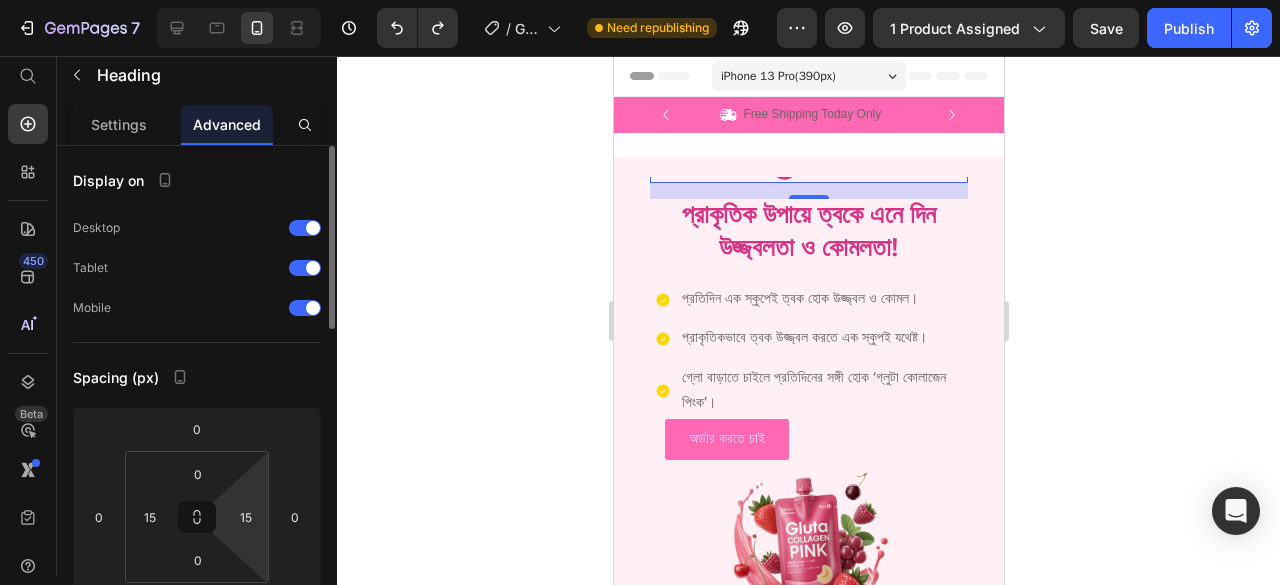 scroll, scrollTop: 100, scrollLeft: 0, axis: vertical 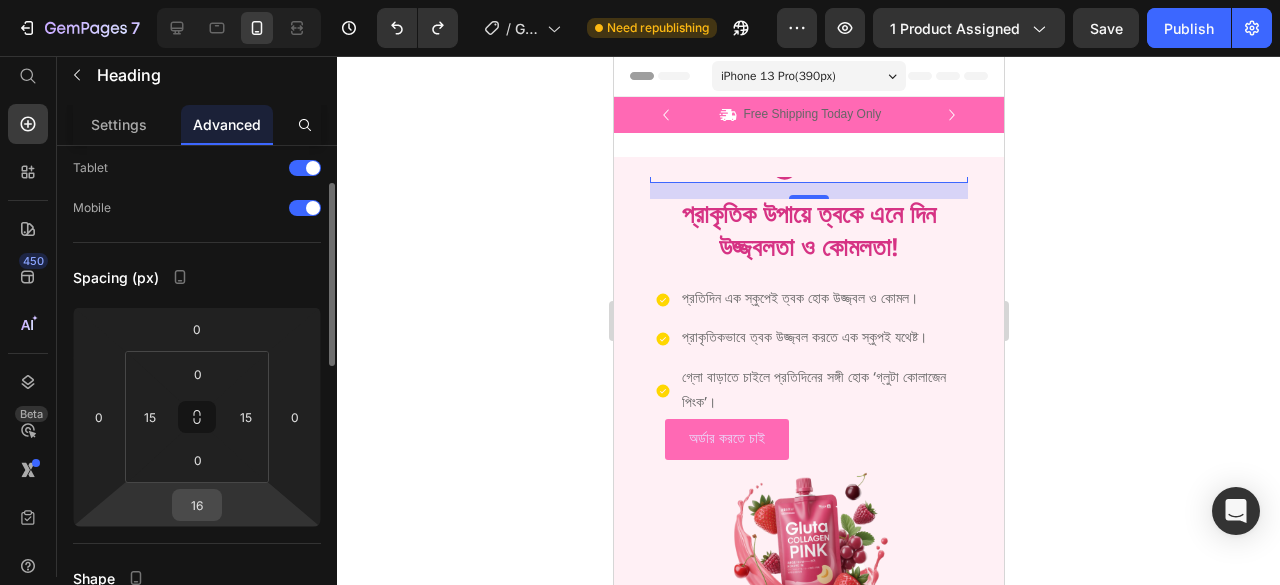 click on "16" at bounding box center [197, 505] 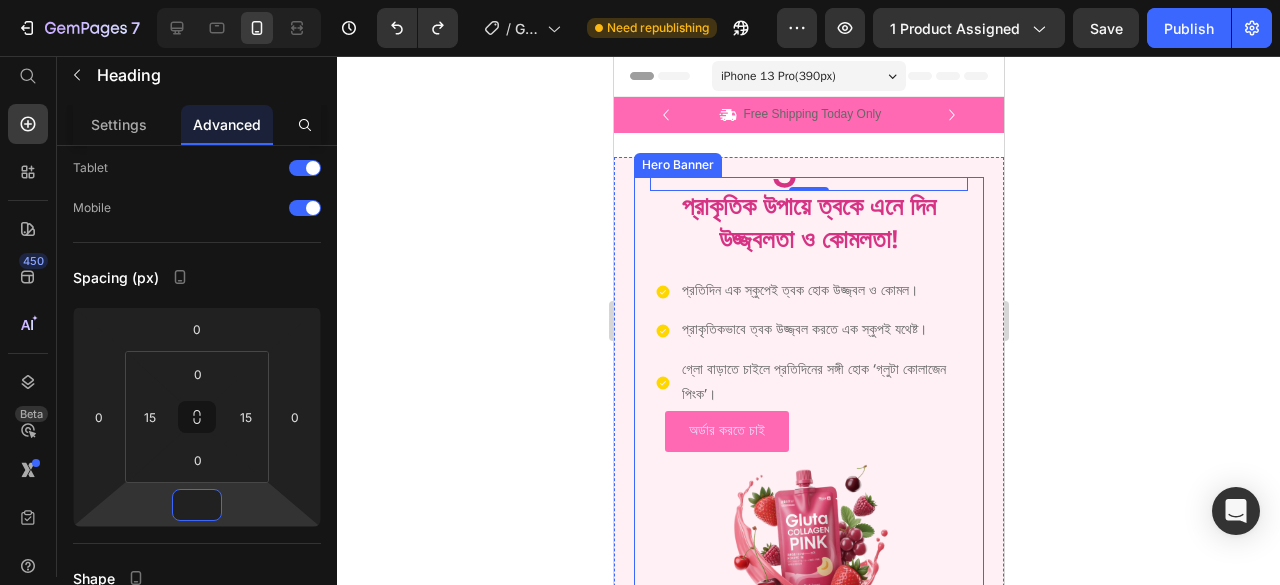 type on "16" 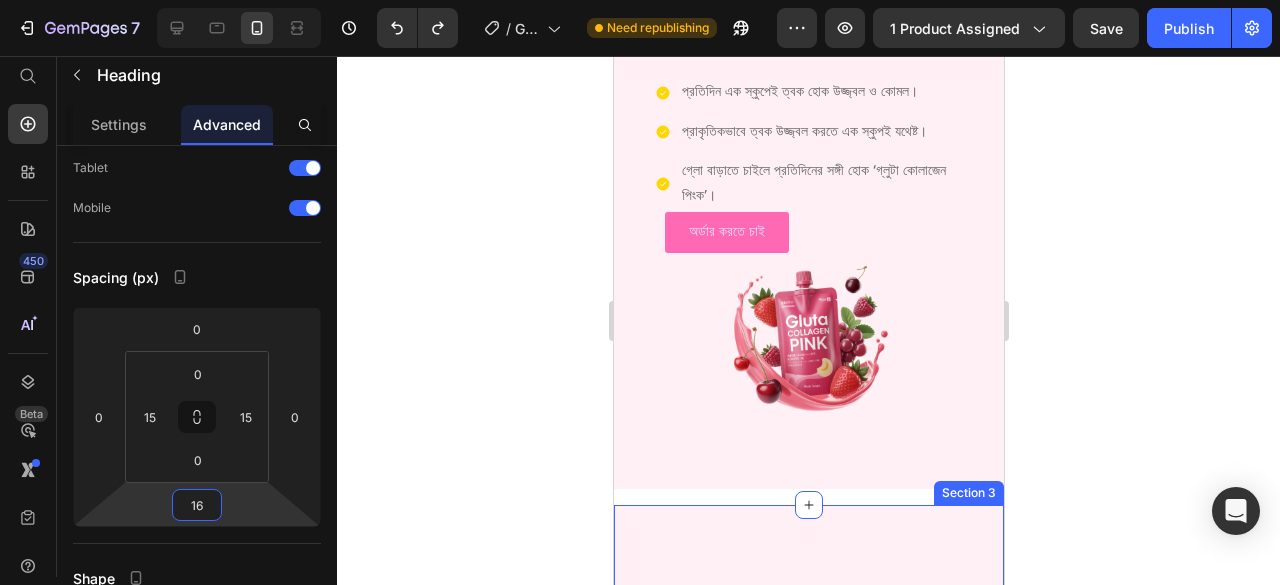 scroll, scrollTop: 500, scrollLeft: 0, axis: vertical 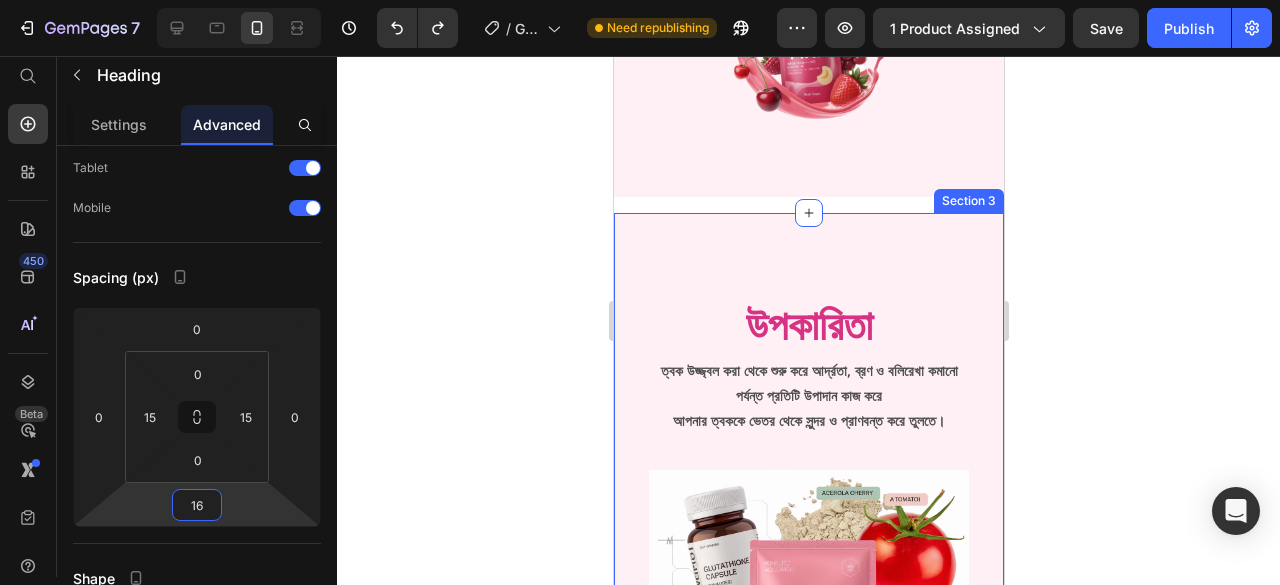 click on "উপকারিতা Heading ত্বক উজ্জ্বল করা থেকে শুরু করে আর্দ্রতা, ব্রণ ও বলিরেখা কমানো পর্যন্ত প্রতিটি উপাদান কাজ করে  আপনার ত্বককে ভেতর থেকে সুন্দর ও প্রাণবন্ত করে তুলতে। Text Block Row ত্বকের কালচে ভাব কমায় আর গ্লো বাড়ায়। ত্বক রাখে টানটান, কোমল আর বলিরেখা কমায়। দাগছোপ হালকা করে, ত্বক করে উজ্জ্বল ও হেলদি। ত্বককে হাইড্রেট রাখে, রুক্ষতা দূর করে। ত্বকে দেয় প্রাকৃতিক উজ্জ্বলতা আর সতেজতা। Item List Row Image Row Row Section 3" at bounding box center [808, 720] 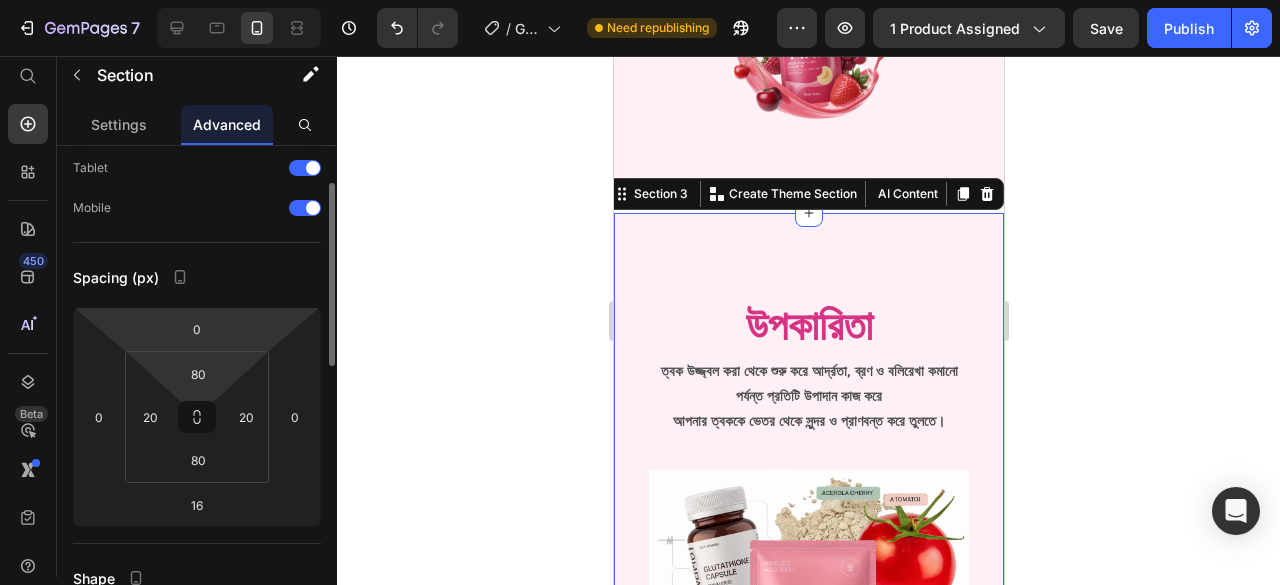 scroll, scrollTop: 0, scrollLeft: 0, axis: both 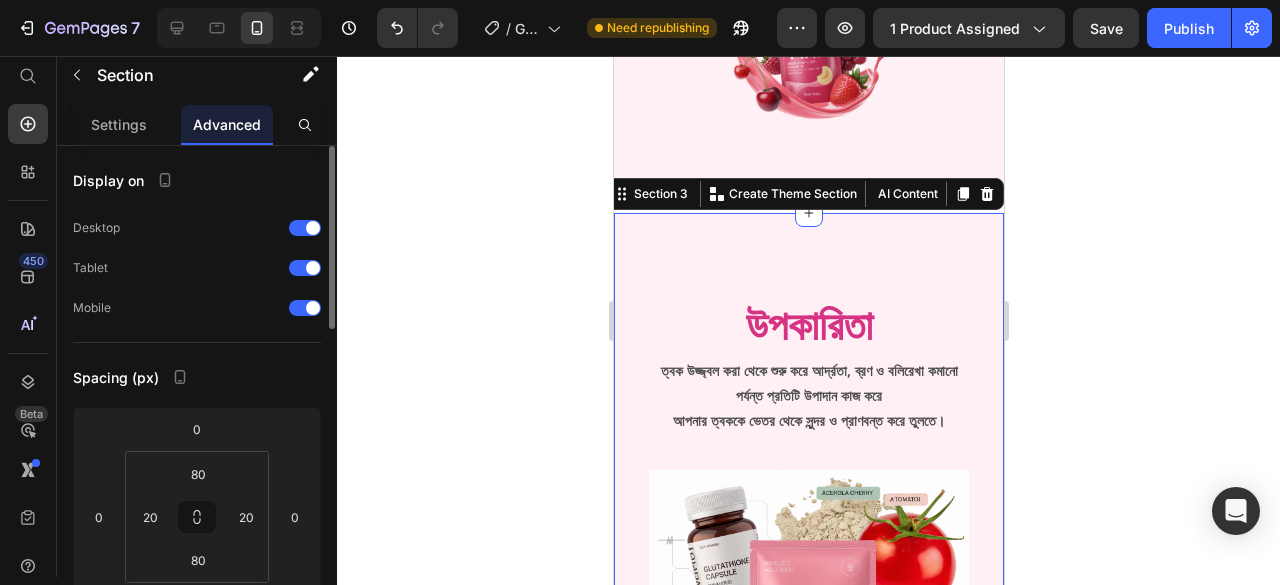 click on "Spacing (px)" at bounding box center (197, 377) 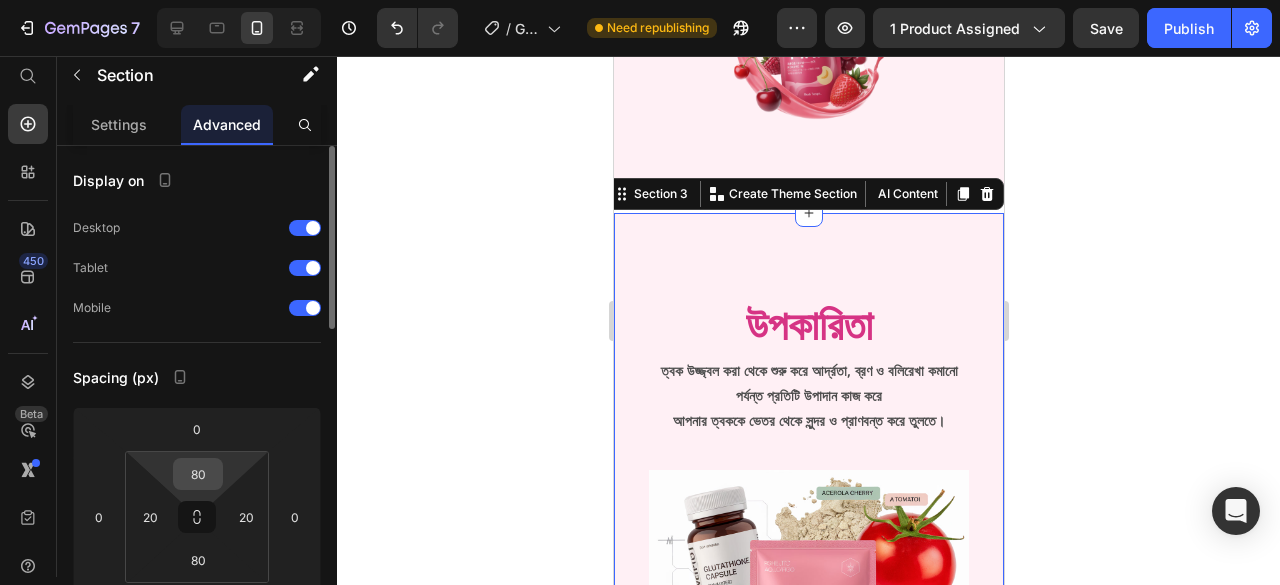 click on "80" at bounding box center [198, 474] 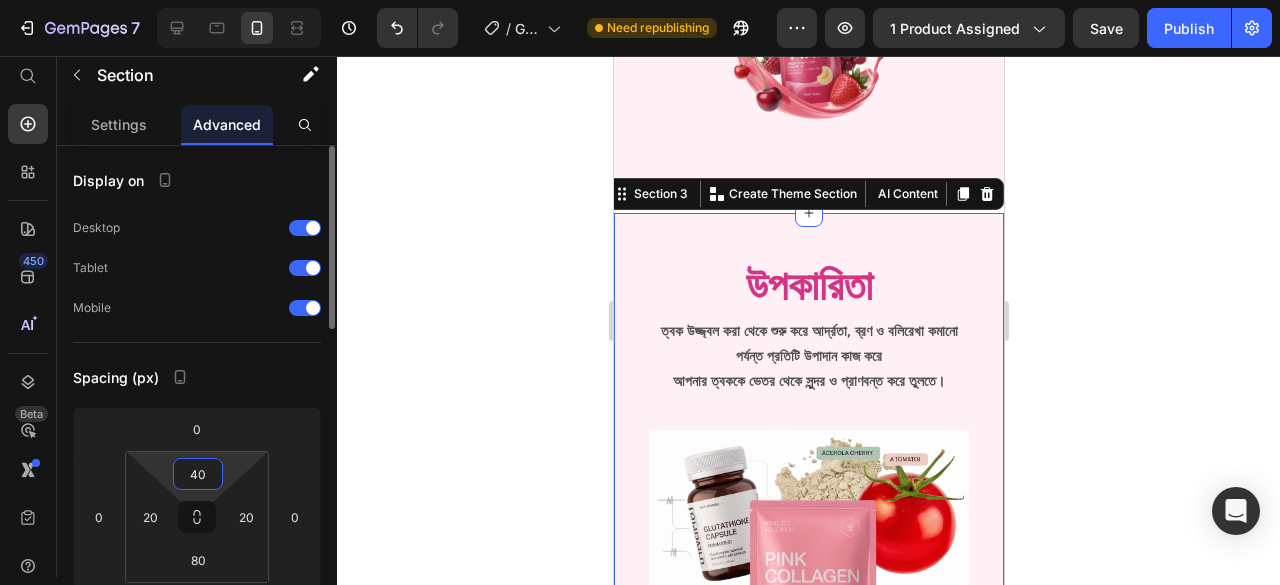 type on "4" 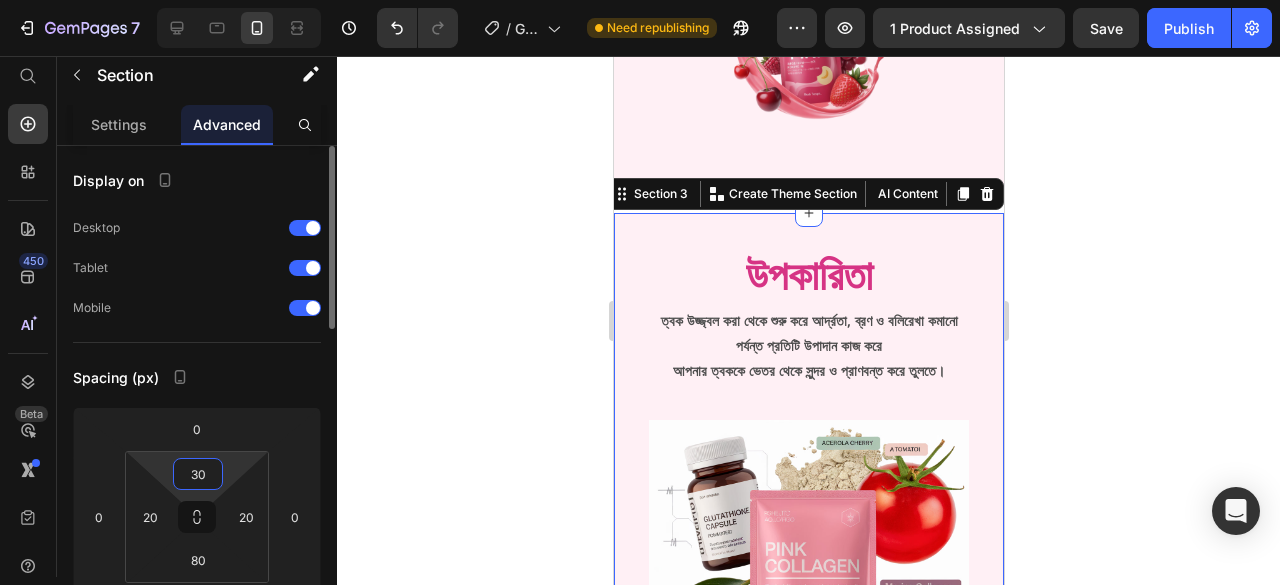 type on "30" 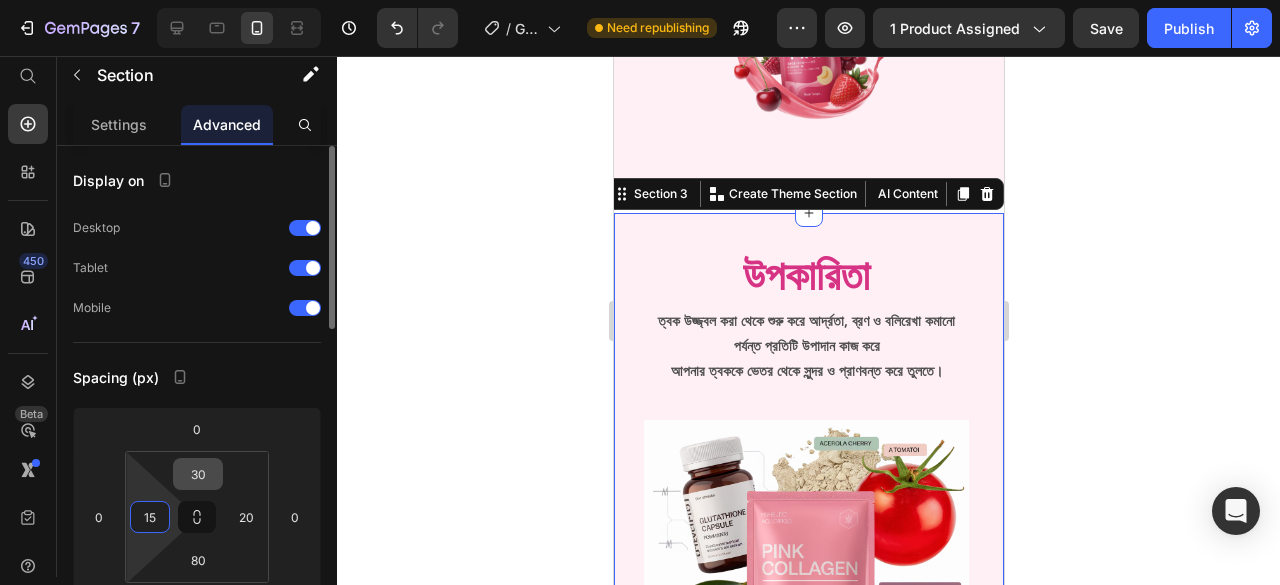 type on "15" 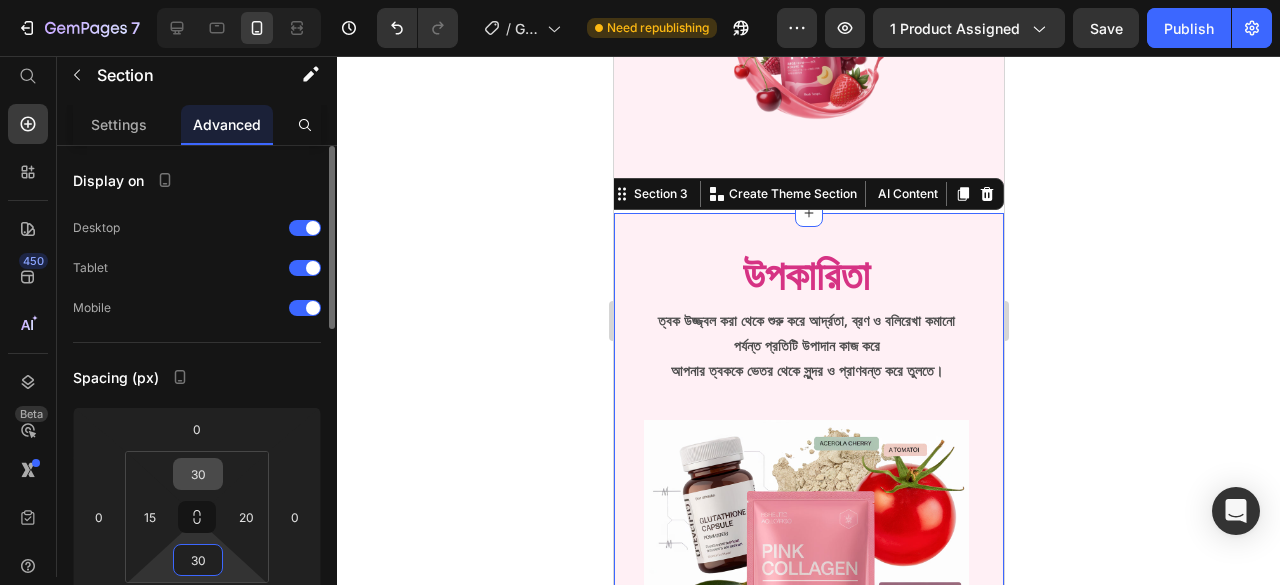 type on "30" 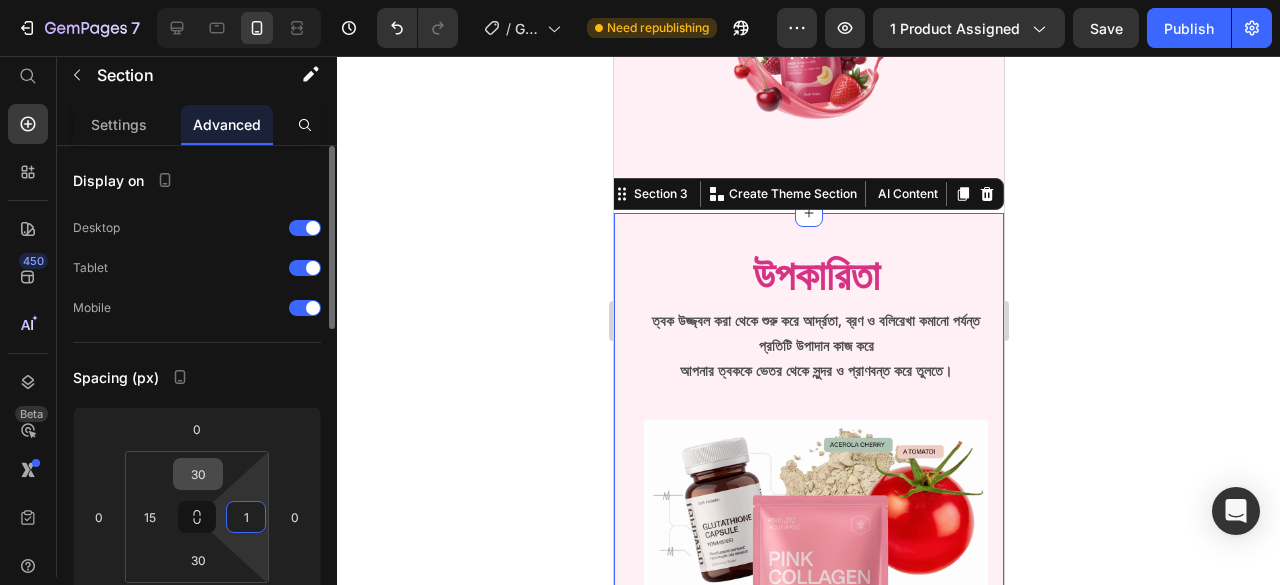 type on "15" 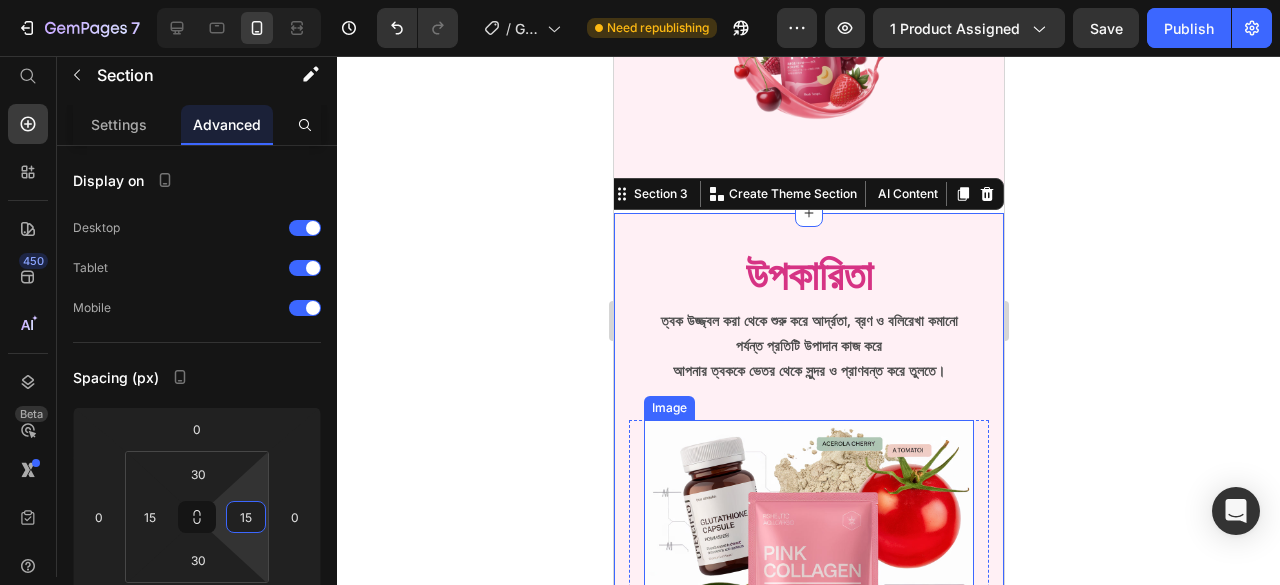 scroll, scrollTop: 668, scrollLeft: 0, axis: vertical 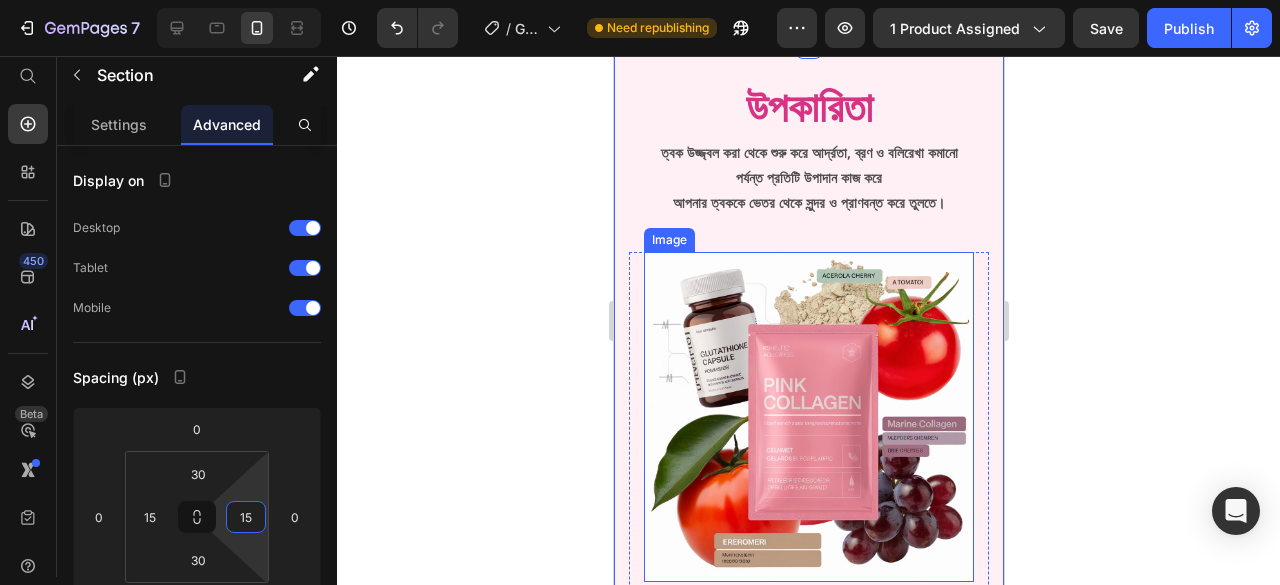 click 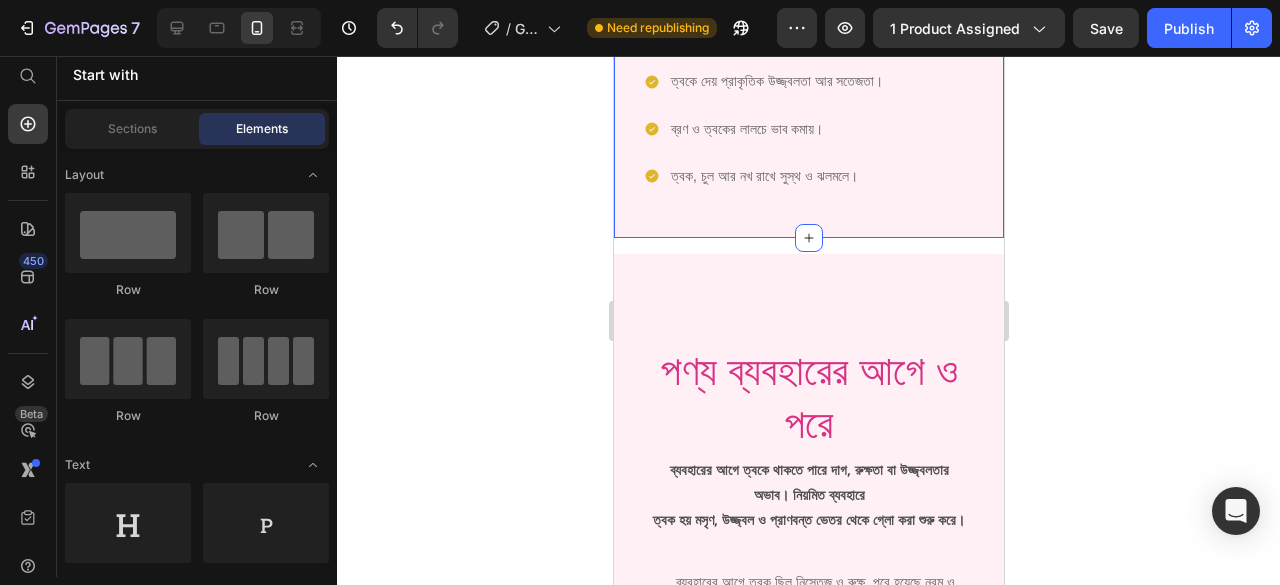 scroll, scrollTop: 1500, scrollLeft: 0, axis: vertical 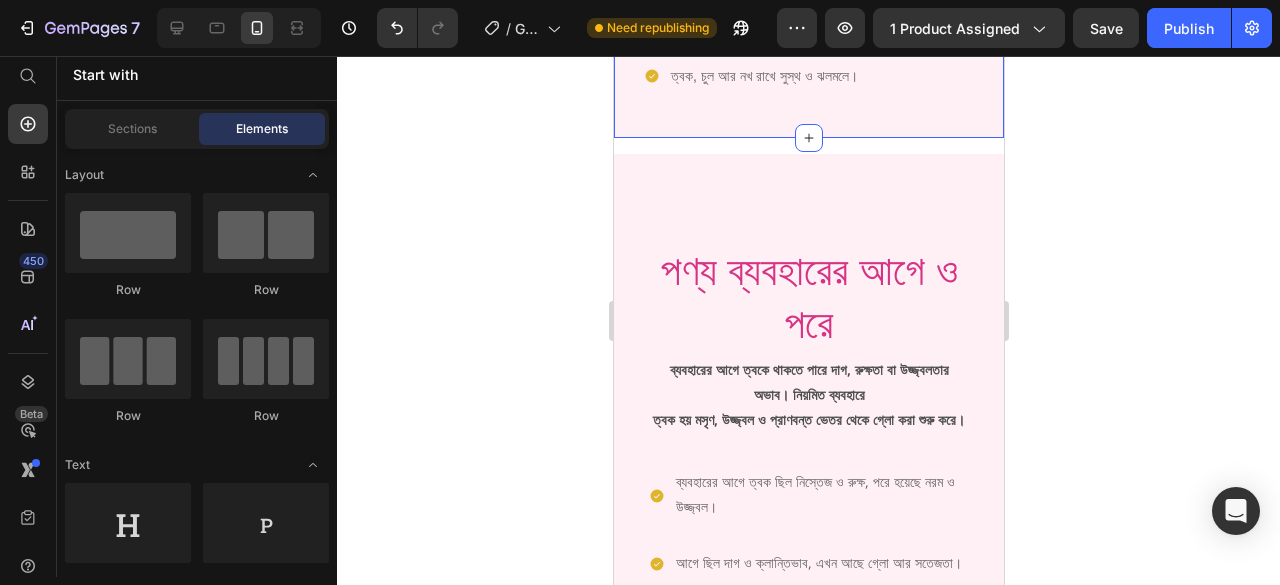 click on "পণ্য ব্যবহারের আগে ও পরে Heading ব্যবহারের আগে ত্বকে থাকতে পারে দাগ, রুক্ষতা বা উজ্জ্বলতার অভাব। নিয়মিত ব্যবহারে  ত্বক হয় মসৃণ, উজ্জ্বল ও প্রাণবন্ত ভেতর থেকে গ্লো করা শুরু করে। Text Block Row Row ব্যবহারের আগে ত্বক ছিল নিস্তেজ ও রুক্ষ, পরে হয়েছে নরম ও উজ্জ্বল। আগে ছিল দাগ ও ক্লান্তিভাব, এখন আছে গ্লো আর সতেজতা। মেকআপ ছাড়া ত্বক ছিল ফ্যাকাসে, এখন দীপ্তিময়। আগে ত্বকে ছিল শুষ্কতা ও ব্রণ, এখন মসৃণ ও হাইড্রেটেড।" at bounding box center (808, 569) 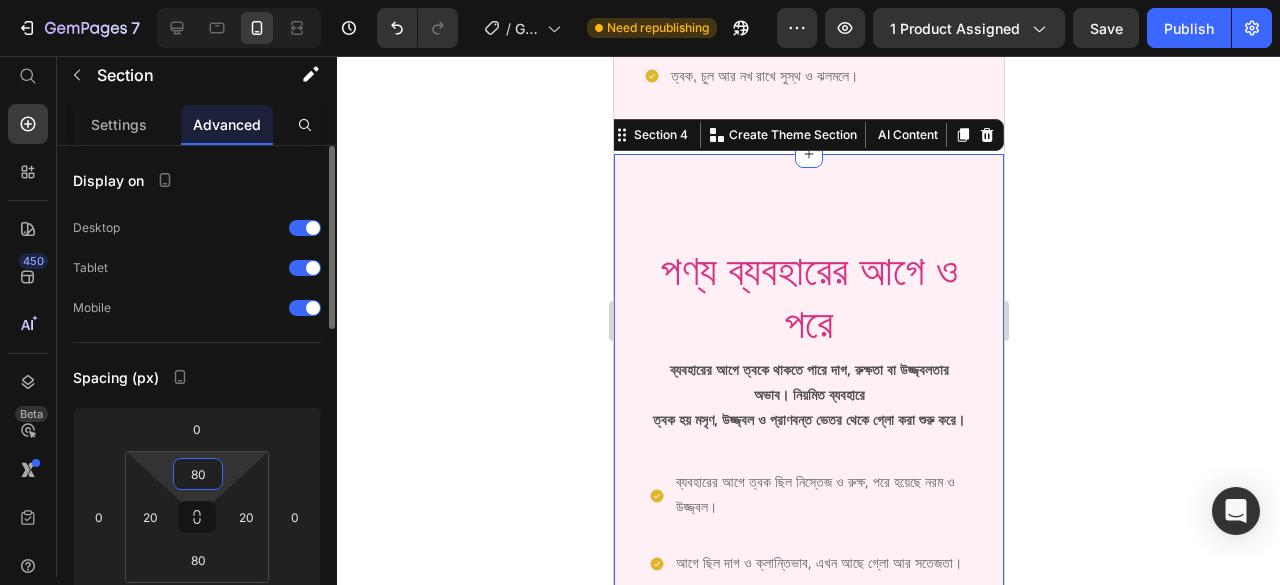 click on "80" at bounding box center (198, 474) 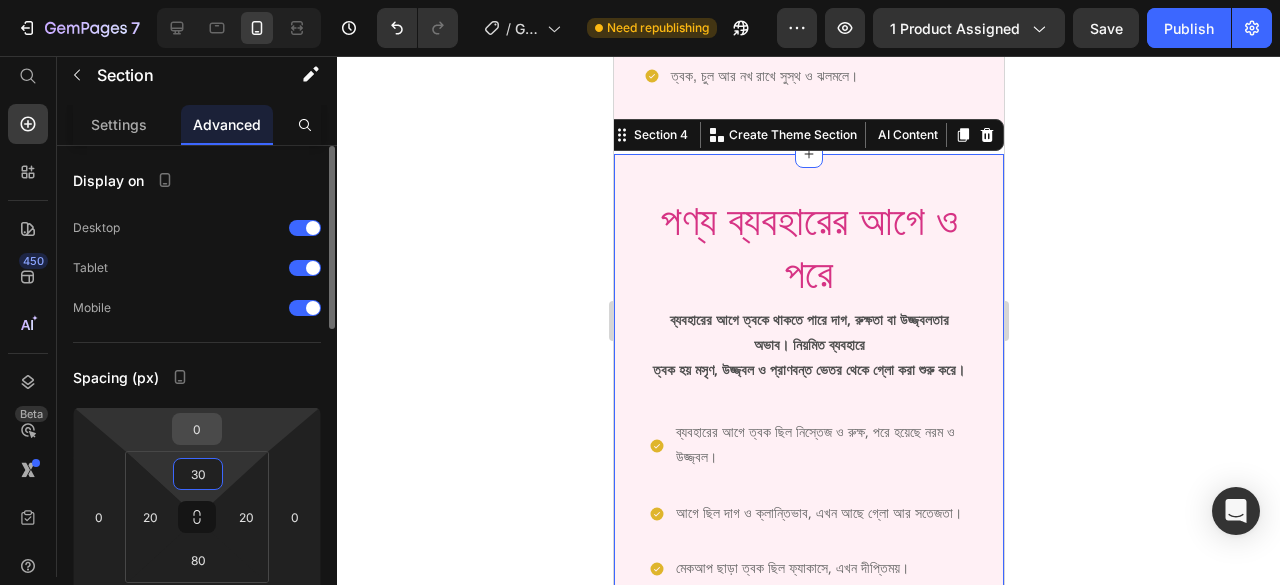 type on "30" 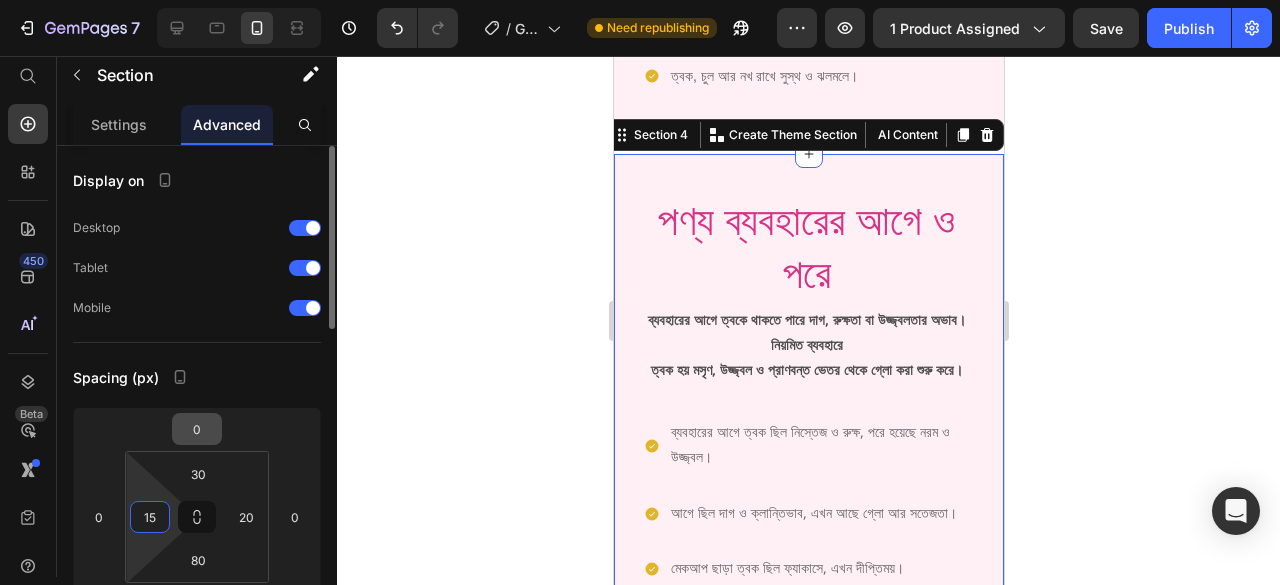 type on "15" 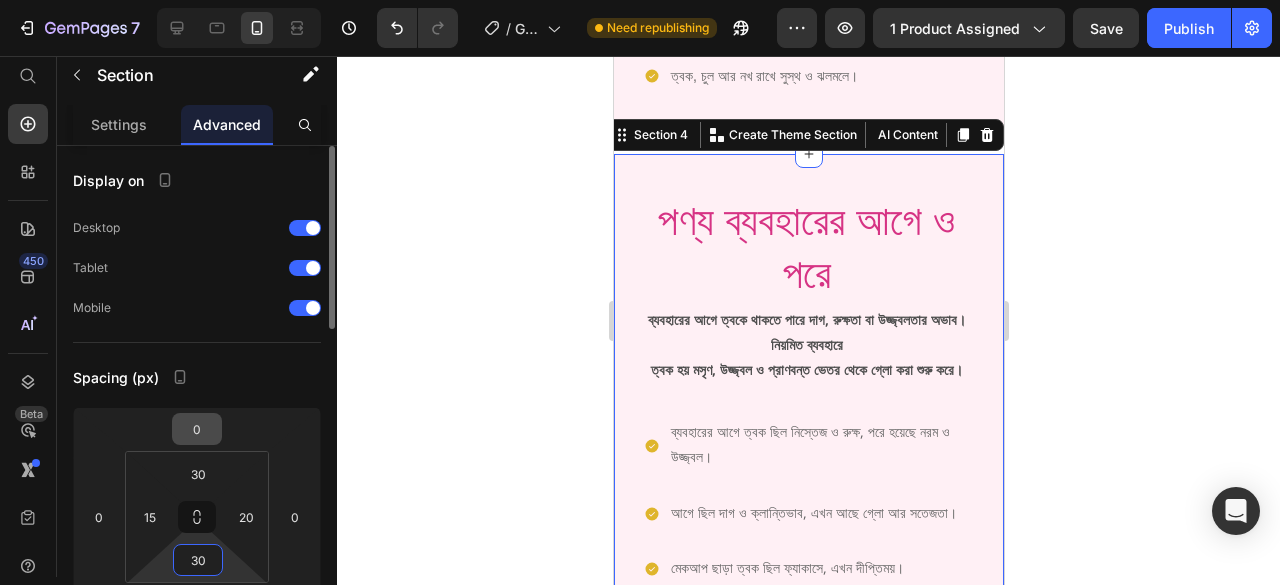 type on "30" 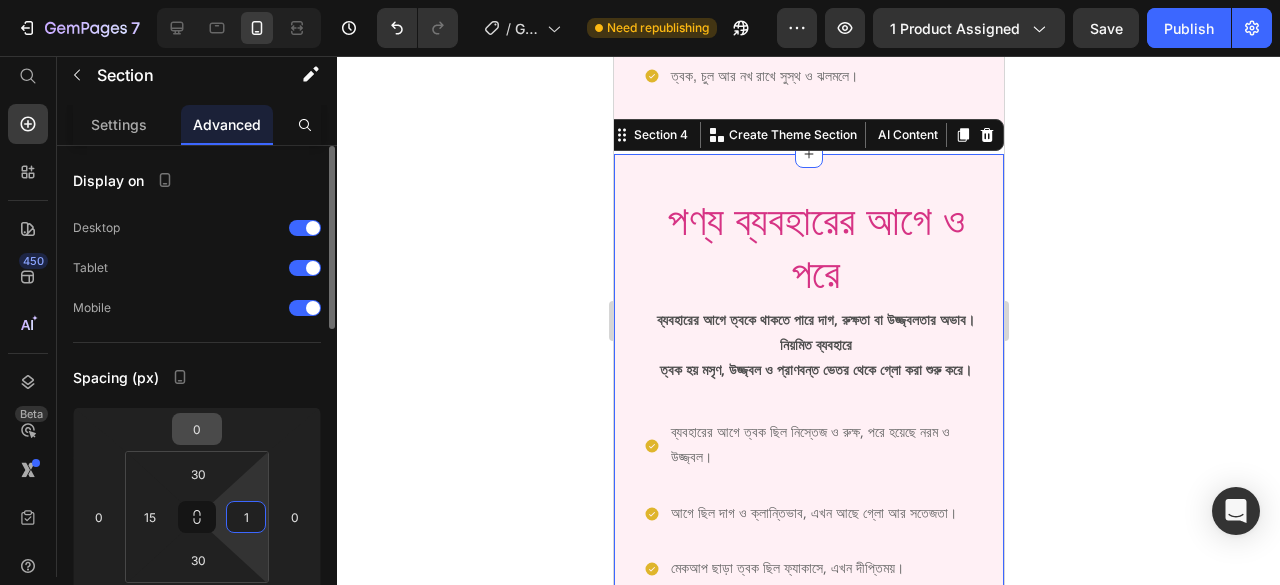 type on "15" 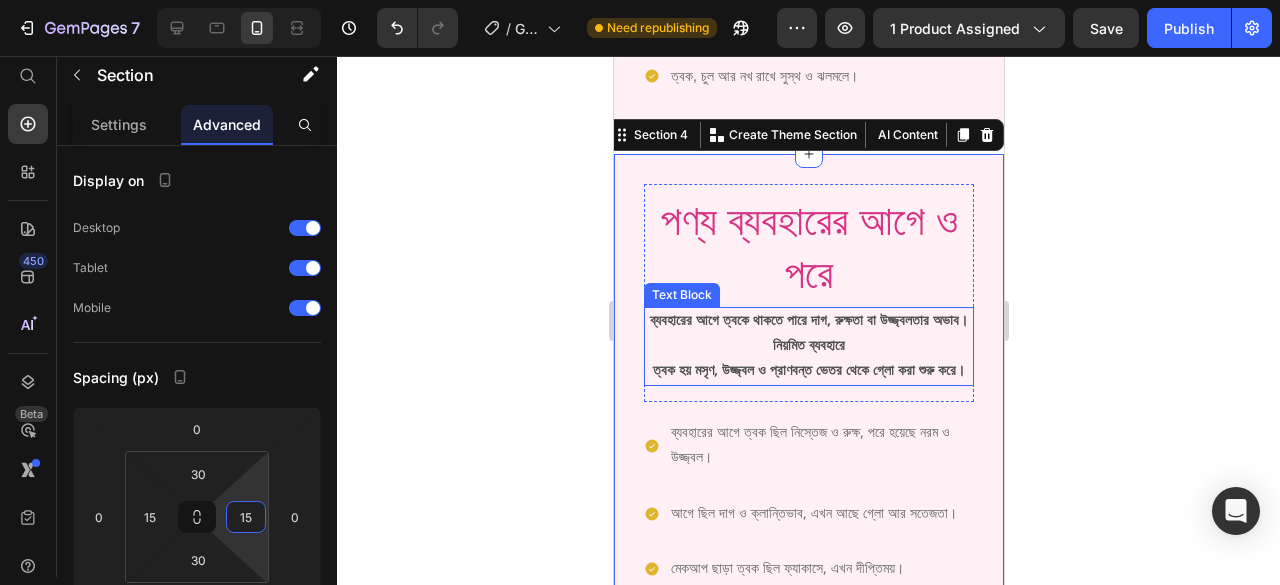 scroll, scrollTop: 1600, scrollLeft: 0, axis: vertical 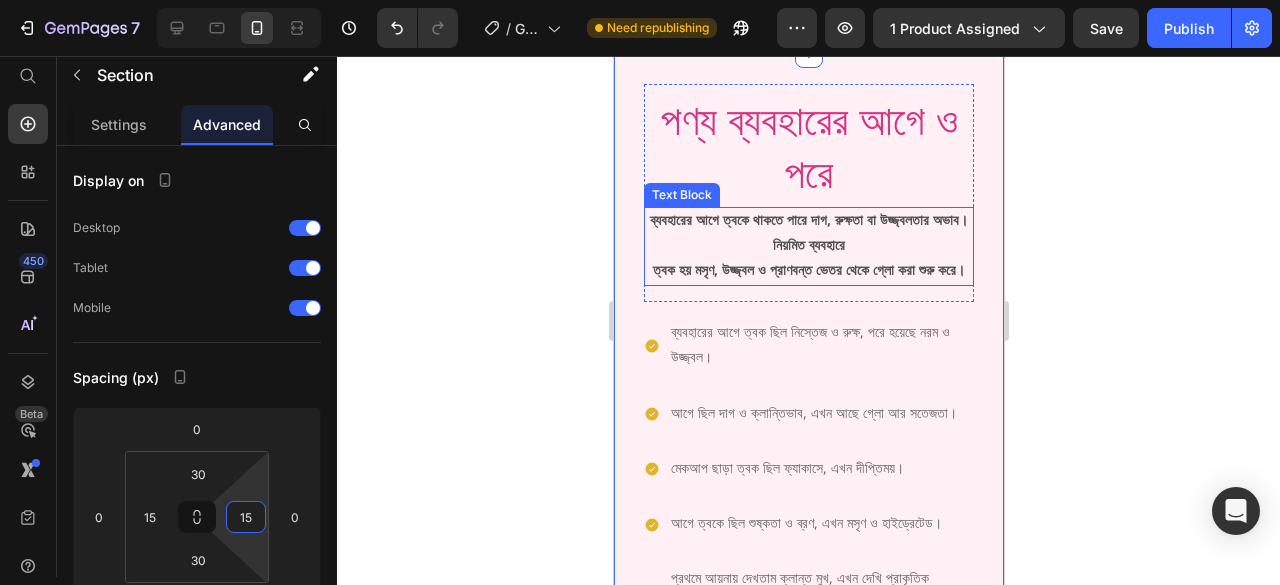 click on "ত্বক হয় মসৃণ, উজ্জ্বল ও প্রাণবন্ত ভেতর থেকে গ্লো করা শুরু করে।" at bounding box center (808, 271) 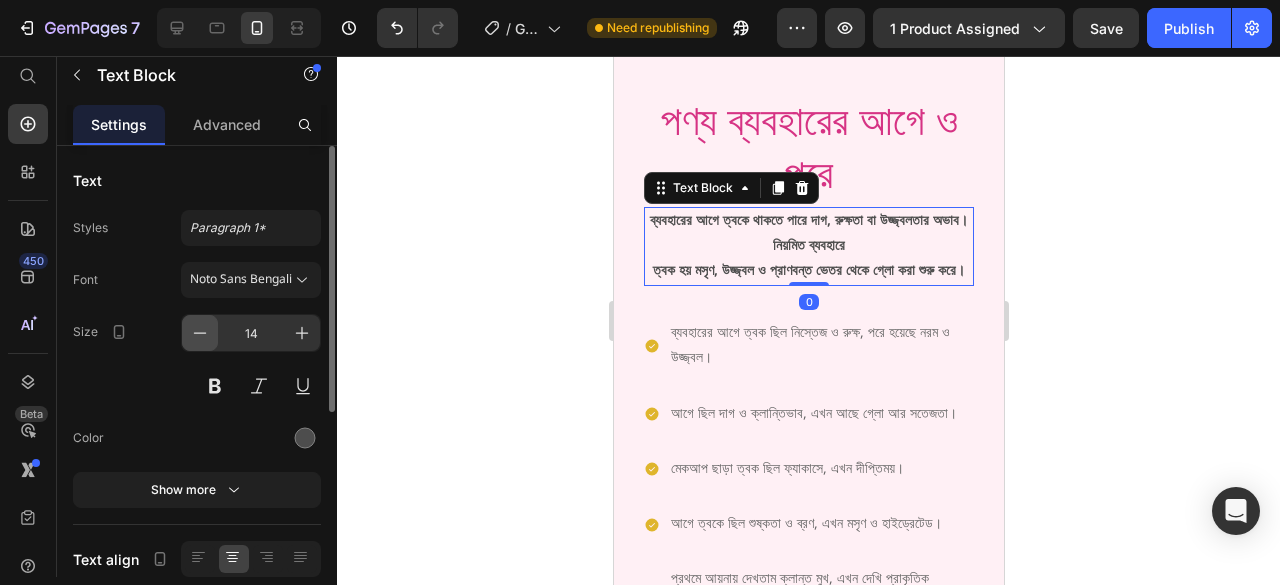 click 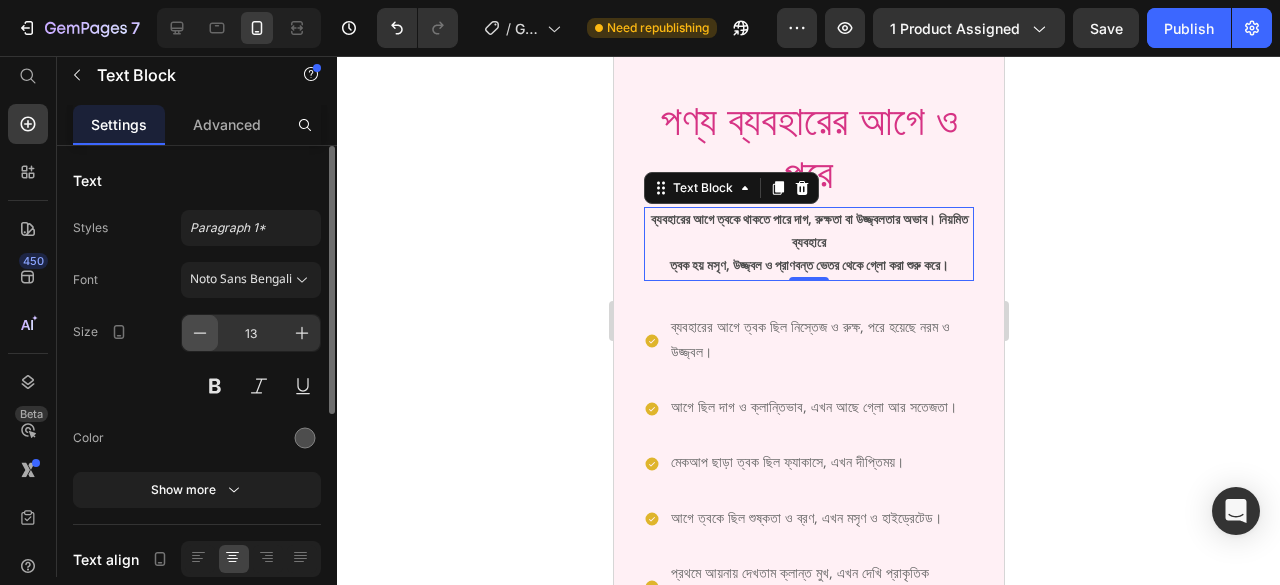 click 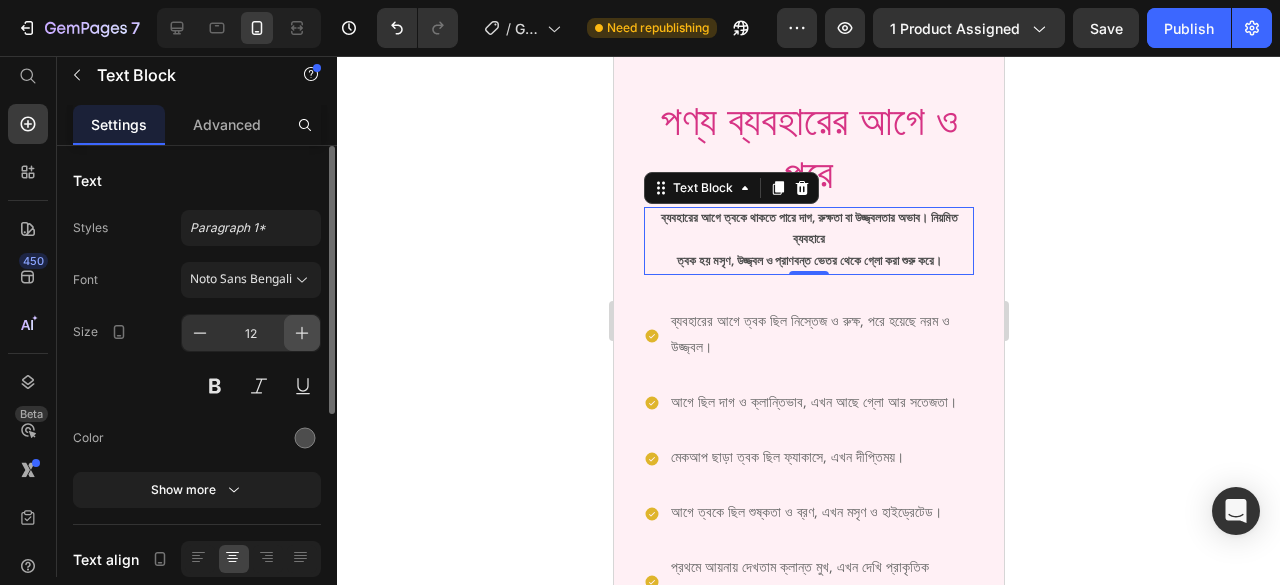 click at bounding box center [302, 333] 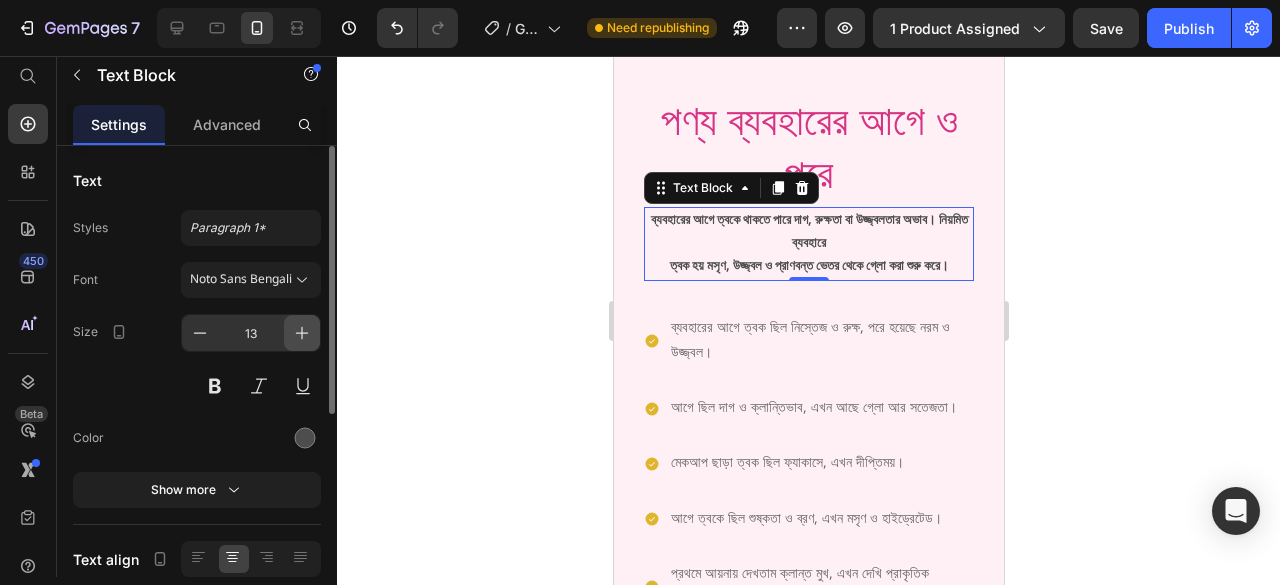 click at bounding box center (302, 333) 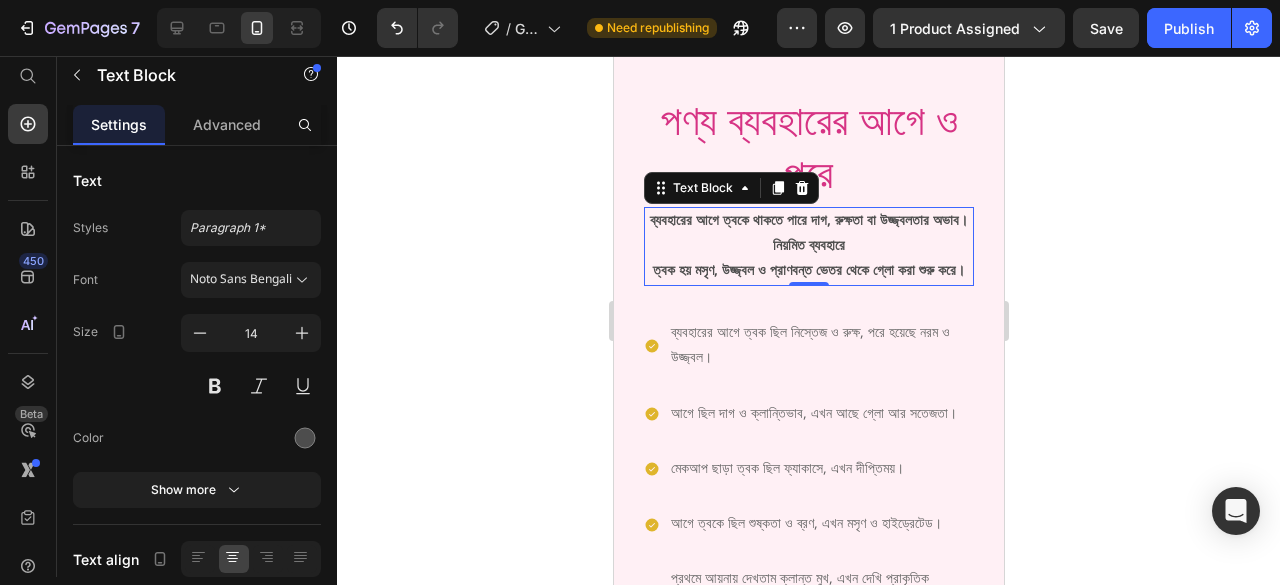 click on "ত্বক হয় মসৃণ, উজ্জ্বল ও প্রাণবন্ত ভেতর থেকে গ্লো করা শুরু করে।" at bounding box center (808, 271) 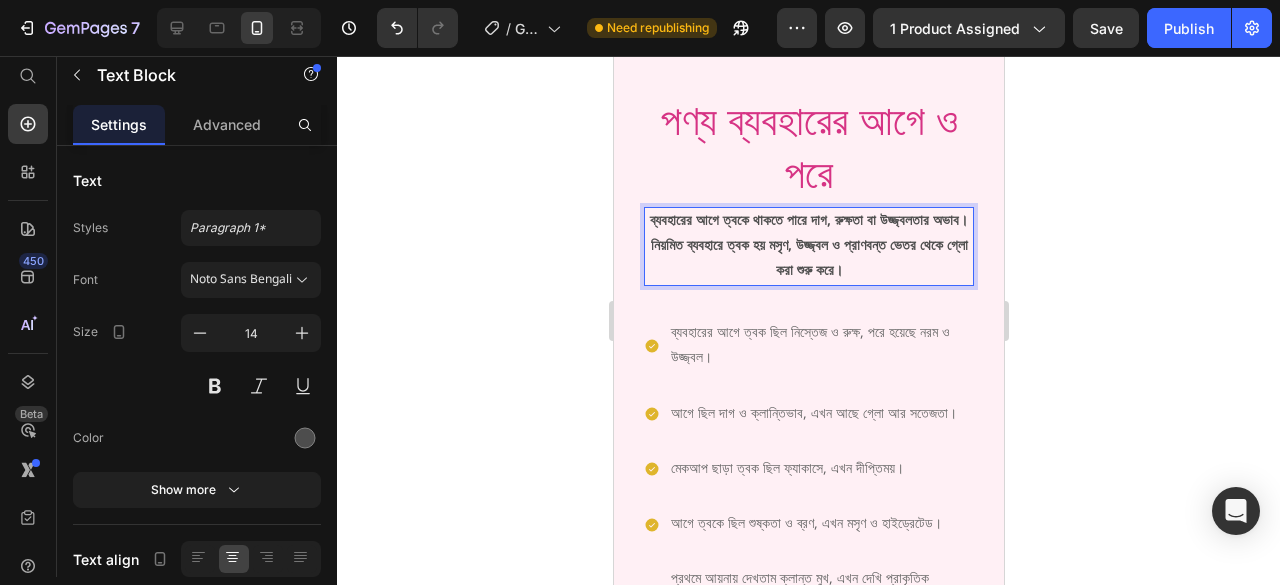 click 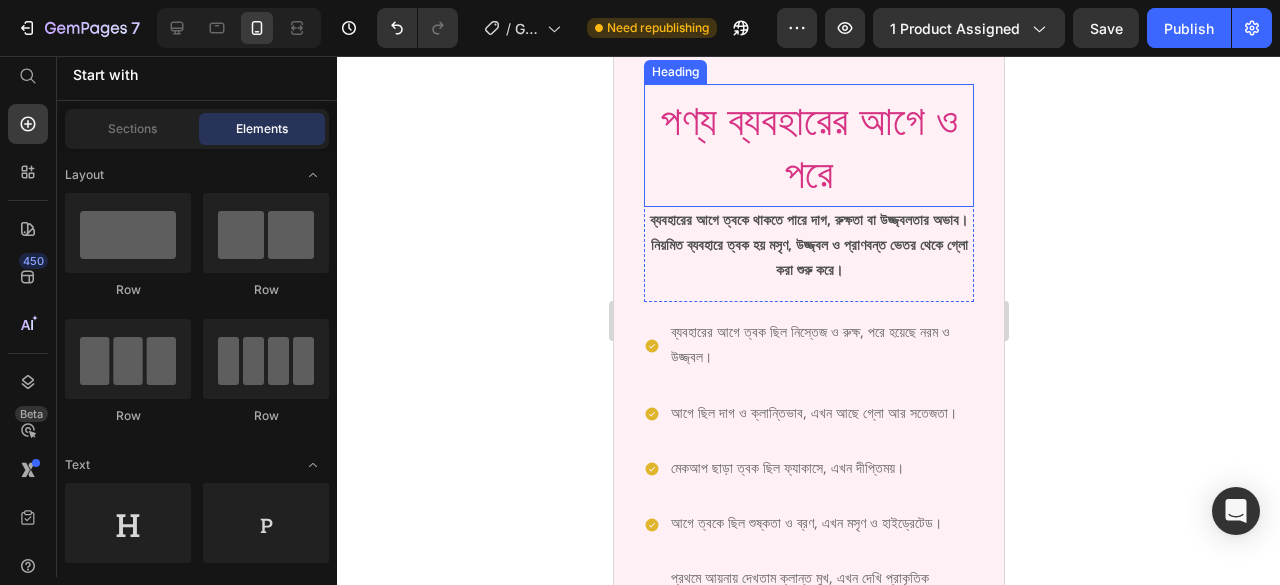 click on "পণ্য ব্যবহারের আগে ও পরে" at bounding box center [808, 151] 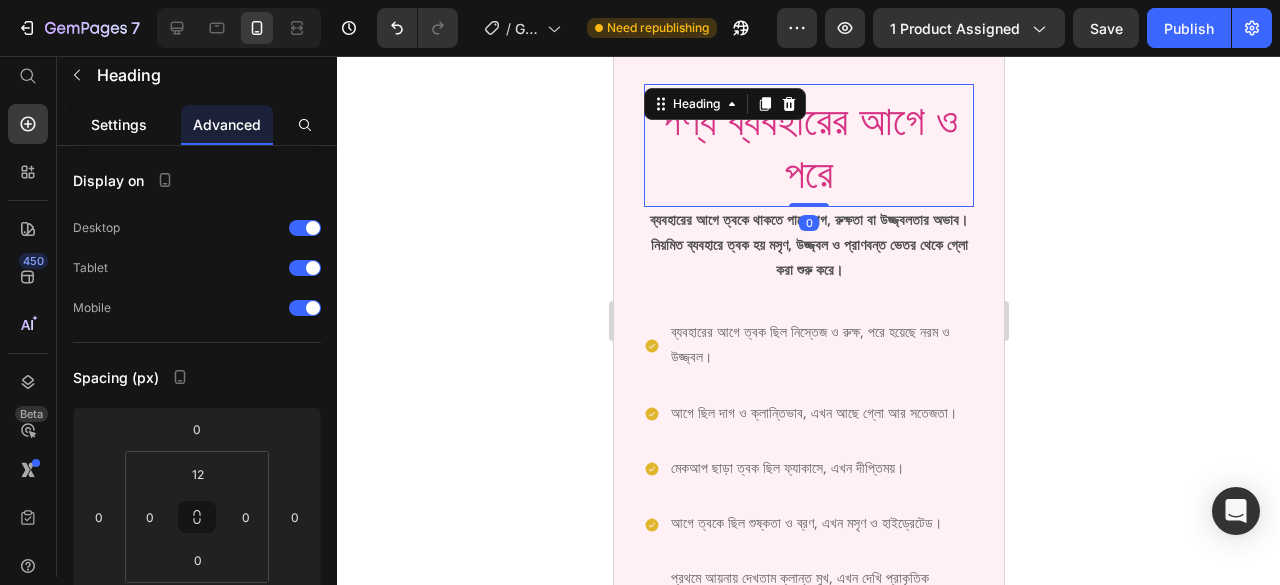 click on "Settings" at bounding box center (119, 124) 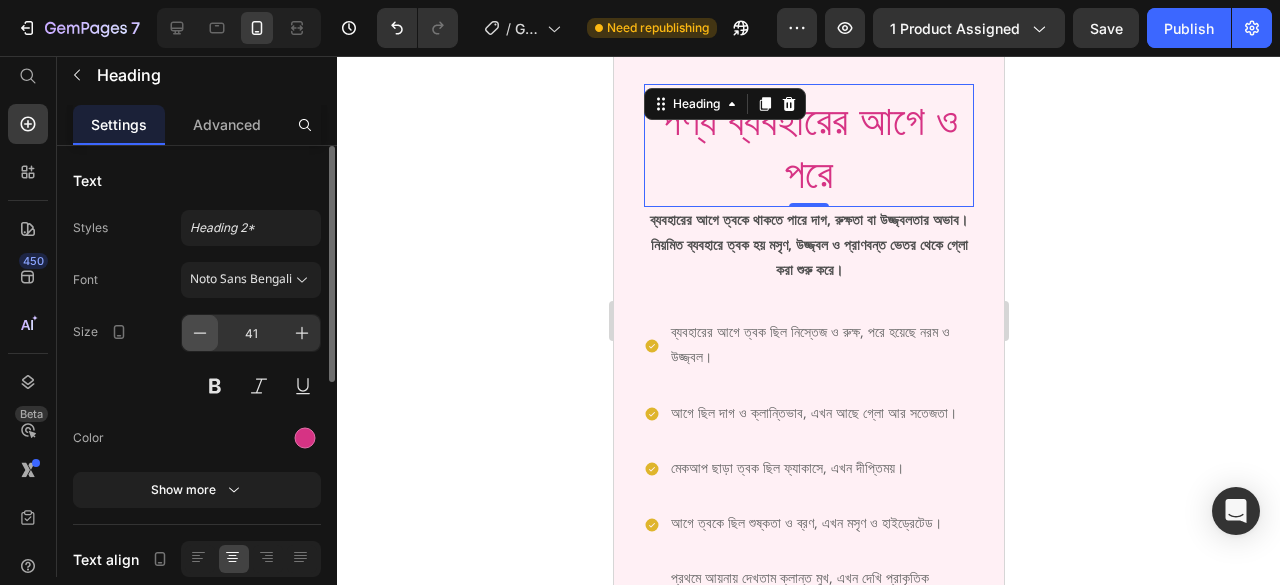 click 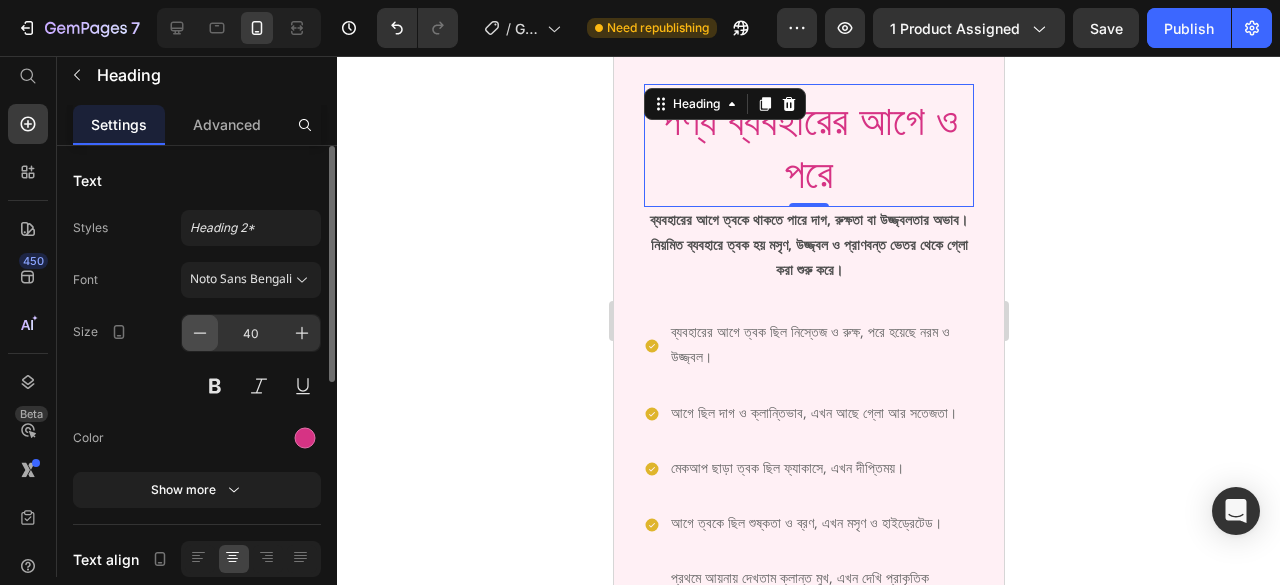 click 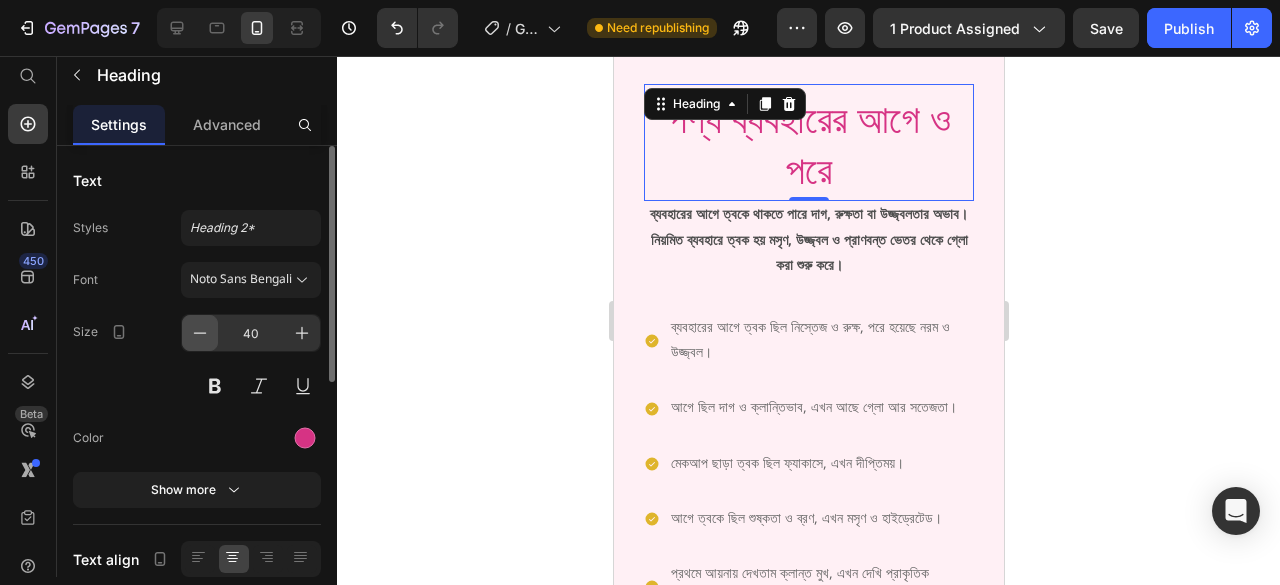 click 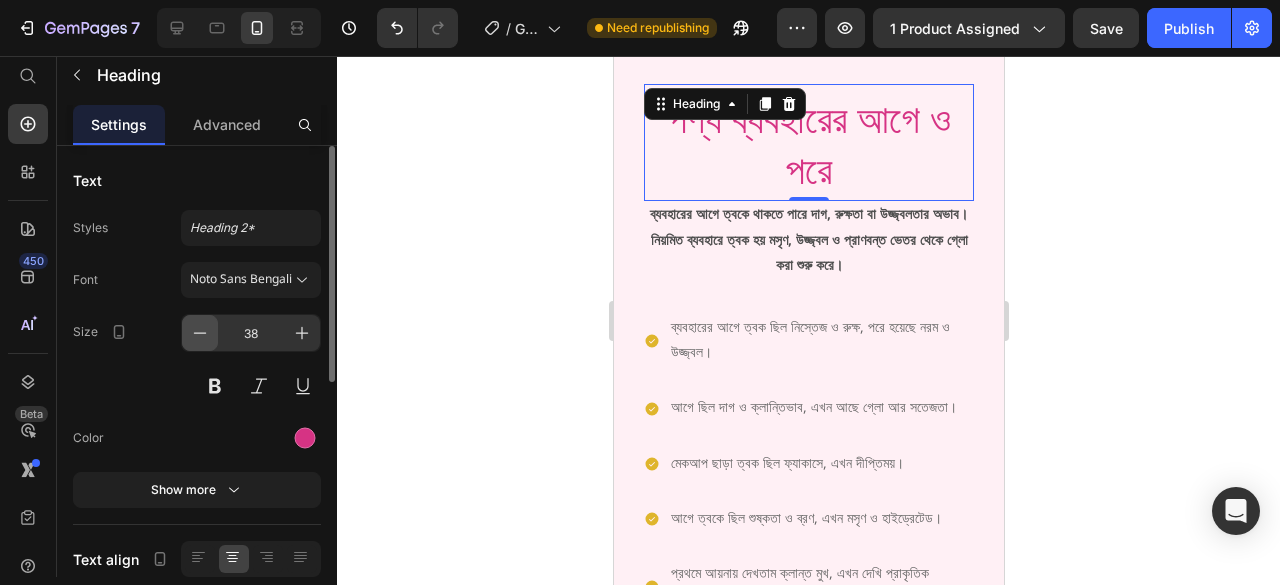 click 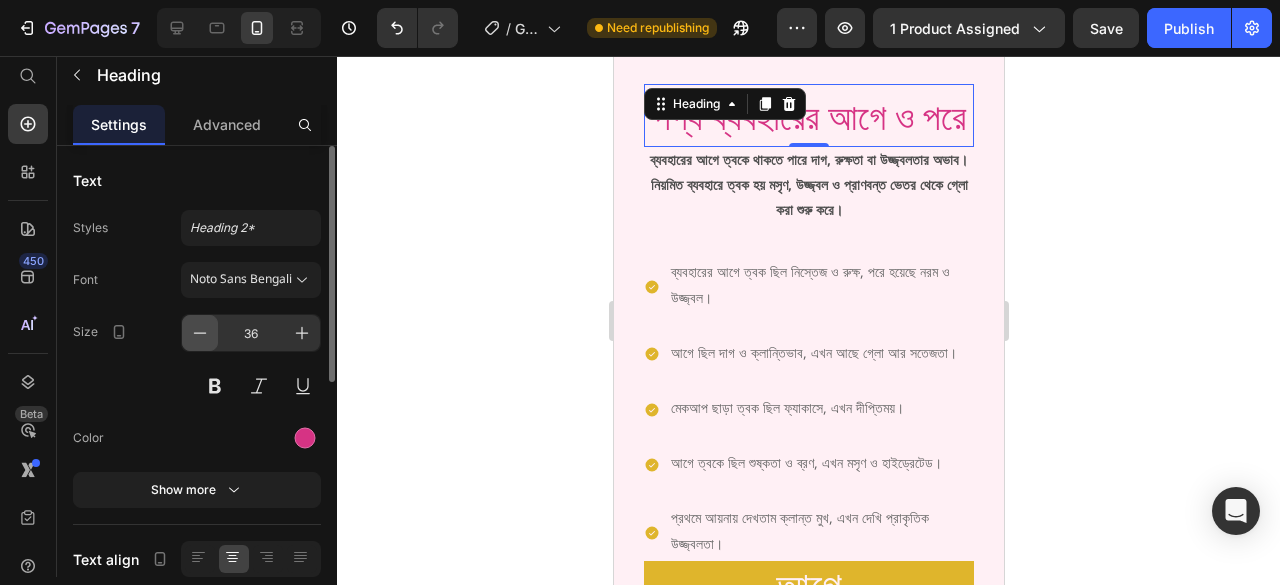click 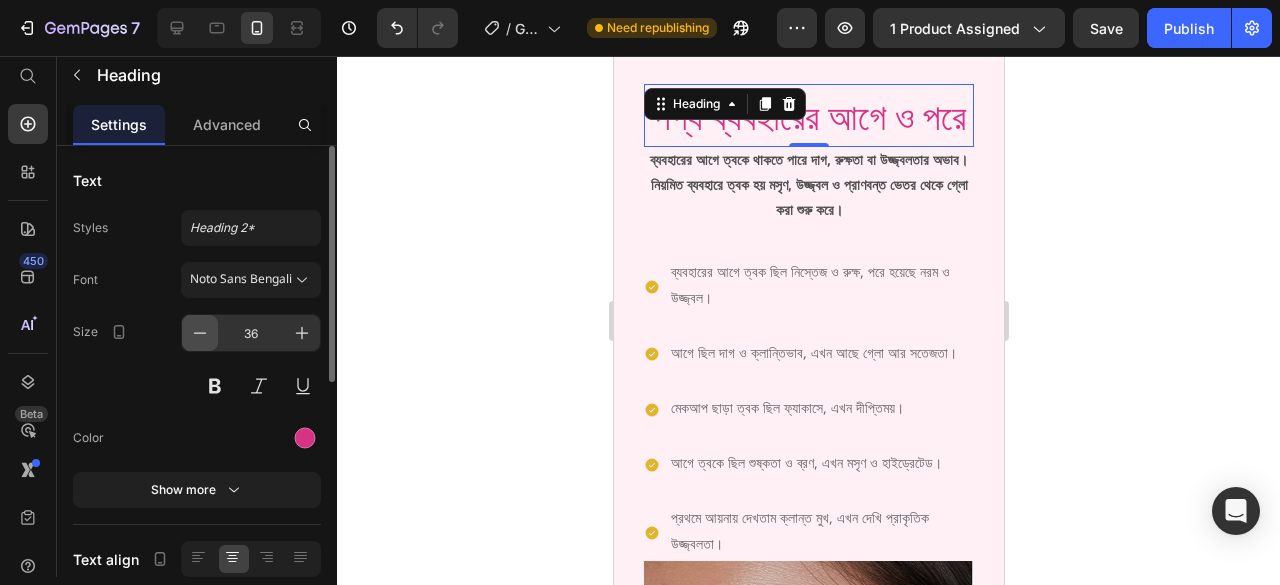 click 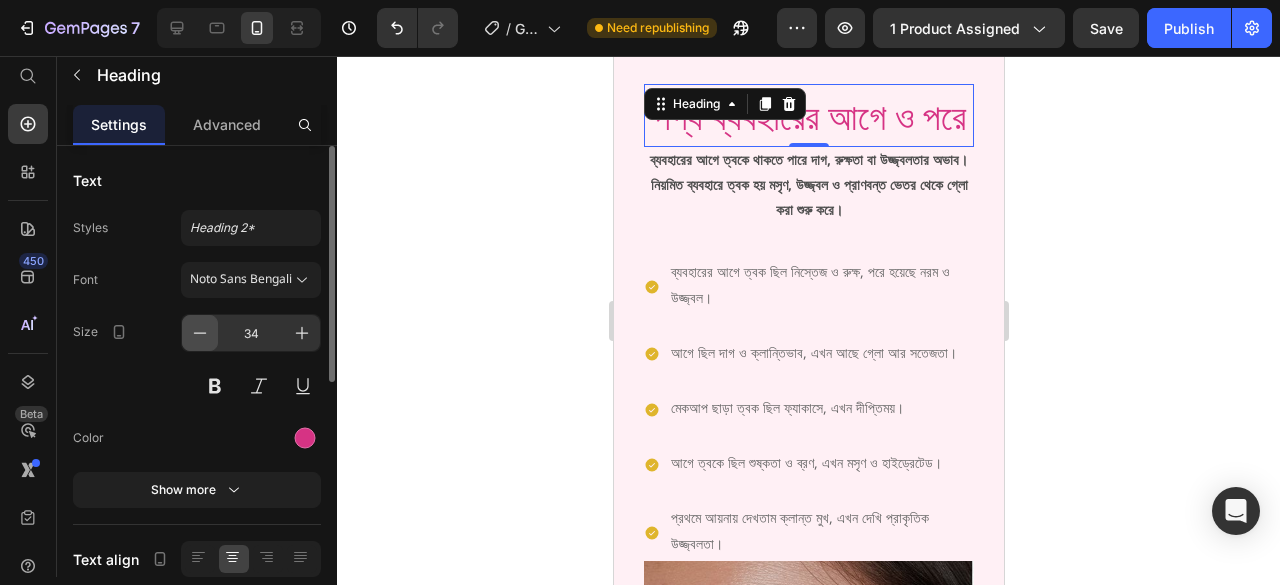 click 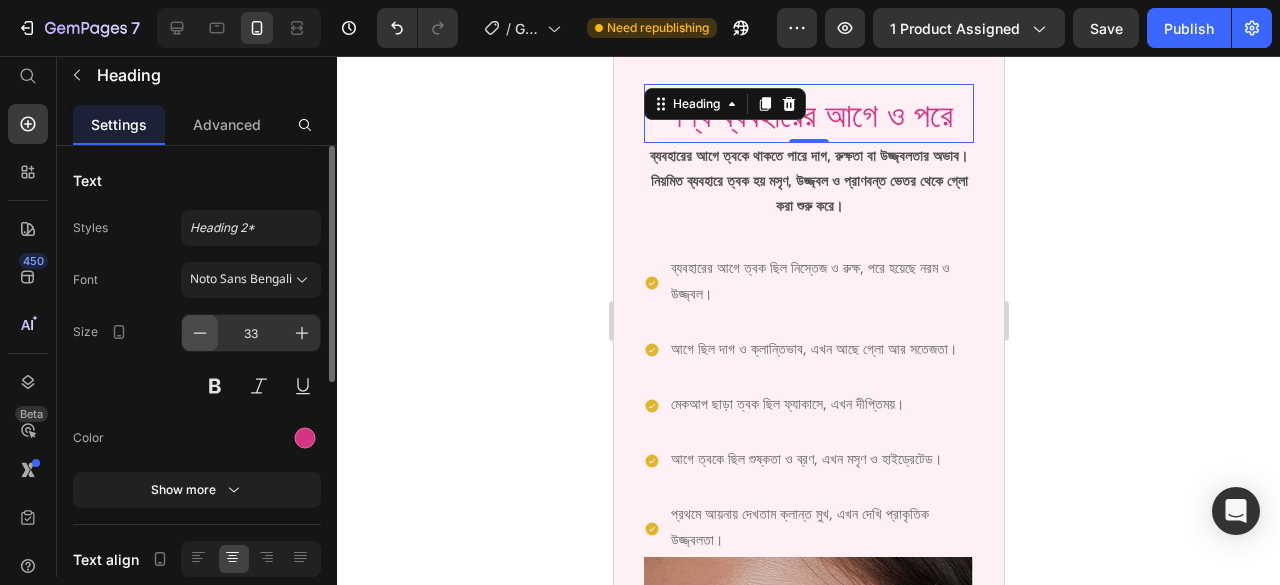 click 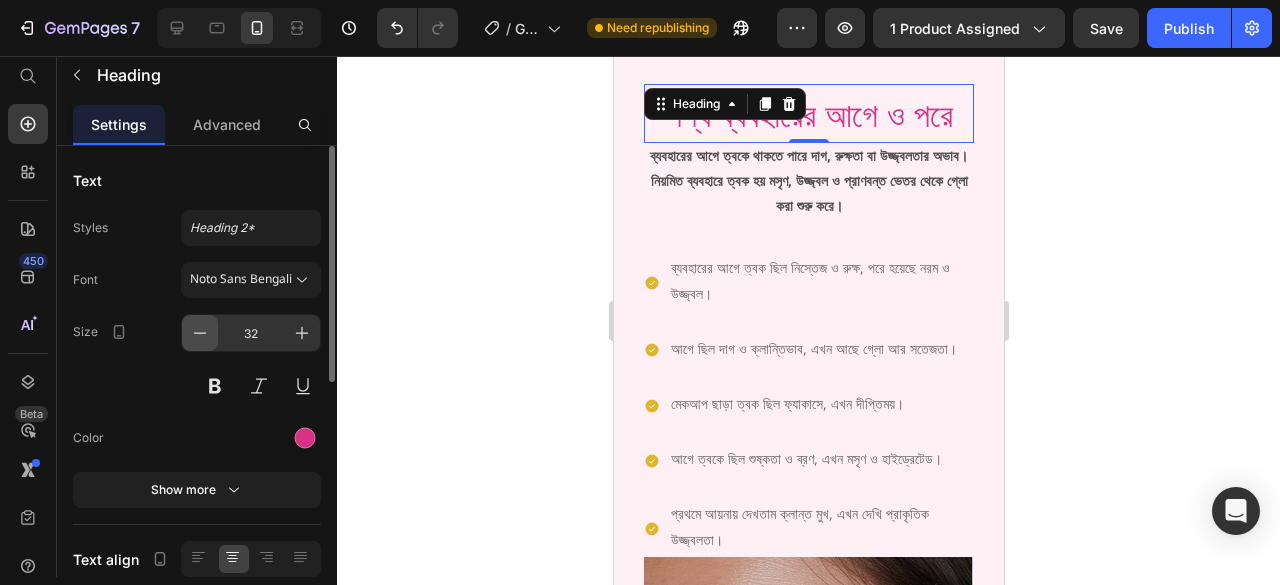 click 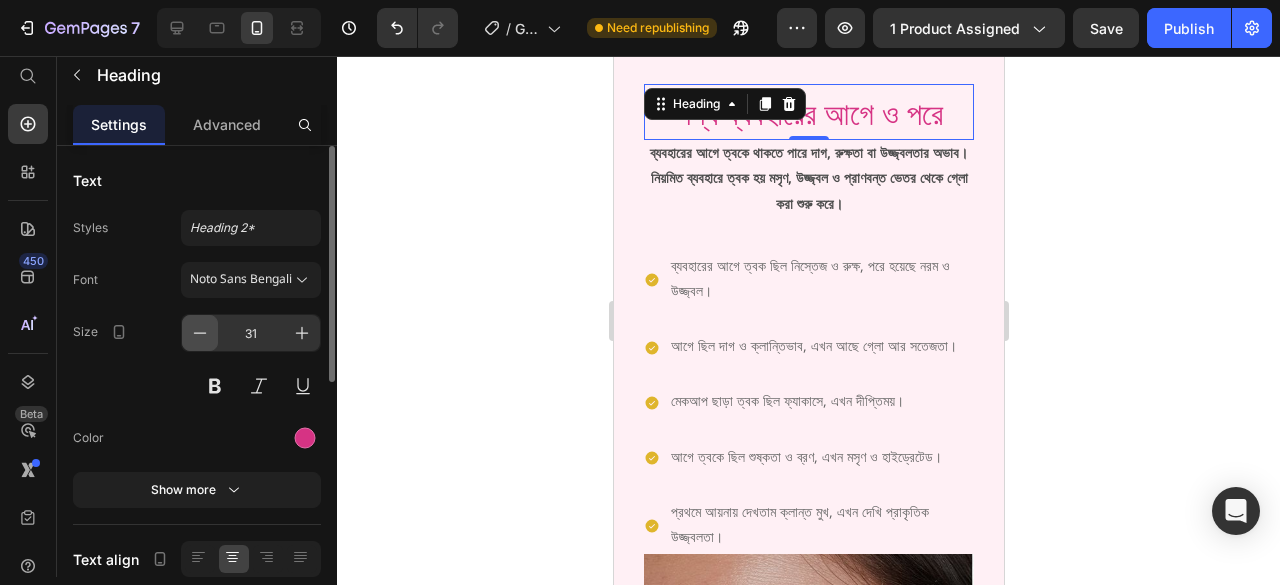click 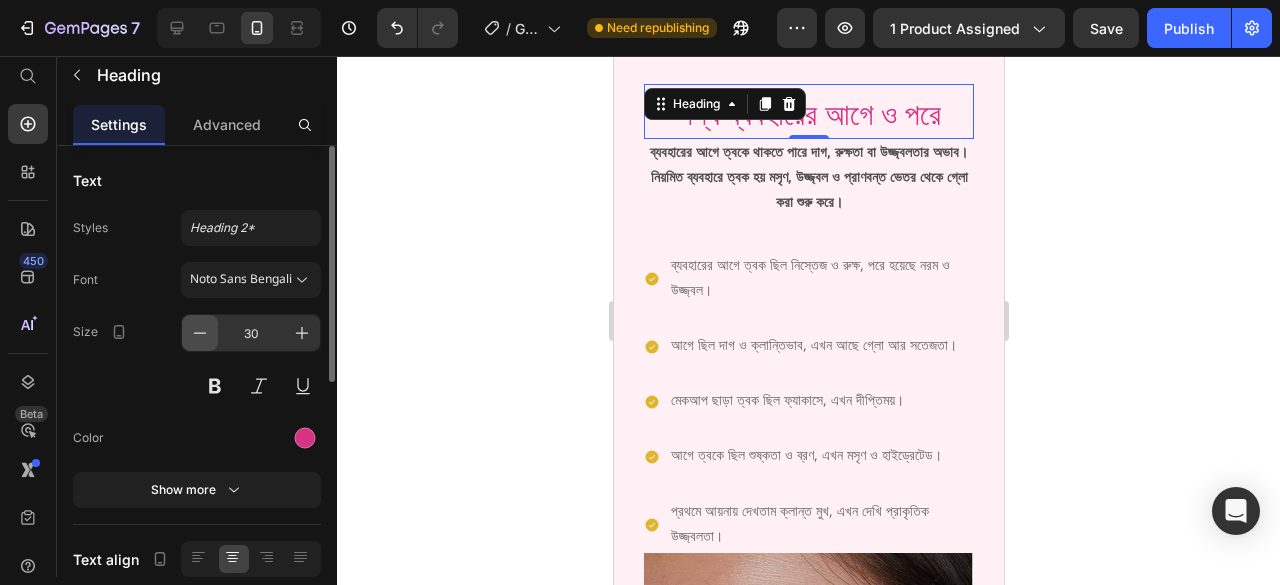 click 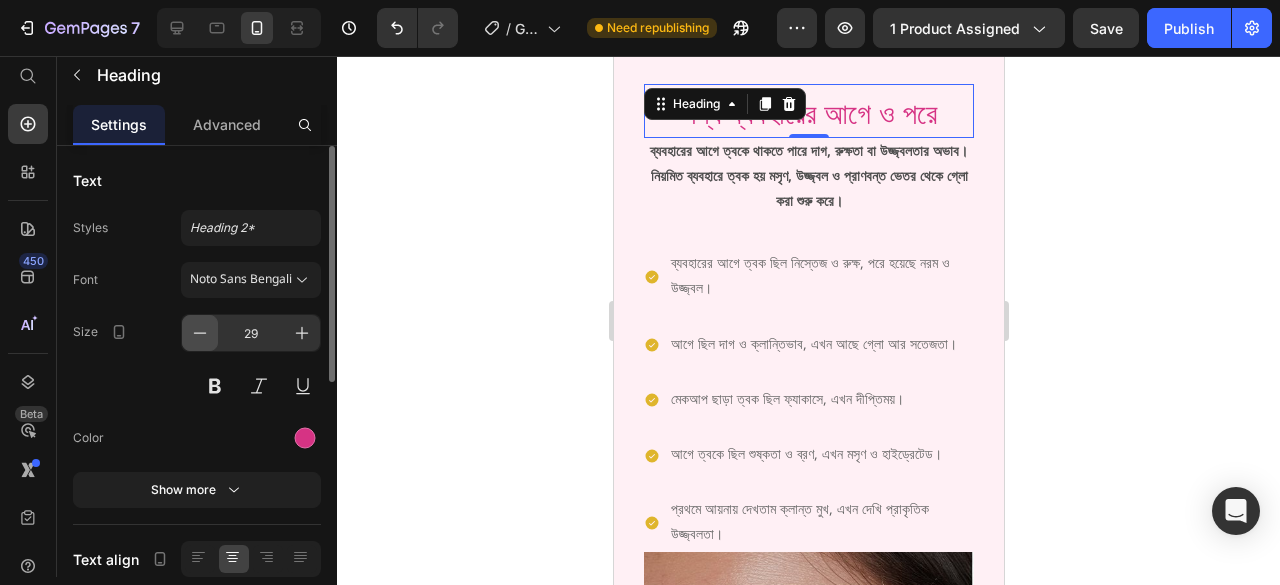 click 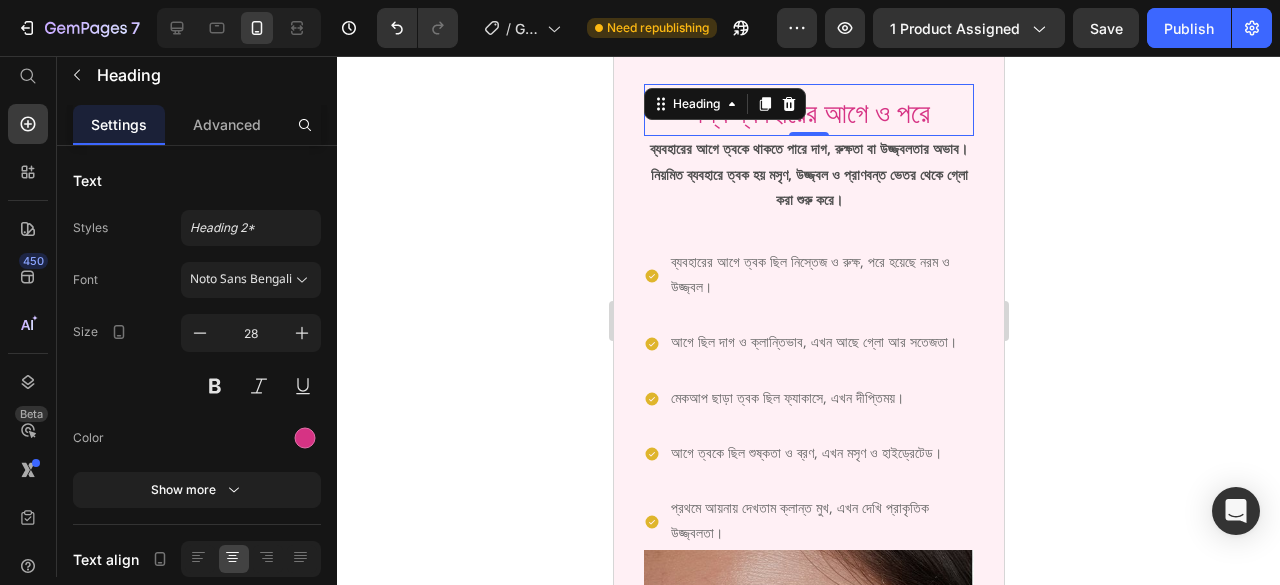 click 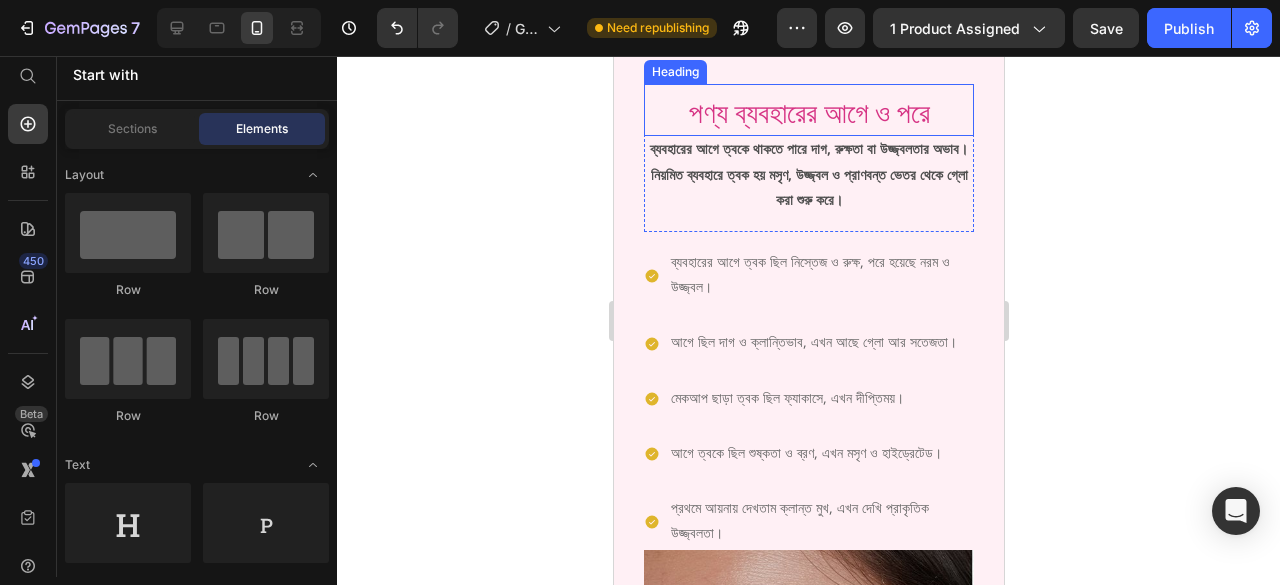 click on "পণ্য ব্যবহারের আগে ও পরে" at bounding box center [808, 116] 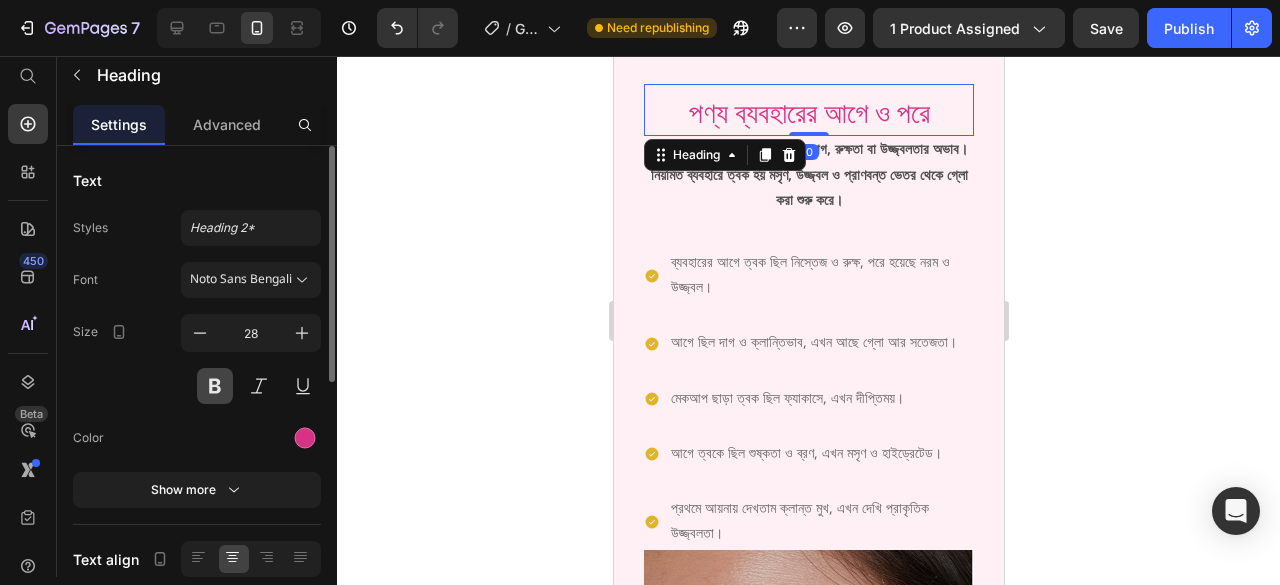 click at bounding box center (215, 386) 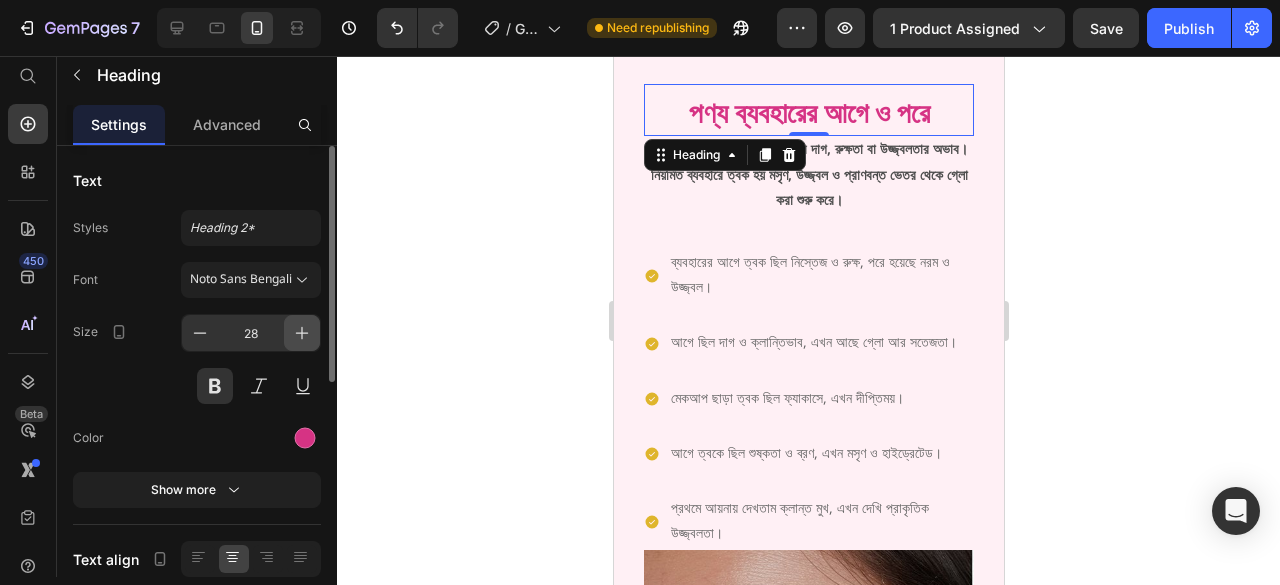 click 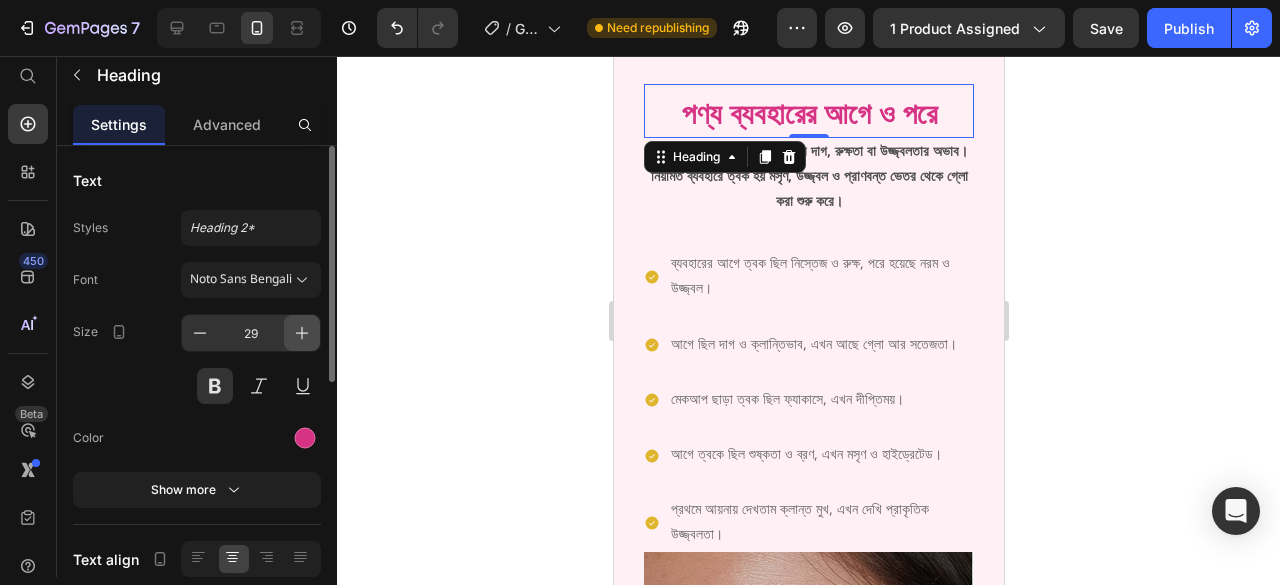 click 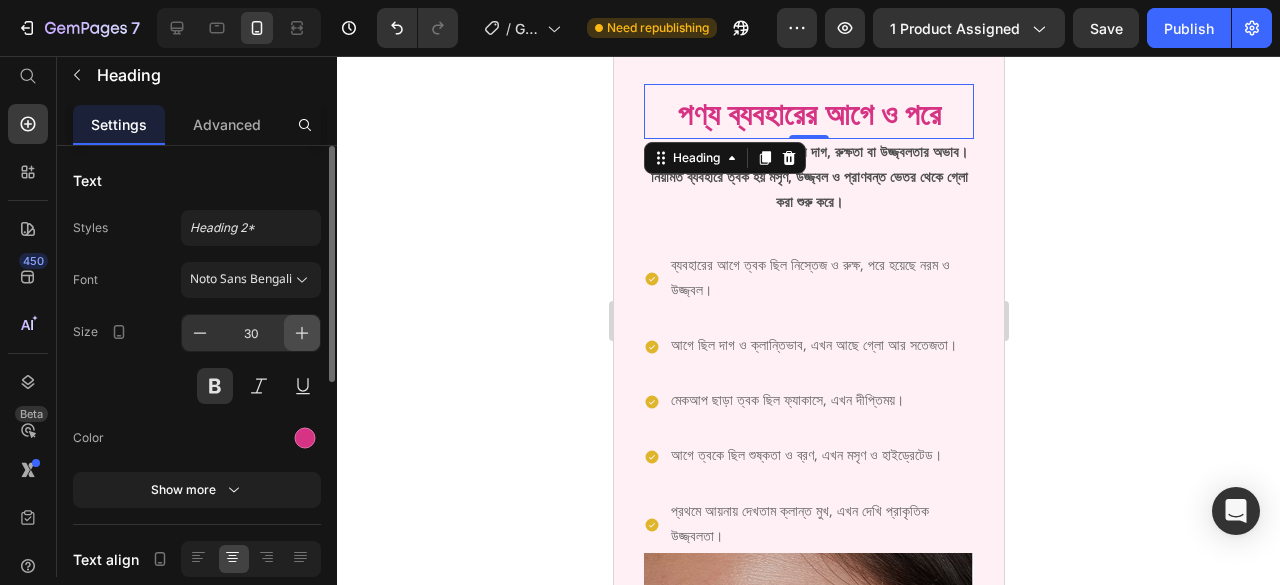 click 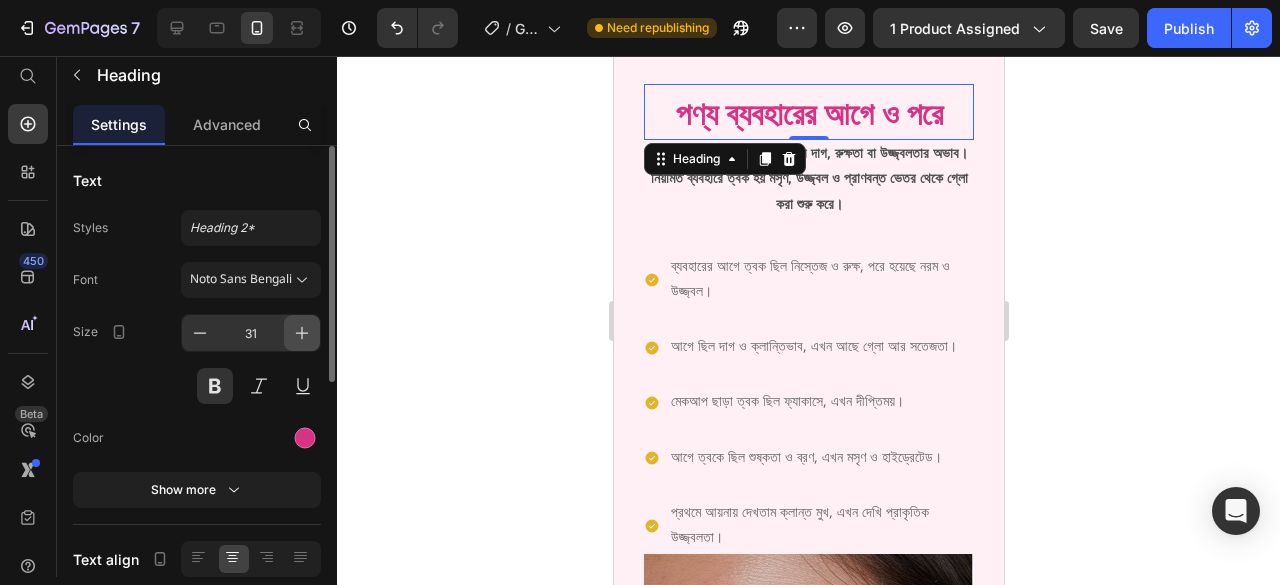 click 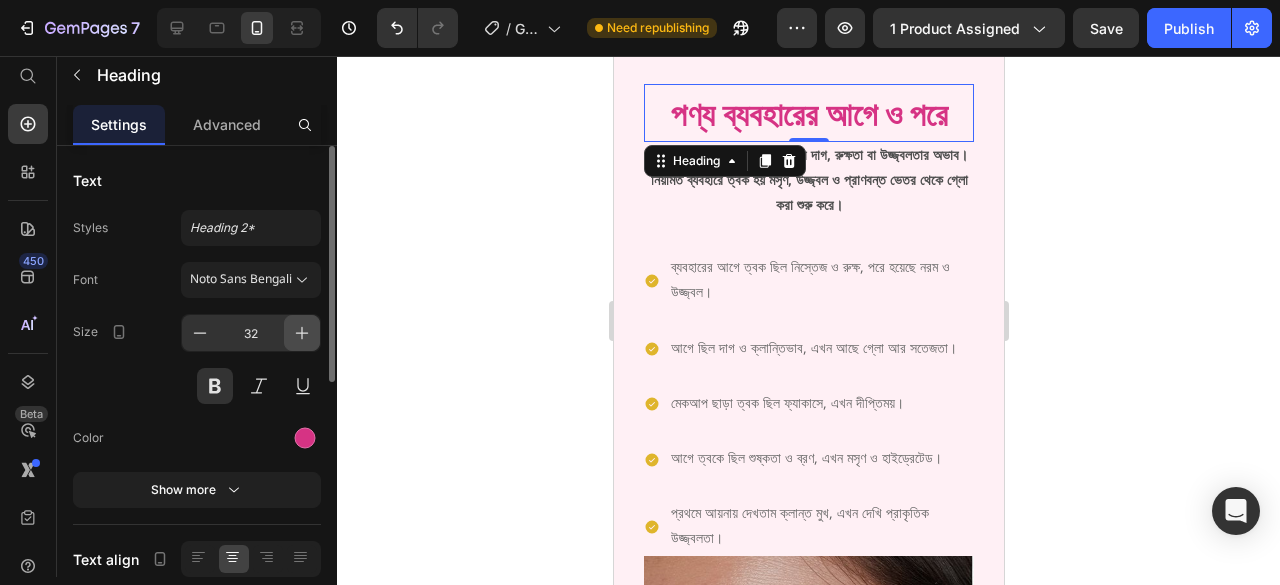 click 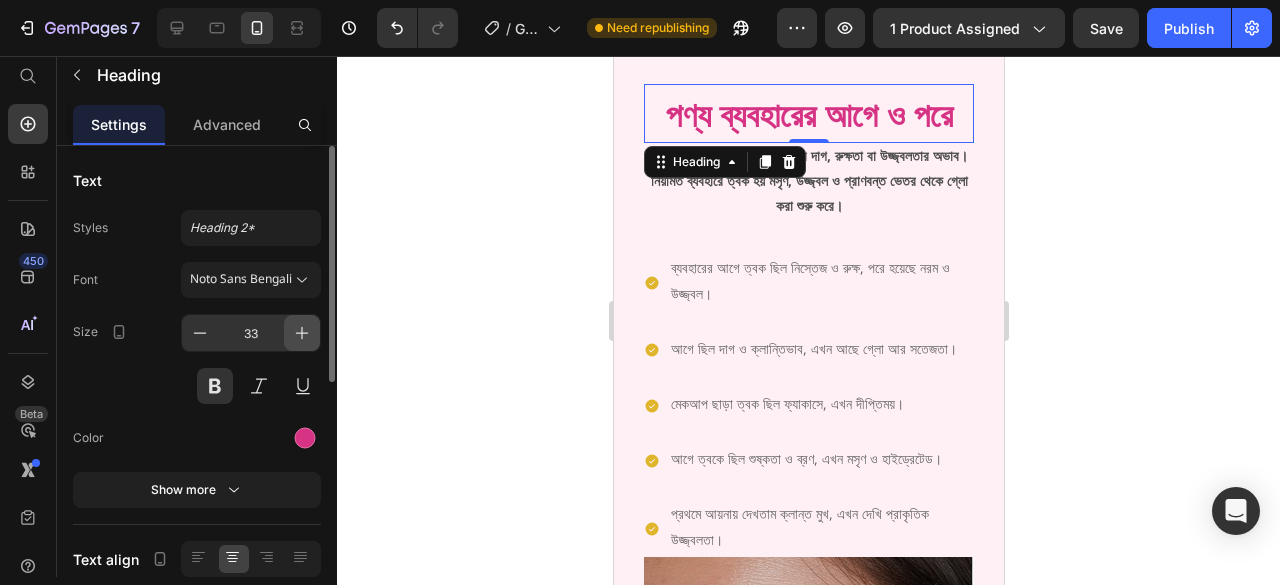click 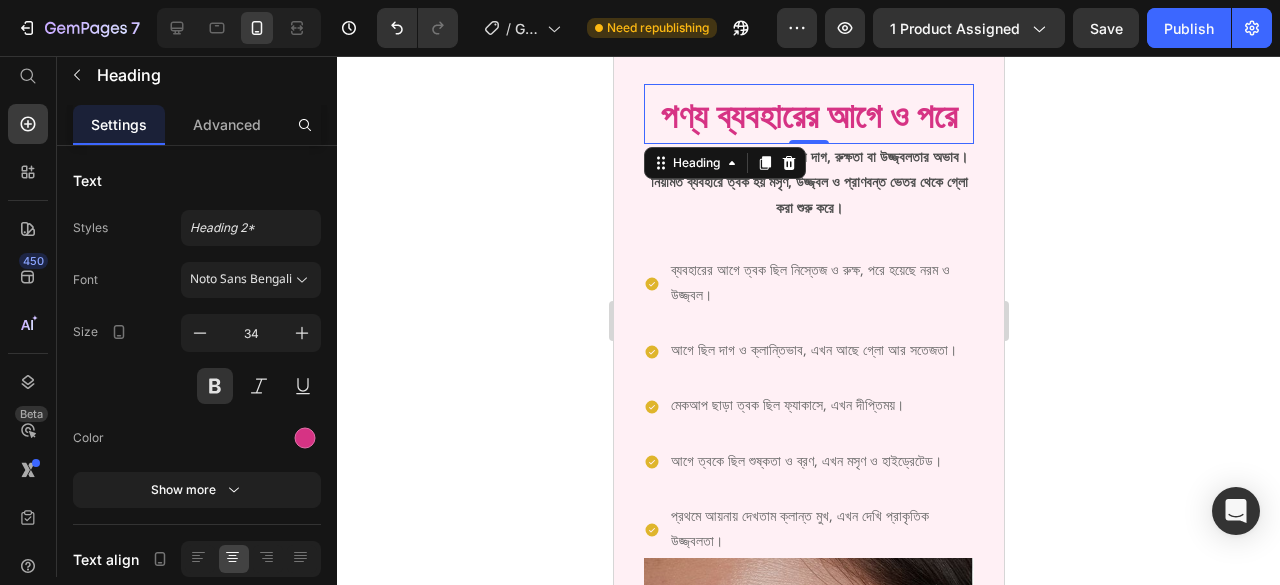 click 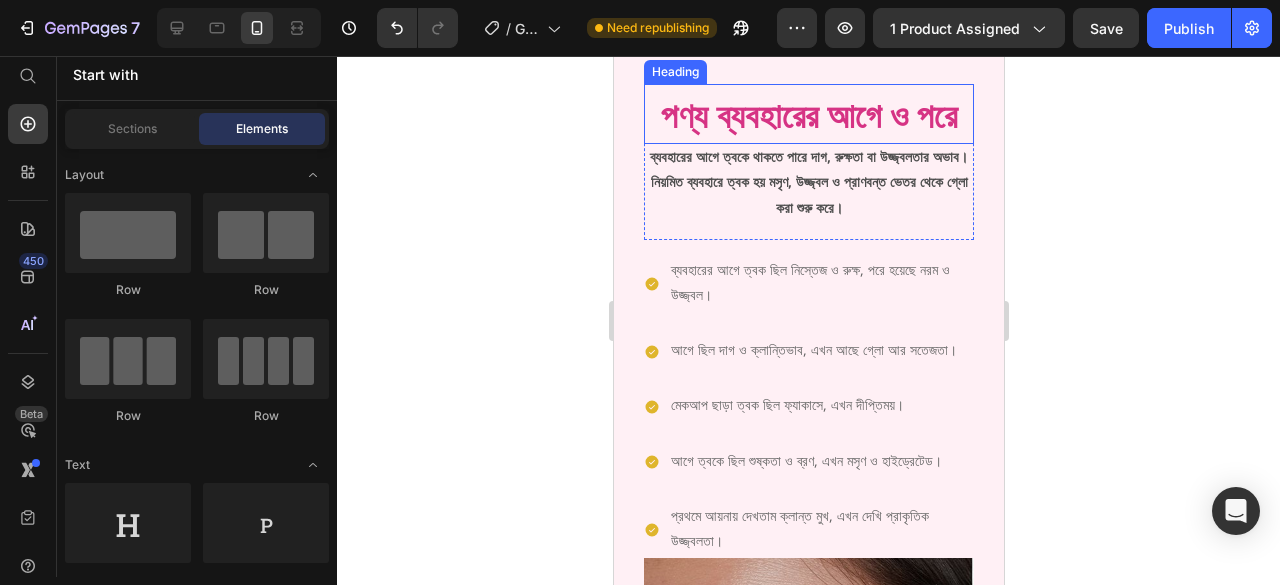 click on "পণ্য ব্যবহারের আগে ও পরে" at bounding box center (808, 120) 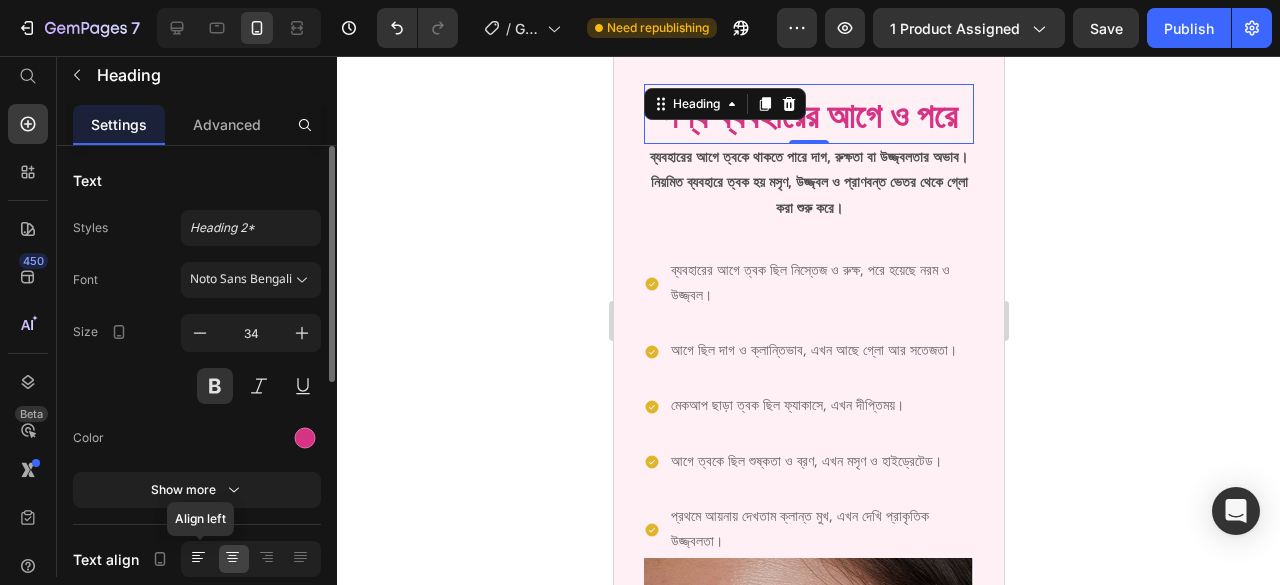 click 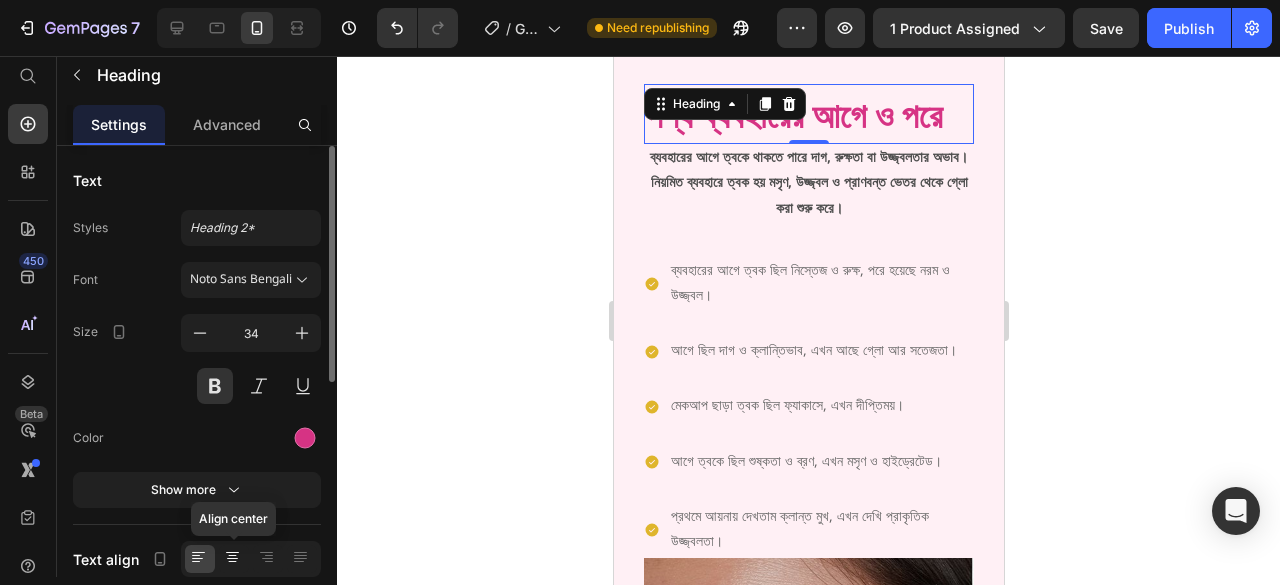 click 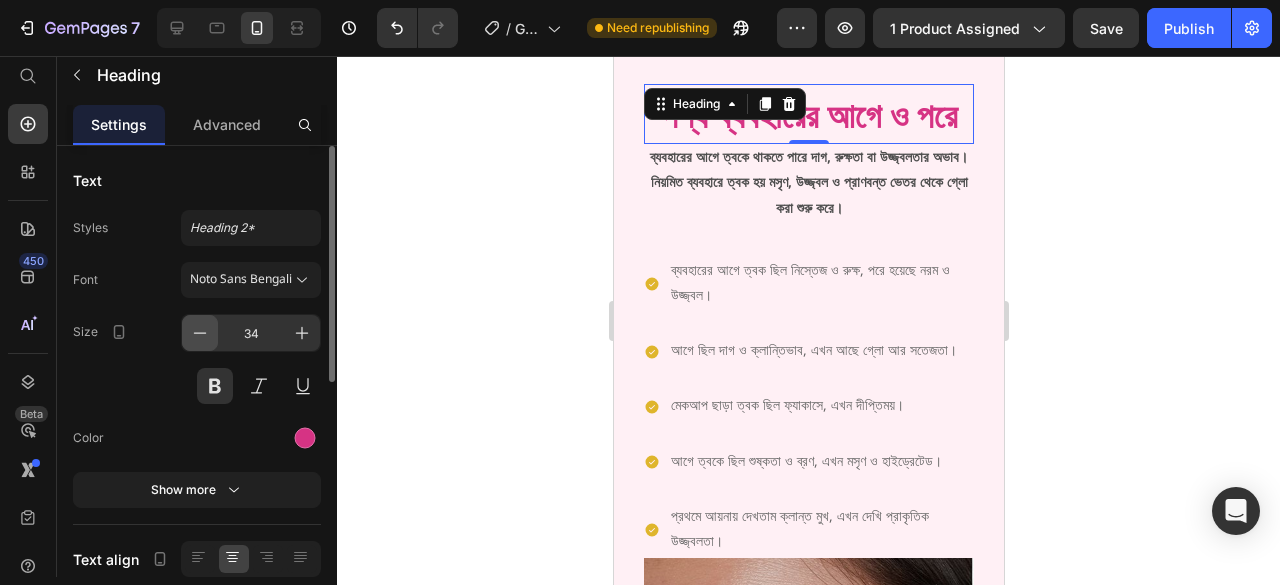 click 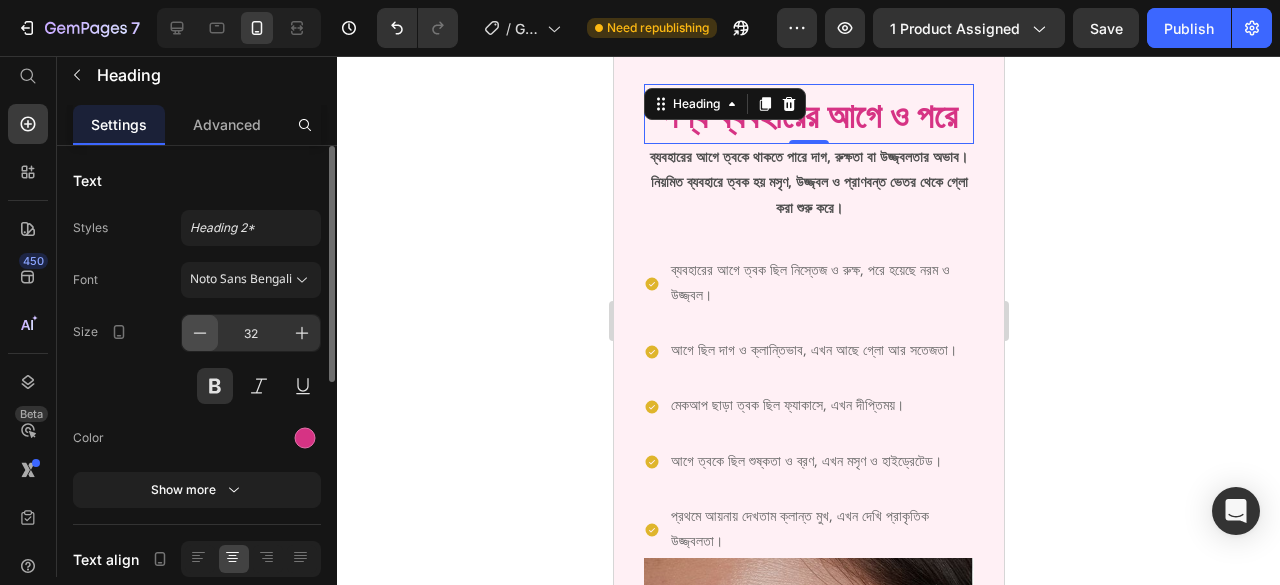 click 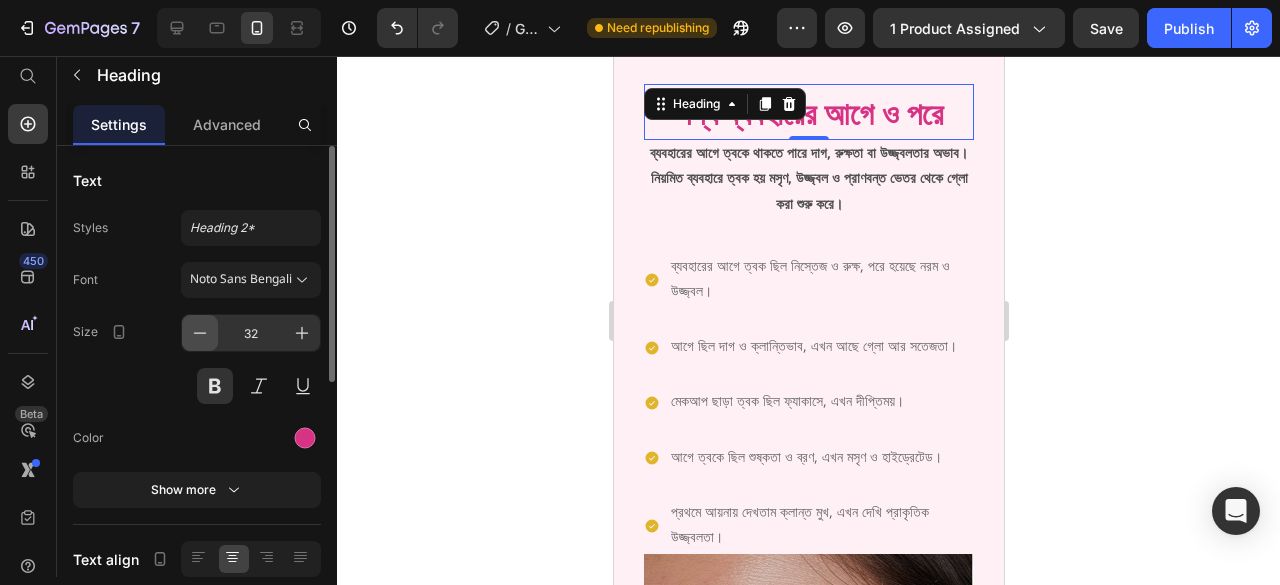 click 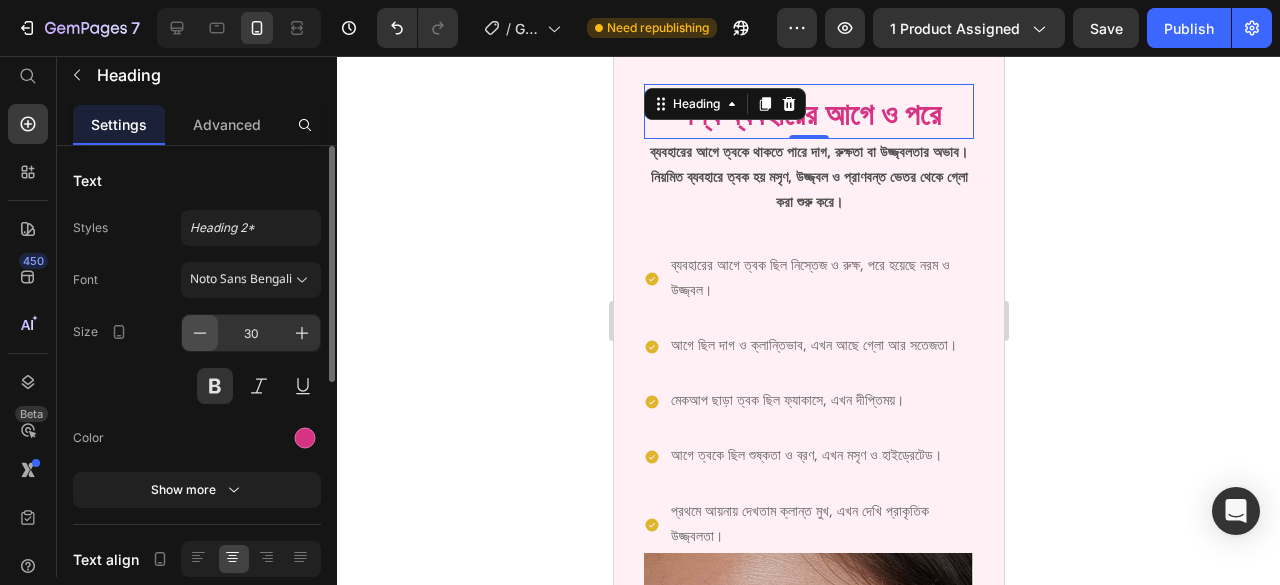 click 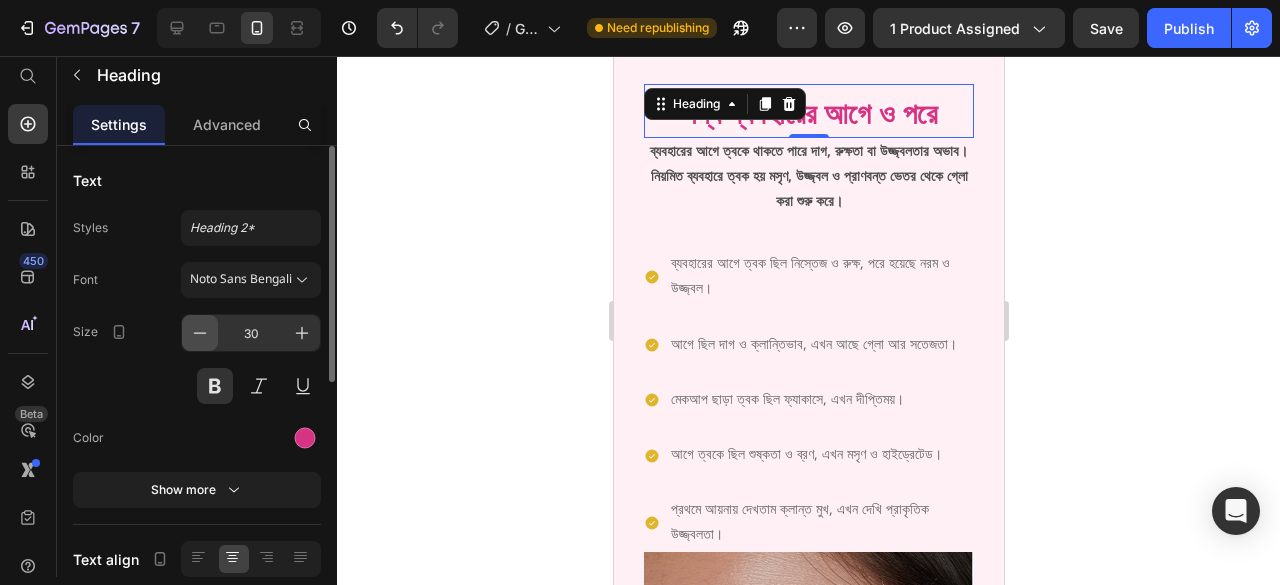 click 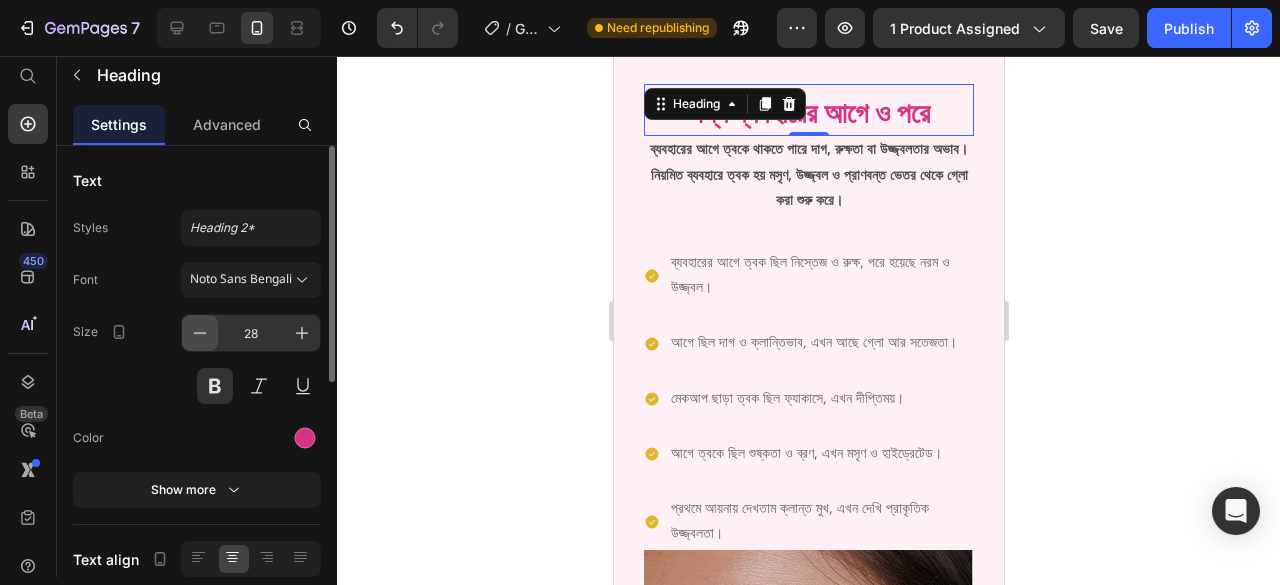 click 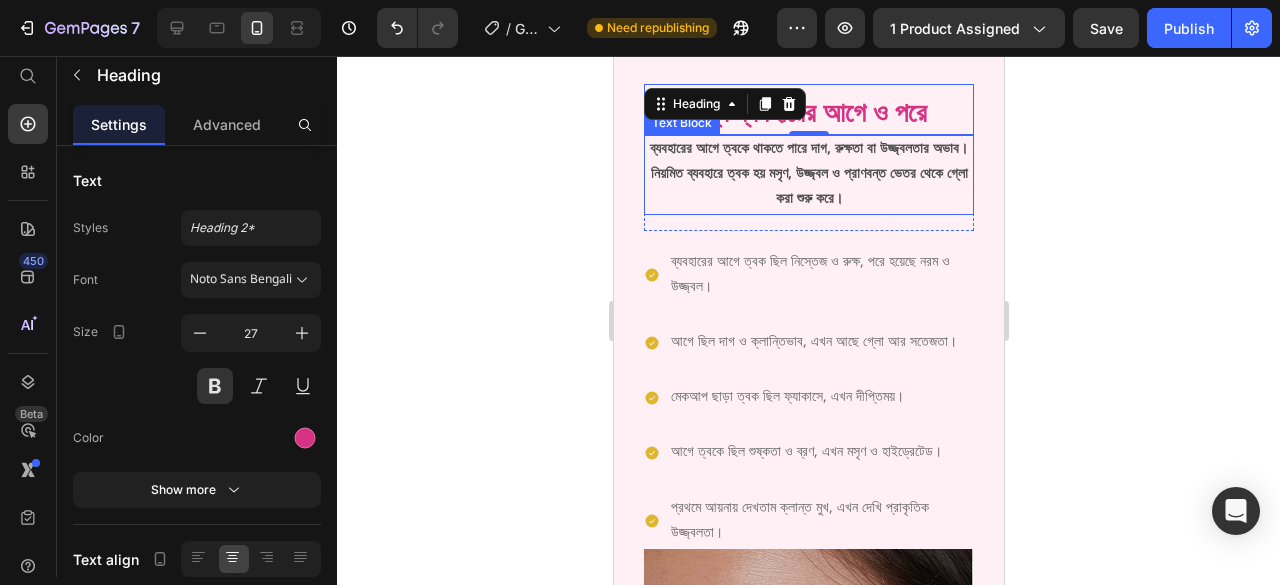 click on "ব্যবহারের আগে ত্বকে থাকতে পারে দাগ, রুক্ষতা বা উজ্জ্বলতার অভাব। নিয়মিত ব্যবহারে ত্বক হয় মসৃণ, উজ্জ্বল ও প্রাণবন্ত ভেতর থেকে গ্লো করা শুরু করে।" at bounding box center [808, 175] 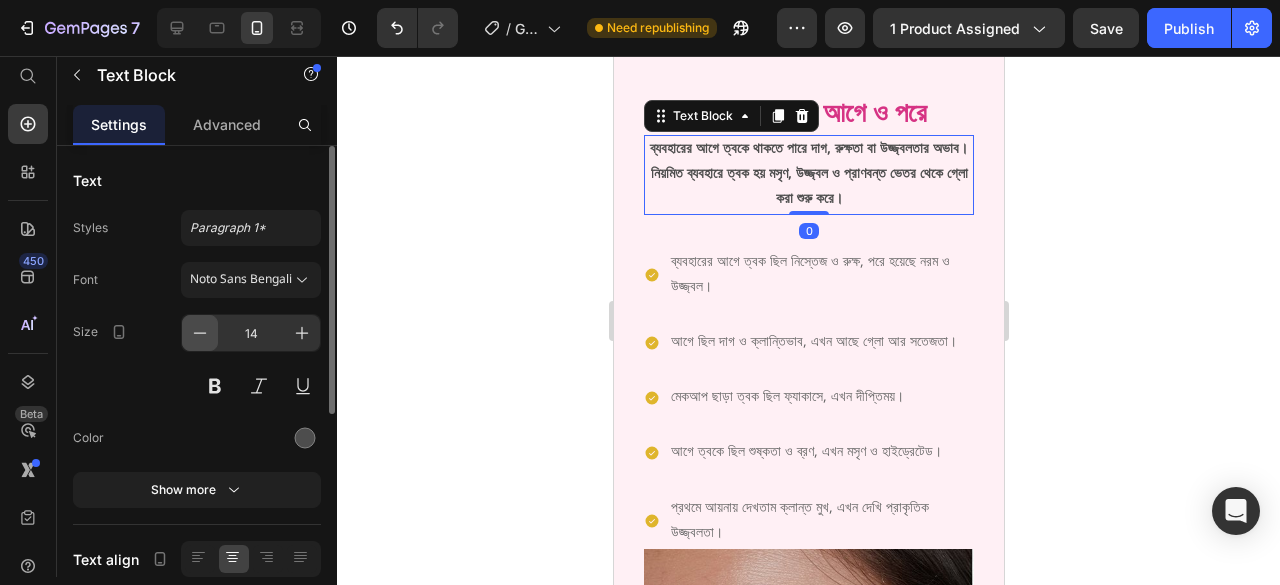 click 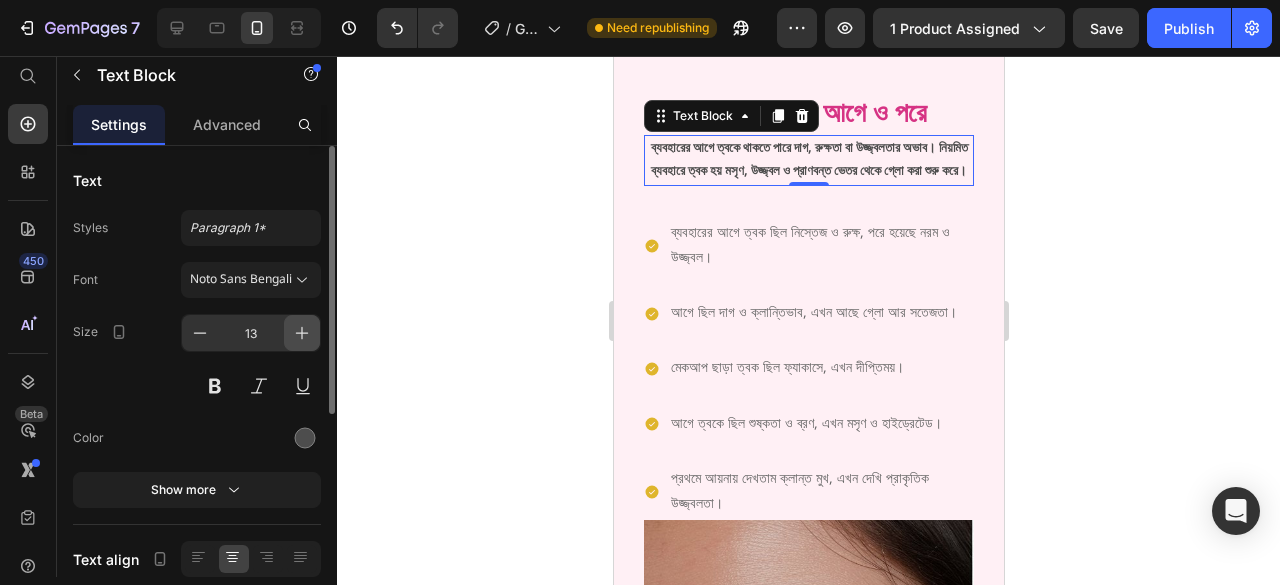 click 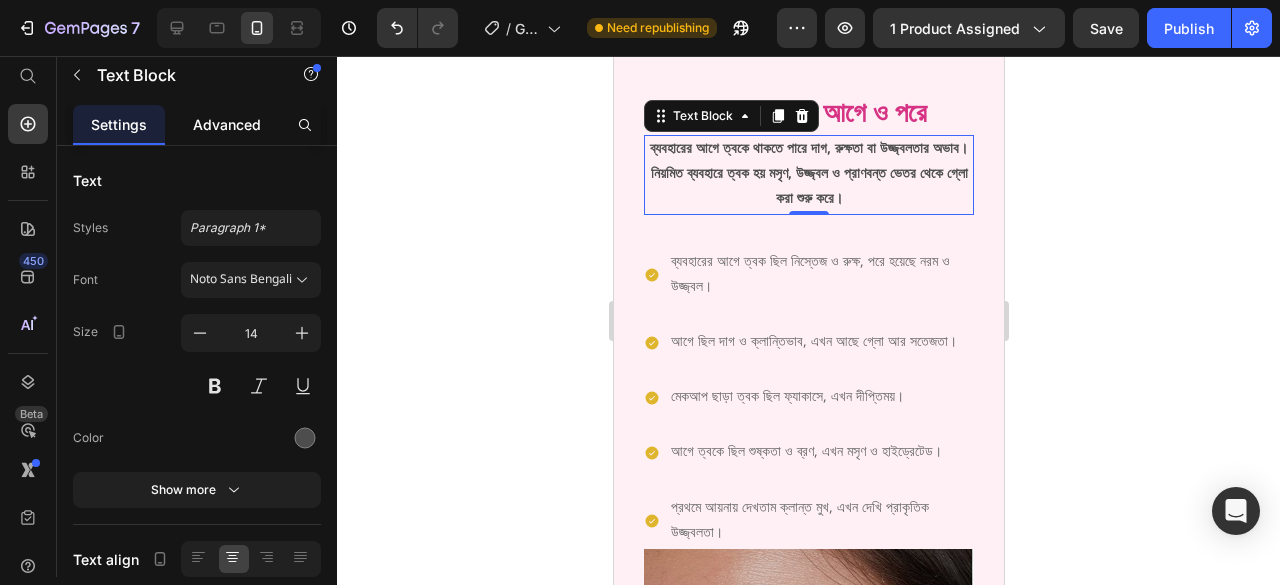 click on "Advanced" at bounding box center [227, 124] 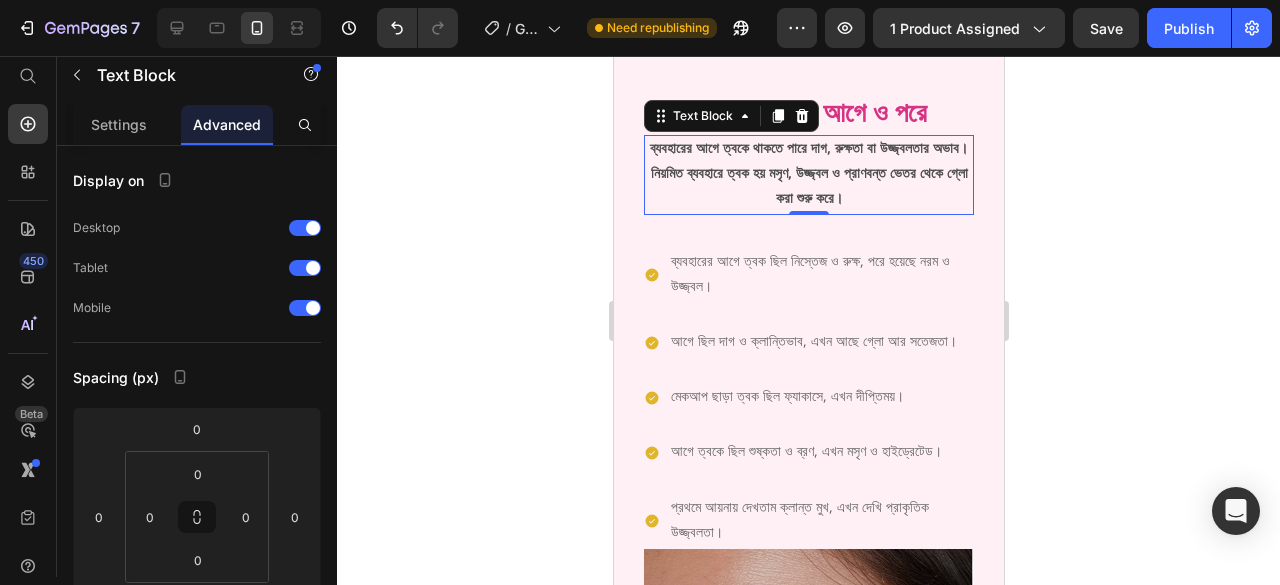click on "ব্যবহারের আগে ত্বকে থাকতে পারে দাগ, রুক্ষতা বা উজ্জ্বলতার অভাব। নিয়মিত ব্যবহারে ত্বক হয় মসৃণ, উজ্জ্বল ও প্রাণবন্ত ভেতর থেকে গ্লো করা শুরু করে।" at bounding box center (808, 175) 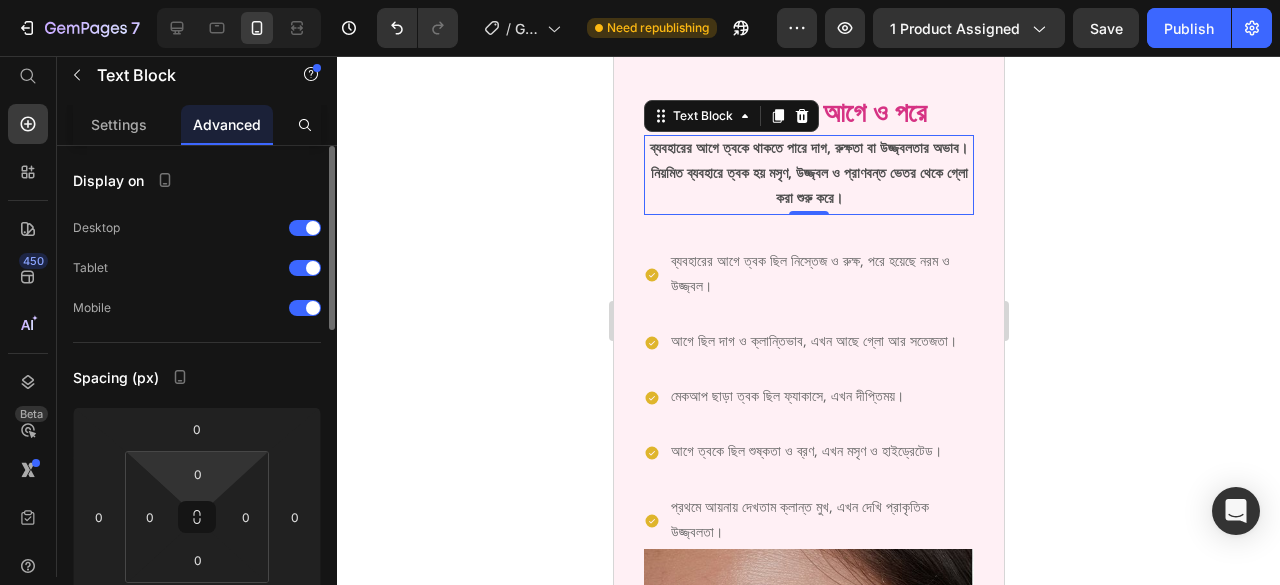 scroll, scrollTop: 100, scrollLeft: 0, axis: vertical 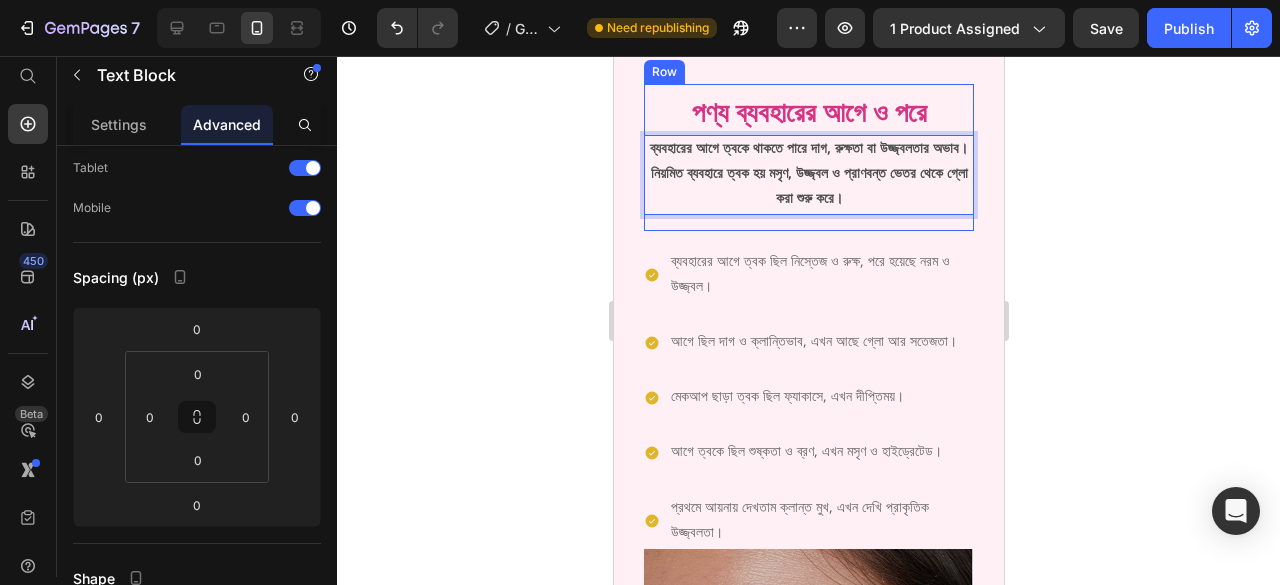 click on "পণ্য ব্যবহারের আগে ও পরে Heading ব্যবহারের আগে ত্বকে থাকতে পারে দাগ, রুক্ষতা বা উজ্জ্বলতার অভাব। নিয়মিত ব্যবহারে ত্বক হয় মসৃণ, উজ্জ্বল ও প্রাণবন্ত ভেতর থেকে গ্লো করা শুরু করে। Text Block   0 Row" at bounding box center [808, 157] 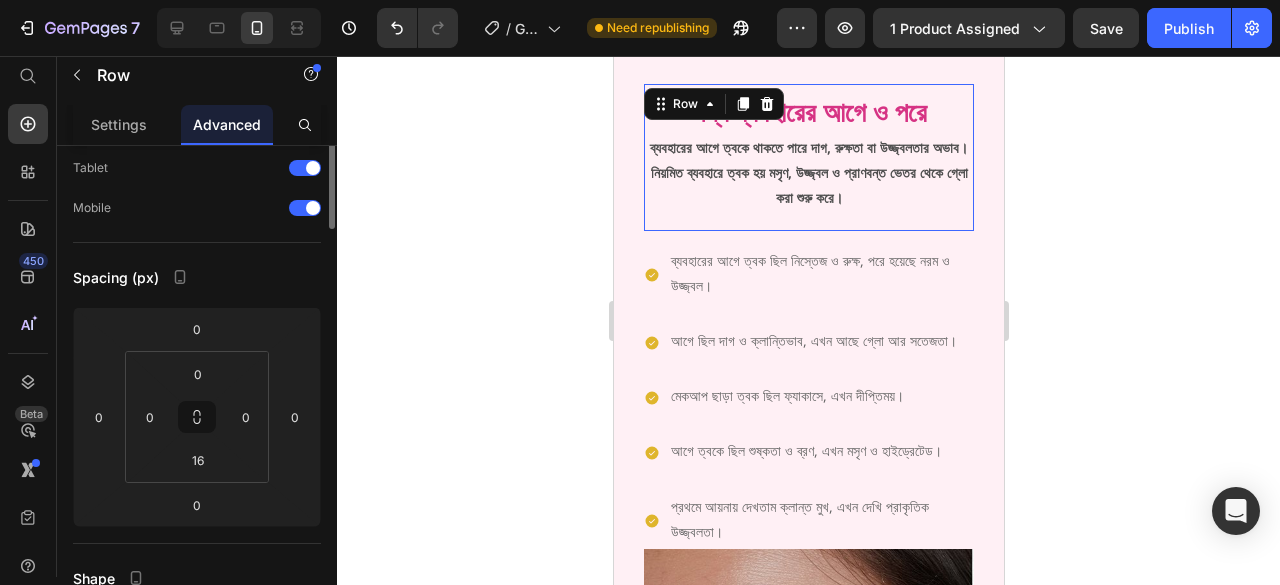 scroll, scrollTop: 0, scrollLeft: 0, axis: both 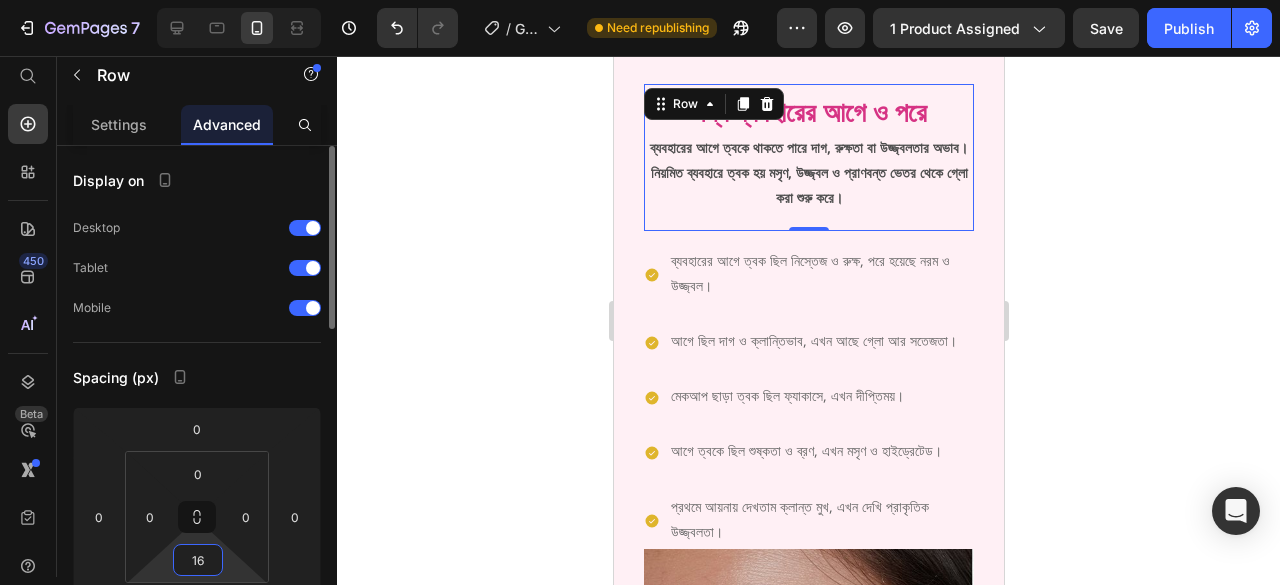 click on "16" at bounding box center (198, 560) 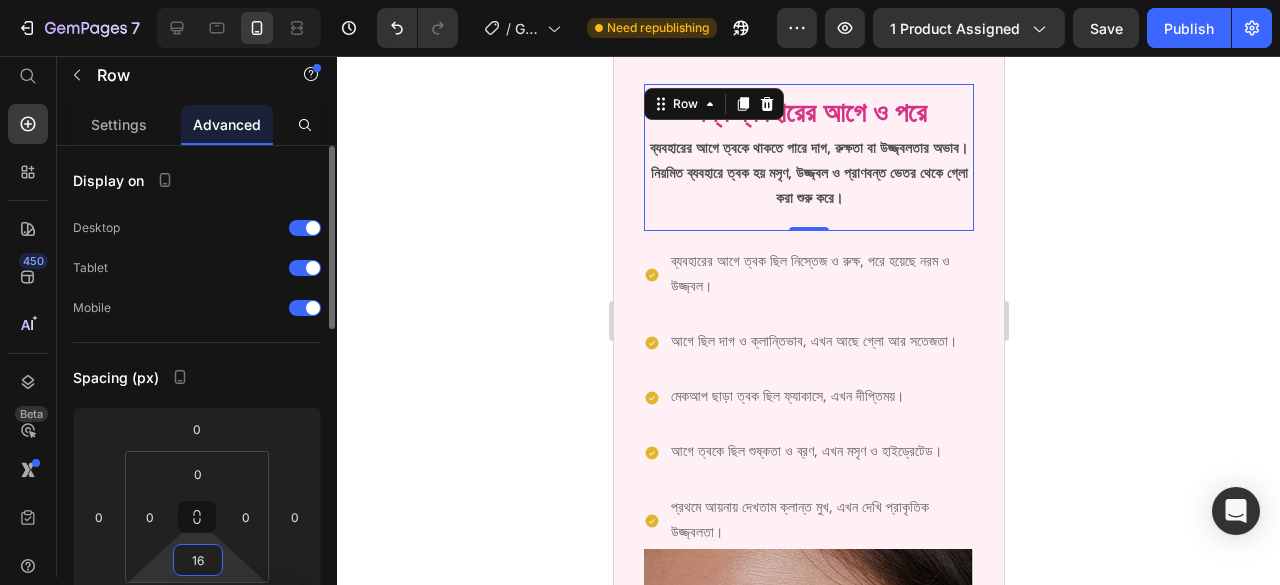 type 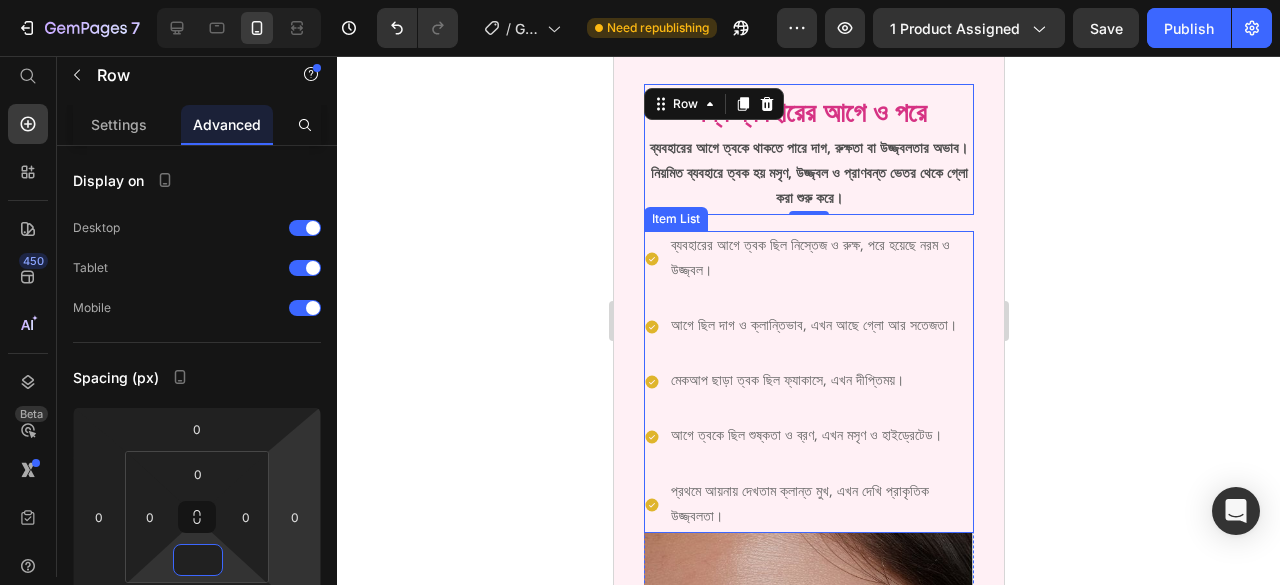 click on "ব্যবহারের আগে ত্বক ছিল নিস্তেজ ও রুক্ষ, পরে হয়েছে নরম ও উজ্জ্বল। আগে ছিল দাগ ও ক্লান্তিভাব, এখন আছে গ্লো আর সতেজতা। মেকআপ ছাড়া ত্বক ছিল ফ্যাকাসে, এখন দীপ্তিময়। আগে ত্বকে ছিল শুষ্কতা ও ব্রণ, এখন মসৃণ ও হাইড্রেটেড। প্রথমে আয়নায় দেখতাম ক্লান্ত মুখ, এখন দেখি প্রাকৃতিক উজ্জ্বলতা।" at bounding box center (808, 382) 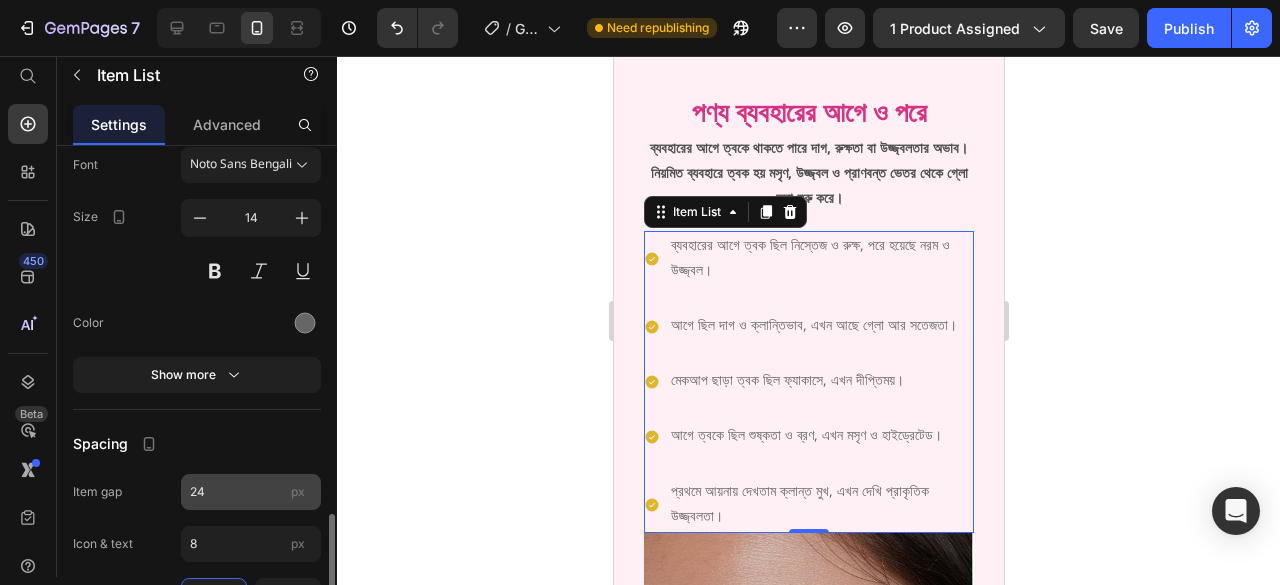 scroll, scrollTop: 900, scrollLeft: 0, axis: vertical 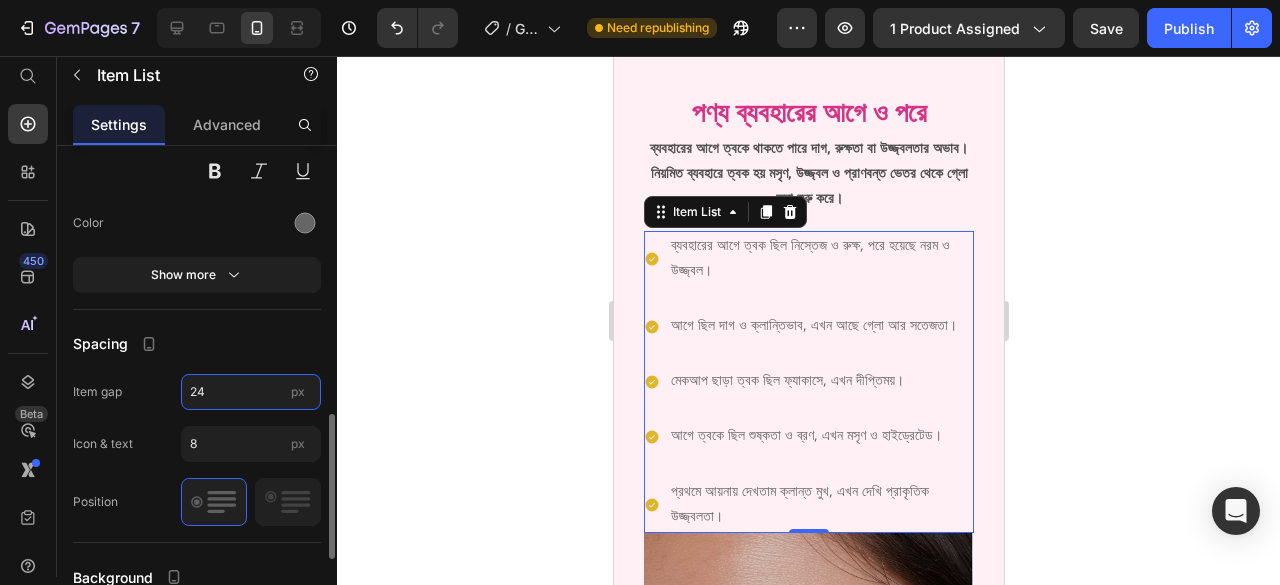 click on "24" at bounding box center [251, 392] 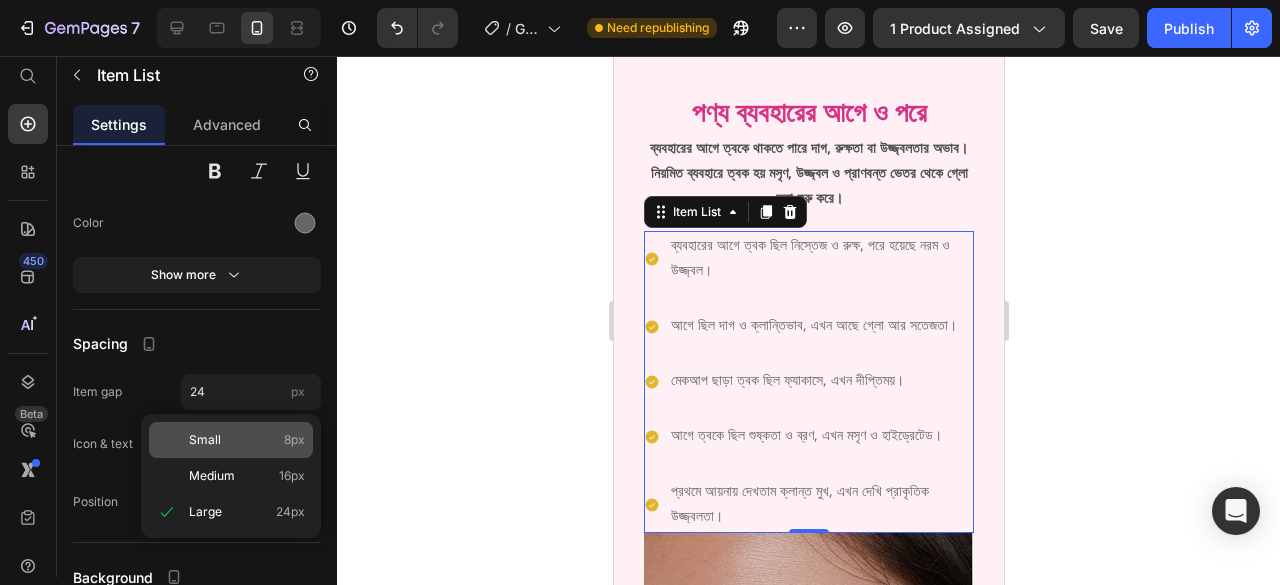 click on "Small 8px" at bounding box center (247, 440) 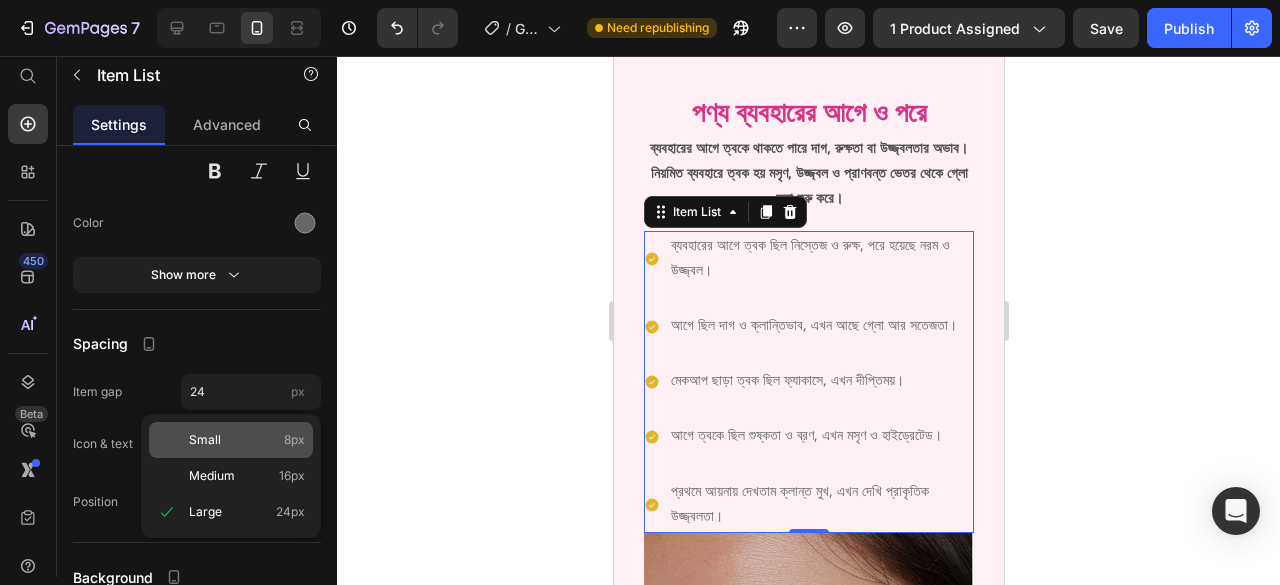 type on "8" 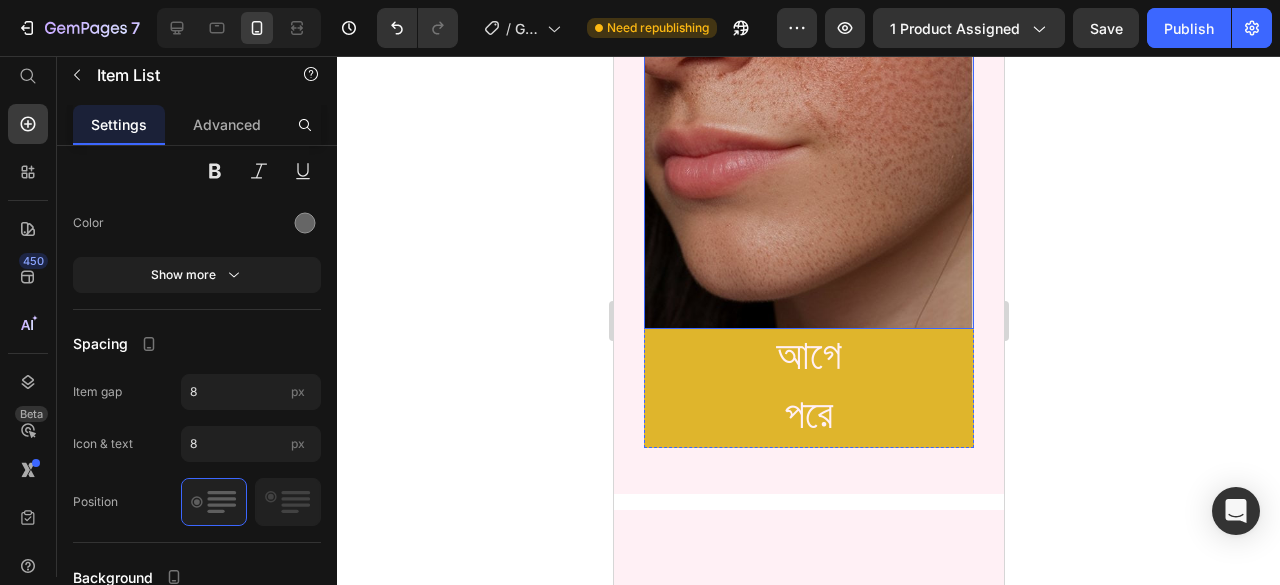 scroll, scrollTop: 2000, scrollLeft: 0, axis: vertical 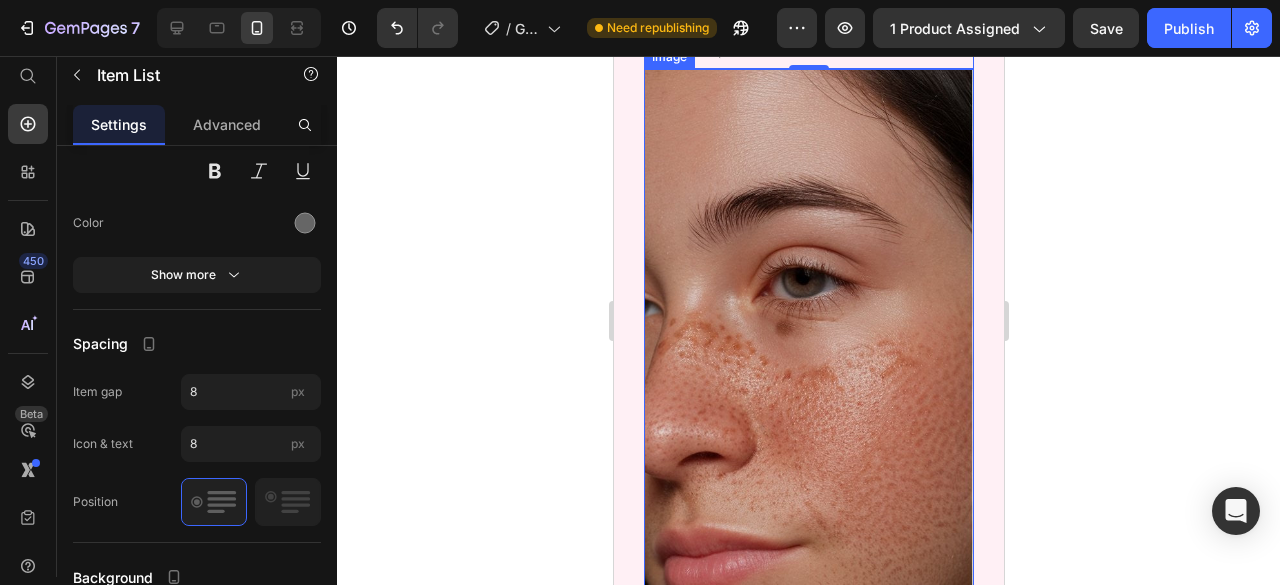 click on "Image" at bounding box center [668, 57] 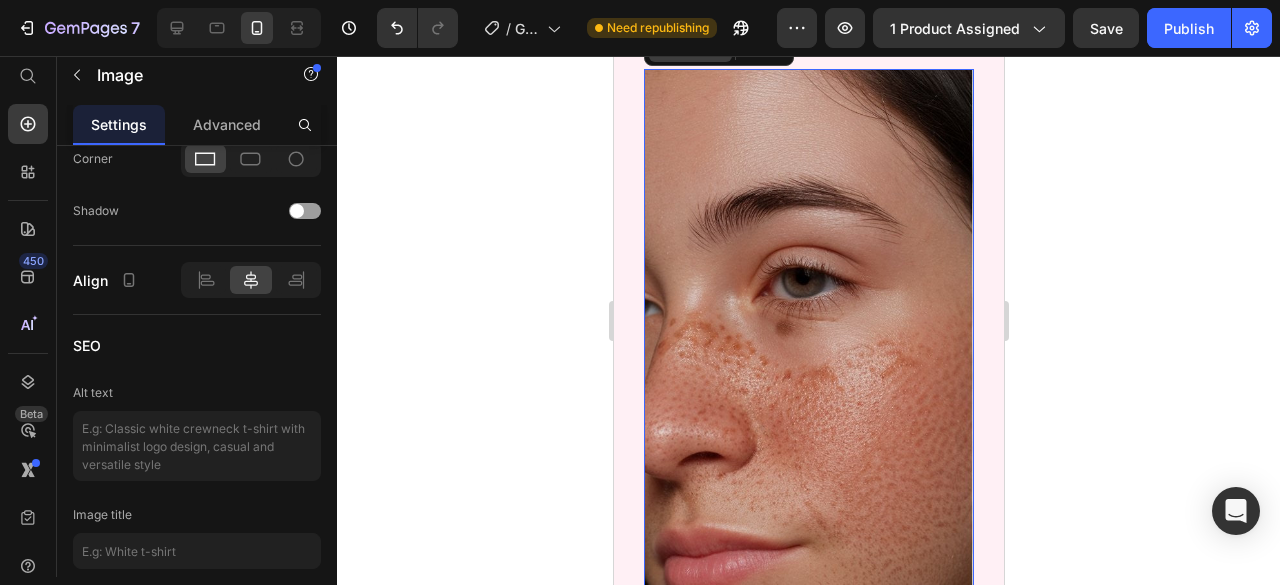 scroll, scrollTop: 0, scrollLeft: 0, axis: both 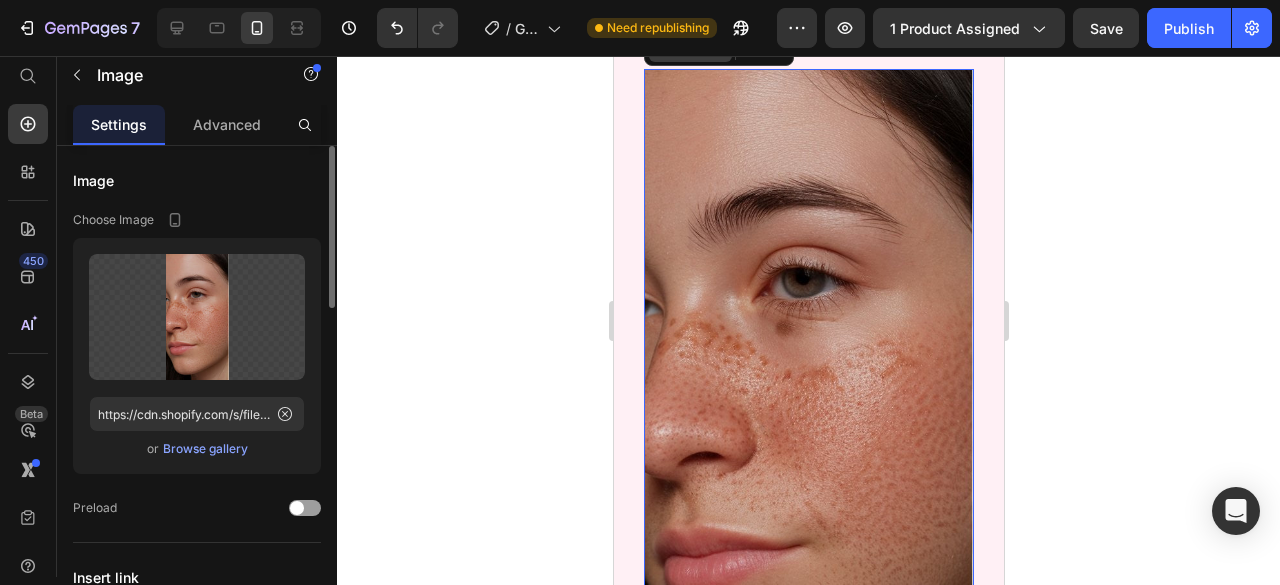 click on "Image" at bounding box center [689, 50] 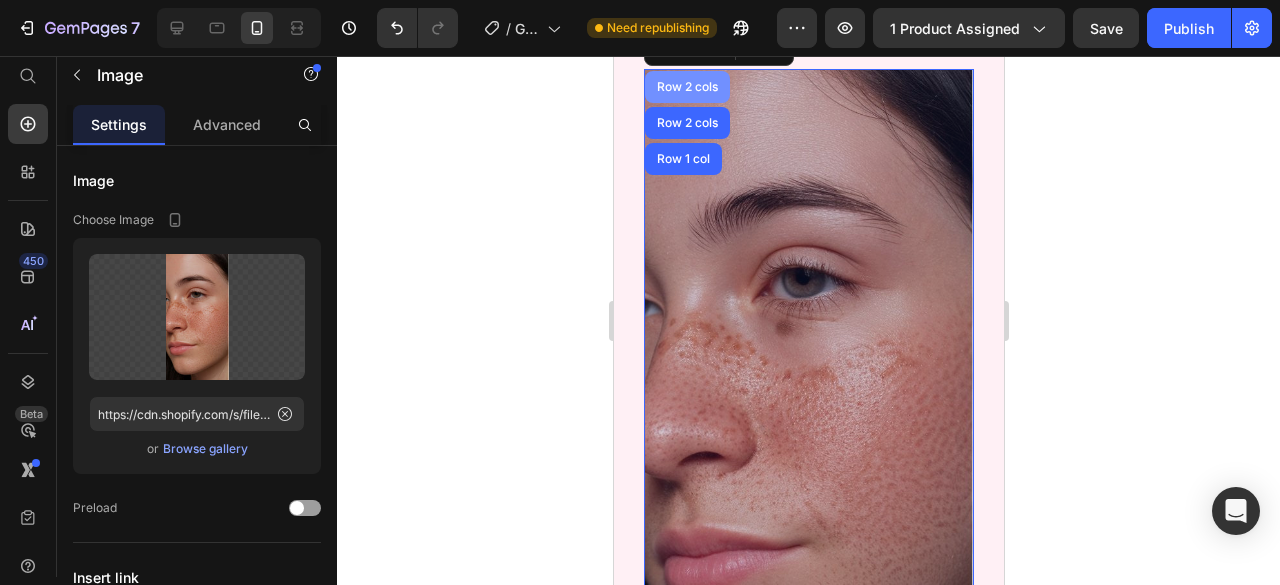 click on "Row 2 cols" at bounding box center (686, 87) 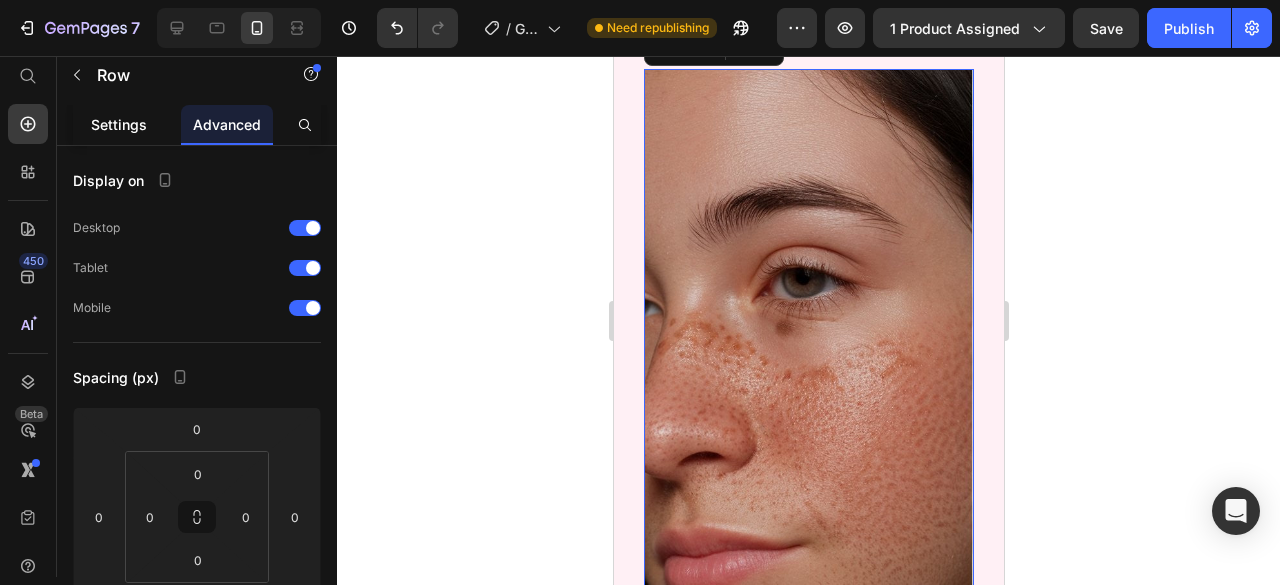 click on "Settings" at bounding box center [119, 124] 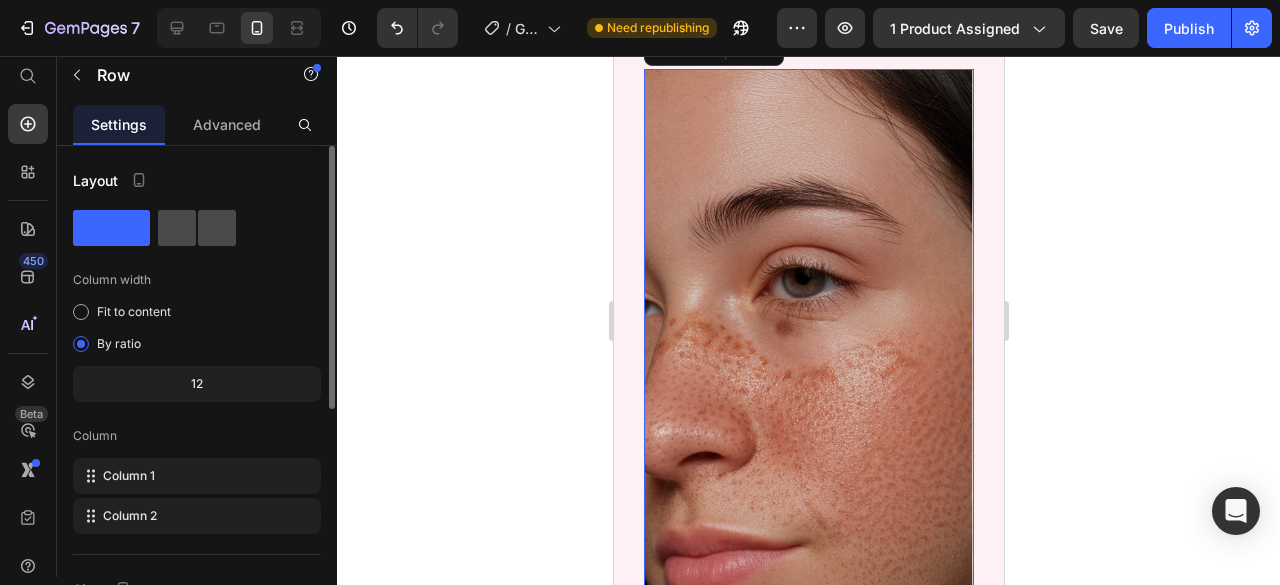 click 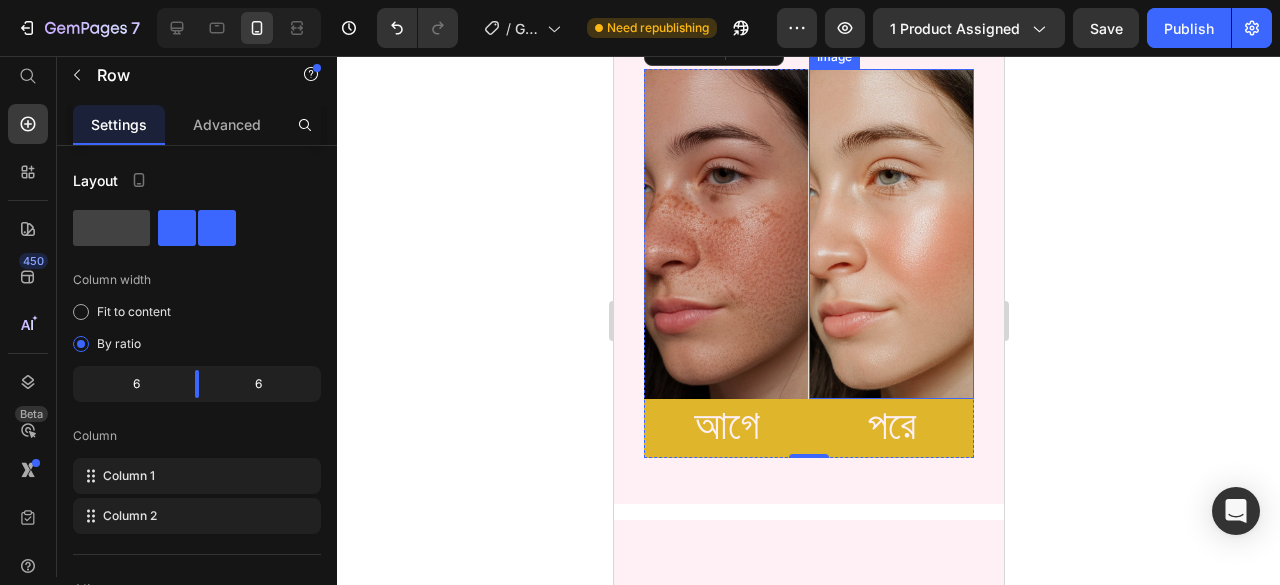 click on "প্রথমে আয়নায় দেখতাম ক্লান্ত মুখ, এখন দেখি প্রাকৃতিক উজ্জ্বলতা।" at bounding box center (820, 41) 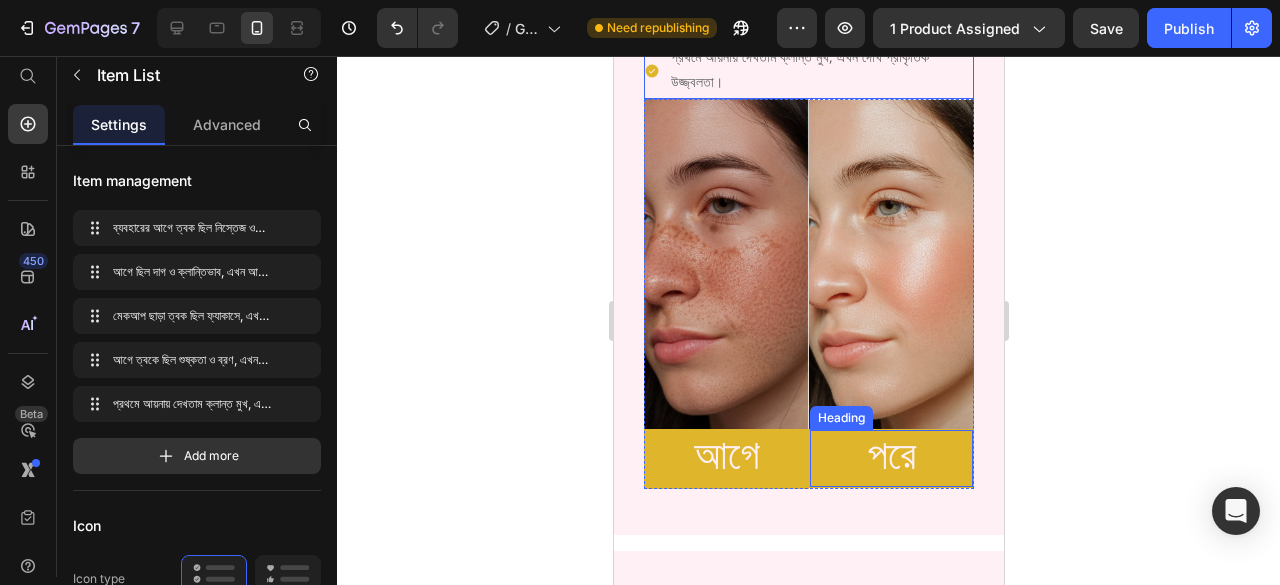 click on "পরে Heading" at bounding box center (890, 458) 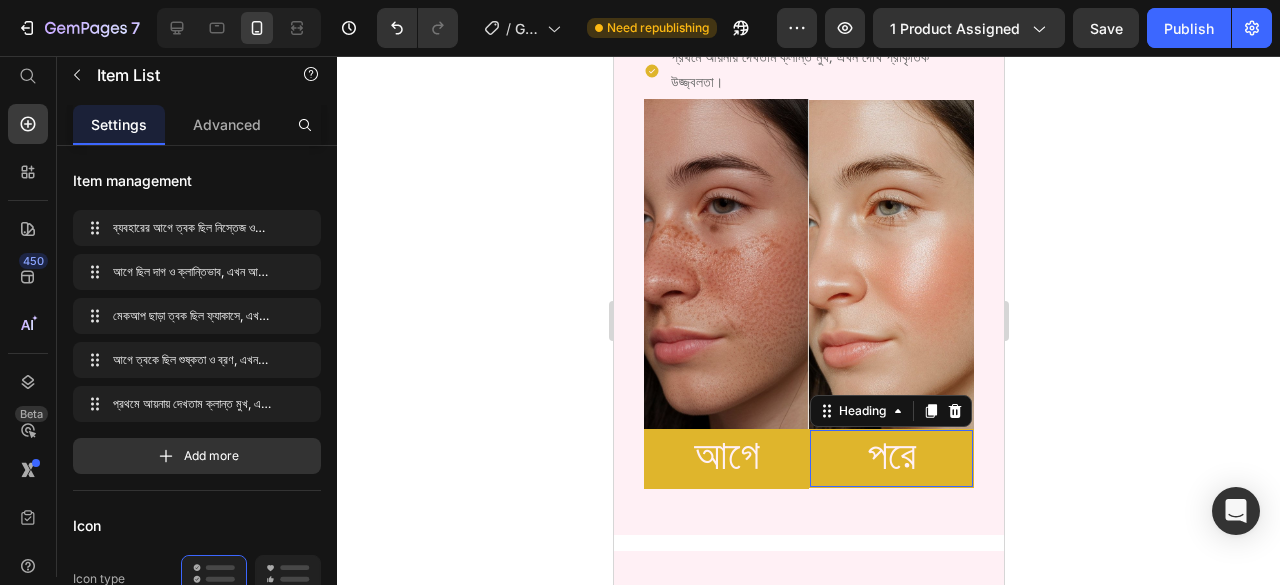 scroll, scrollTop: 2200, scrollLeft: 0, axis: vertical 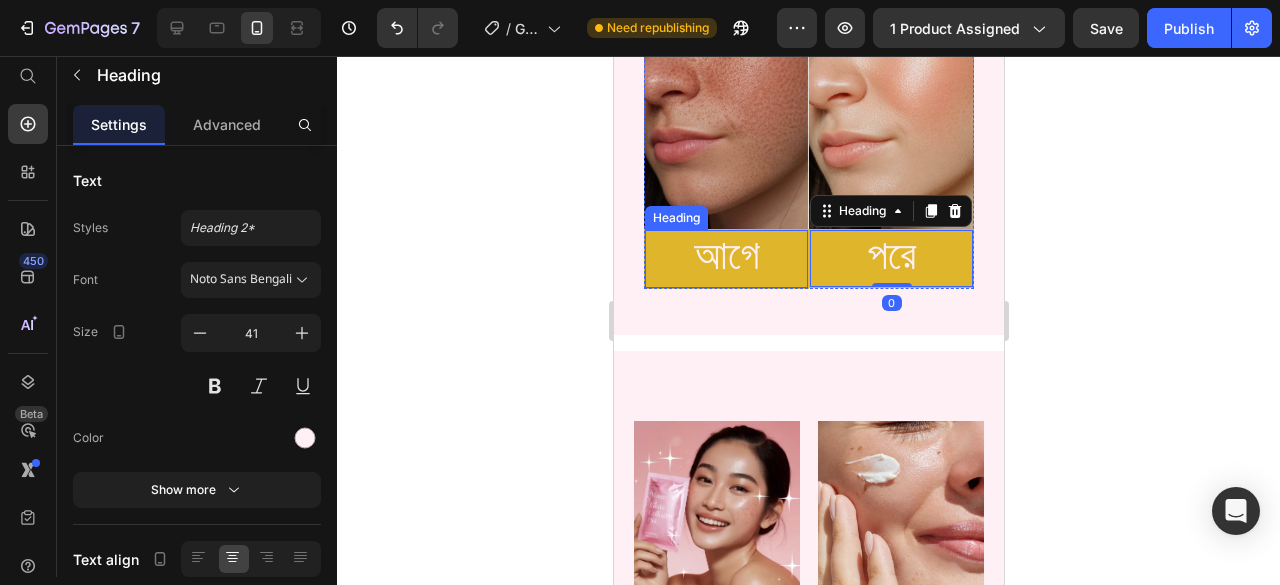click on "আগে" at bounding box center (725, 258) 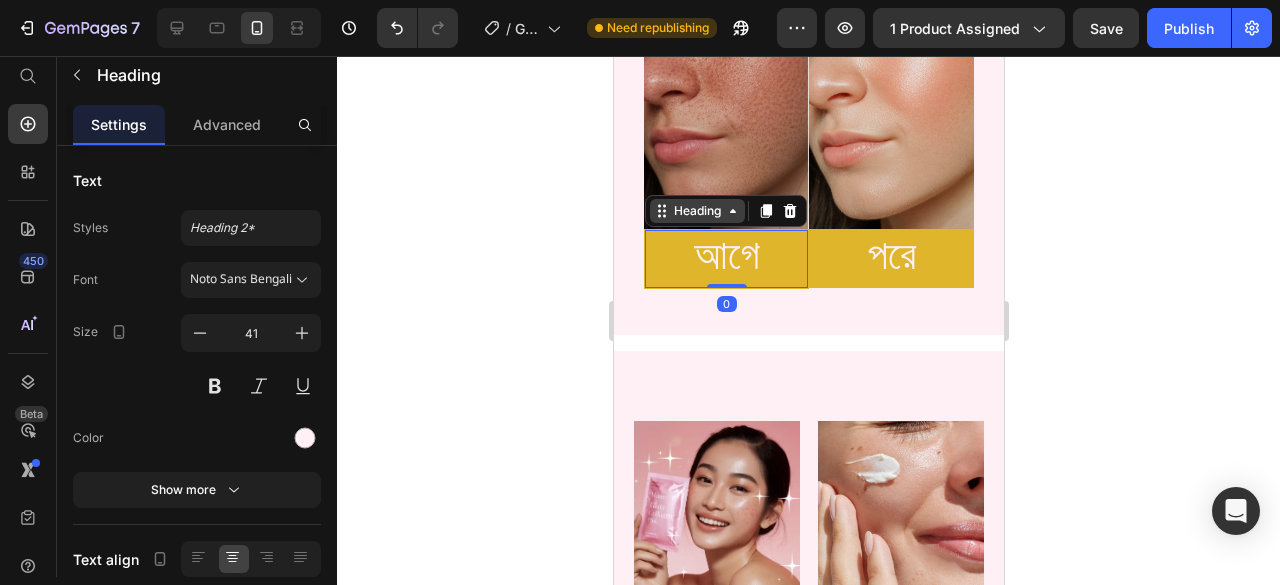 click on "Heading" at bounding box center [696, 211] 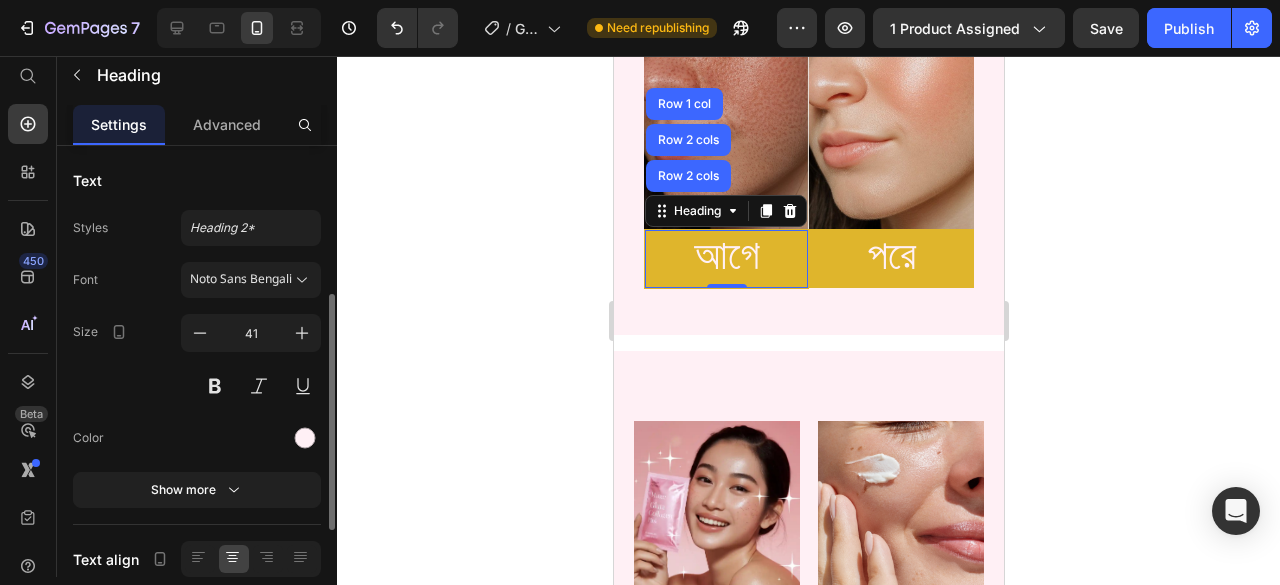 scroll, scrollTop: 100, scrollLeft: 0, axis: vertical 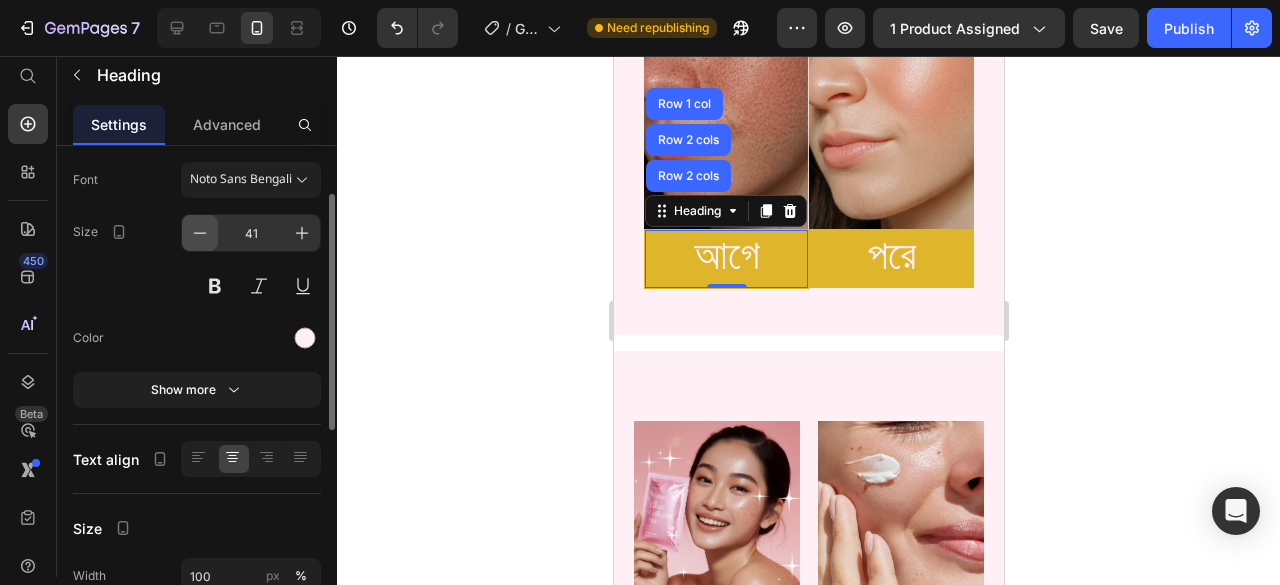 click 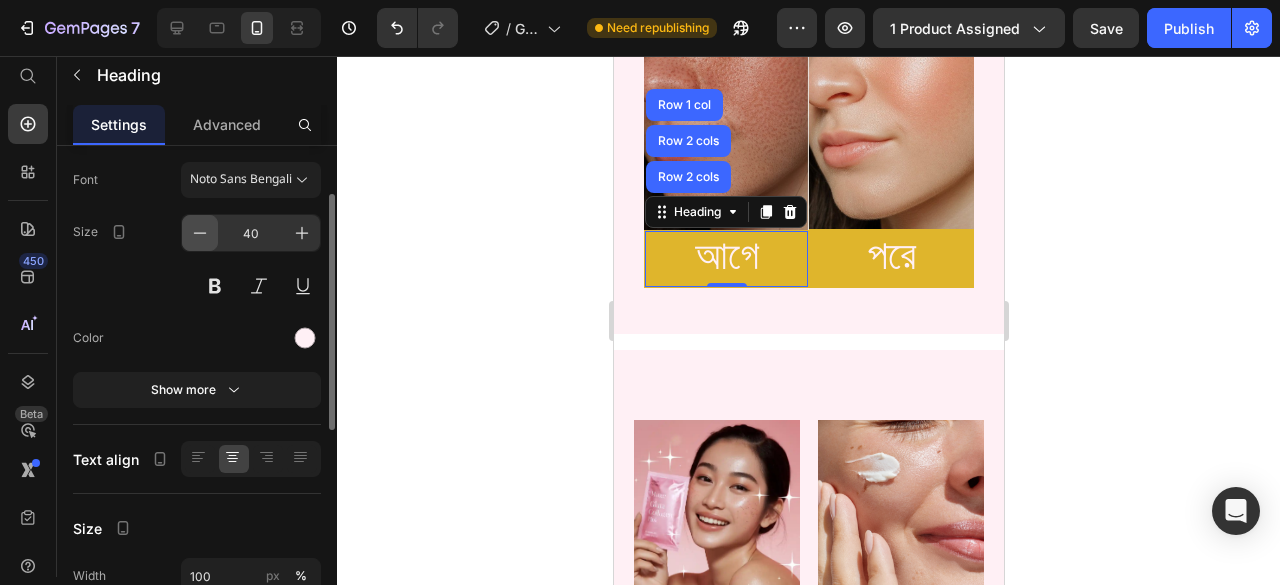 scroll, scrollTop: 2200, scrollLeft: 0, axis: vertical 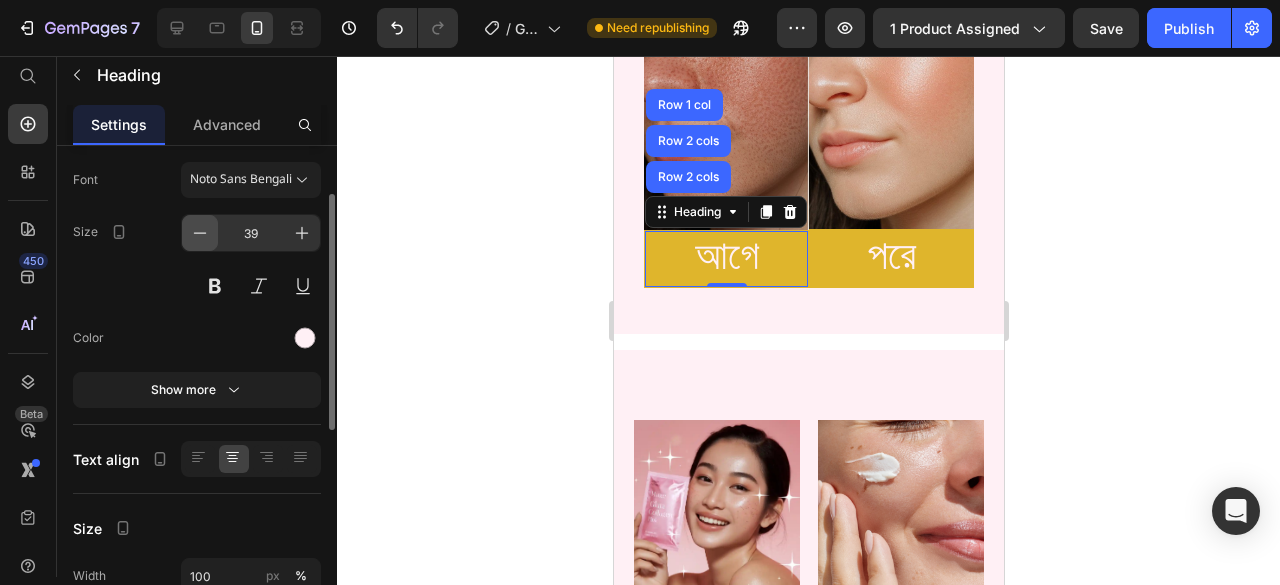 click 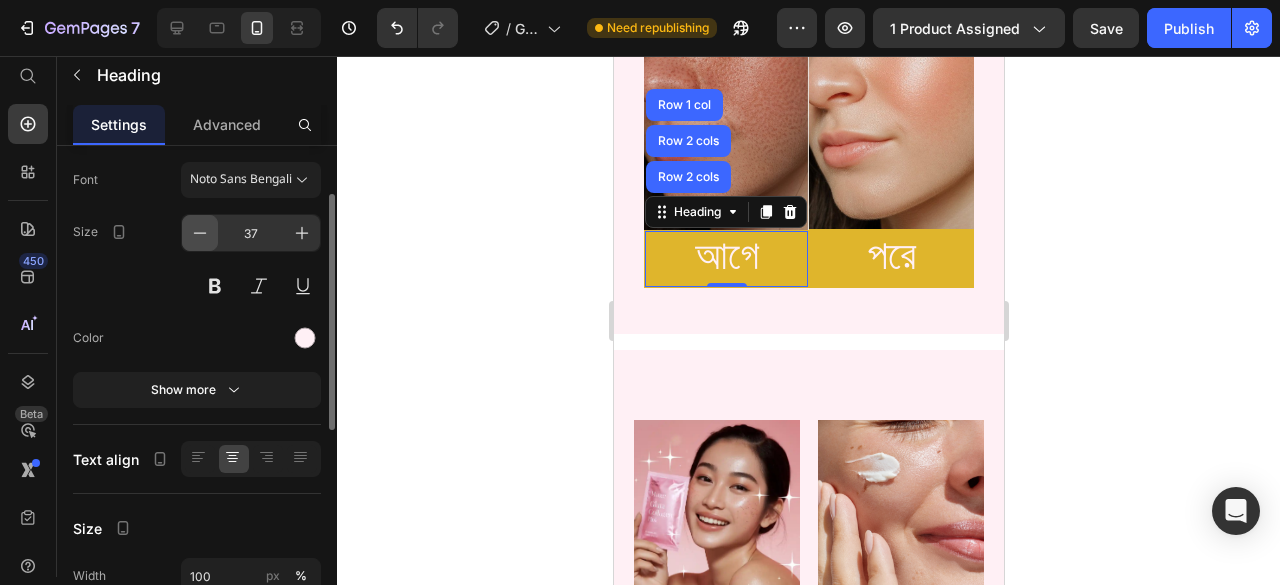 click 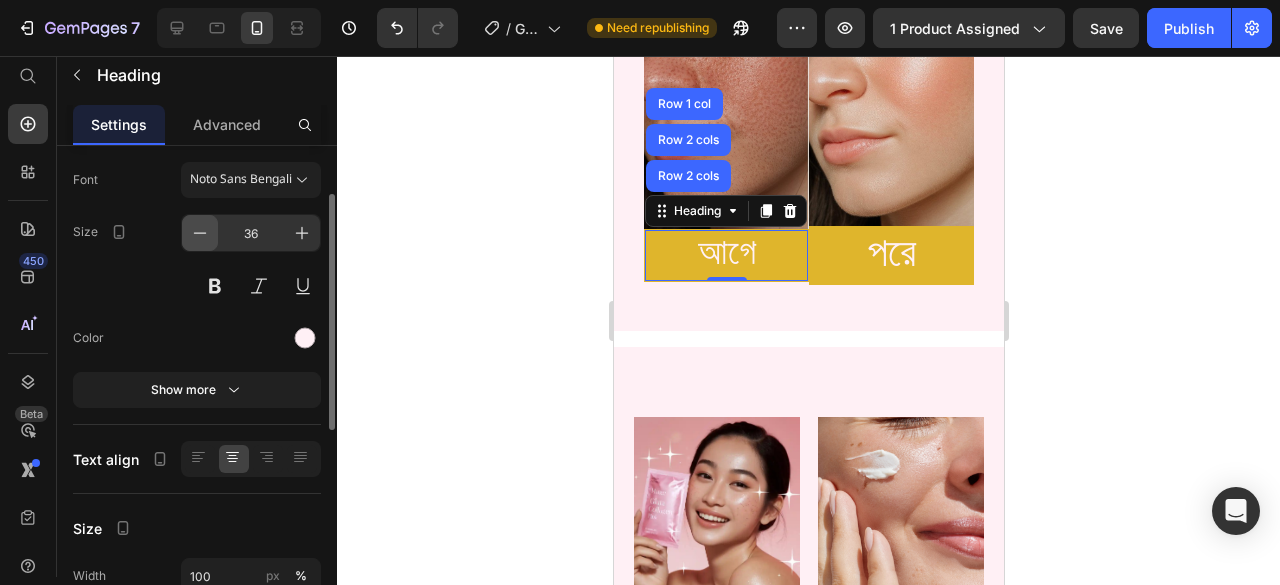 click 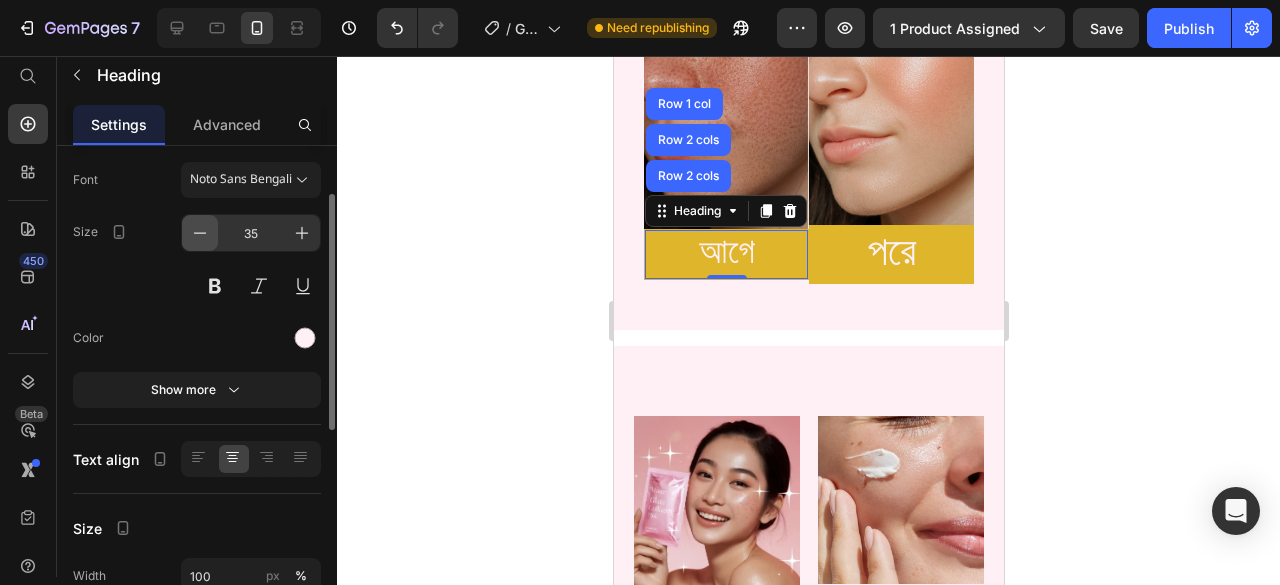click 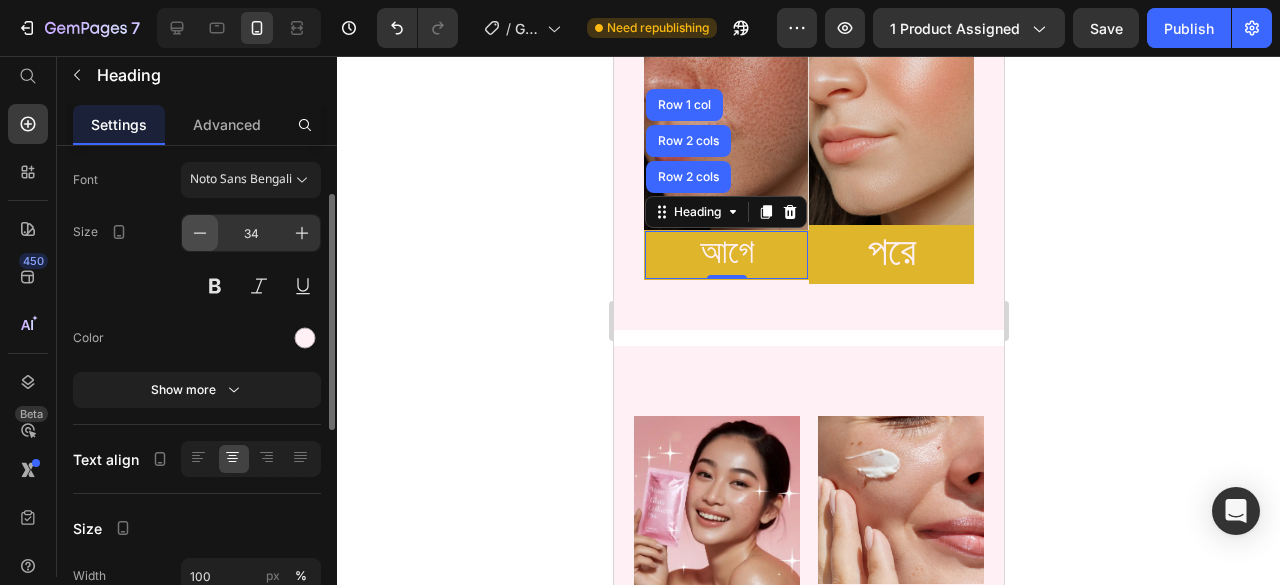 scroll, scrollTop: 2204, scrollLeft: 0, axis: vertical 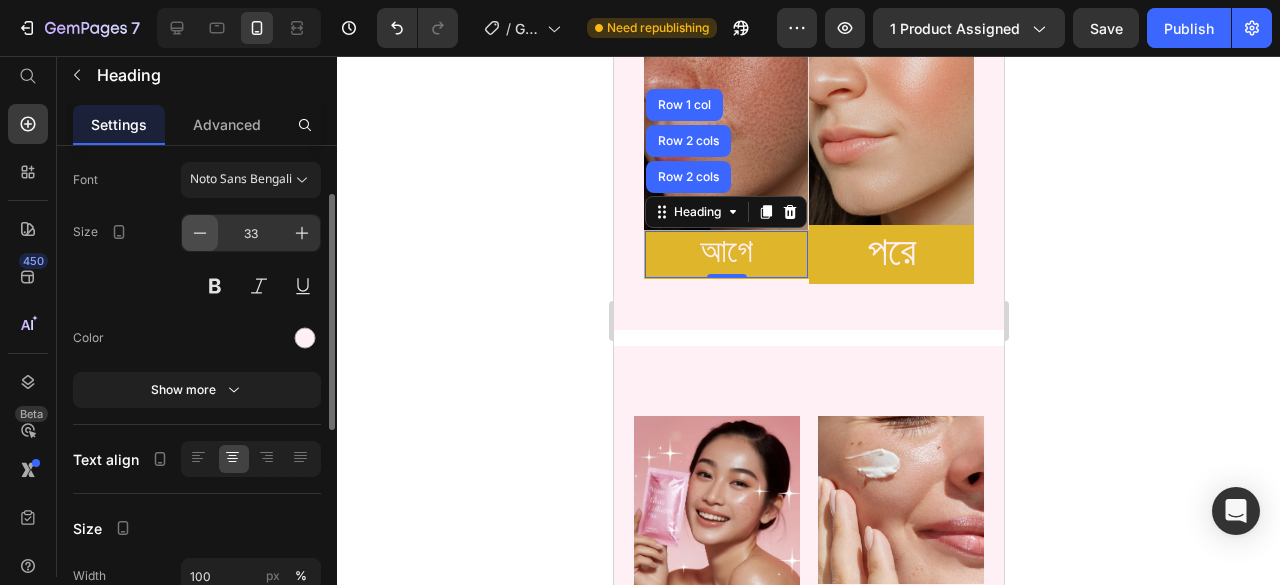 click 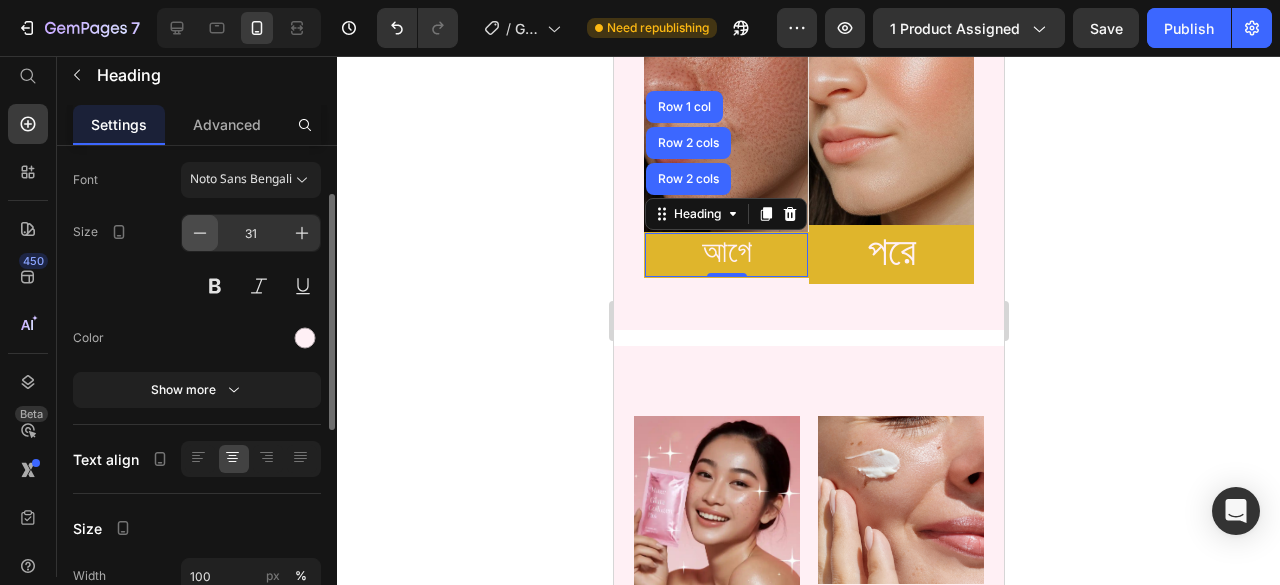click 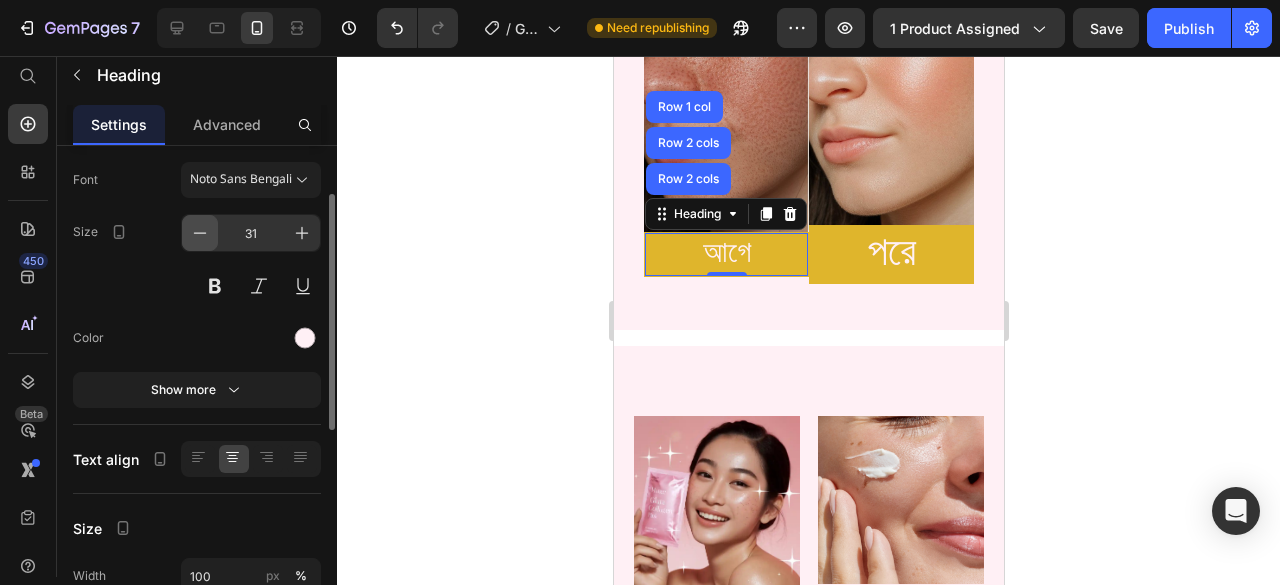 type on "30" 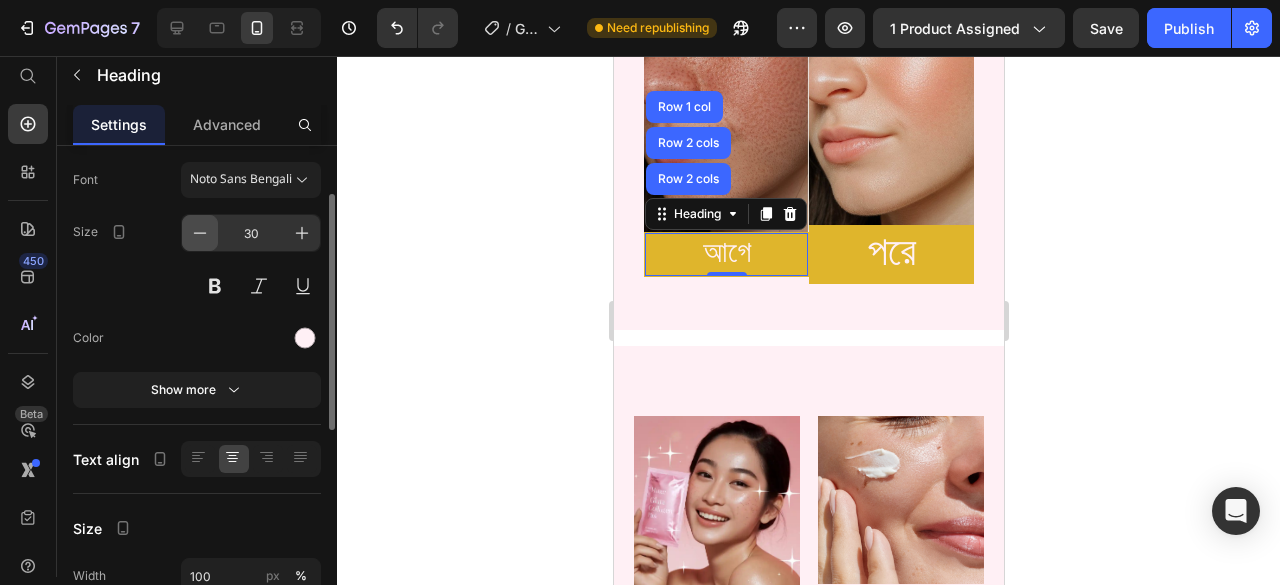 scroll, scrollTop: 2206, scrollLeft: 0, axis: vertical 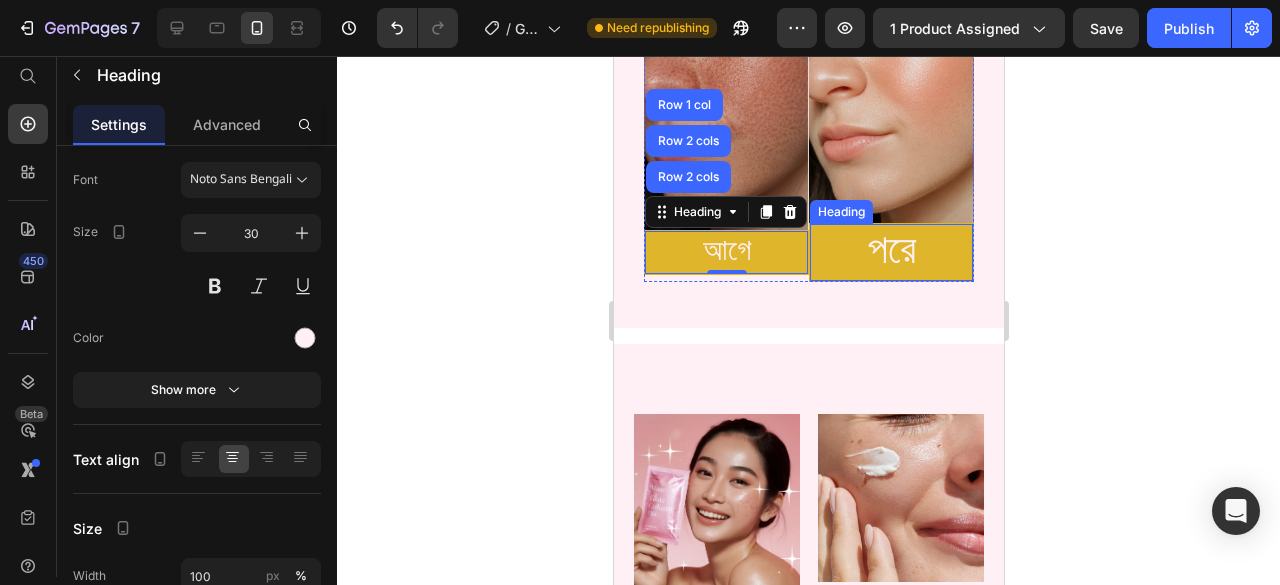 click on "পরে" at bounding box center [890, 252] 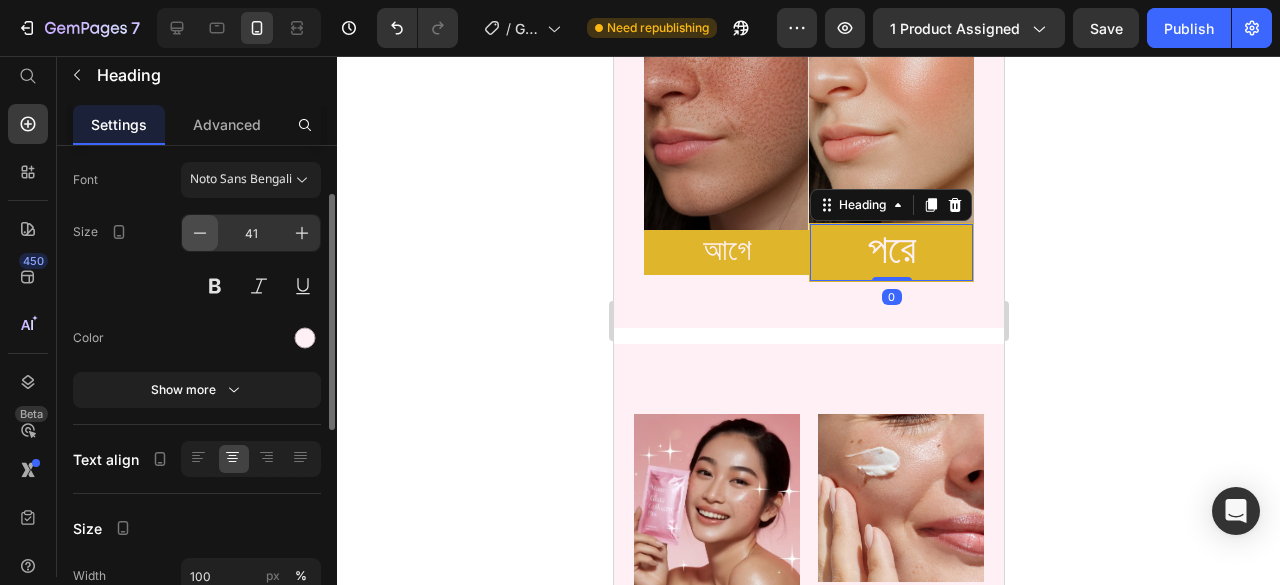 click 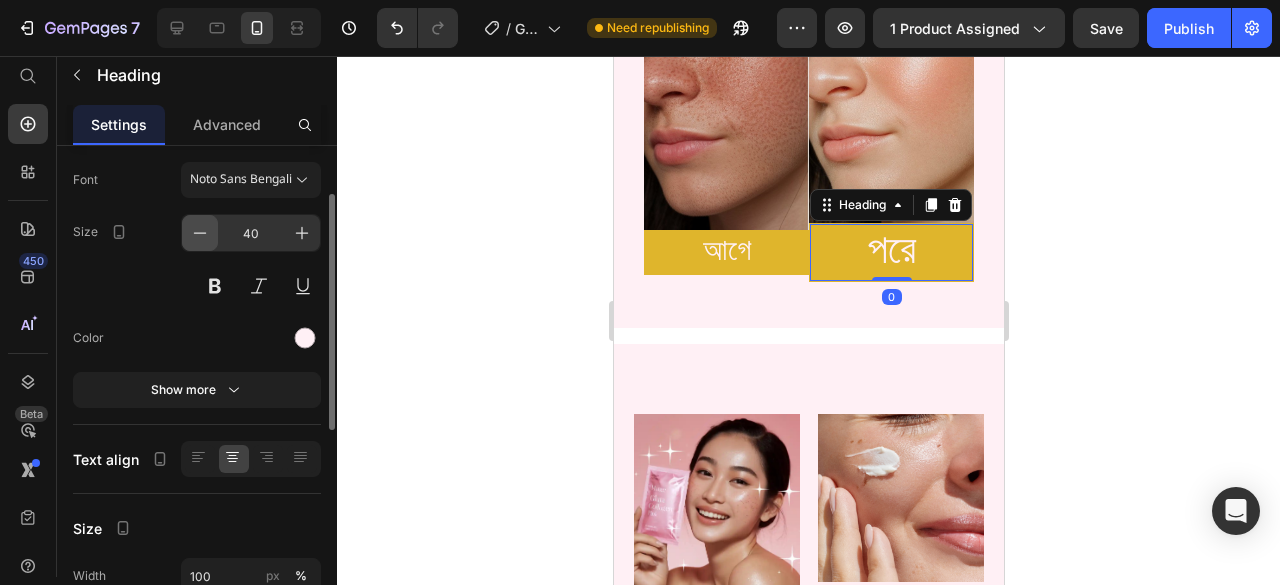 click 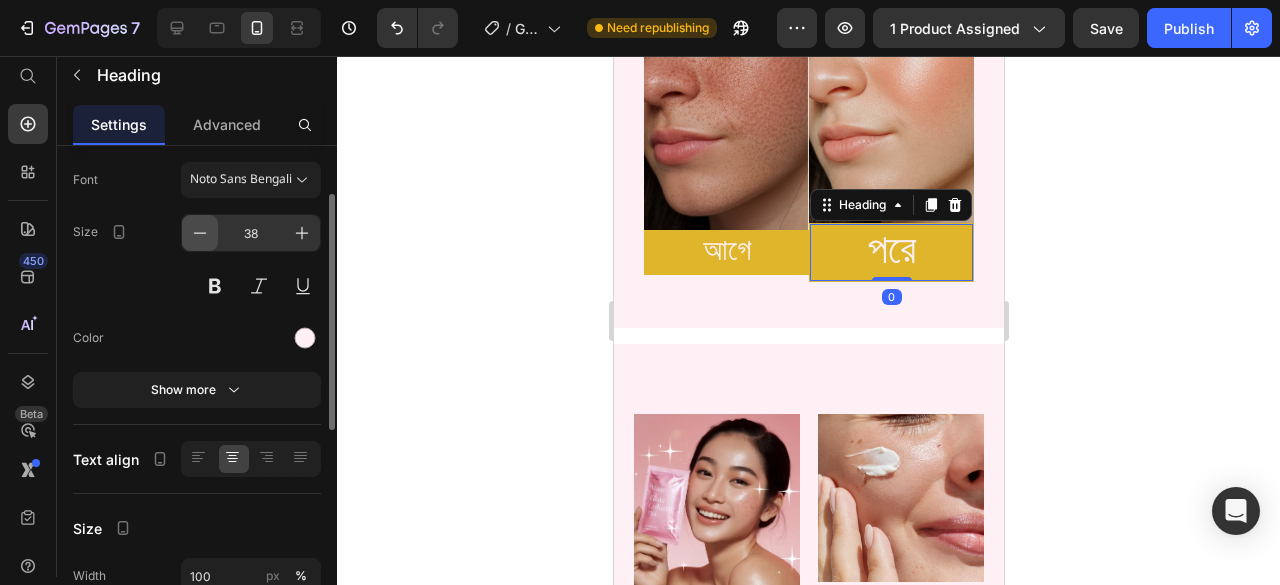 click 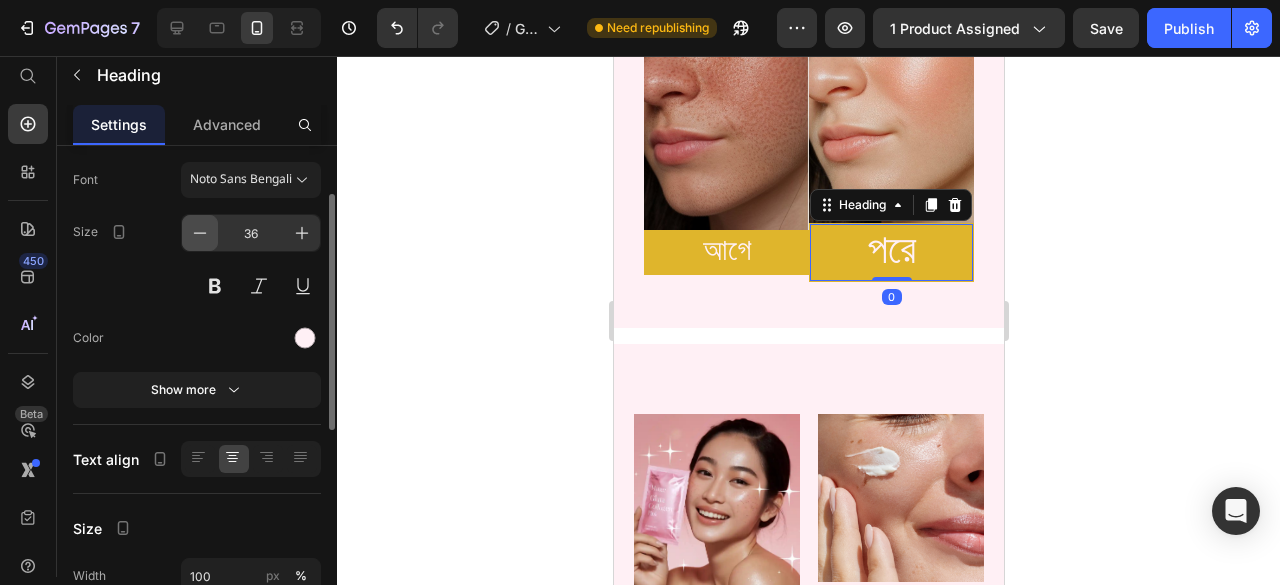 click 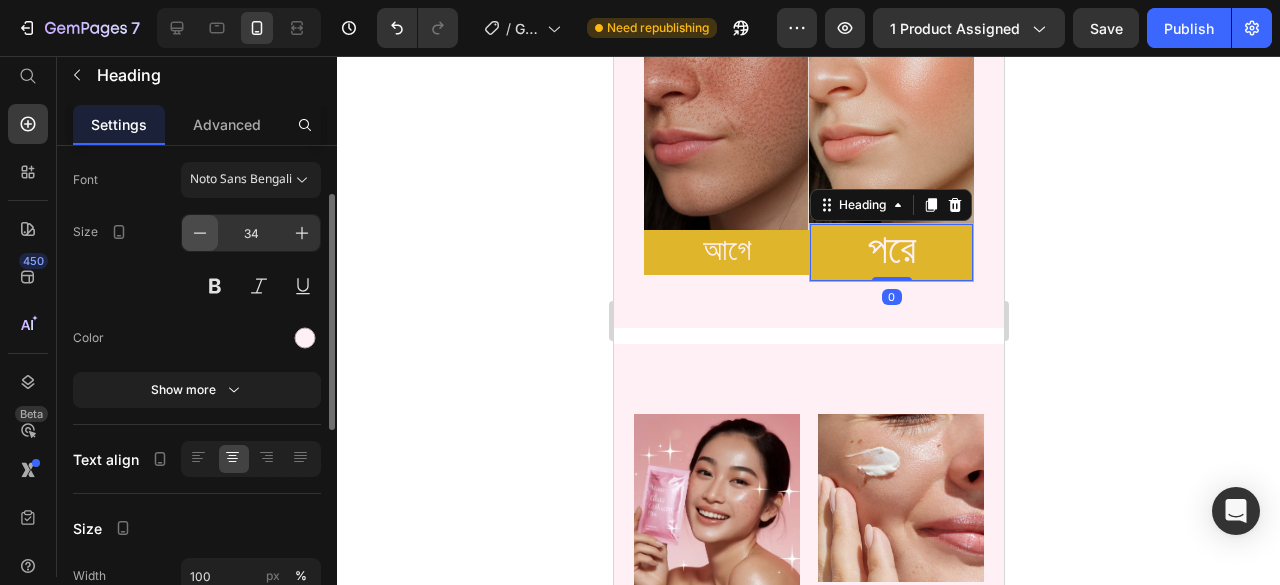 click 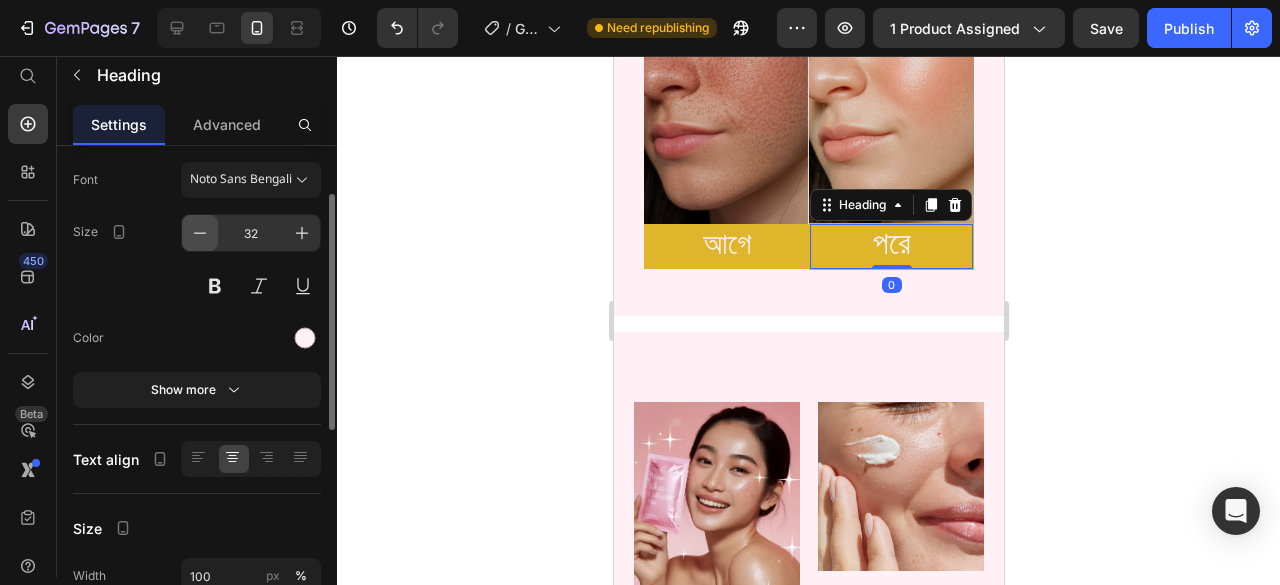 click 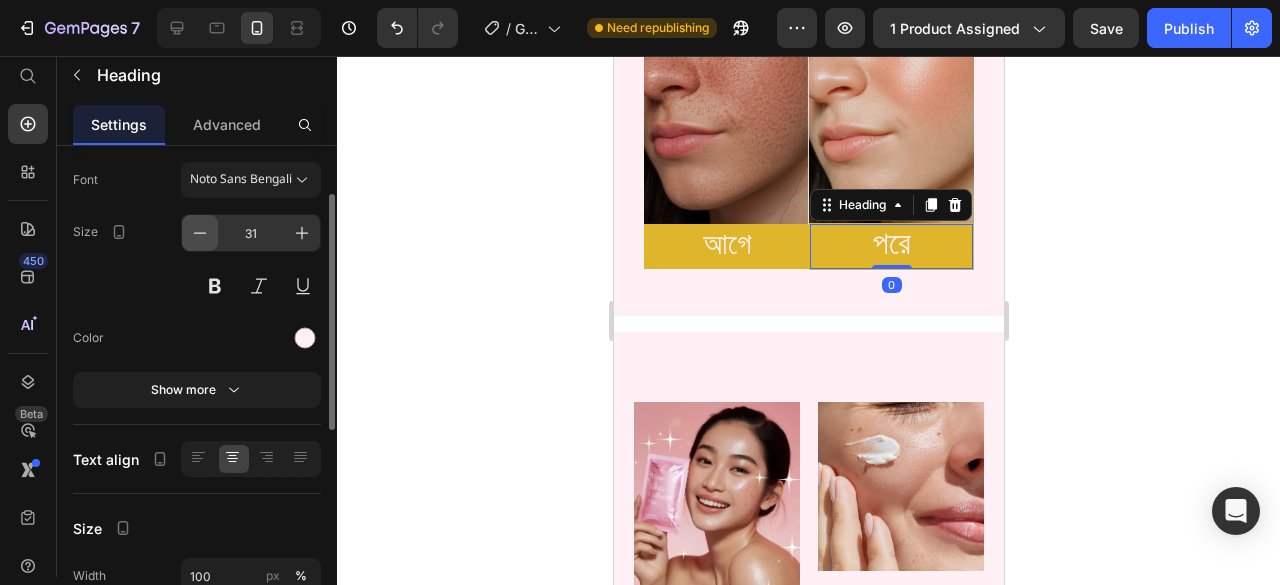 click 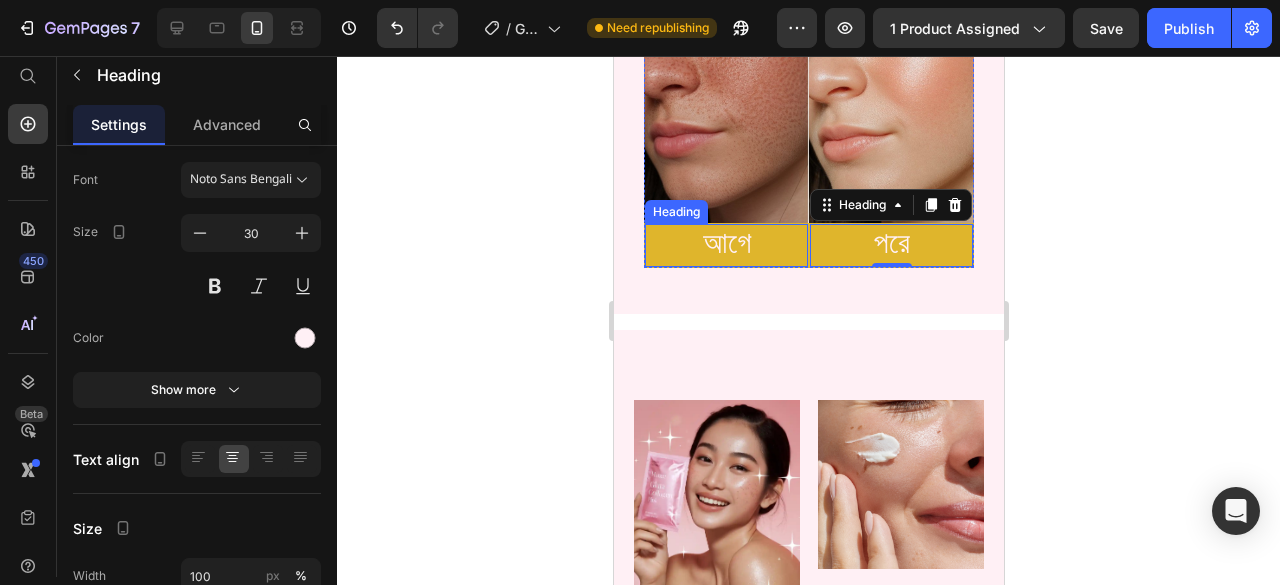 scroll, scrollTop: 2200, scrollLeft: 0, axis: vertical 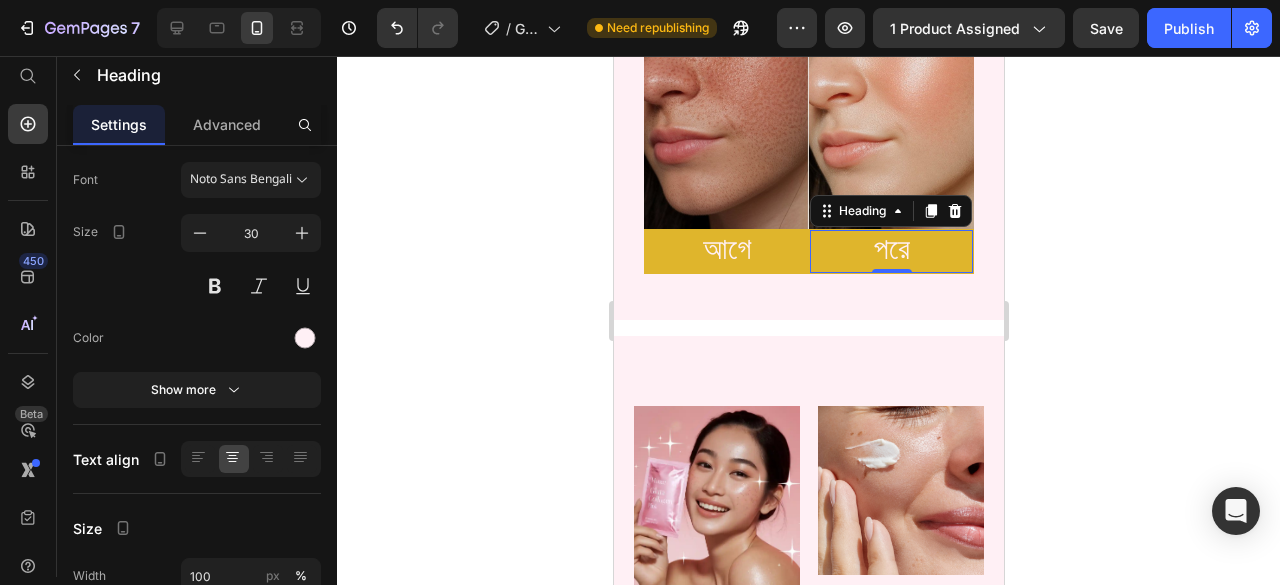 click 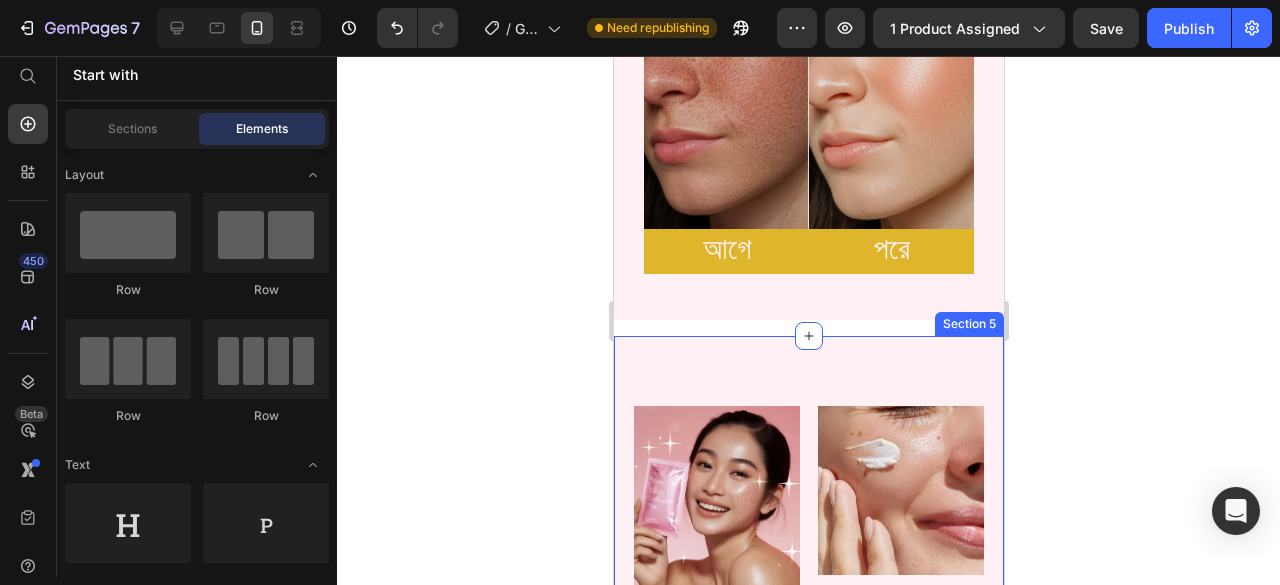 scroll, scrollTop: 2300, scrollLeft: 0, axis: vertical 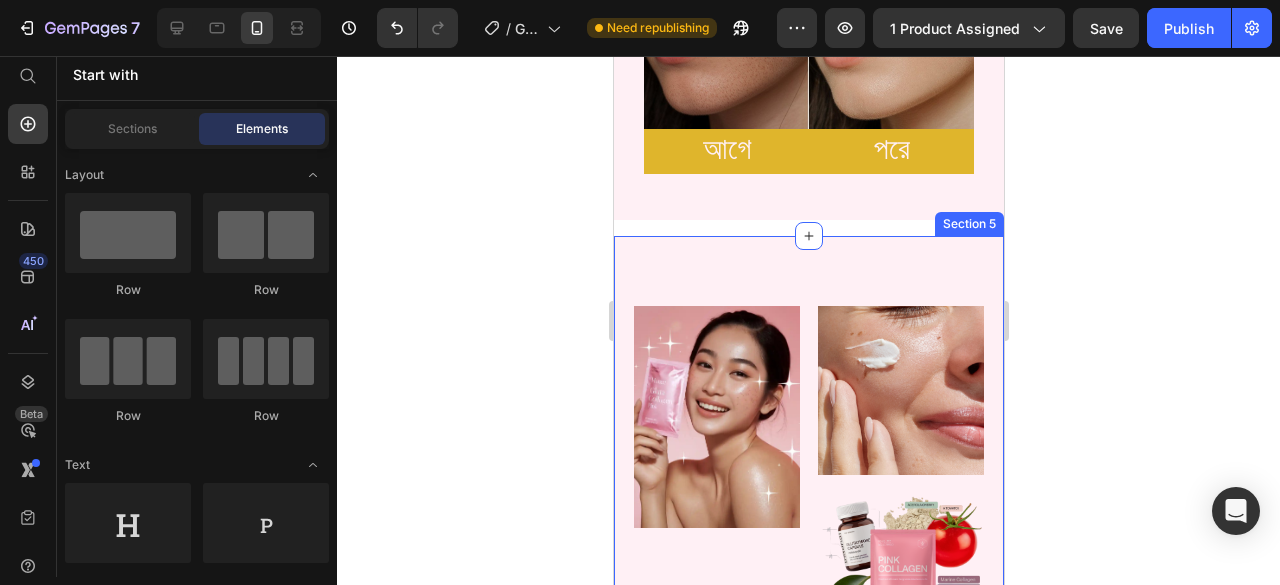click on "Image Image Image Row Gluta Collagen Pink ত্বকের গ্লো ও ভেতর থেকে যত্নের সাপ্লিমেন্ট। Heading ত্বকের কালচেভাব, রুক্ষতা আর ক্লান্তি দূর করে প্রাকৃতিকভাবে  উজ্জ্বলতা ফিরিয়ে আনে। Text Block
Organic
Sulfate-Free
Paraben-Free Item List
100% Vegan
Cruelty Free
Lab-Tested Item List Row
Organic
100% Vegan Item List
Sulfate-Free
Cruelty Free Item List
Paraben-Free
Lab-Tested Item List Row
Icon Chat Us Anytime Text Block +880 1850-004923 Text Block Row Row Row Row Section 5" at bounding box center [808, 737] 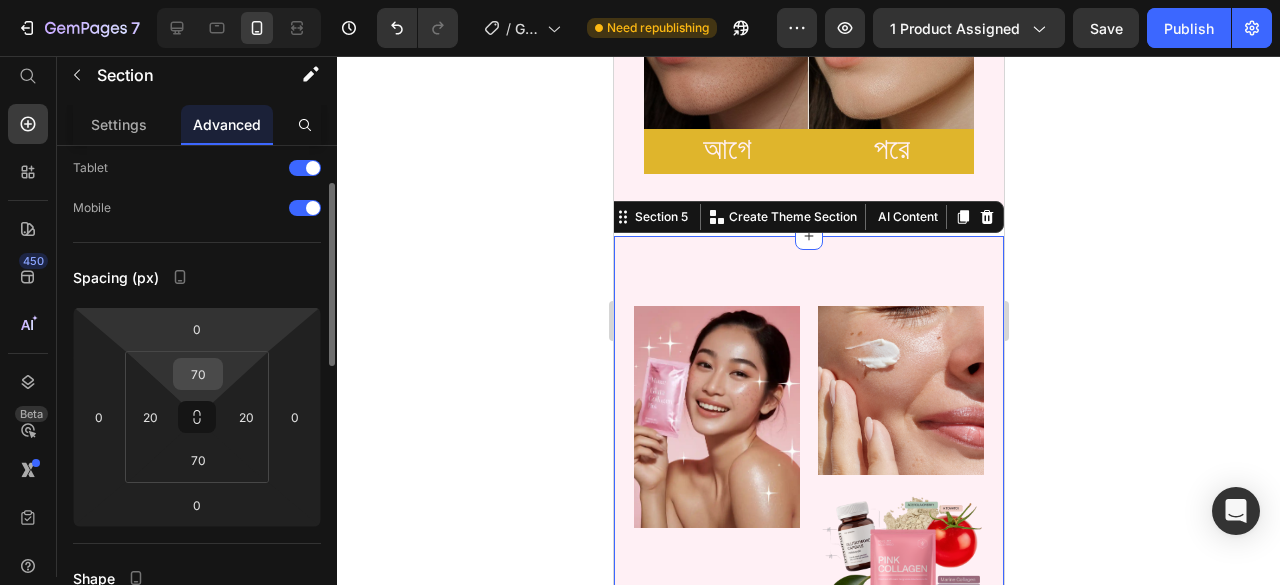scroll, scrollTop: 0, scrollLeft: 0, axis: both 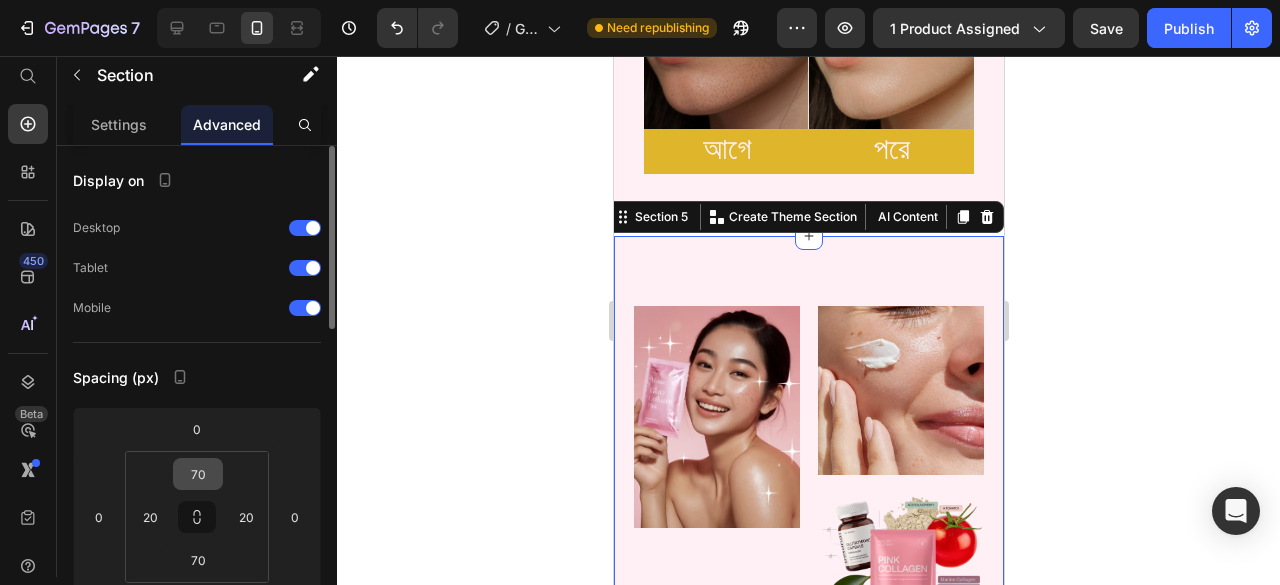 click on "Spacing (px)" at bounding box center [197, 377] 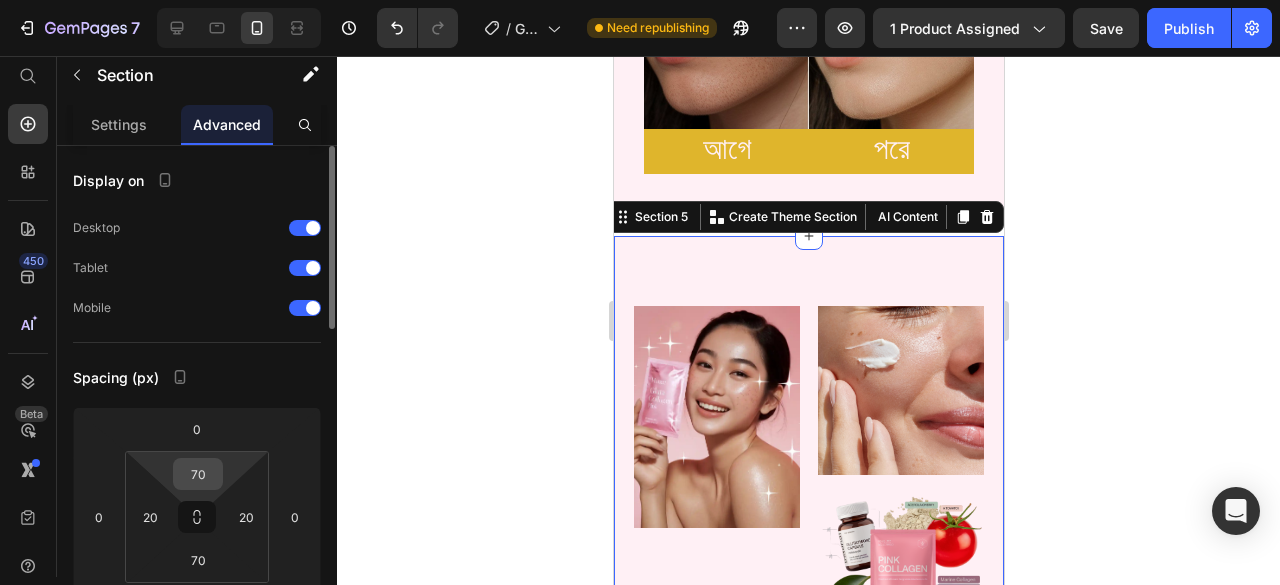 click on "70" at bounding box center [198, 474] 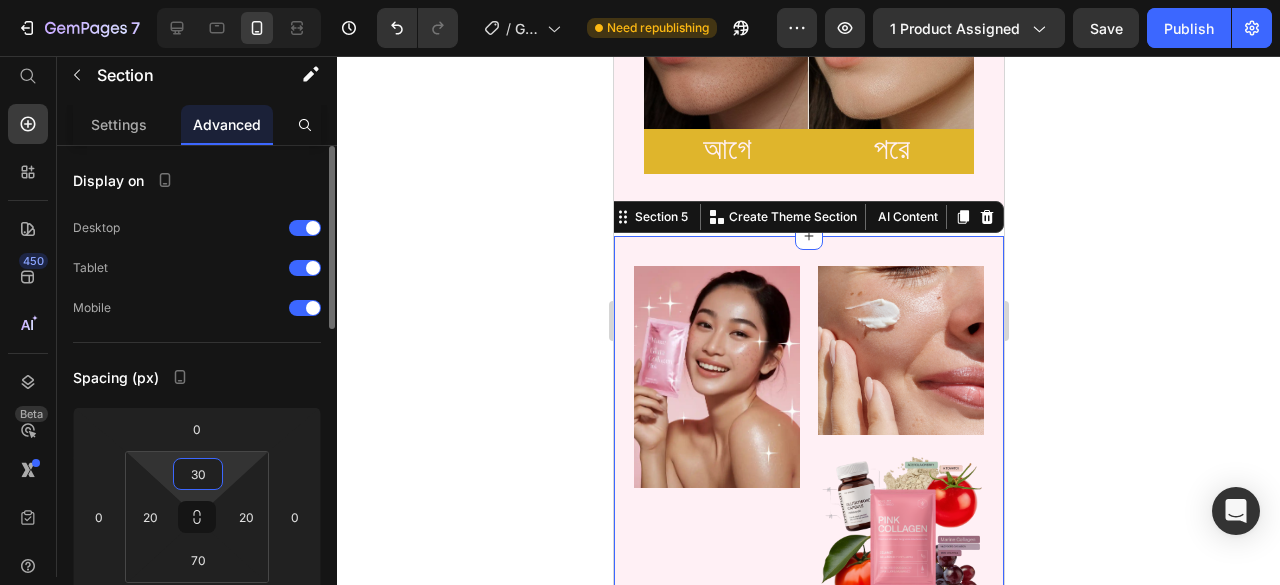 type on "30" 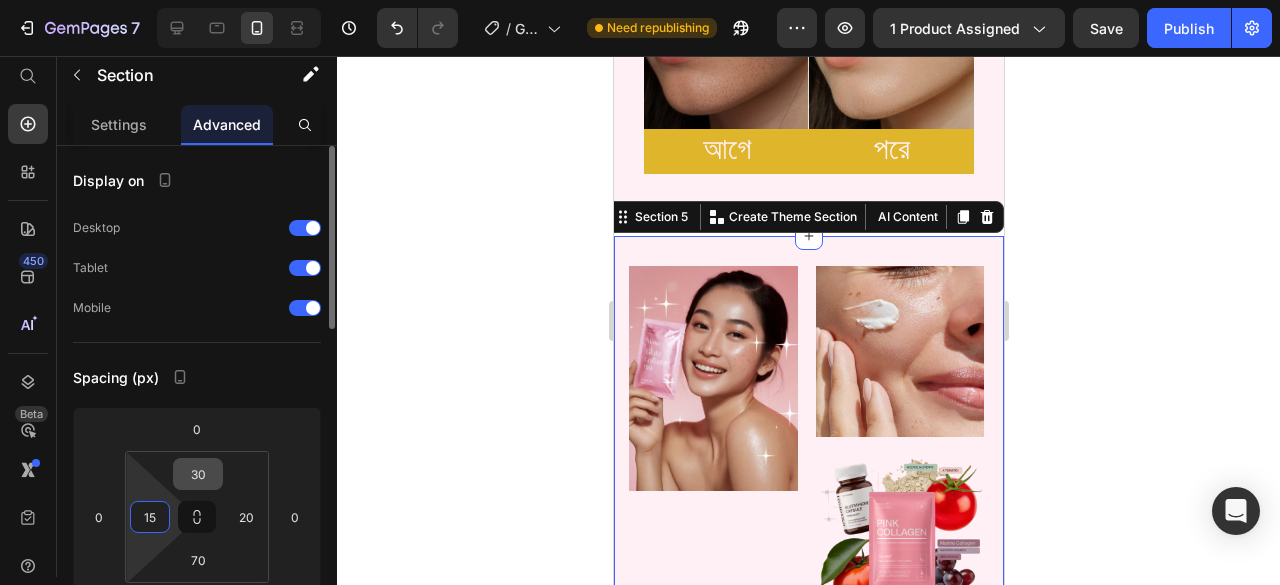 type on "15" 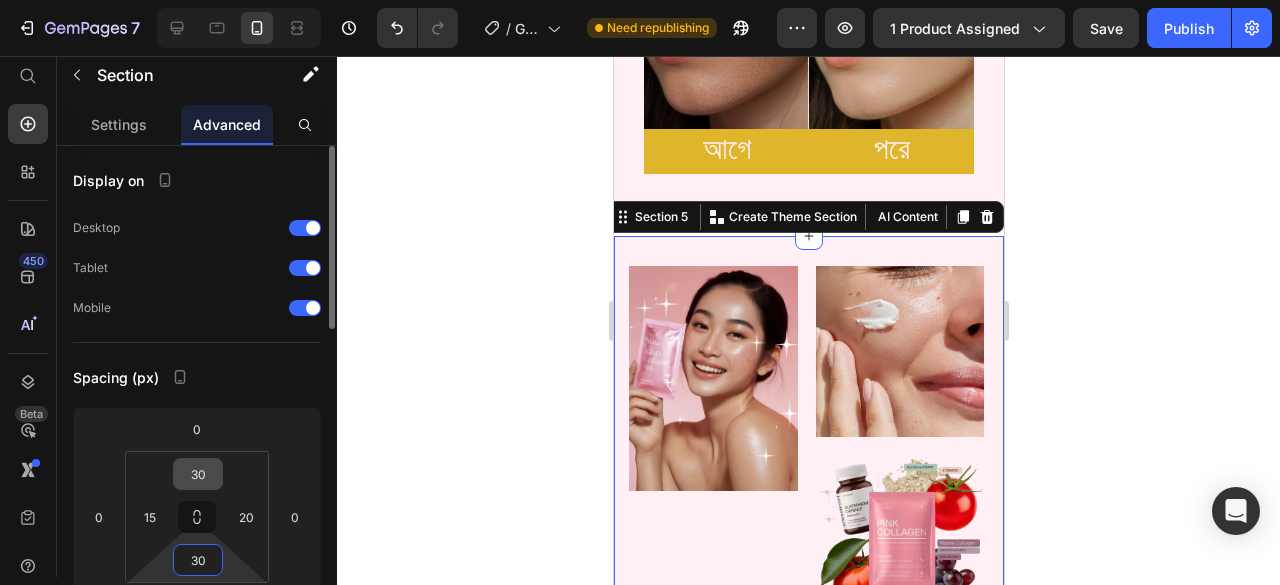 type on "30" 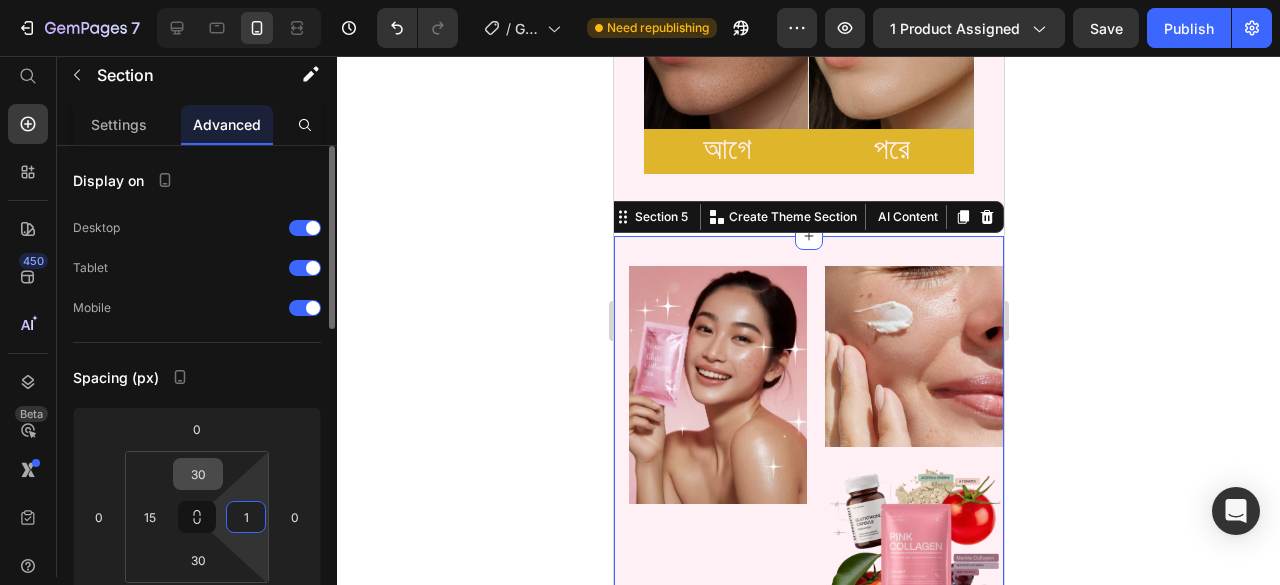 type on "15" 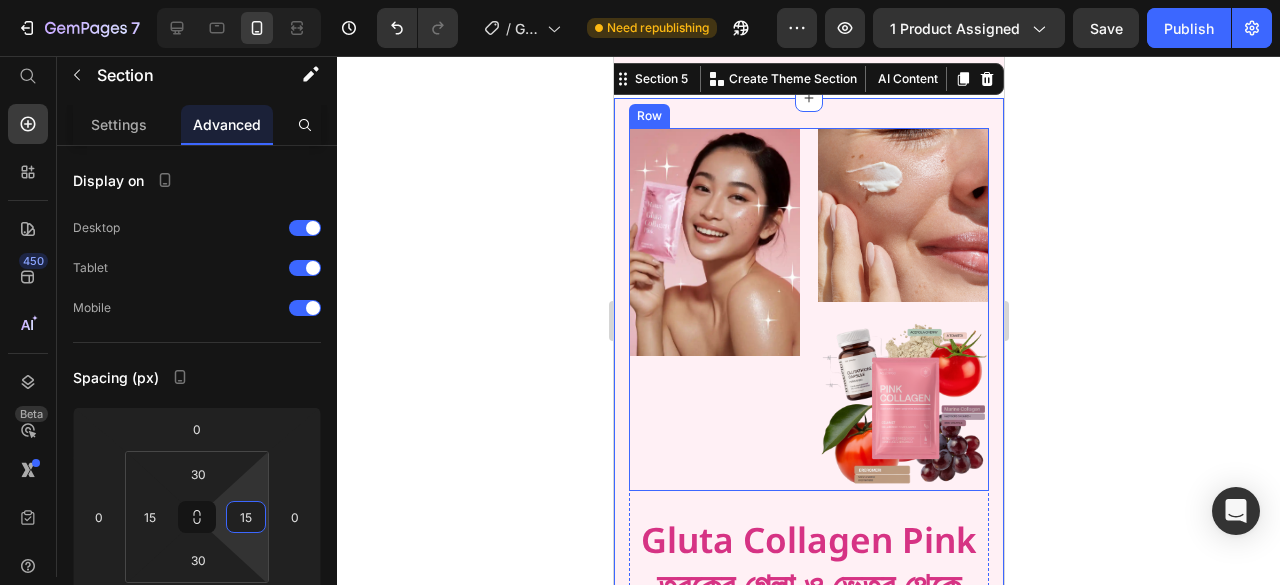 scroll, scrollTop: 2800, scrollLeft: 0, axis: vertical 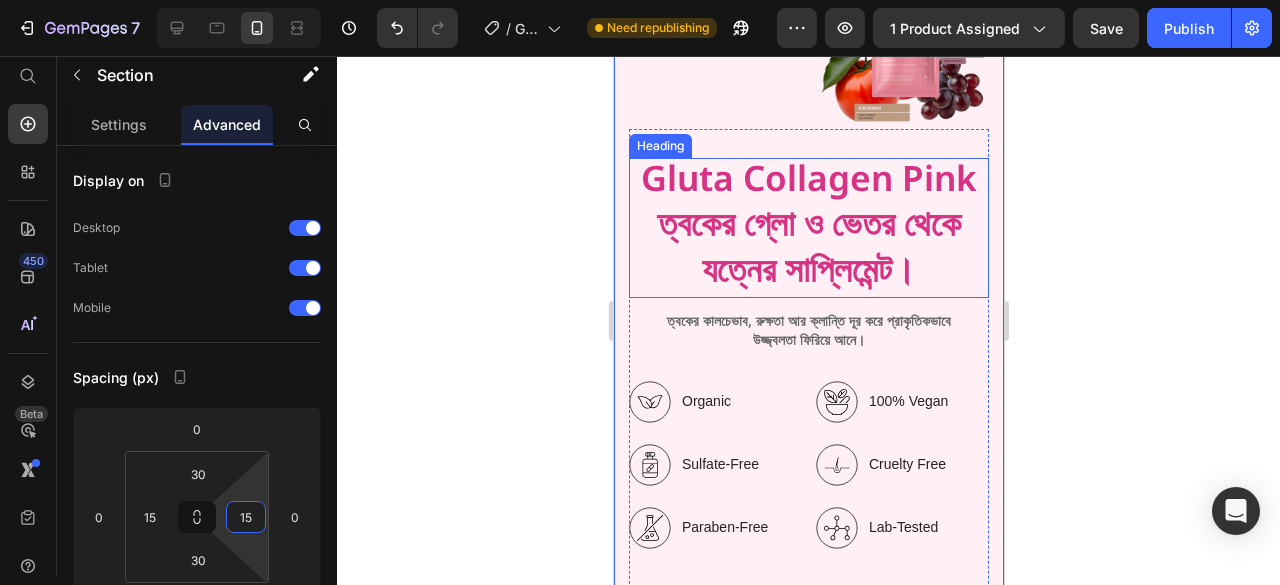 click on "Gluta Collagen Pink ত্বকের গ্লো ও ভেতর থেকে যত্নের সাপ্লিমেন্ট।" at bounding box center (808, 228) 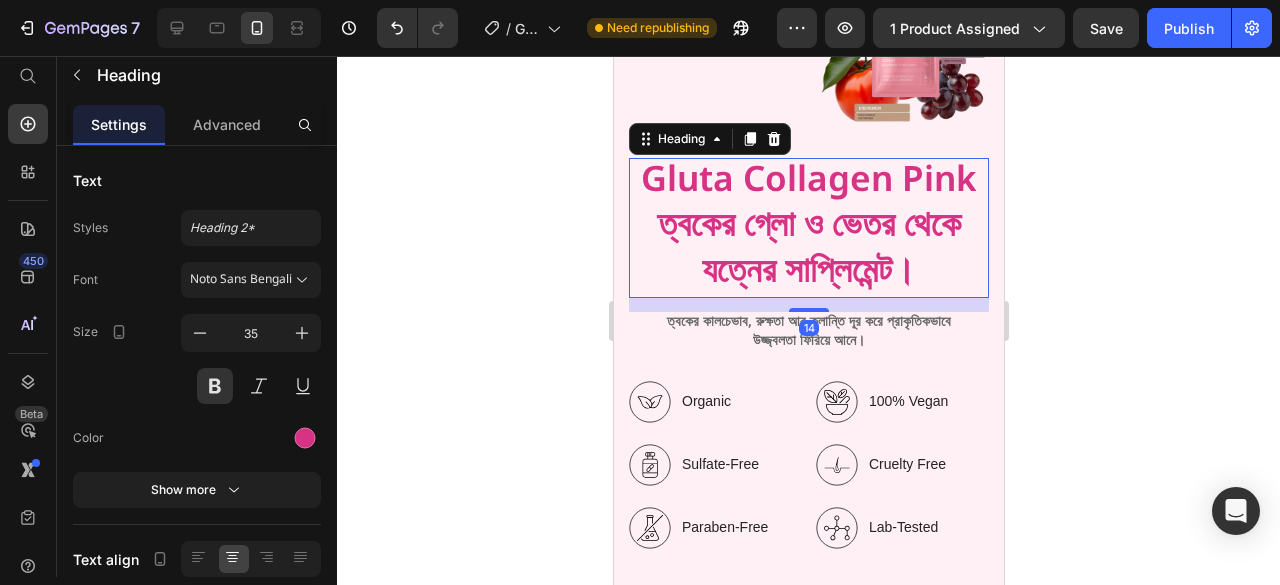 scroll, scrollTop: 2600, scrollLeft: 0, axis: vertical 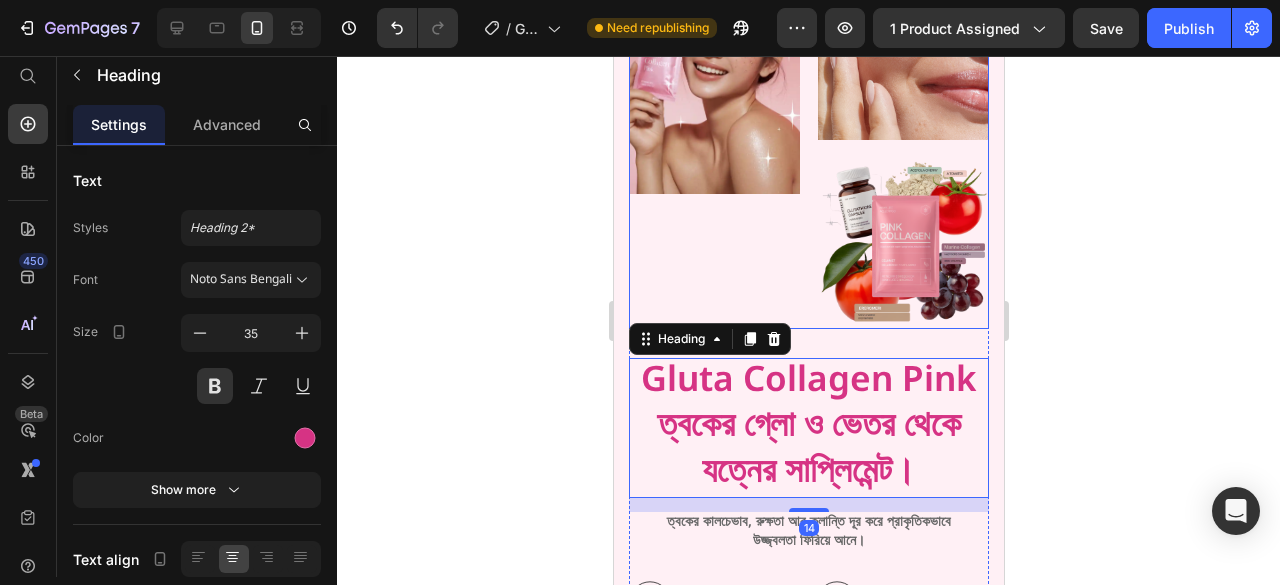 click on "Image" at bounding box center [713, 147] 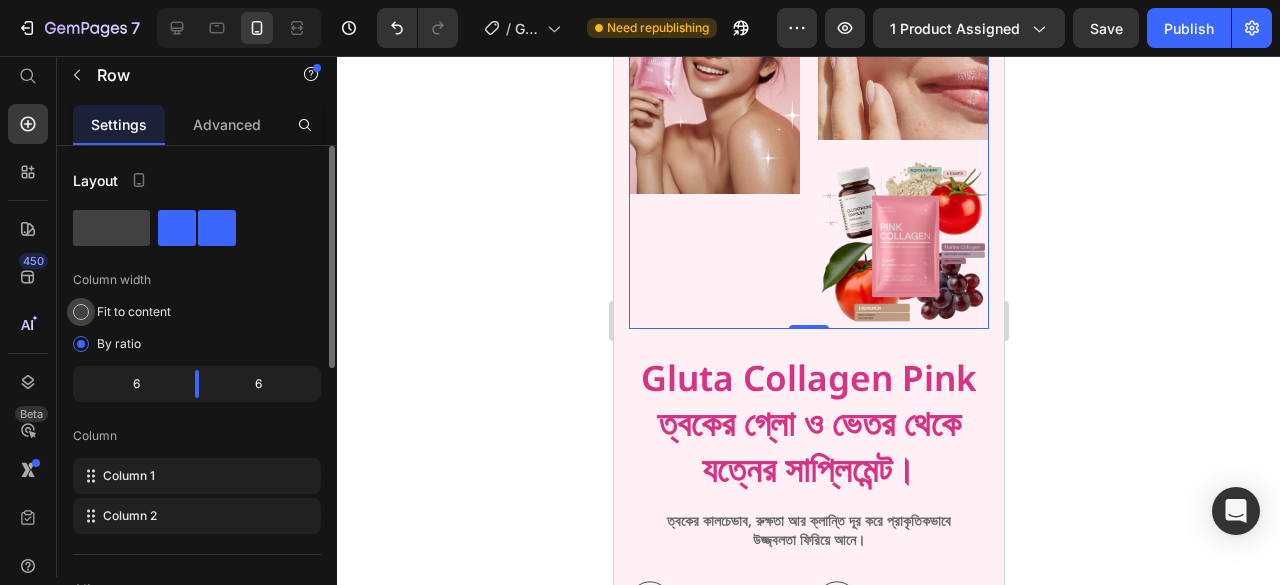 click on "Fit to content" at bounding box center (134, 312) 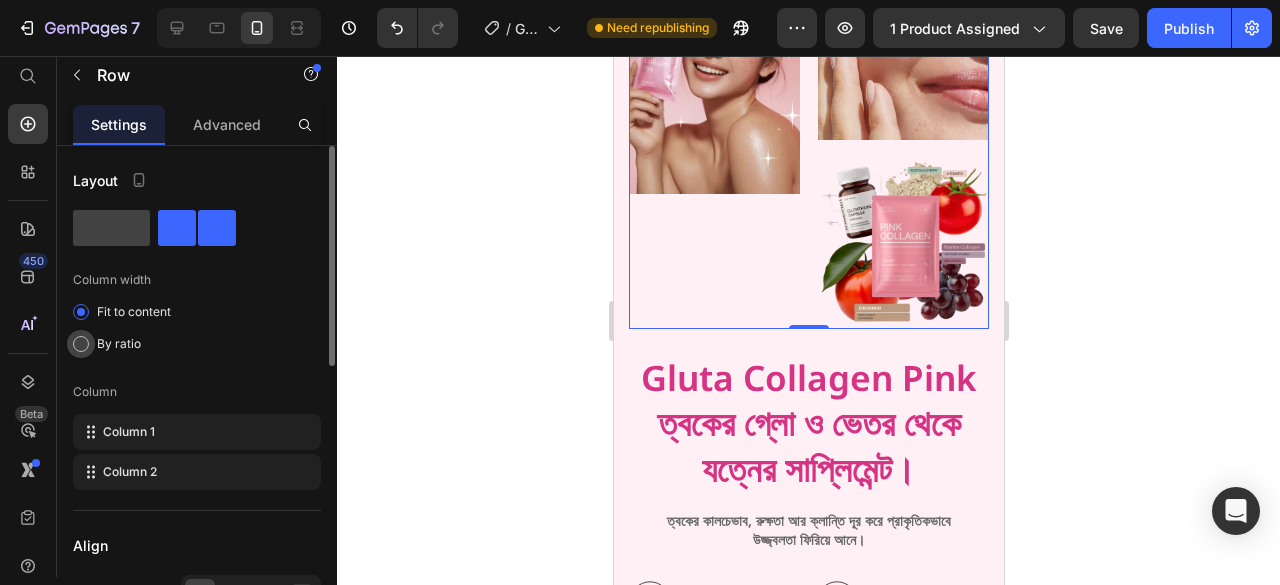 click on "By ratio" at bounding box center [119, 344] 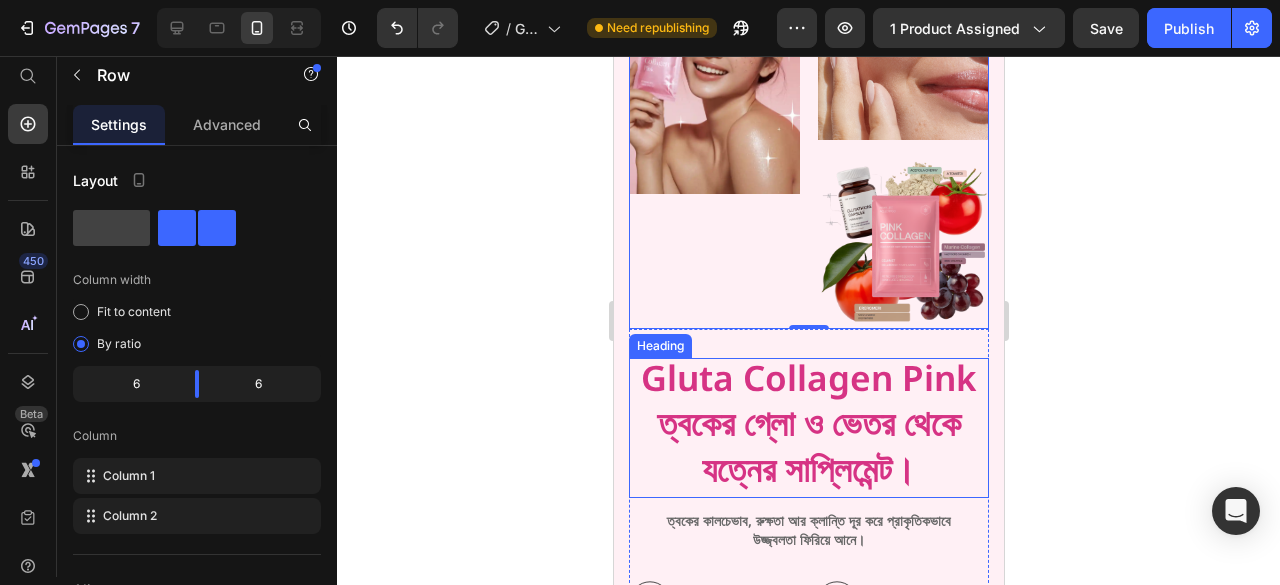 click on "Gluta Collagen Pink ত্বকের গ্লো ও ভেতর থেকে যত্নের সাপ্লিমেন্ট।" at bounding box center (808, 428) 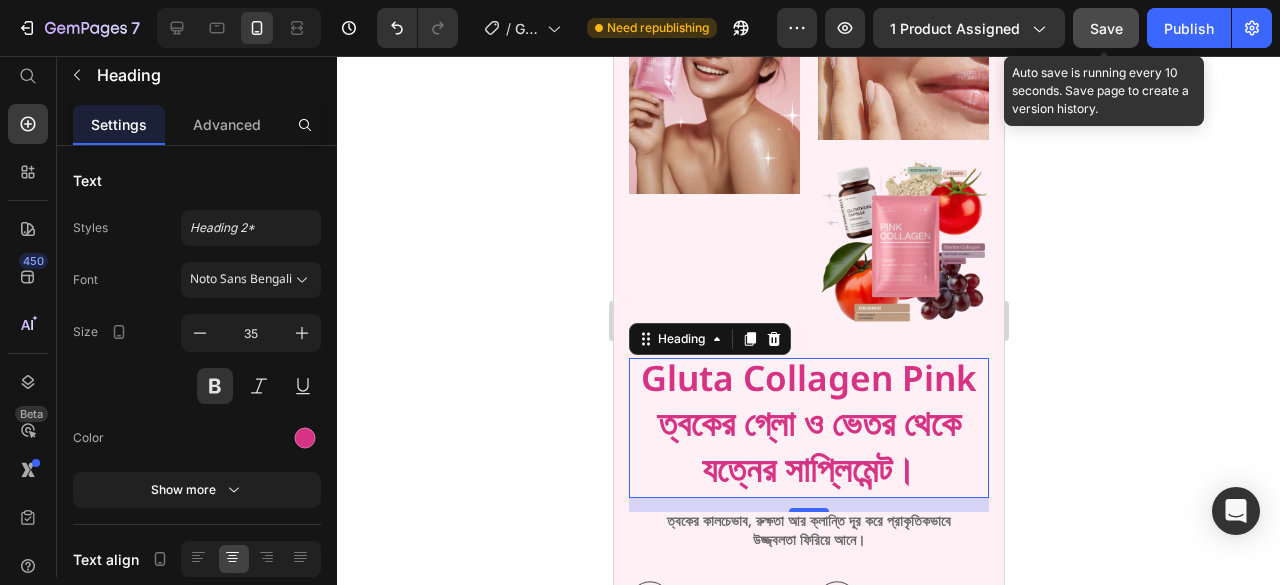 click on "Save" at bounding box center [1106, 28] 